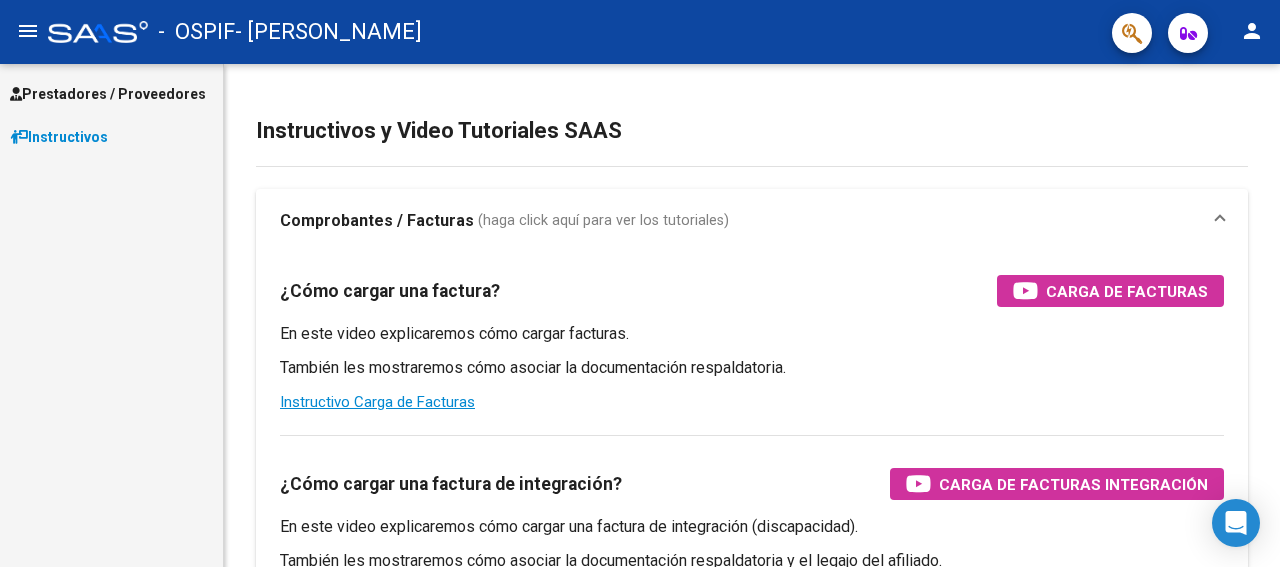 scroll, scrollTop: 0, scrollLeft: 0, axis: both 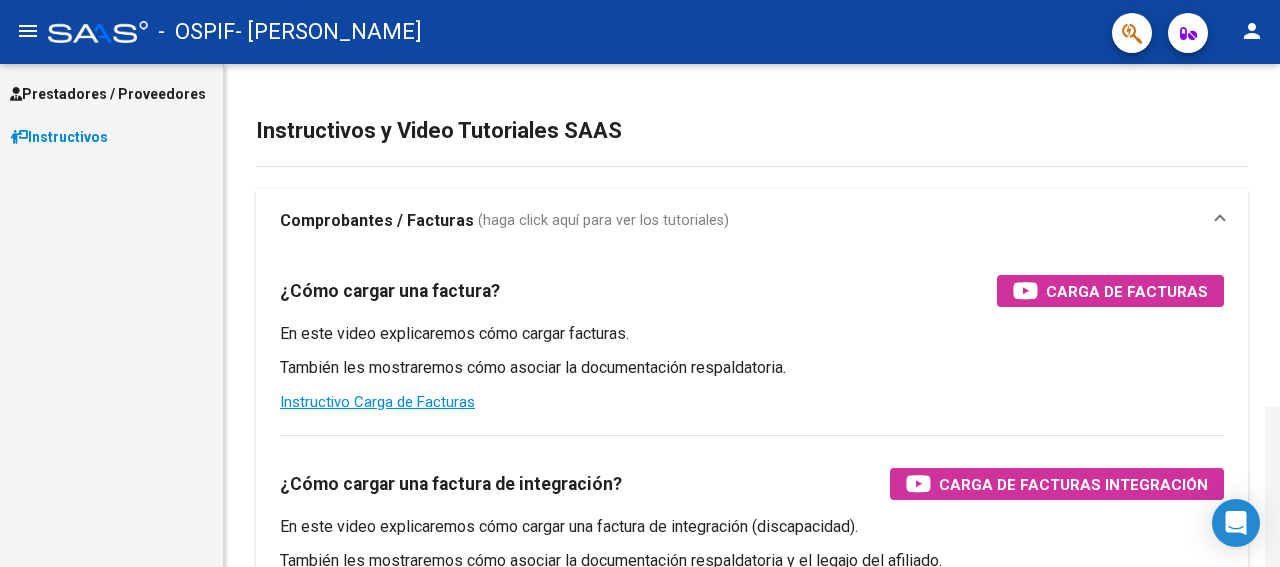 click 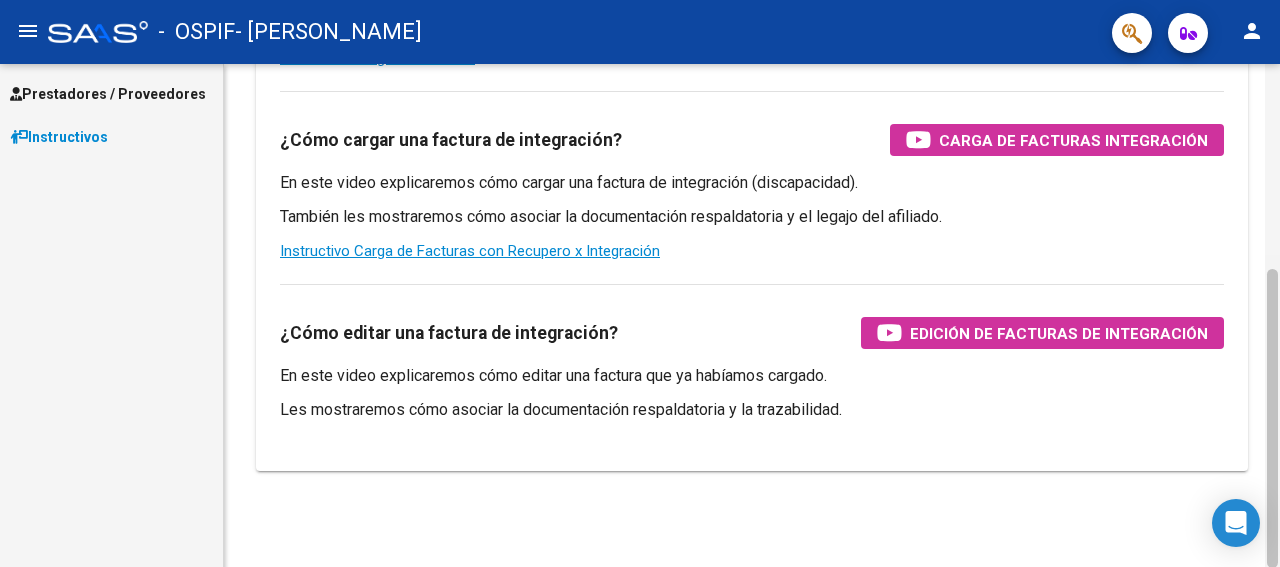 click 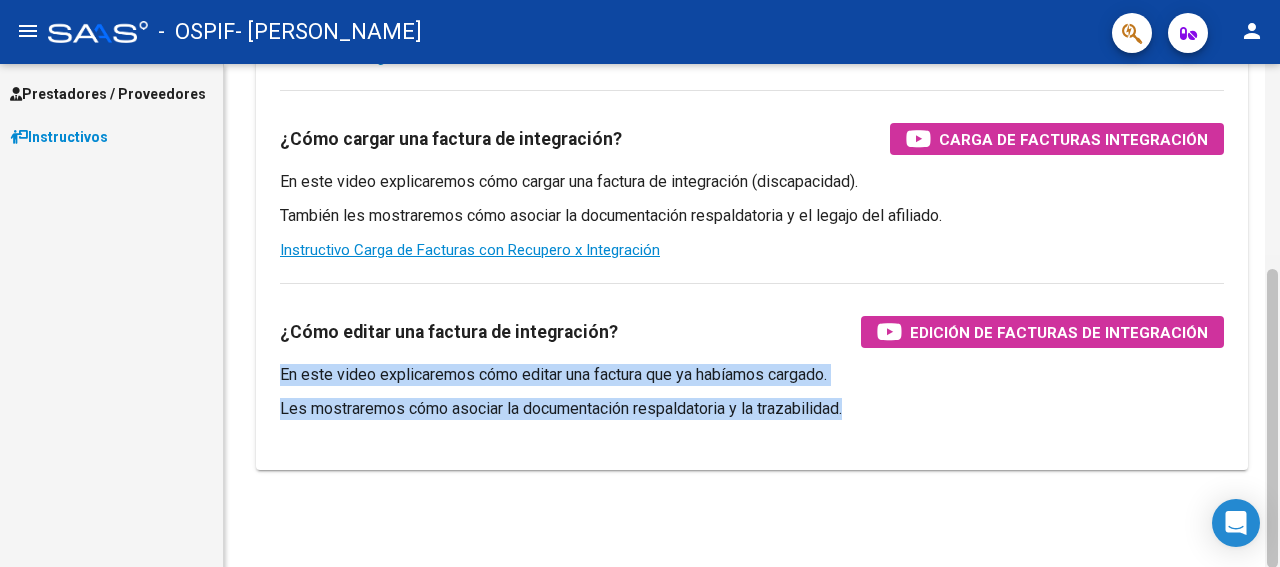 click 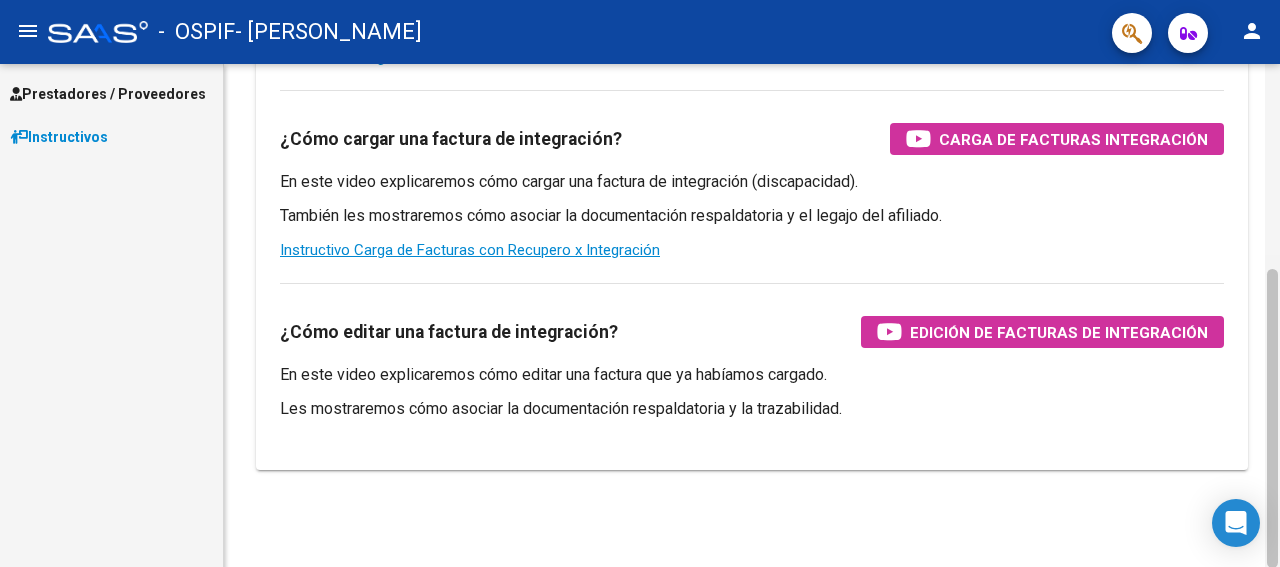 scroll, scrollTop: 346, scrollLeft: 0, axis: vertical 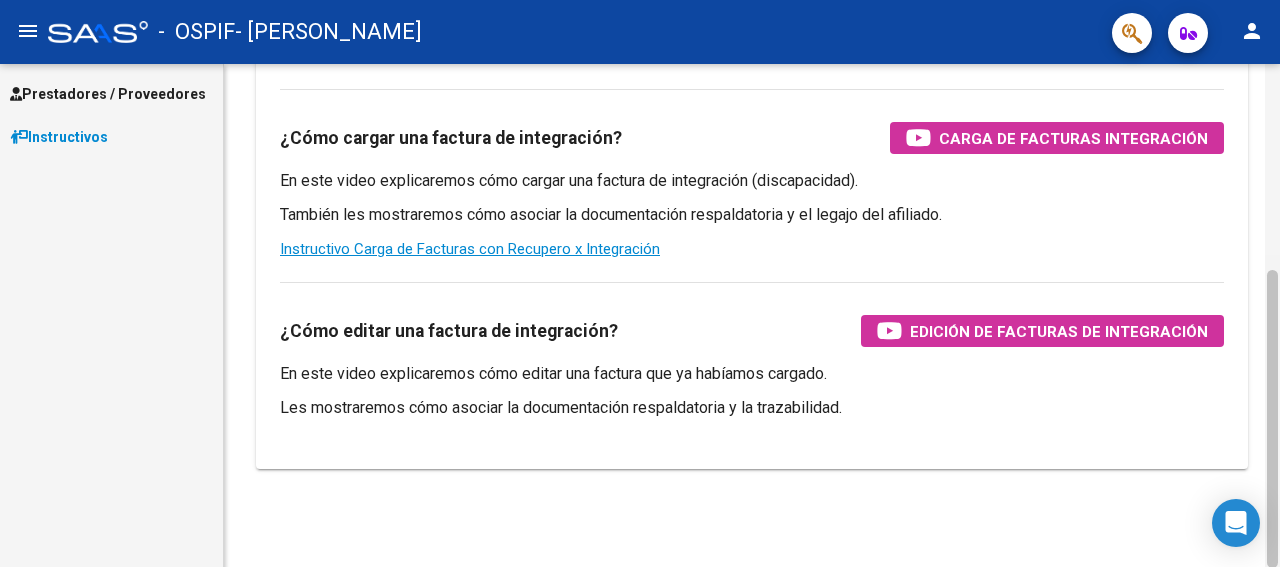 click 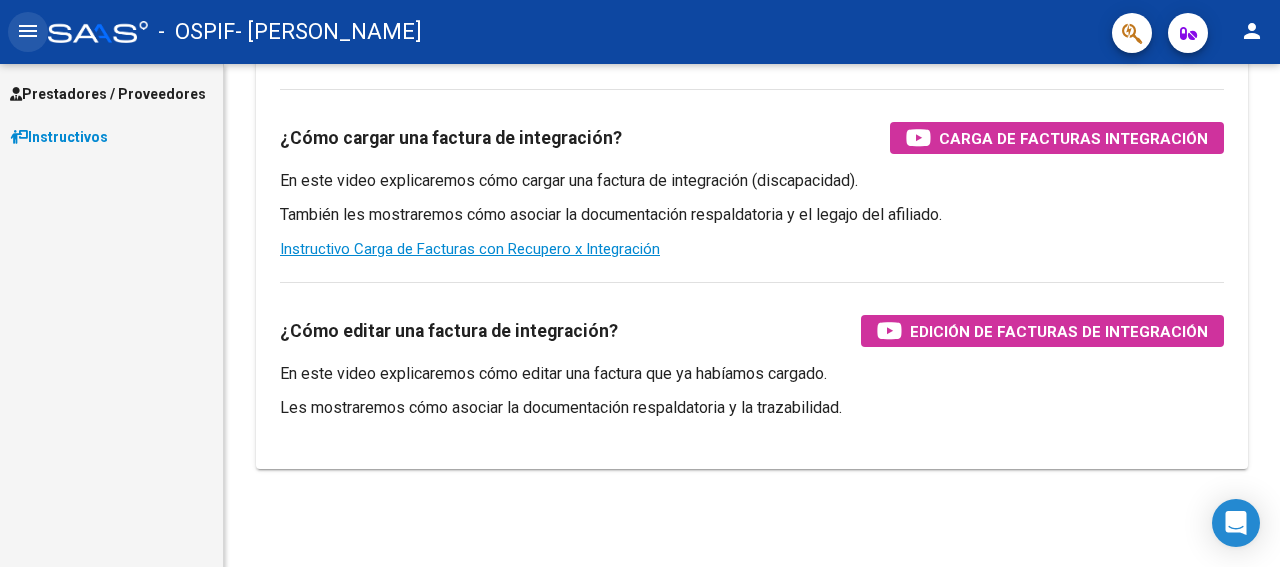 click on "menu" 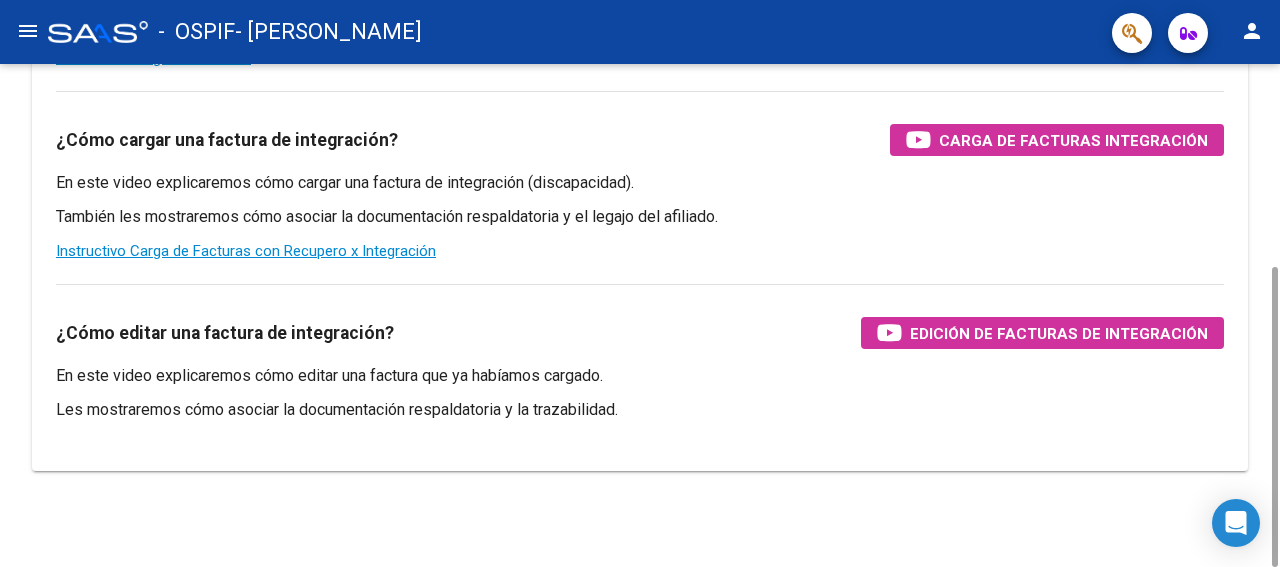 scroll, scrollTop: 343, scrollLeft: 0, axis: vertical 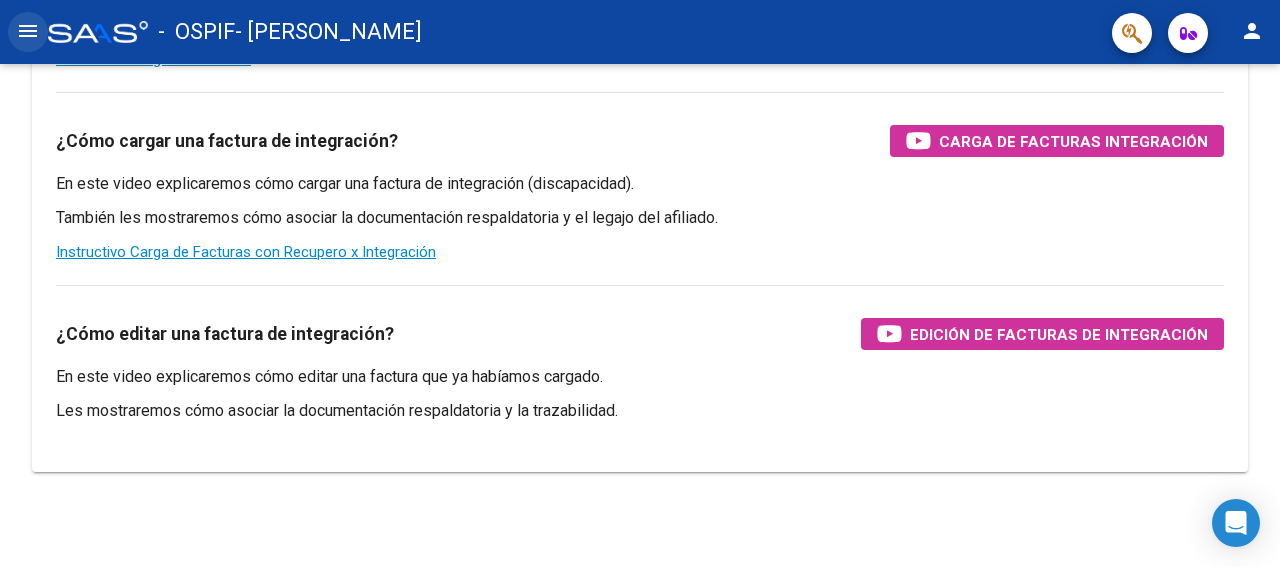 click on "menu" 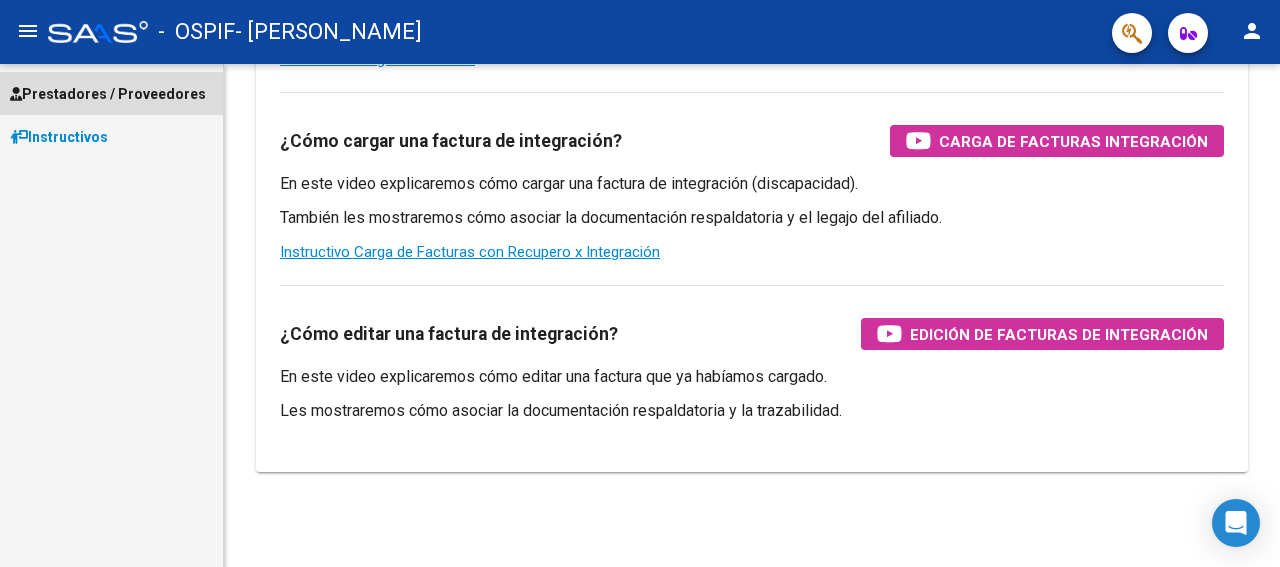 click on "Prestadores / Proveedores" at bounding box center (108, 94) 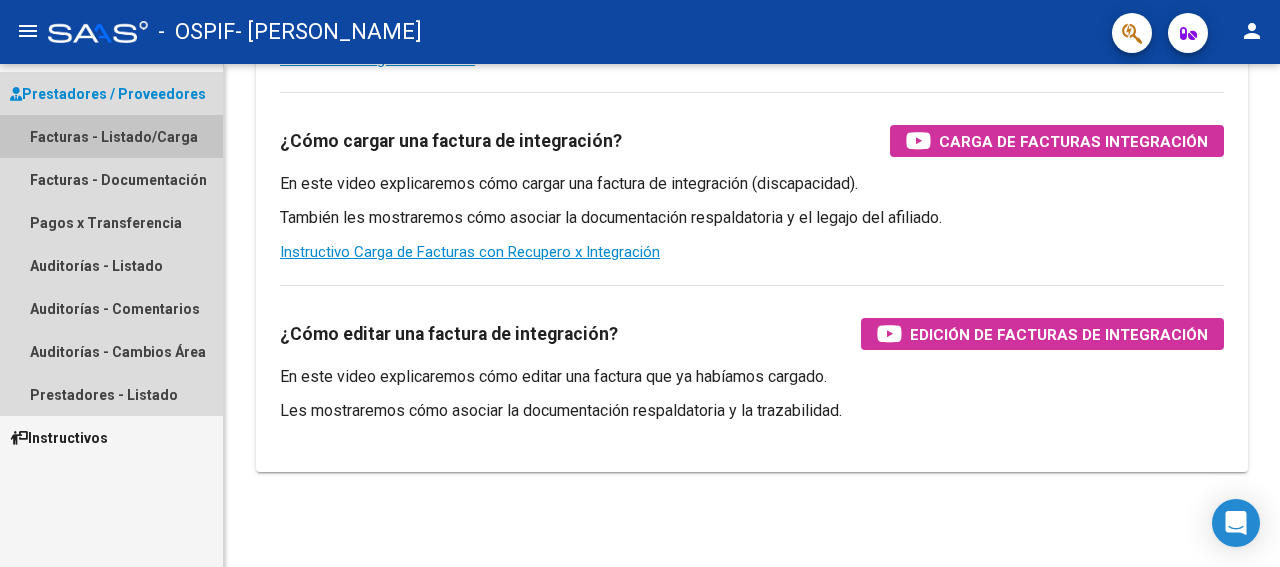 click on "Facturas - Listado/Carga" at bounding box center (111, 136) 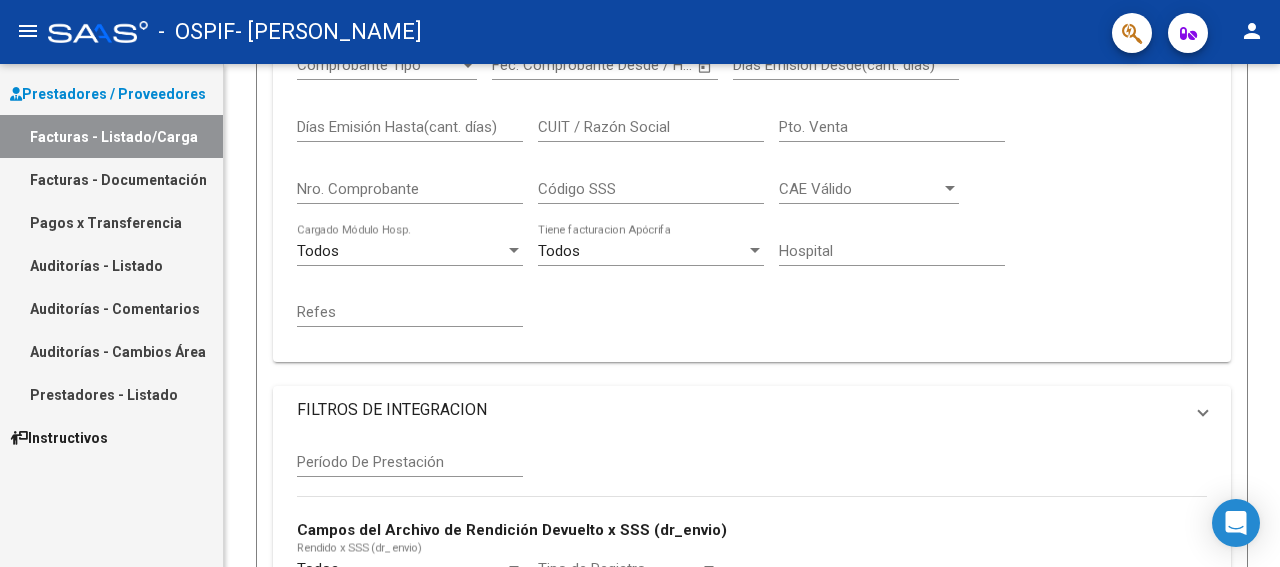 click on "Cargar Comprobante" 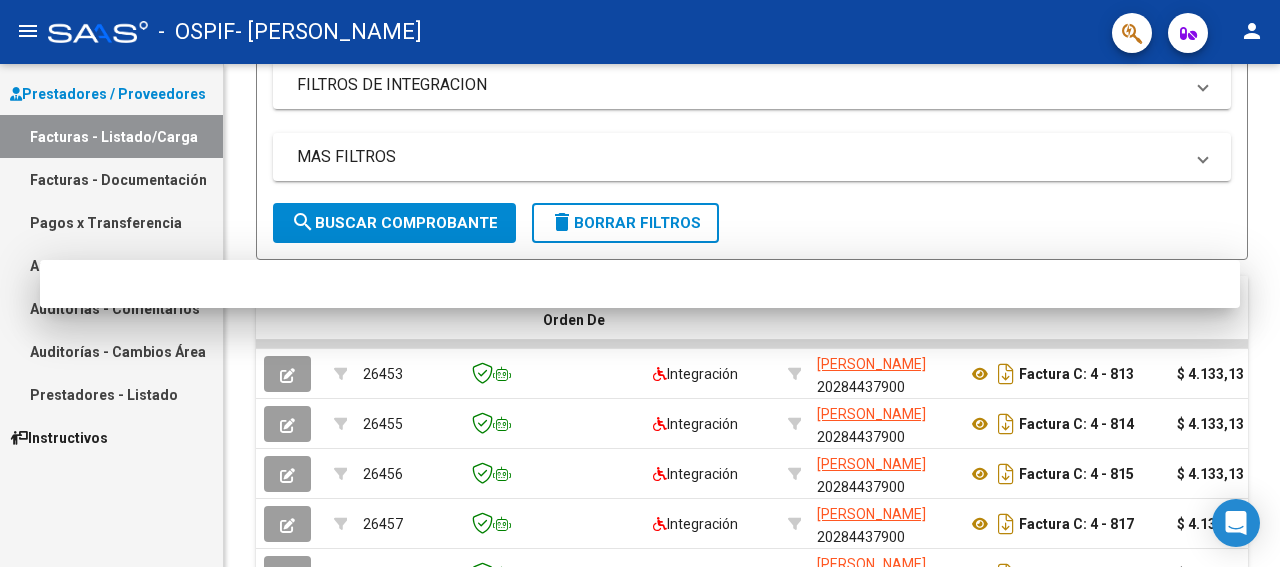 scroll, scrollTop: 0, scrollLeft: 0, axis: both 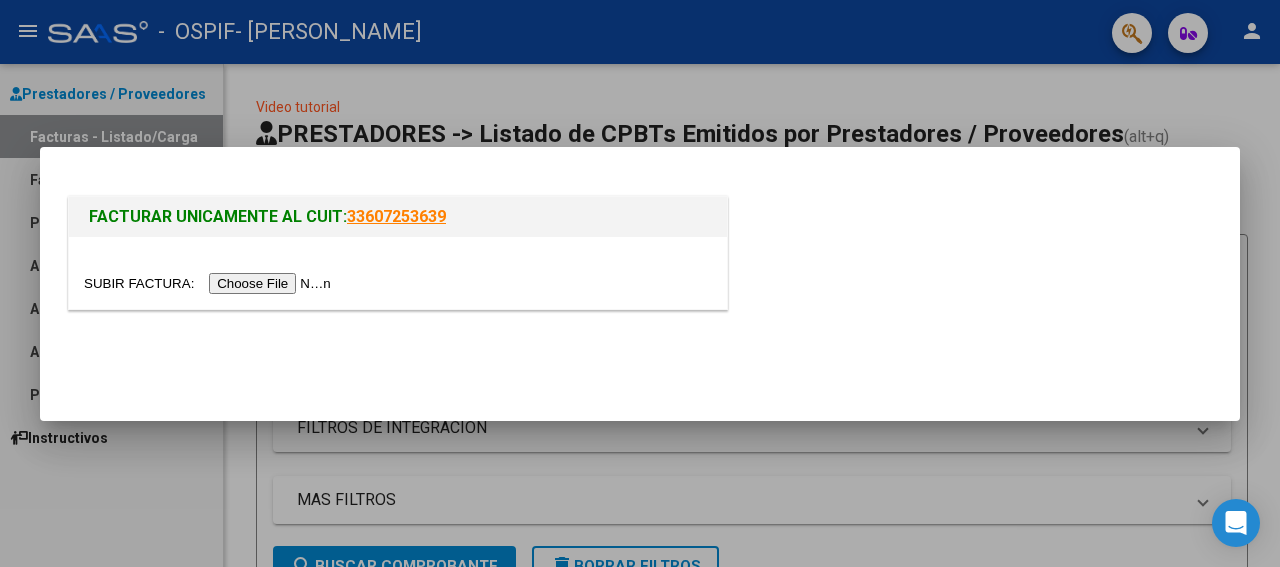 click at bounding box center [210, 283] 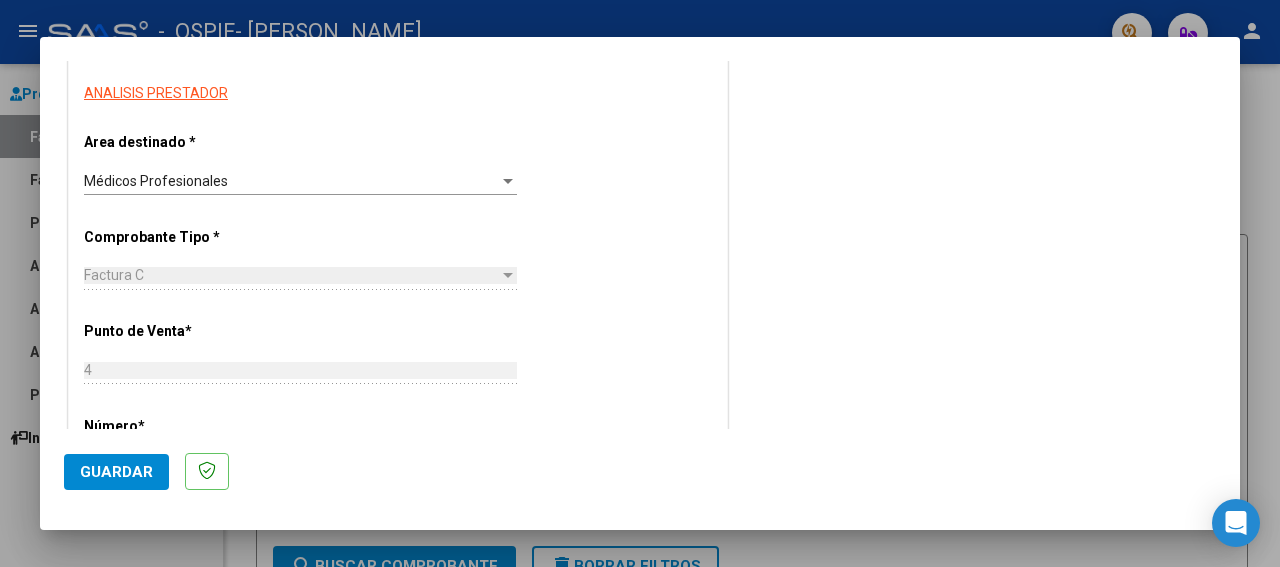 scroll, scrollTop: 350, scrollLeft: 0, axis: vertical 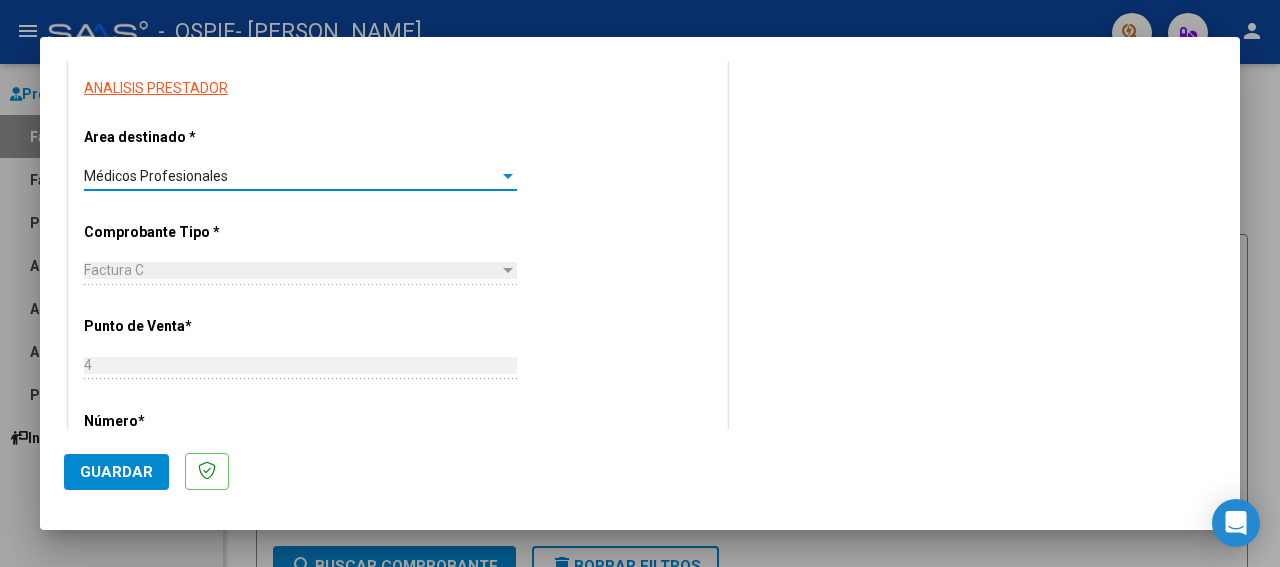 click at bounding box center (508, 176) 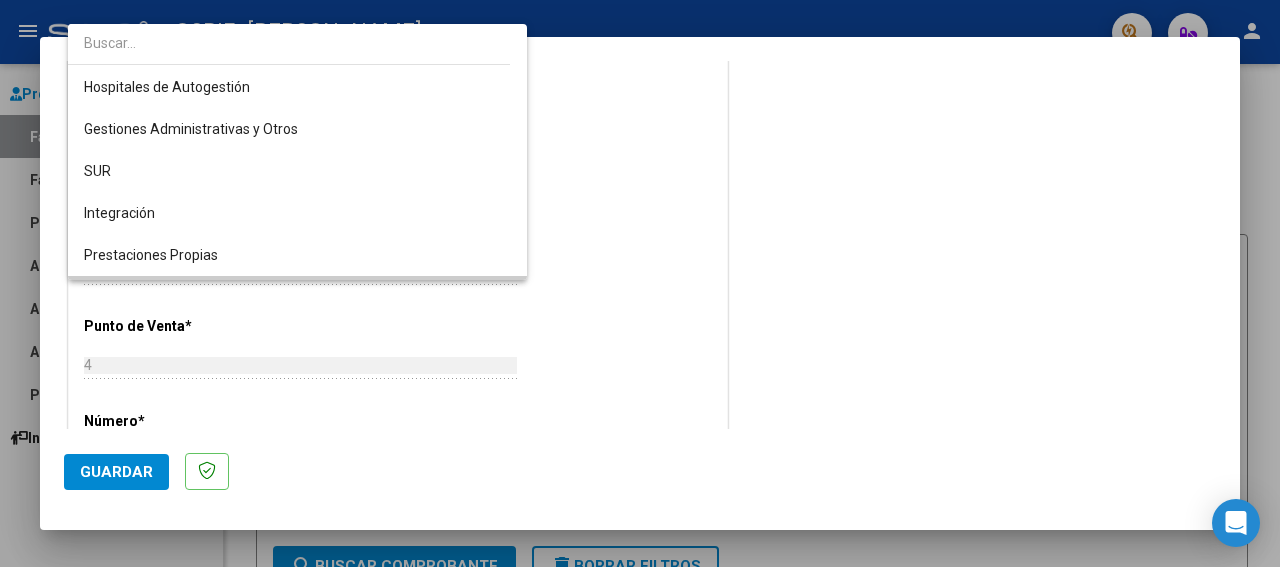scroll, scrollTop: 122, scrollLeft: 0, axis: vertical 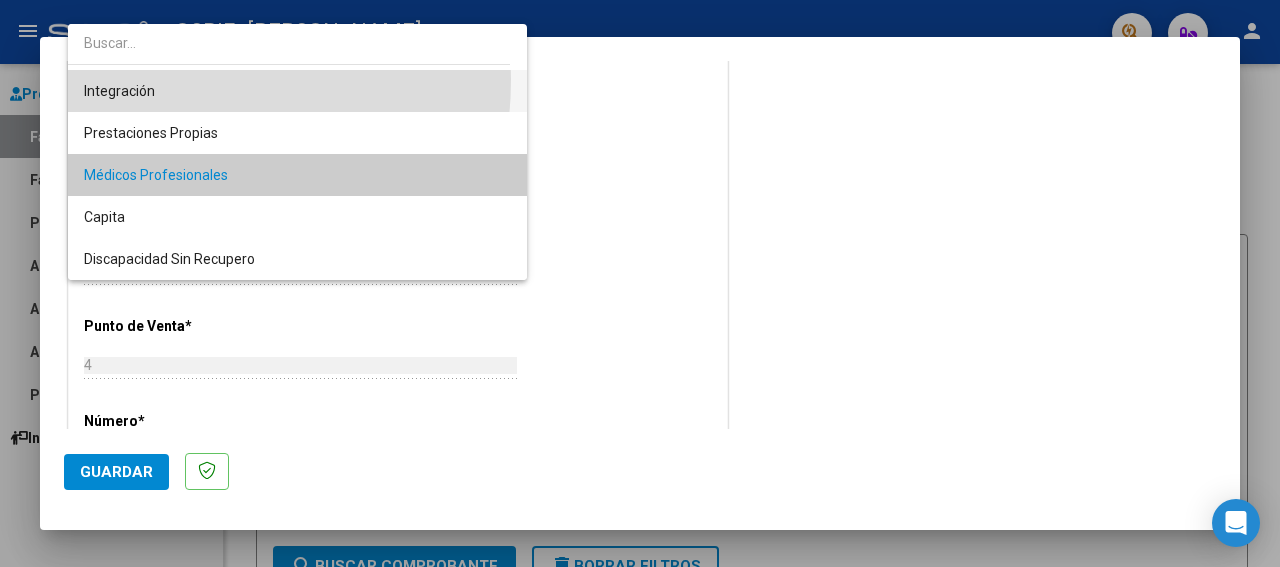 click on "Integración" at bounding box center [297, 91] 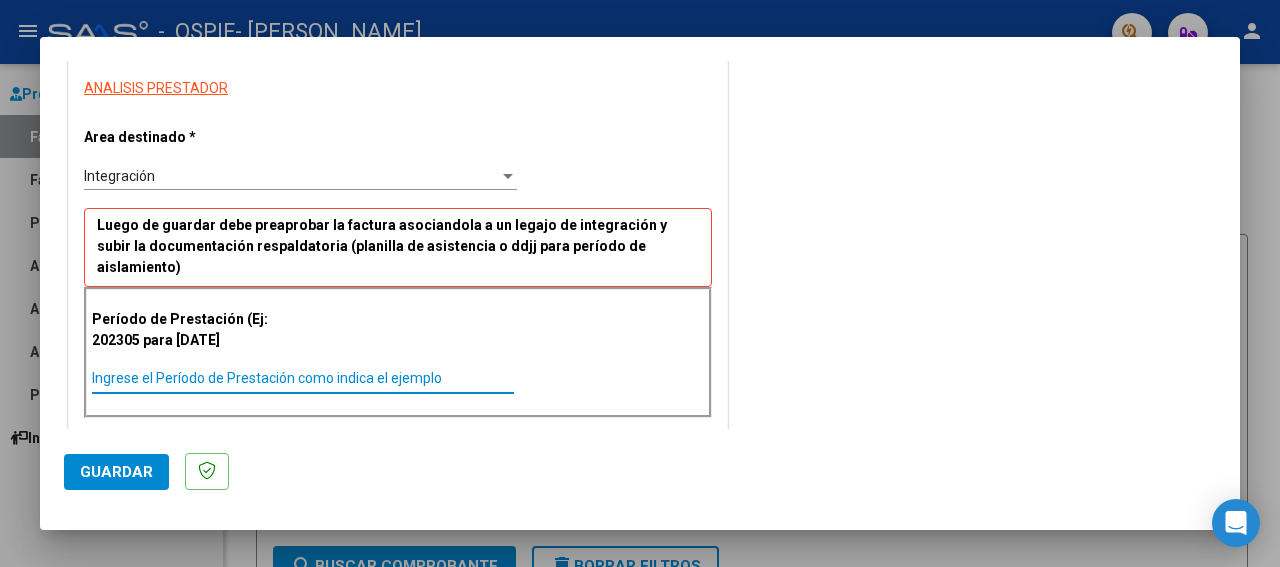 click on "Ingrese el Período de Prestación como indica el ejemplo" at bounding box center [303, 378] 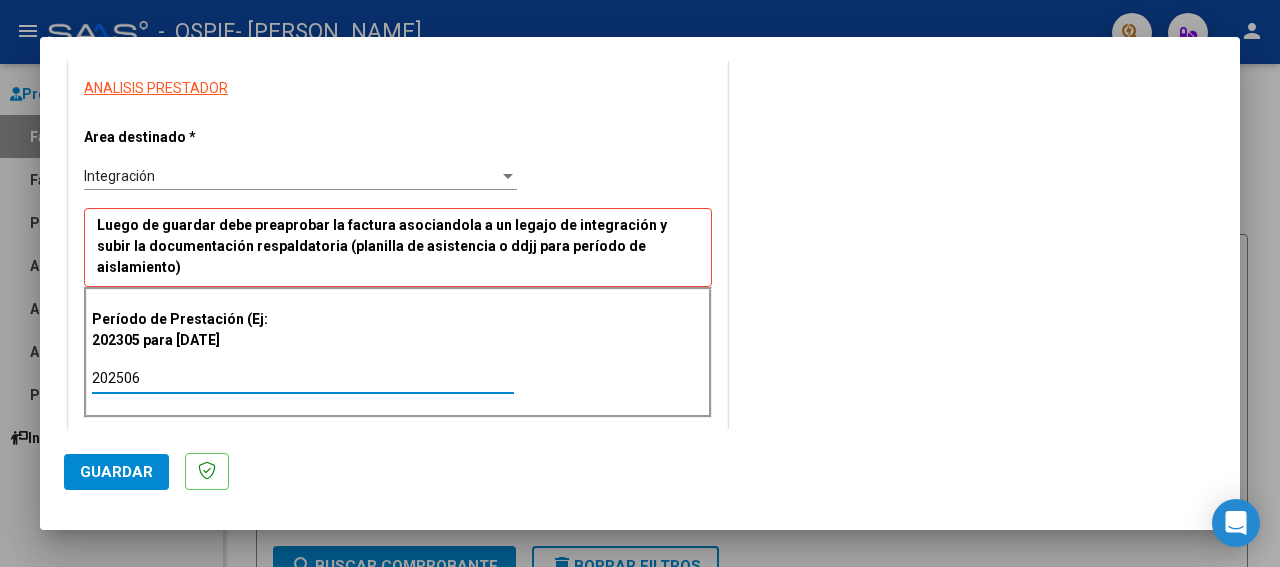 type on "202506" 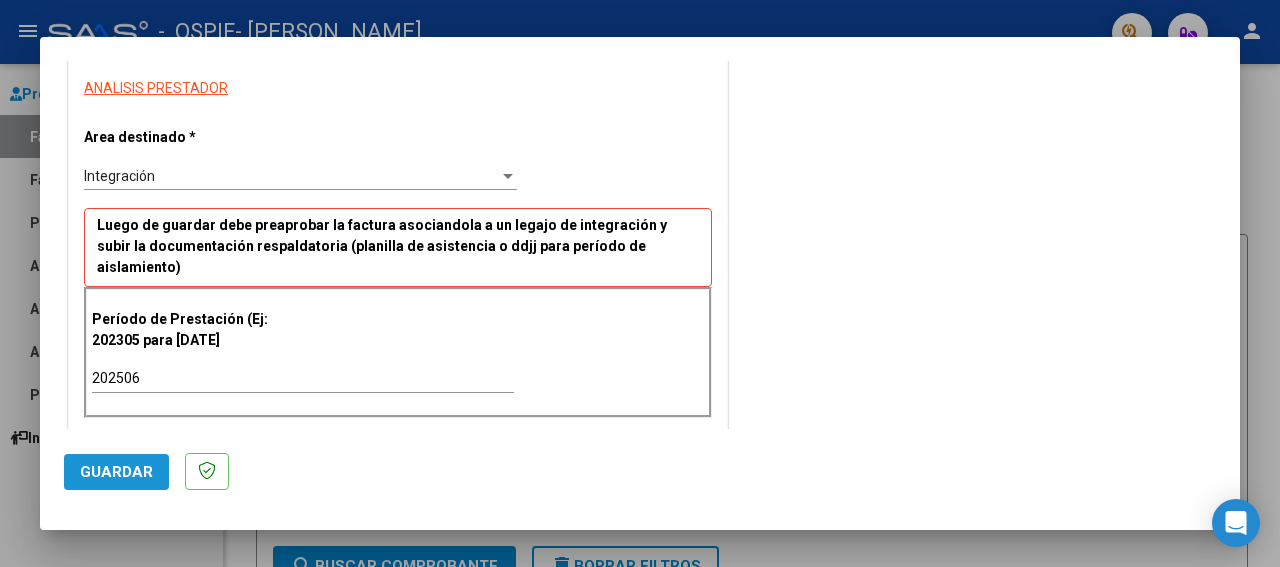 click on "Guardar" 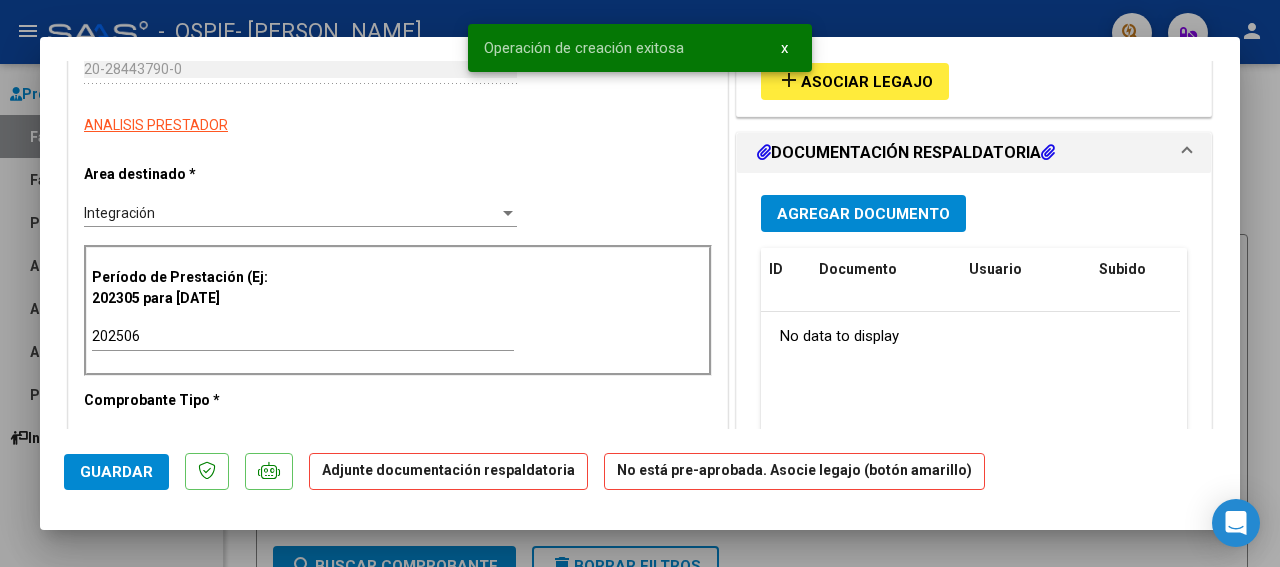 scroll, scrollTop: 0, scrollLeft: 0, axis: both 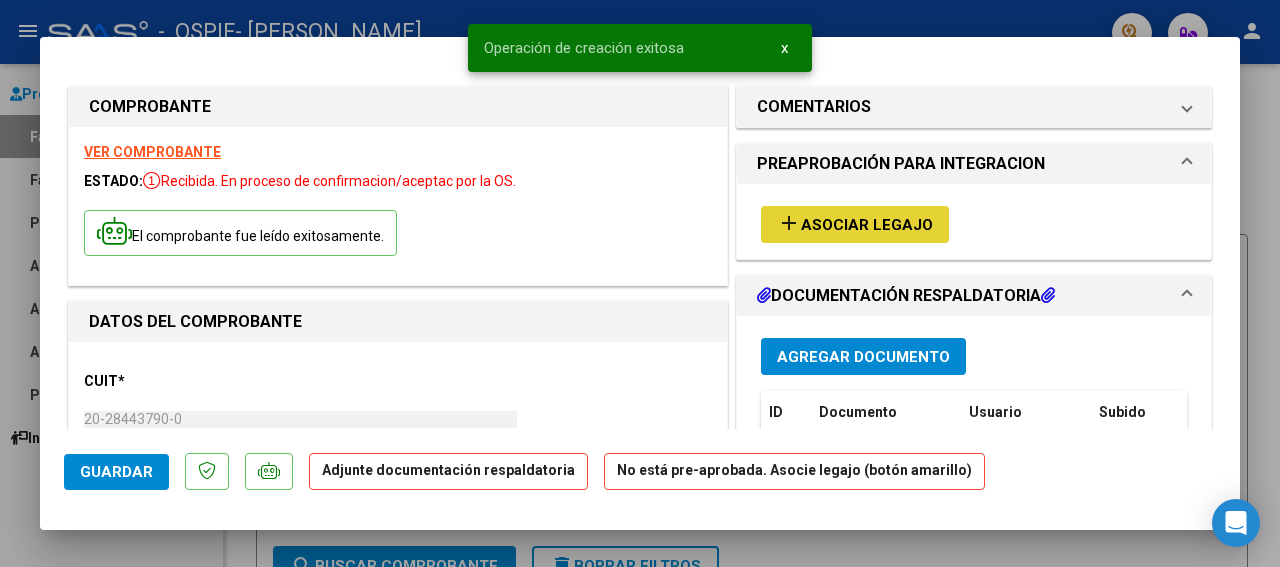 click on "add Asociar Legajo" at bounding box center (855, 224) 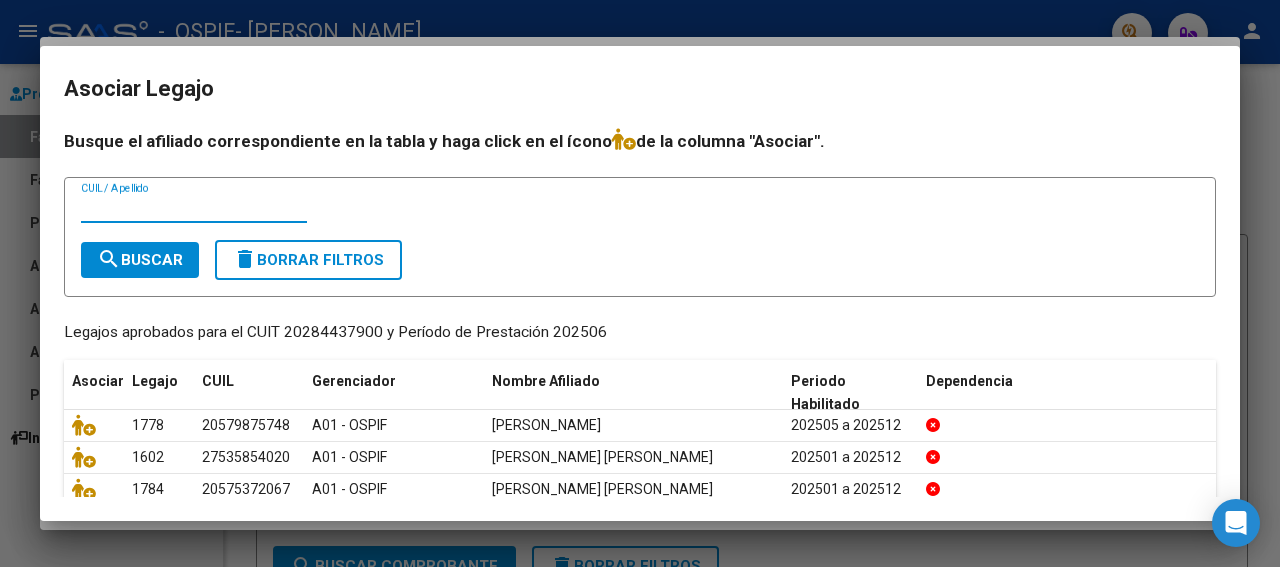 click on "CUIL / Apellido" at bounding box center [194, 208] 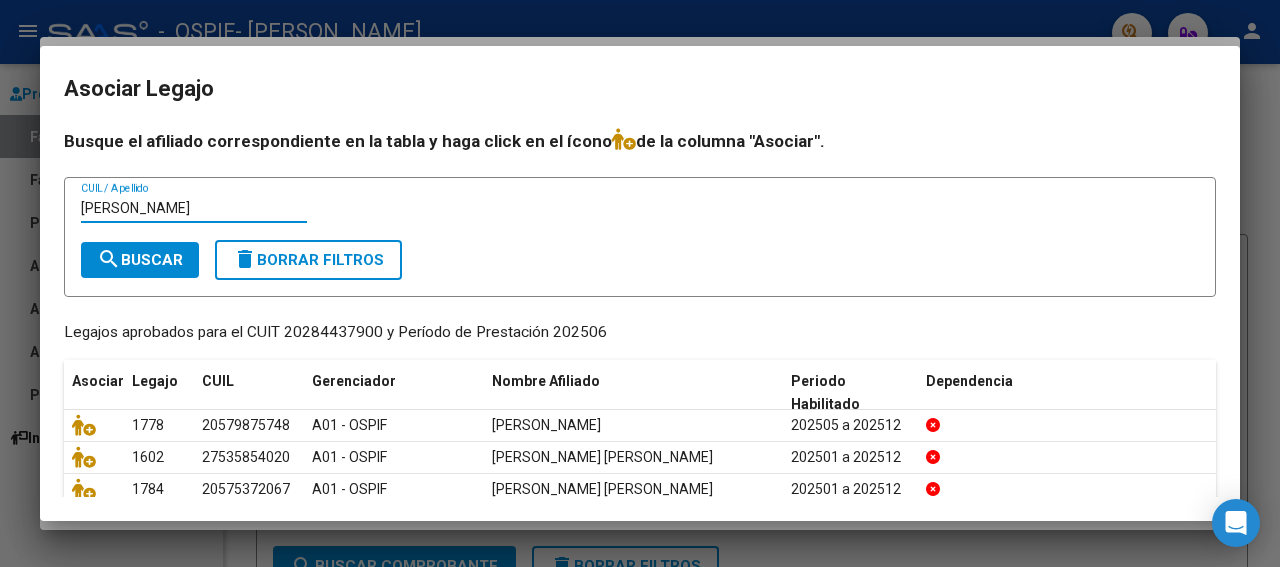 type on "[PERSON_NAME]" 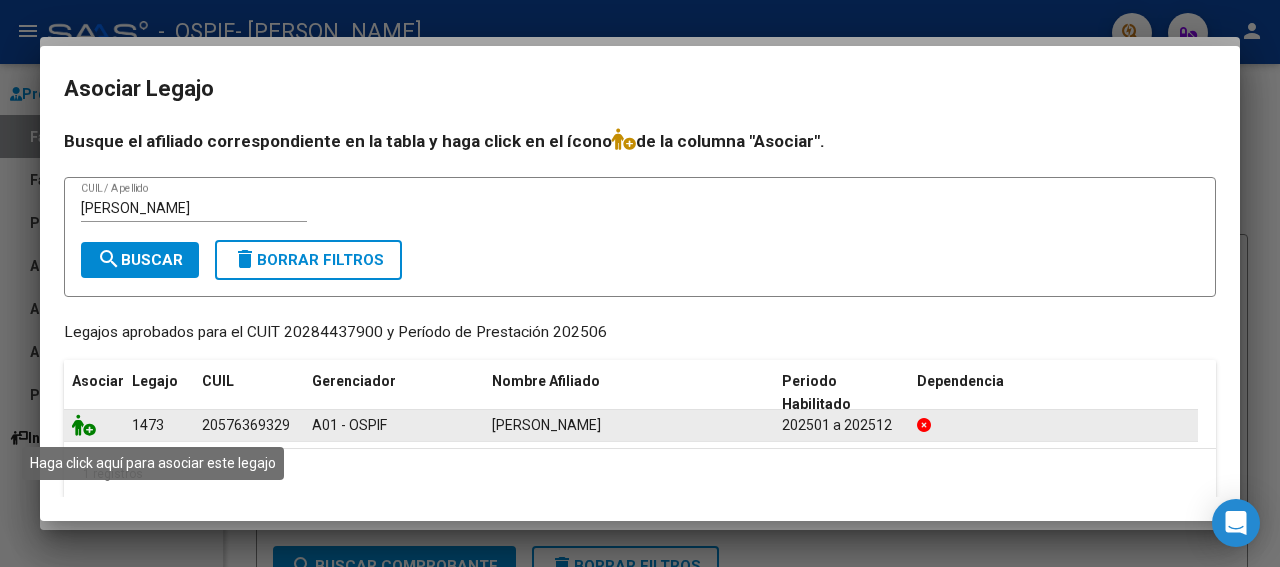 click 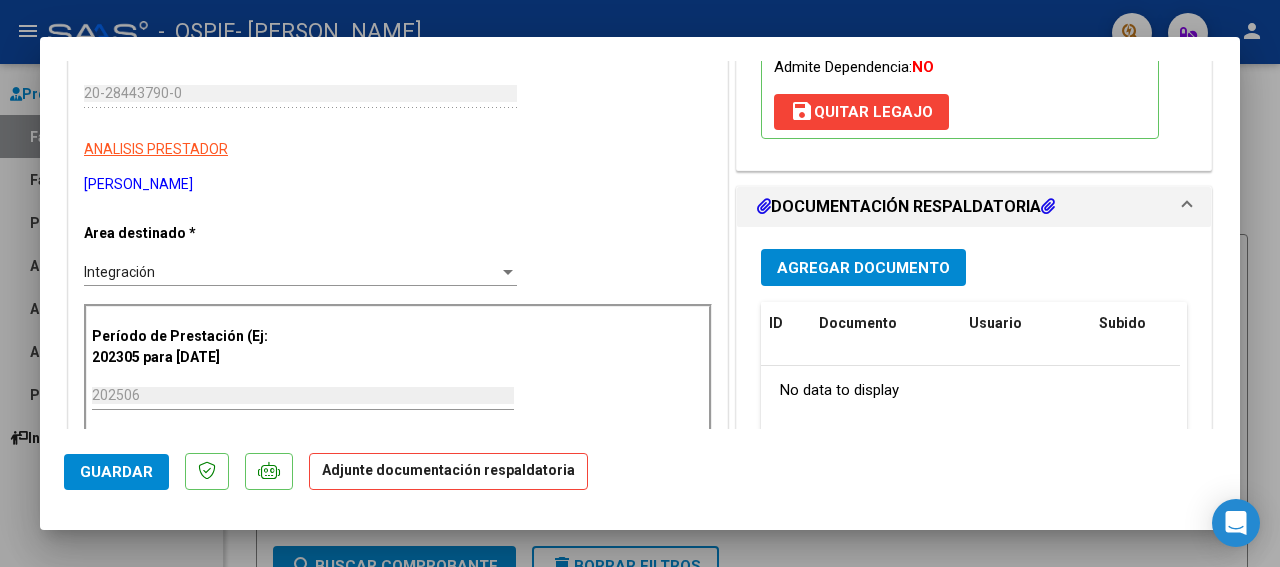 scroll, scrollTop: 350, scrollLeft: 0, axis: vertical 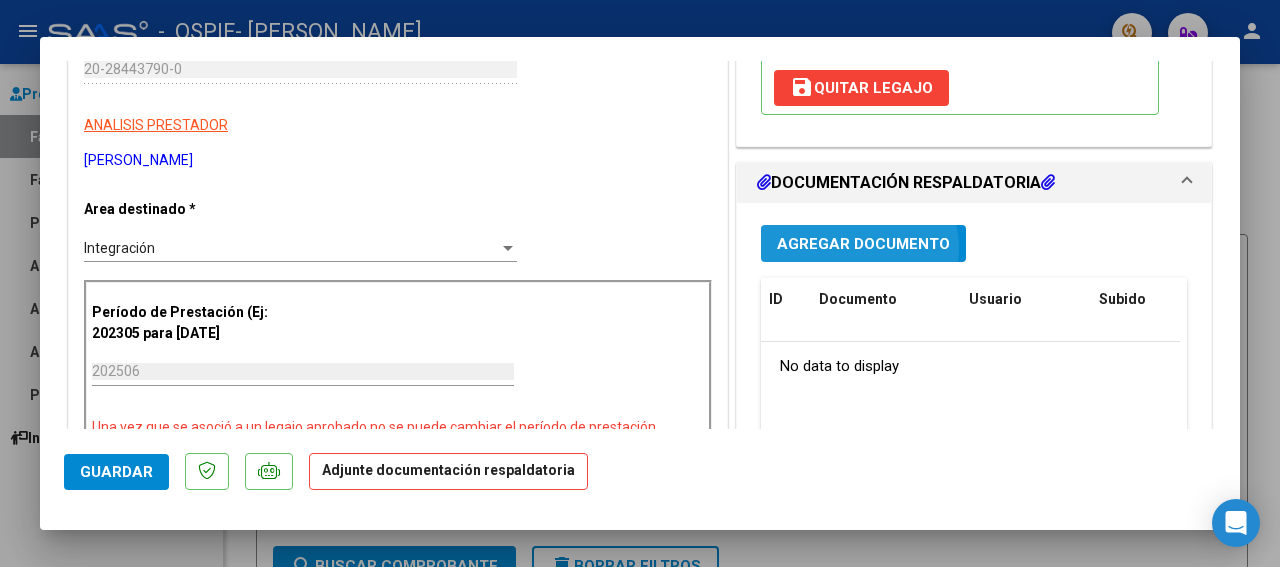 click on "Agregar Documento" at bounding box center (863, 244) 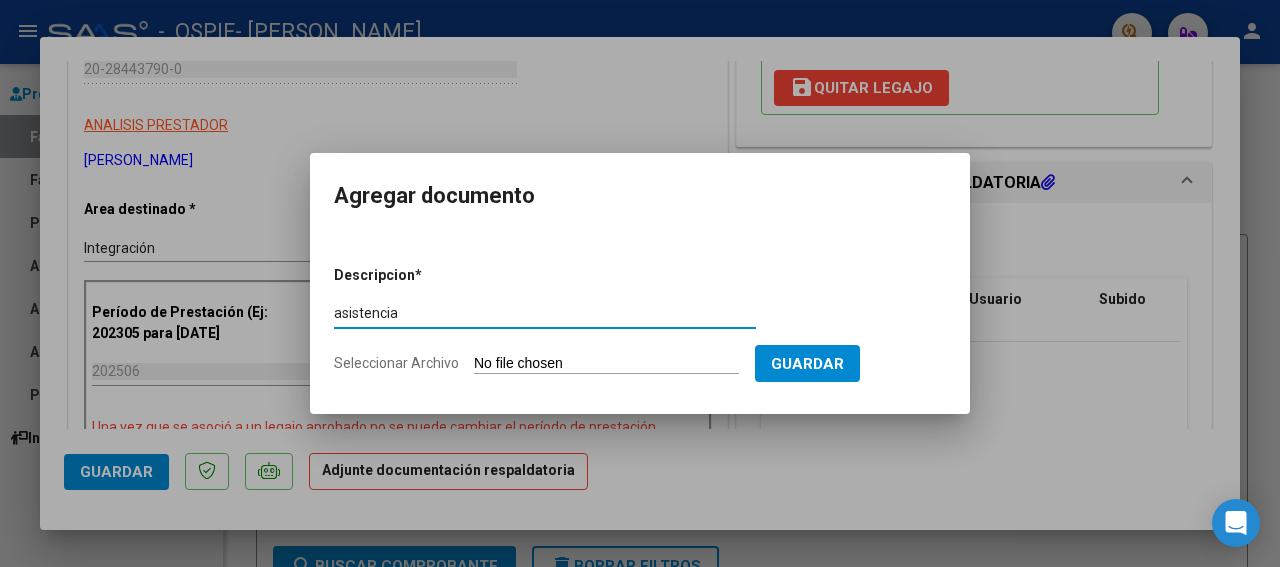 click on "asistencia" at bounding box center [545, 313] 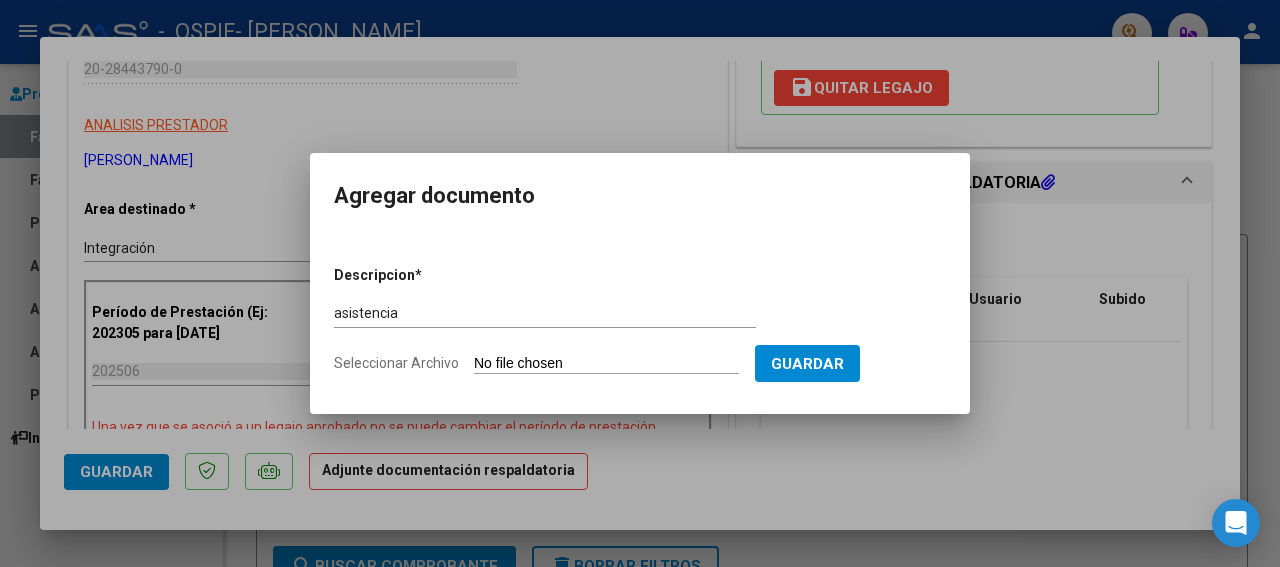 type on "C:\fakepath\[PERSON_NAME] [DATE].jpg" 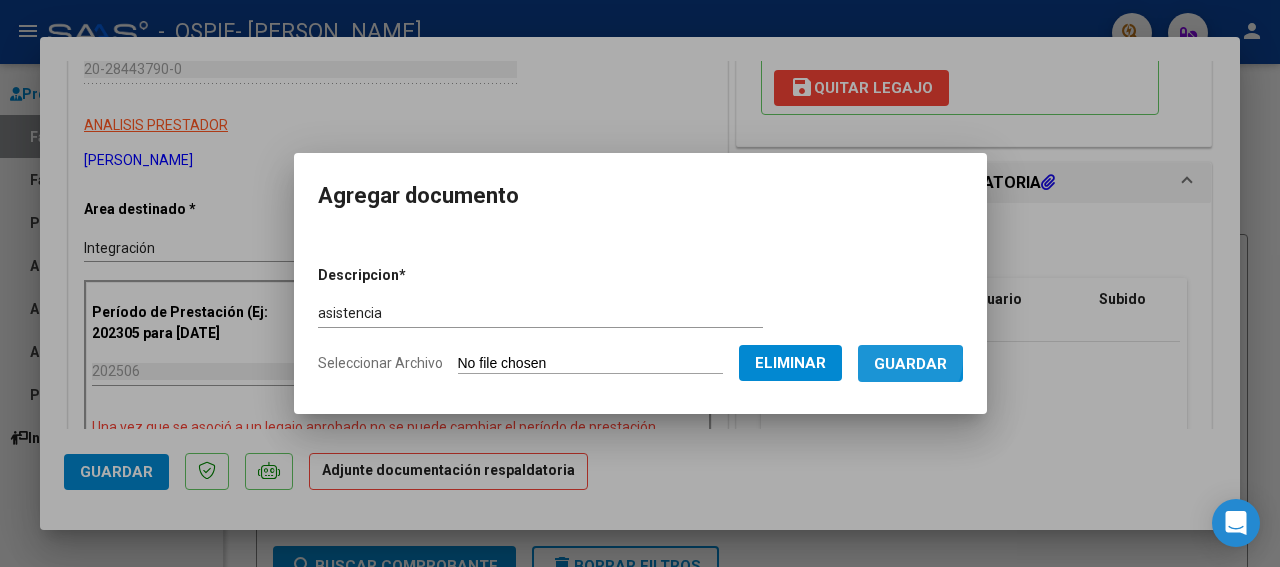 click on "Guardar" at bounding box center [910, 364] 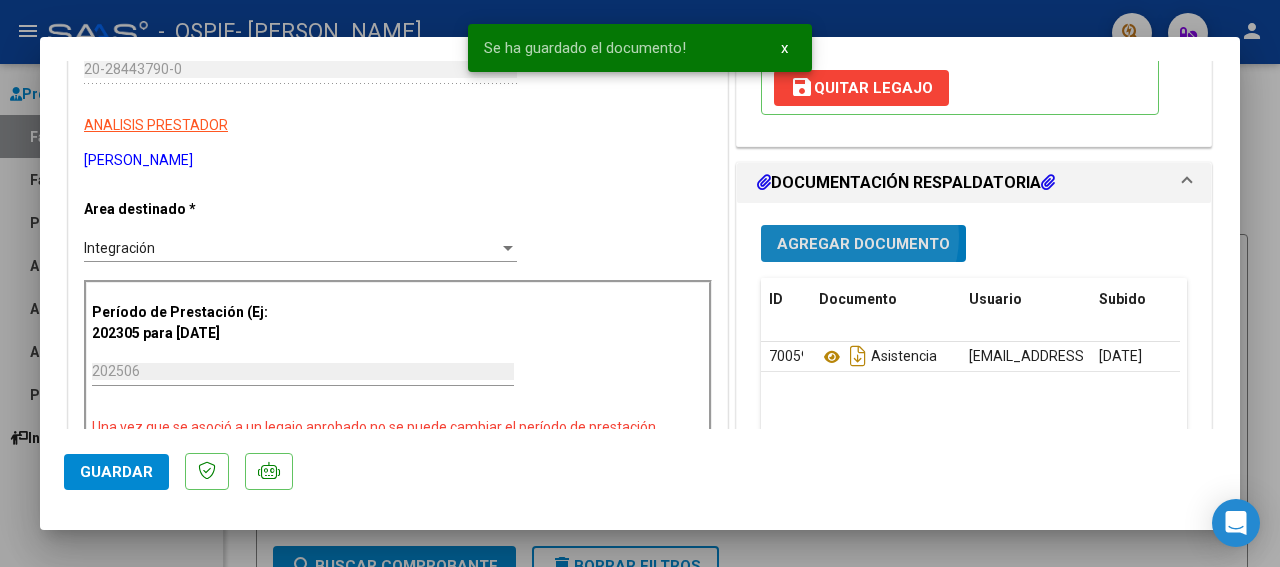 click on "Agregar Documento" at bounding box center (863, 244) 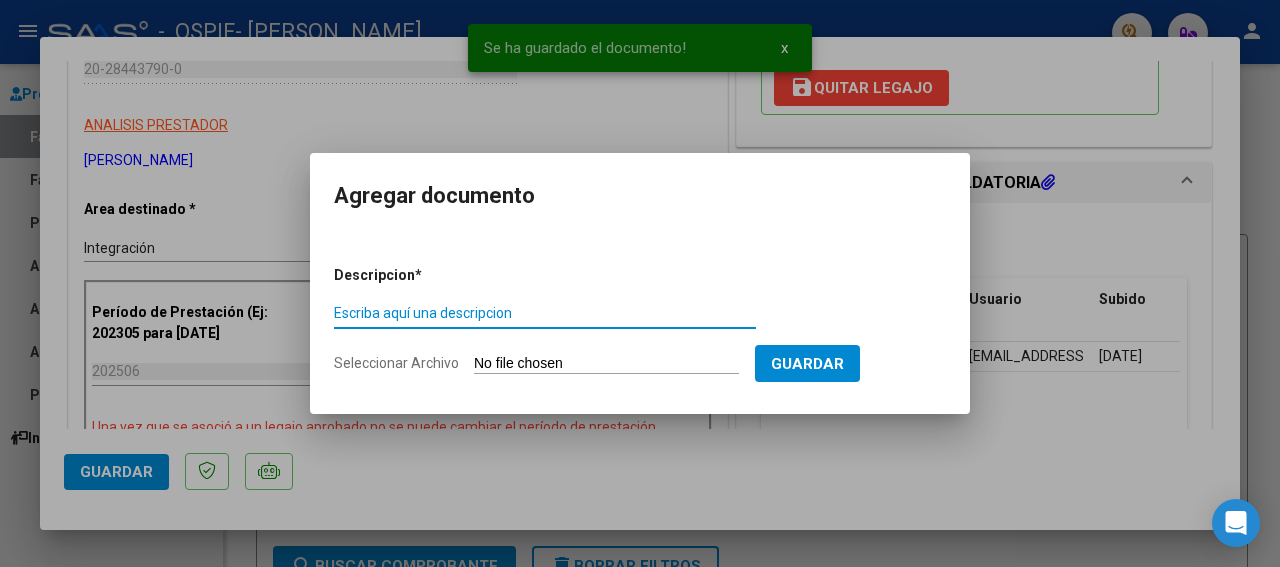 click on "Escriba aquí una descripcion" at bounding box center [545, 313] 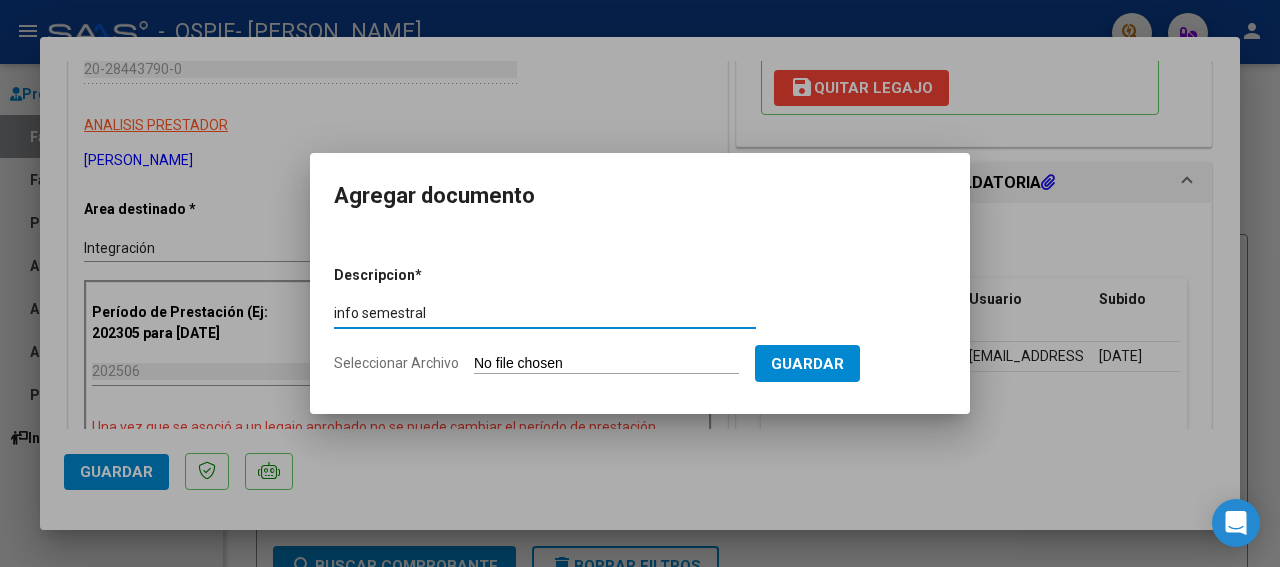 type on "info semestral" 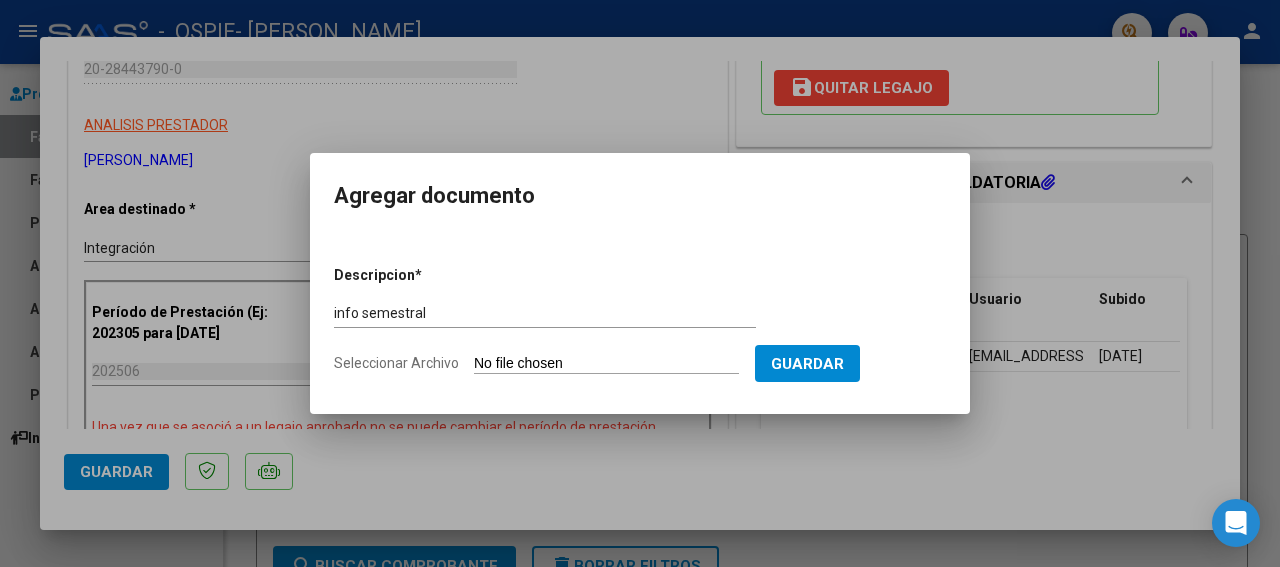 type on "C:\fakepath\INFO SEMESTRAL [PERSON_NAME]  25.docx" 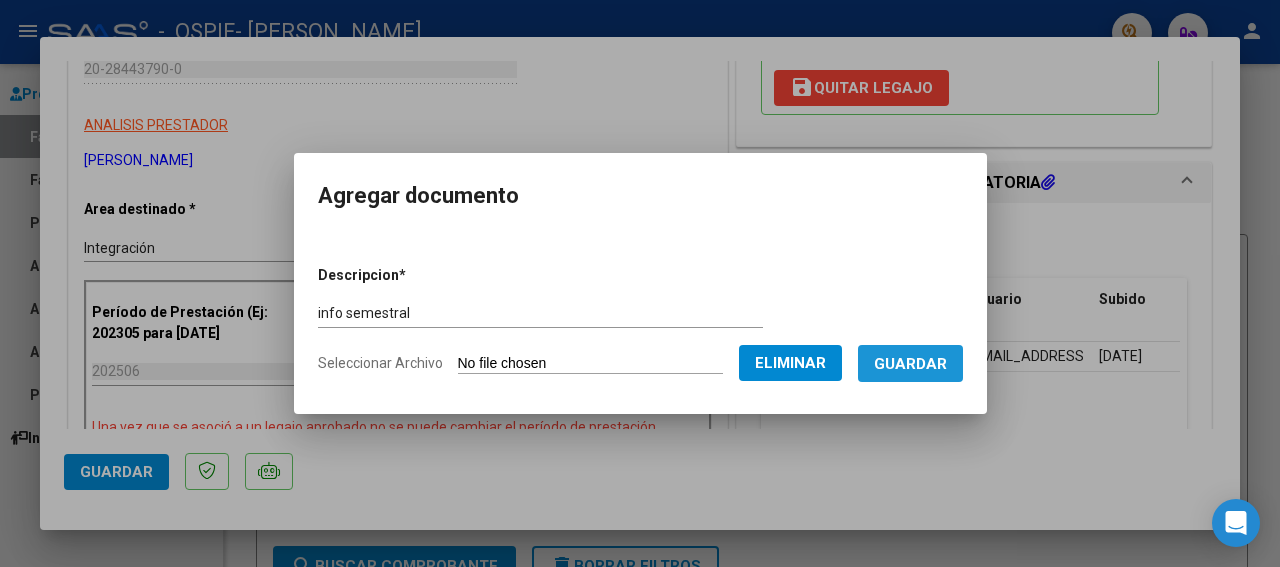 click on "Guardar" at bounding box center [910, 364] 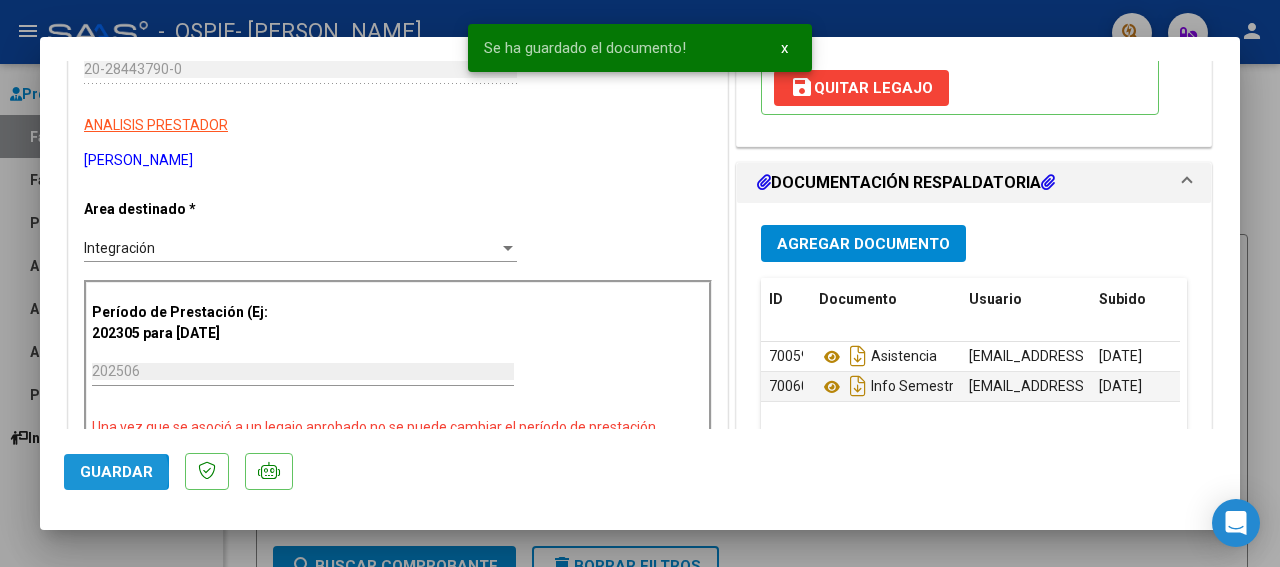 click on "Guardar" 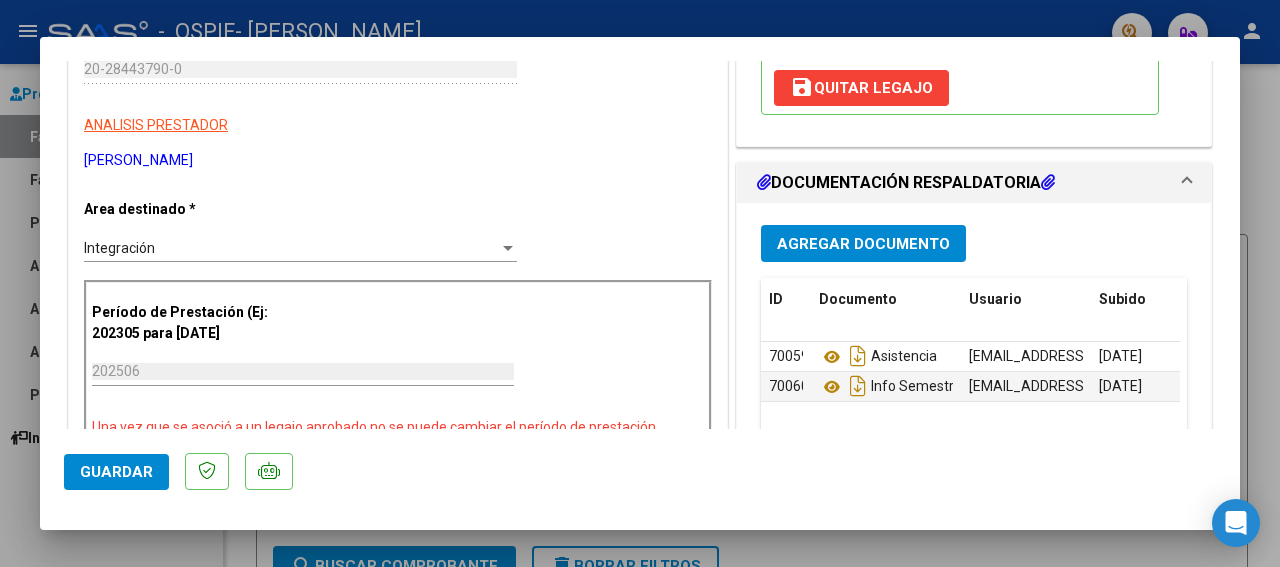 click on "Guardar" 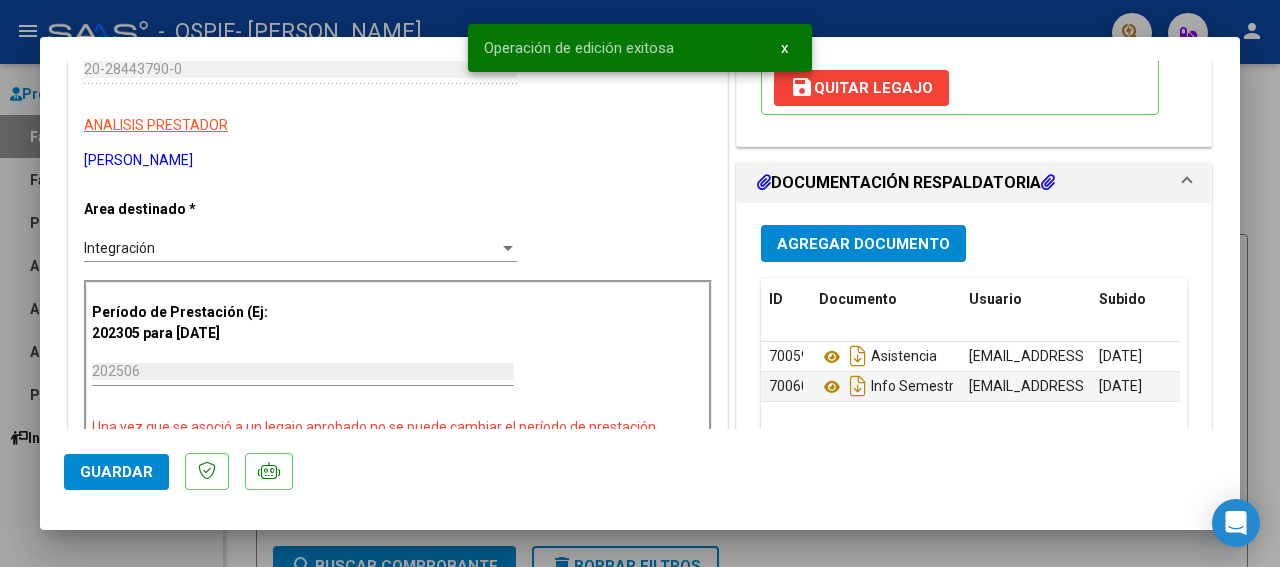 click at bounding box center (640, 283) 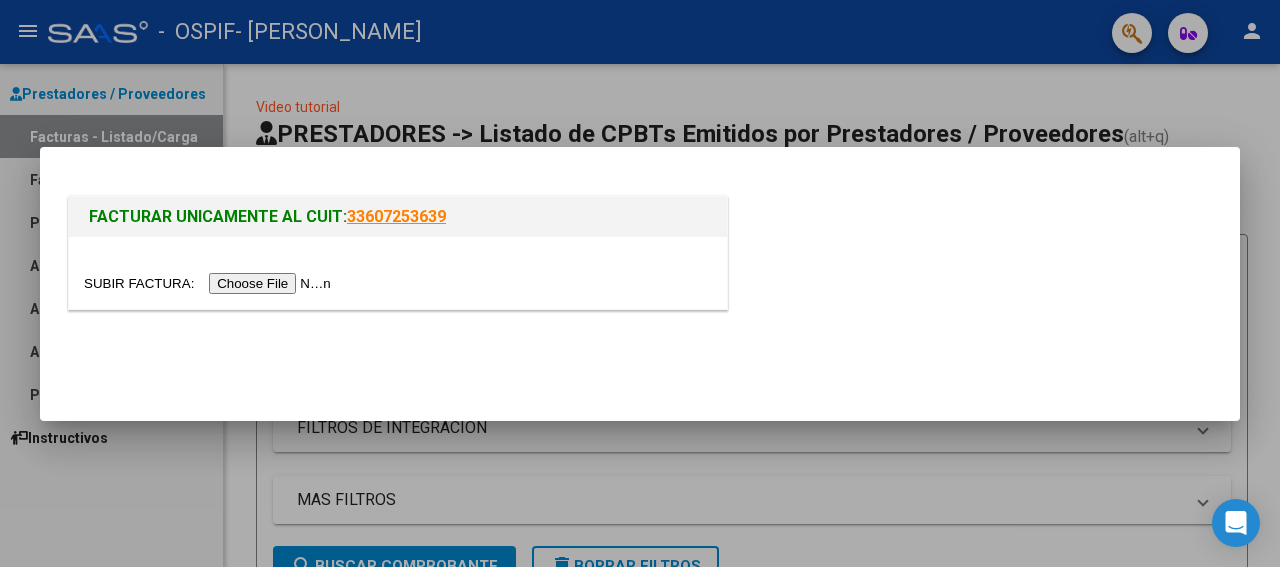 click at bounding box center (210, 283) 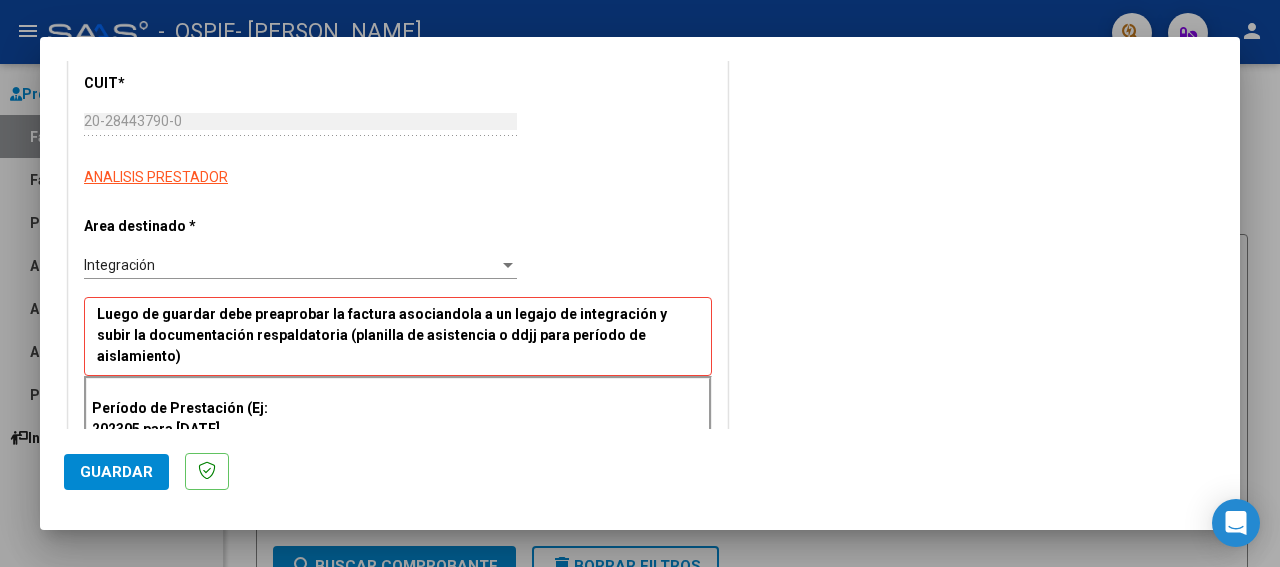 scroll, scrollTop: 300, scrollLeft: 0, axis: vertical 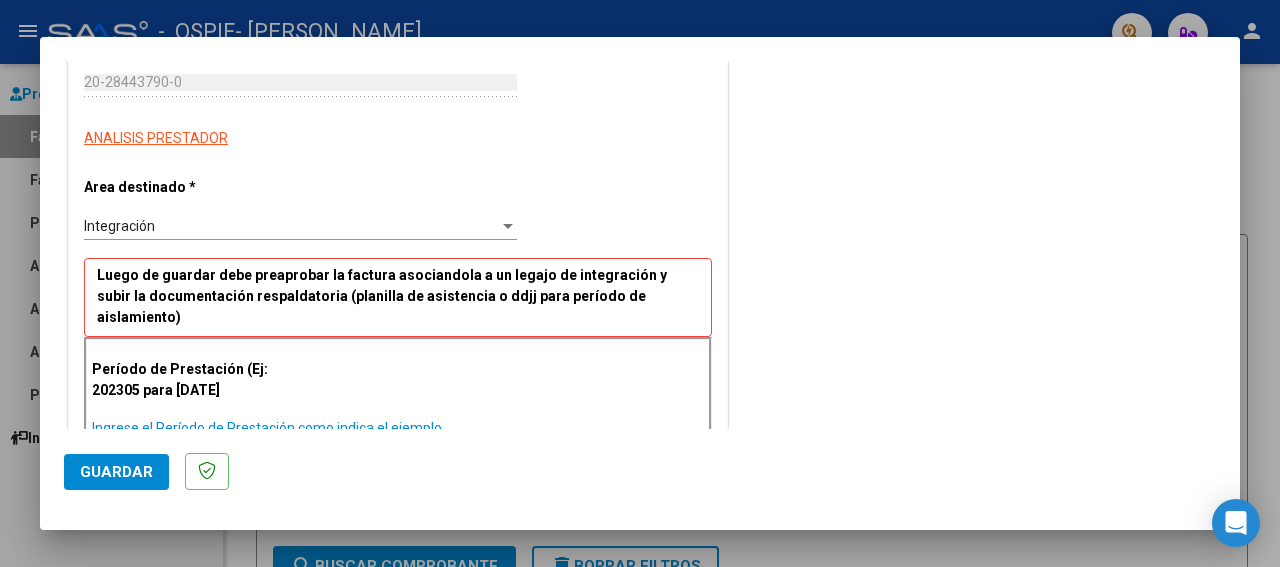 click on "Ingrese el Período de Prestación como indica el ejemplo" at bounding box center [303, 428] 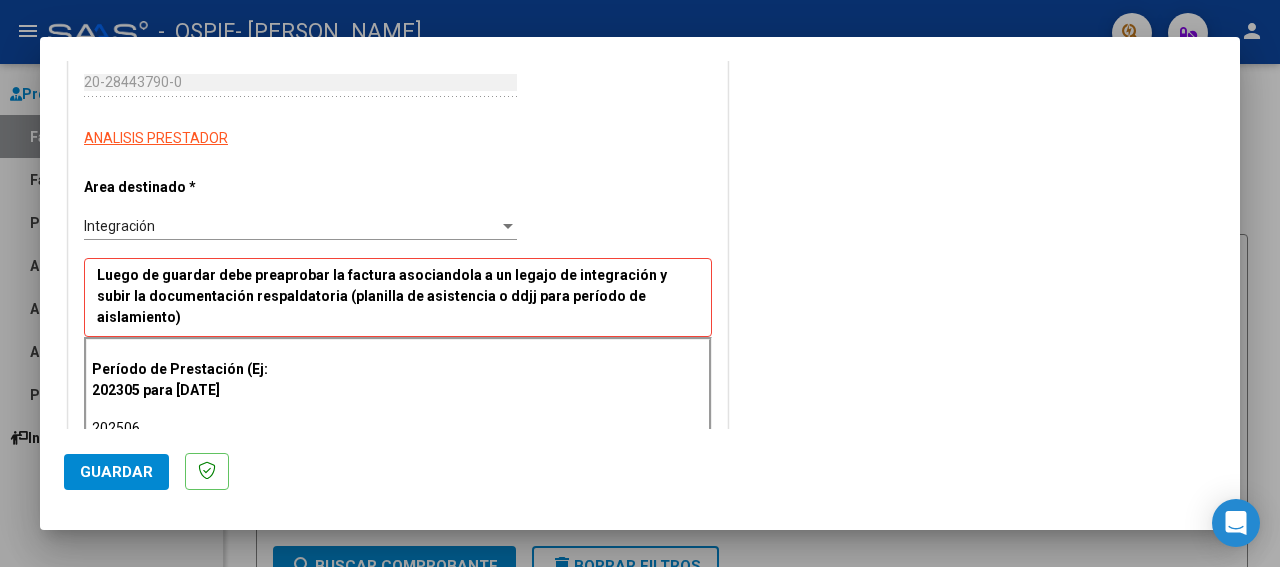 type on "202506" 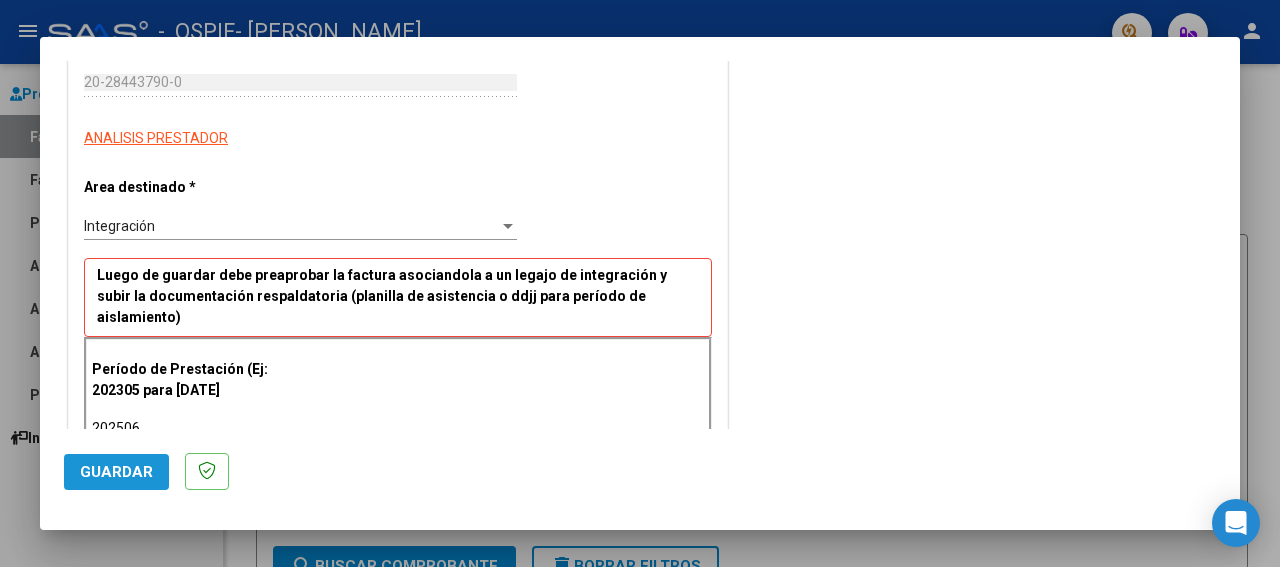 click on "Guardar" 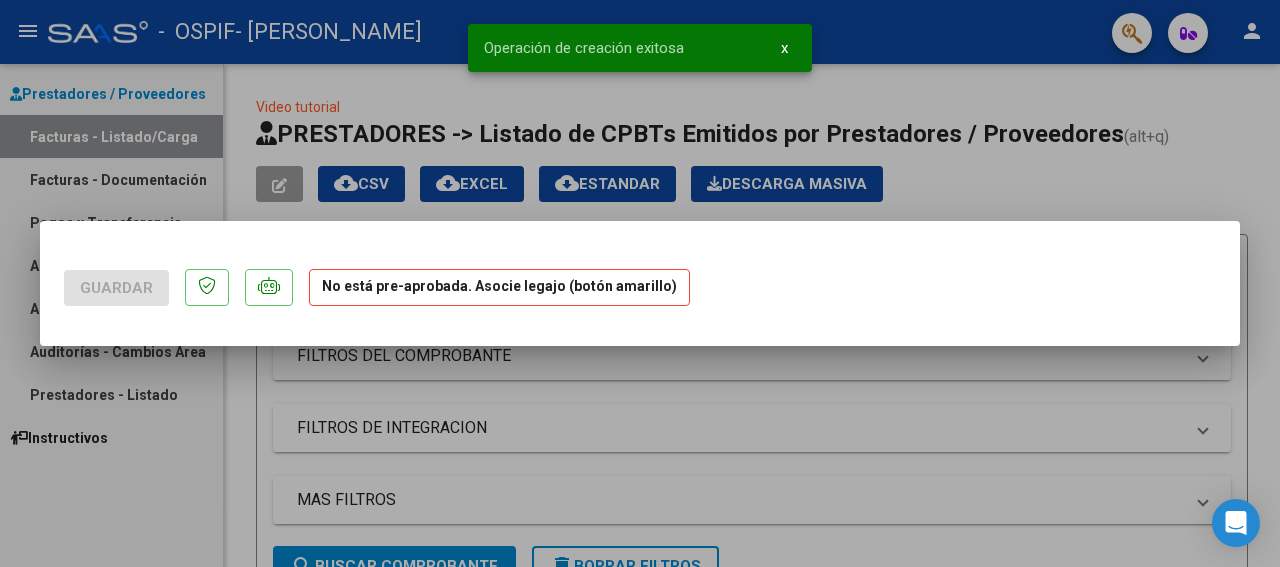 scroll, scrollTop: 0, scrollLeft: 0, axis: both 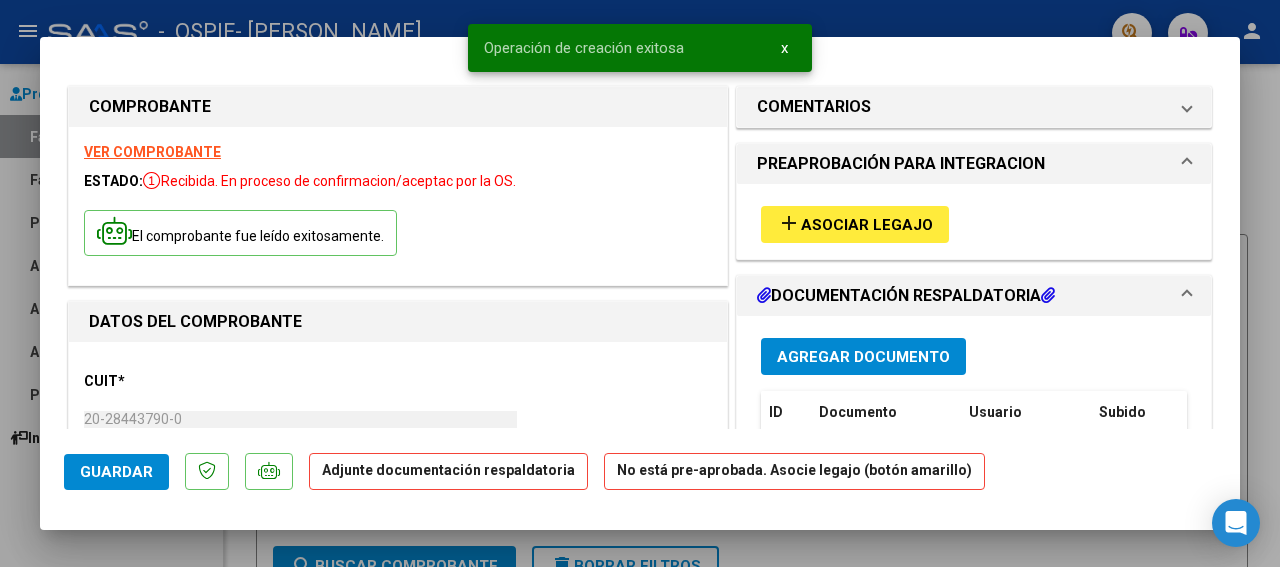 click on "Asociar Legajo" at bounding box center (867, 225) 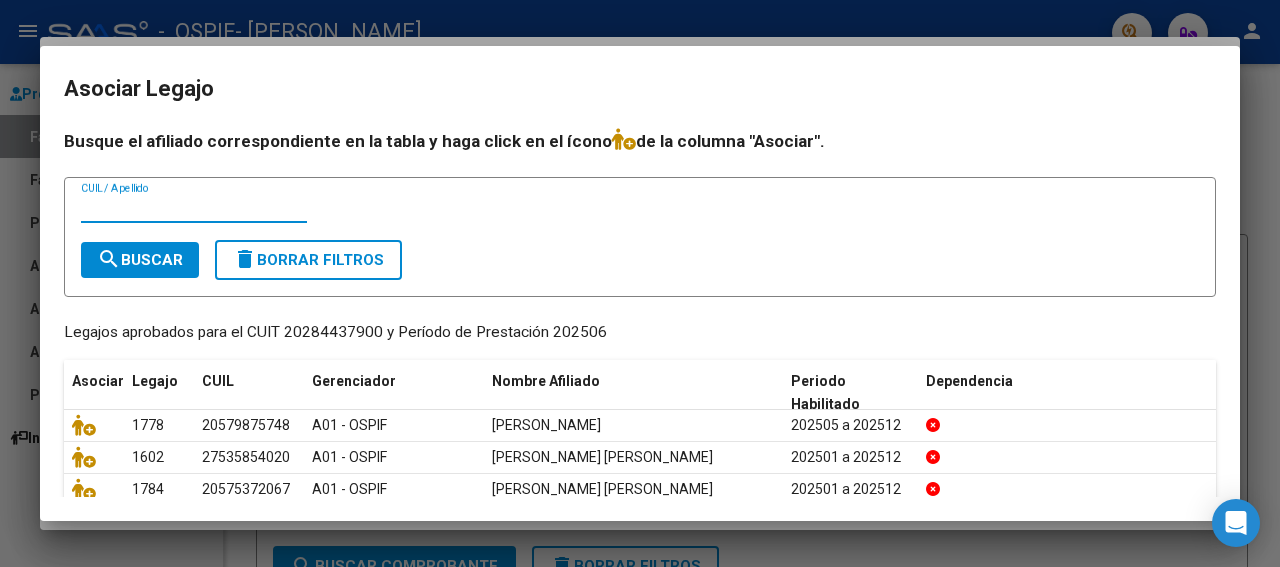 click on "CUIL / Apellido" at bounding box center [194, 208] 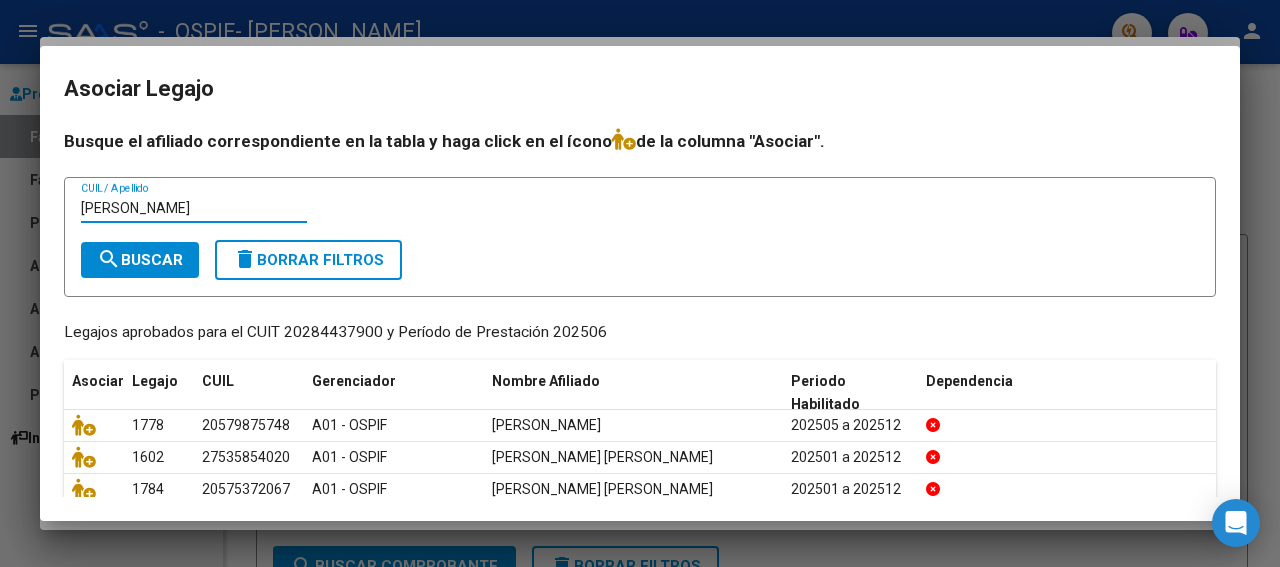 type on "[PERSON_NAME]" 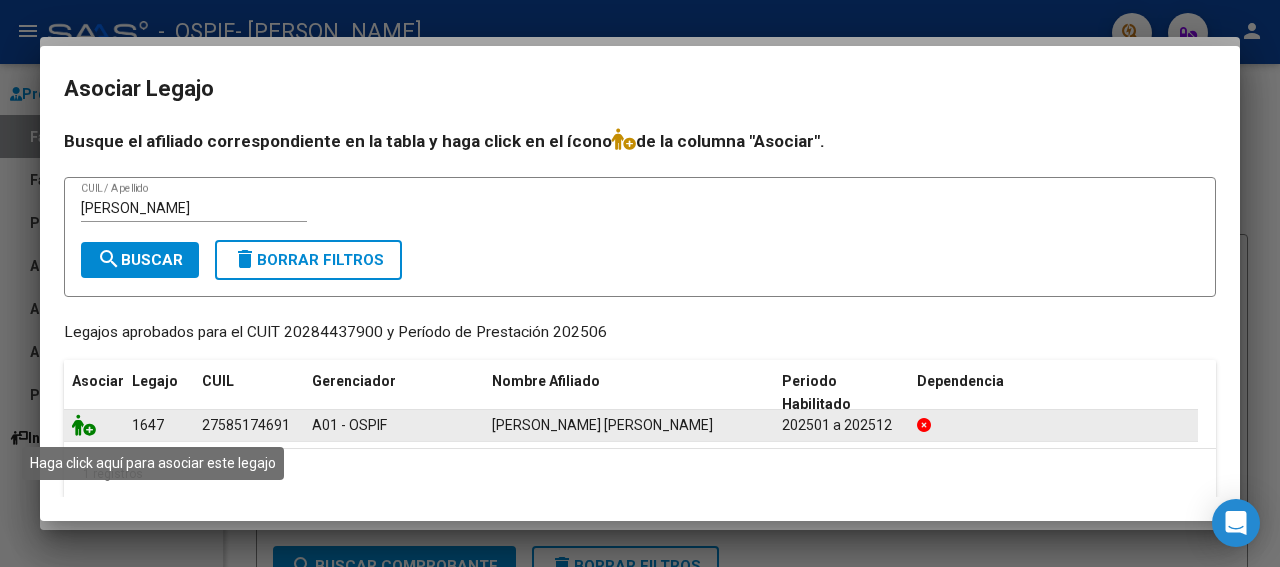 click 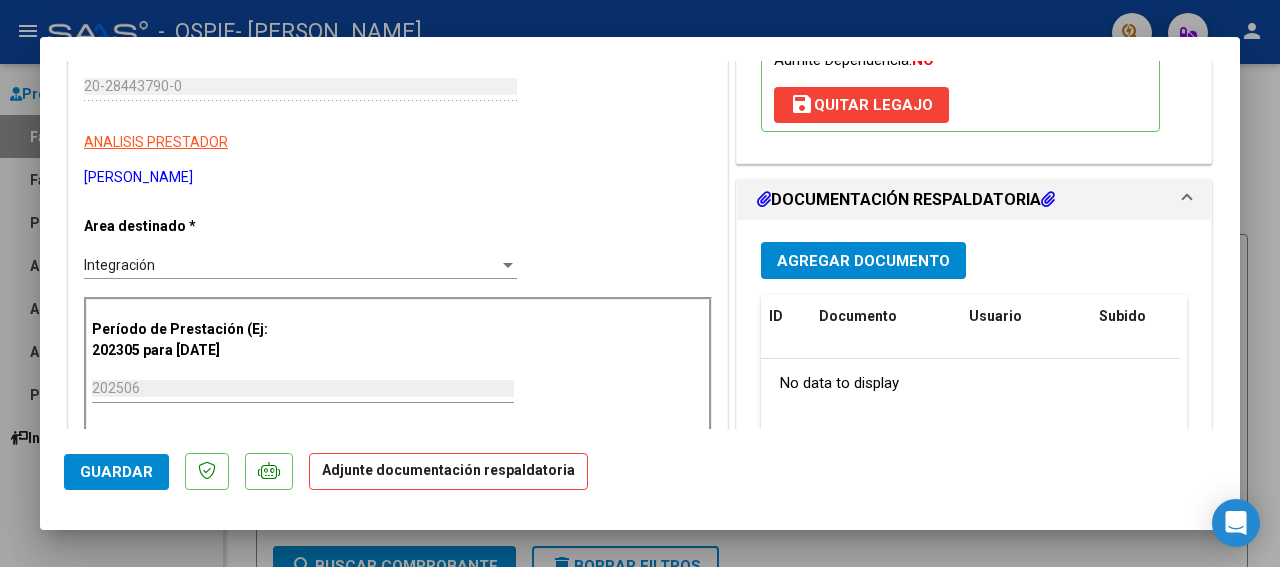 scroll, scrollTop: 350, scrollLeft: 0, axis: vertical 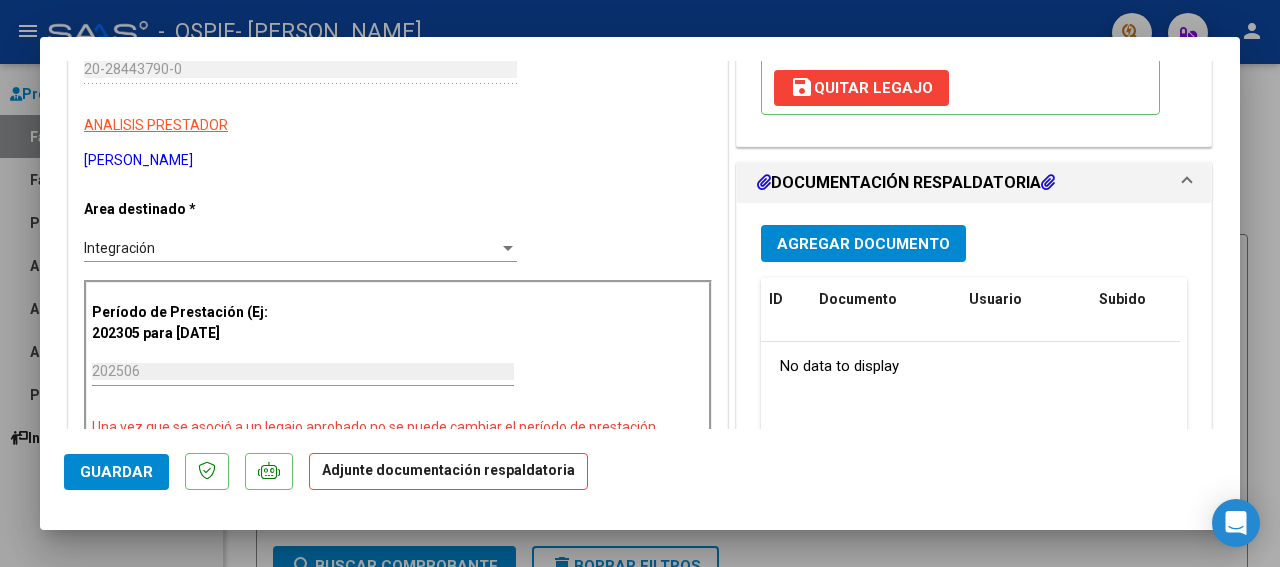 drag, startPoint x: 1237, startPoint y: 421, endPoint x: 994, endPoint y: 342, distance: 255.51907 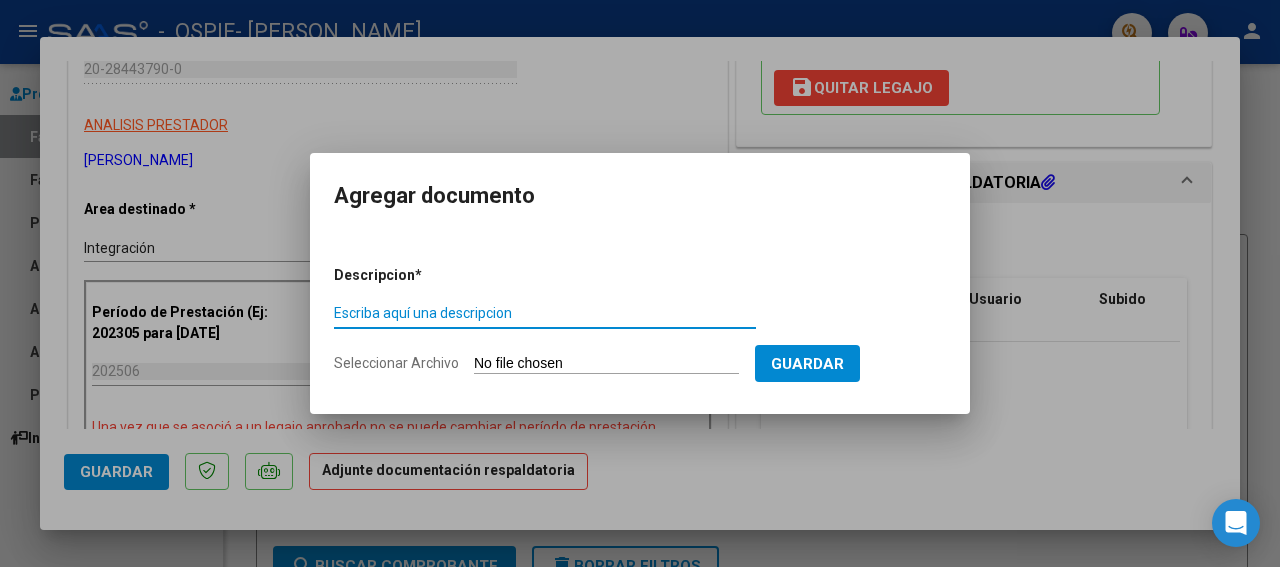 click on "Escriba aquí una descripcion" at bounding box center (545, 313) 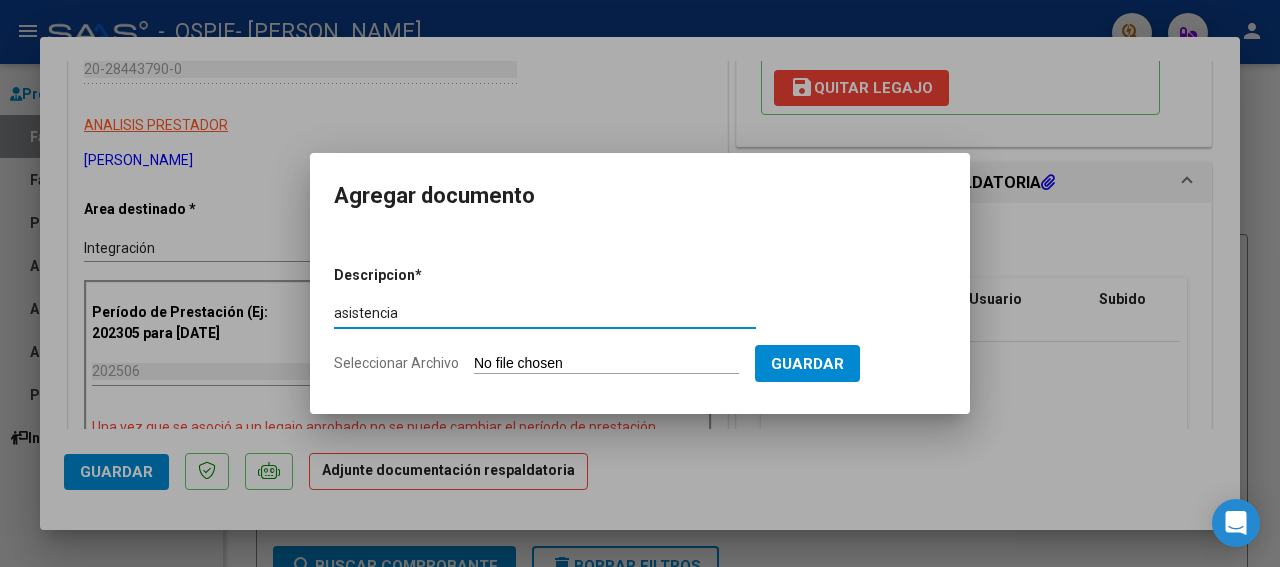 type on "asistencia" 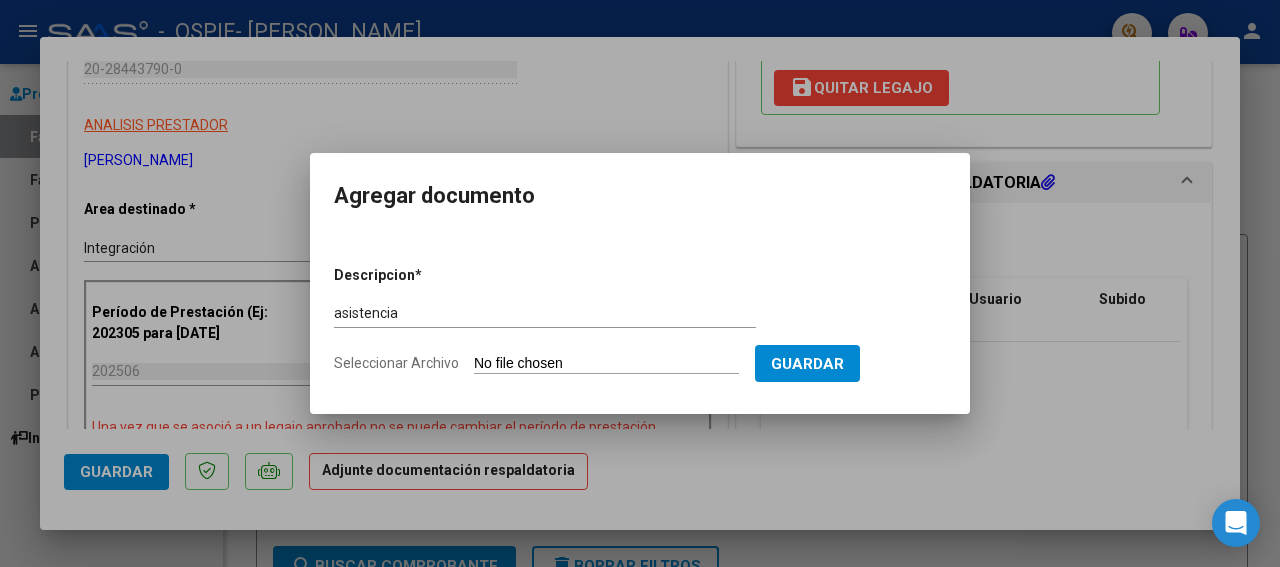 click on "Seleccionar Archivo" at bounding box center [606, 364] 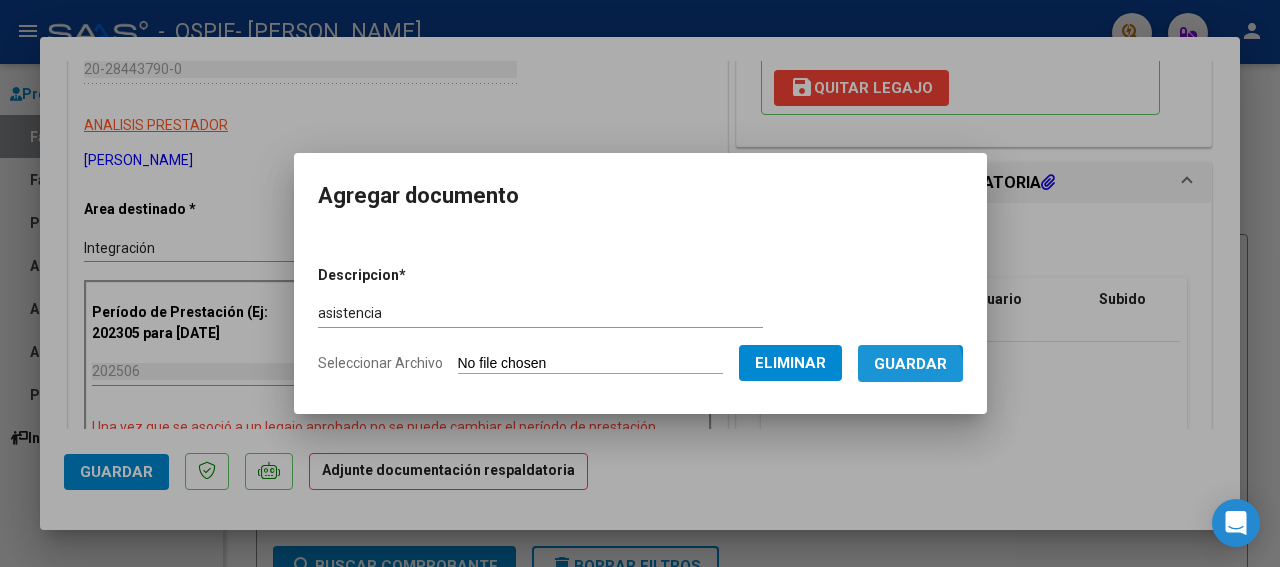 click on "Guardar" at bounding box center (910, 364) 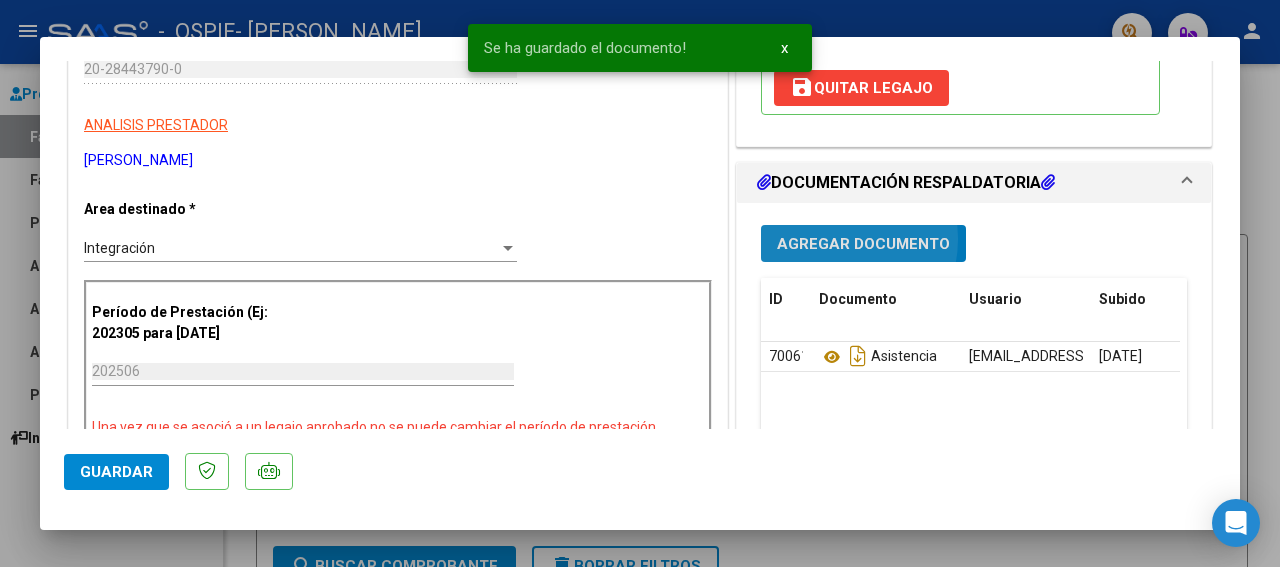 click on "Agregar Documento" at bounding box center [863, 244] 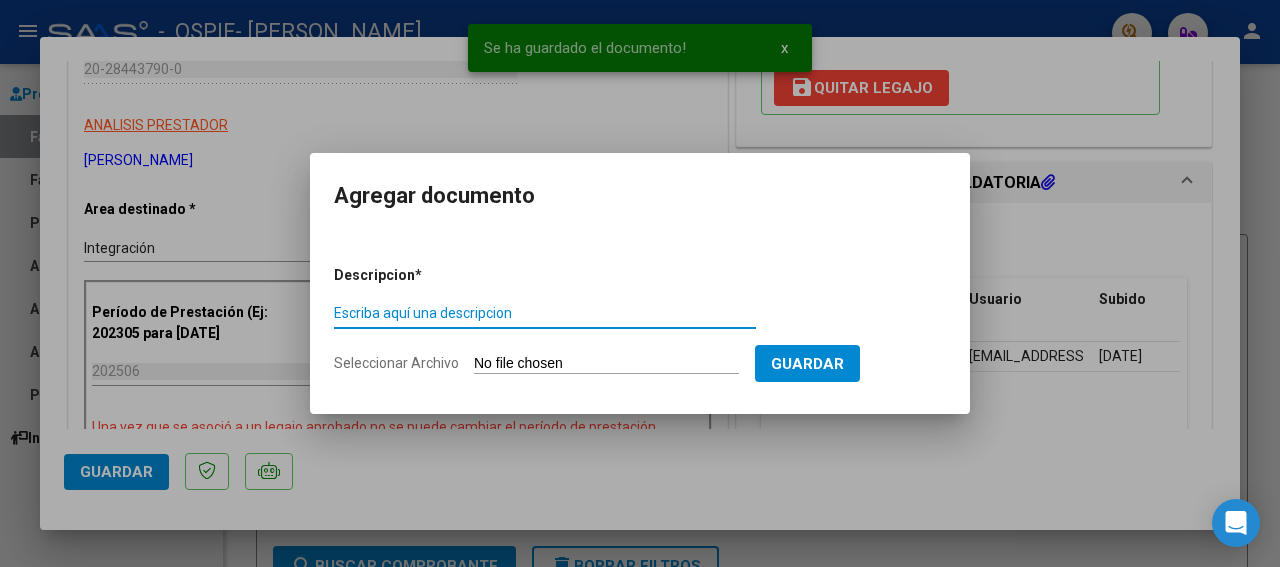 click on "Escriba aquí una descripcion" at bounding box center [545, 313] 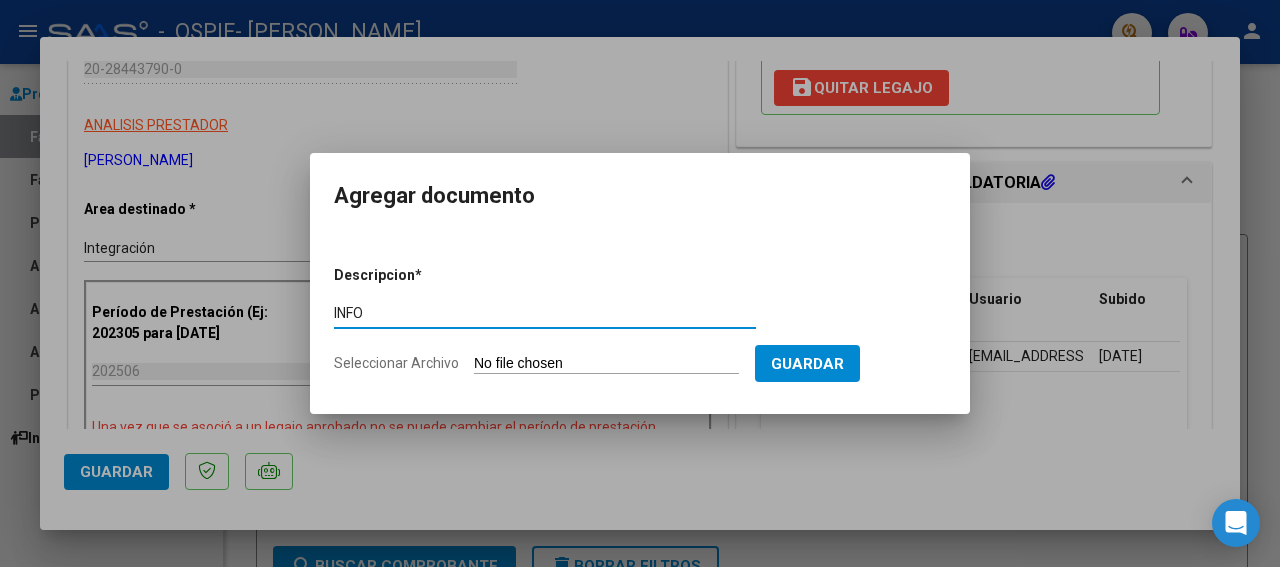 type on "INFO" 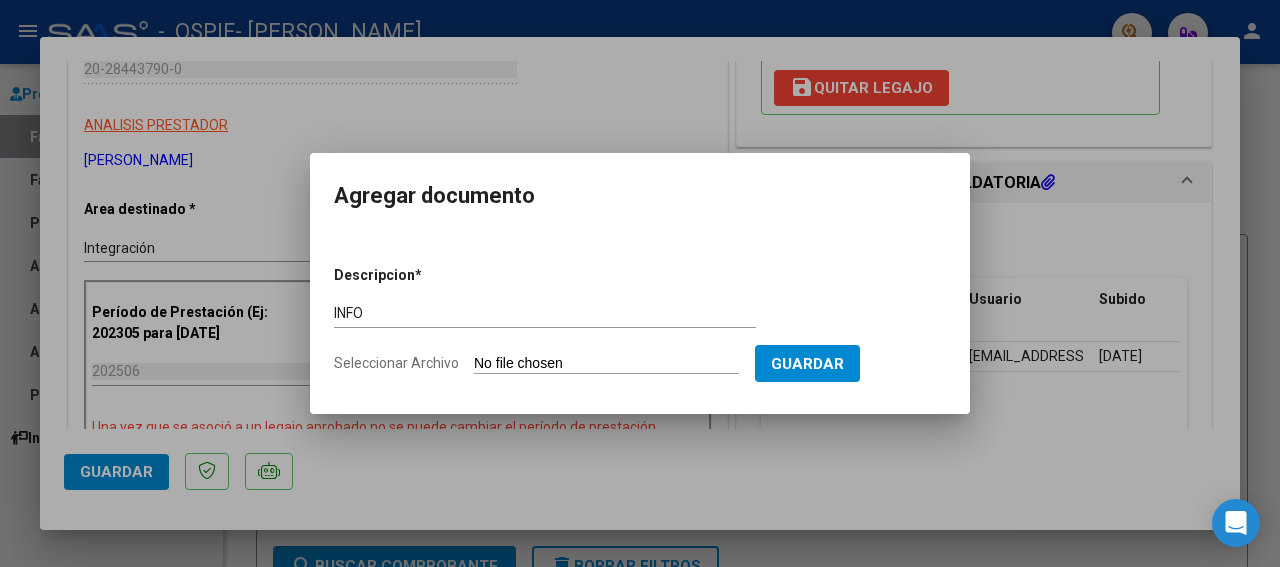 click on "Seleccionar Archivo" at bounding box center [606, 364] 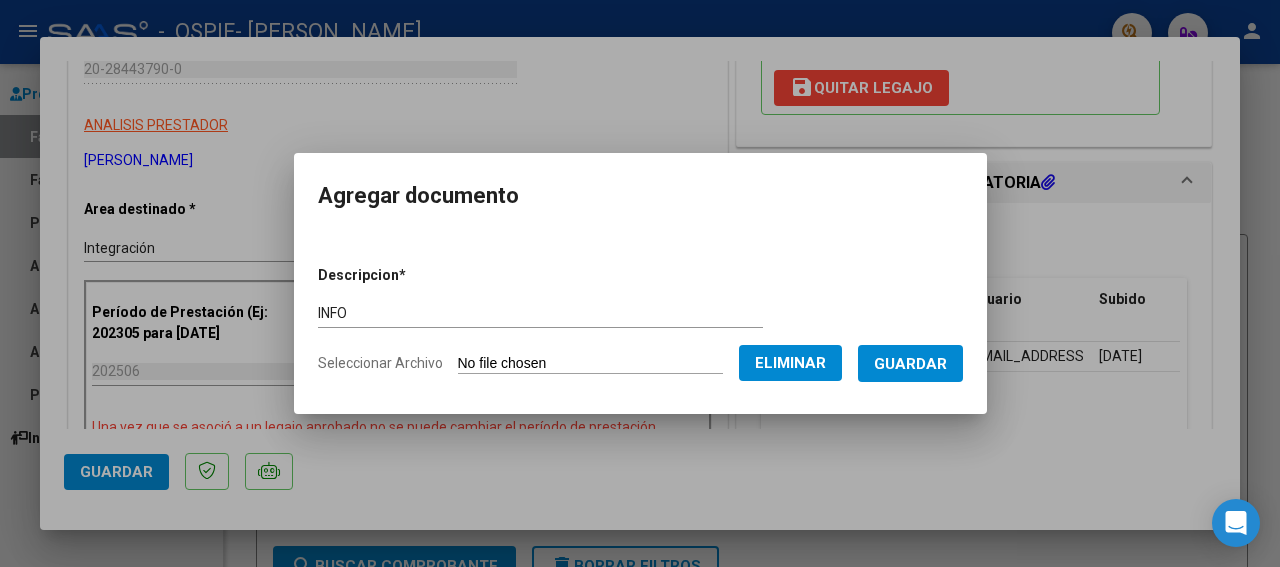 click on "Guardar" at bounding box center [910, 364] 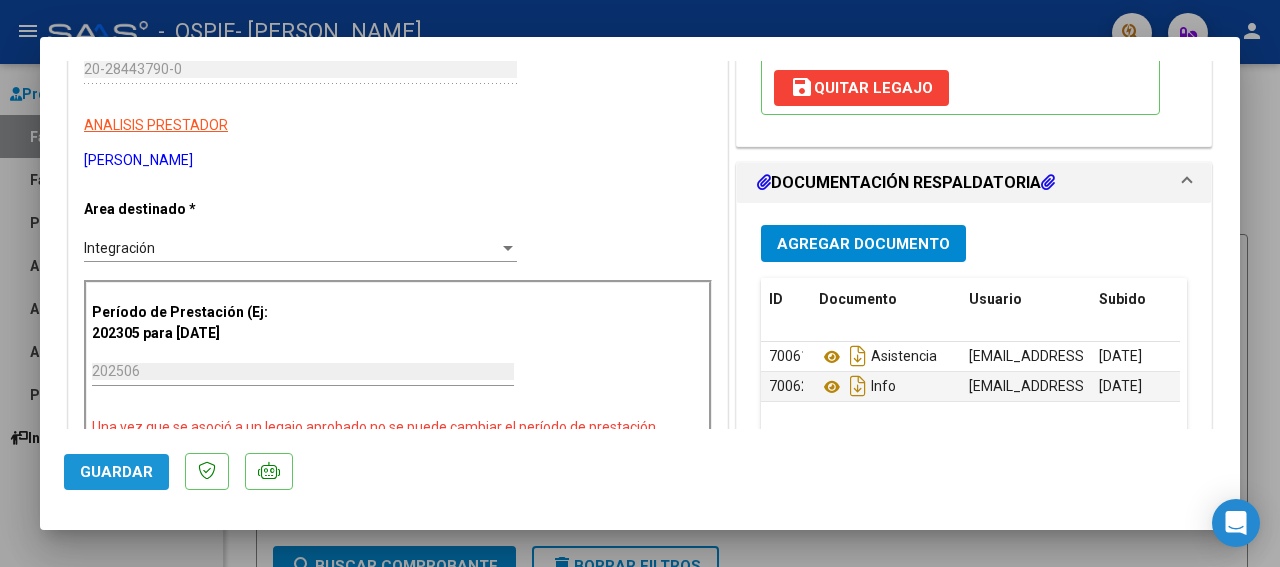 click on "Guardar" 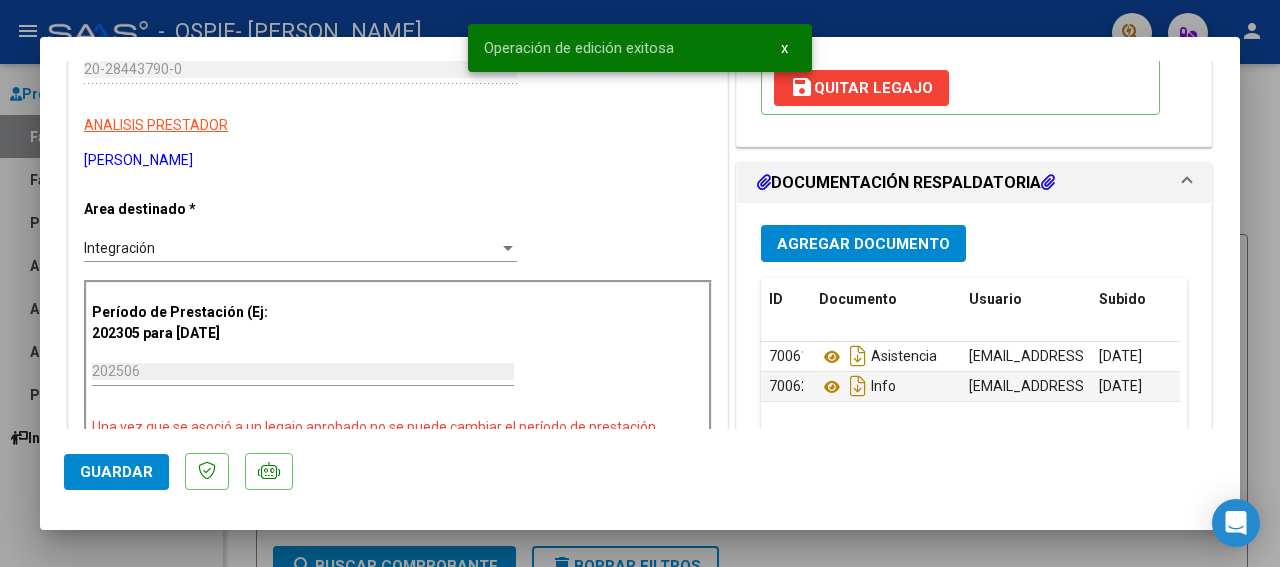 click at bounding box center (640, 283) 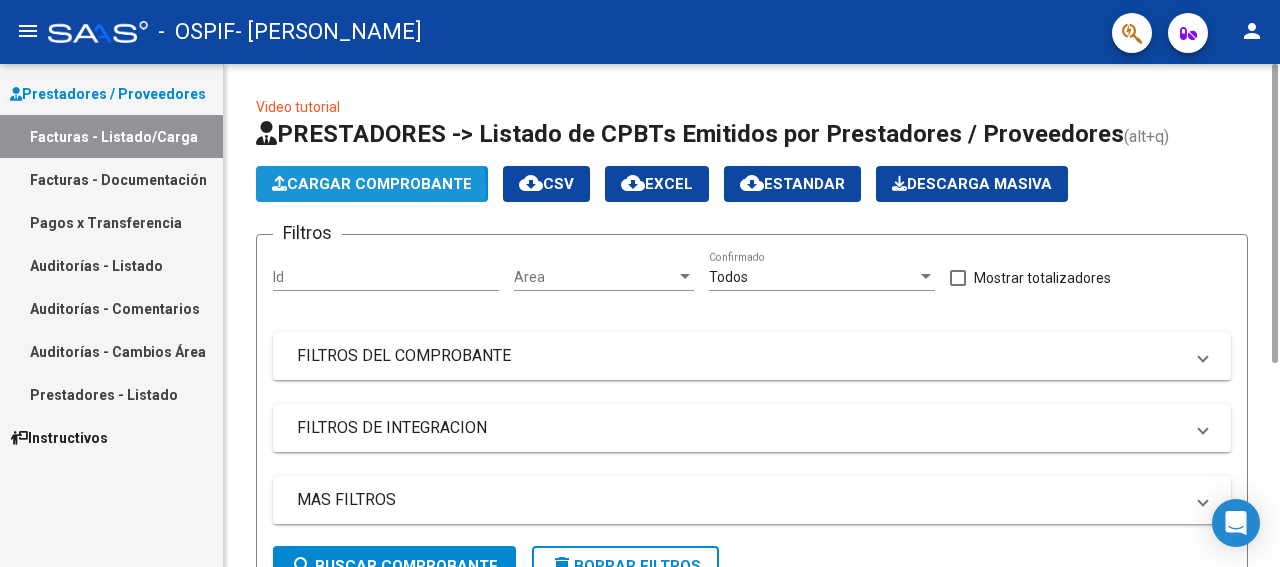 click on "Cargar Comprobante" 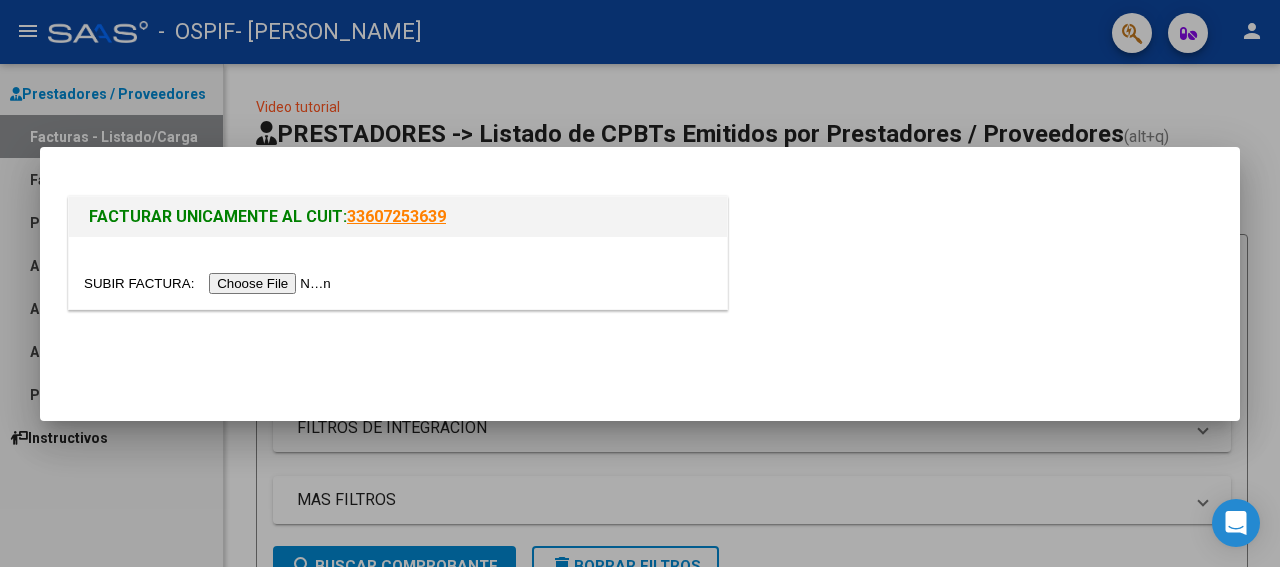 click at bounding box center [210, 283] 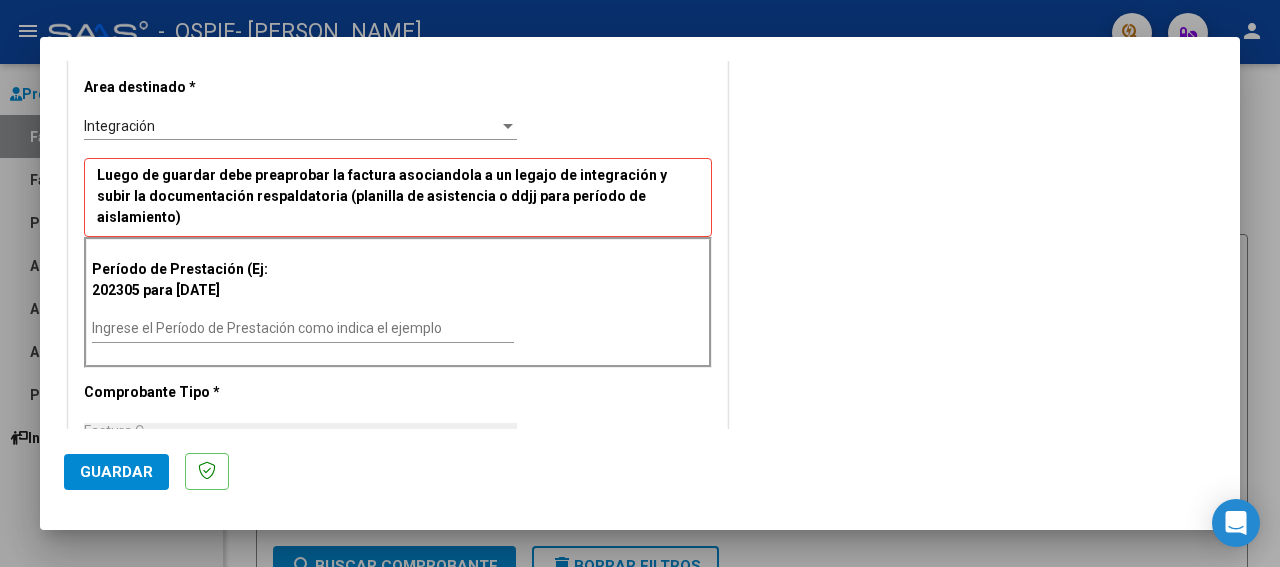 scroll, scrollTop: 450, scrollLeft: 0, axis: vertical 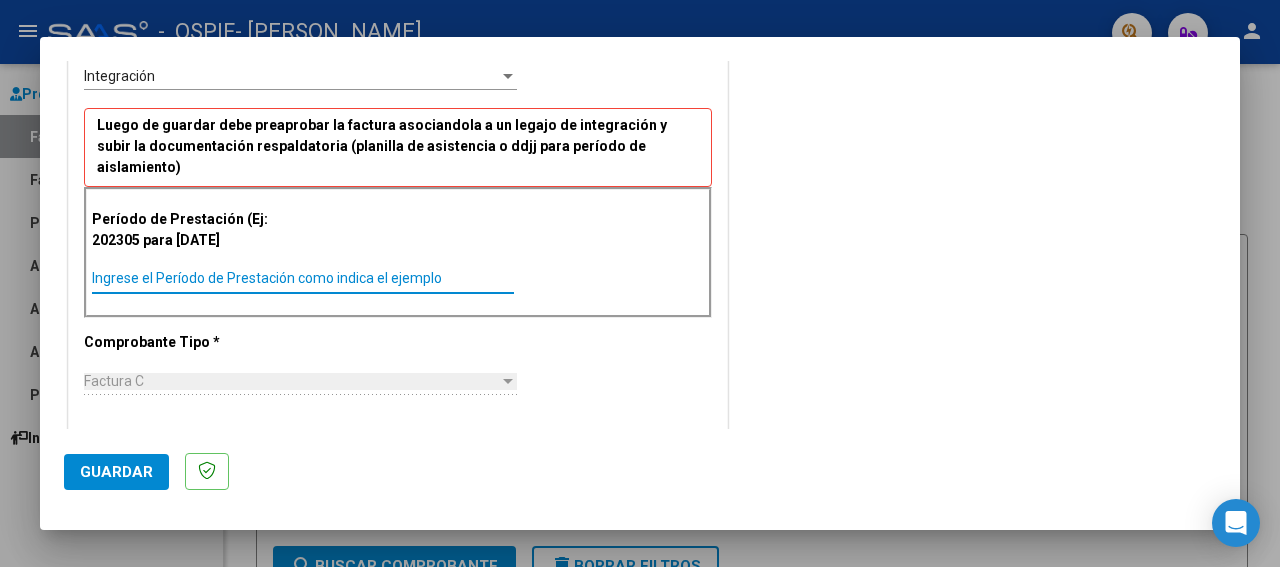 click on "Ingrese el Período de Prestación como indica el ejemplo" at bounding box center (303, 278) 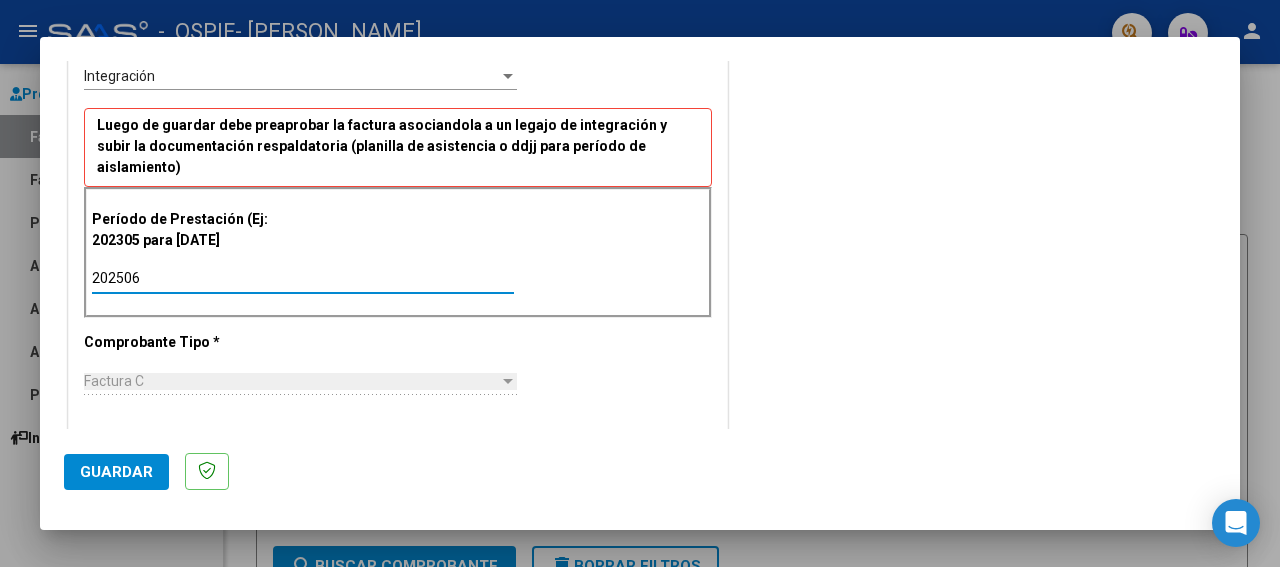 type on "202506" 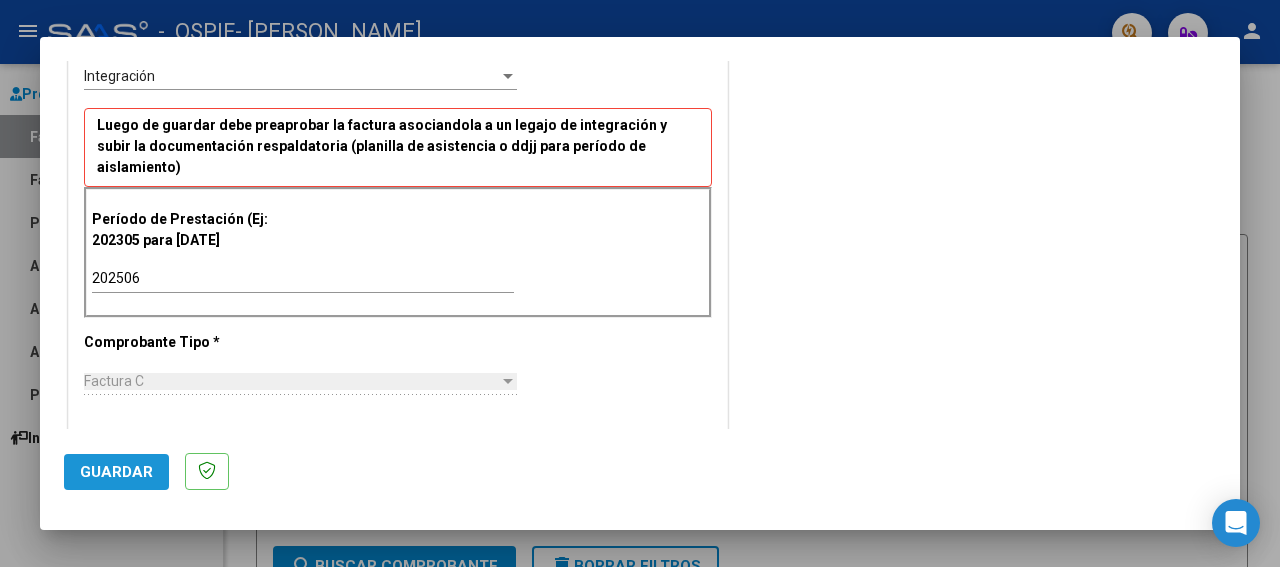 click on "Guardar" 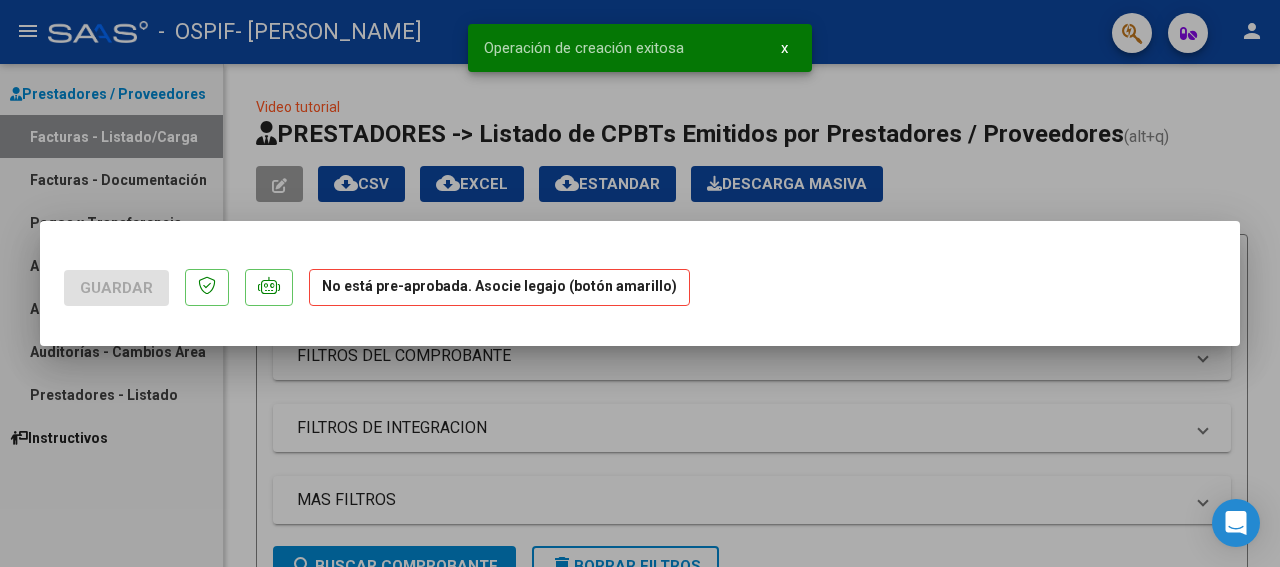 scroll, scrollTop: 0, scrollLeft: 0, axis: both 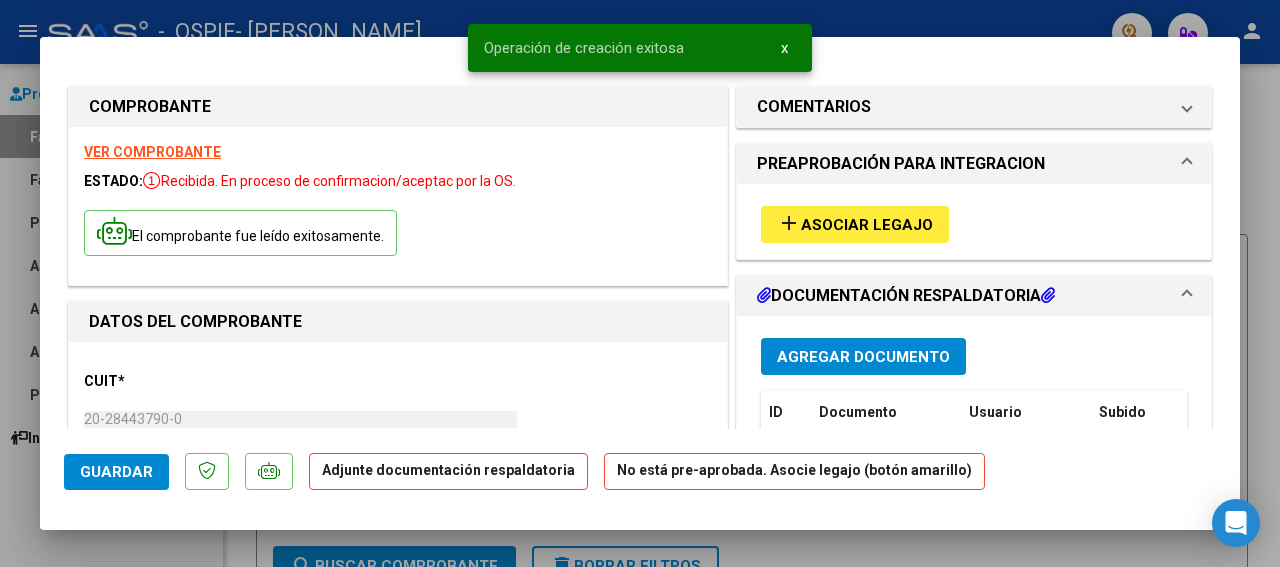 click on "Asociar Legajo" at bounding box center [867, 225] 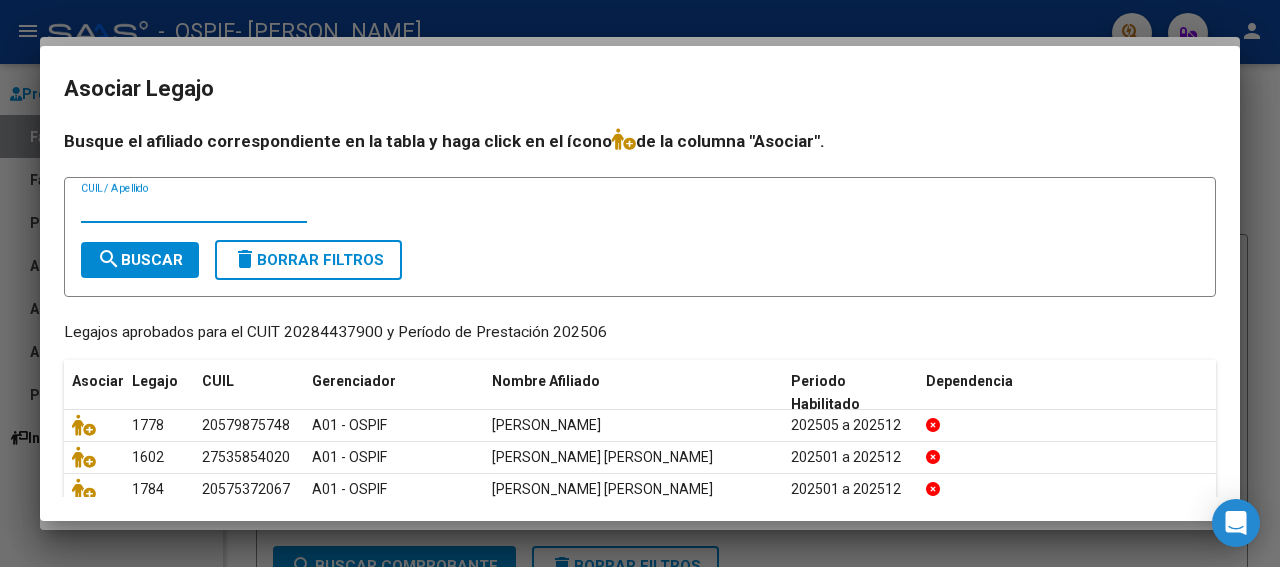 click on "CUIL / Apellido" at bounding box center [194, 208] 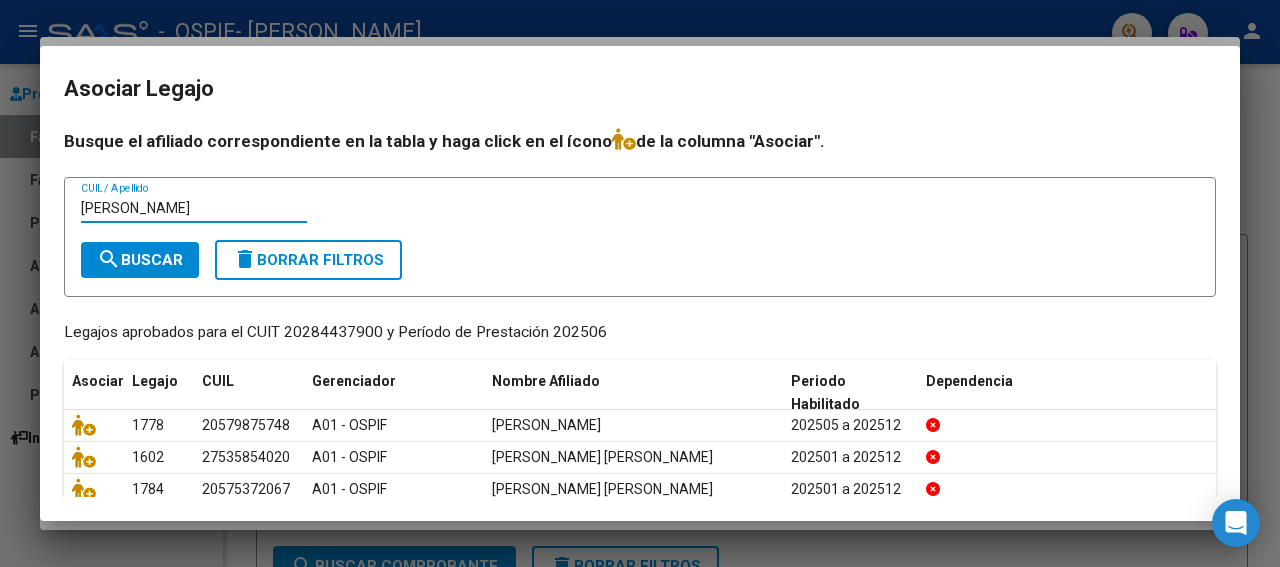 type on "[PERSON_NAME]" 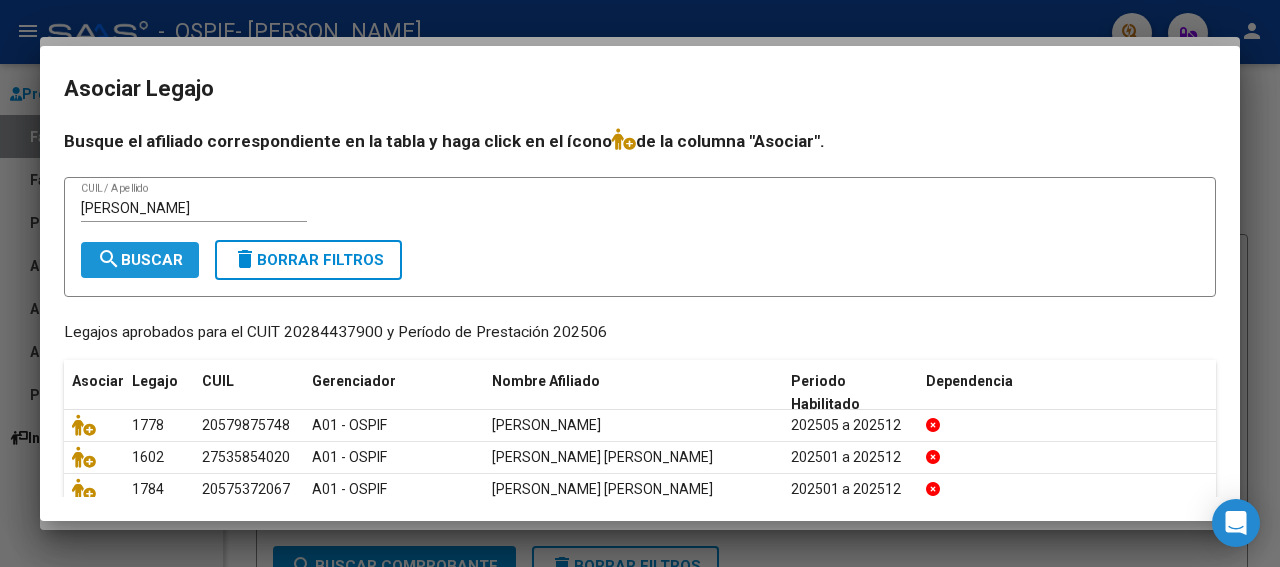 click on "search  Buscar" at bounding box center (140, 260) 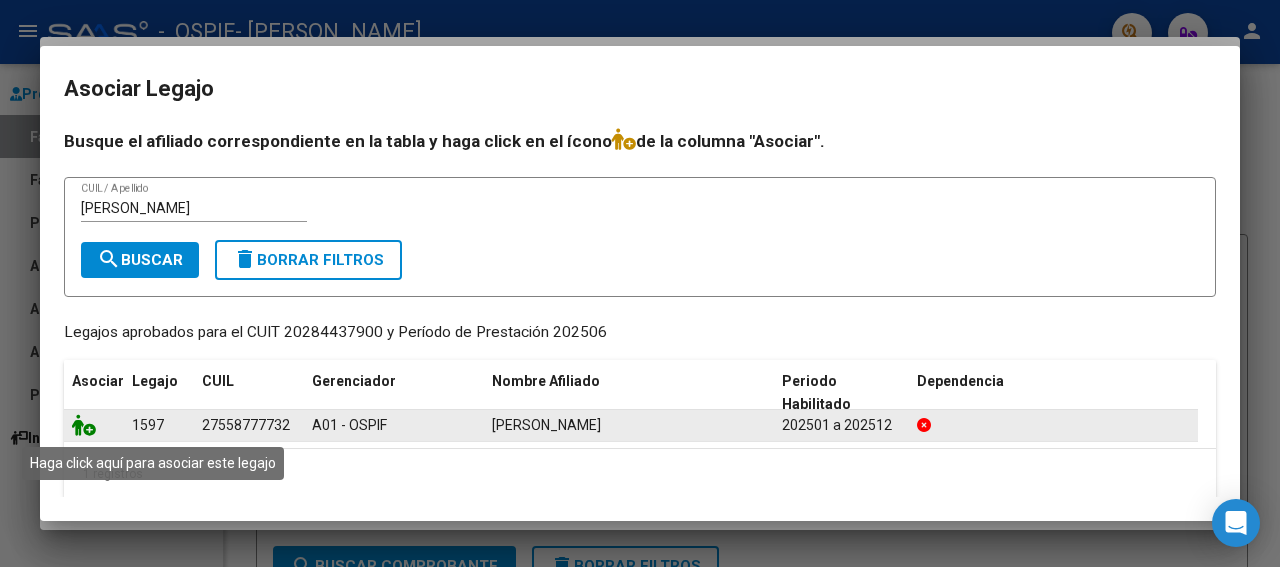 click 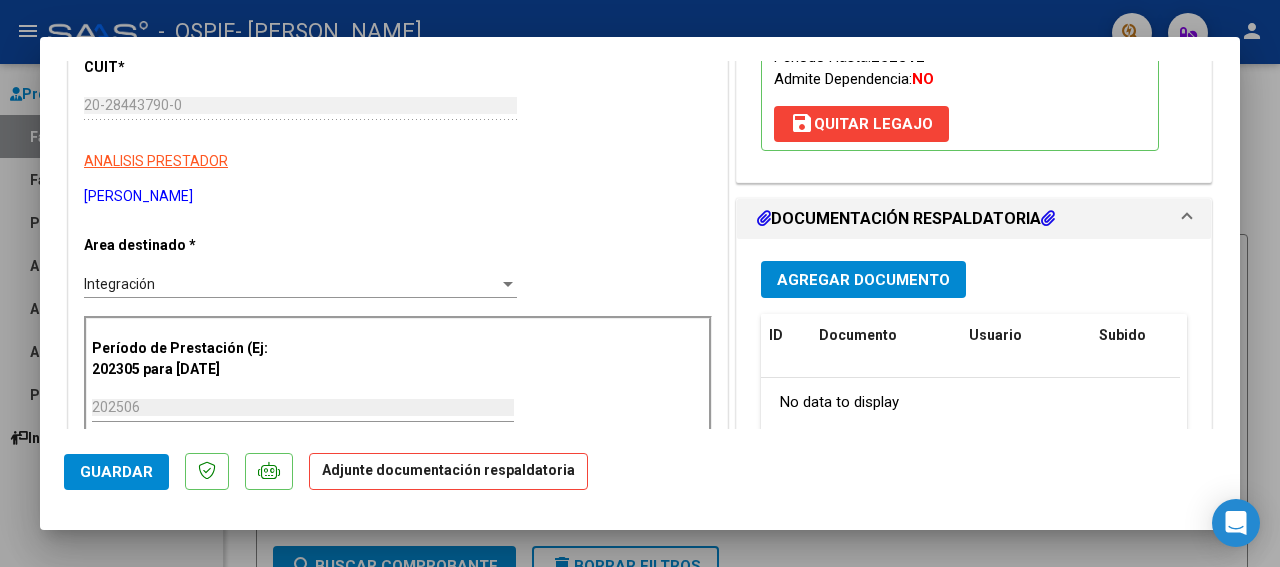 scroll, scrollTop: 350, scrollLeft: 0, axis: vertical 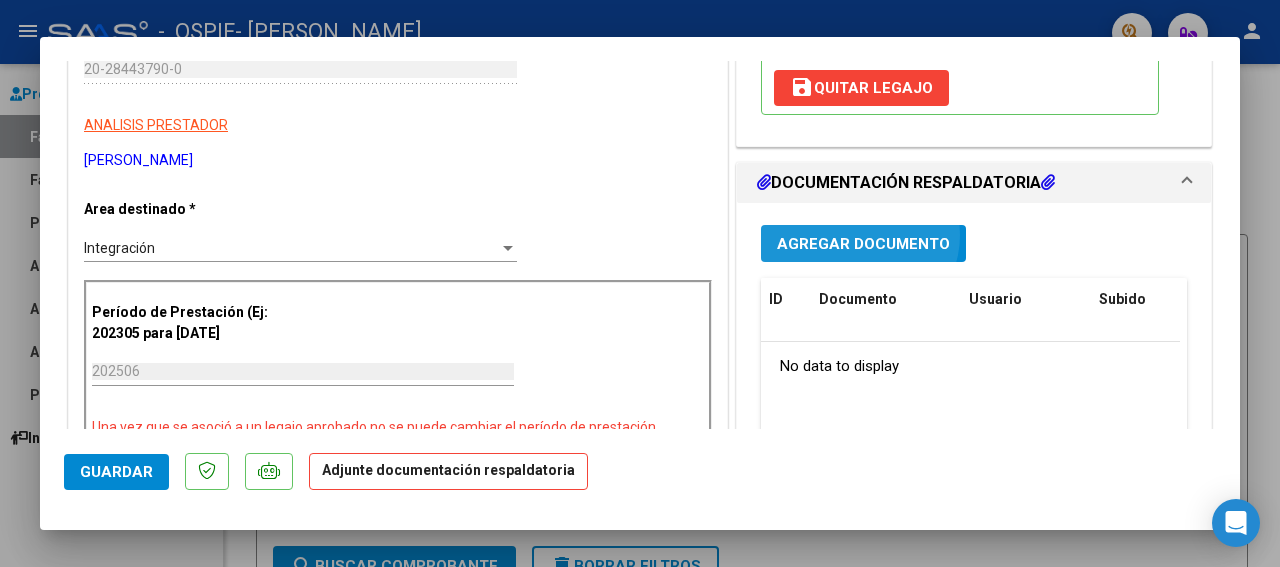click on "Agregar Documento" at bounding box center [863, 243] 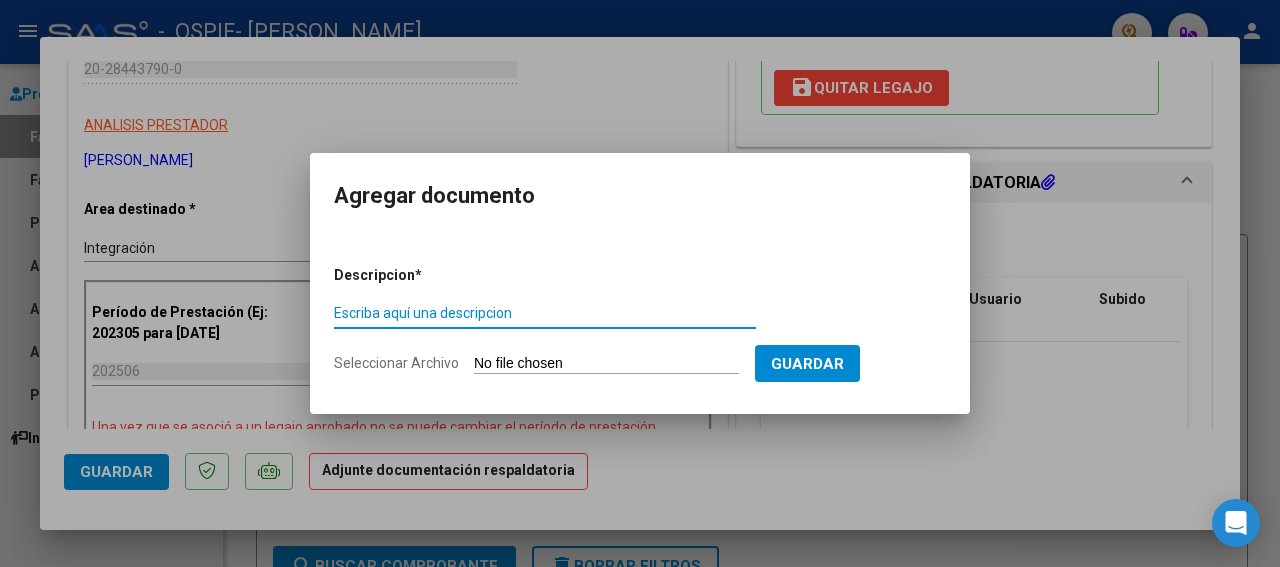 click on "Escriba aquí una descripcion" at bounding box center (545, 313) 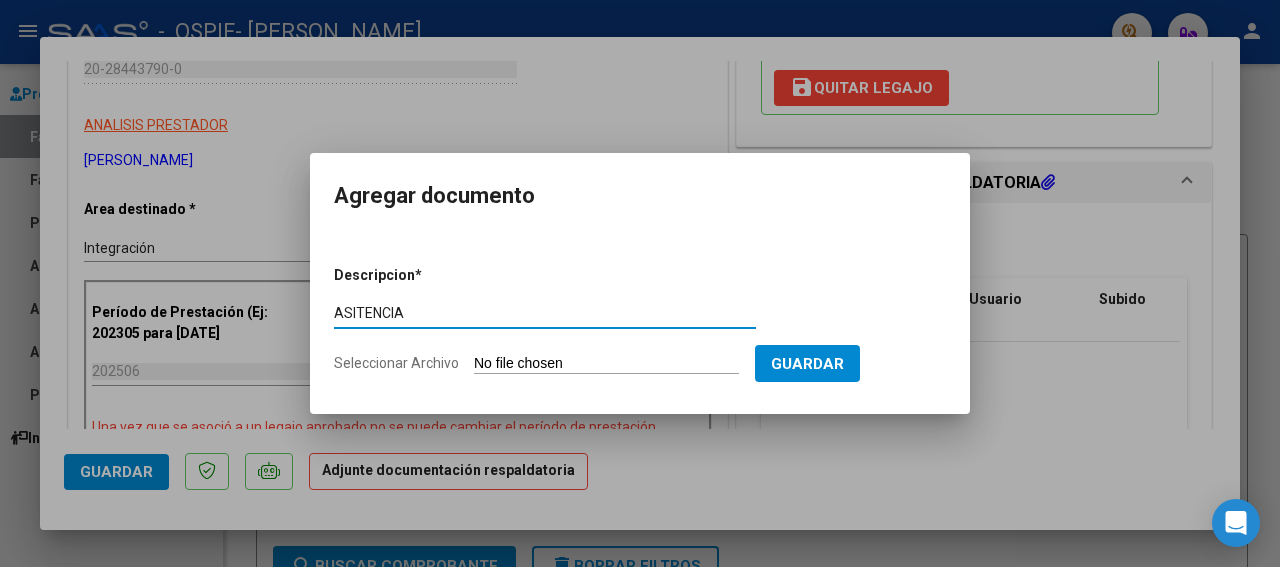 type on "ASITENCIA" 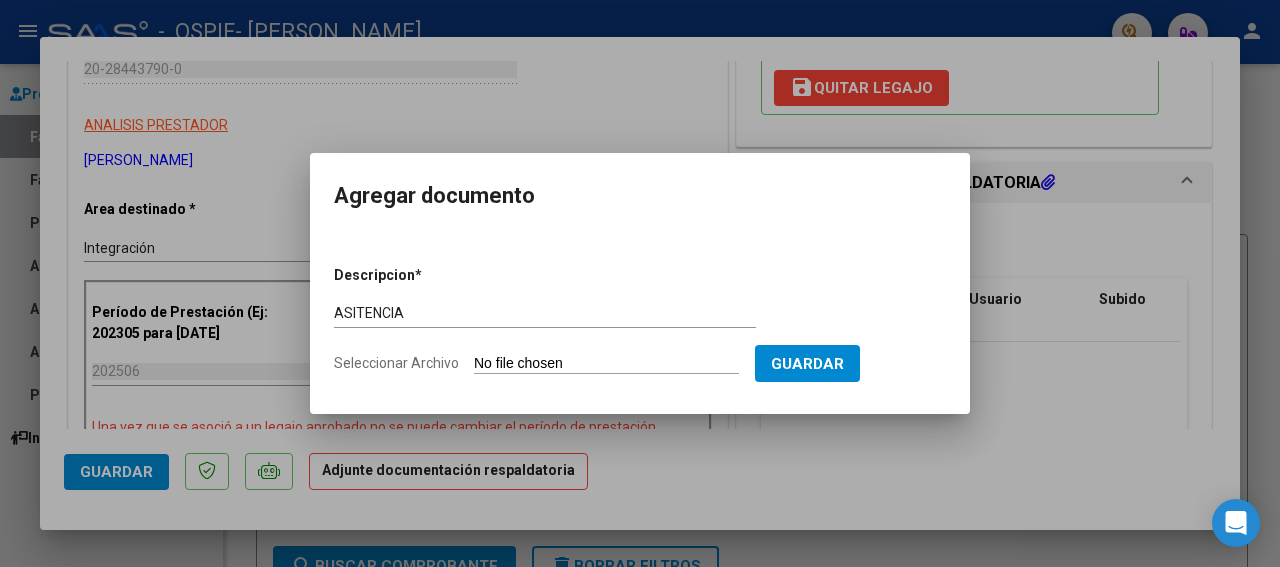 click on "Seleccionar Archivo" at bounding box center [606, 364] 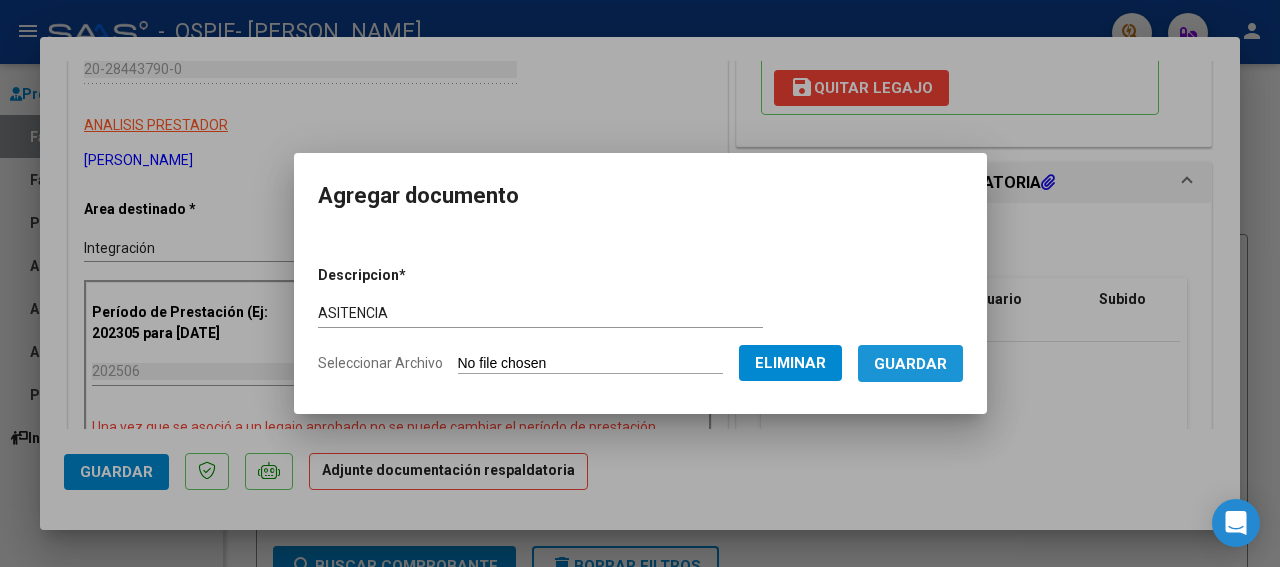 click on "Guardar" at bounding box center (910, 364) 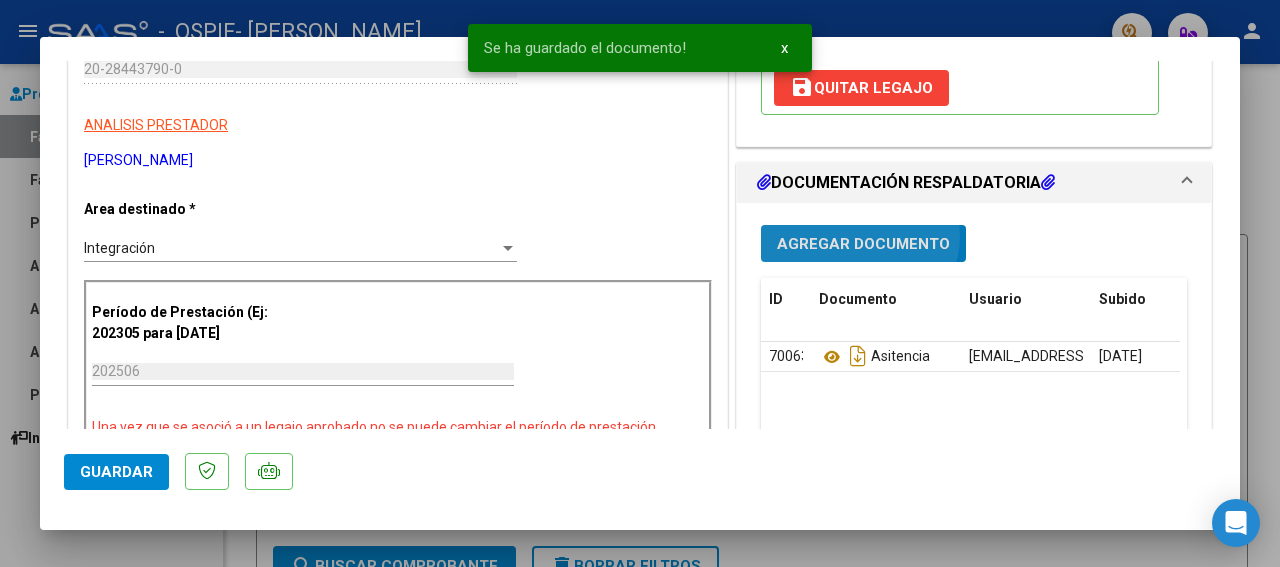 click on "Agregar Documento" at bounding box center [863, 243] 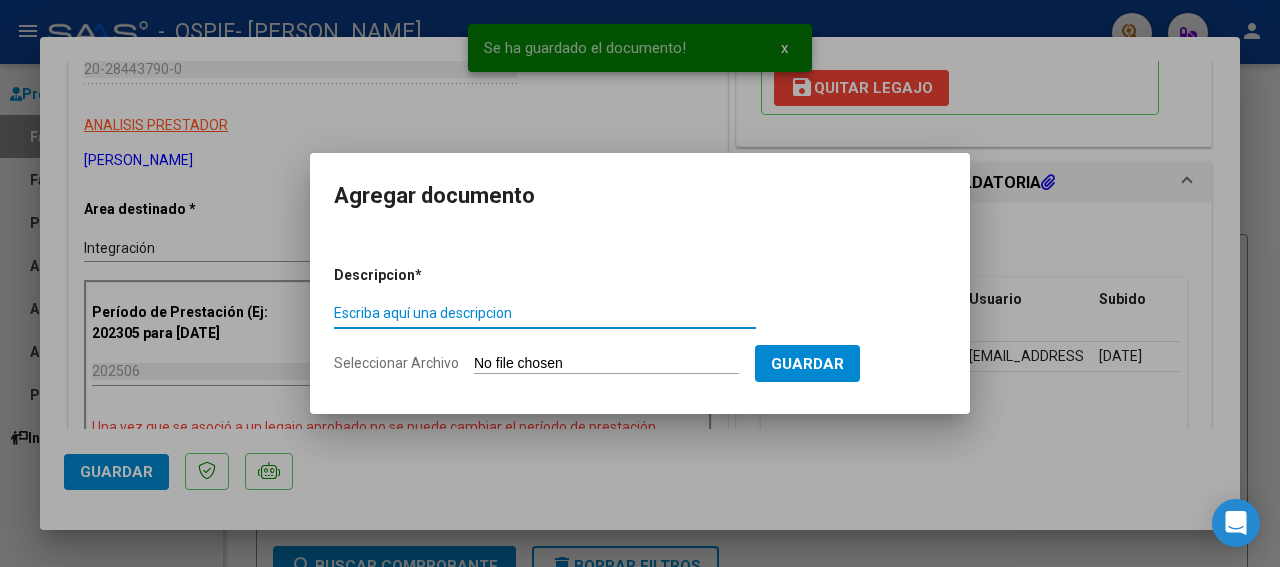 click on "Escriba aquí una descripcion" at bounding box center [545, 313] 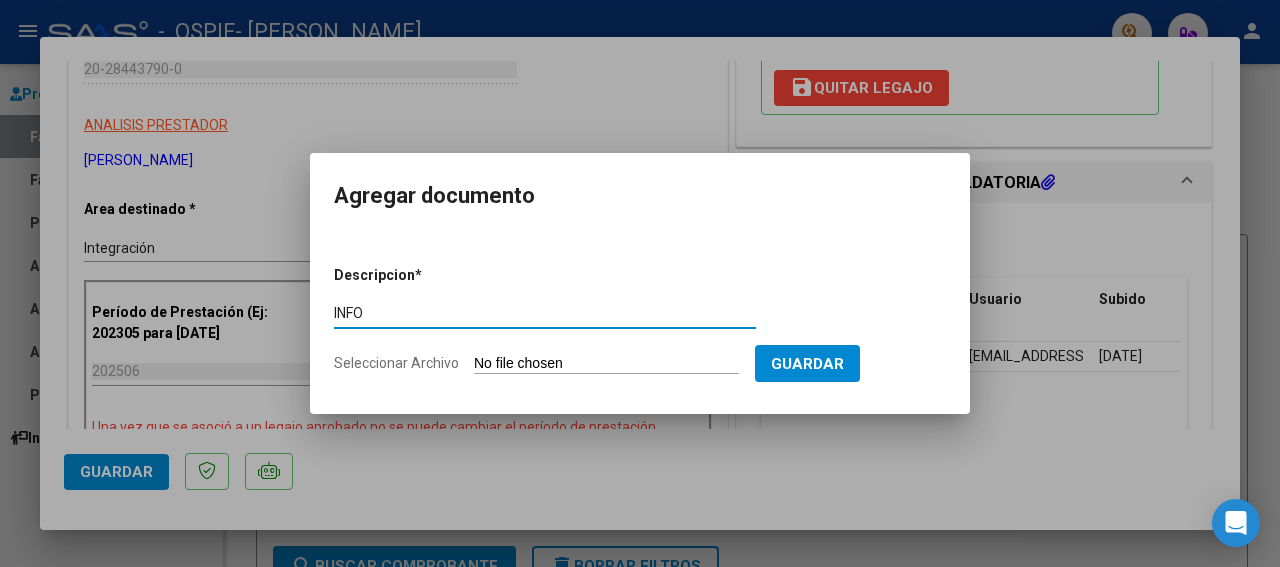 type on "INFO" 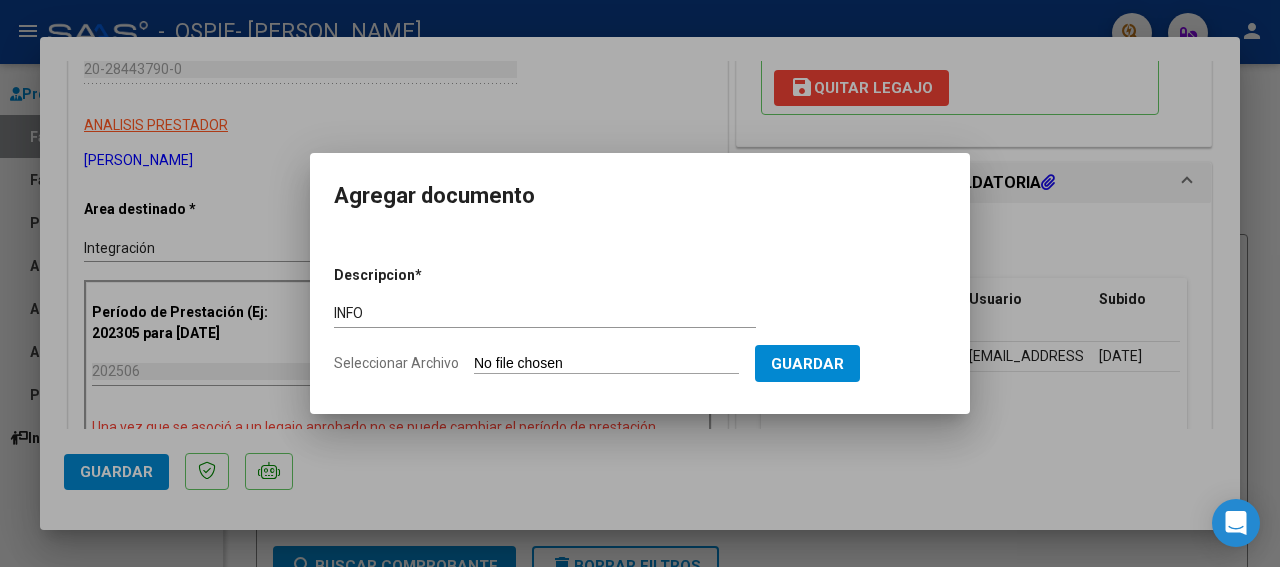 click on "Seleccionar Archivo" at bounding box center (606, 364) 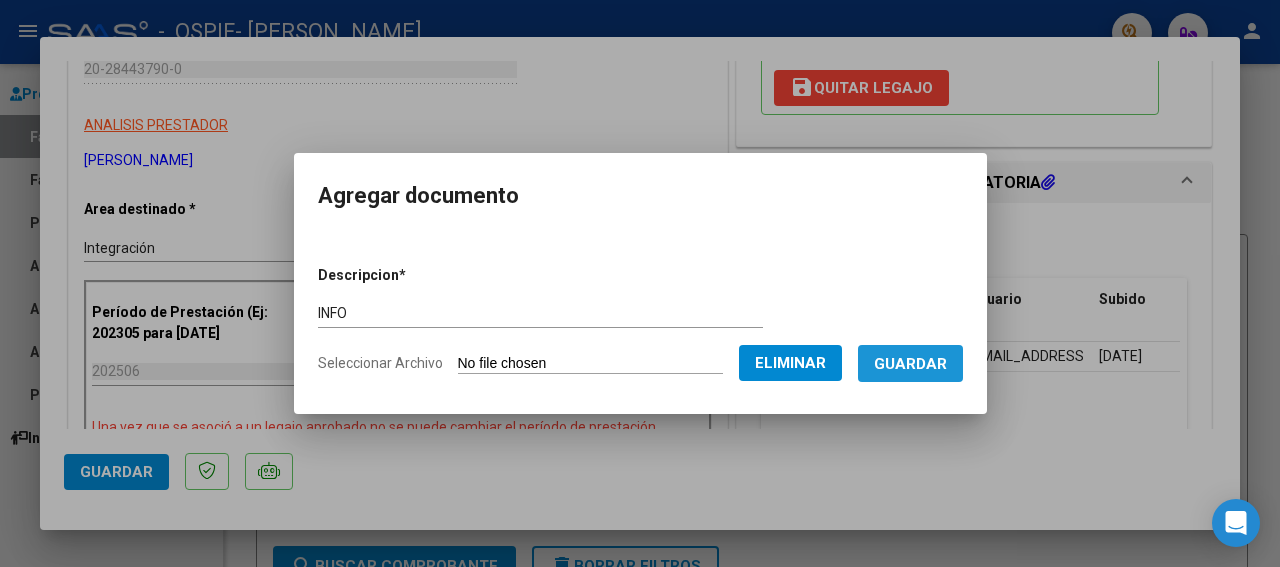 click on "Guardar" at bounding box center (910, 363) 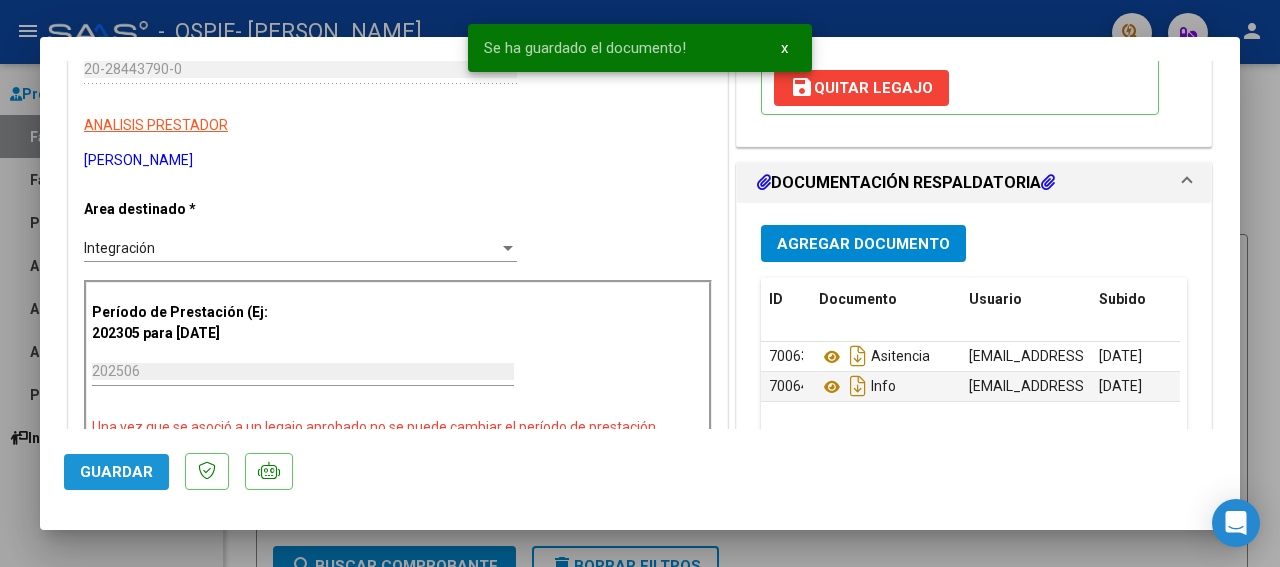 click on "Guardar" 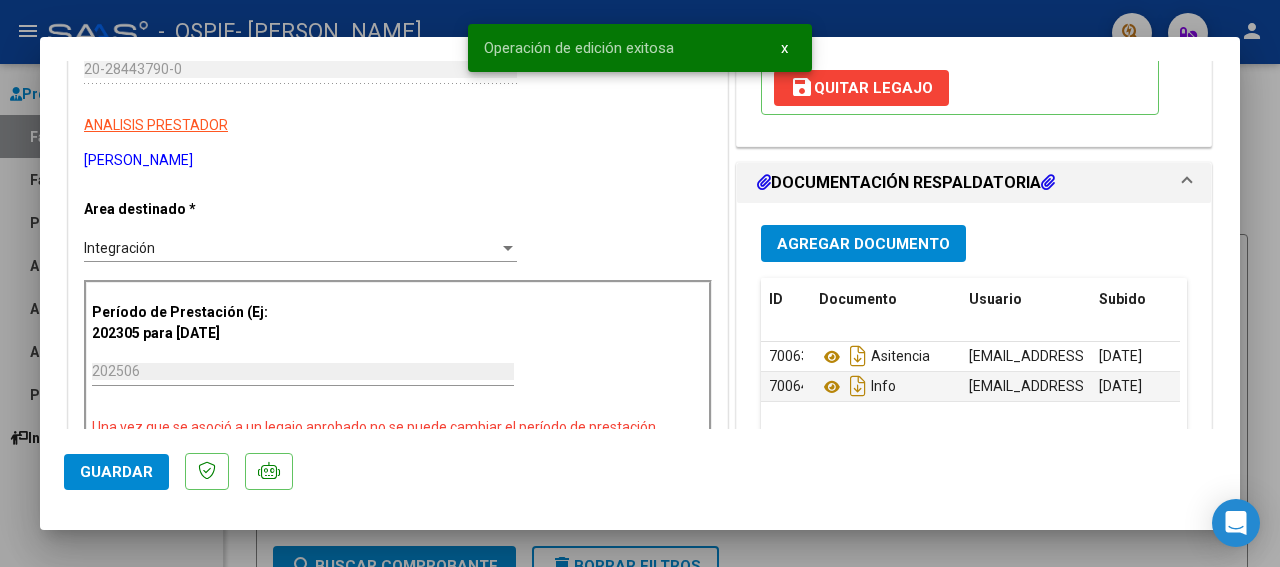 click at bounding box center [640, 283] 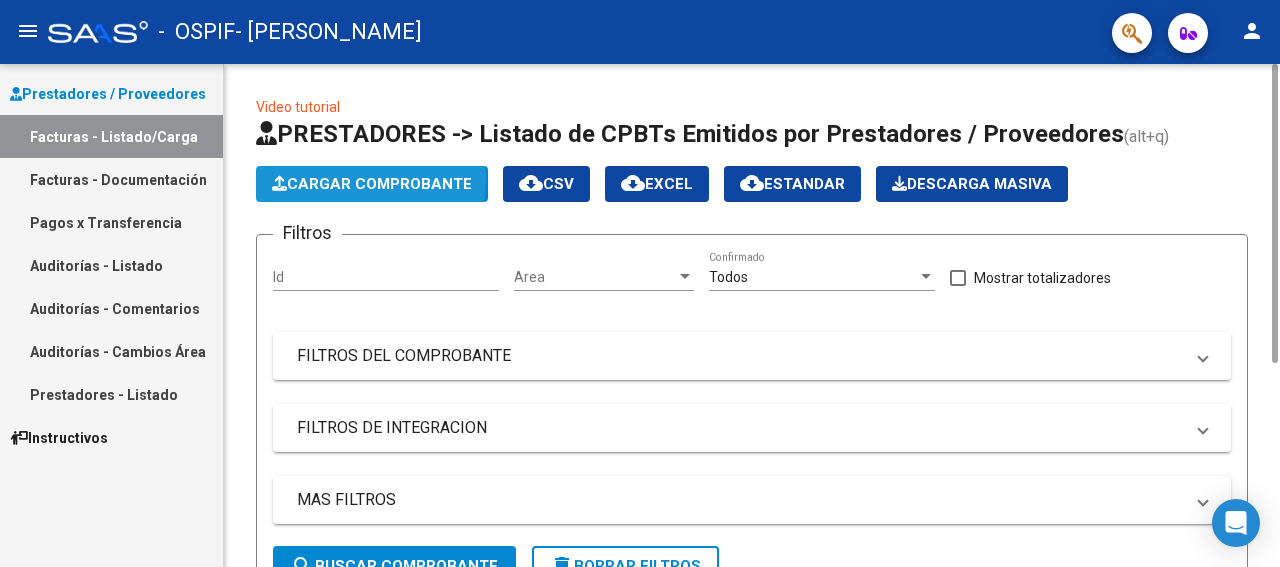 click on "Cargar Comprobante" 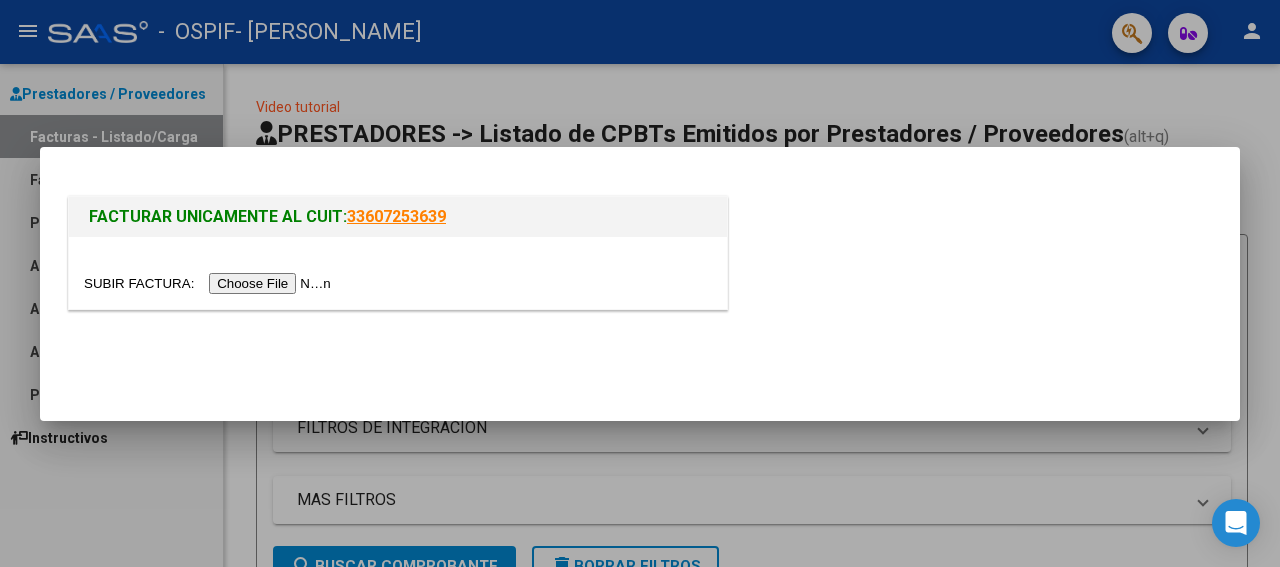 click at bounding box center [210, 283] 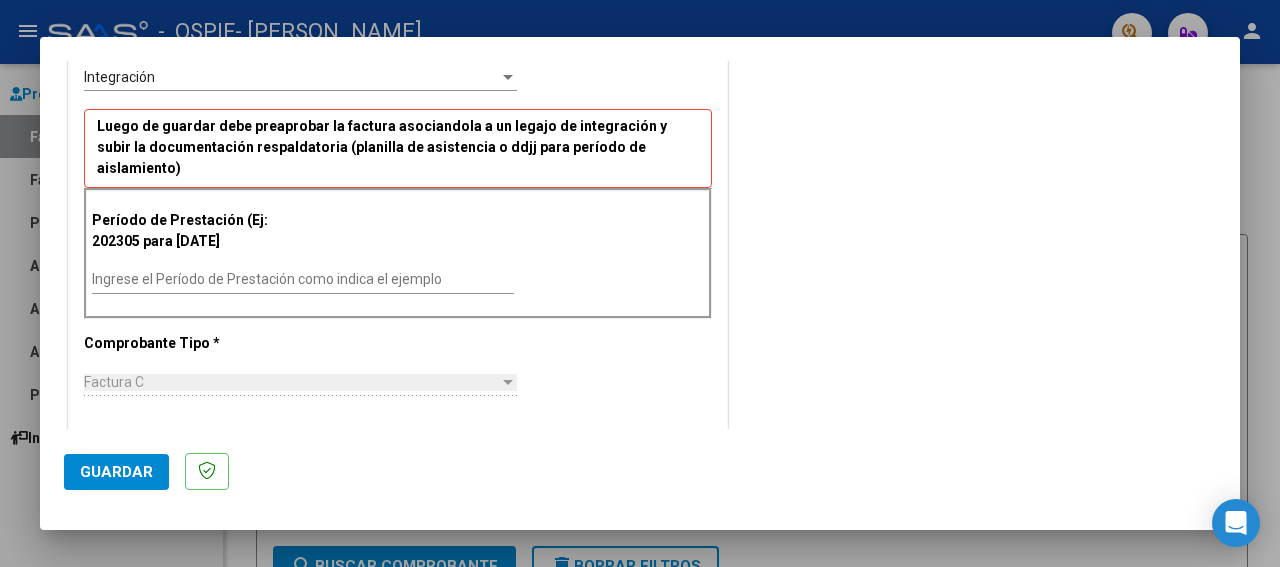 drag, startPoint x: 1231, startPoint y: 421, endPoint x: 732, endPoint y: 431, distance: 499.1002 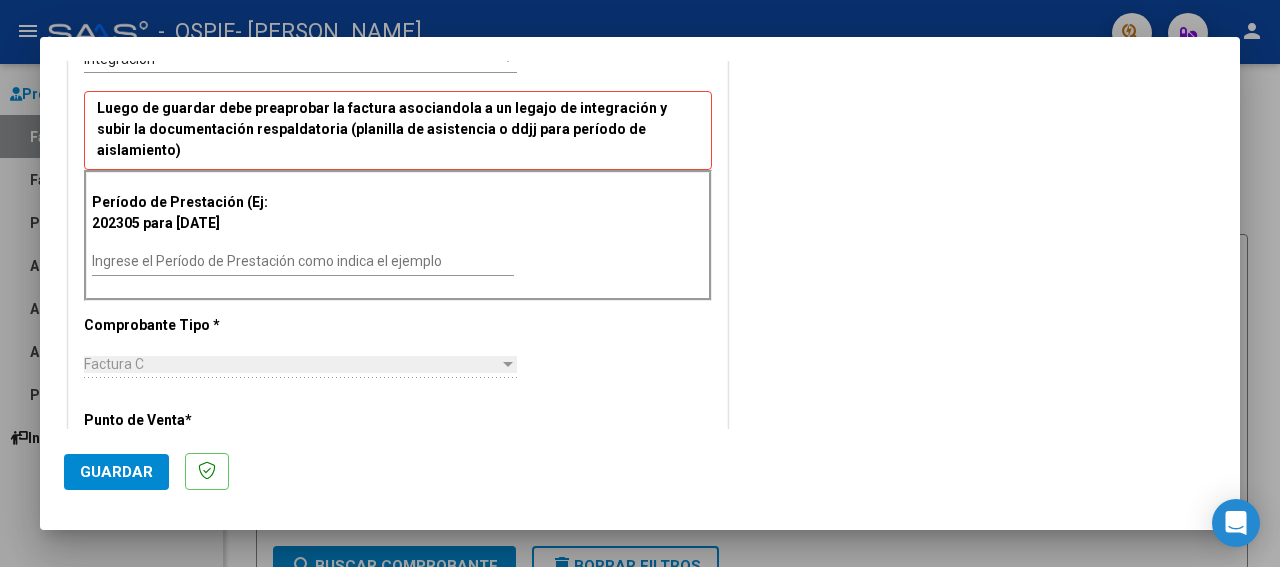 click on "CUIT  *   20-28443790-0 Ingresar CUIT  ANALISIS PRESTADOR  Area destinado * Integración Seleccionar Area Luego de guardar debe preaprobar la factura asociandola a un legajo de integración y subir la documentación respaldatoria (planilla de asistencia o ddjj para período de aislamiento)  Período de Prestación (Ej: 202305 para [DATE]    Ingrese el Período de Prestación como indica el ejemplo   Comprobante Tipo * Factura C Seleccionar Tipo Punto de Venta  *   4 Ingresar el Nro.  Número  *   2160 Ingresar el Nro.  Monto  *   $ 49.482,44 Ingresar el [GEOGRAPHIC_DATA].  *   [DATE] Ingresar la fecha  CAE / CAEA (no ingrese CAI)    75270880866785 Ingresar el CAE o CAEA (no ingrese CAI)  Fecha de Vencimiento    Ingresar la fecha  Ref. Externa    Ingresar la ref.  N° Liquidación    Ingresar el N° Liquidación" at bounding box center (398, 535) 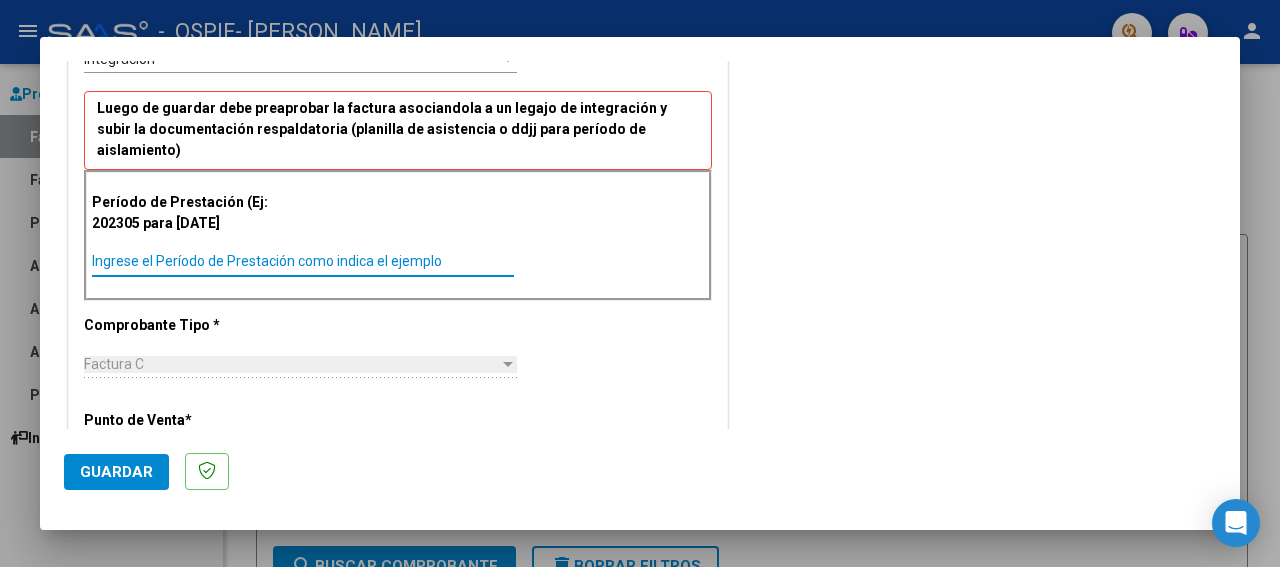 click on "Ingrese el Período de Prestación como indica el ejemplo" at bounding box center [303, 261] 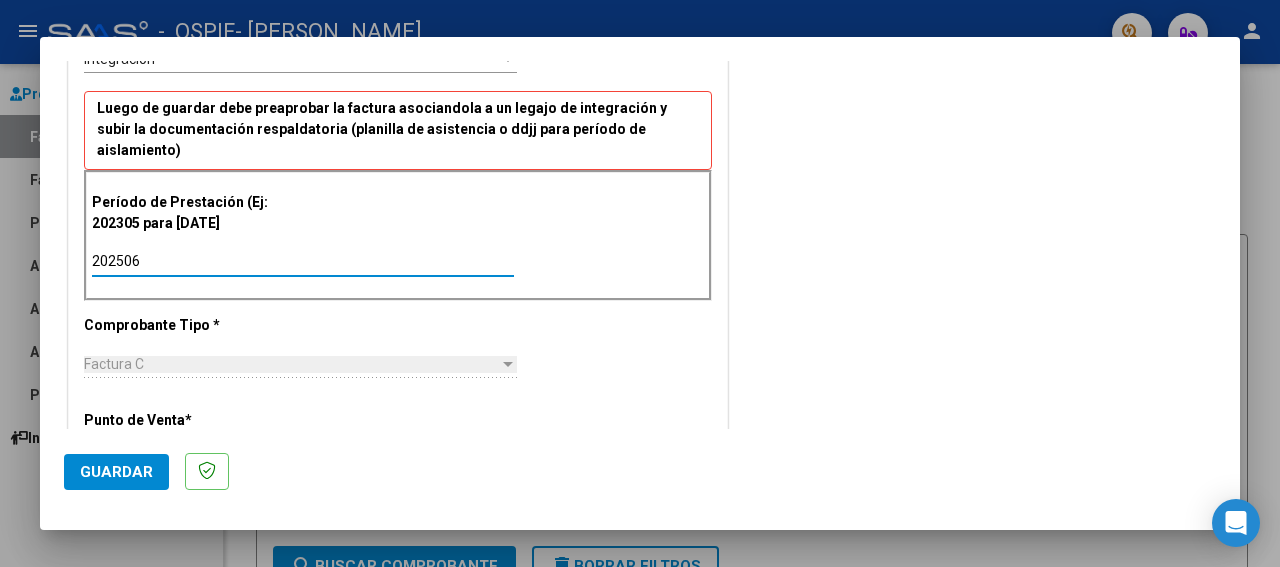 type on "202506" 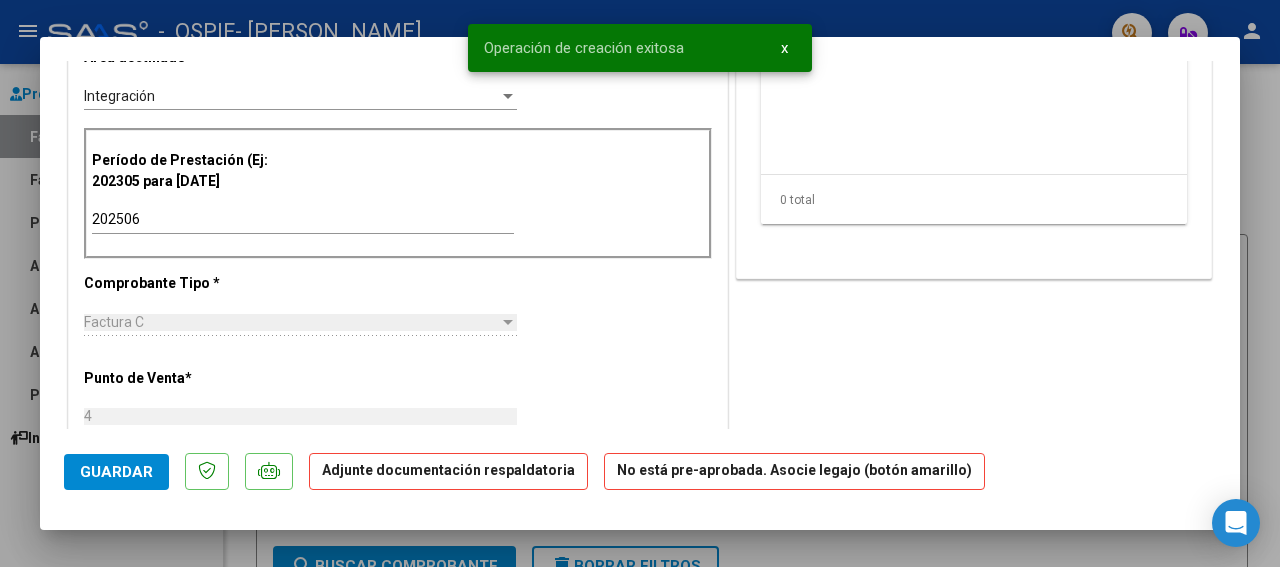 scroll, scrollTop: 0, scrollLeft: 0, axis: both 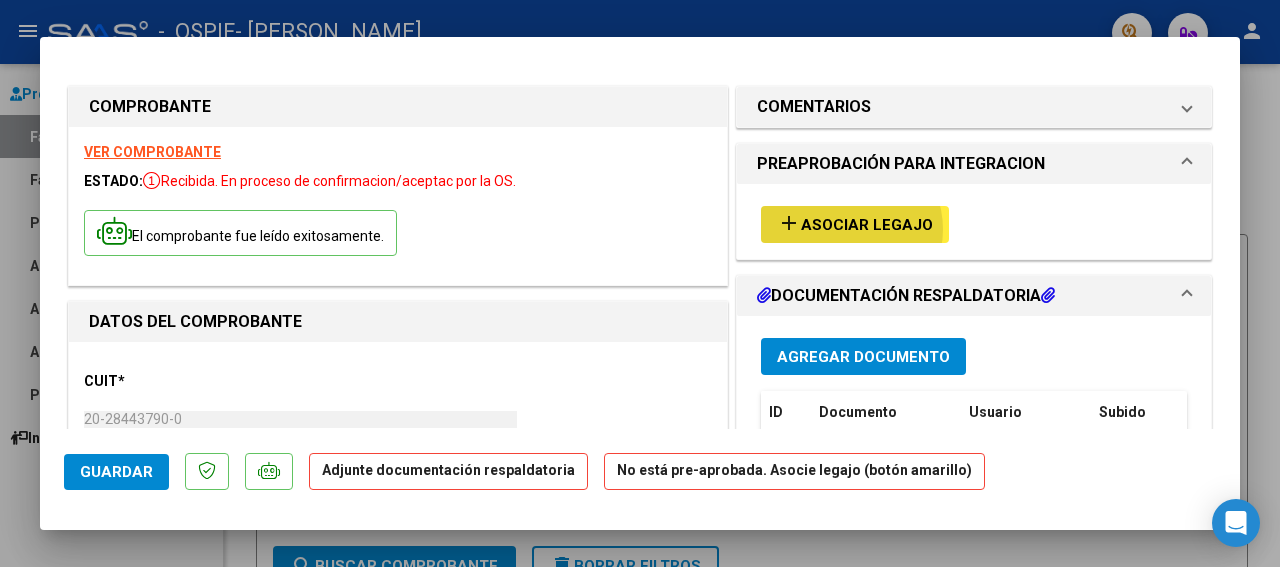 click on "Asociar Legajo" at bounding box center (867, 225) 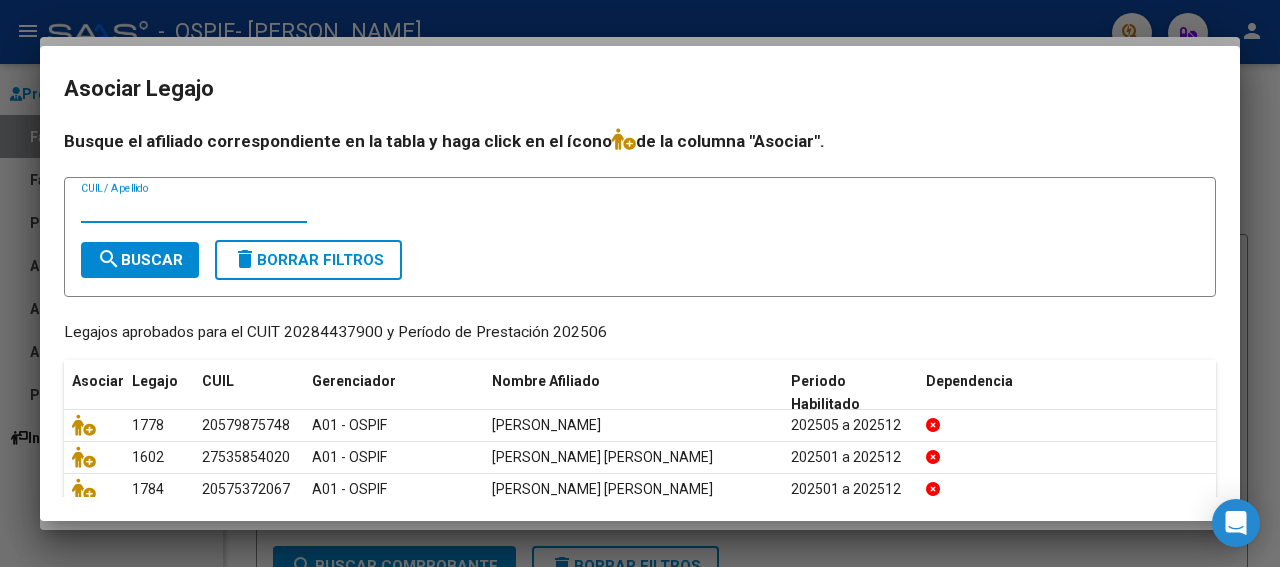 click on "CUIL / Apellido" at bounding box center [194, 208] 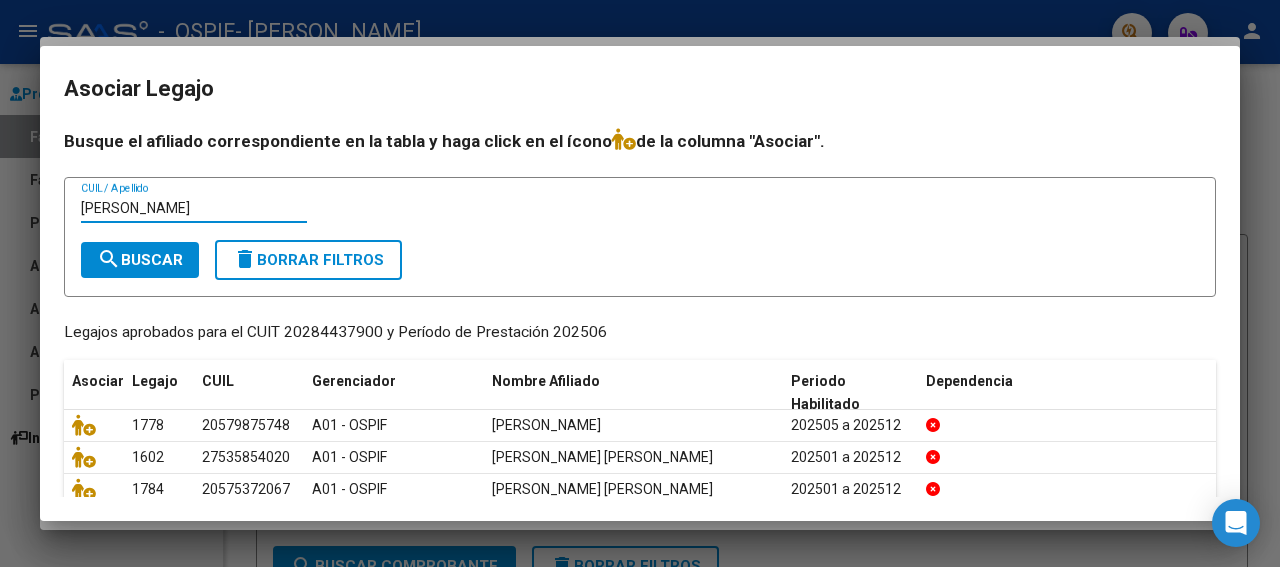 type on "[PERSON_NAME]" 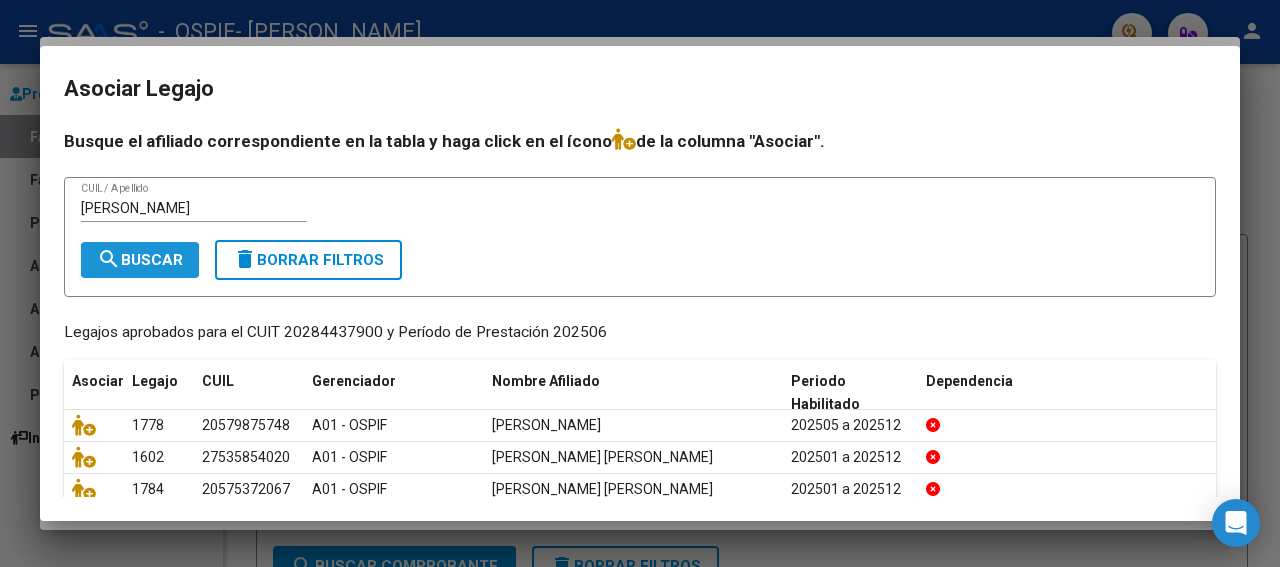 click on "search  Buscar" at bounding box center (140, 260) 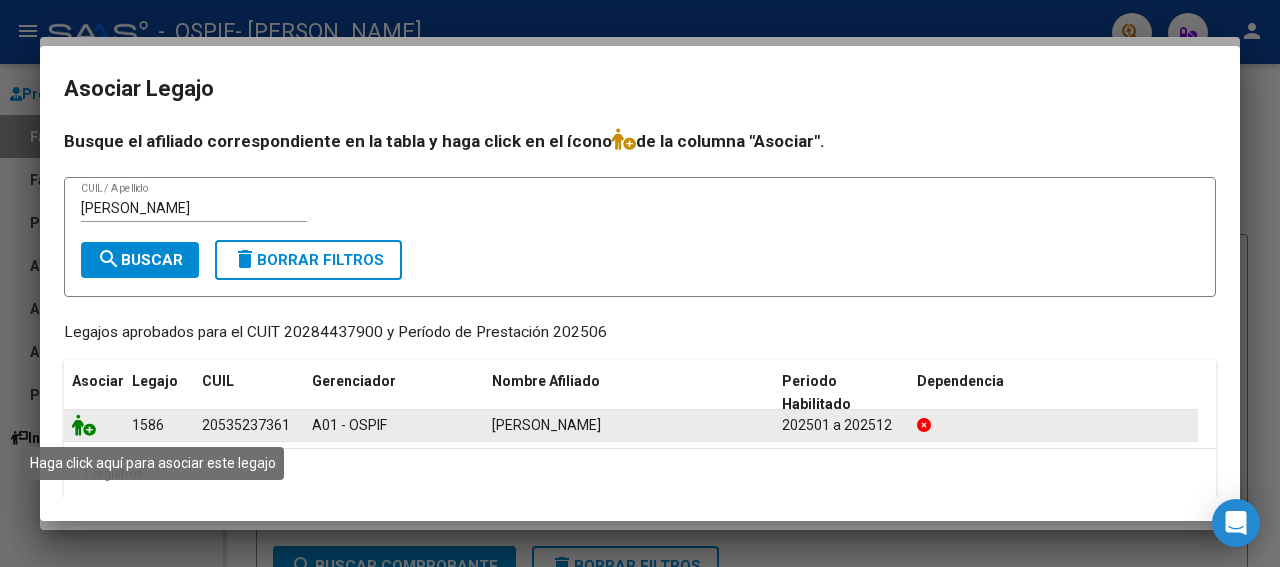 click 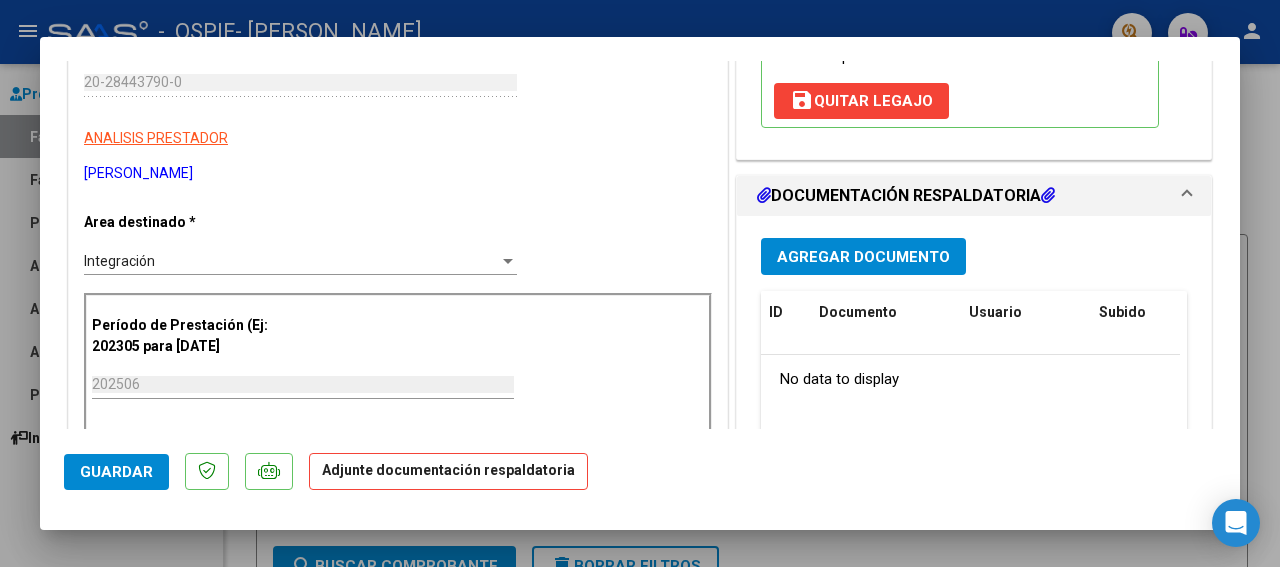 scroll, scrollTop: 400, scrollLeft: 0, axis: vertical 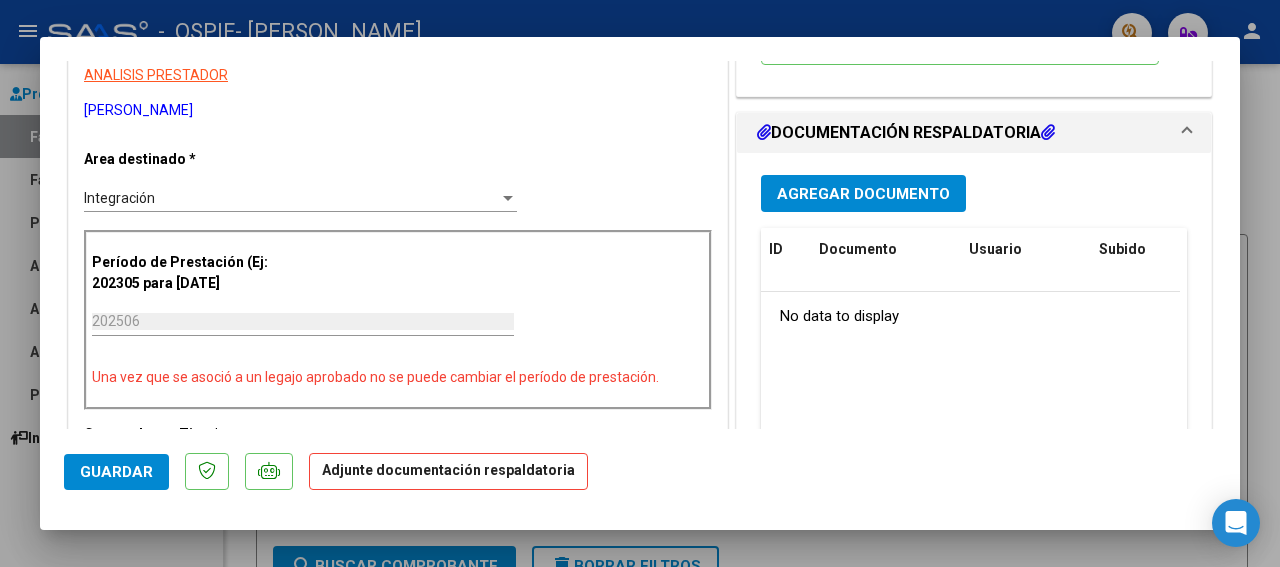 drag, startPoint x: 1226, startPoint y: 419, endPoint x: 847, endPoint y: 189, distance: 443.32944 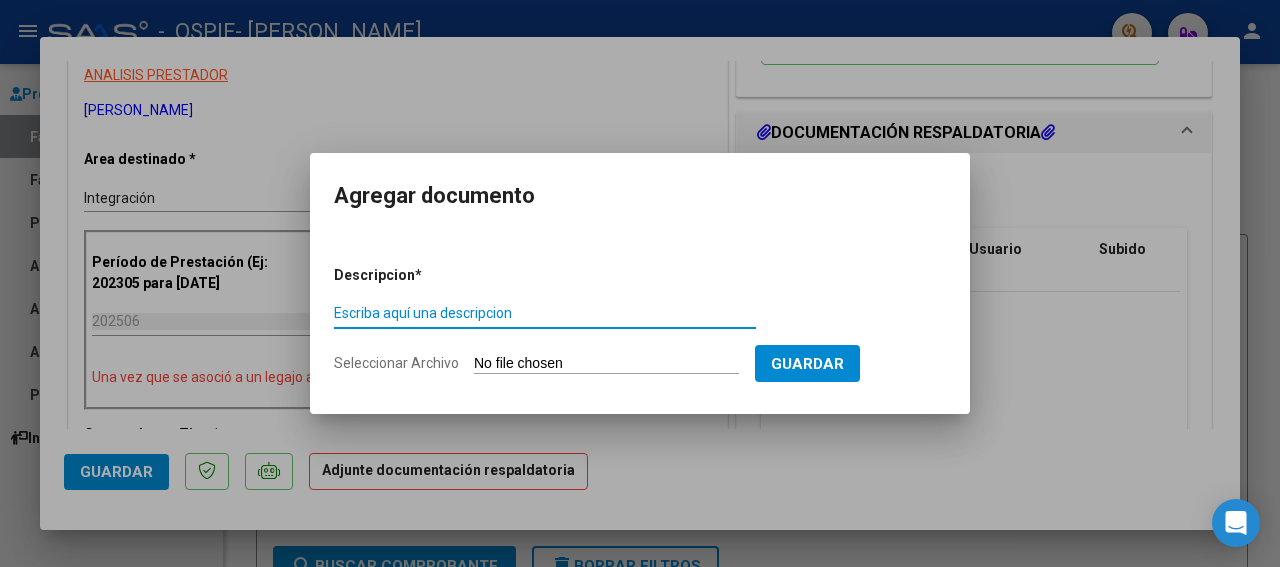 click on "Escriba aquí una descripcion" at bounding box center (545, 313) 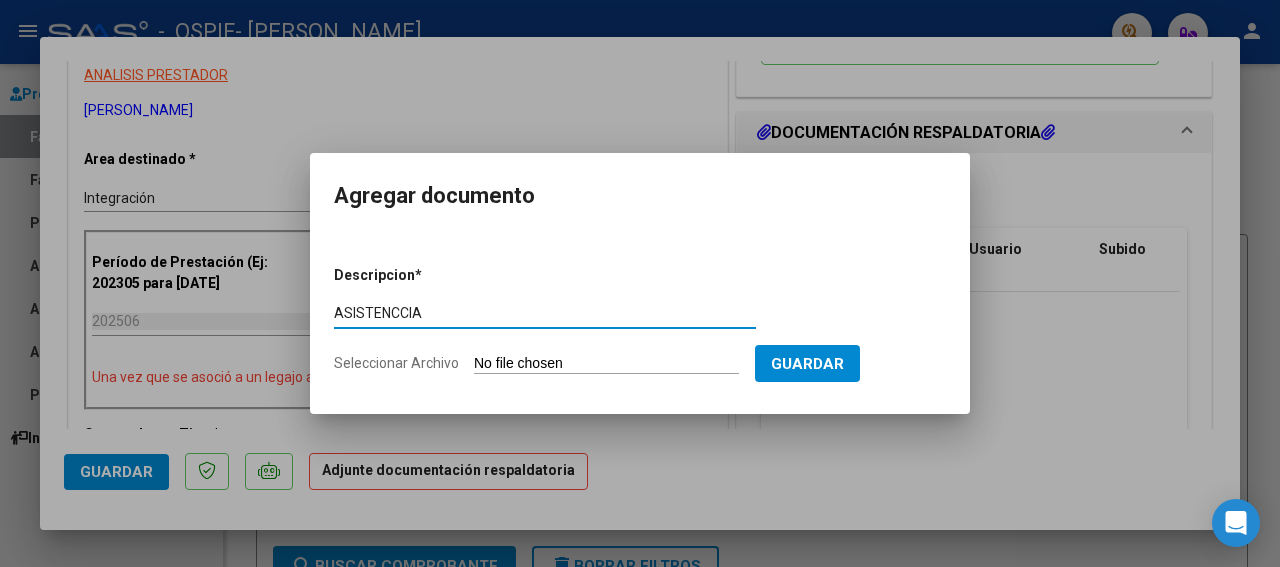 type on "ASISTENCCIA" 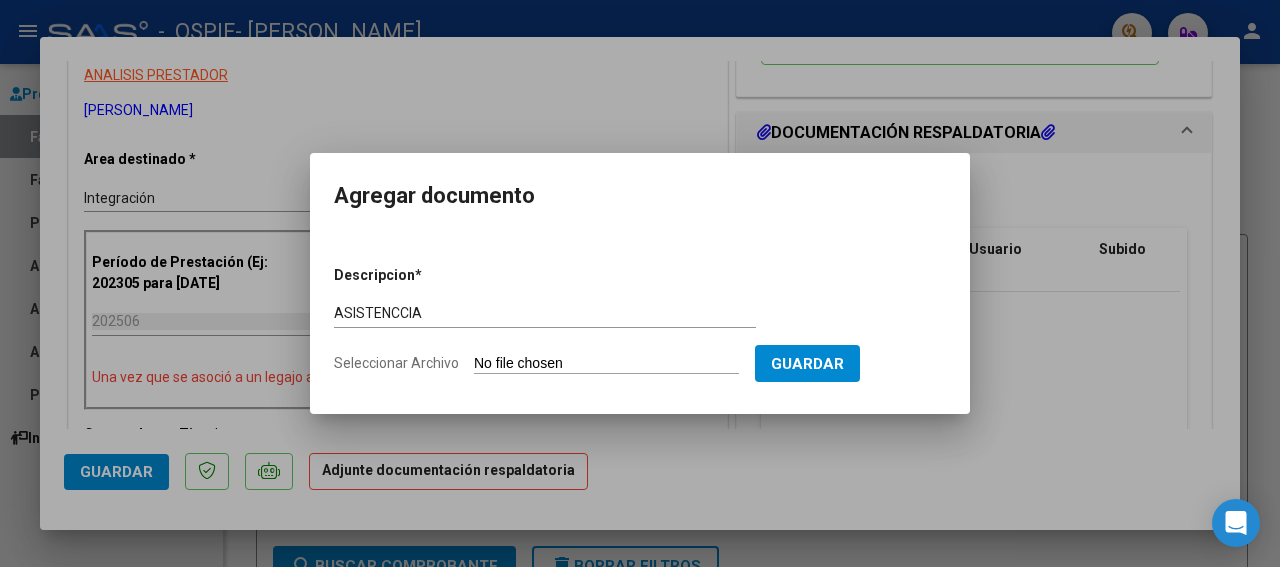 click on "Agregar documento Descripcion  *   ASISTENCCIA Escriba aquí una descripcion  Seleccionar Archivo Guardar" at bounding box center [640, 283] 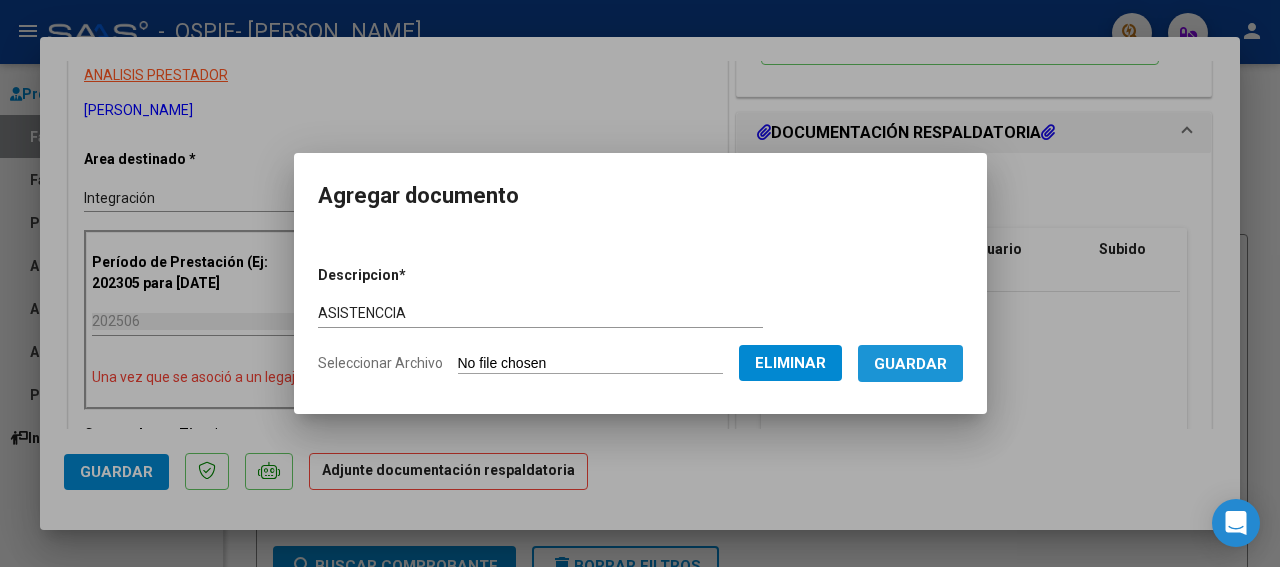 click on "Guardar" at bounding box center (910, 363) 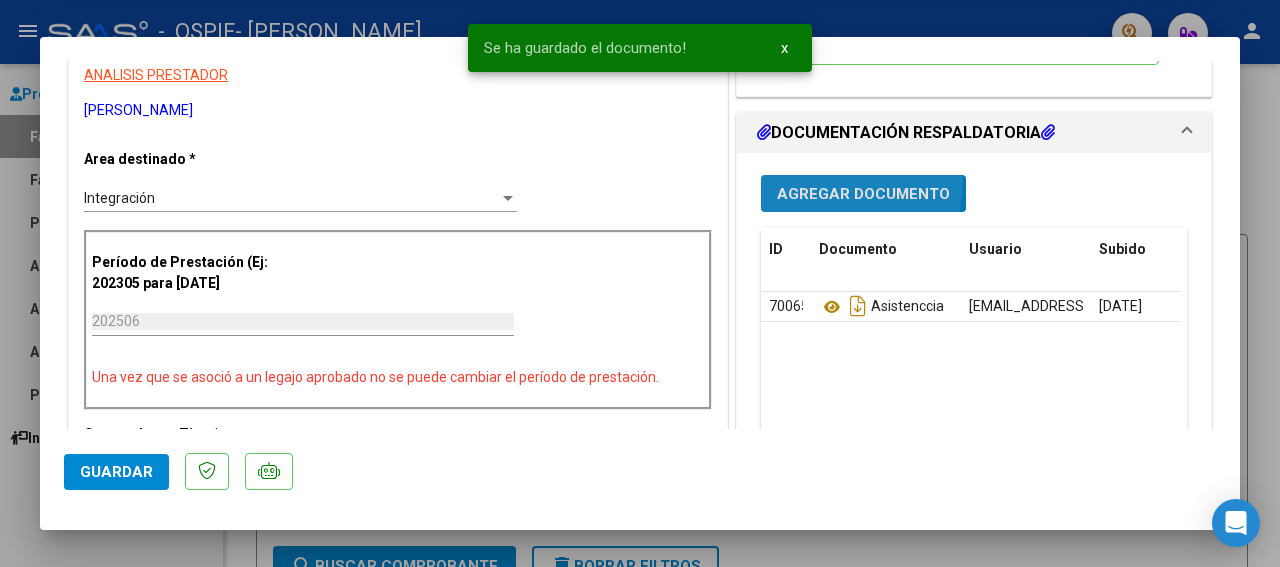 click on "Agregar Documento" at bounding box center (863, 193) 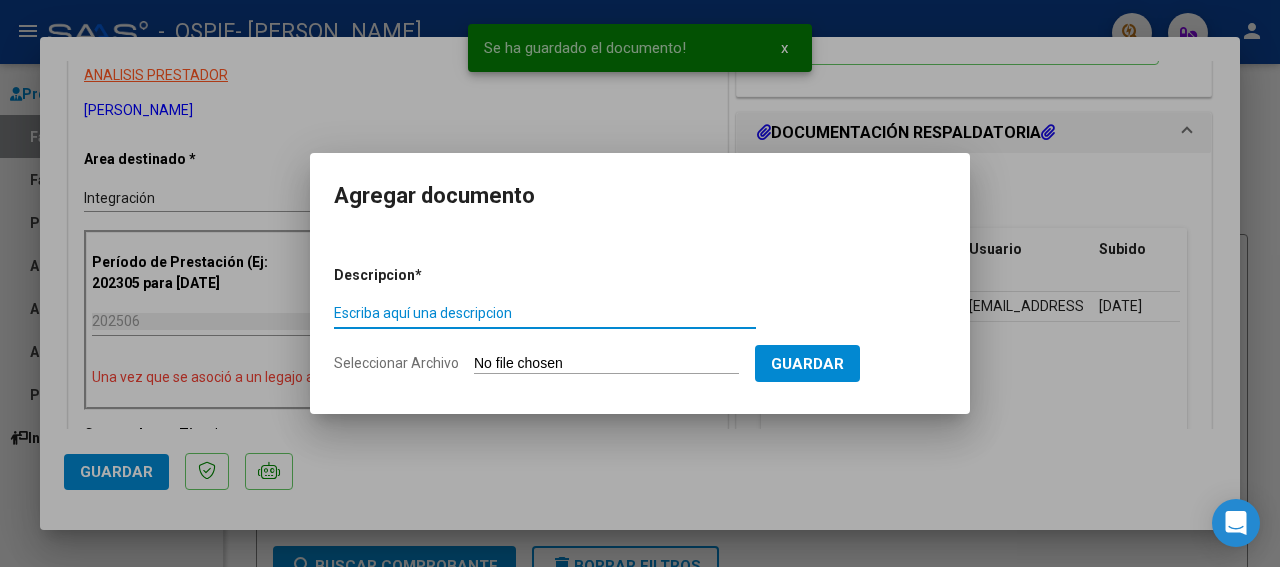 click on "Escriba aquí una descripcion" at bounding box center (545, 313) 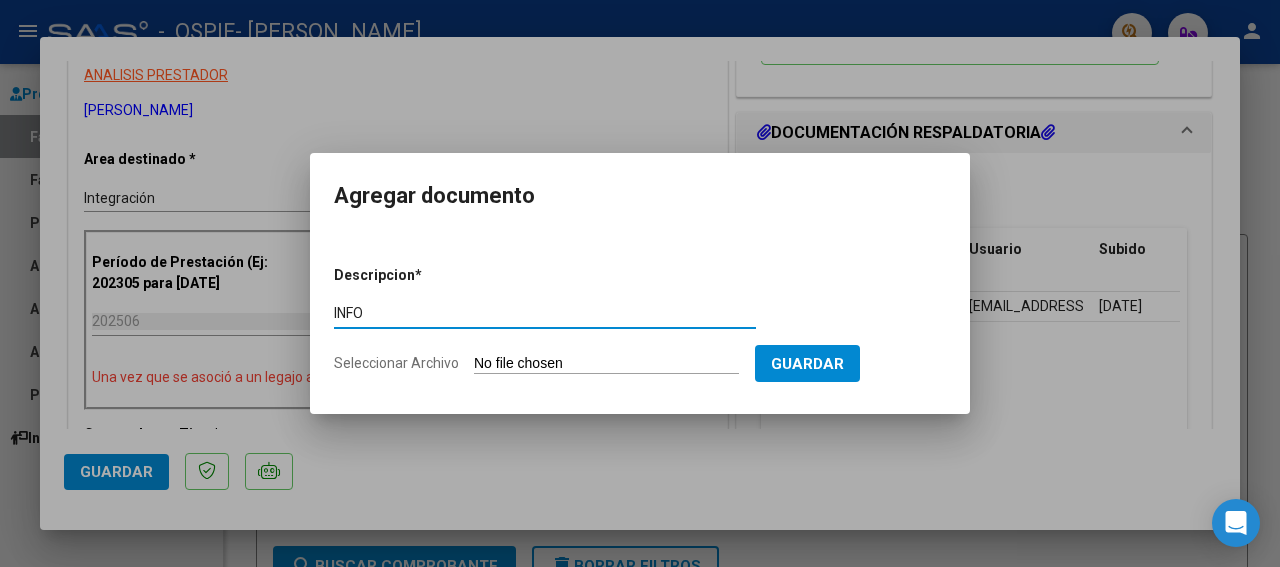 type on "INFO" 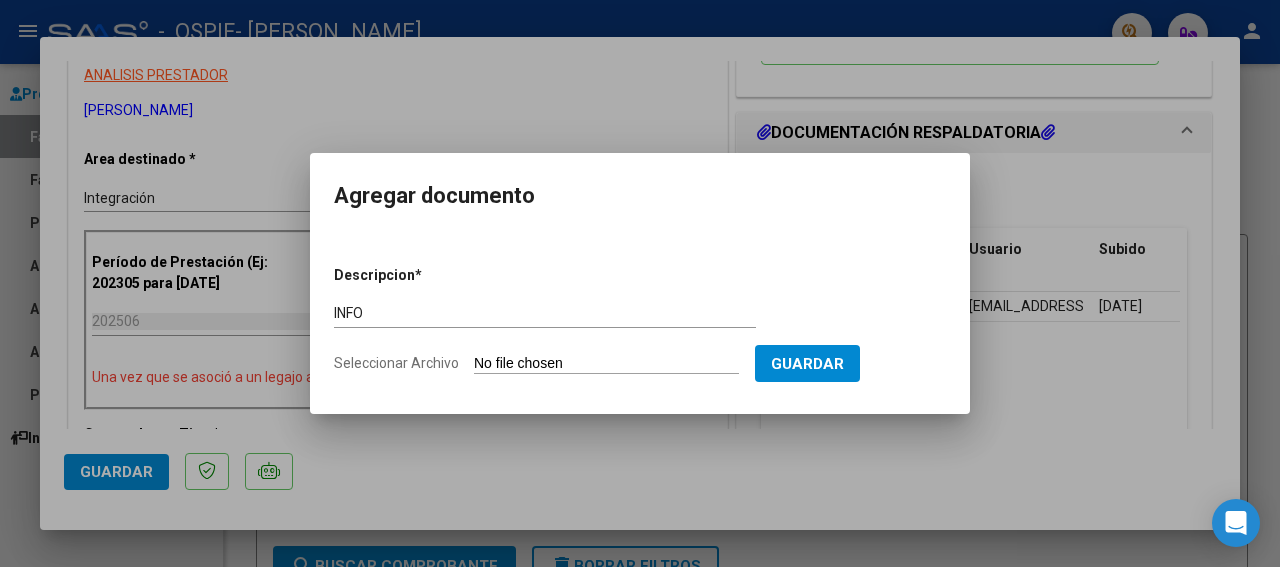 type on "C:\fakepath\INFORME  SEMESTRAL [PERSON_NAME]  24.docx" 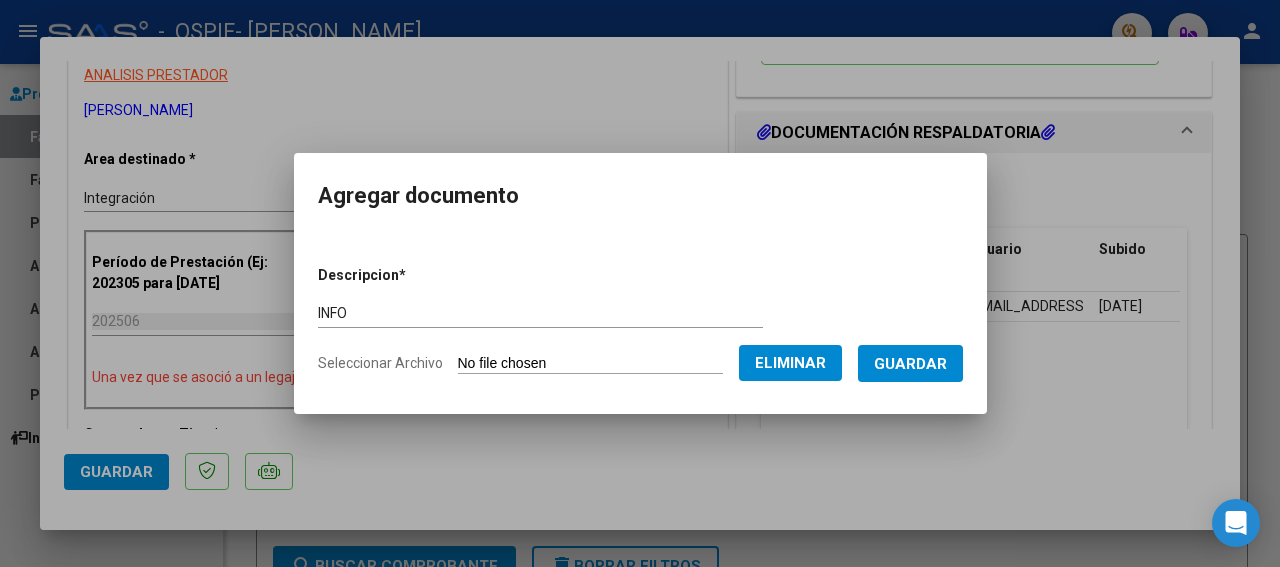 click on "Guardar" at bounding box center [910, 364] 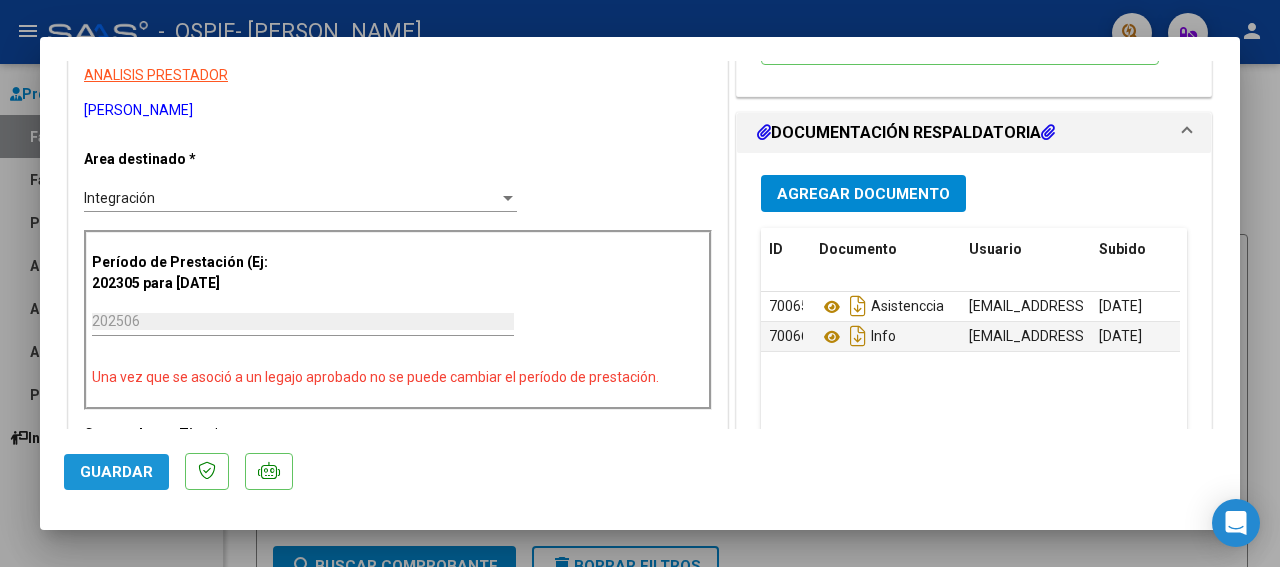 click on "Guardar" 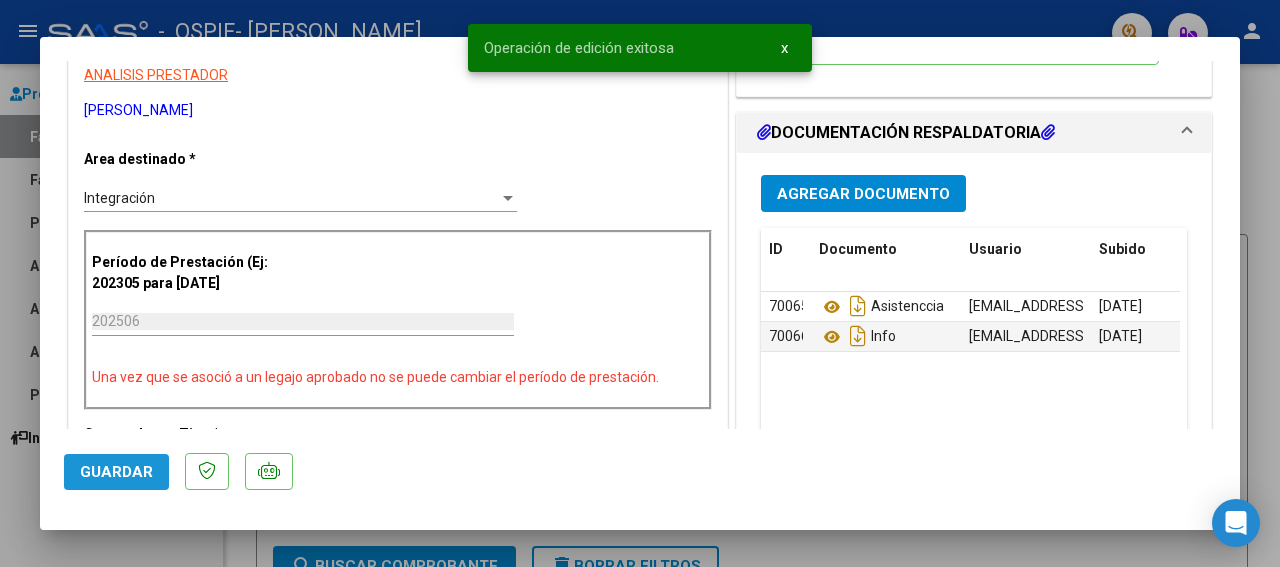 click on "Guardar" 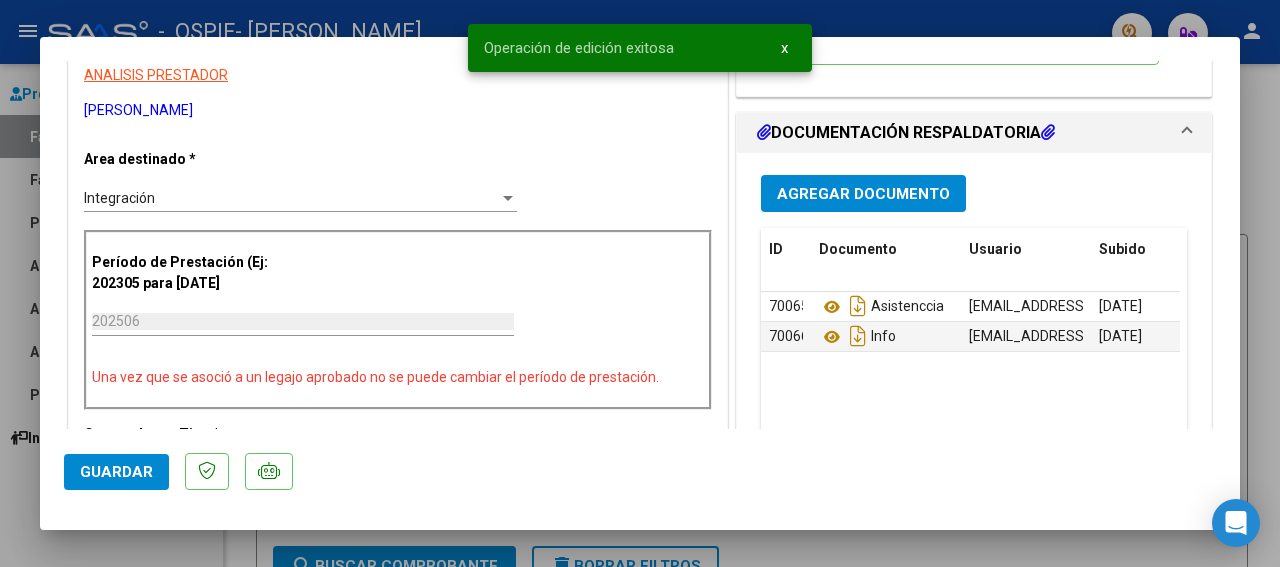 click at bounding box center (640, 283) 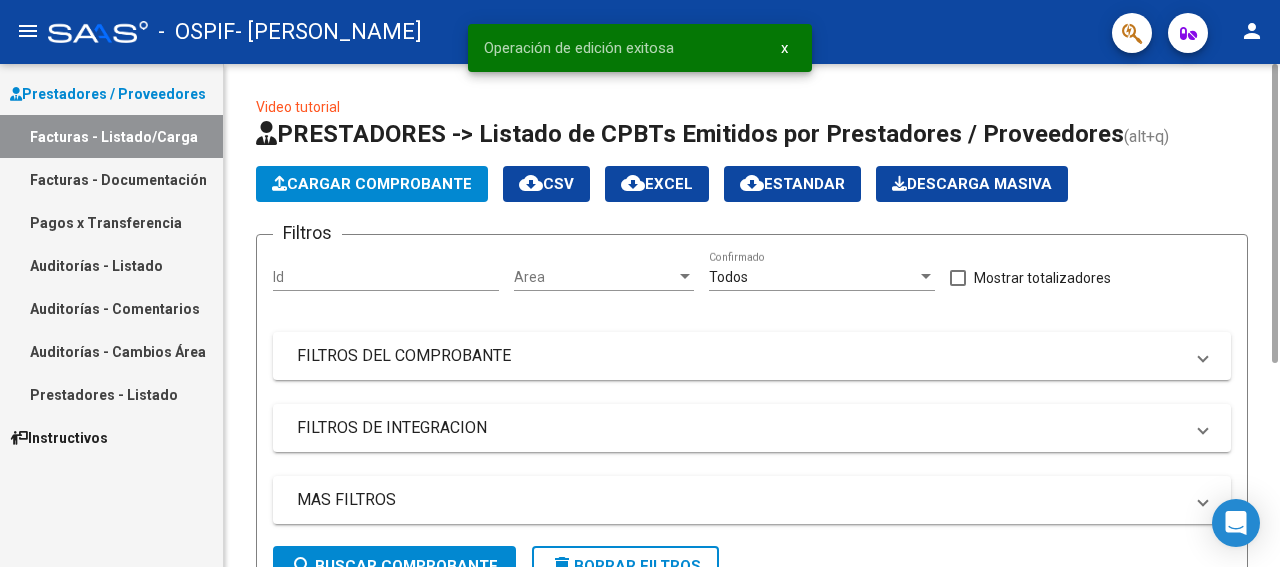 click on "Cargar Comprobante" 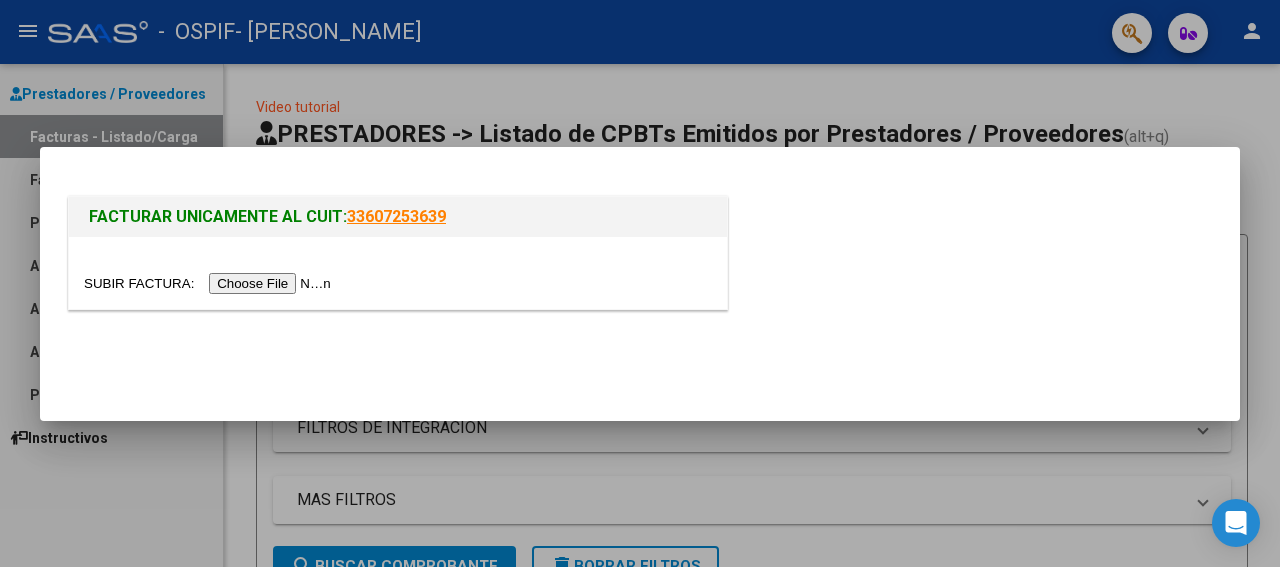 click at bounding box center [210, 283] 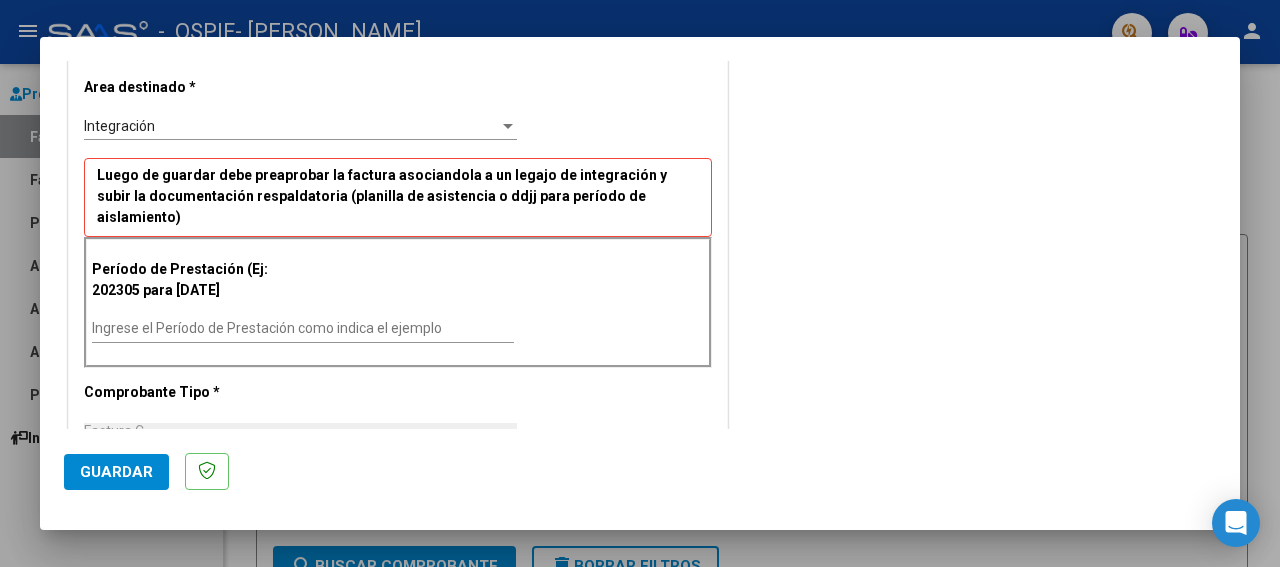 scroll, scrollTop: 450, scrollLeft: 0, axis: vertical 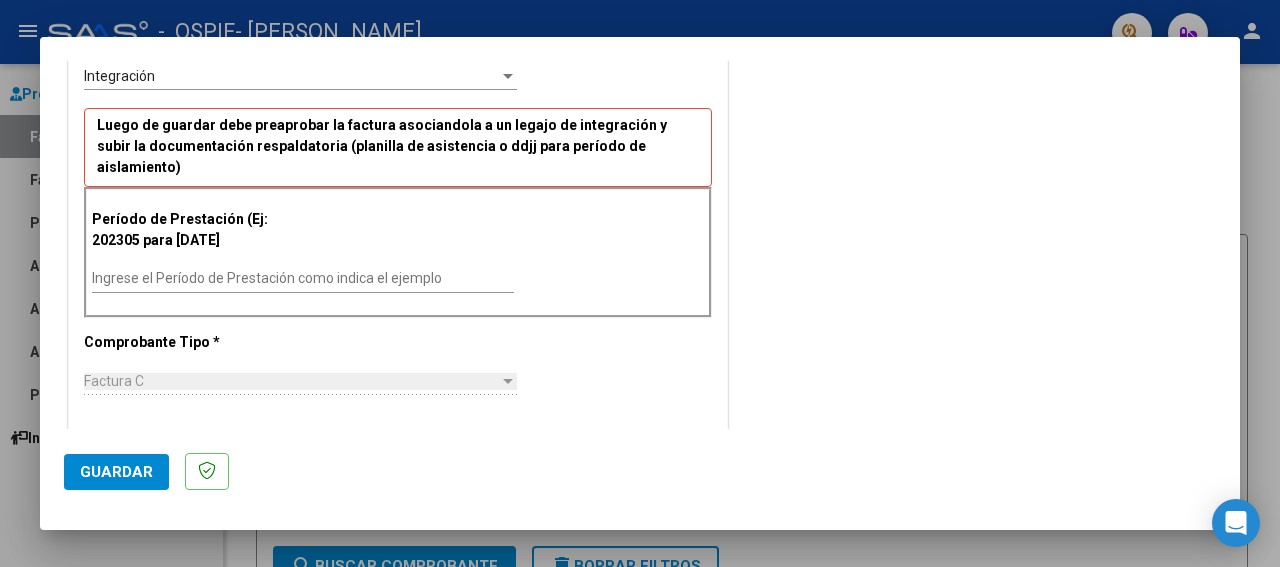 drag, startPoint x: 1225, startPoint y: 427, endPoint x: 779, endPoint y: 475, distance: 448.57553 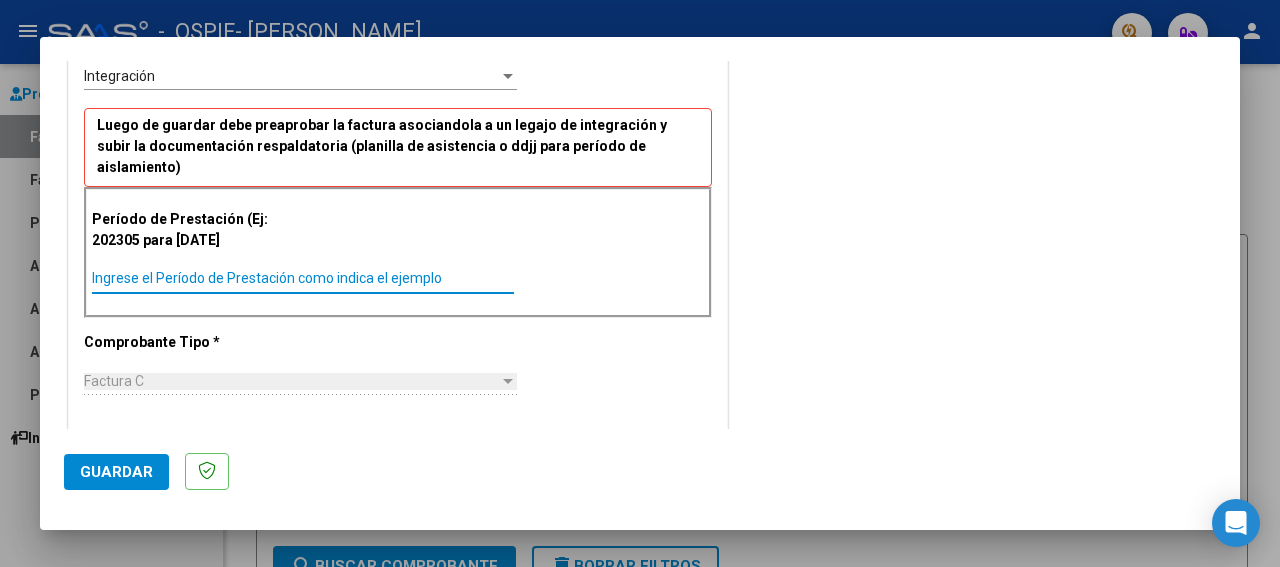 click on "Ingrese el Período de Prestación como indica el ejemplo" at bounding box center (303, 278) 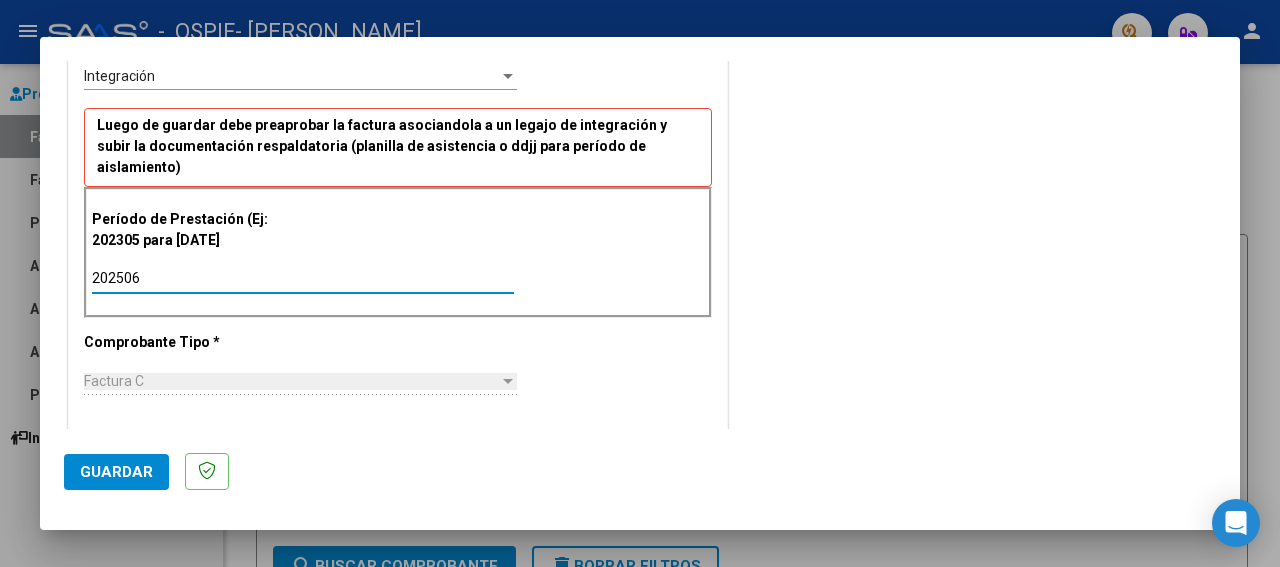 type on "202506" 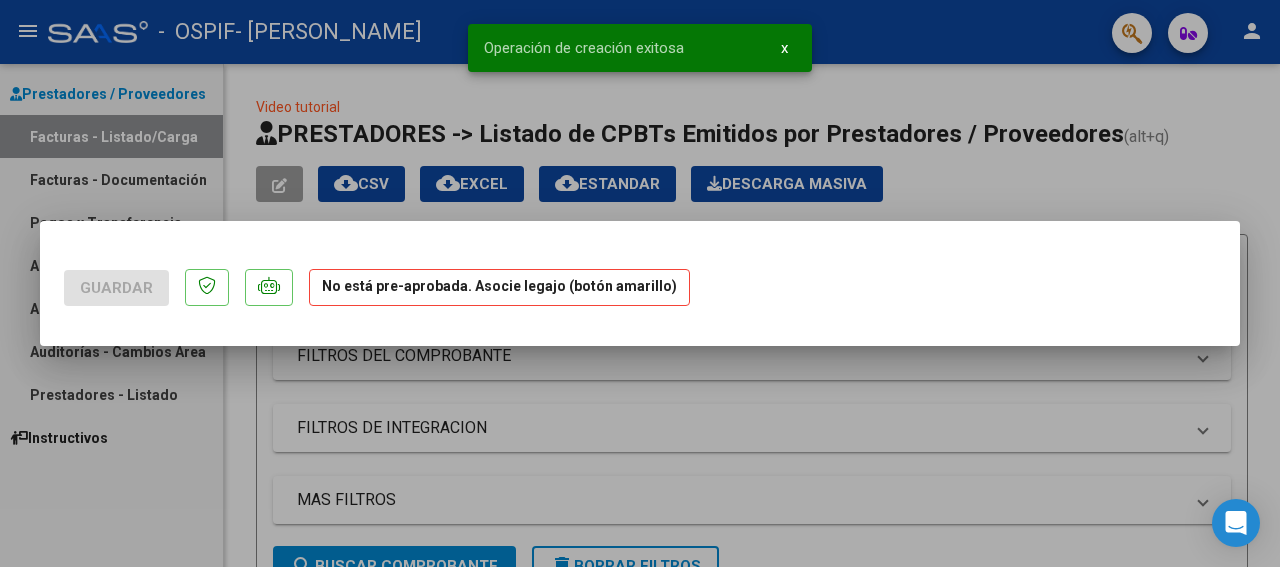 scroll, scrollTop: 0, scrollLeft: 0, axis: both 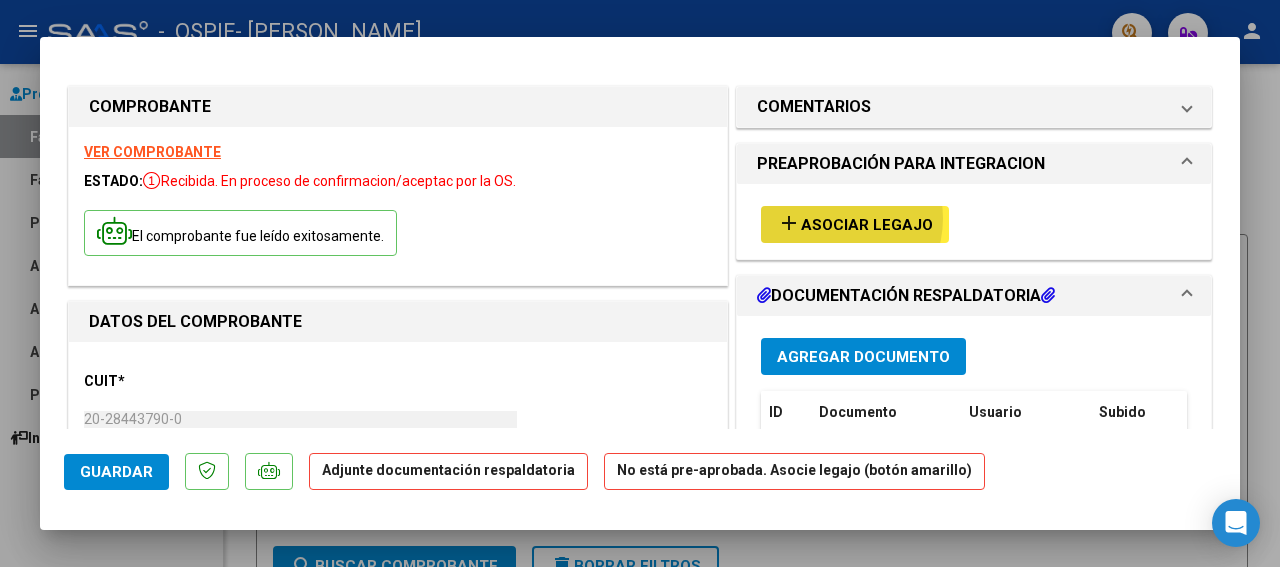 click on "Asociar Legajo" at bounding box center [867, 225] 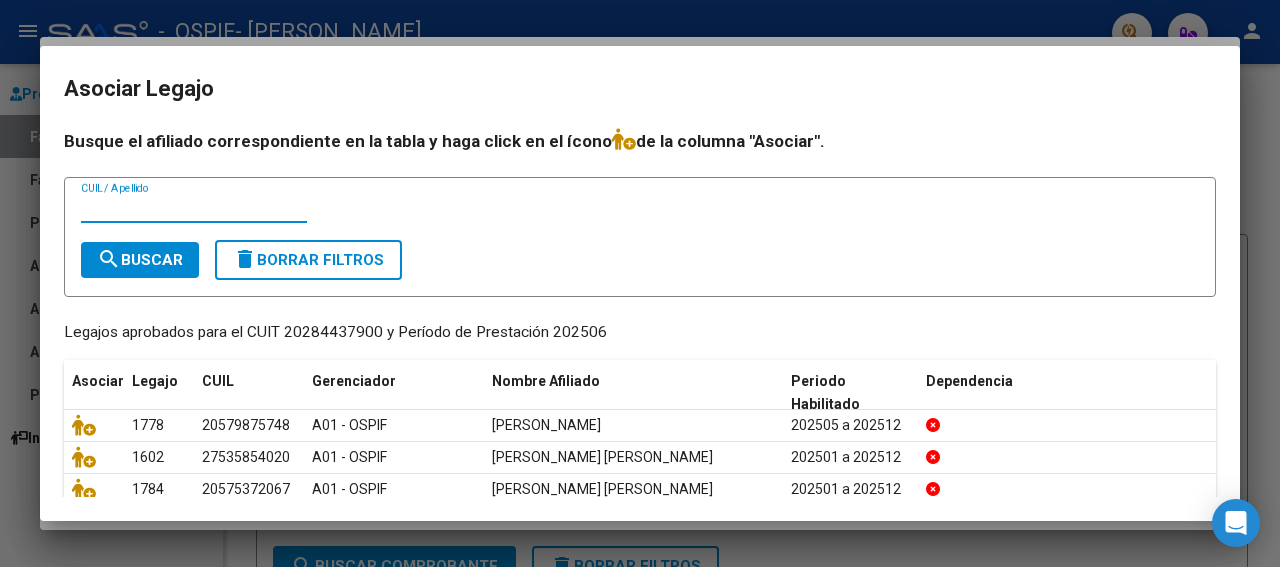 click on "CUIL / Apellido" at bounding box center (194, 208) 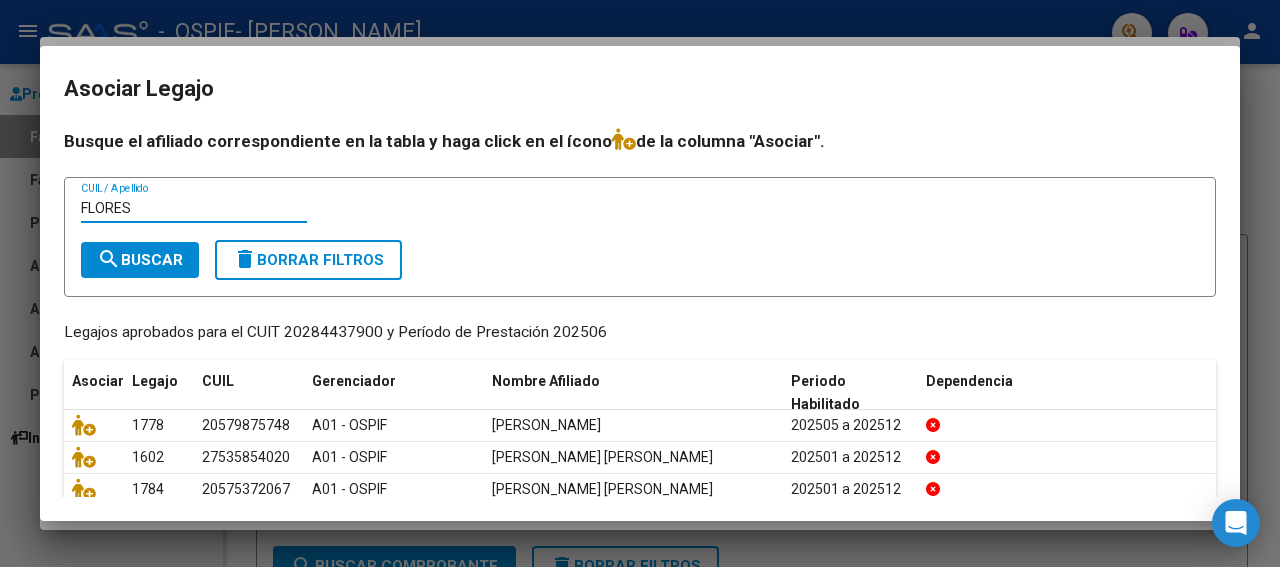 type on "FLORES" 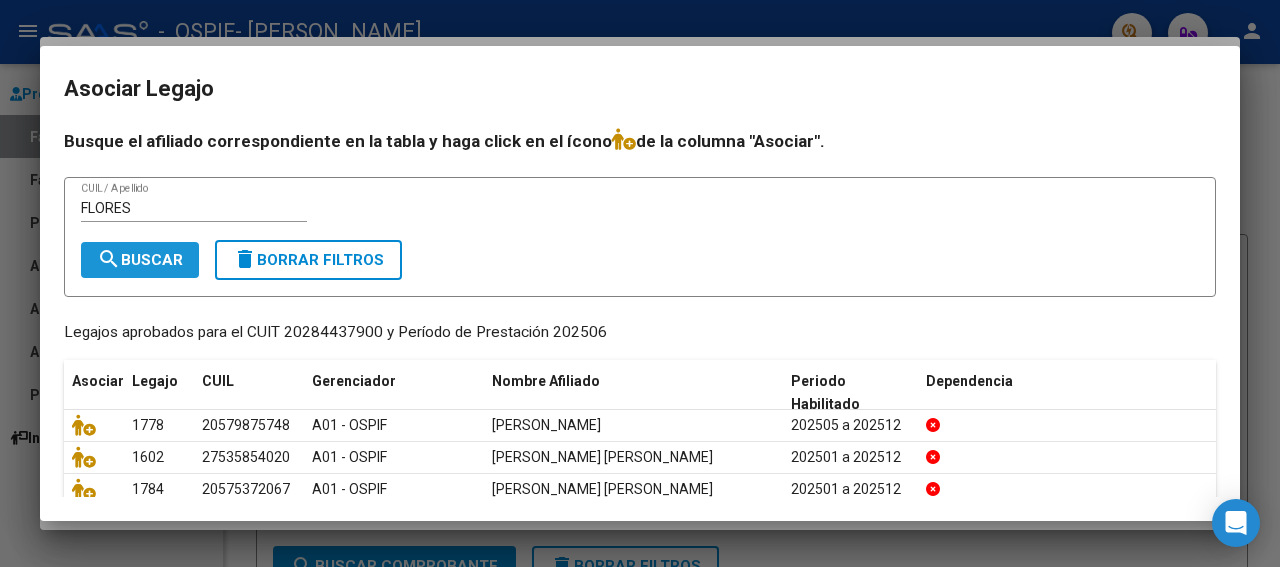 click on "search  Buscar" at bounding box center (140, 260) 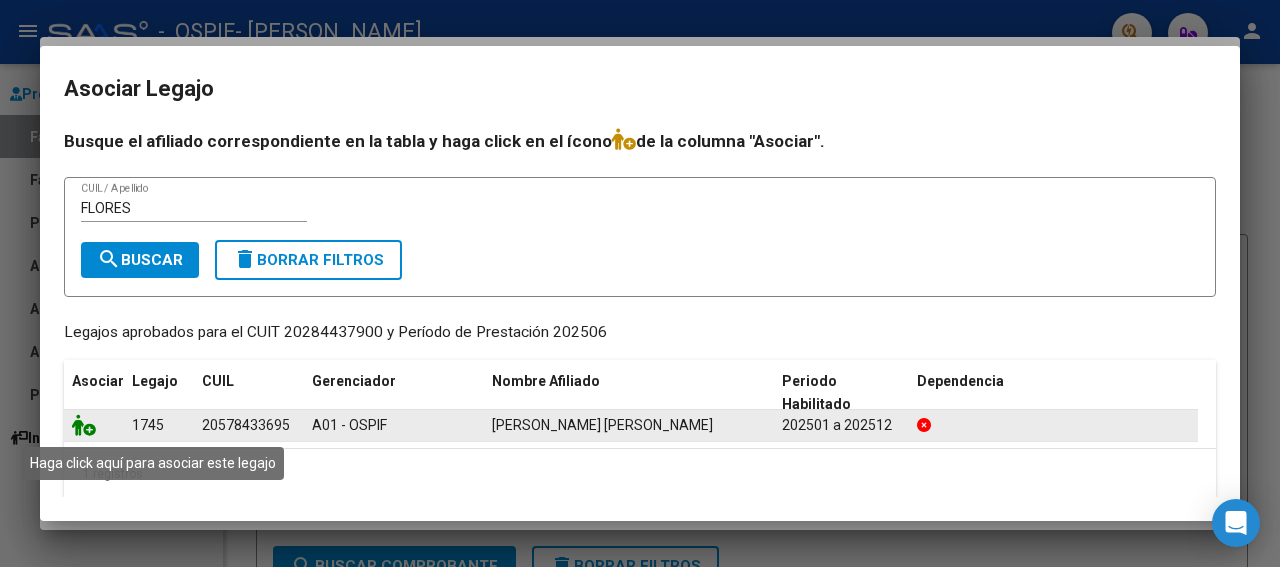 click 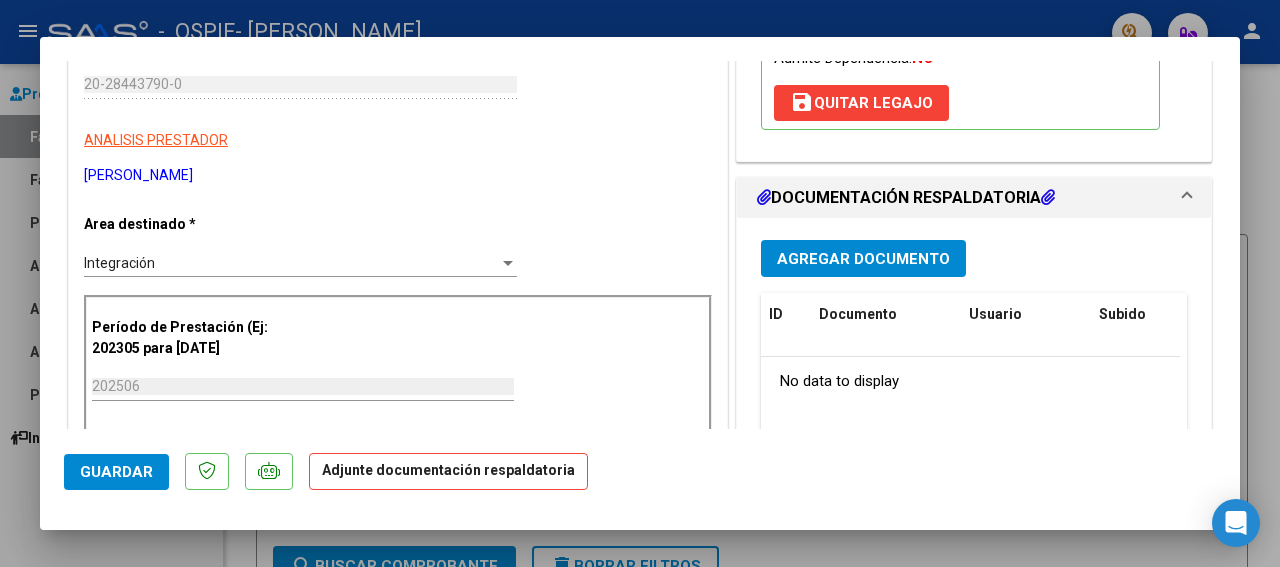 scroll, scrollTop: 350, scrollLeft: 0, axis: vertical 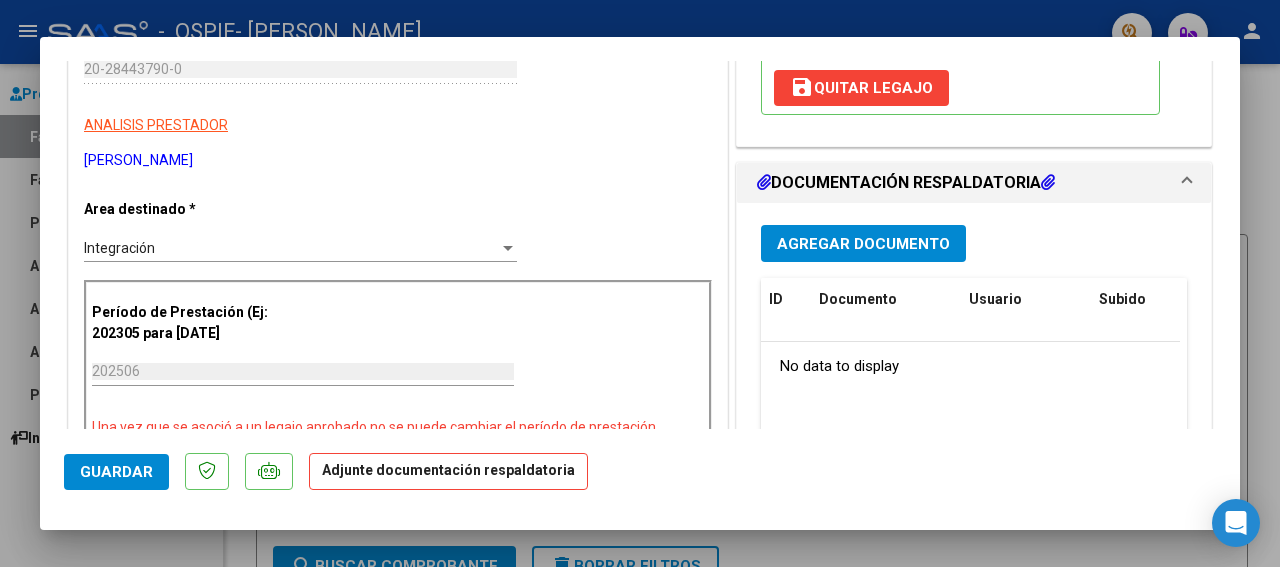 drag, startPoint x: 1231, startPoint y: 418, endPoint x: 835, endPoint y: 240, distance: 434.16586 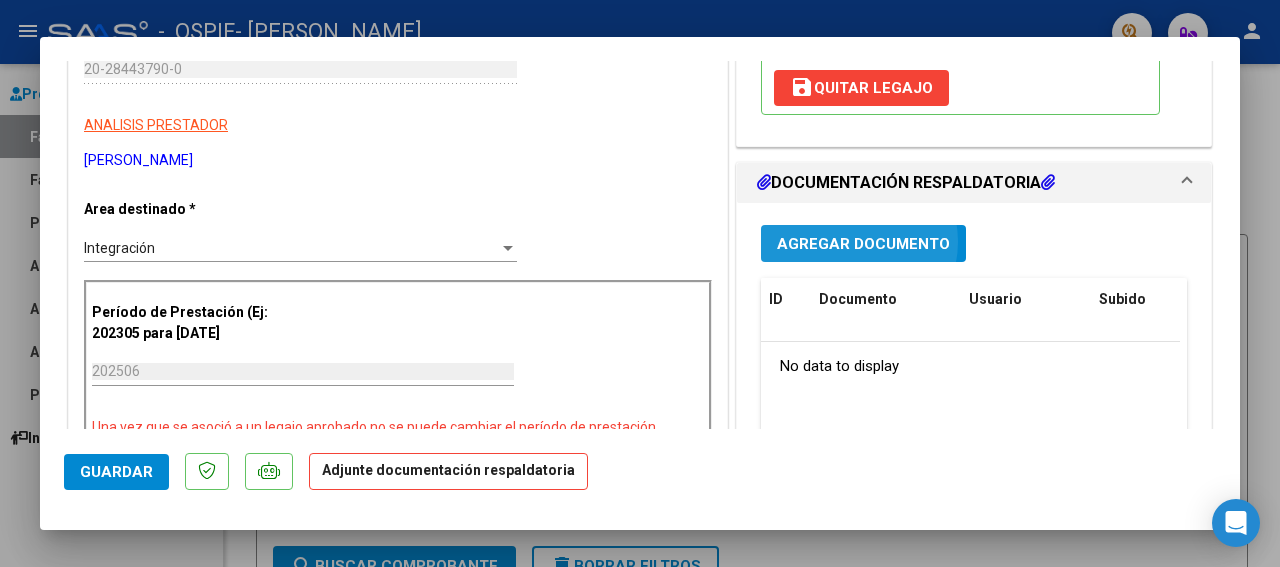 click on "Agregar Documento" at bounding box center [863, 244] 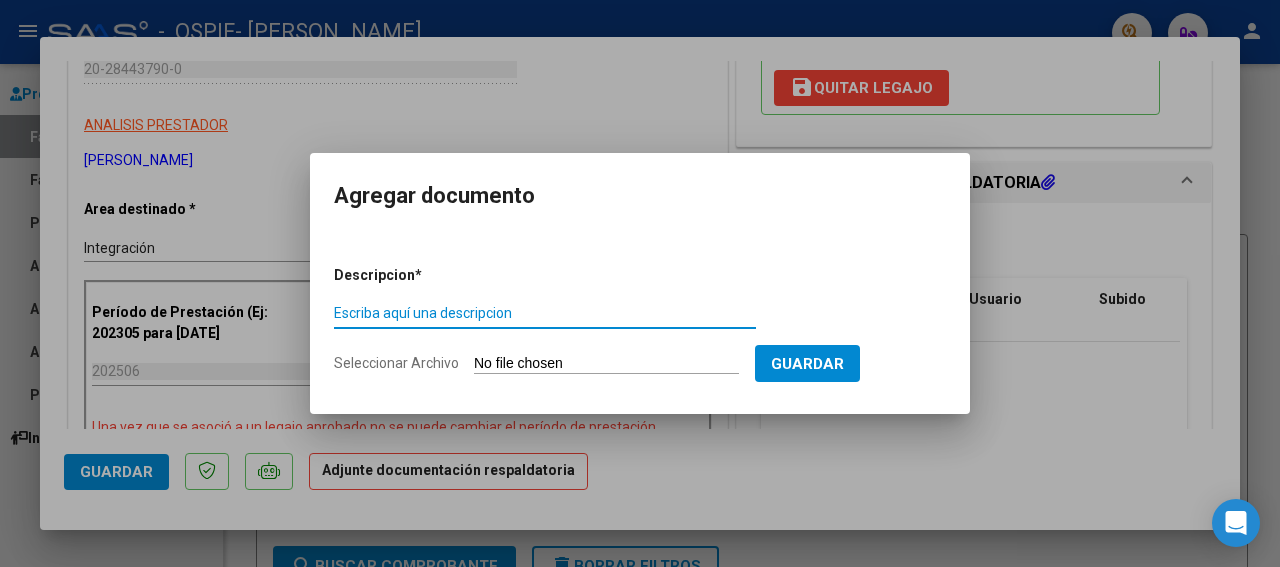 click on "Escriba aquí una descripcion" at bounding box center (545, 313) 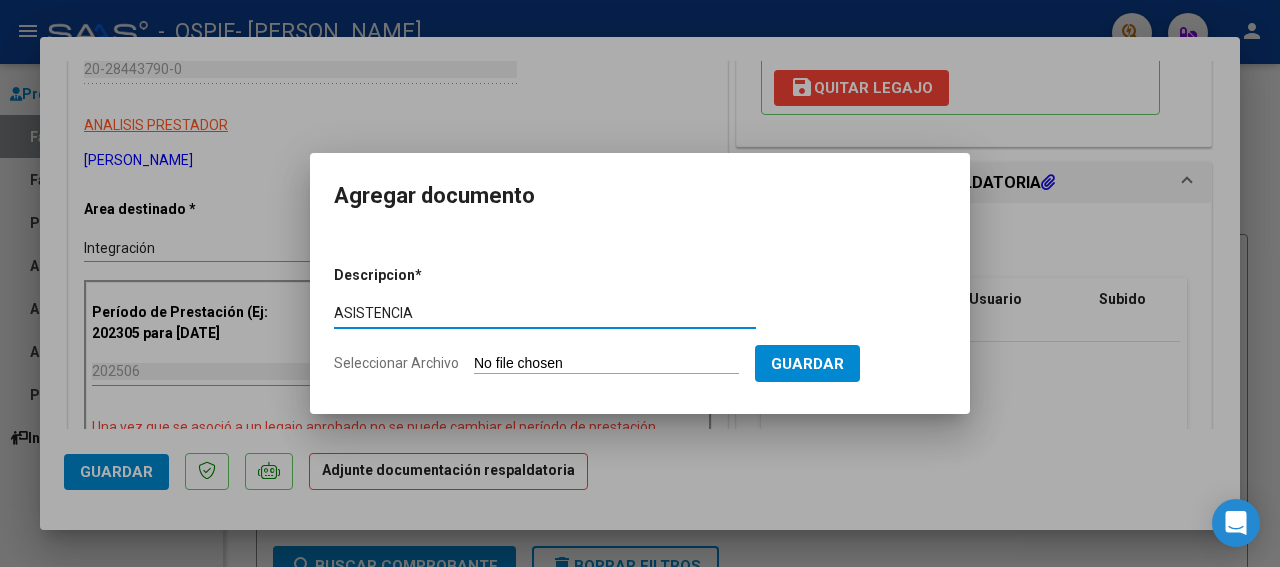 type on "ASISTENCIA" 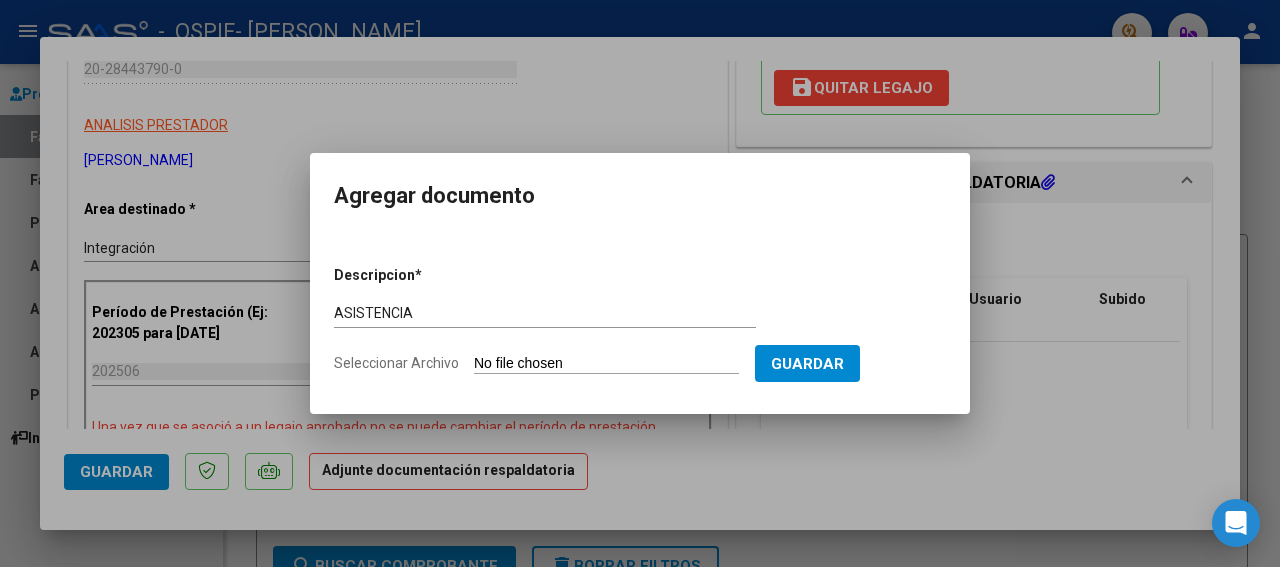 click on "Seleccionar Archivo" at bounding box center (606, 364) 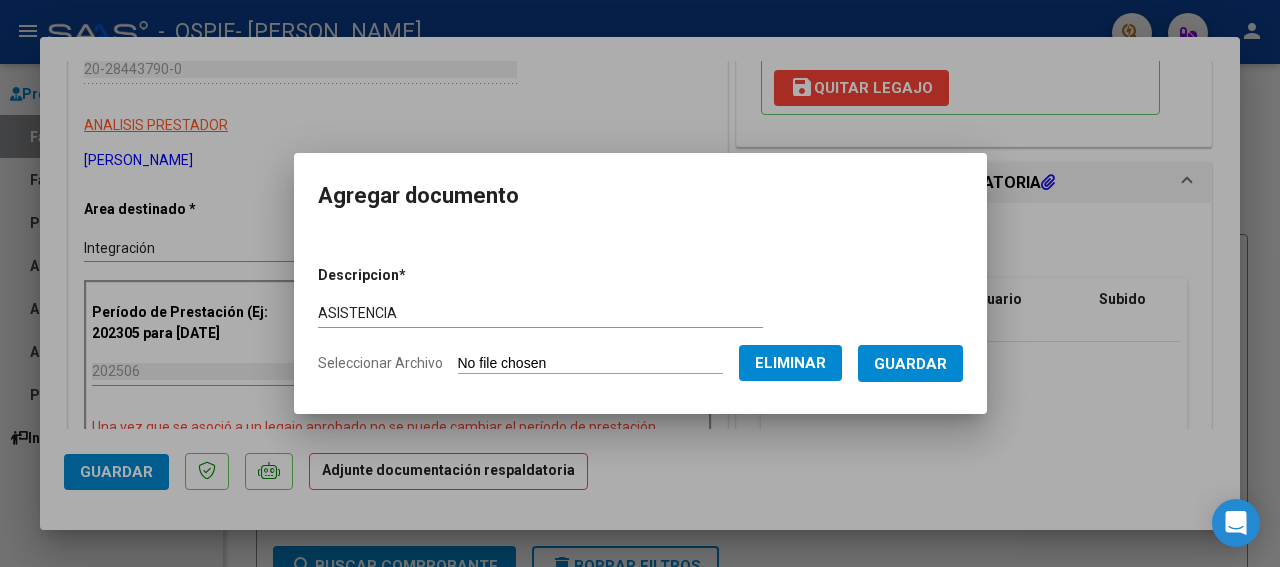 click on "Guardar" at bounding box center [910, 364] 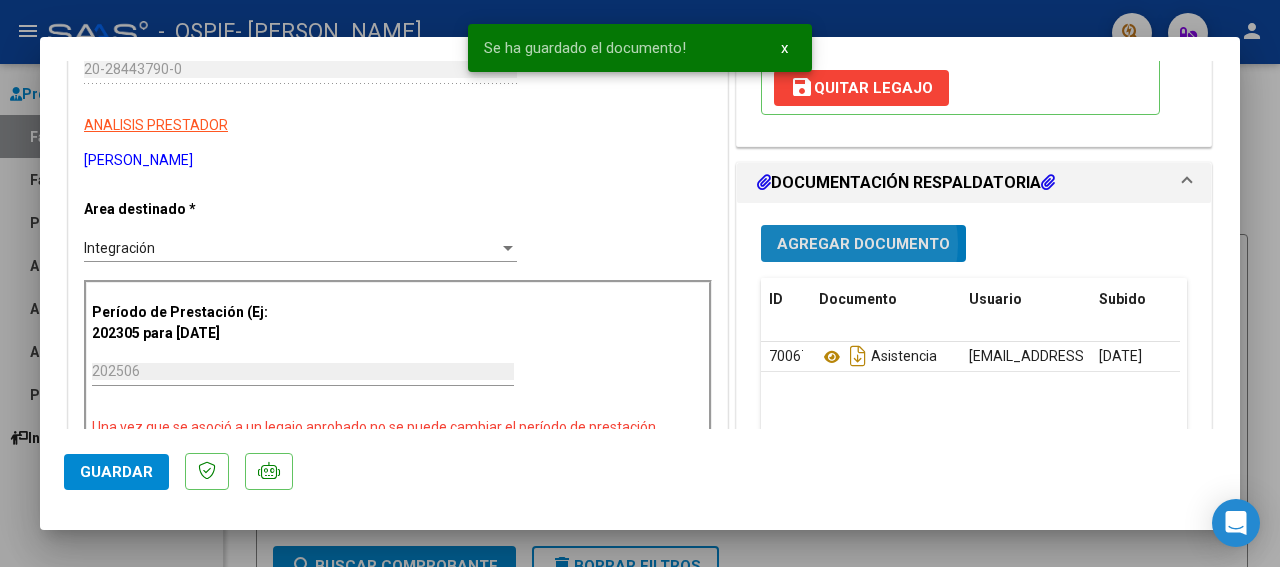click on "Agregar Documento" at bounding box center (863, 244) 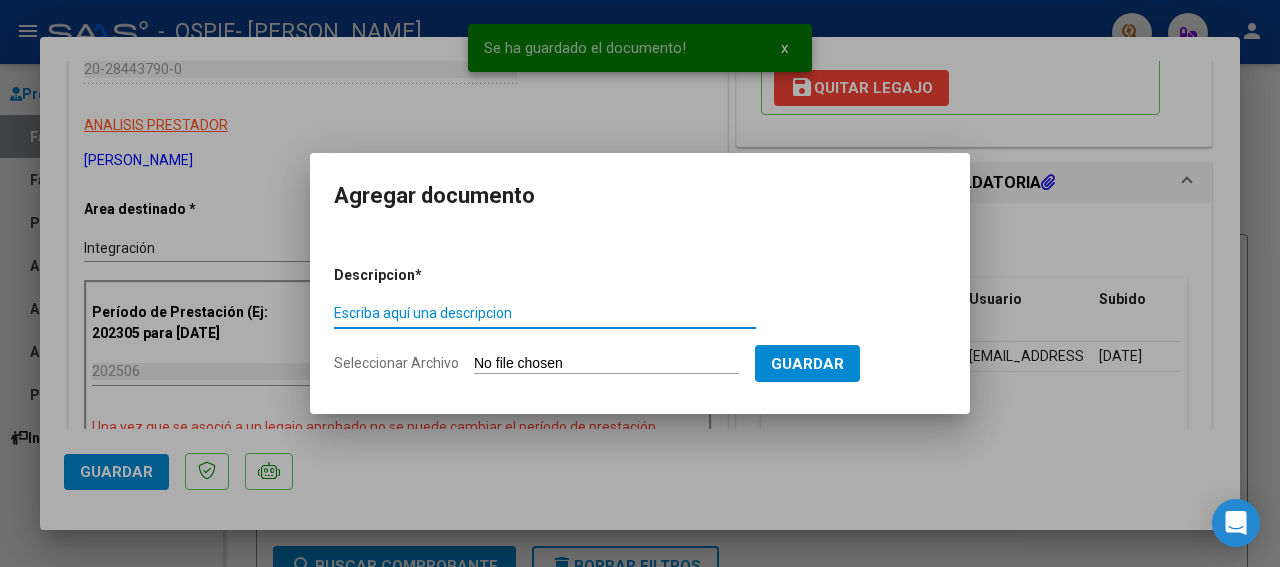 click on "Escriba aquí una descripcion" at bounding box center [545, 313] 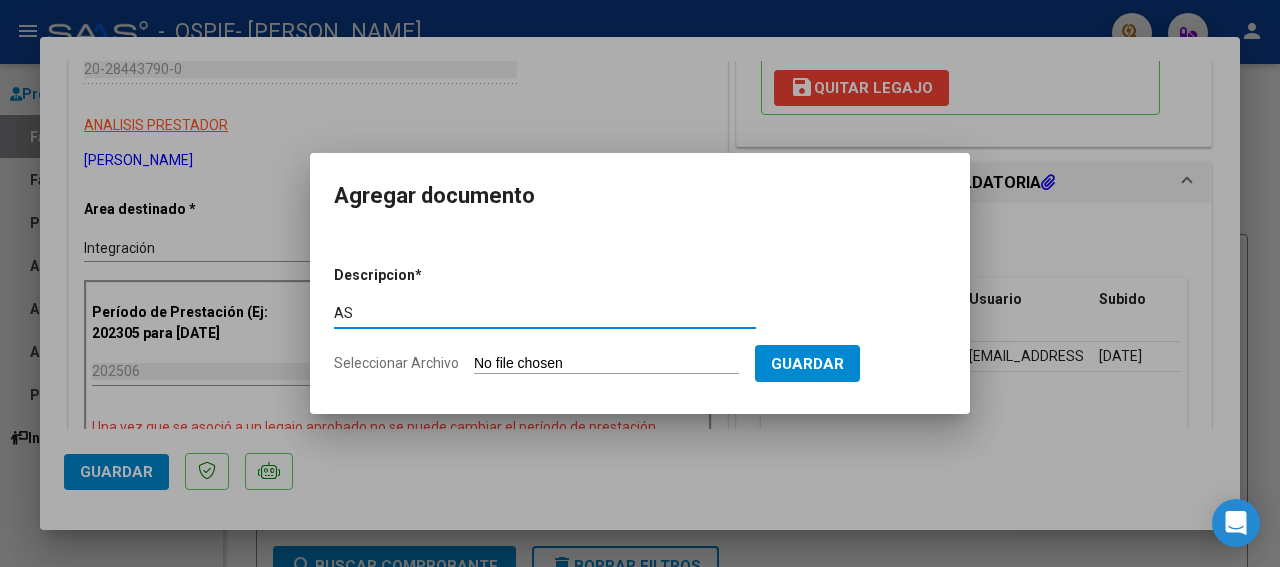 type on "A" 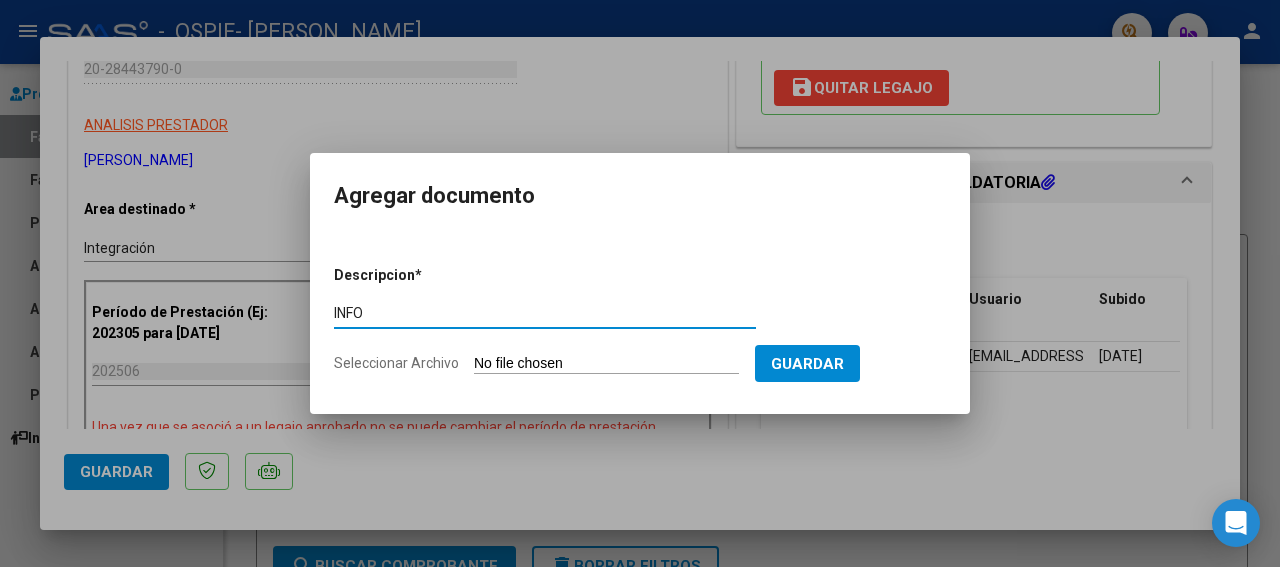 type on "INFO" 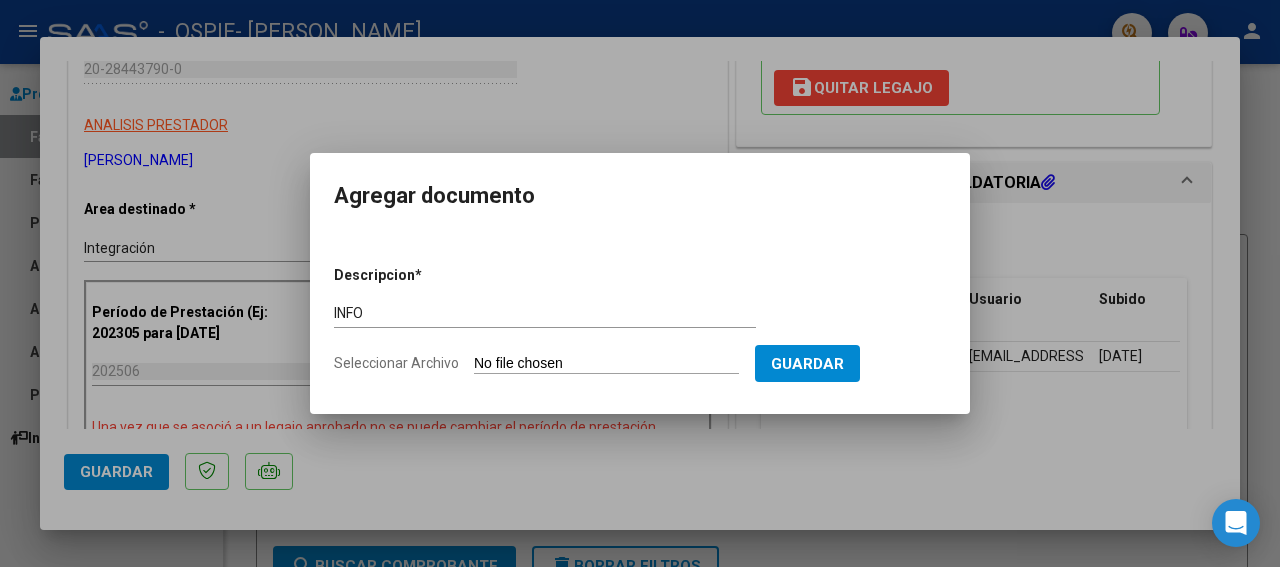 click on "Seleccionar Archivo" at bounding box center (606, 364) 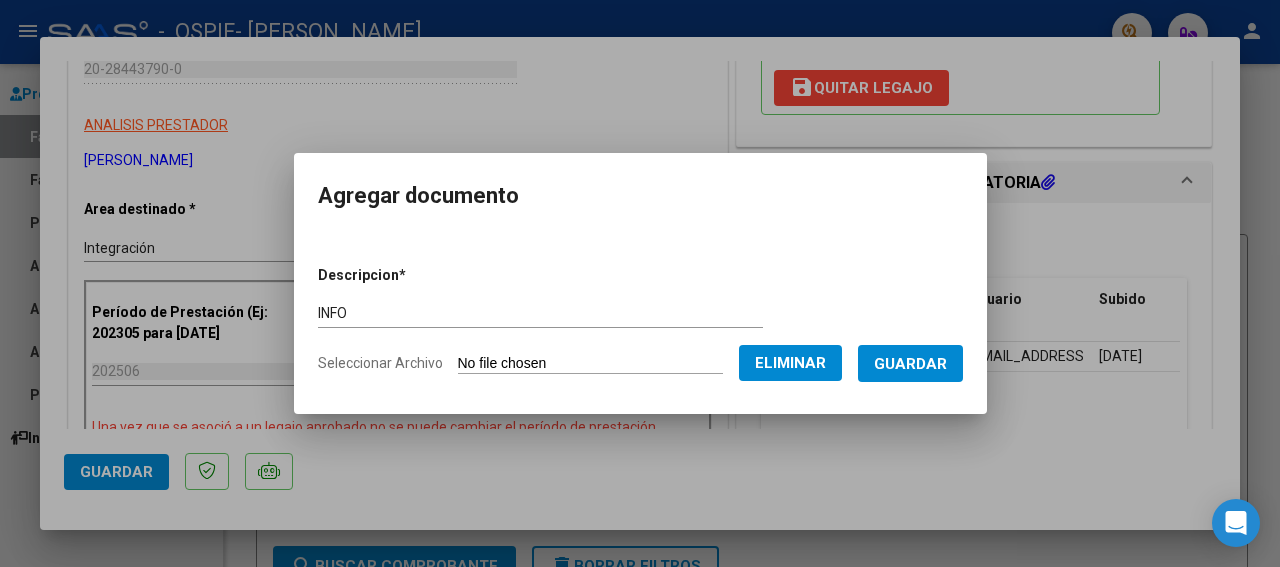 click on "Guardar" at bounding box center [910, 363] 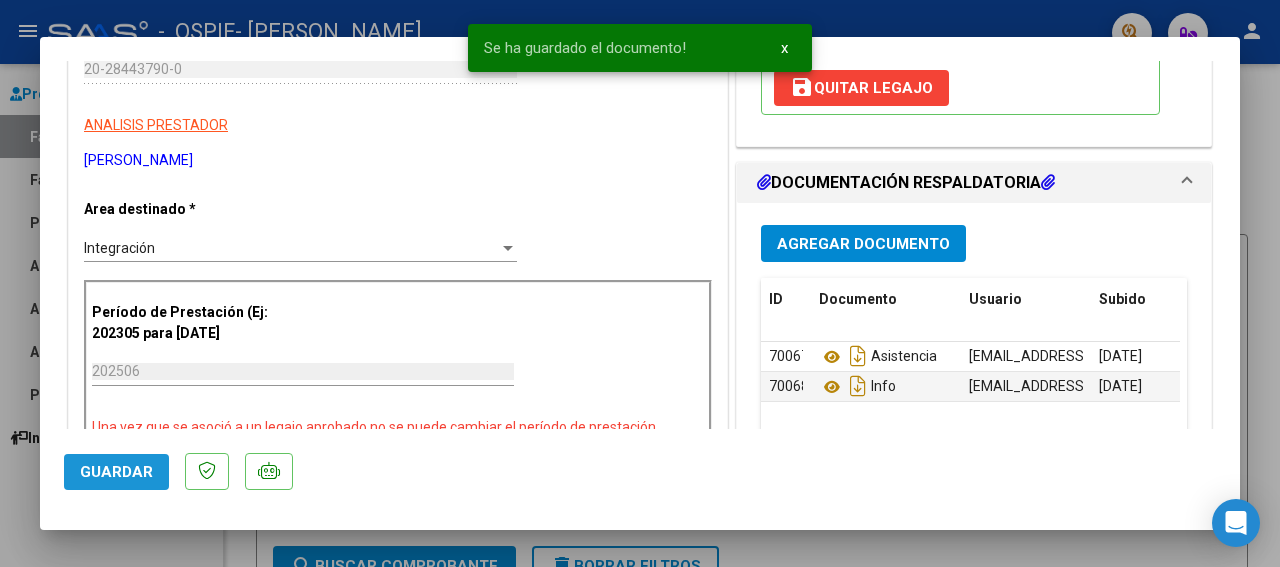 click on "Guardar" 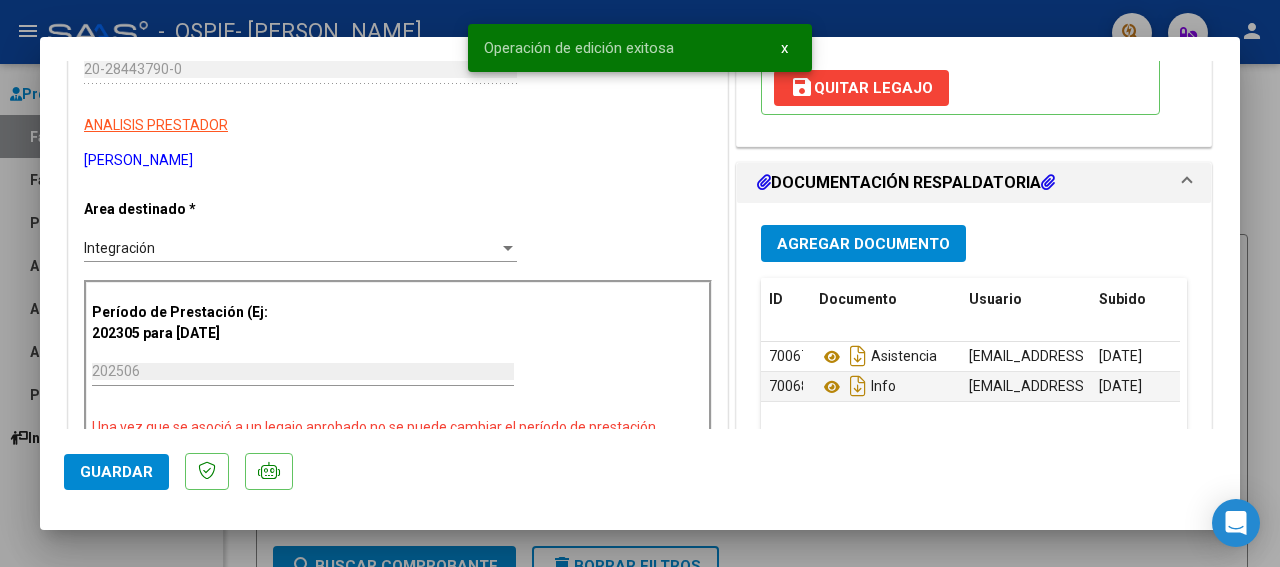 click at bounding box center (640, 283) 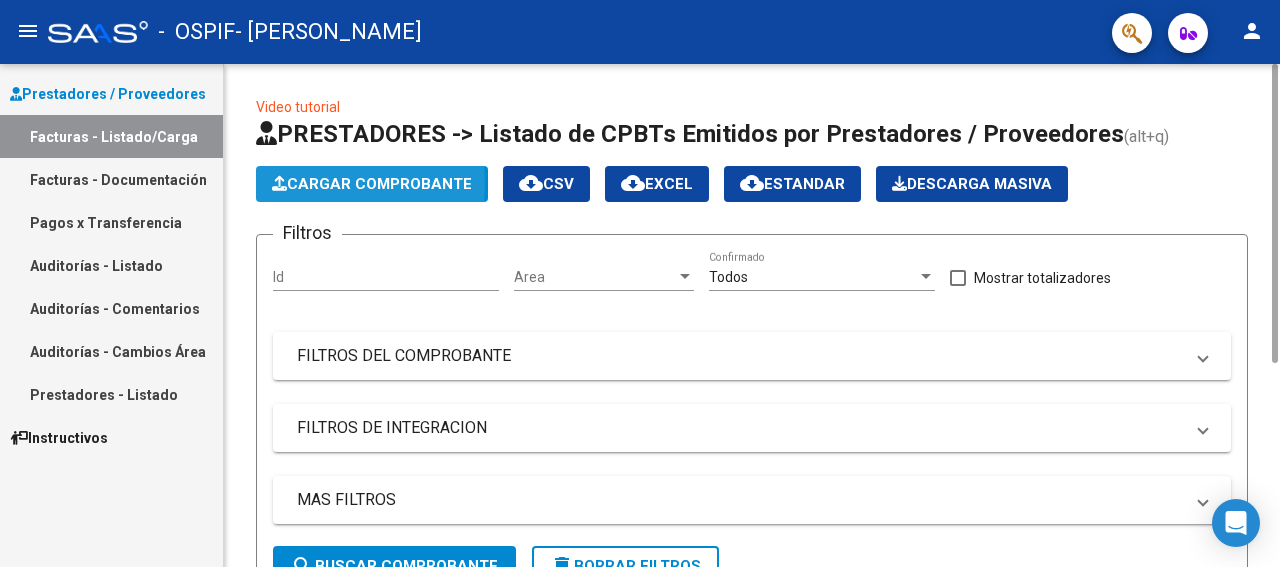 click on "Cargar Comprobante" 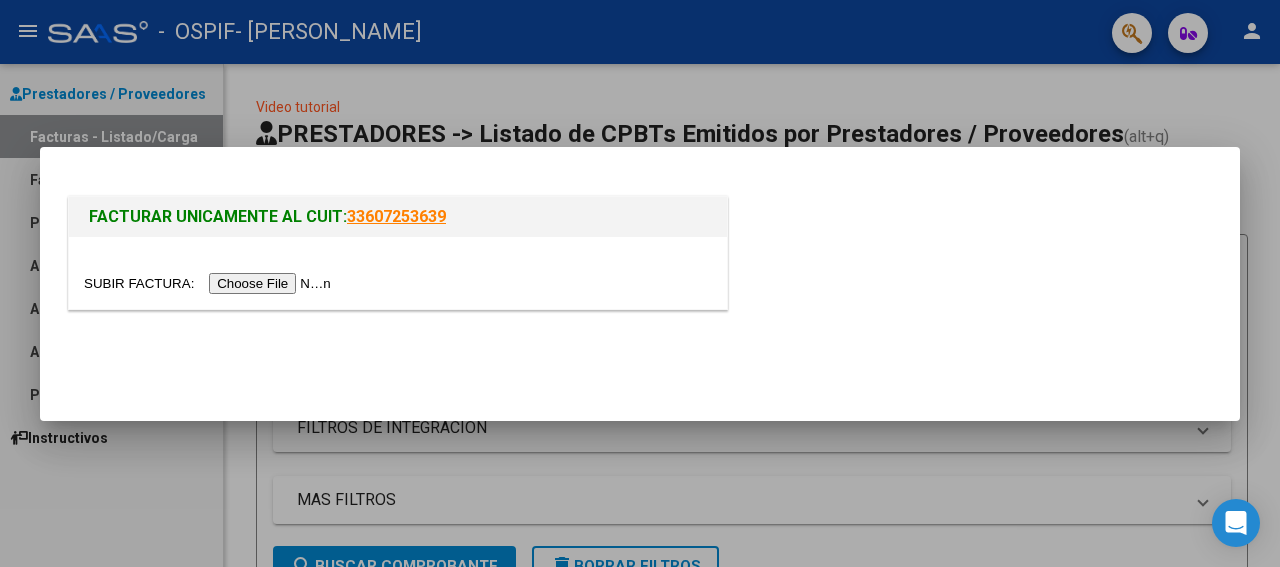 click at bounding box center [210, 283] 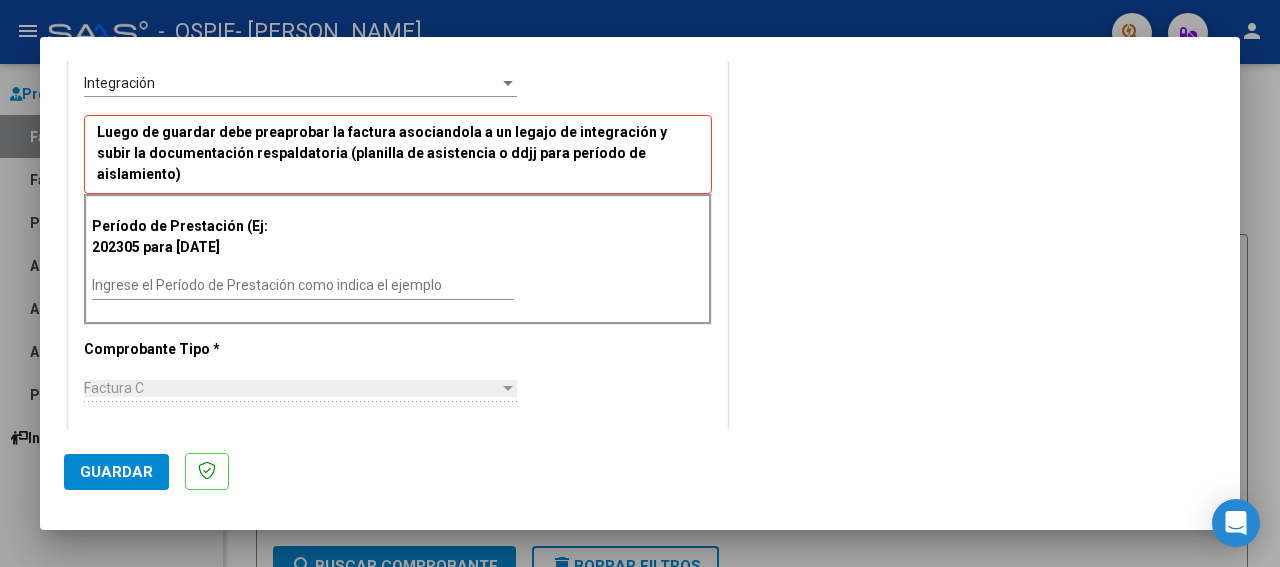 scroll, scrollTop: 450, scrollLeft: 0, axis: vertical 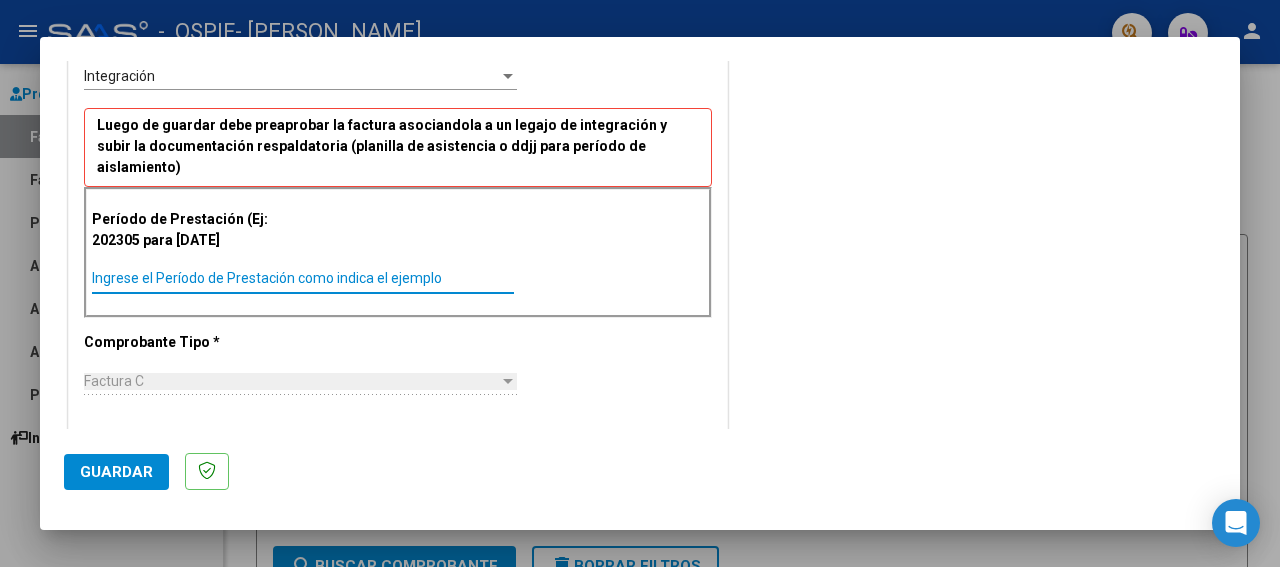 click on "Ingrese el Período de Prestación como indica el ejemplo" at bounding box center (303, 278) 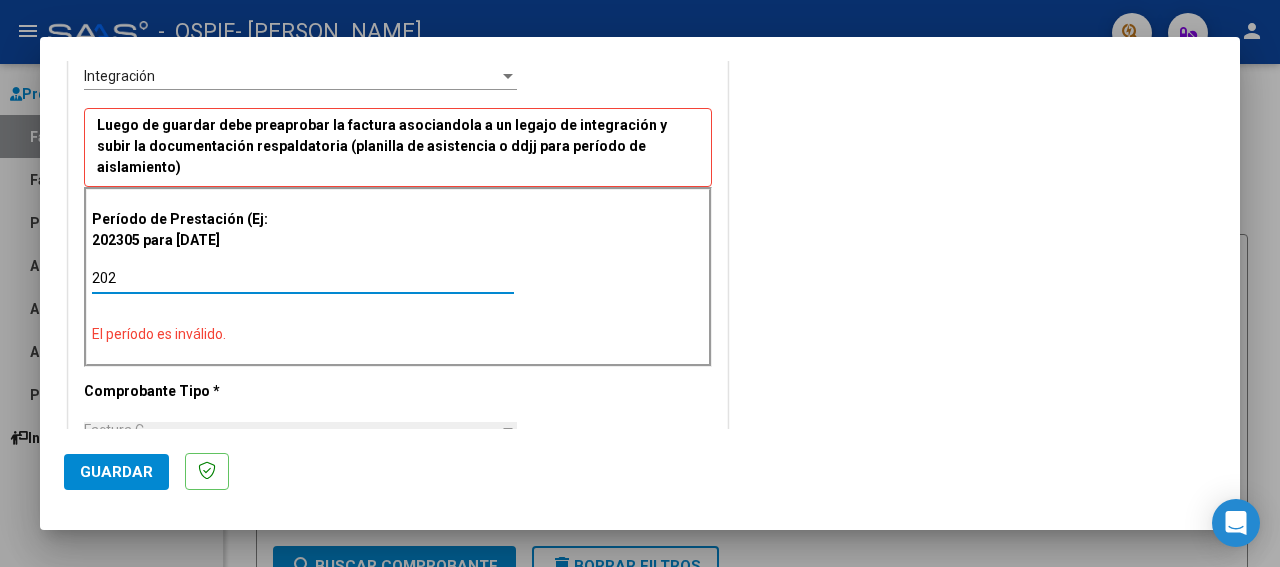 type on "2025" 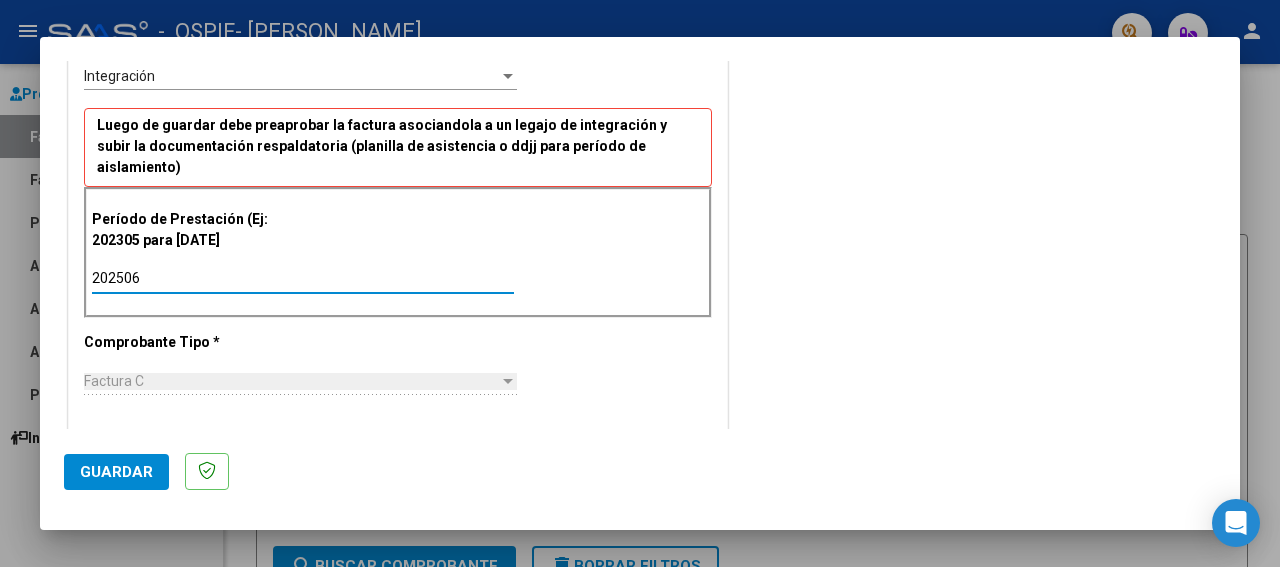 type on "202506" 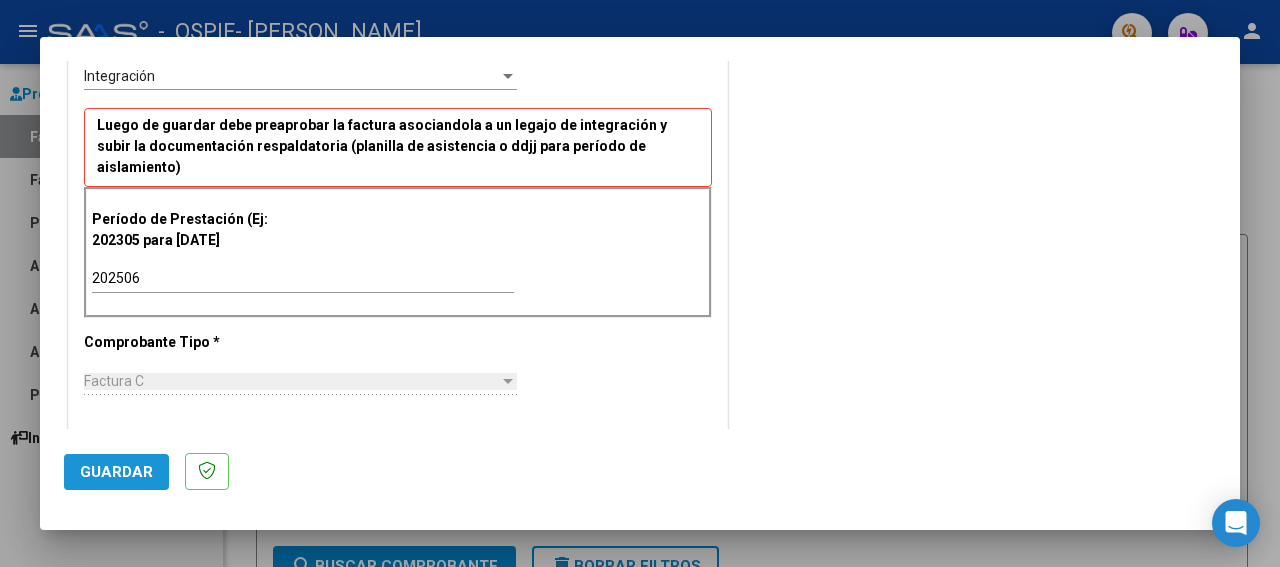click on "Guardar" 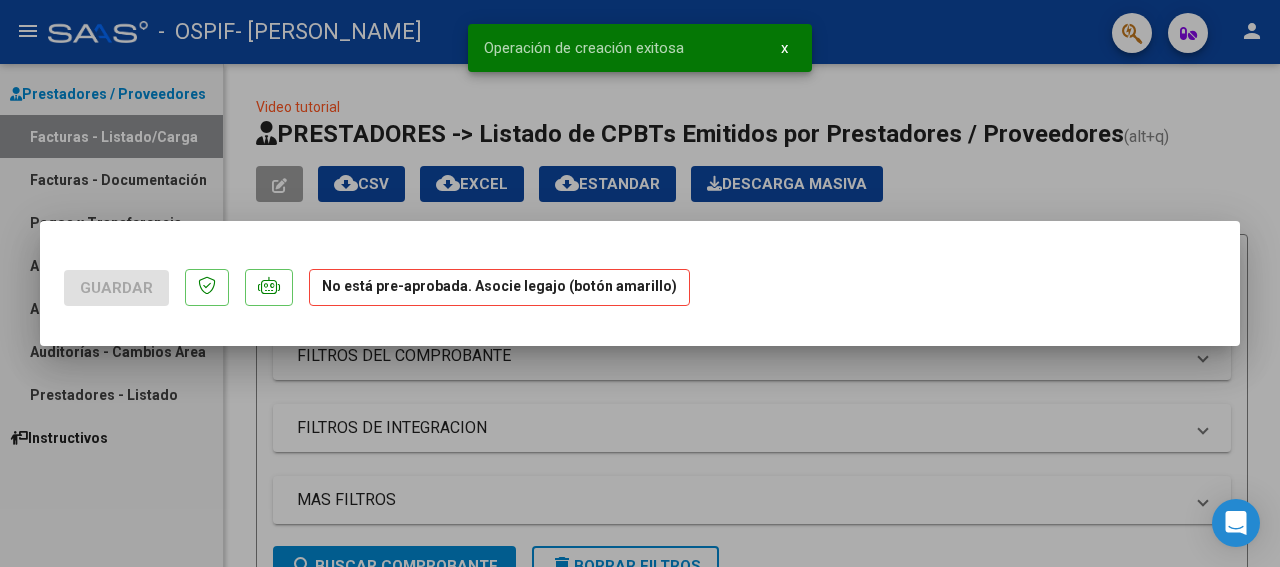scroll, scrollTop: 0, scrollLeft: 0, axis: both 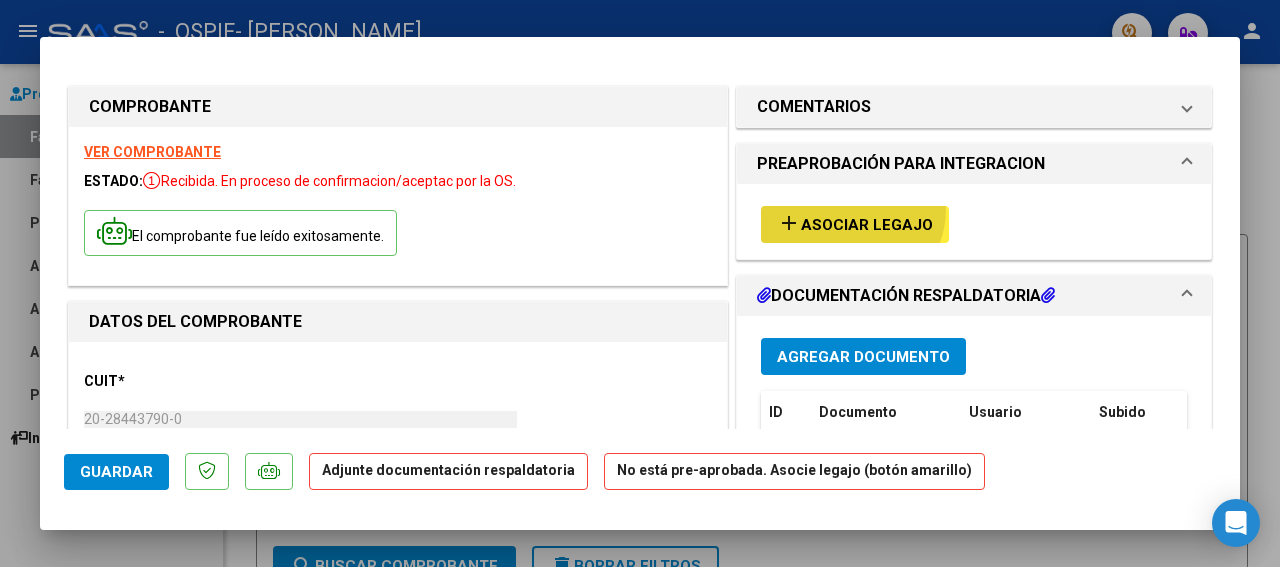 click on "add Asociar Legajo" at bounding box center (855, 224) 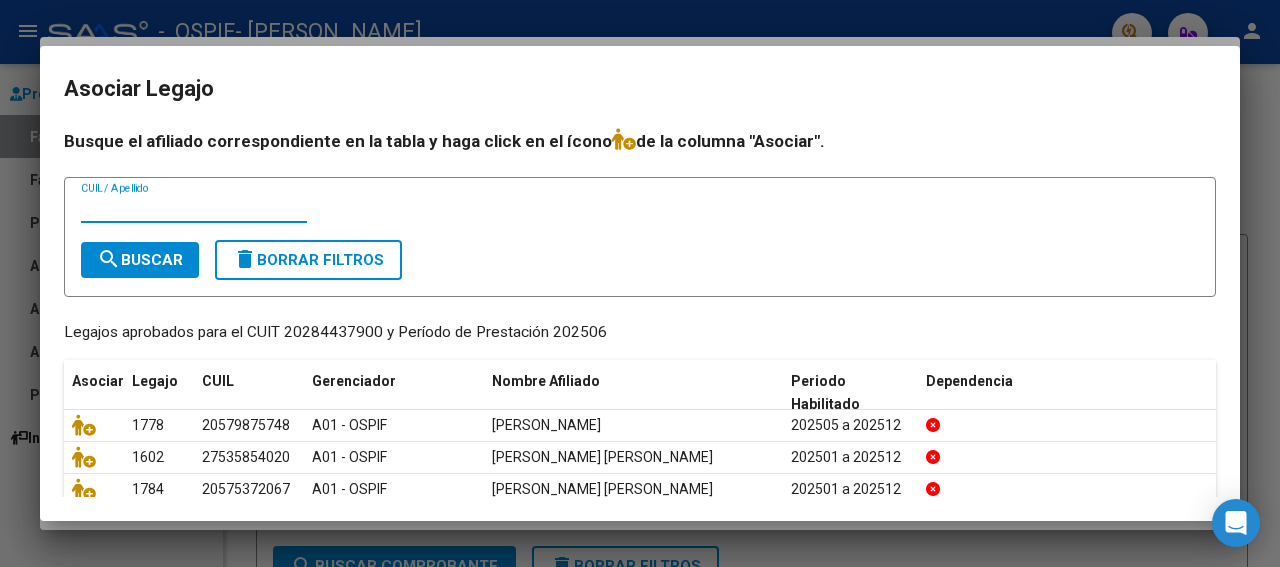 click on "CUIL / Apellido" at bounding box center (194, 208) 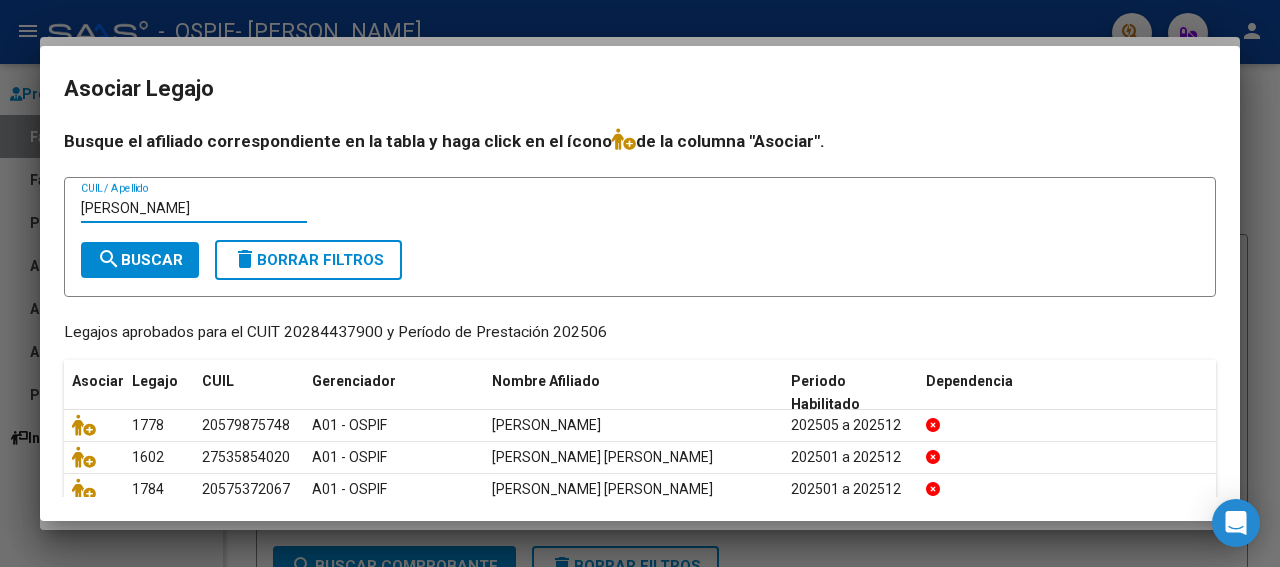 type on "[PERSON_NAME]" 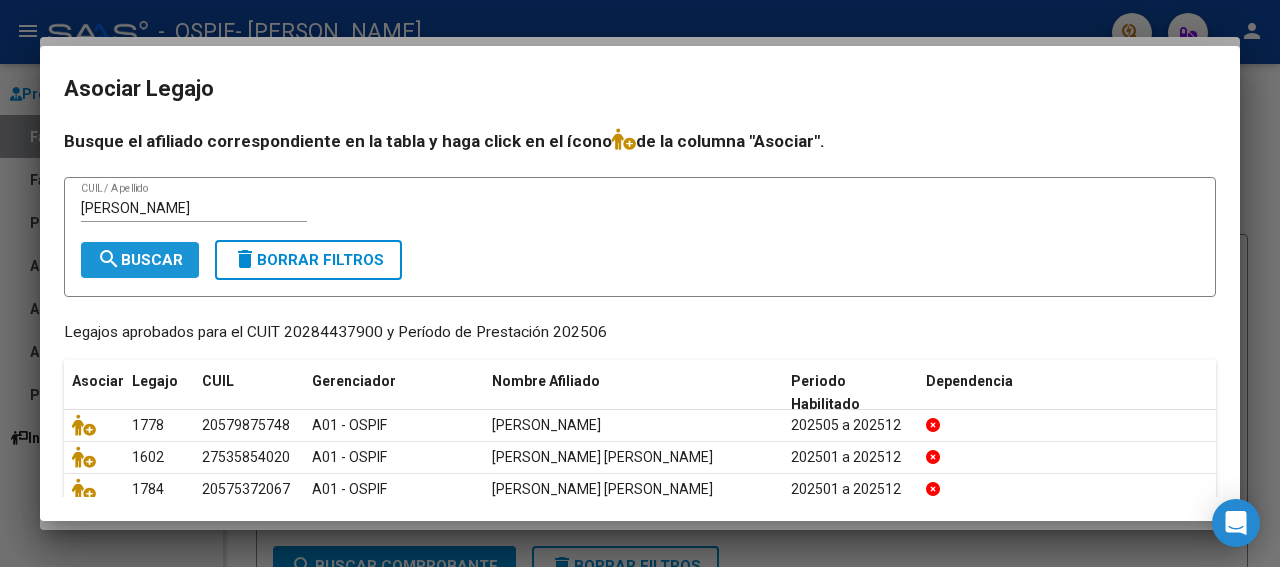 click on "search  Buscar" at bounding box center [140, 260] 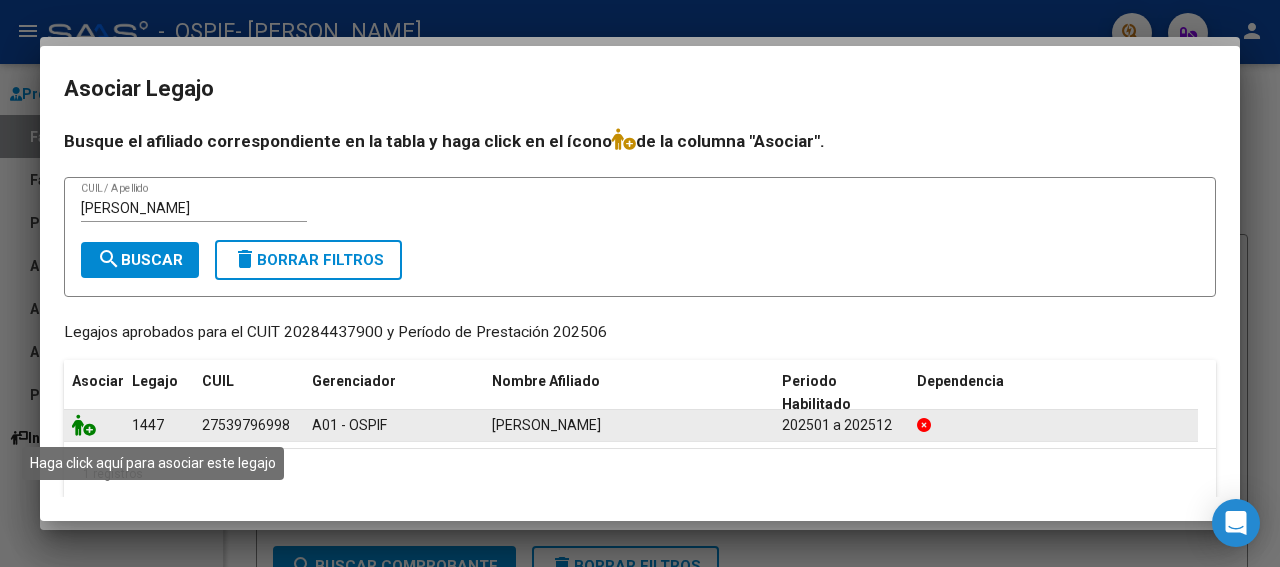 click 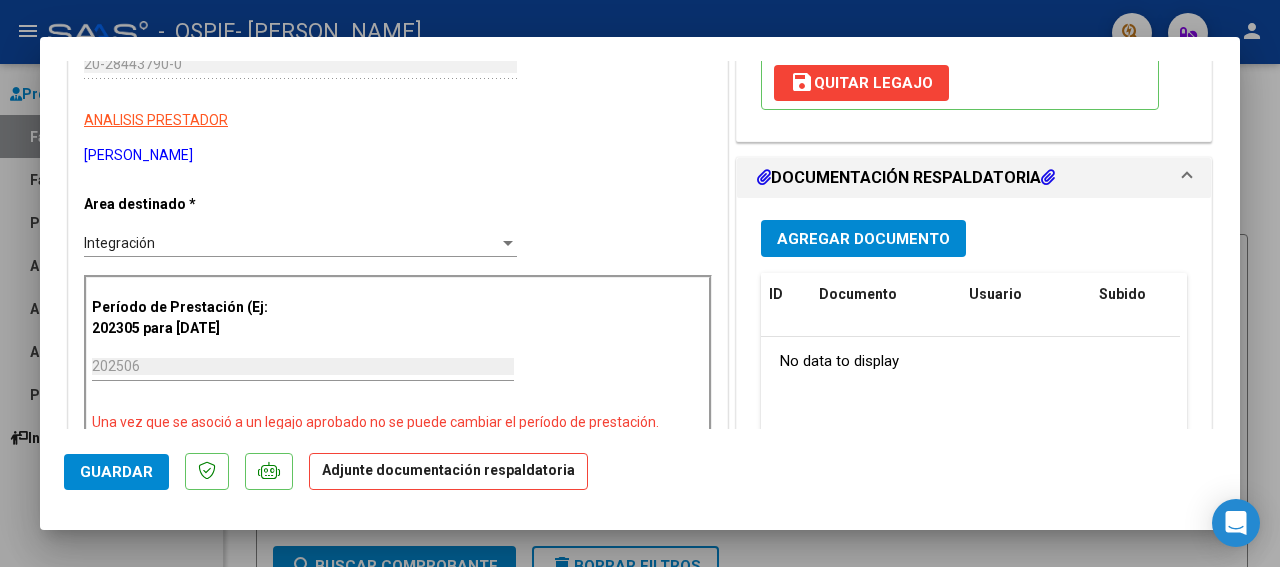 scroll, scrollTop: 367, scrollLeft: 0, axis: vertical 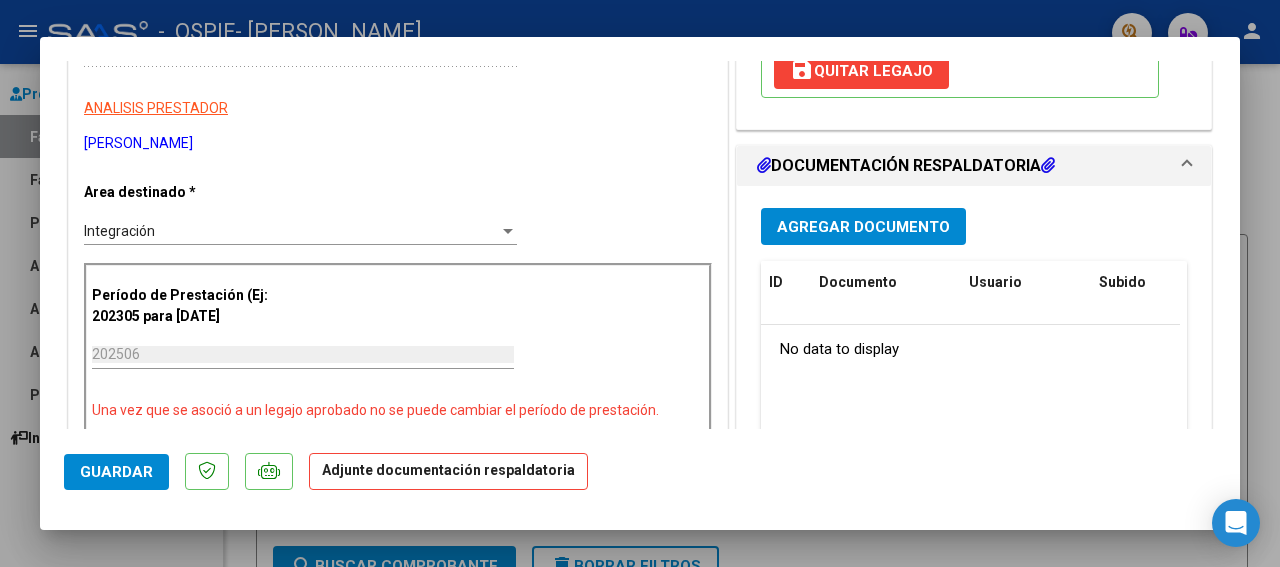 drag, startPoint x: 1229, startPoint y: 418, endPoint x: 927, endPoint y: 239, distance: 351.06268 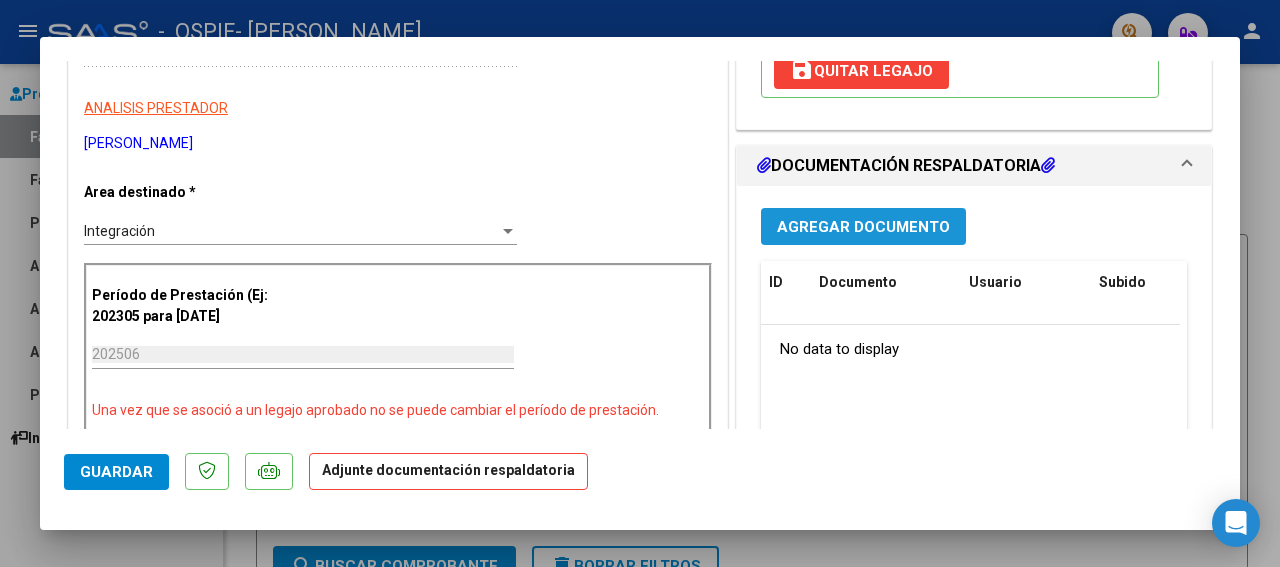 click on "Agregar Documento" at bounding box center (863, 227) 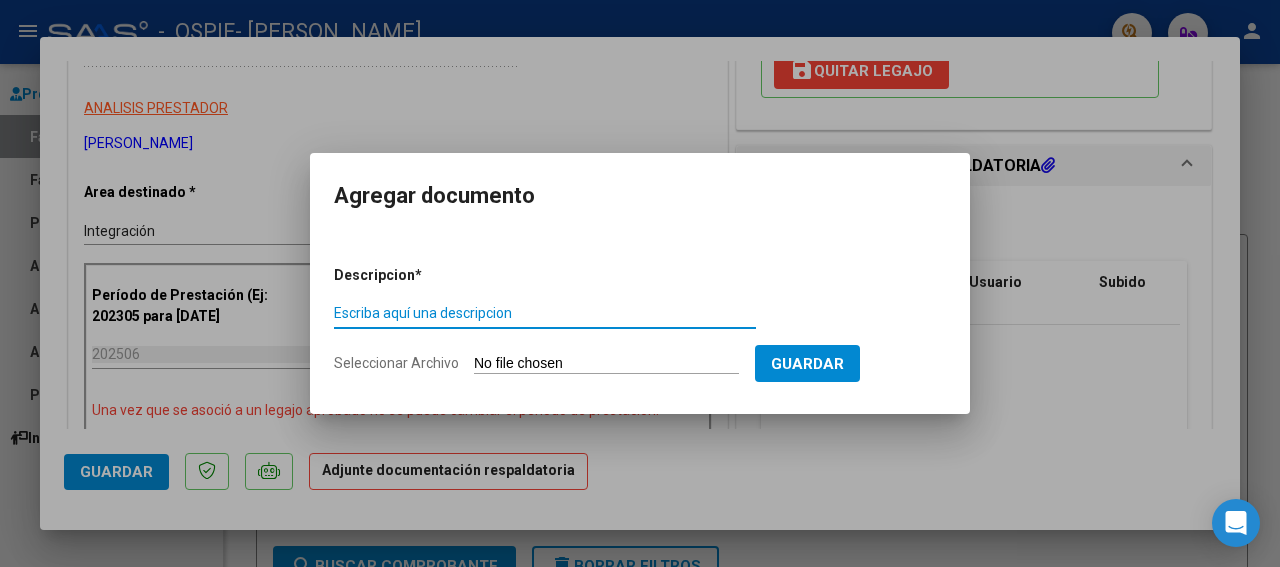 click on "Escriba aquí una descripcion" at bounding box center (545, 313) 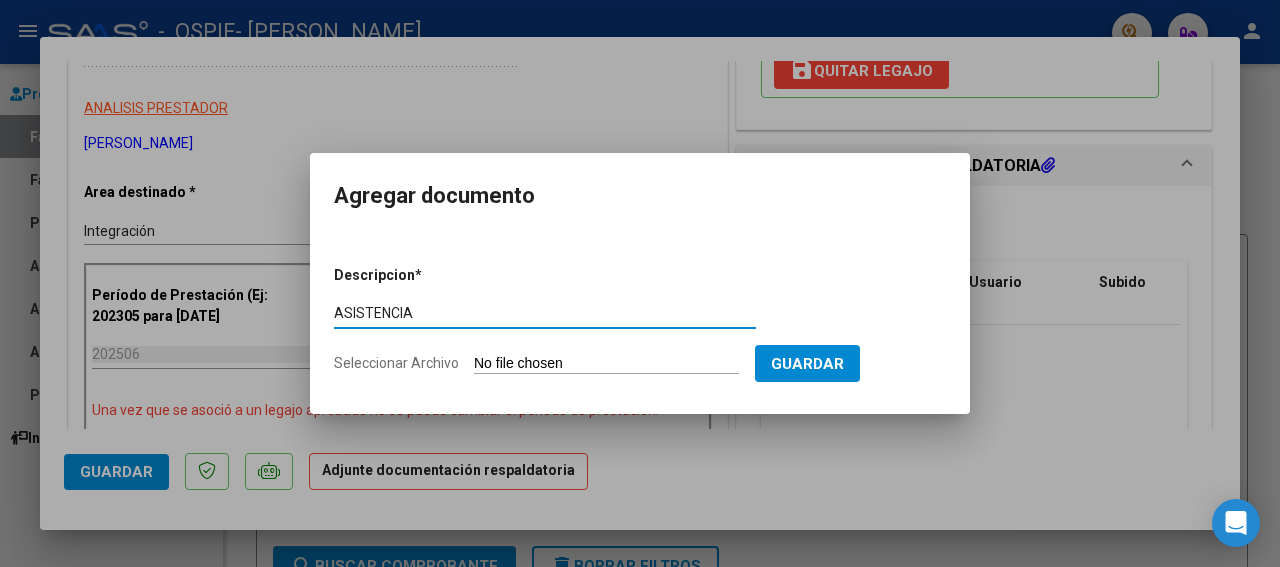 type on "ASISTENCIA" 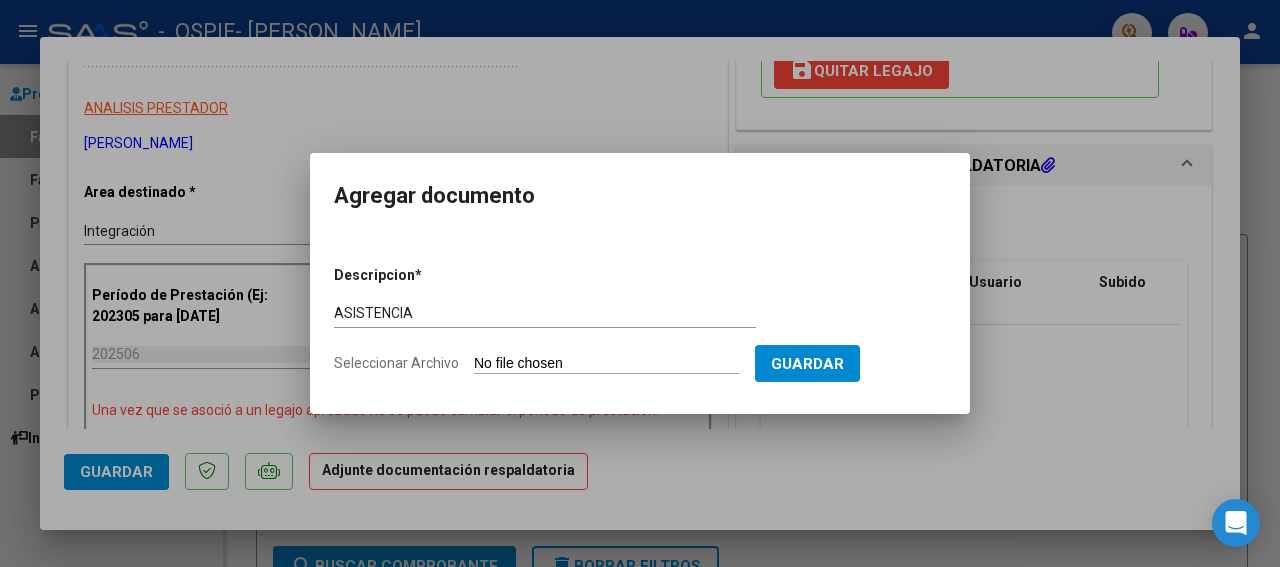 click on "Seleccionar Archivo" at bounding box center (606, 364) 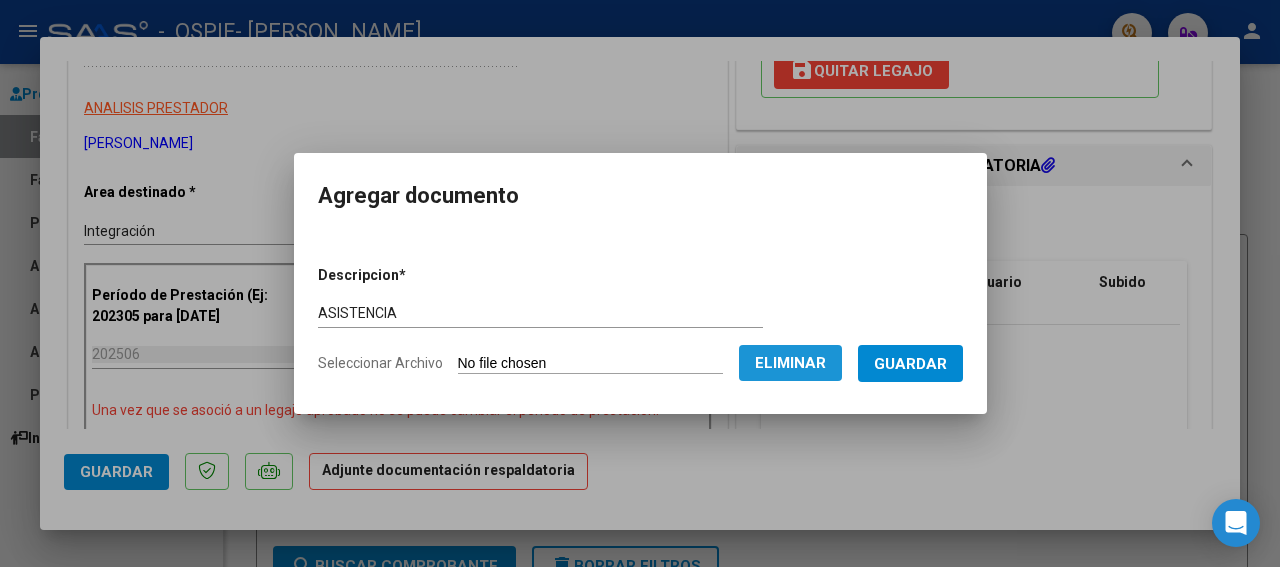 click on "Eliminar" 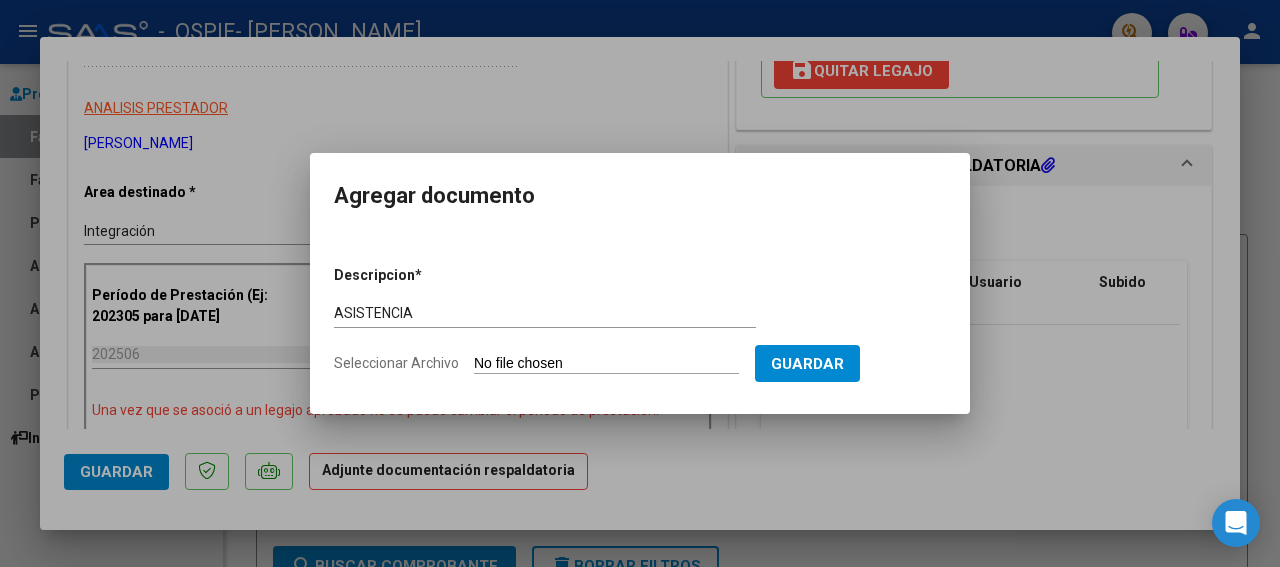 click on "Seleccionar Archivo" at bounding box center [606, 364] 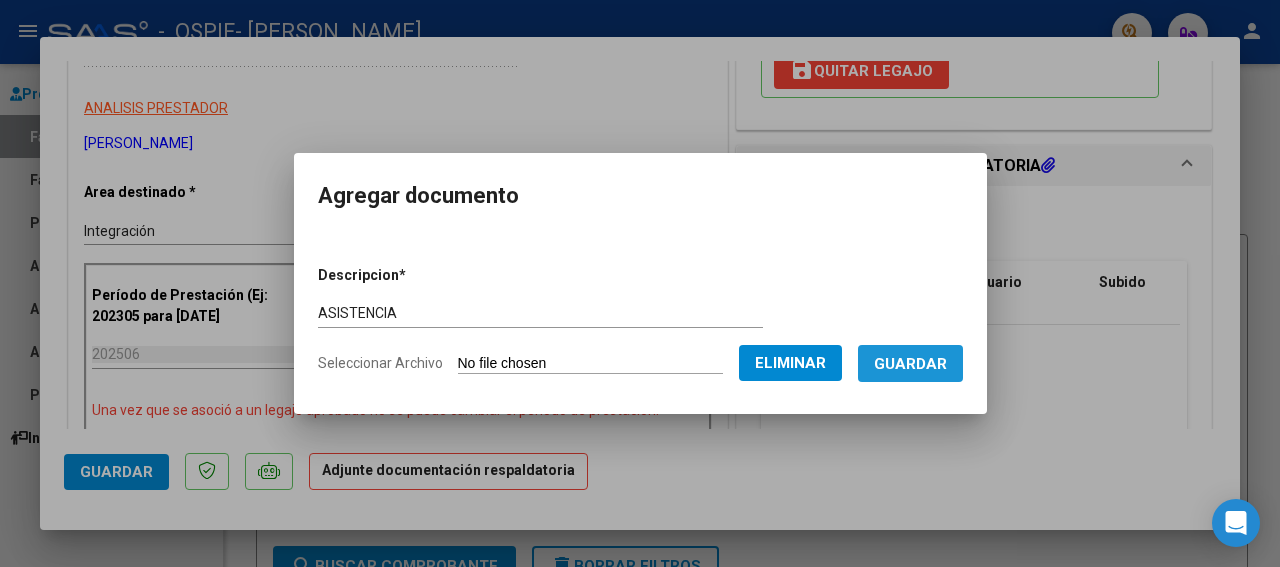 click on "Guardar" at bounding box center (910, 364) 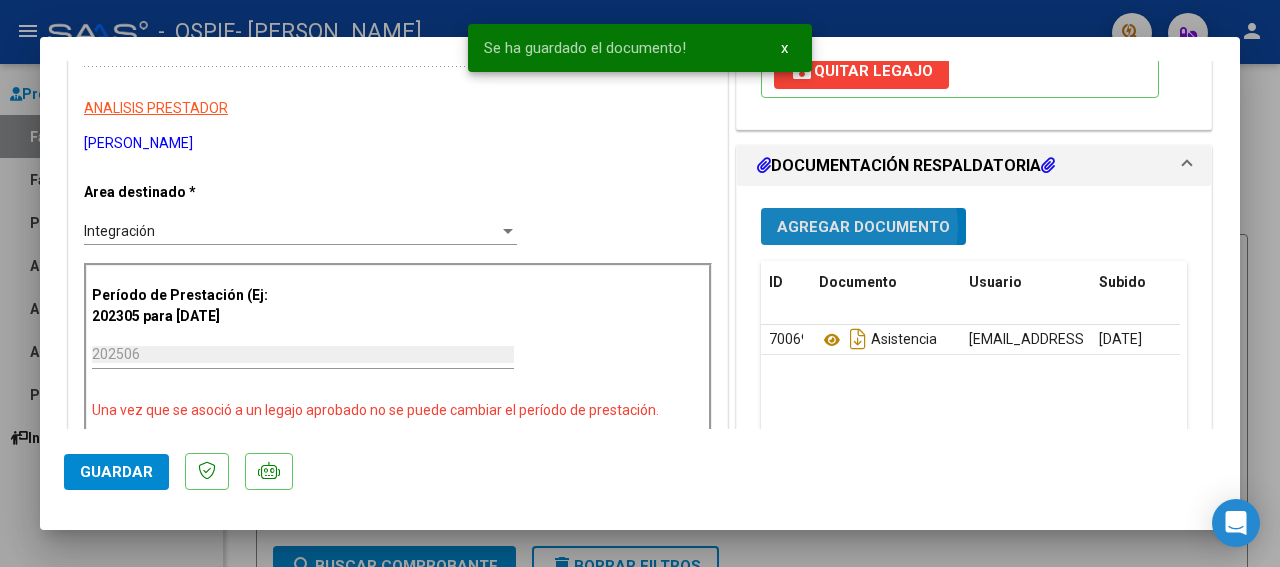 click on "Agregar Documento" at bounding box center (863, 227) 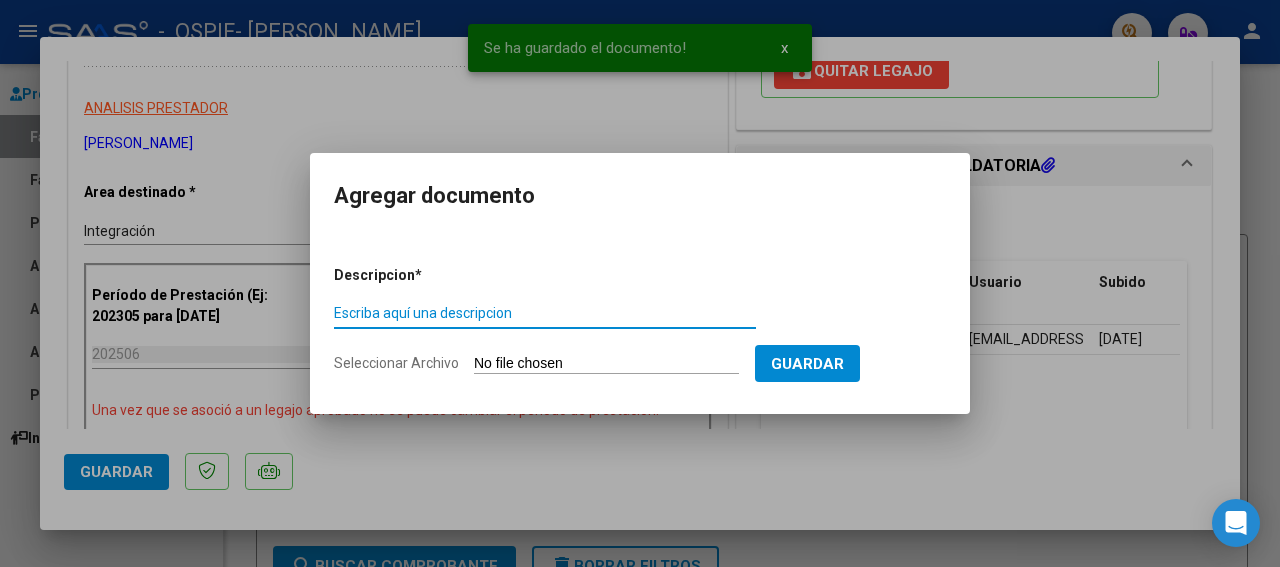 click on "Escriba aquí una descripcion" at bounding box center (545, 313) 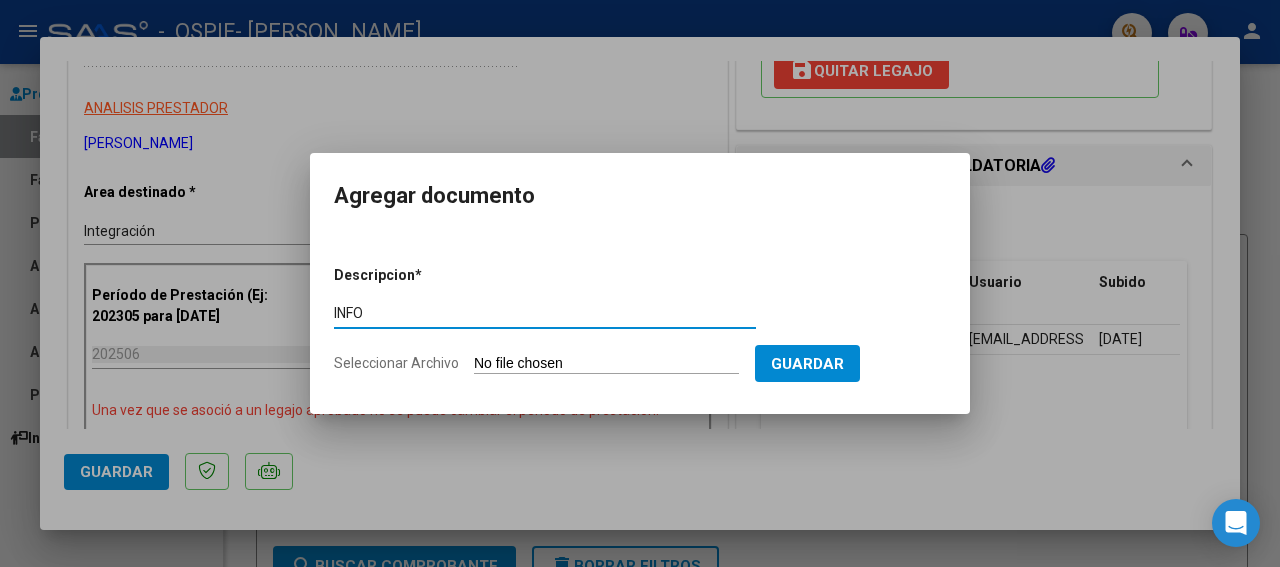 type on "INFO" 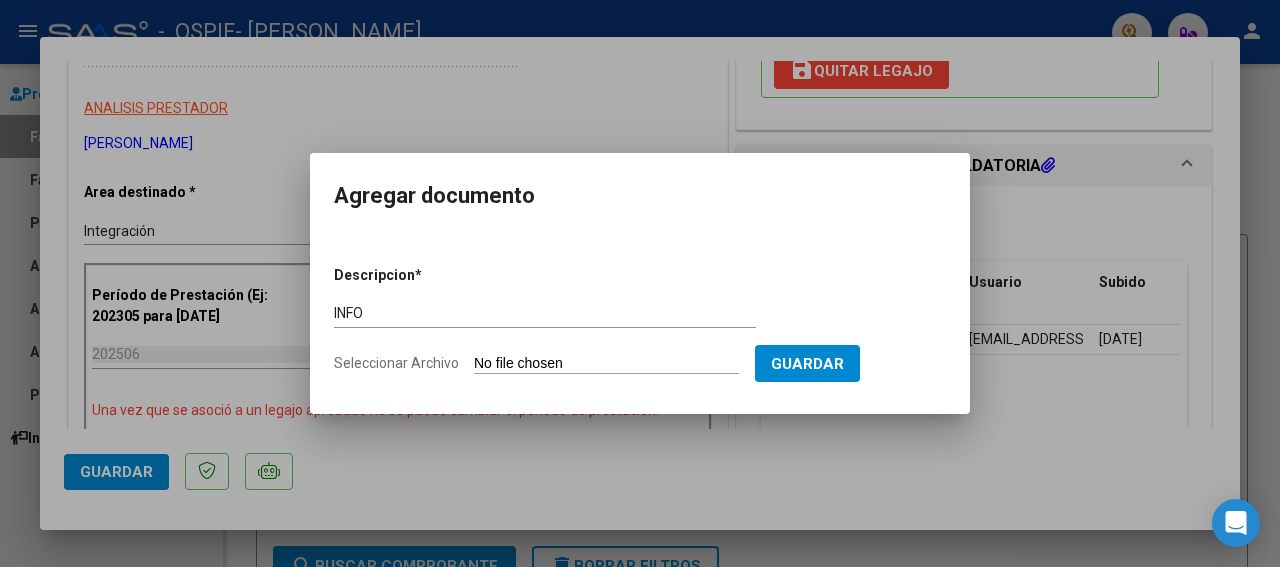 click on "Seleccionar Archivo" at bounding box center (606, 364) 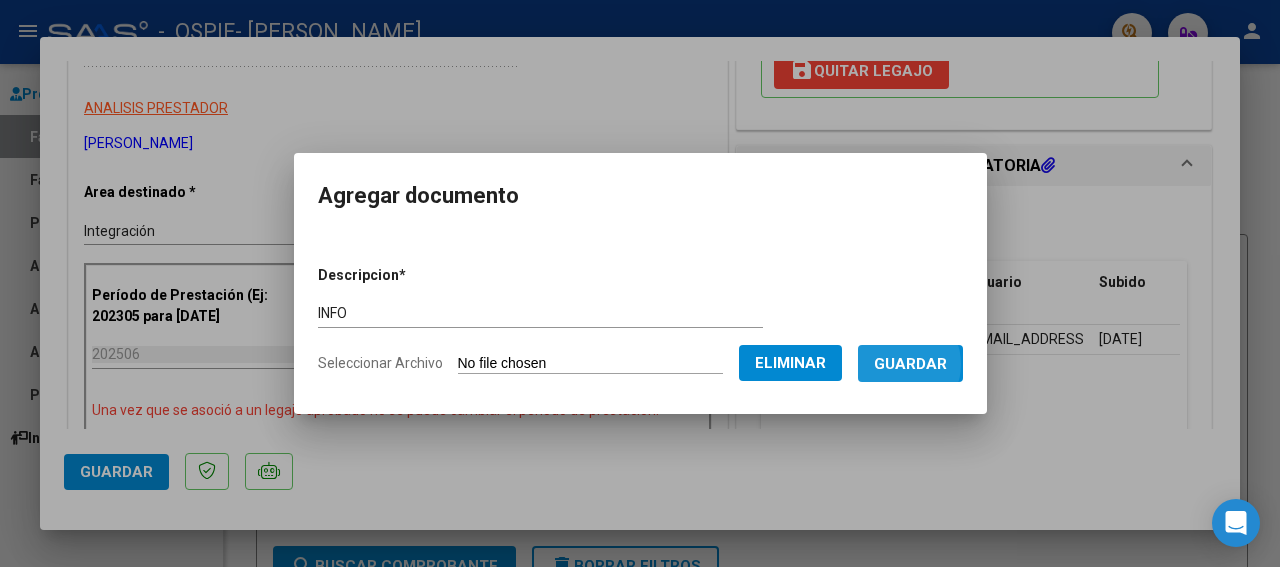 click on "Guardar" at bounding box center (910, 364) 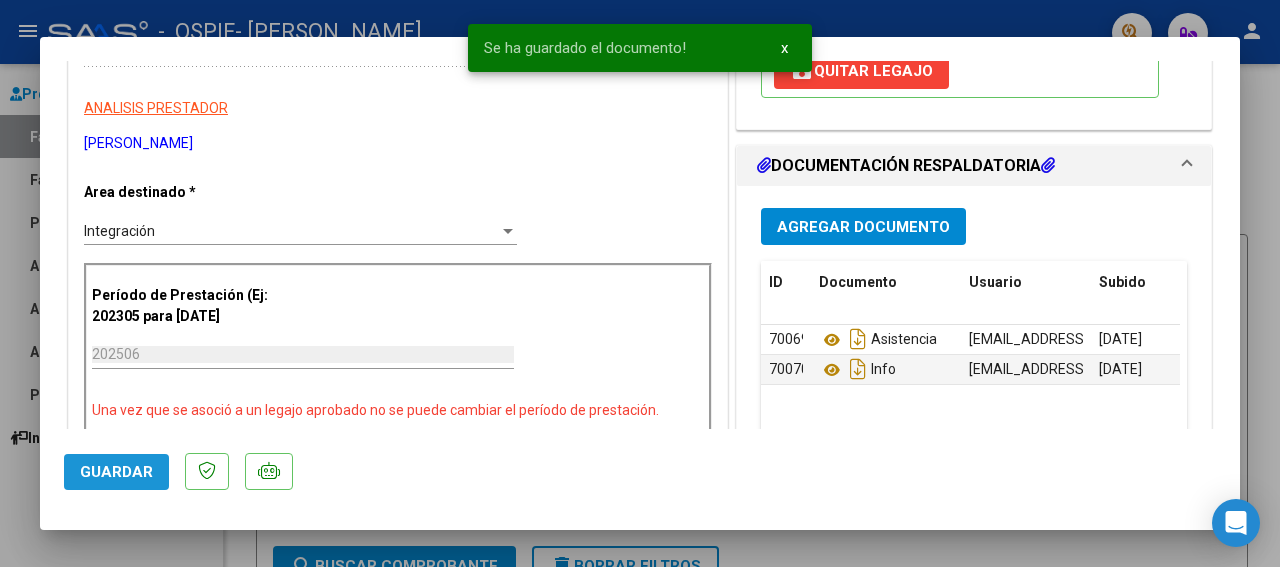 click on "Guardar" 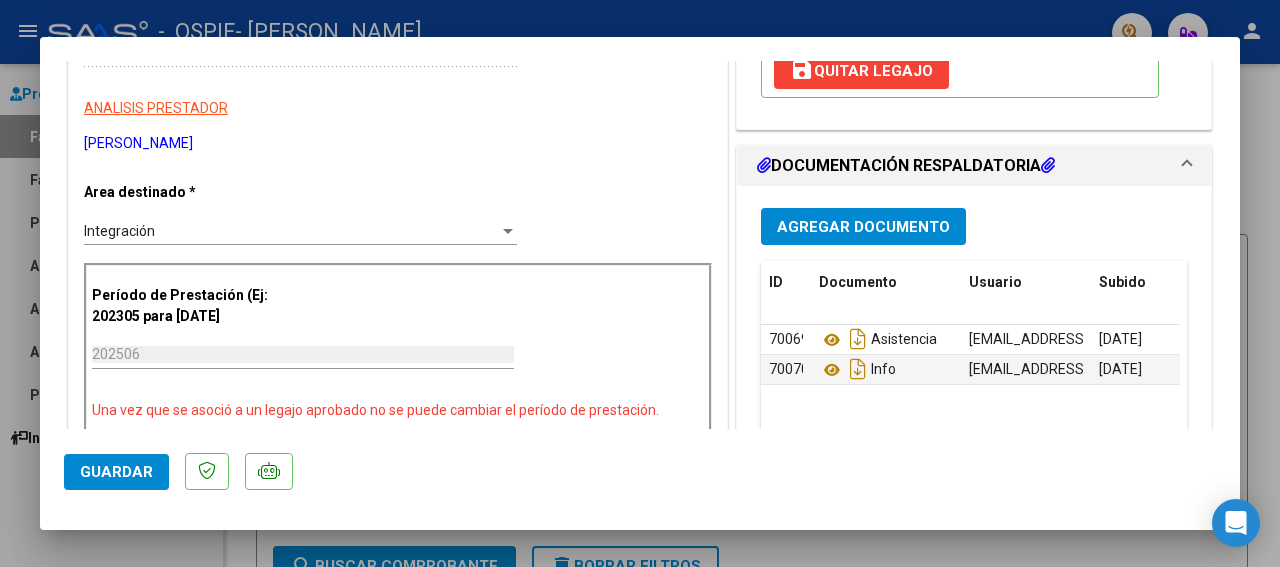 click at bounding box center [640, 283] 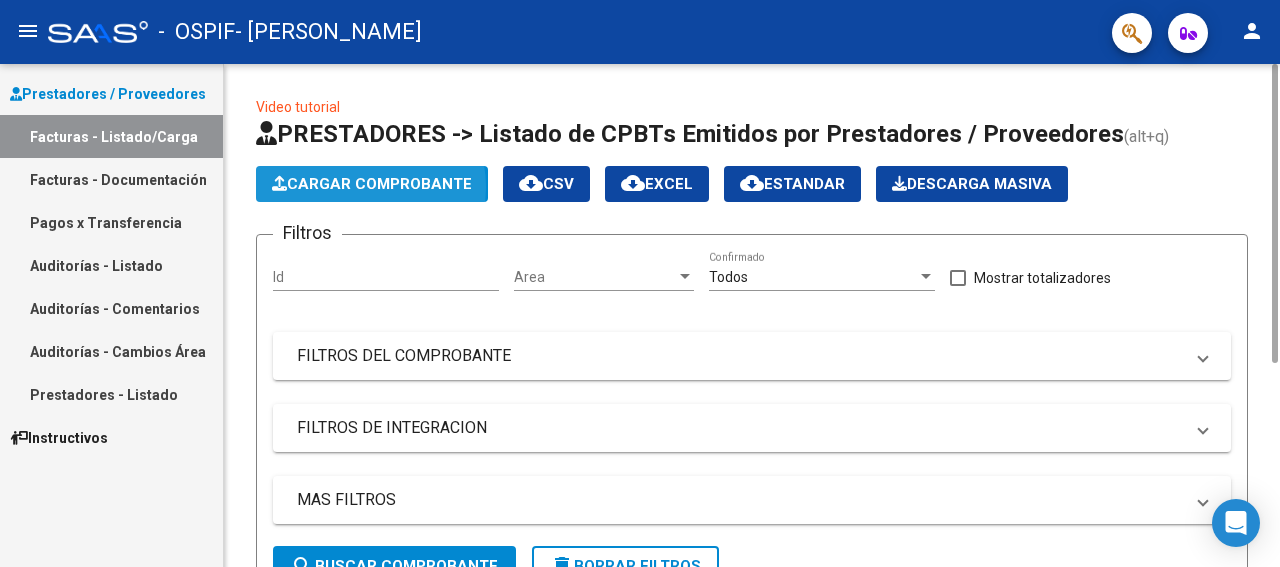 click on "Cargar Comprobante" 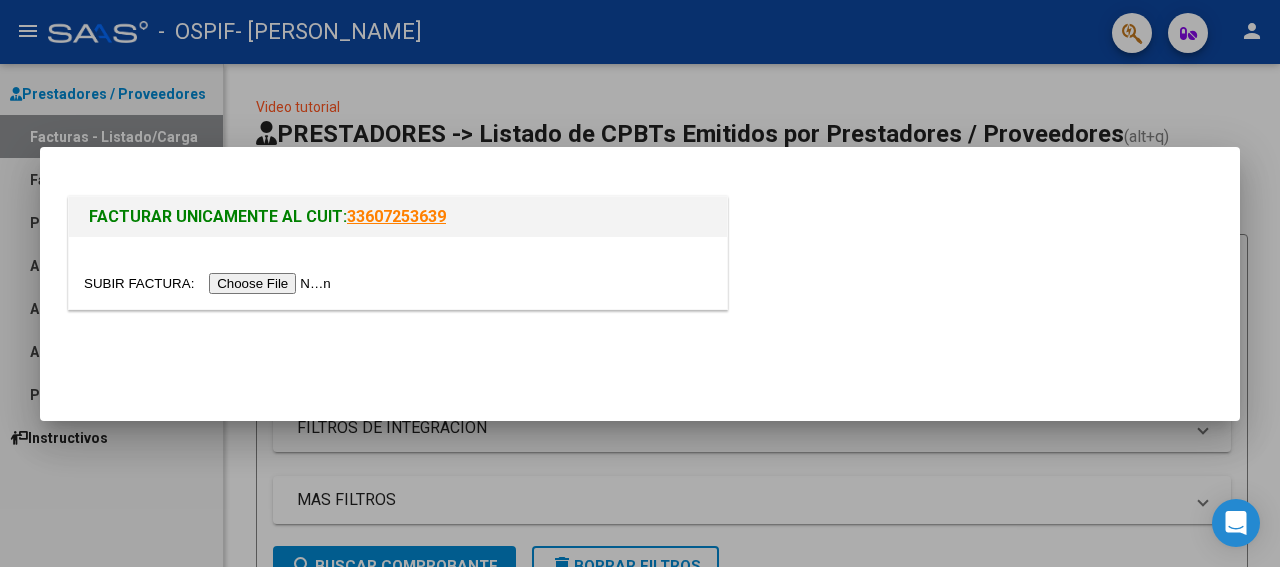 click at bounding box center (210, 283) 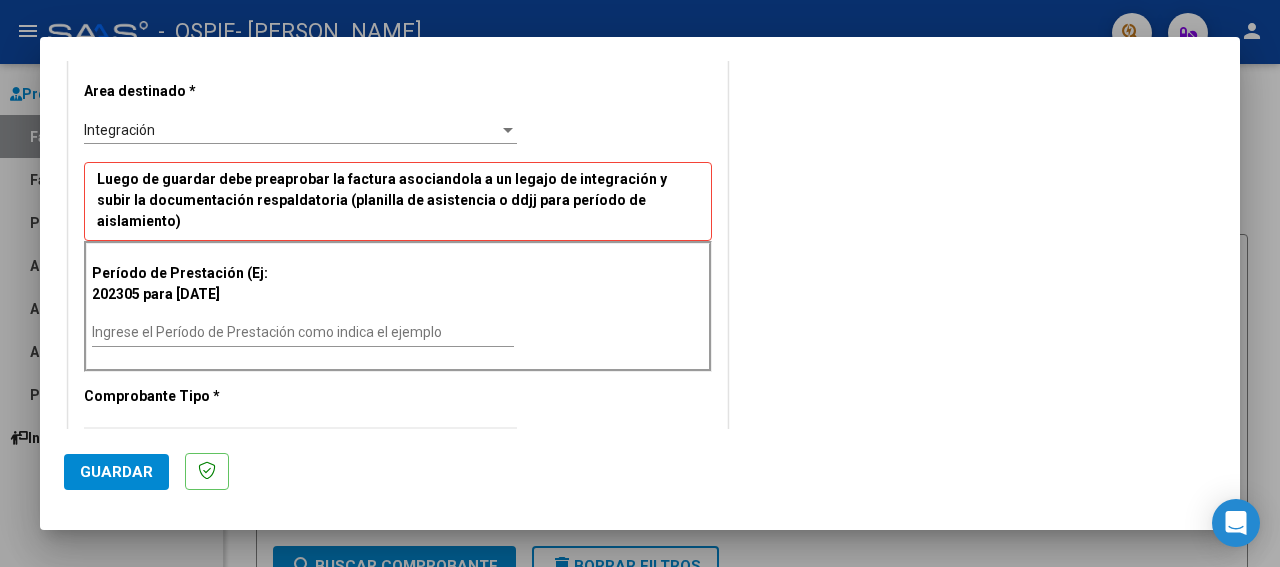 scroll, scrollTop: 400, scrollLeft: 0, axis: vertical 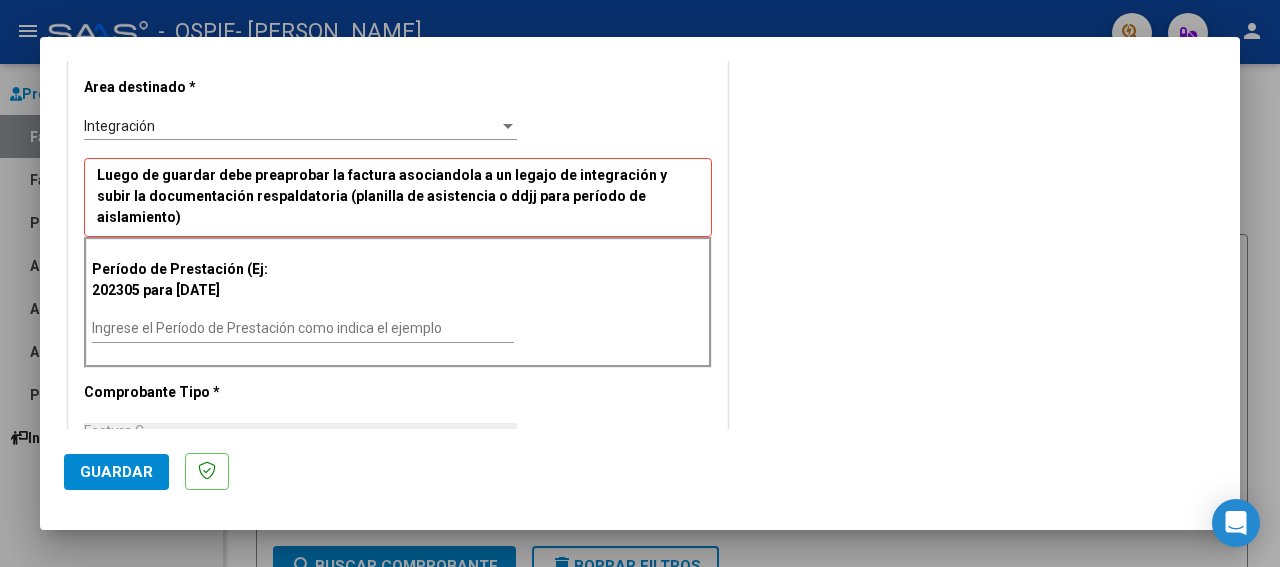 click on "Ingrese el Período de Prestación como indica el ejemplo" at bounding box center (303, 328) 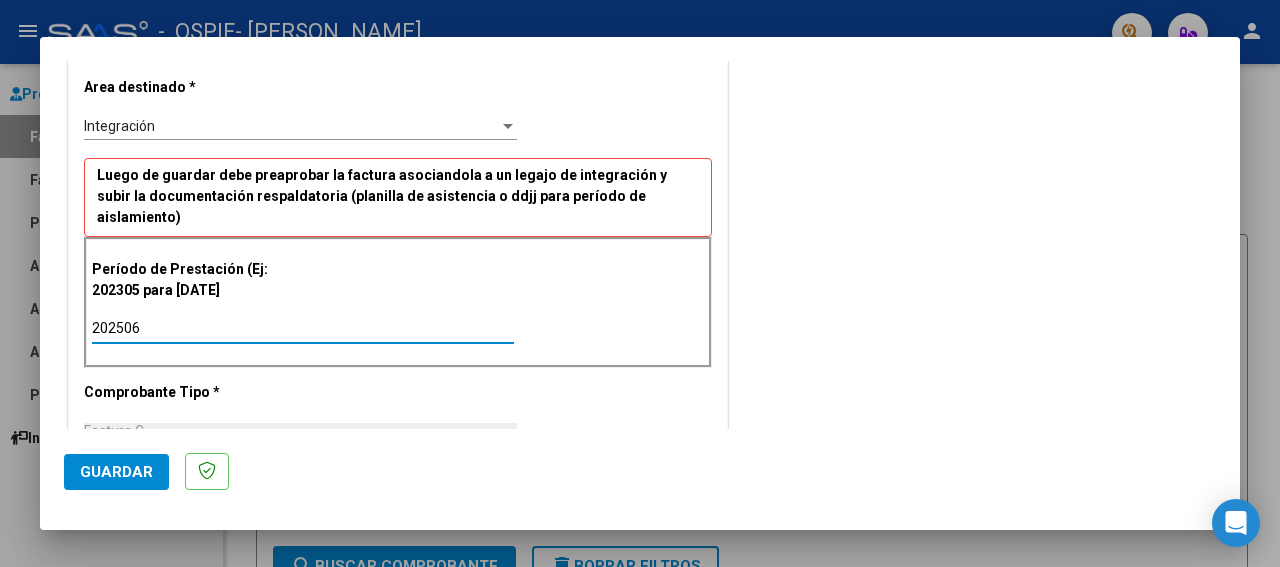 type on "202506" 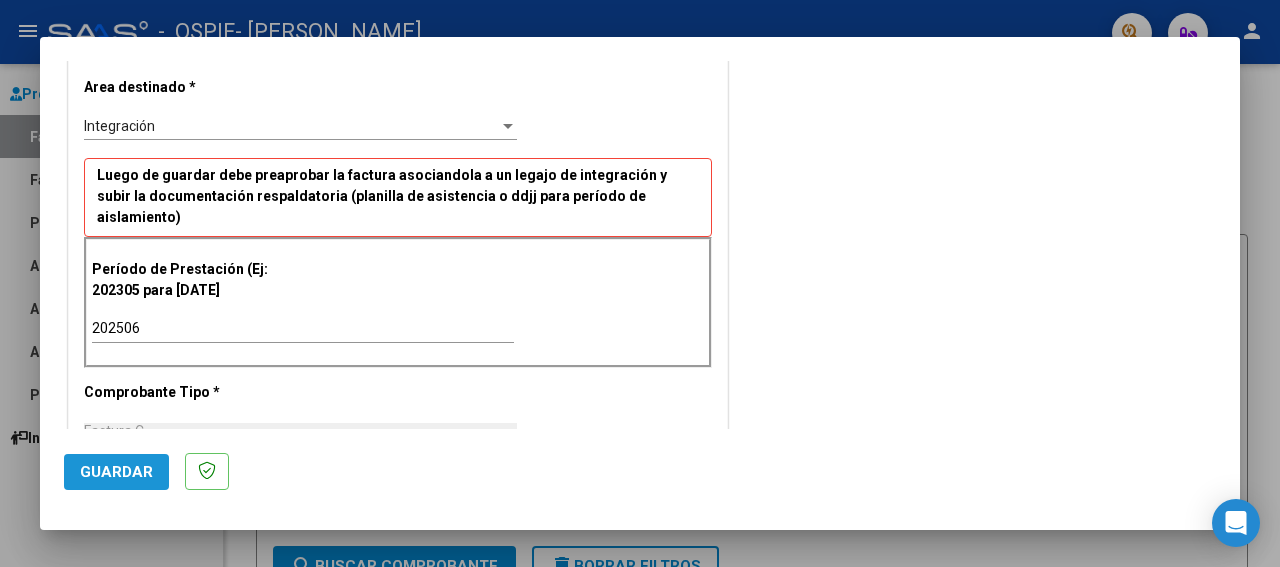 click on "Guardar" 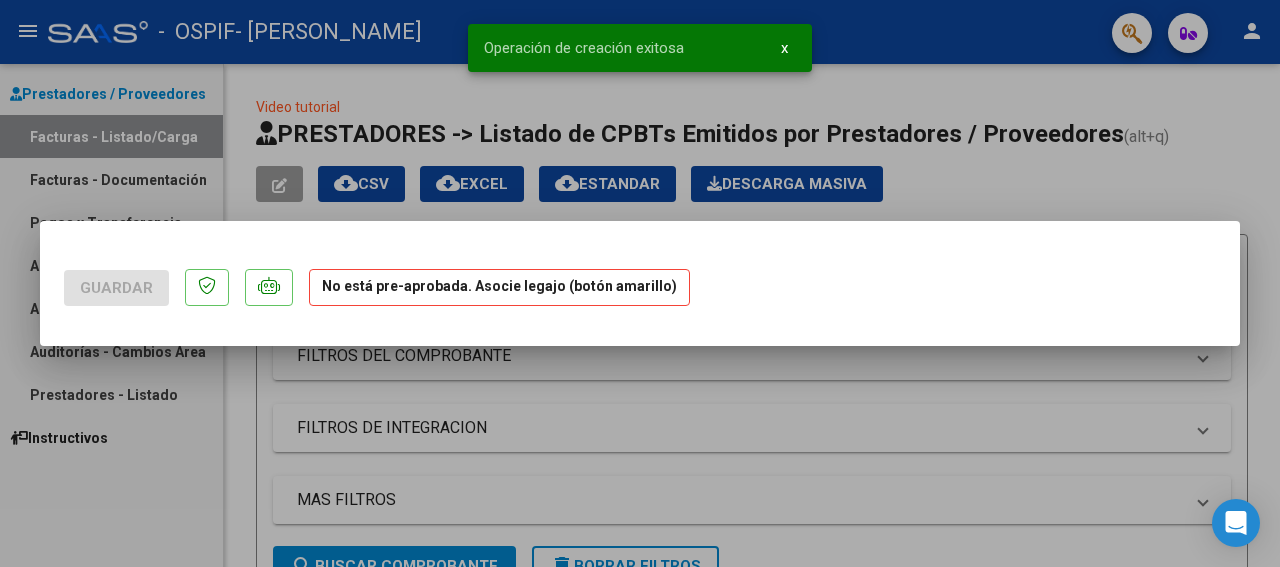 scroll, scrollTop: 0, scrollLeft: 0, axis: both 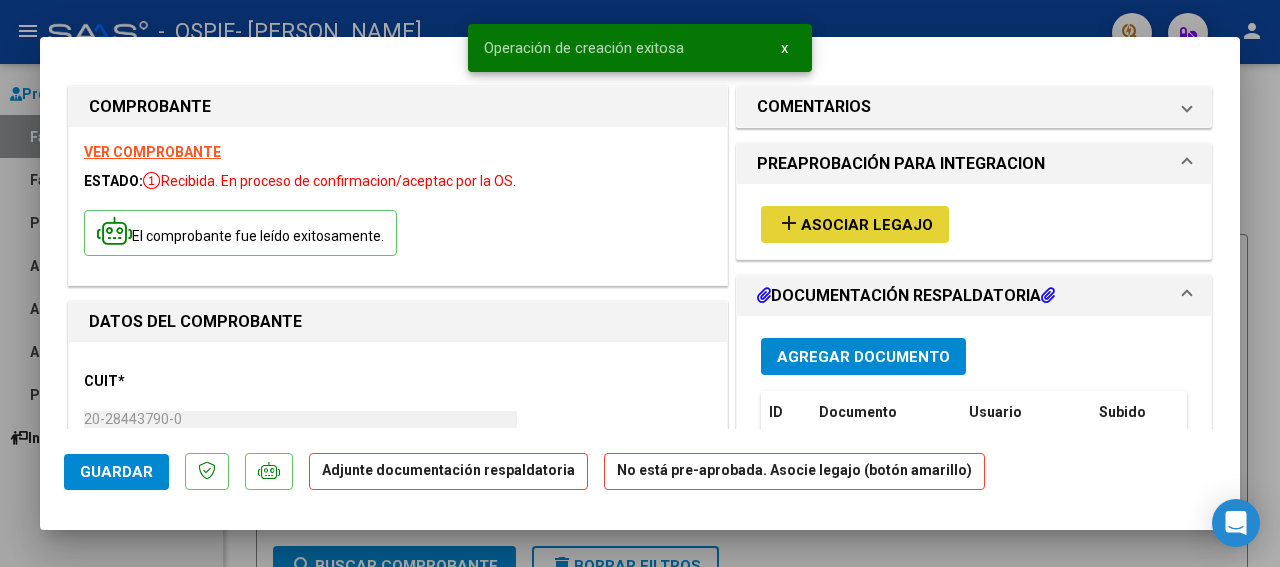 click on "Asociar Legajo" at bounding box center [867, 225] 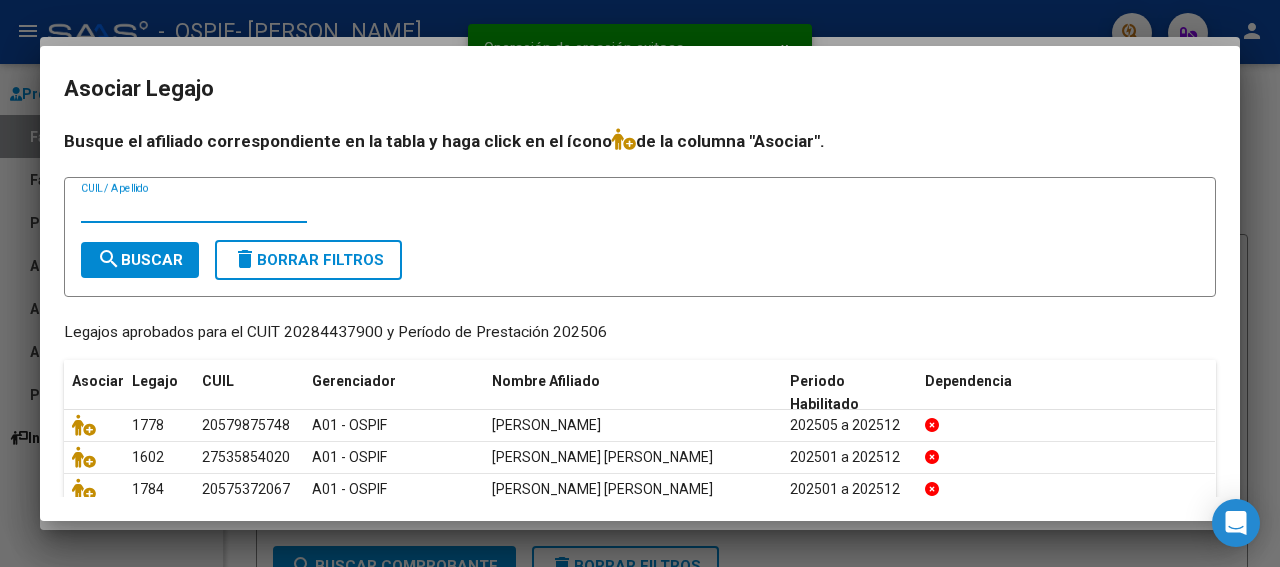 click on "CUIL / Apellido" at bounding box center [194, 208] 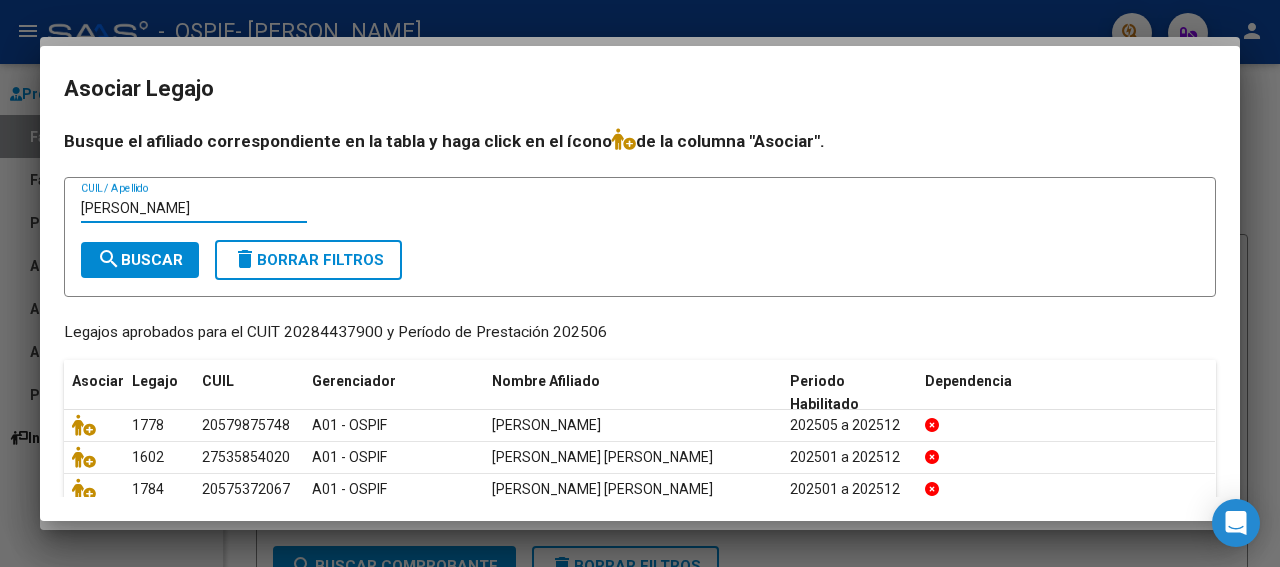 type on "[PERSON_NAME]" 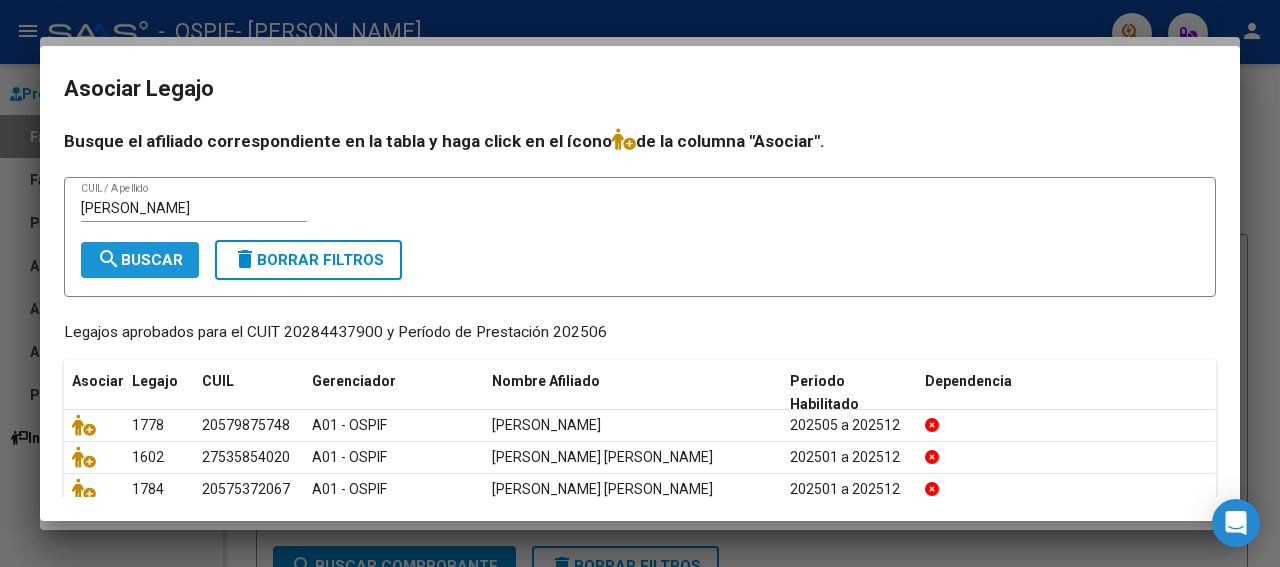 click on "search  Buscar" at bounding box center (140, 260) 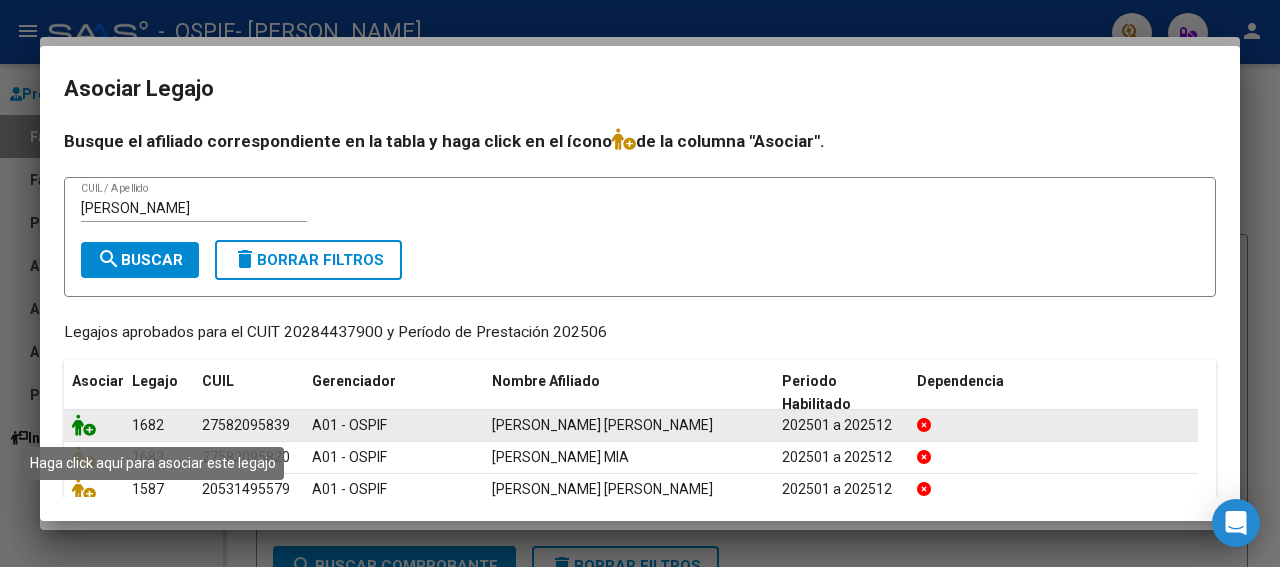 click 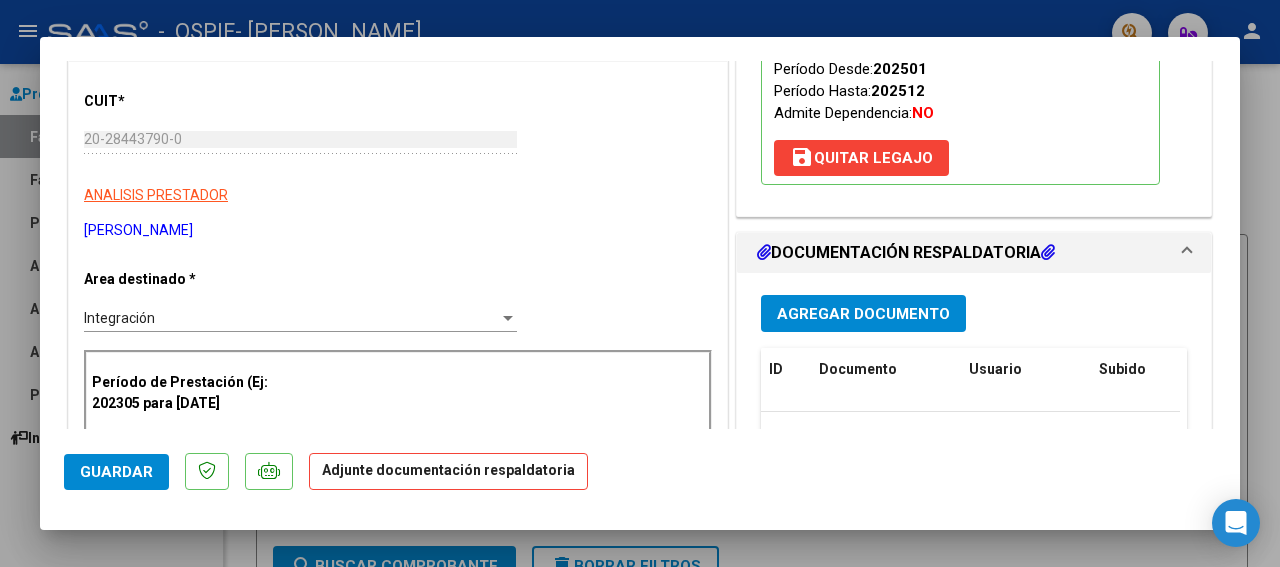 scroll, scrollTop: 333, scrollLeft: 0, axis: vertical 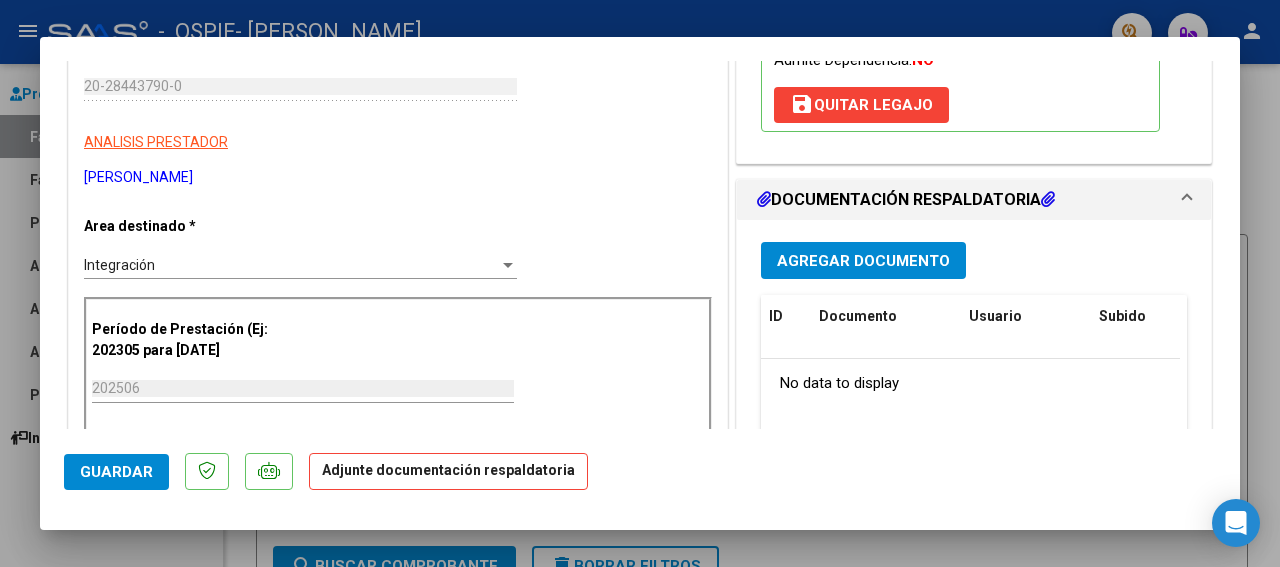 drag, startPoint x: 1226, startPoint y: 420, endPoint x: 865, endPoint y: 257, distance: 396.0934 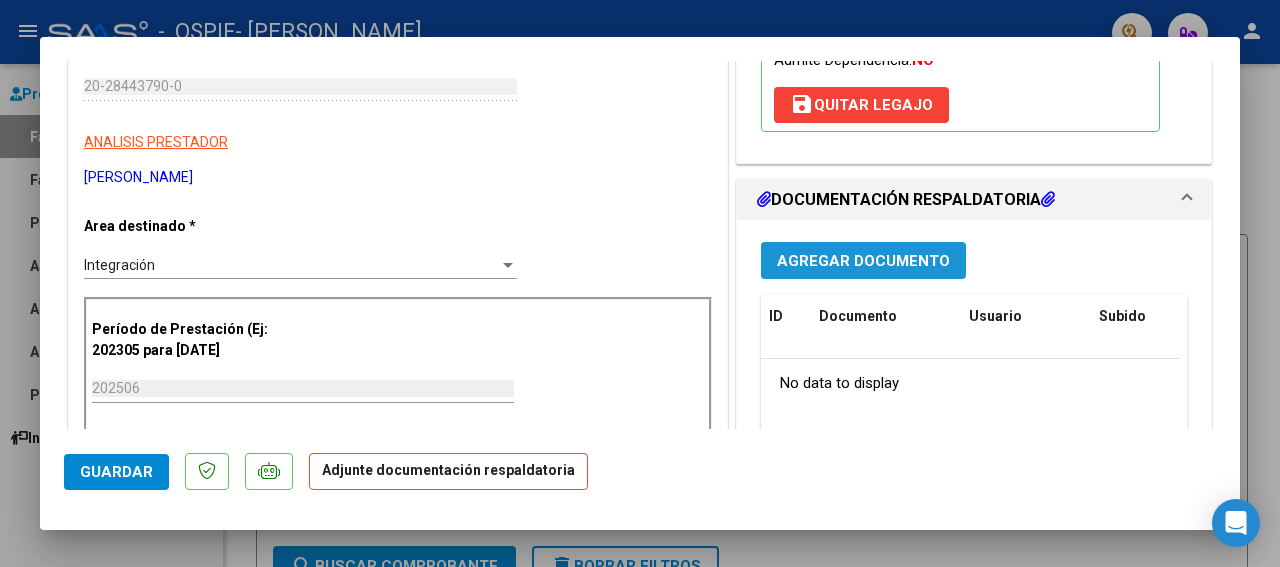 click on "Agregar Documento" at bounding box center [863, 261] 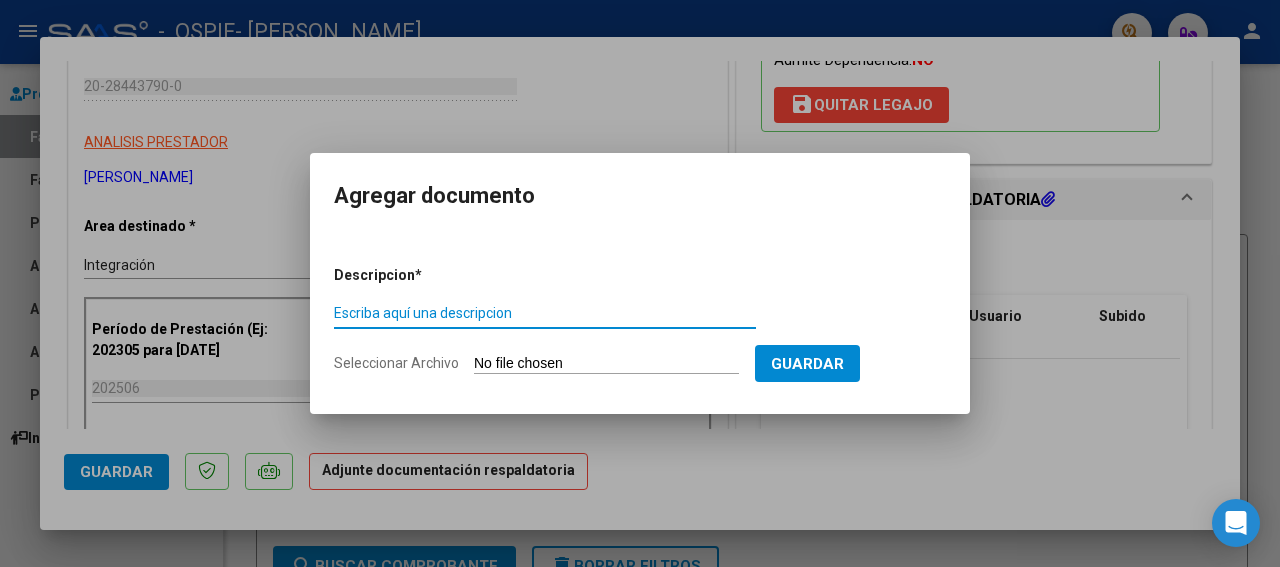 click on "Escriba aquí una descripcion" at bounding box center (545, 313) 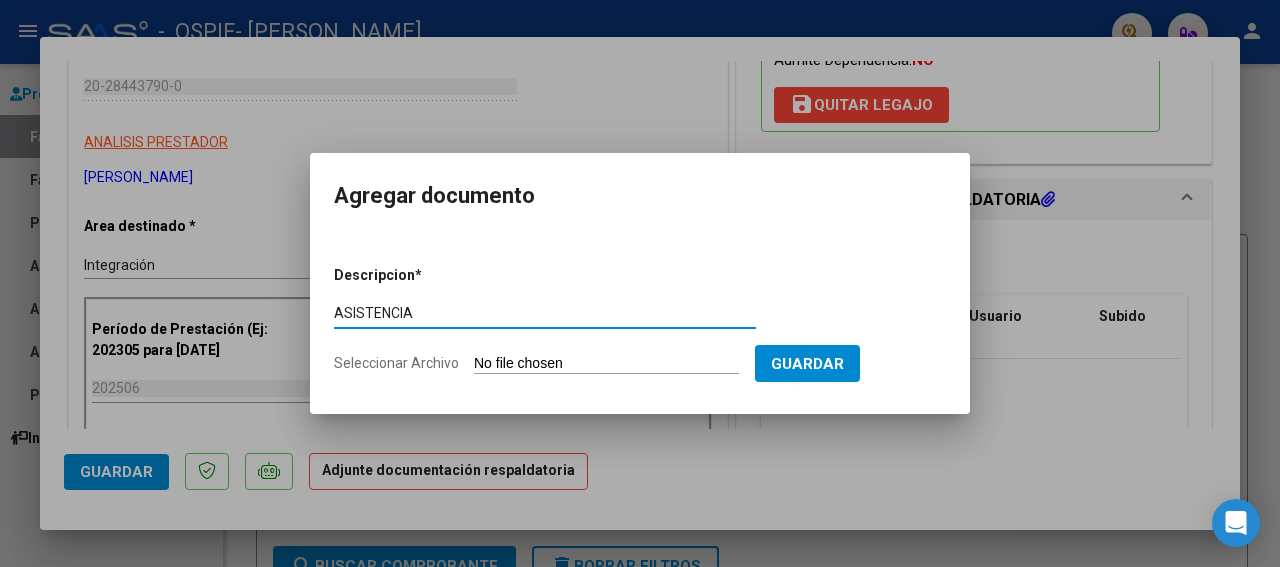 type on "ASISTENCIA" 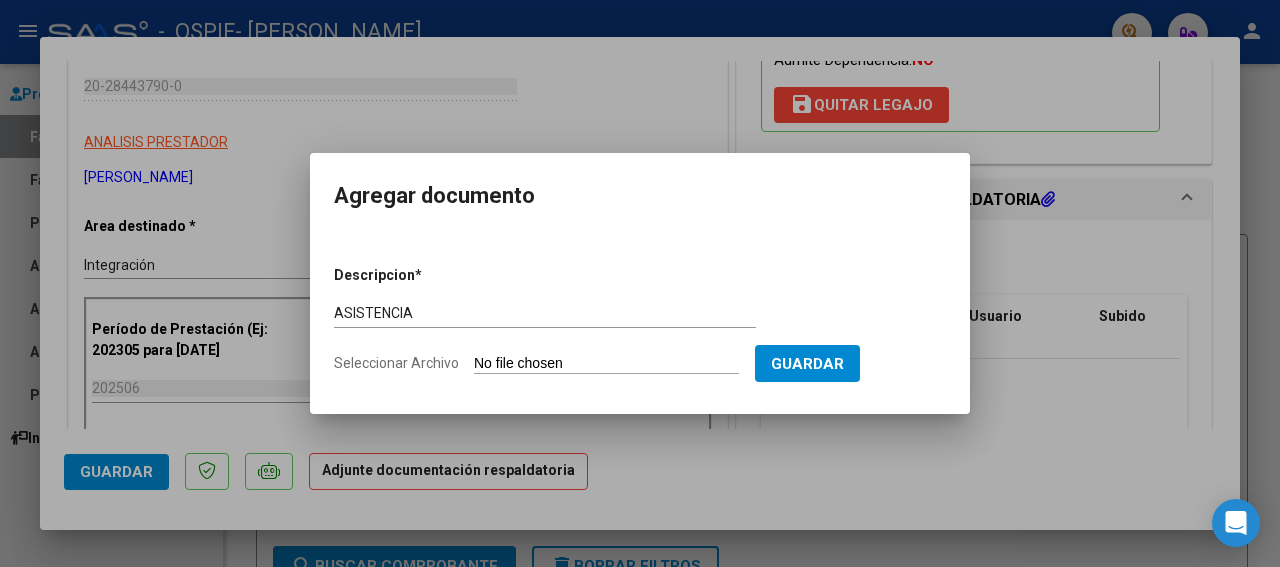 click on "Seleccionar Archivo" at bounding box center [606, 364] 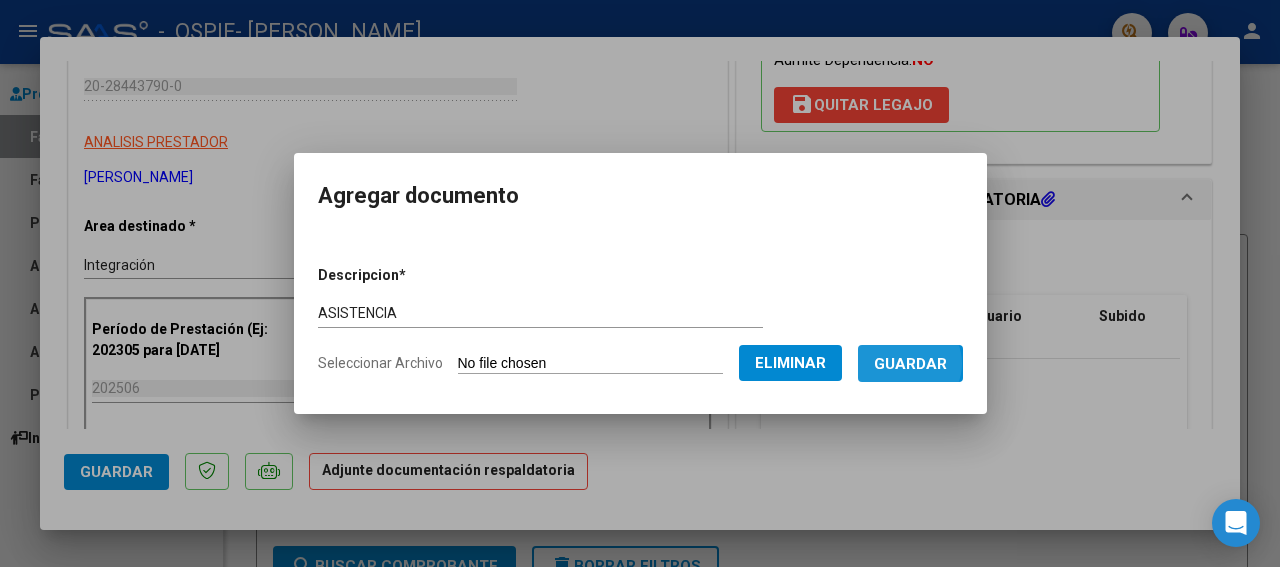 click on "Guardar" at bounding box center [910, 364] 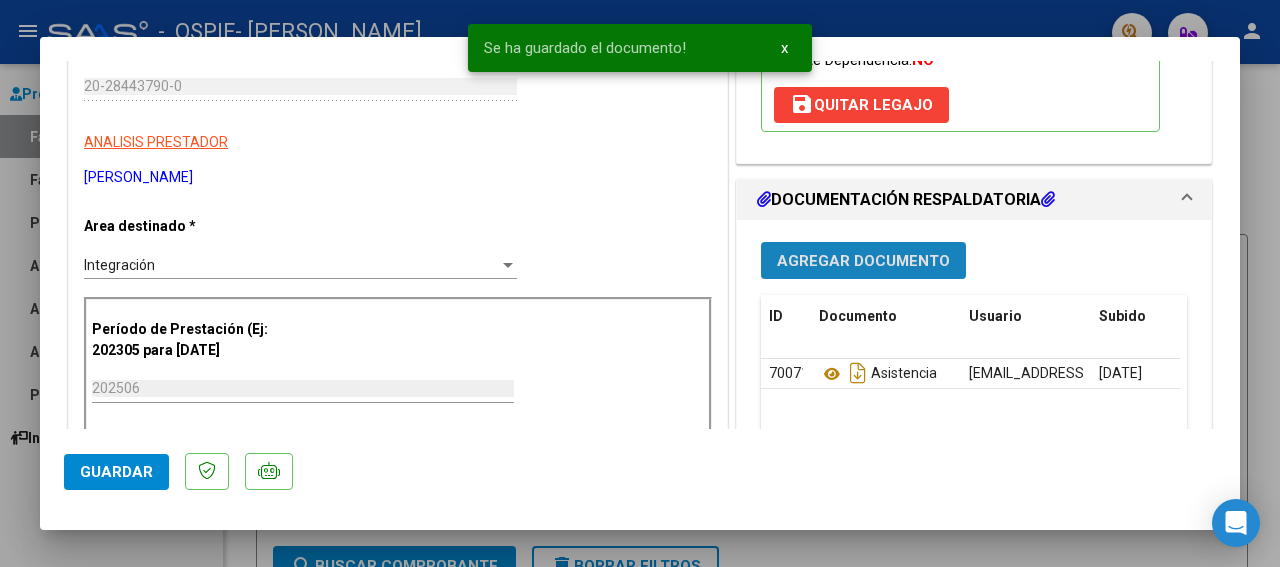click on "Agregar Documento" at bounding box center [863, 260] 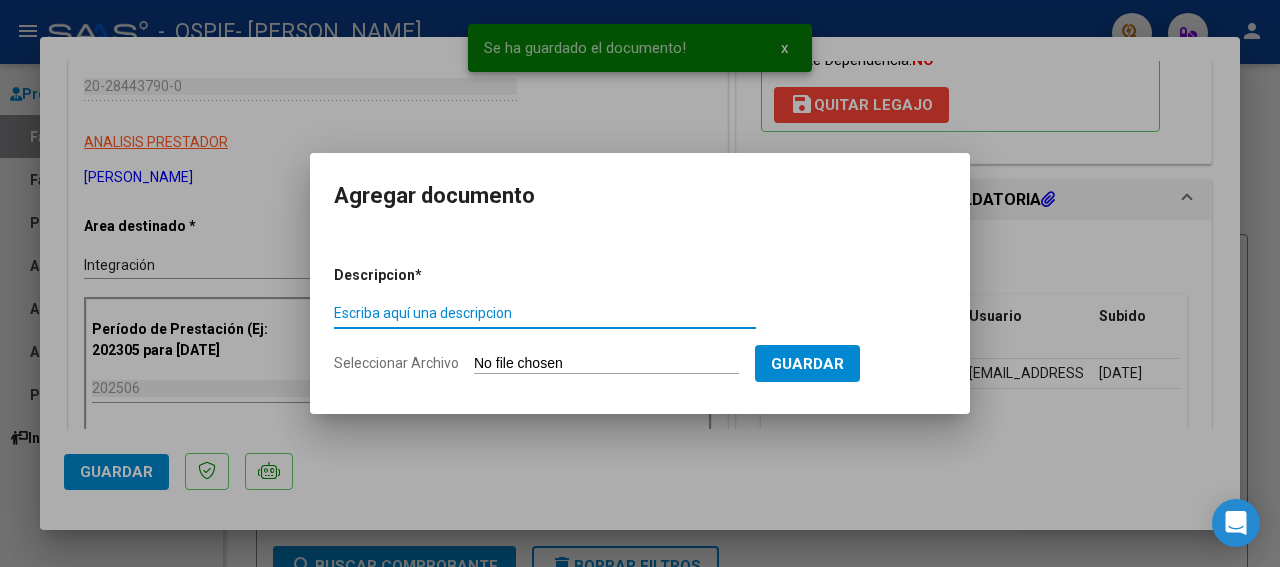 click on "Escriba aquí una descripcion" at bounding box center (545, 313) 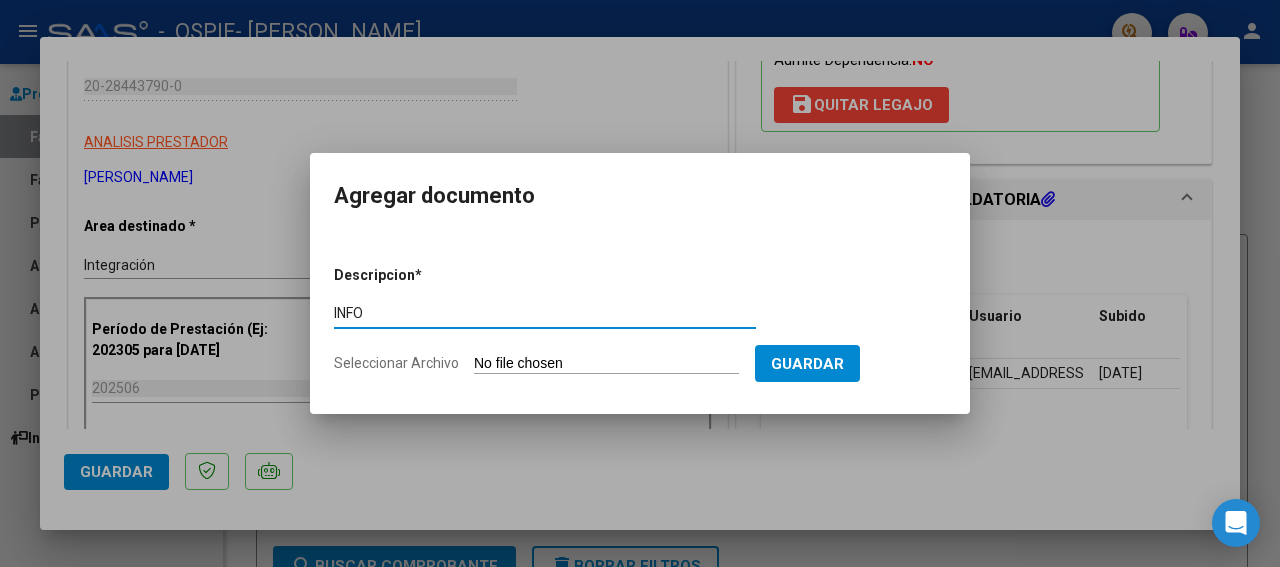 type on "INFO" 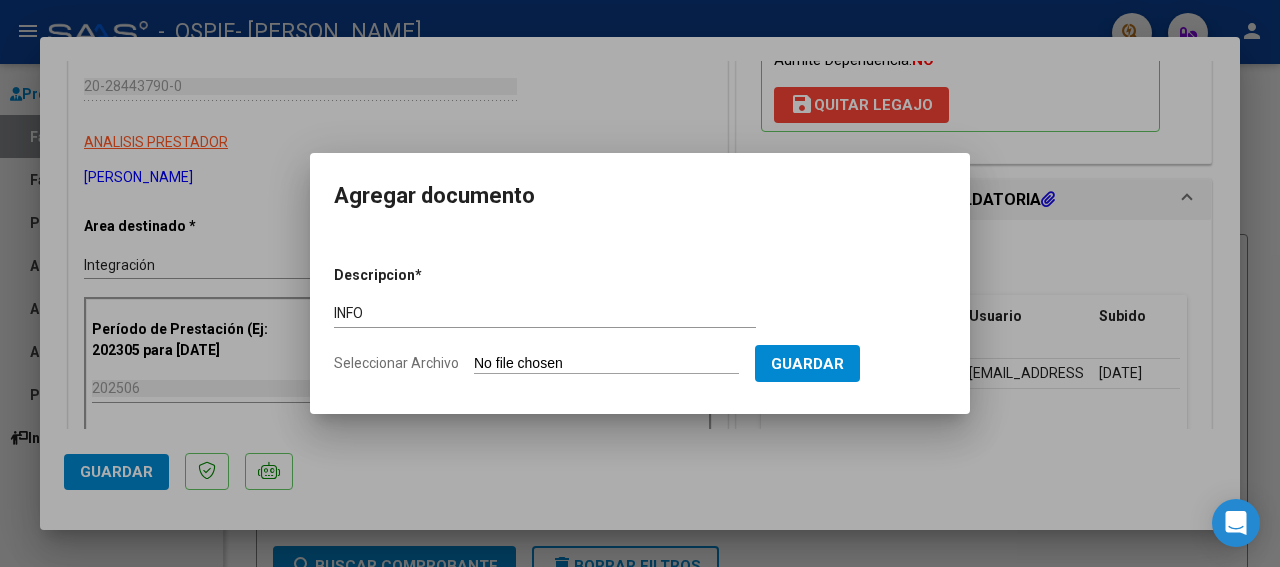 type on "C:\fakepath\INFO SEMESTRAL [PERSON_NAME] 25.docx" 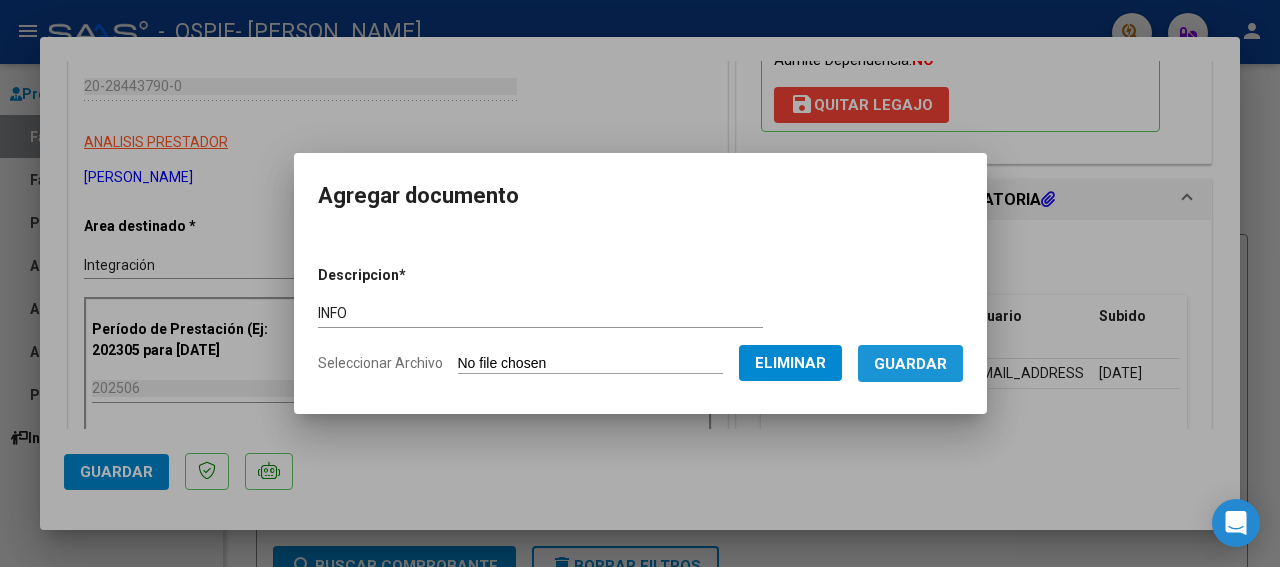 click on "Guardar" at bounding box center [910, 364] 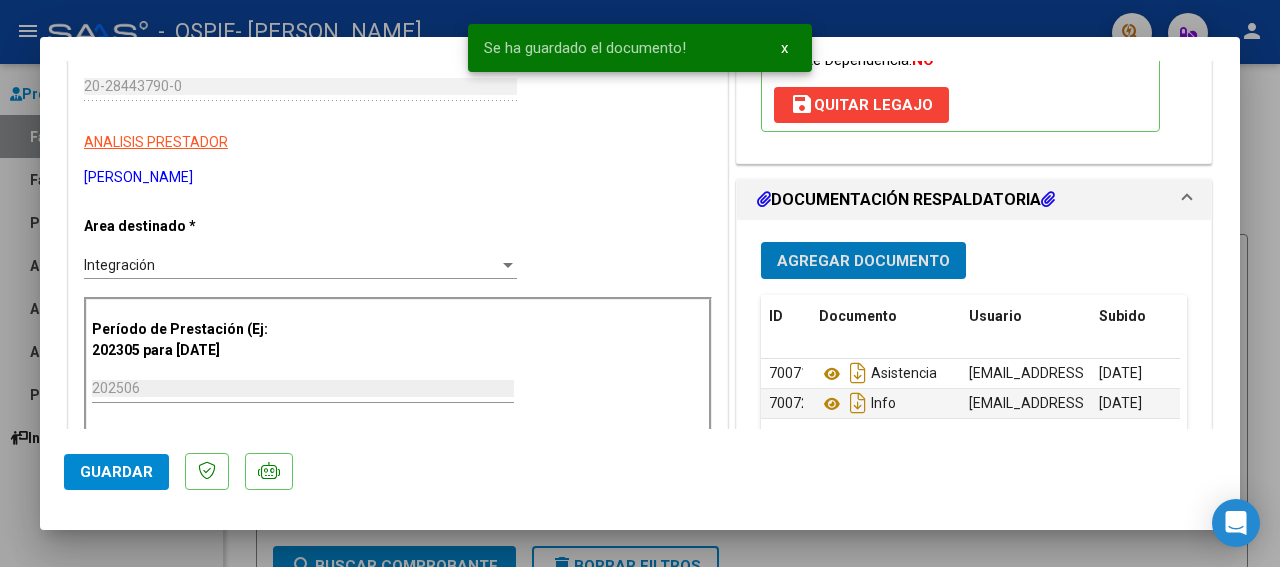 click on "Guardar" 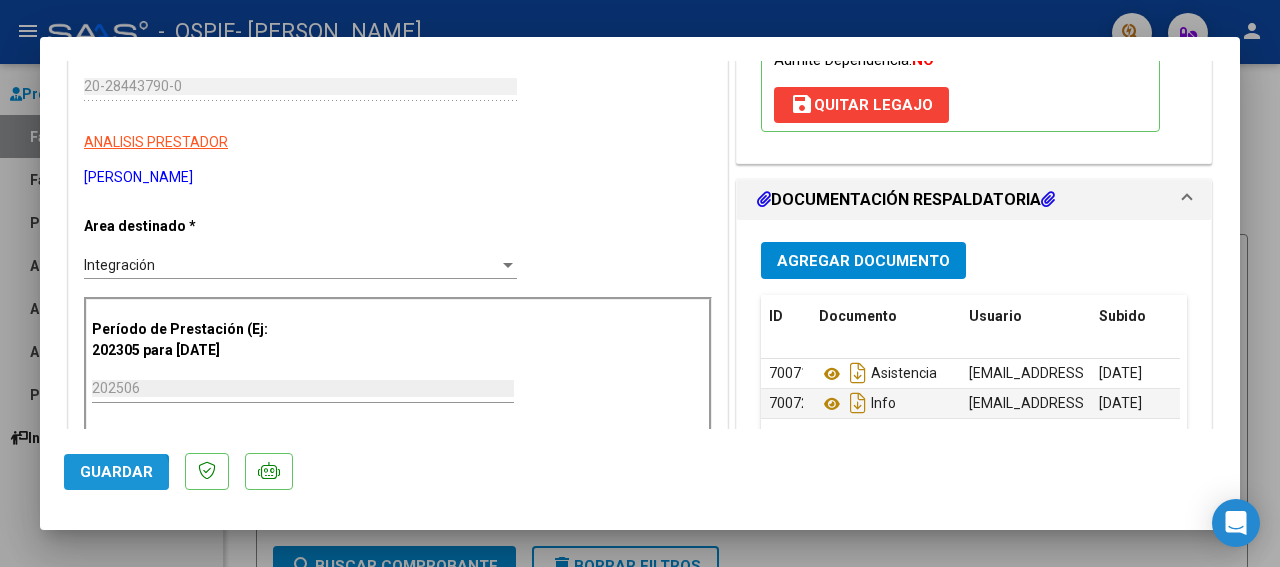click on "Guardar" 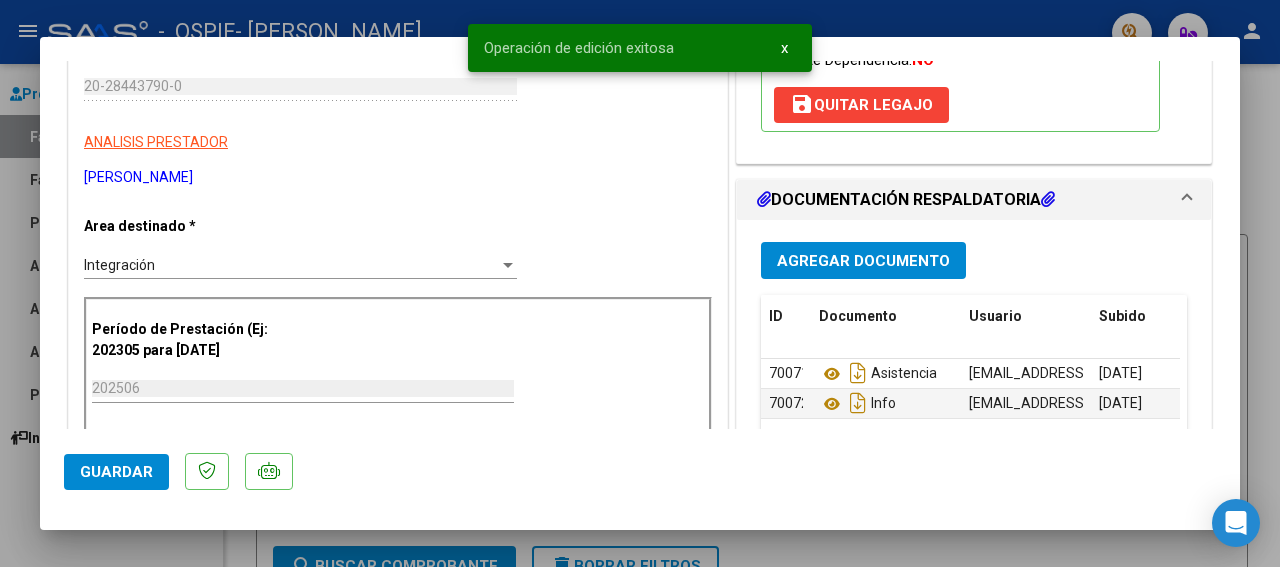 click at bounding box center (640, 283) 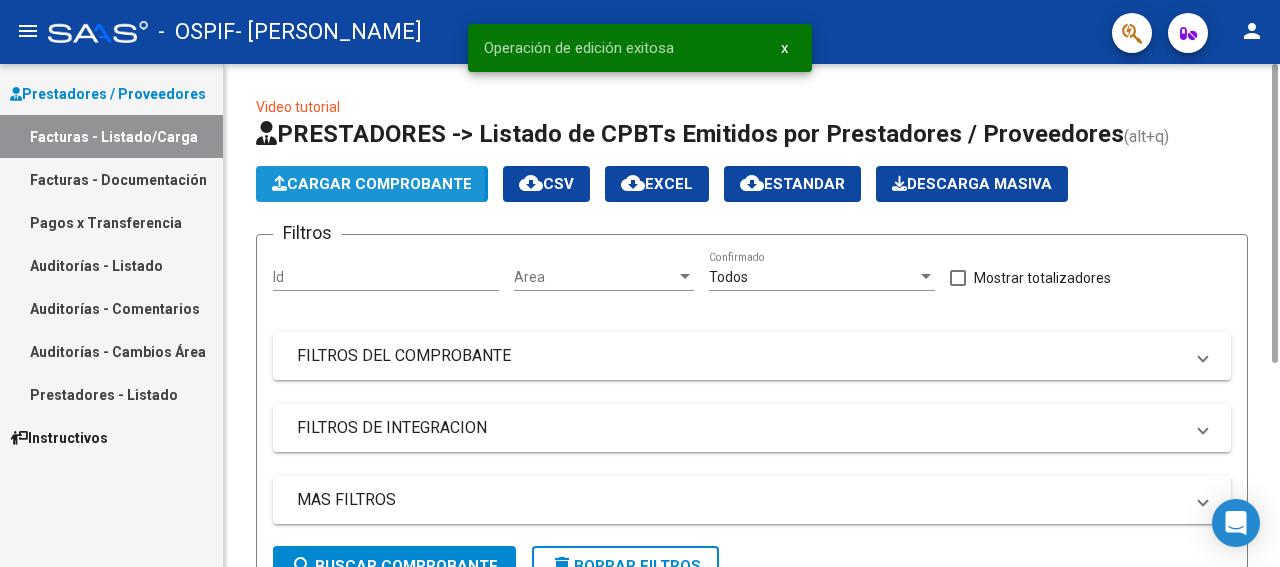 click on "Cargar Comprobante" 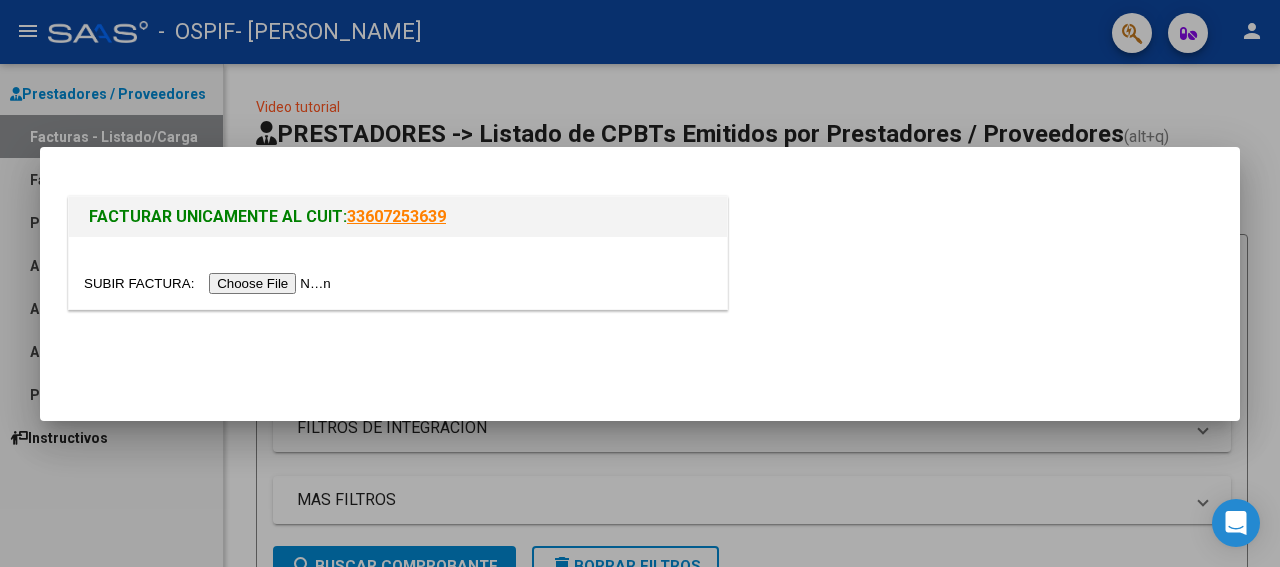 click at bounding box center [210, 283] 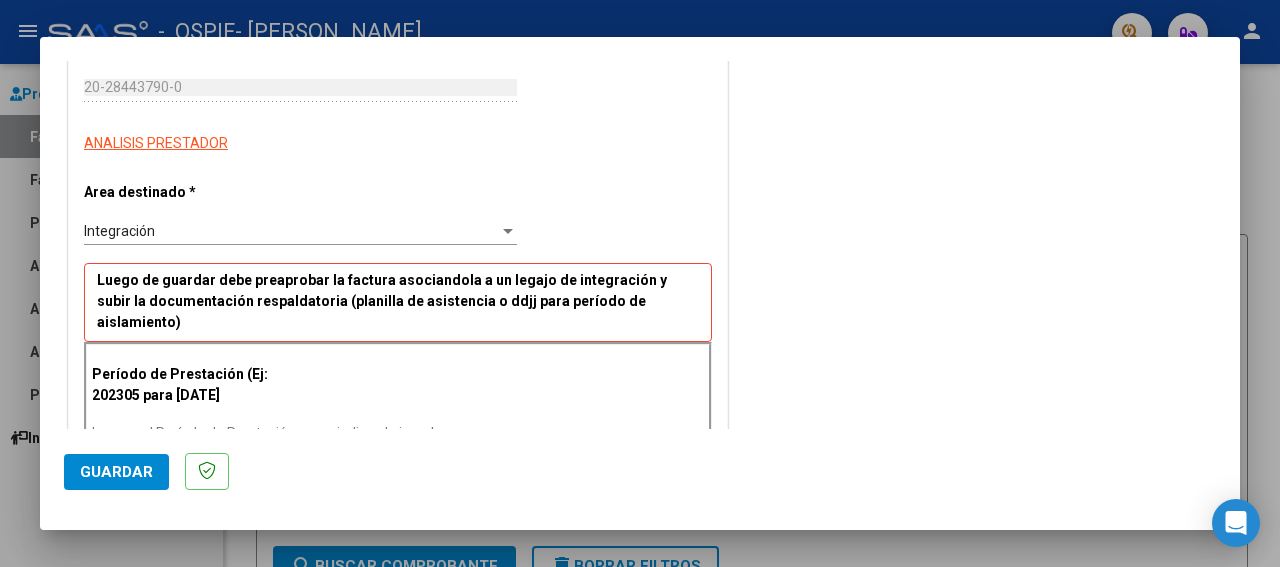 scroll, scrollTop: 317, scrollLeft: 0, axis: vertical 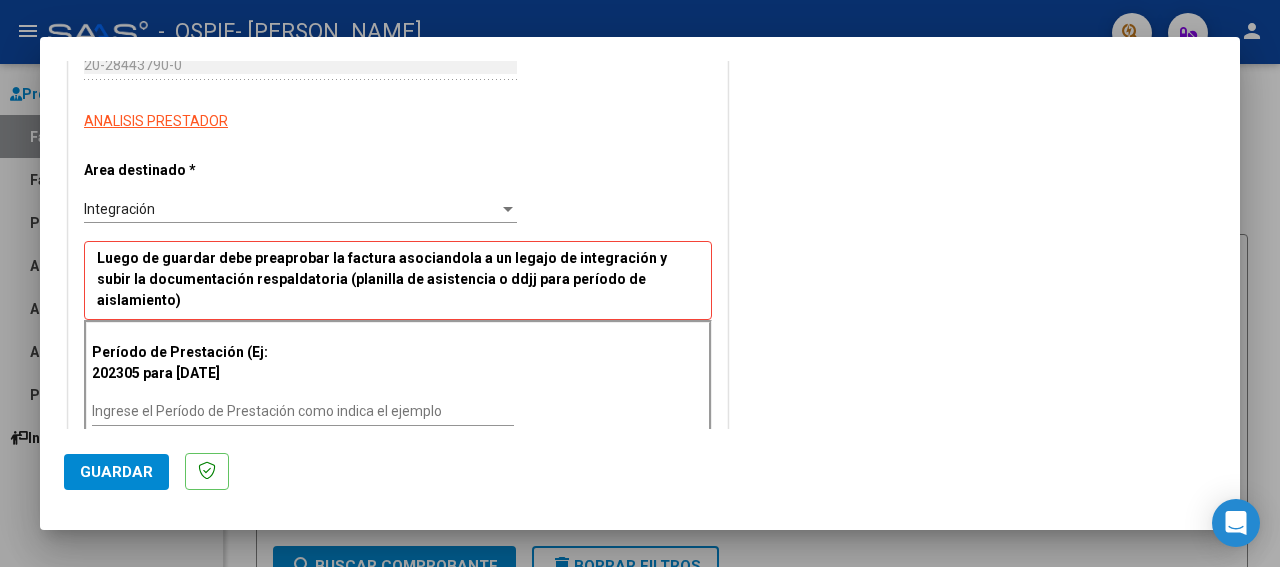 drag, startPoint x: 1227, startPoint y: 419, endPoint x: 478, endPoint y: 426, distance: 749.0327 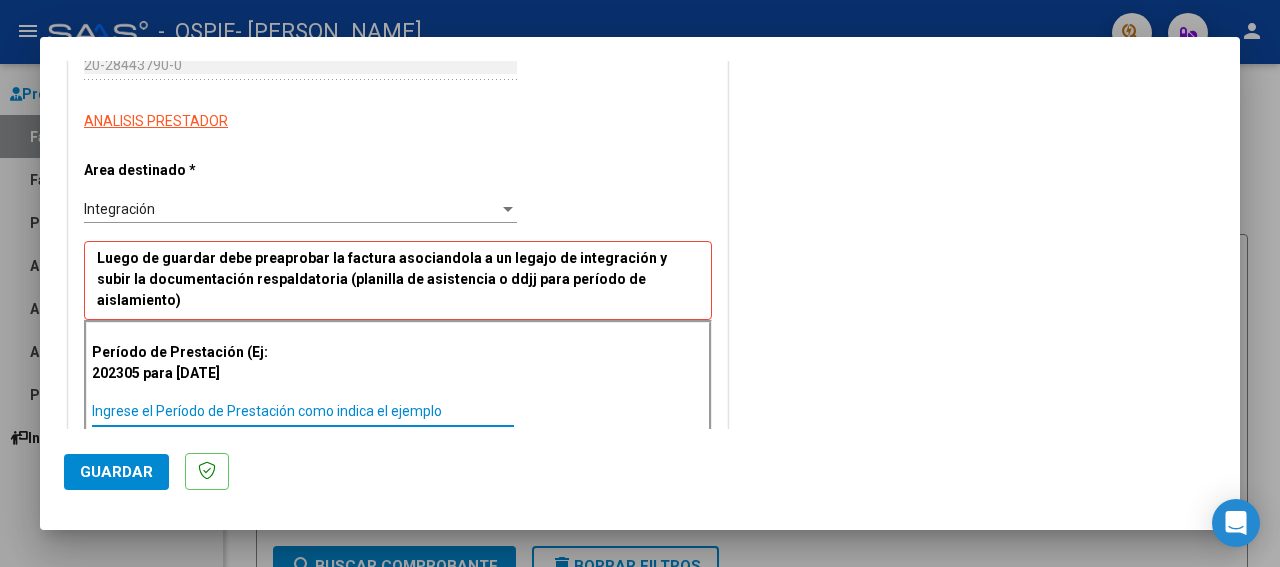 click on "Ingrese el Período de Prestación como indica el ejemplo" at bounding box center [303, 411] 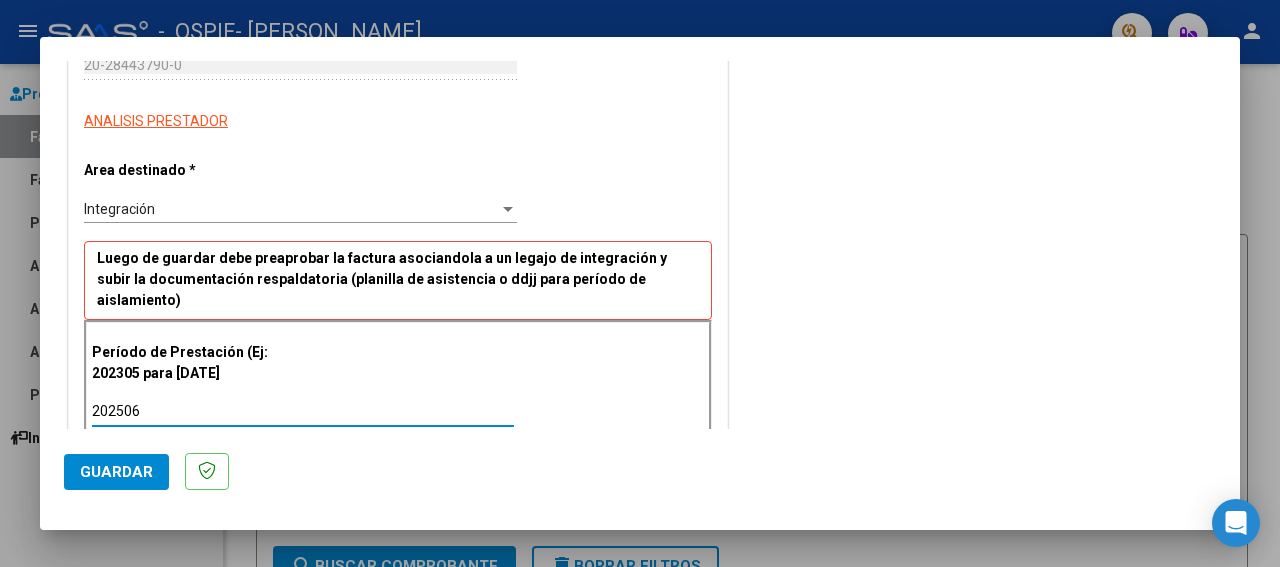 type on "202506" 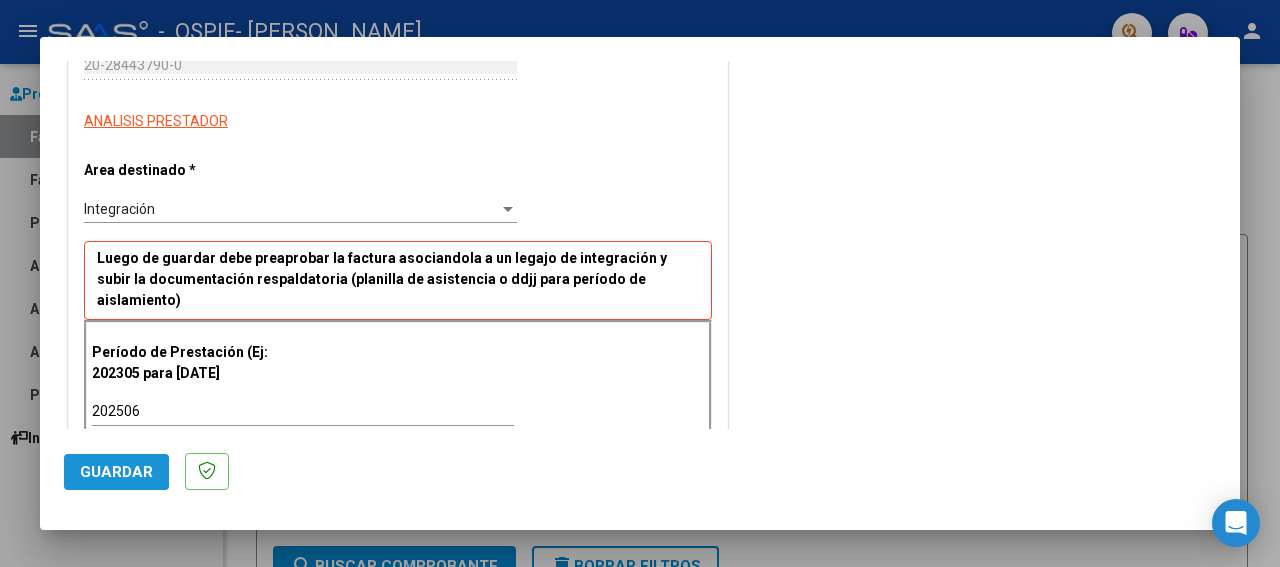 click on "Guardar" 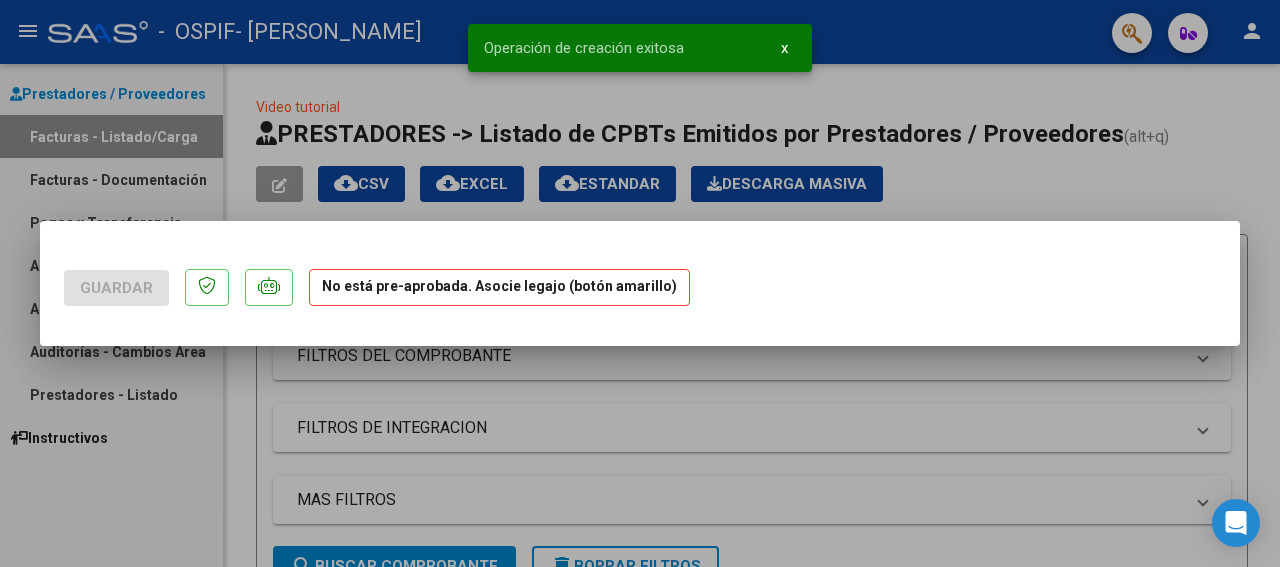 scroll, scrollTop: 0, scrollLeft: 0, axis: both 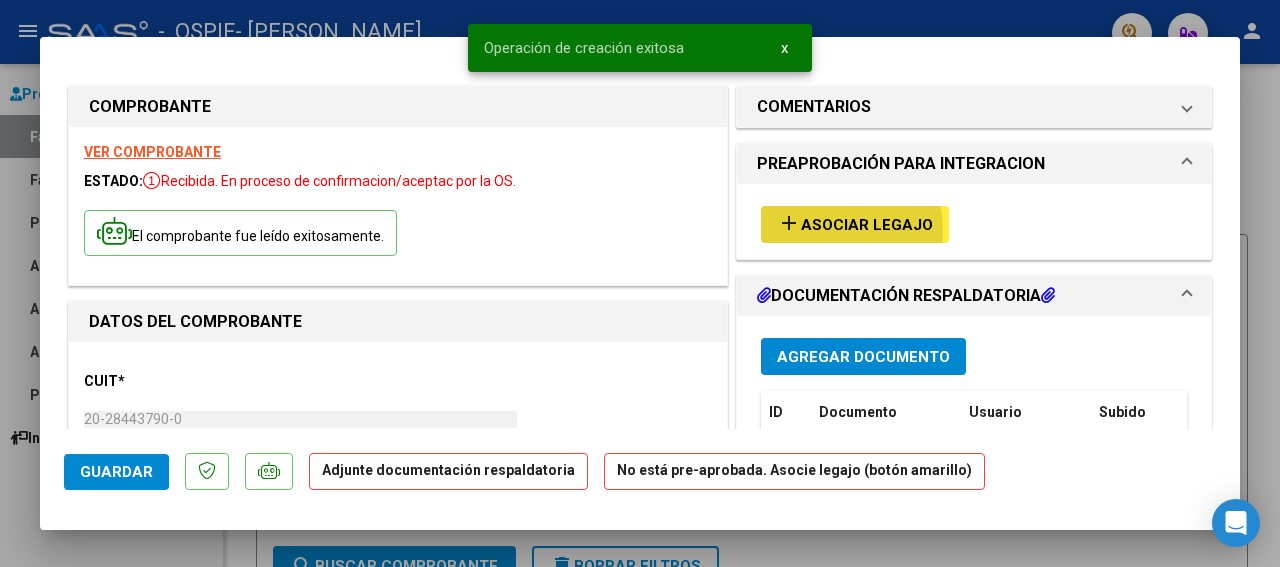click on "Asociar Legajo" at bounding box center [867, 225] 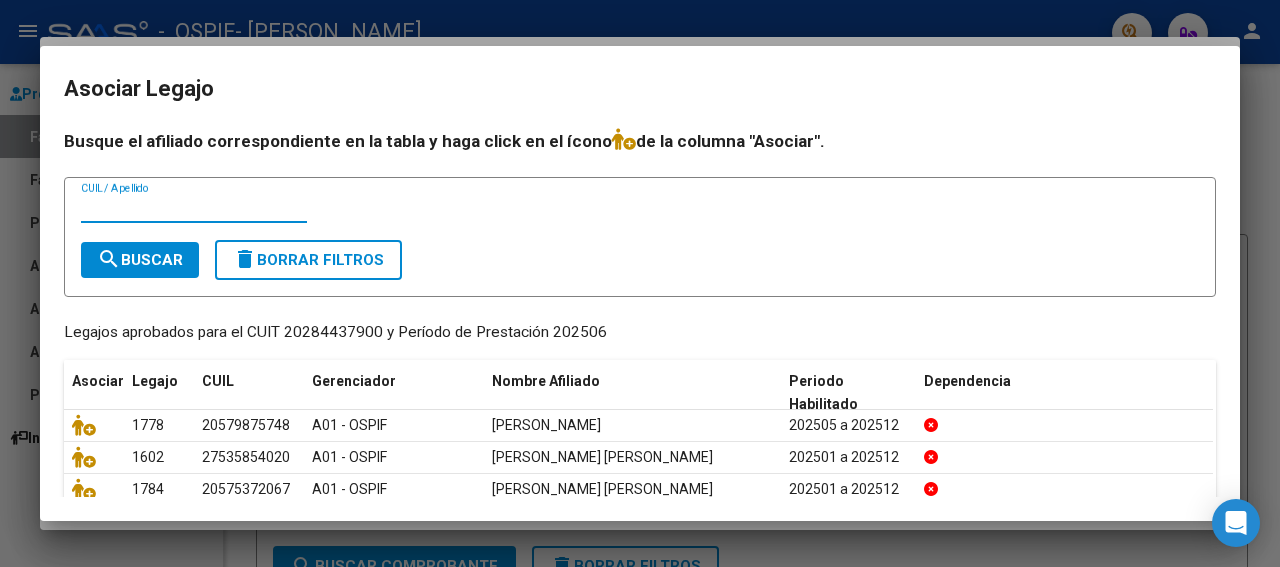 click on "CUIL / Apellido" at bounding box center (194, 208) 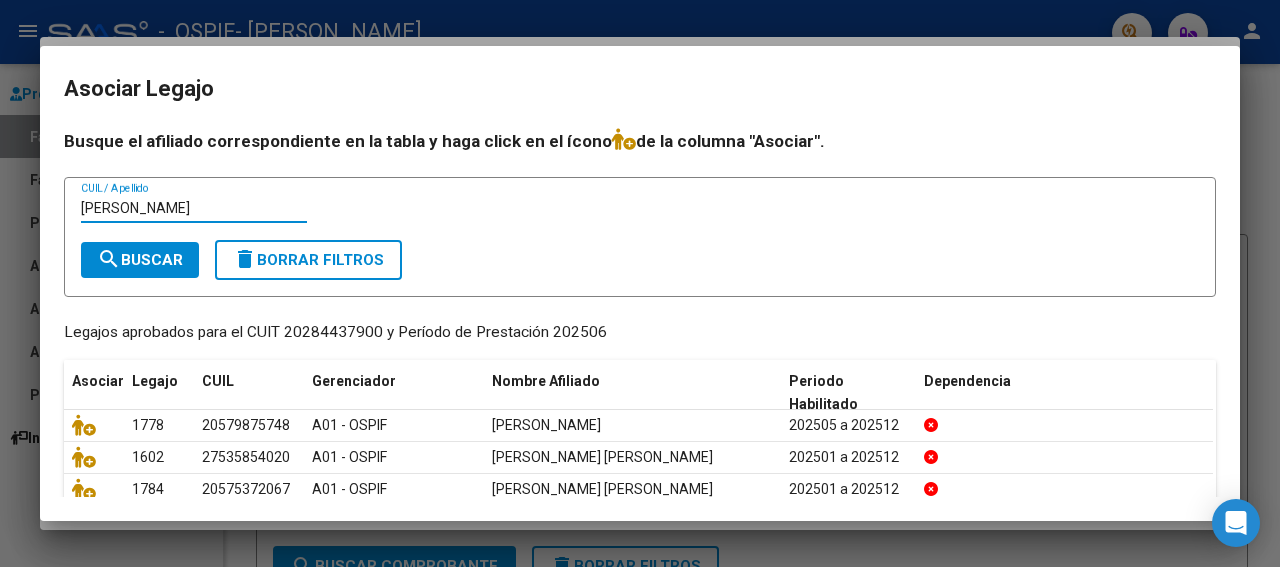 type on "[PERSON_NAME]" 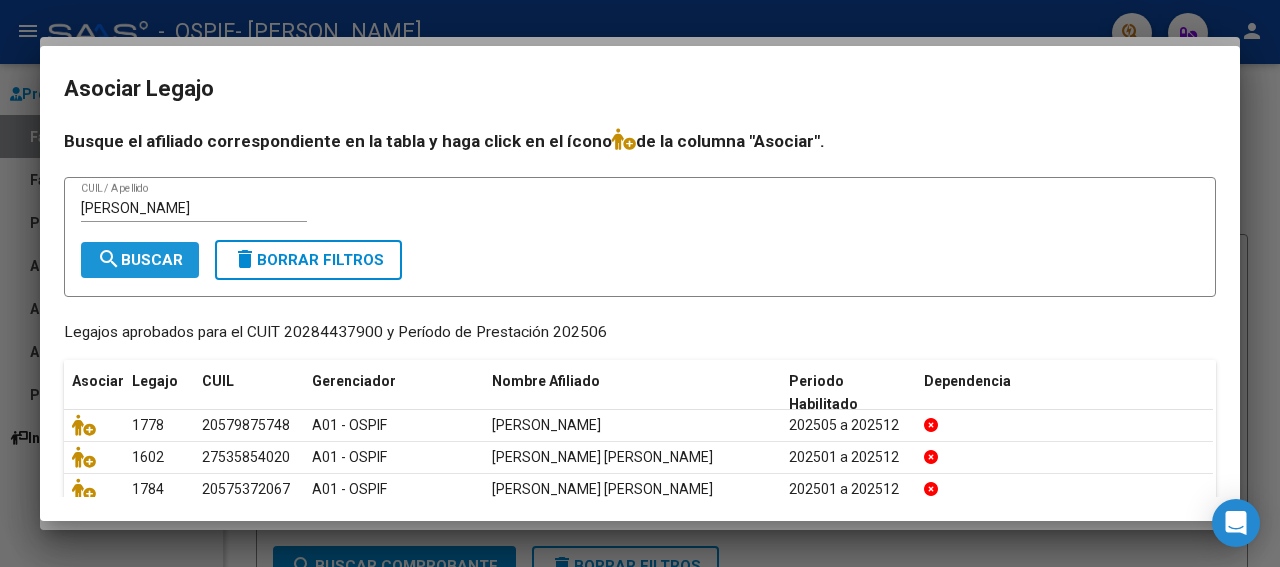click on "search  Buscar" at bounding box center (140, 260) 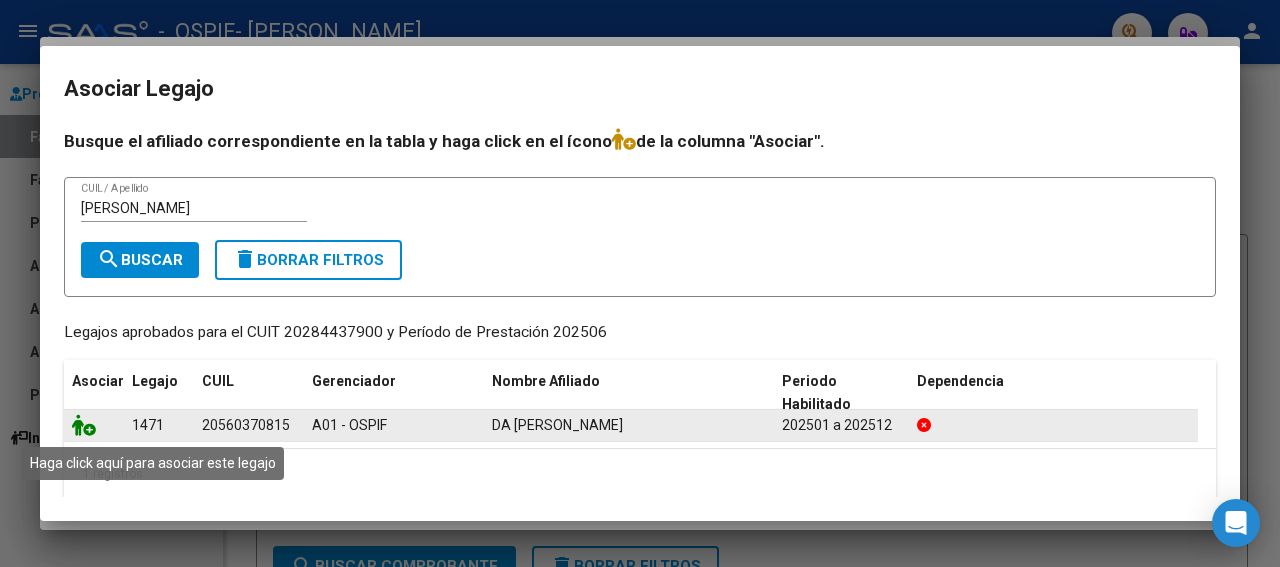 click 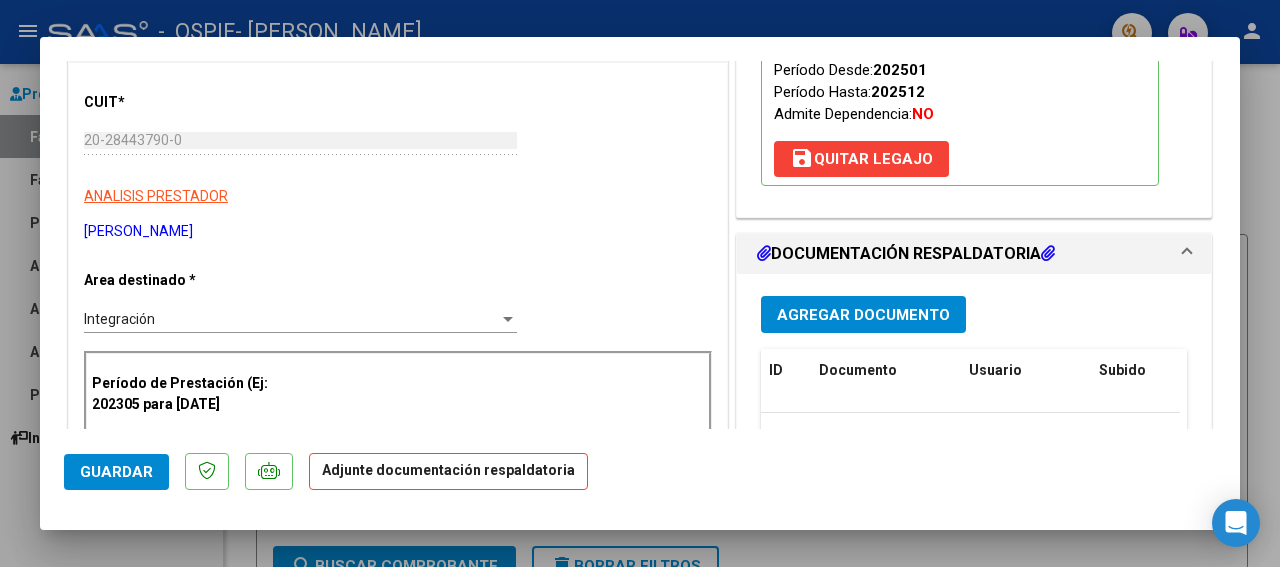 scroll, scrollTop: 300, scrollLeft: 0, axis: vertical 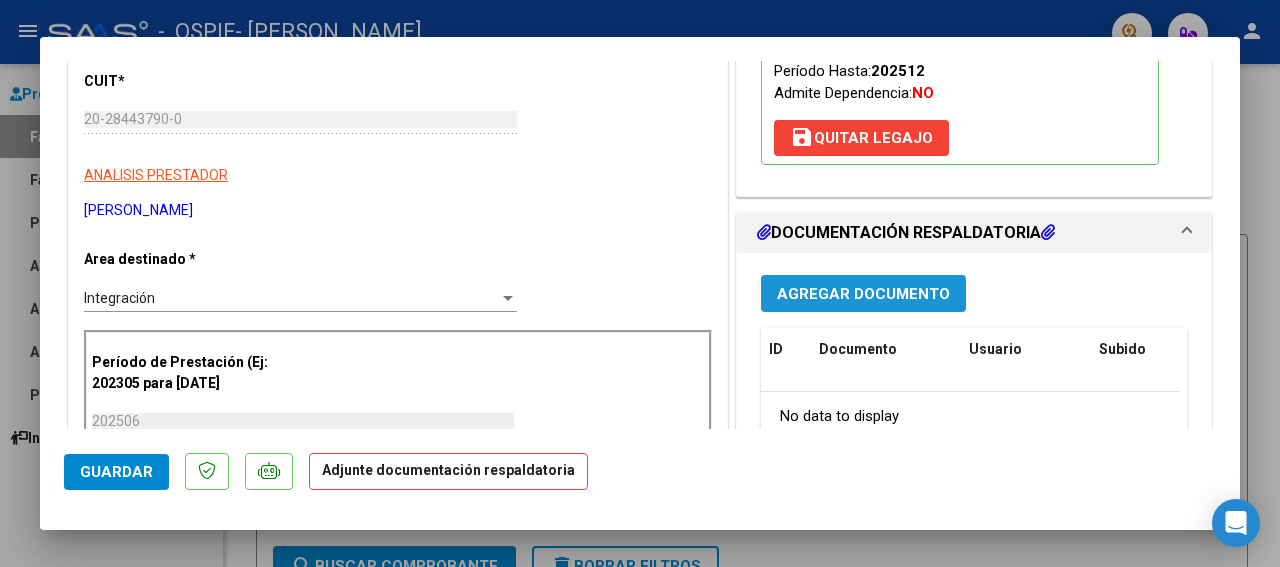 click on "Agregar Documento" at bounding box center (863, 294) 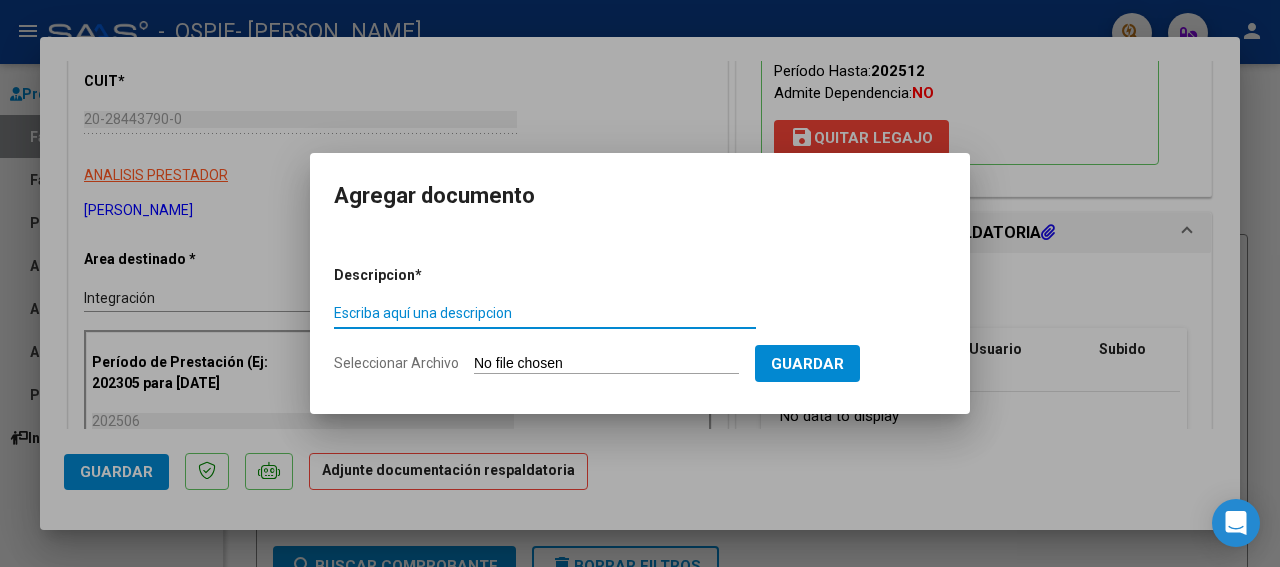 click on "Escriba aquí una descripcion" at bounding box center [545, 313] 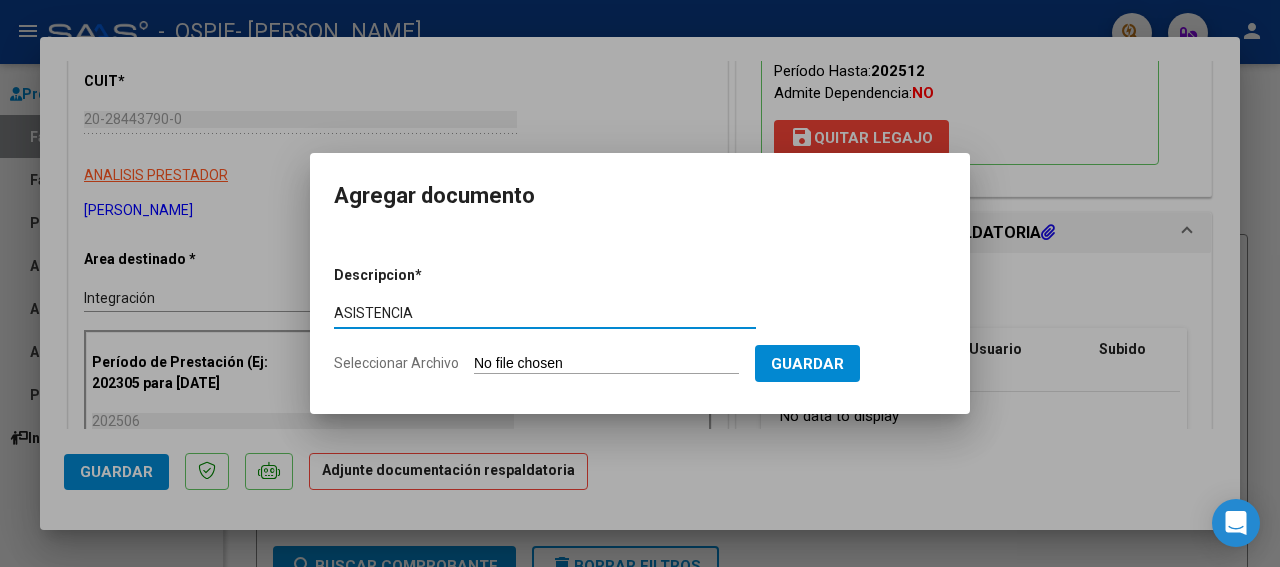 type on "ASISTENCIA" 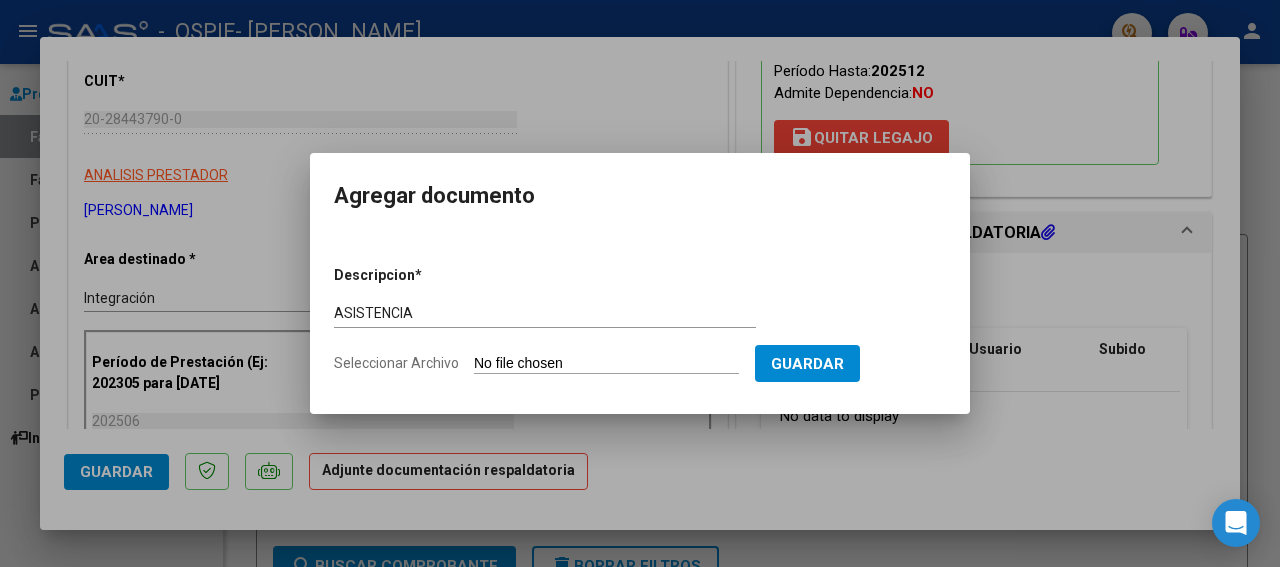 type on "C:\fakepath\DA [PERSON_NAME] [DATE].jpg" 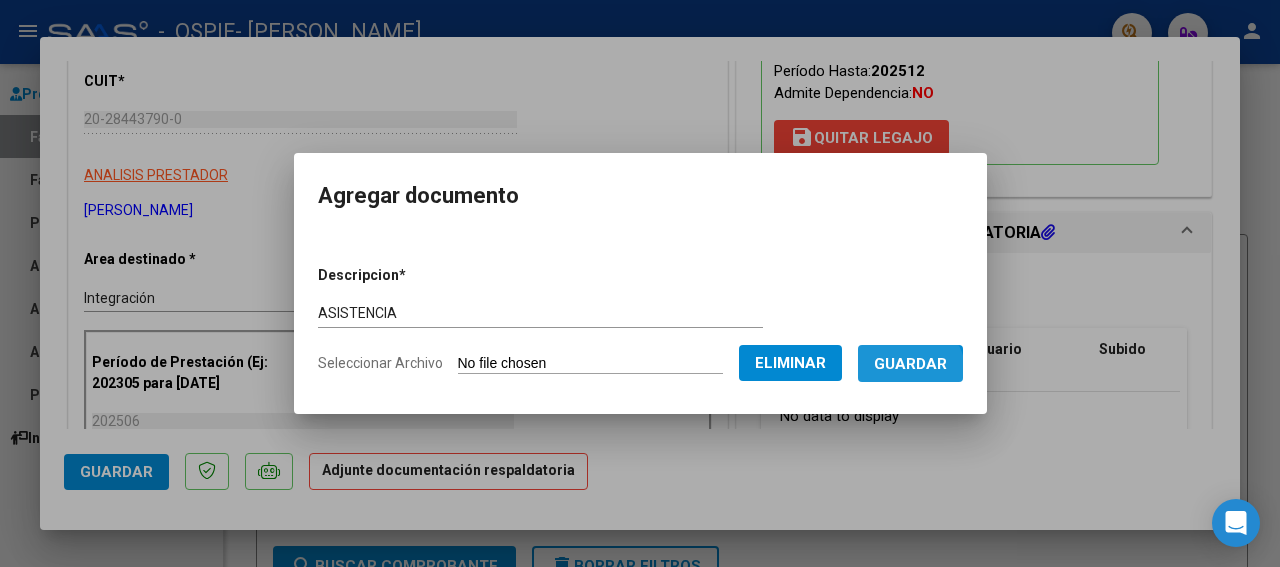 click on "Guardar" at bounding box center (910, 363) 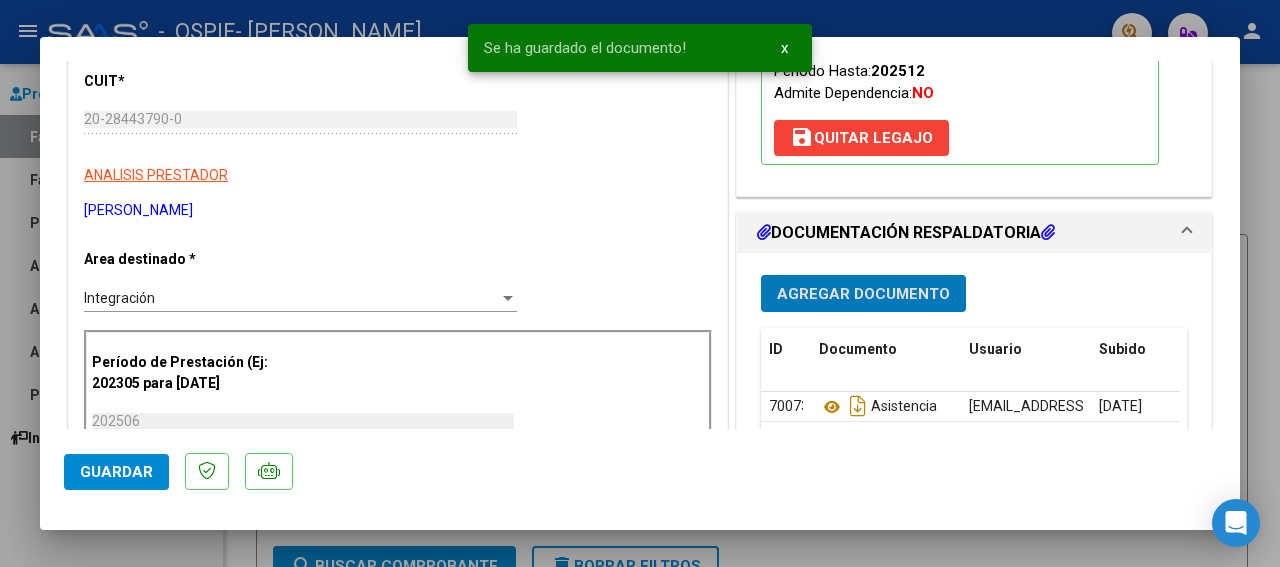 click on "Agregar Documento" at bounding box center (863, 294) 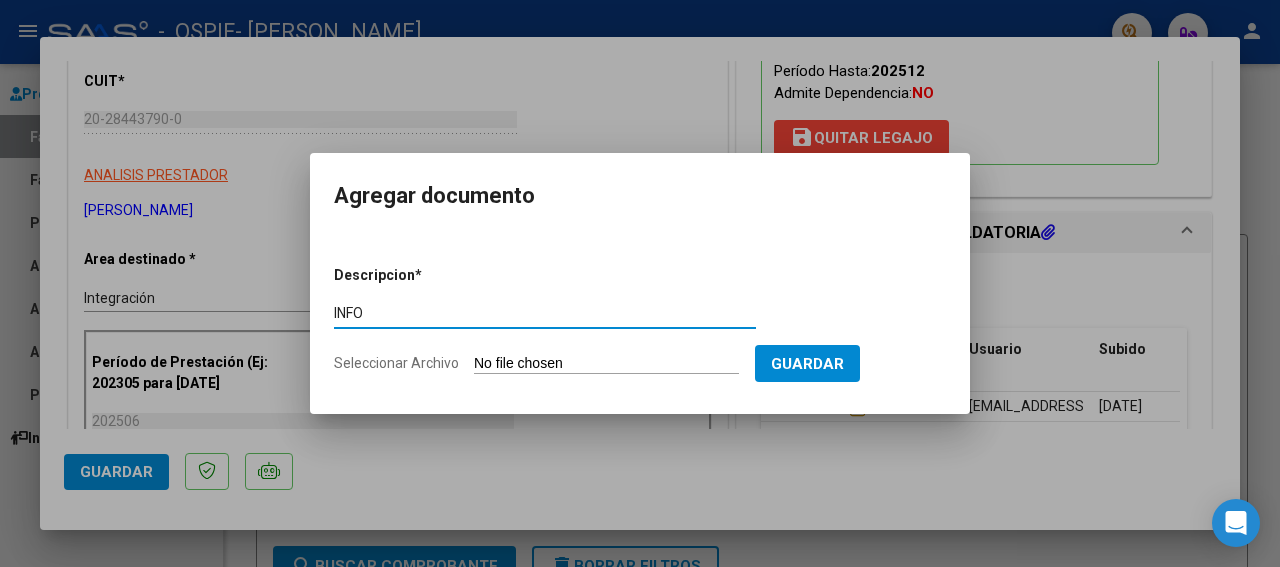 type on "INFO" 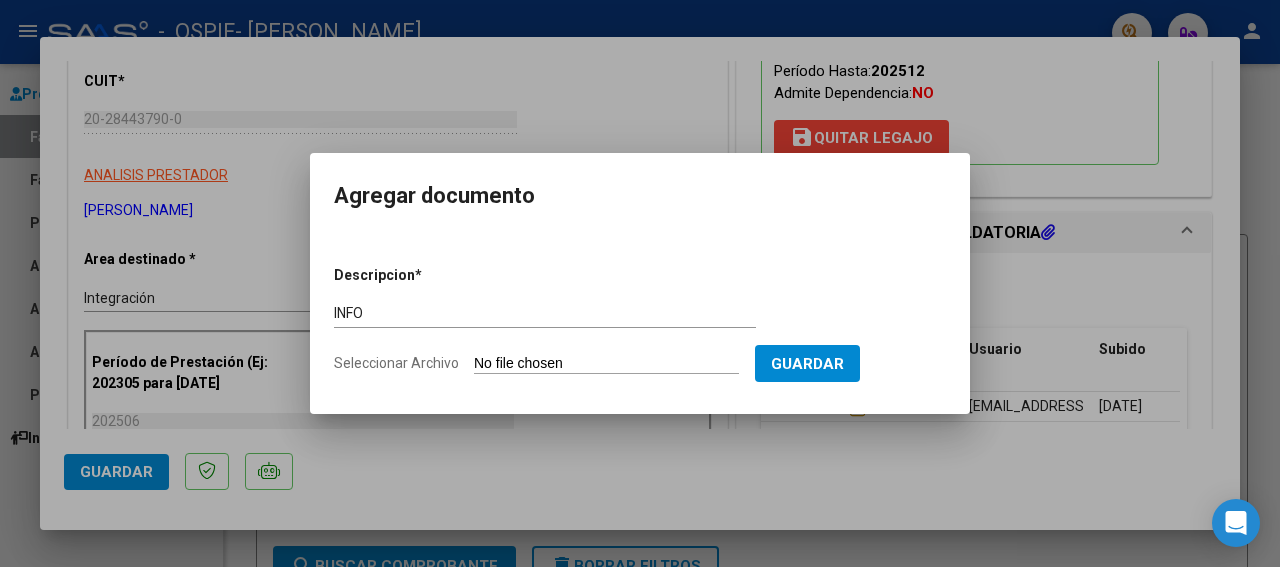click on "Seleccionar Archivo" at bounding box center [606, 364] 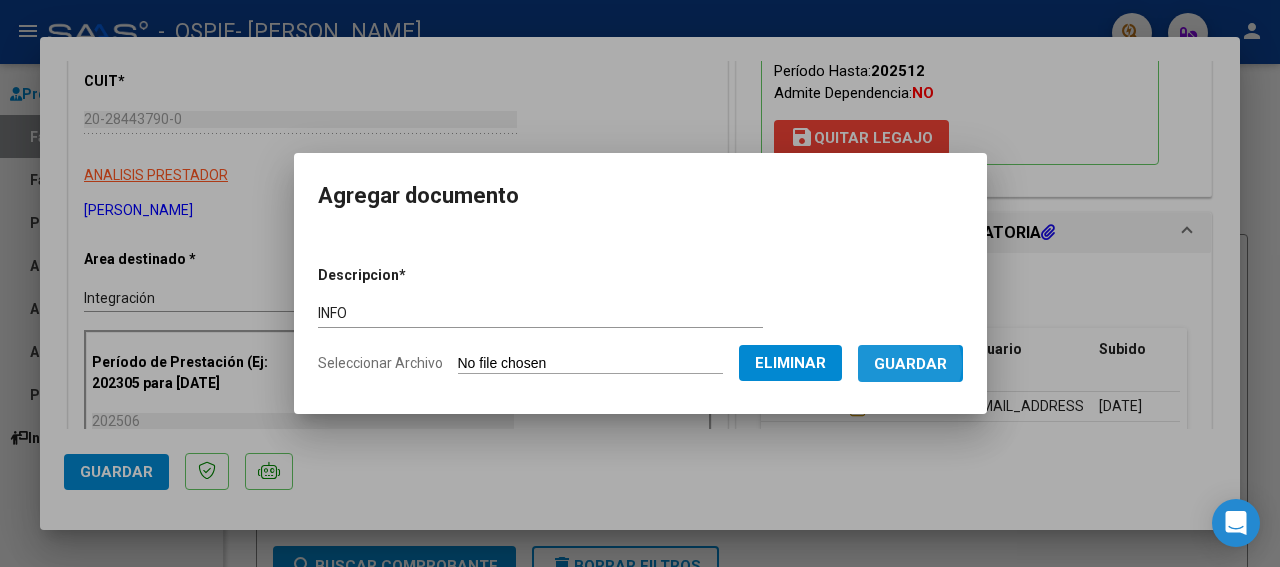 click on "Guardar" at bounding box center [910, 364] 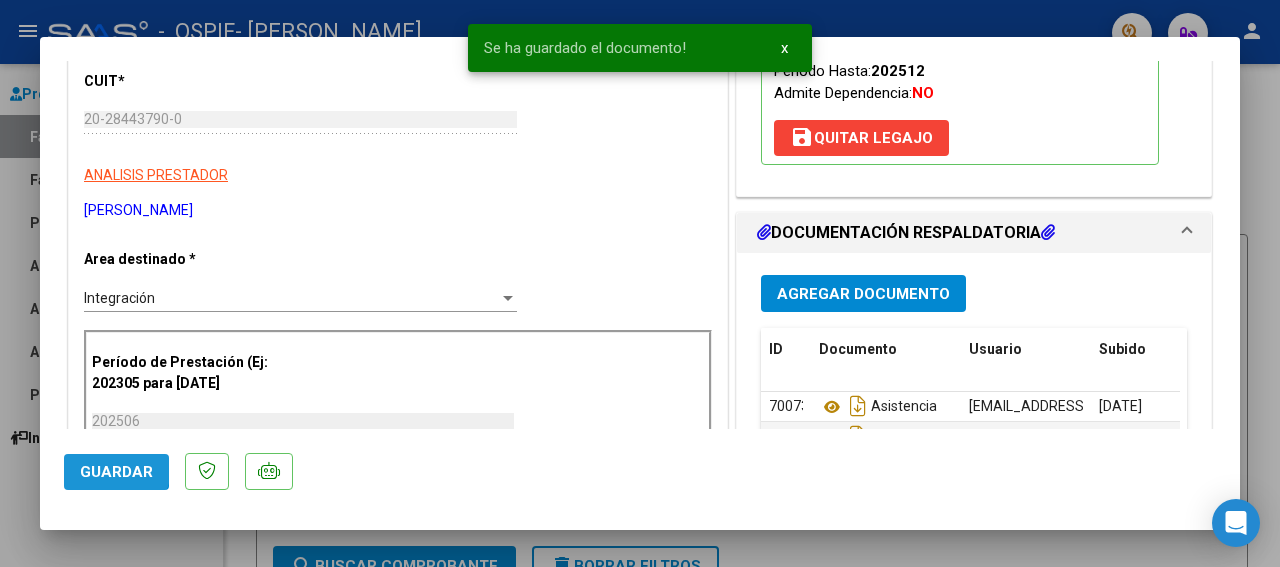 click on "Guardar" 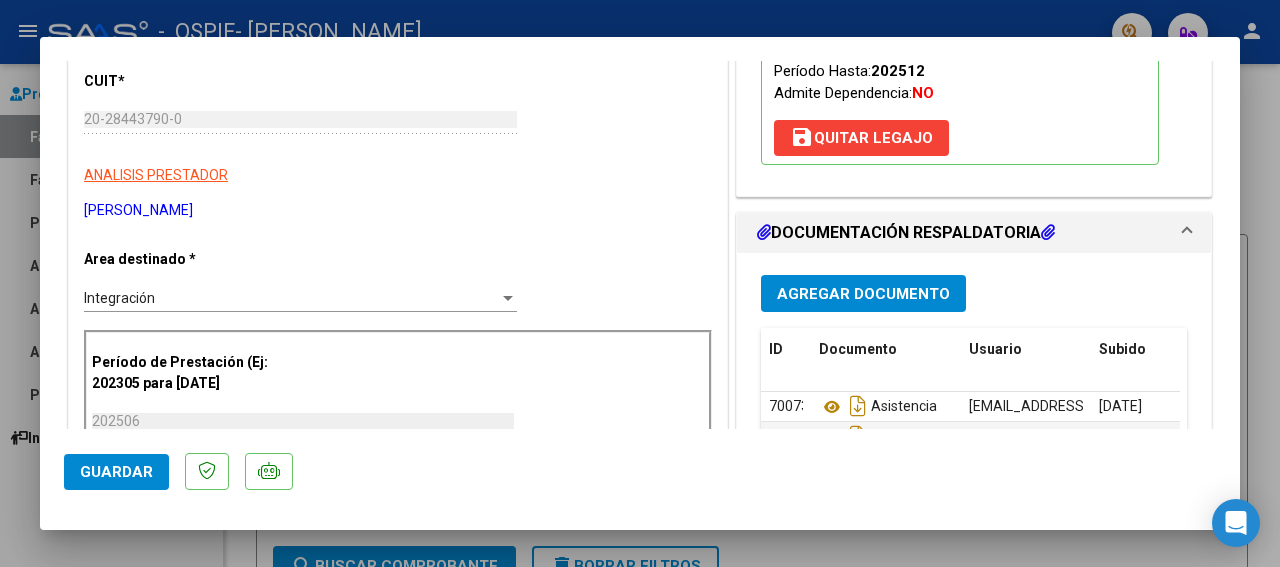 click at bounding box center [640, 283] 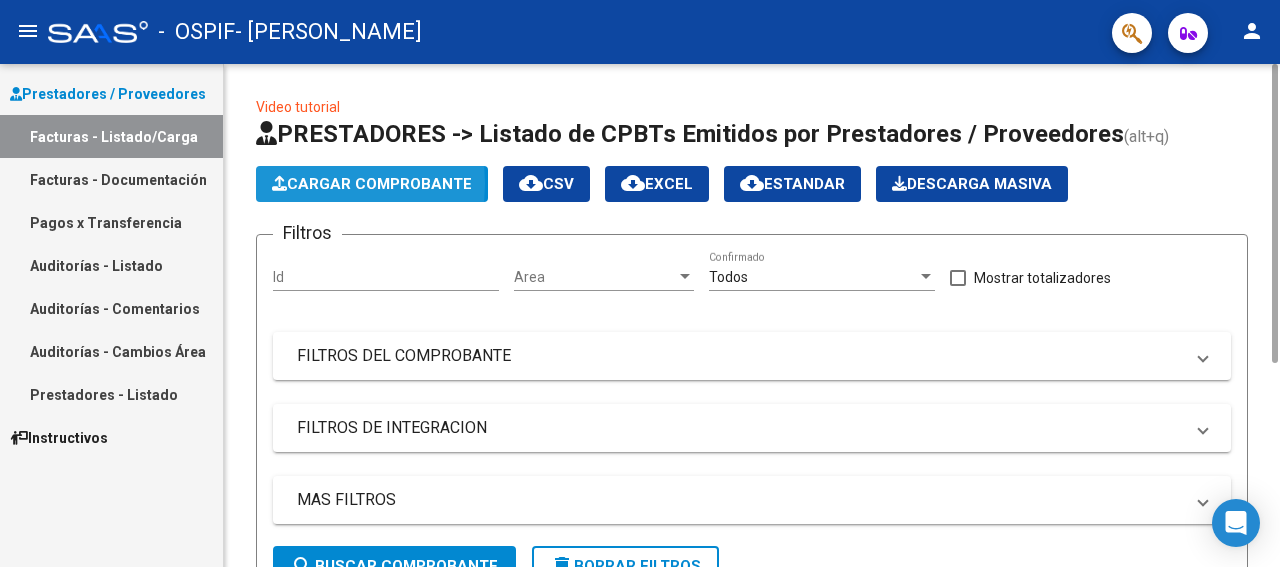 click on "Cargar Comprobante" 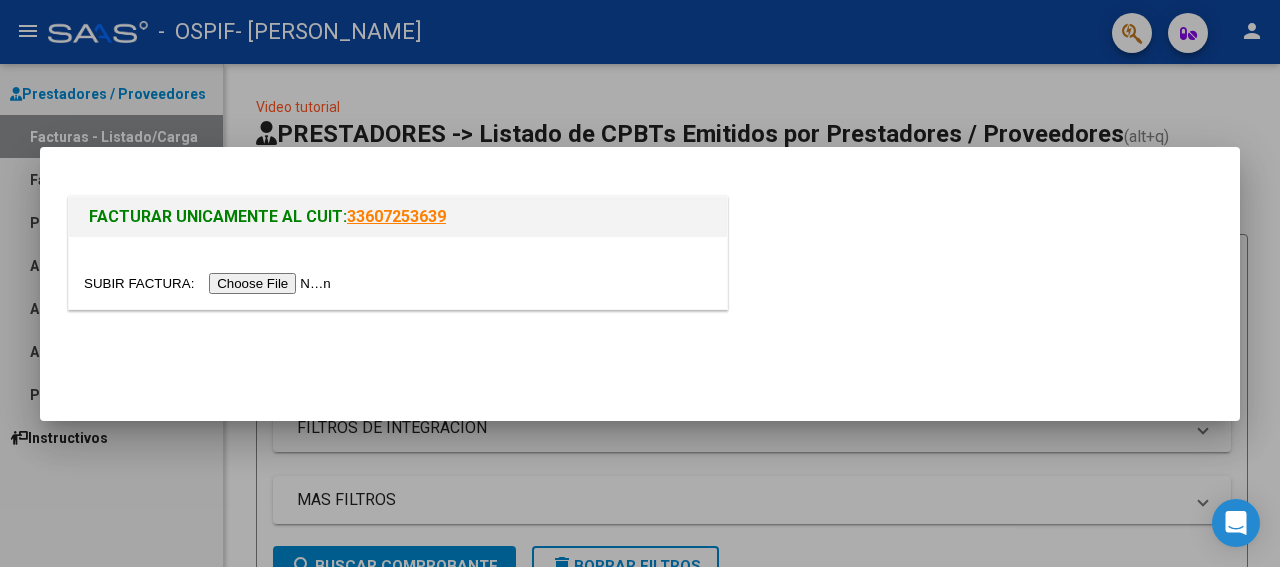 click at bounding box center [210, 283] 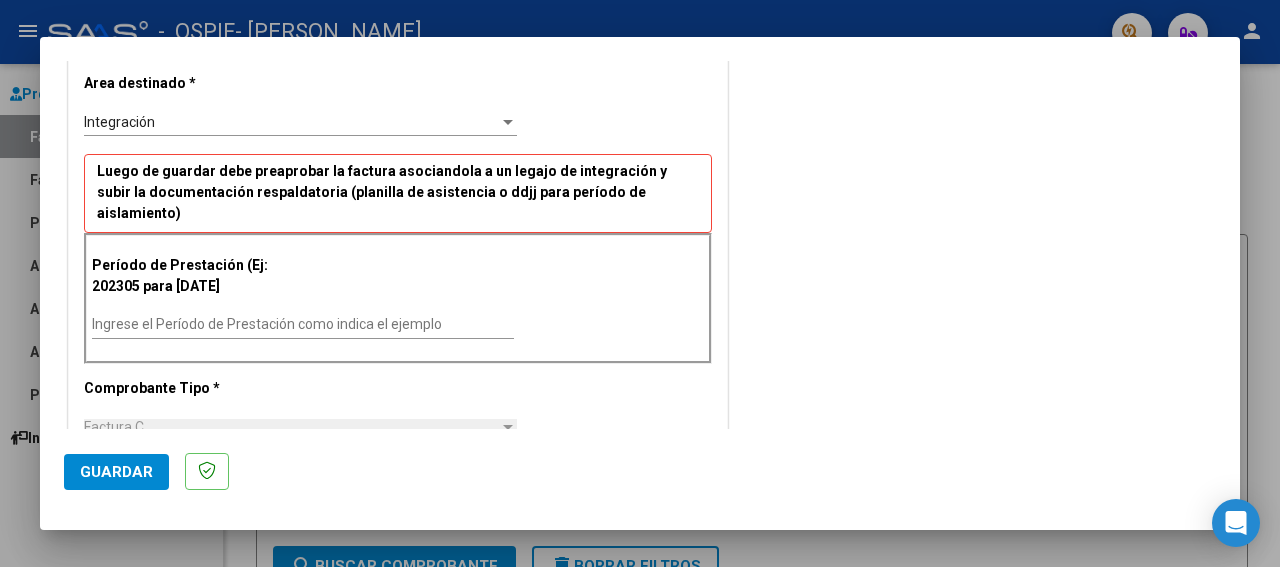 scroll, scrollTop: 450, scrollLeft: 0, axis: vertical 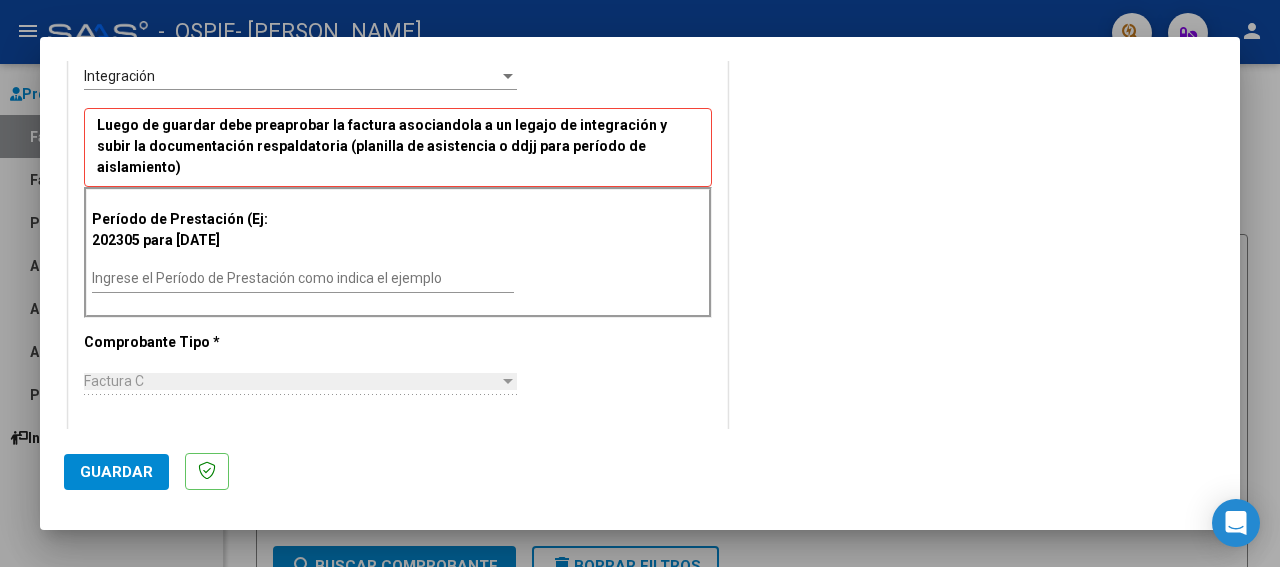 drag, startPoint x: 1230, startPoint y: 427, endPoint x: 432, endPoint y: 301, distance: 807.8861 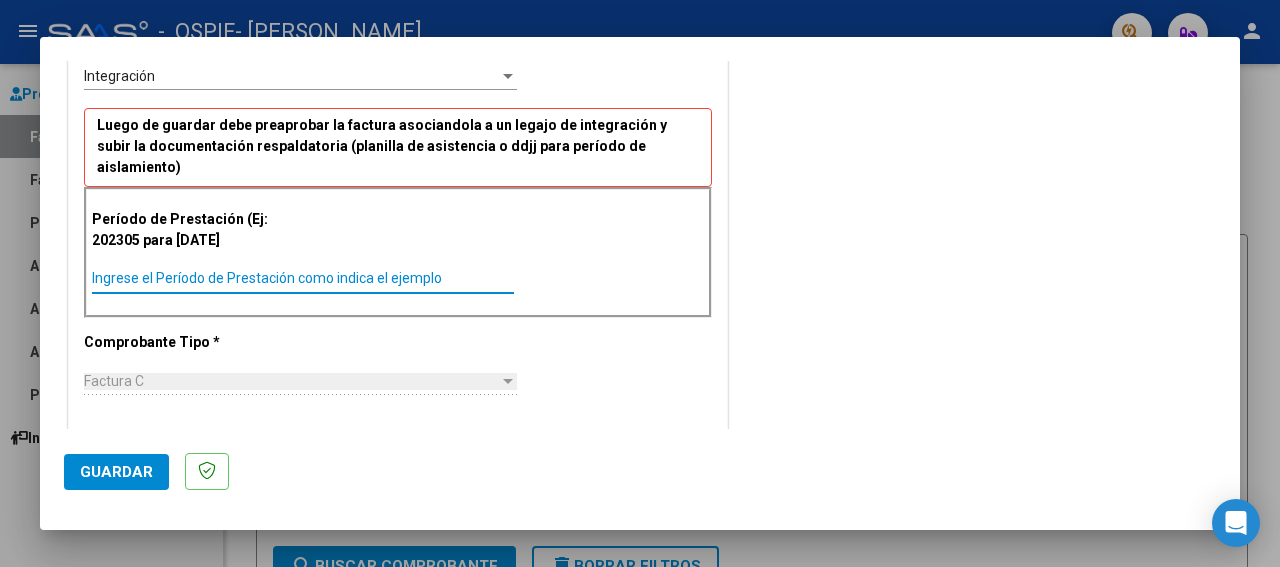 click on "Ingrese el Período de Prestación como indica el ejemplo" at bounding box center (303, 278) 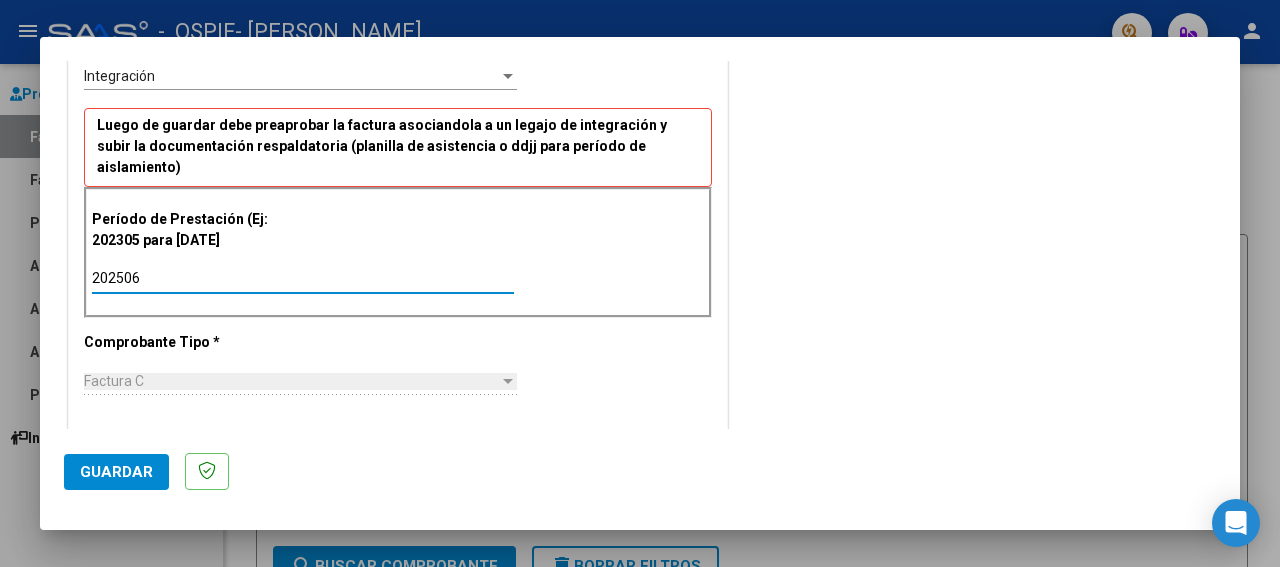 type on "202506" 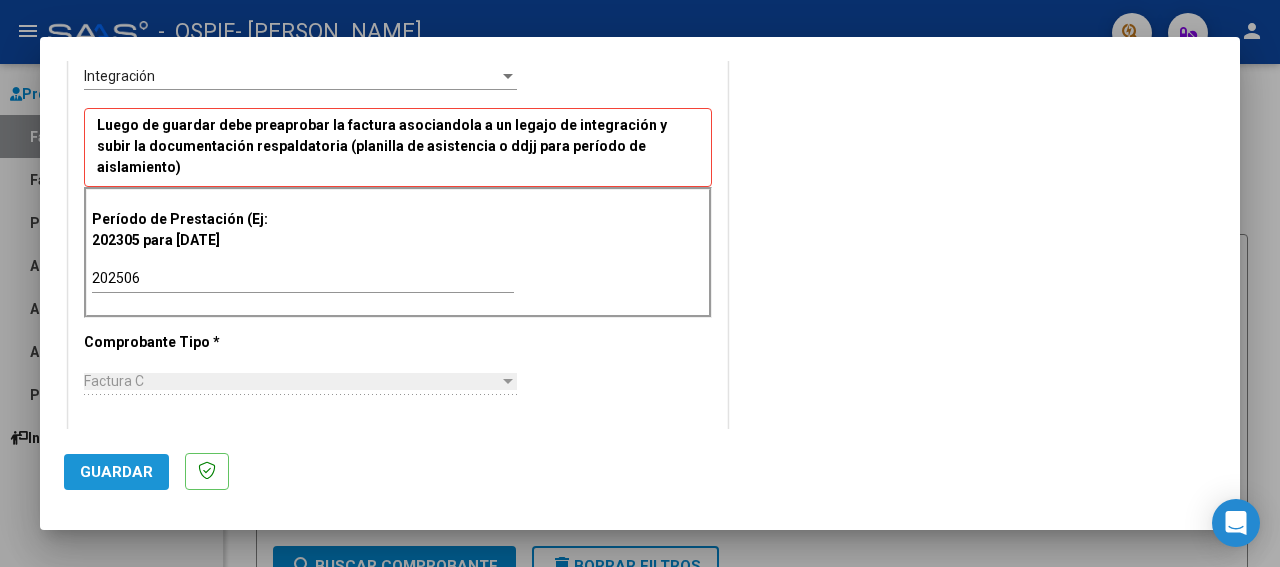 click on "Guardar" 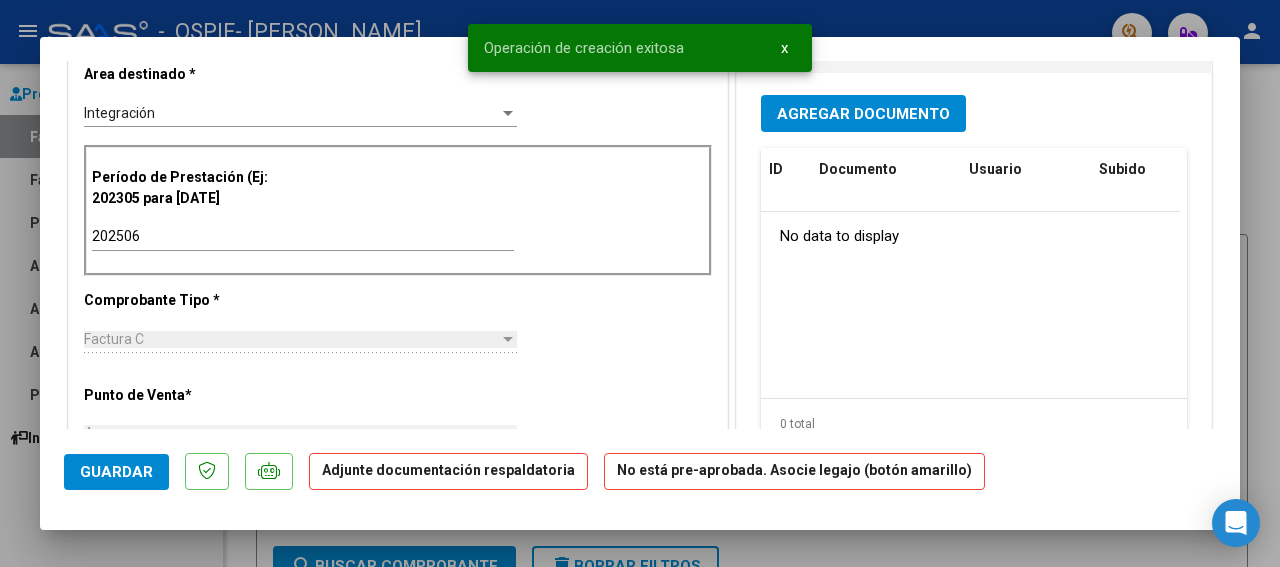 scroll, scrollTop: 0, scrollLeft: 0, axis: both 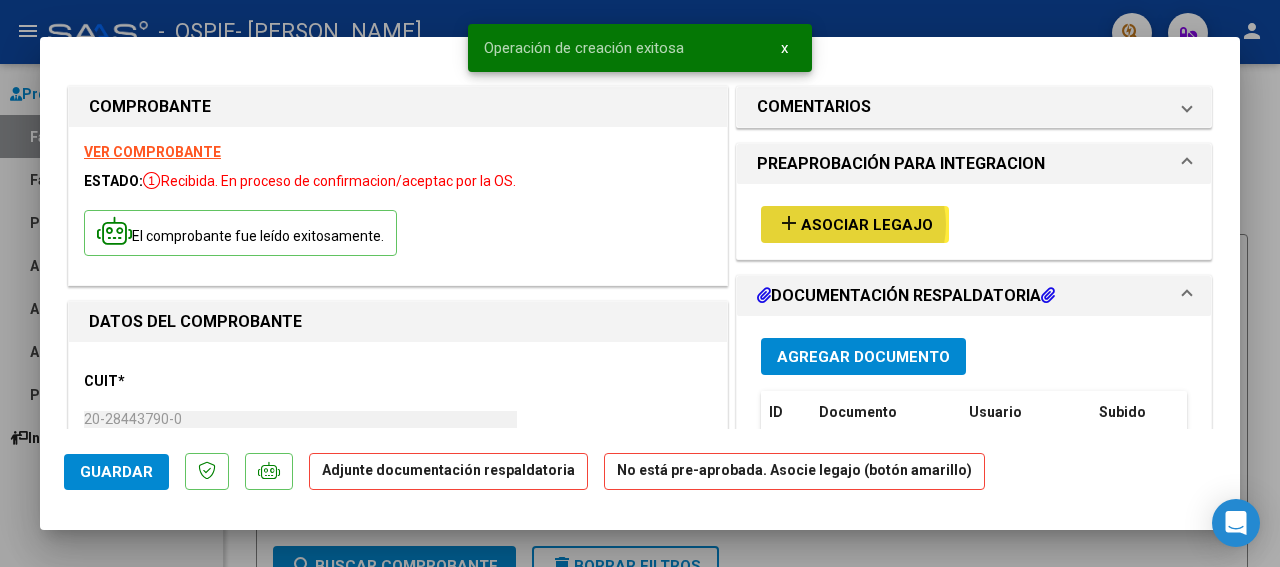 click on "Asociar Legajo" at bounding box center [867, 225] 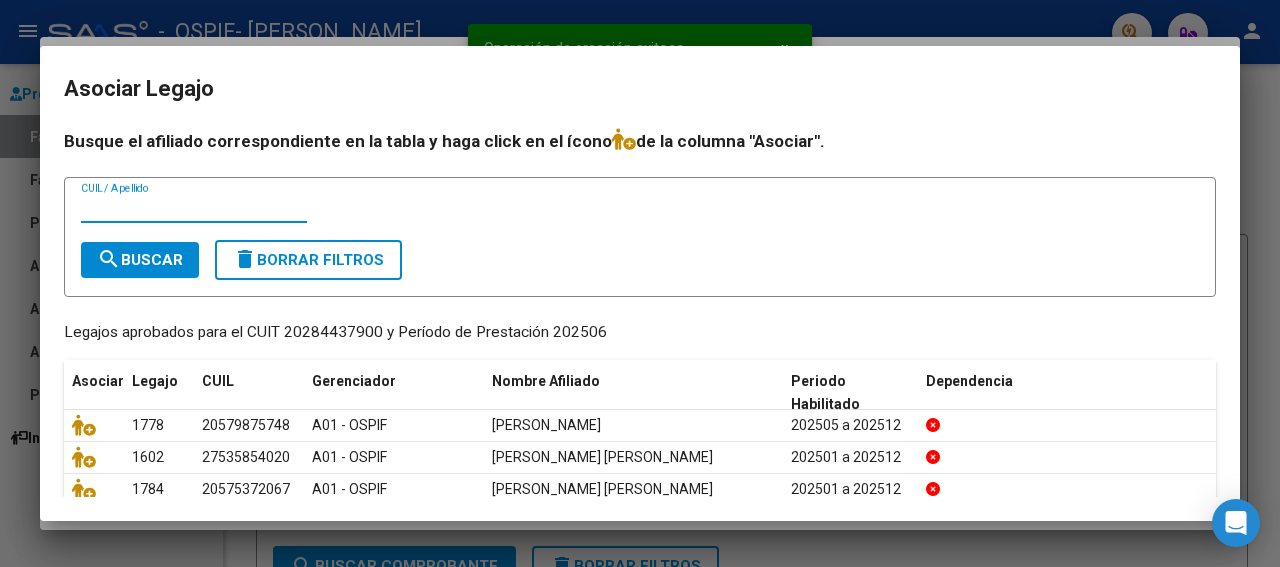 click on "CUIL / Apellido" at bounding box center [194, 208] 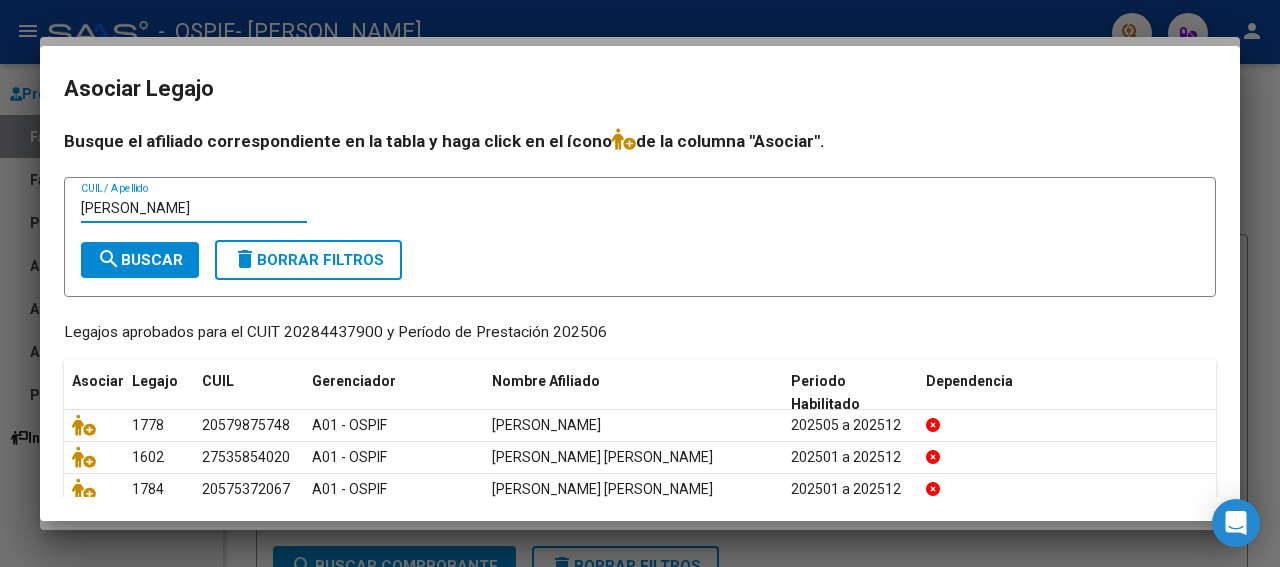 type on "[PERSON_NAME]" 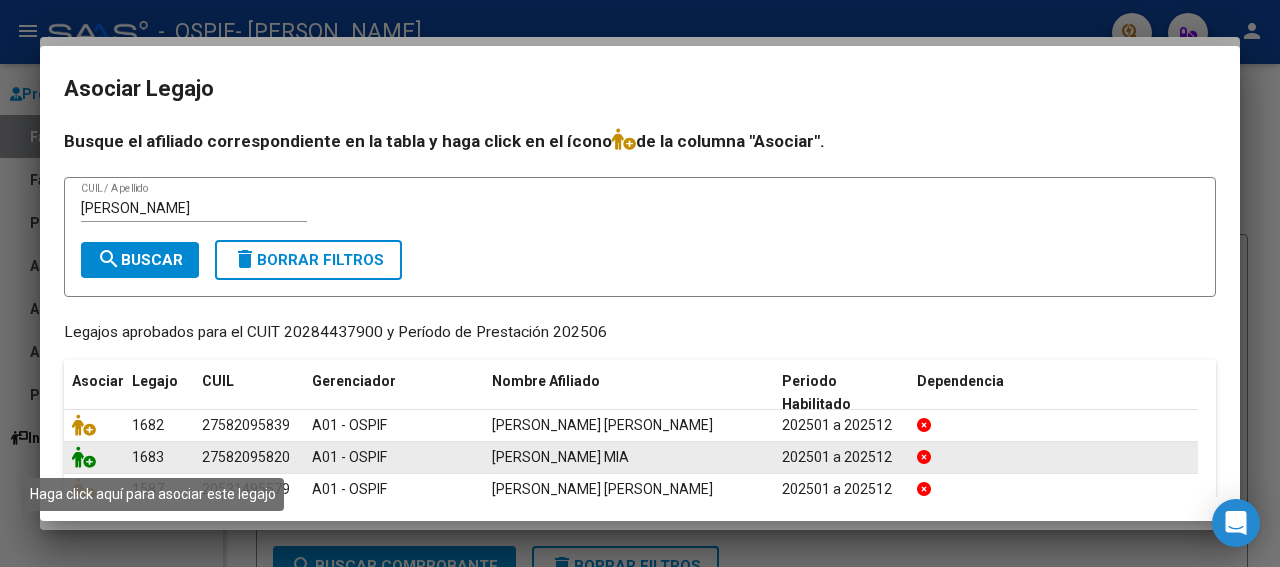 click 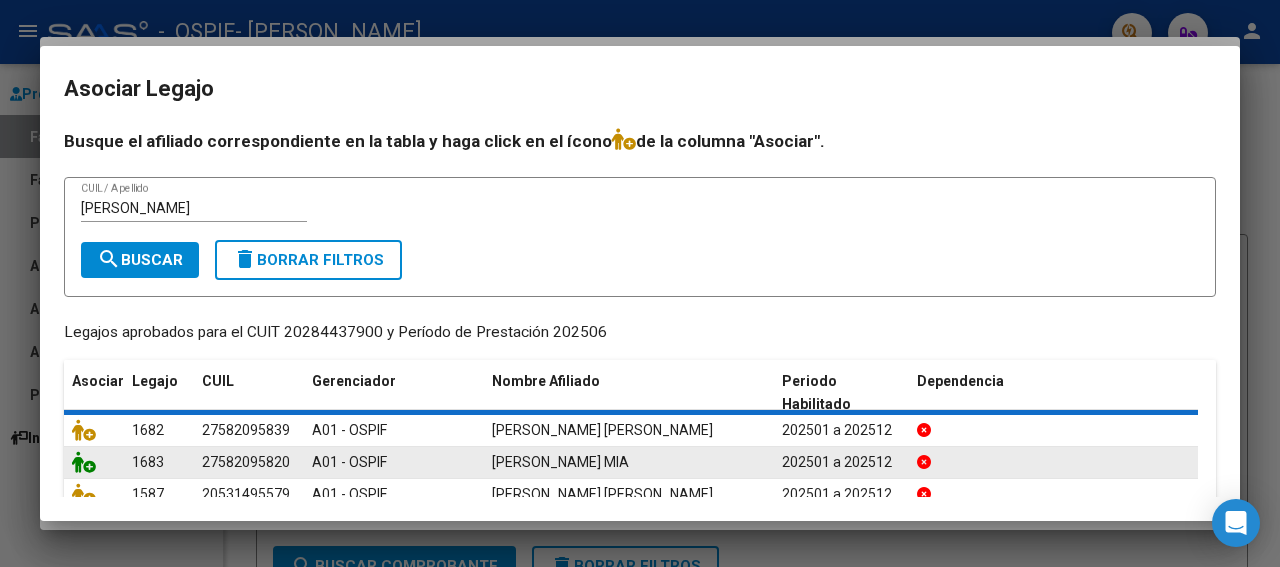 click 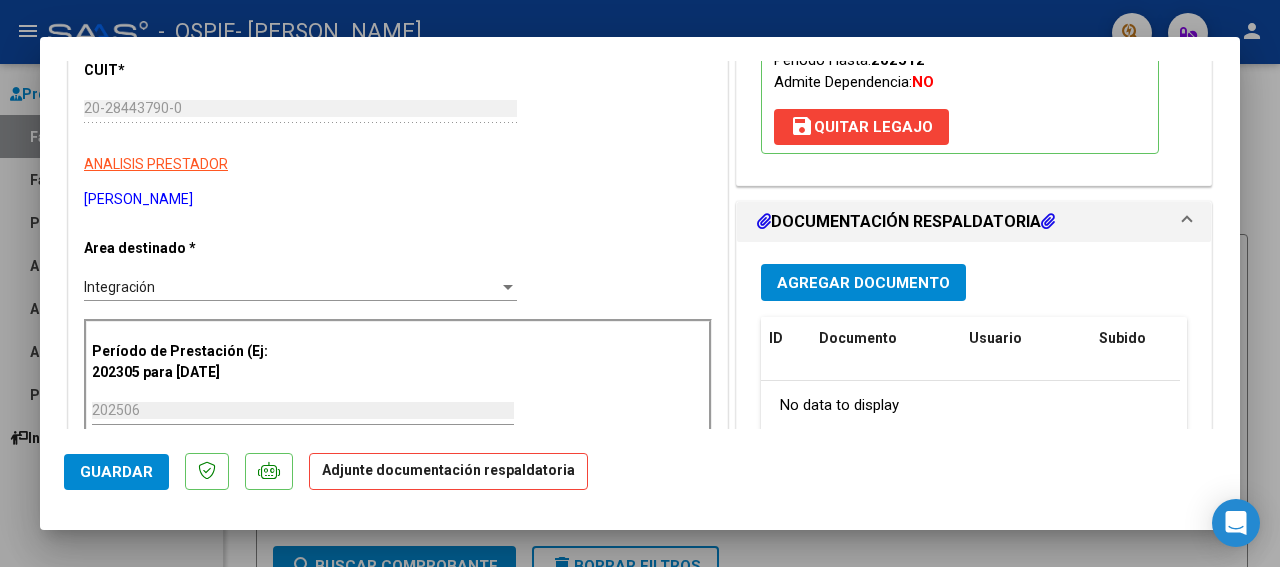 scroll, scrollTop: 317, scrollLeft: 0, axis: vertical 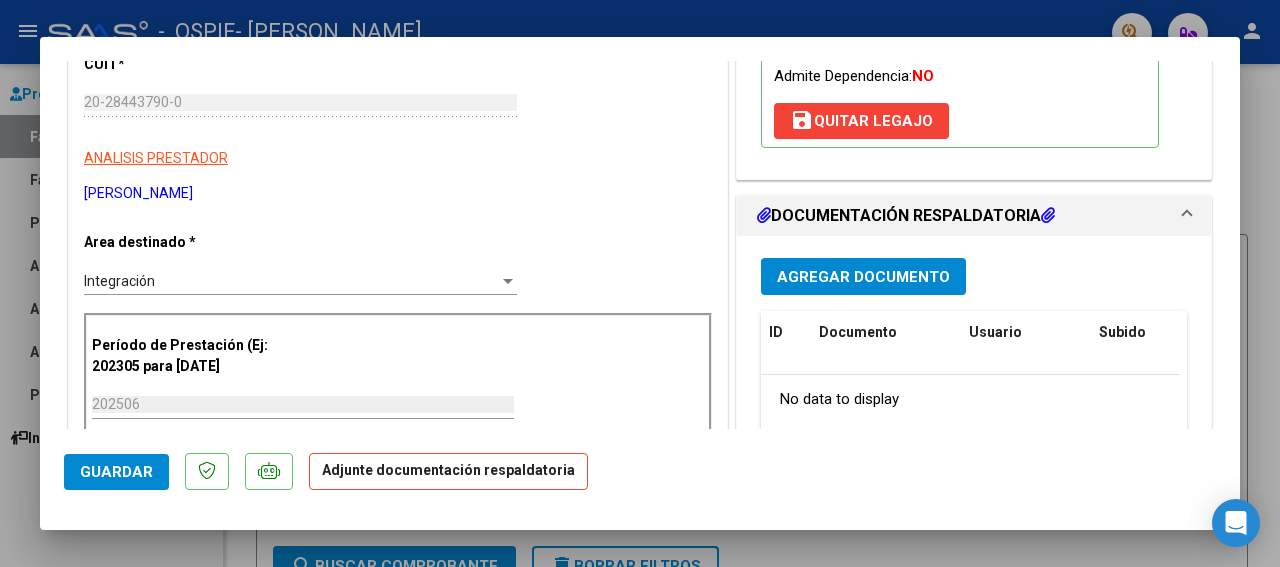 drag, startPoint x: 1227, startPoint y: 422, endPoint x: 809, endPoint y: 274, distance: 443.42755 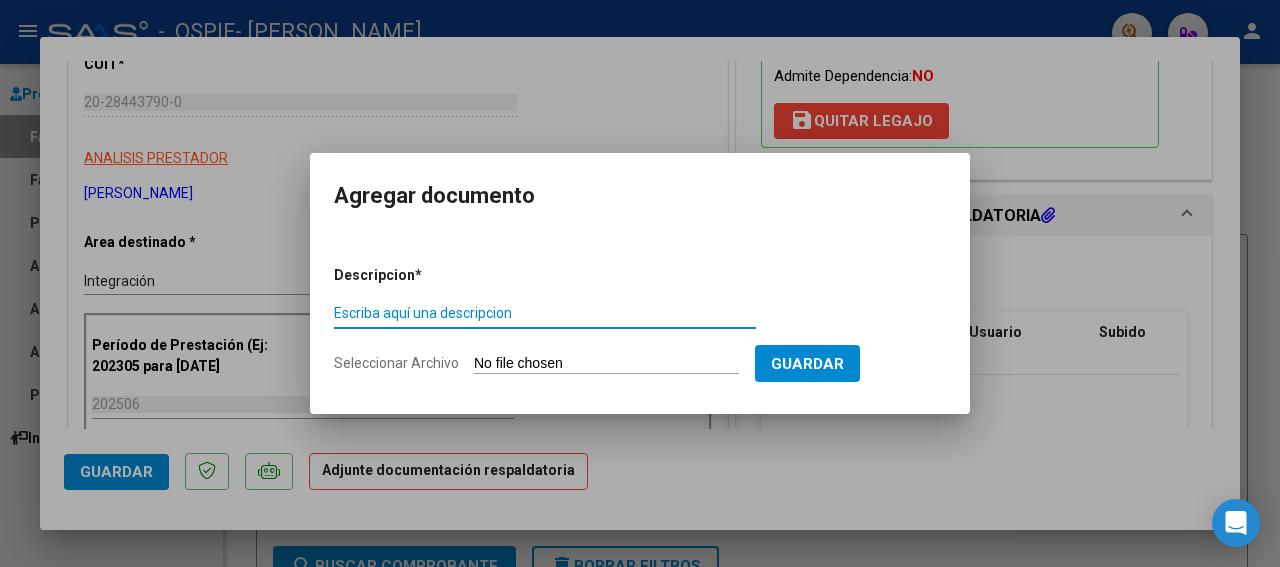 click on "Escriba aquí una descripcion" at bounding box center (545, 313) 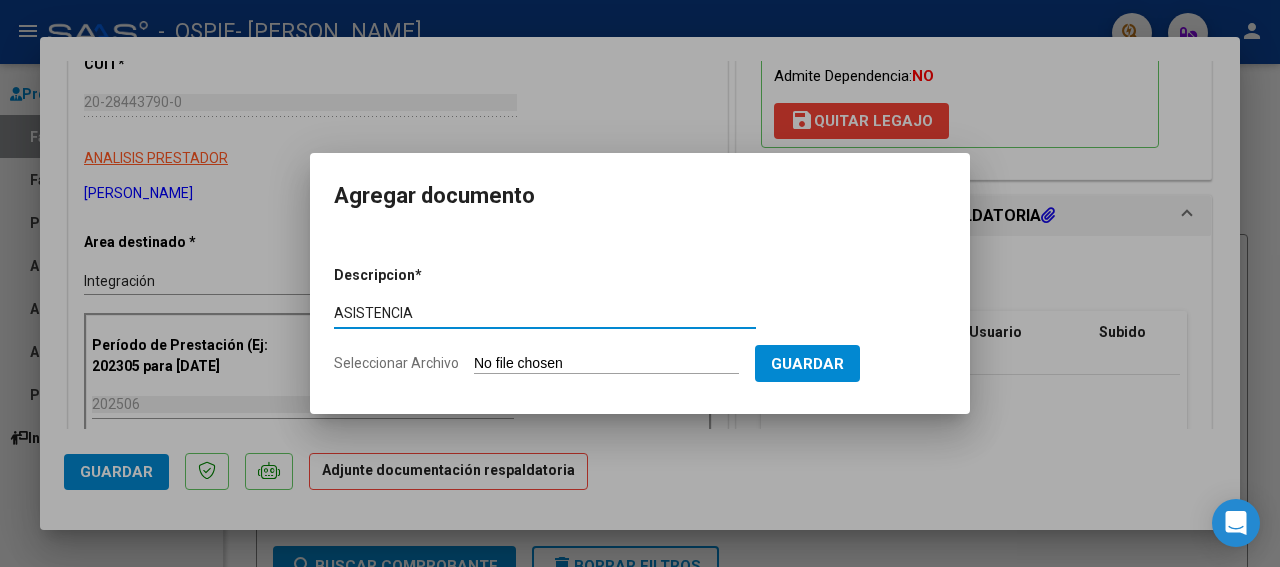 type on "ASISTENCIA" 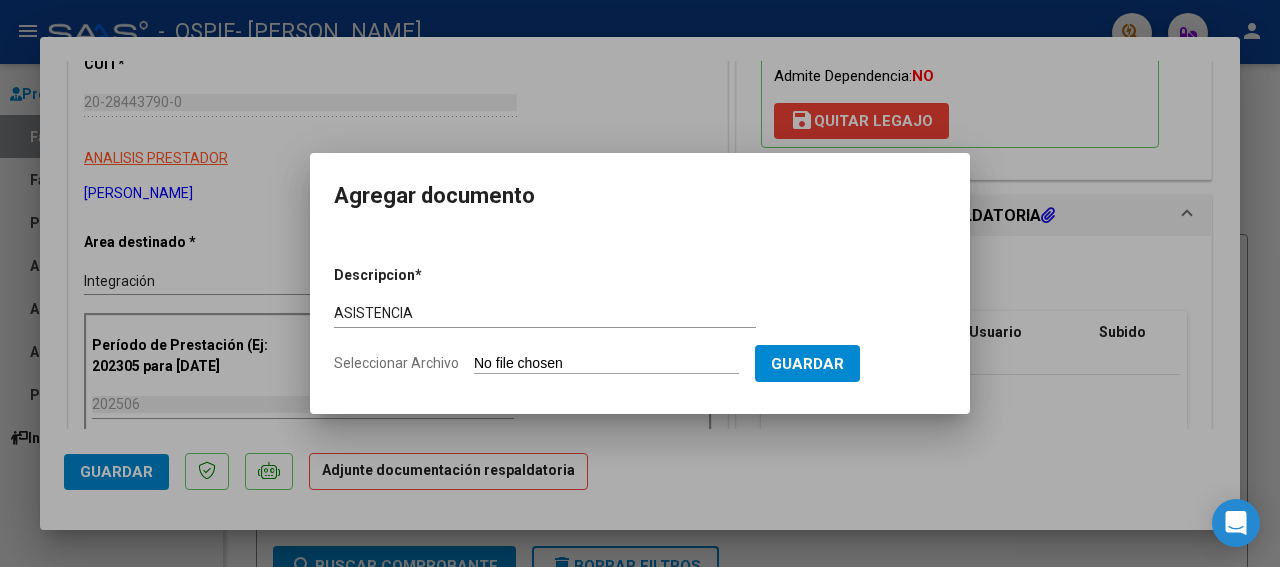 click on "Seleccionar Archivo" at bounding box center (606, 364) 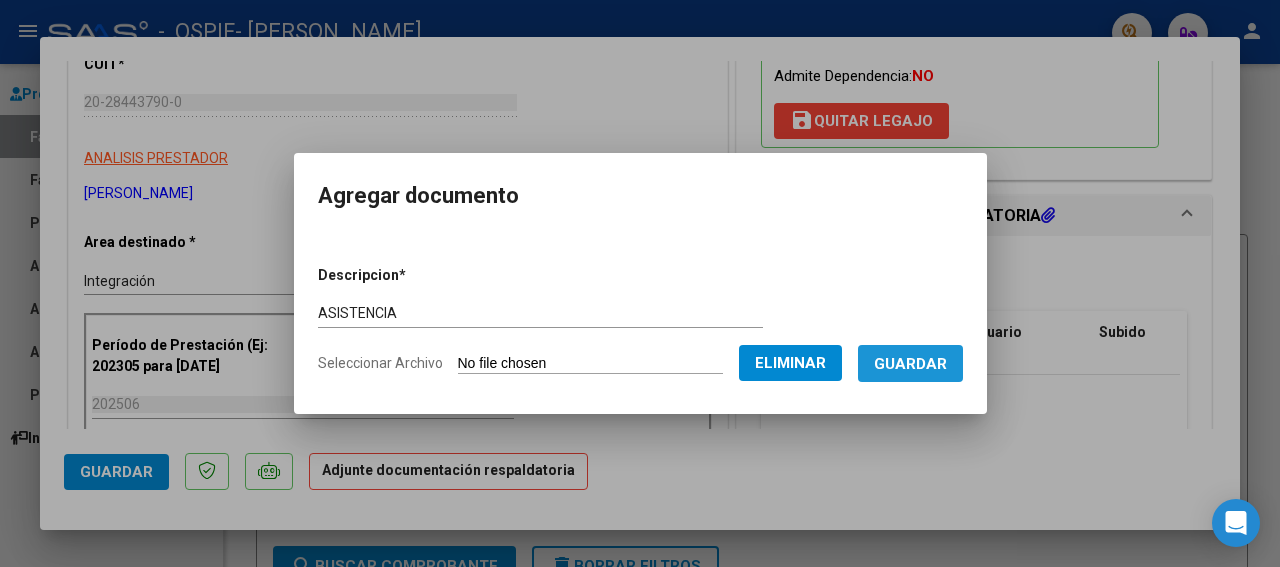 click on "Guardar" at bounding box center [910, 364] 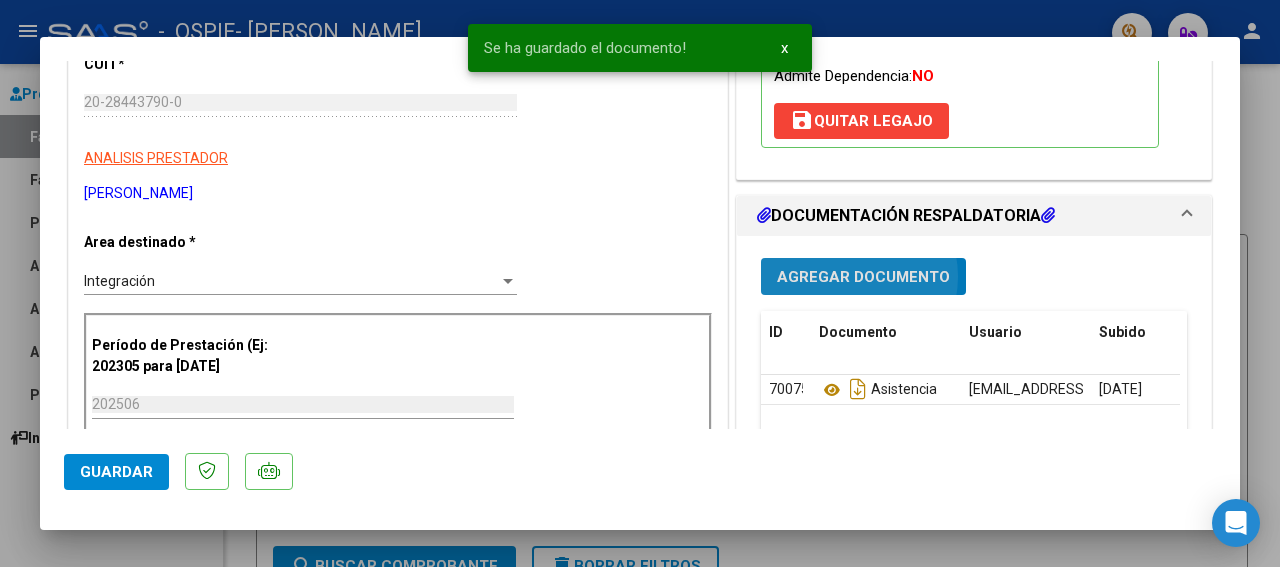 click on "Agregar Documento" at bounding box center (863, 277) 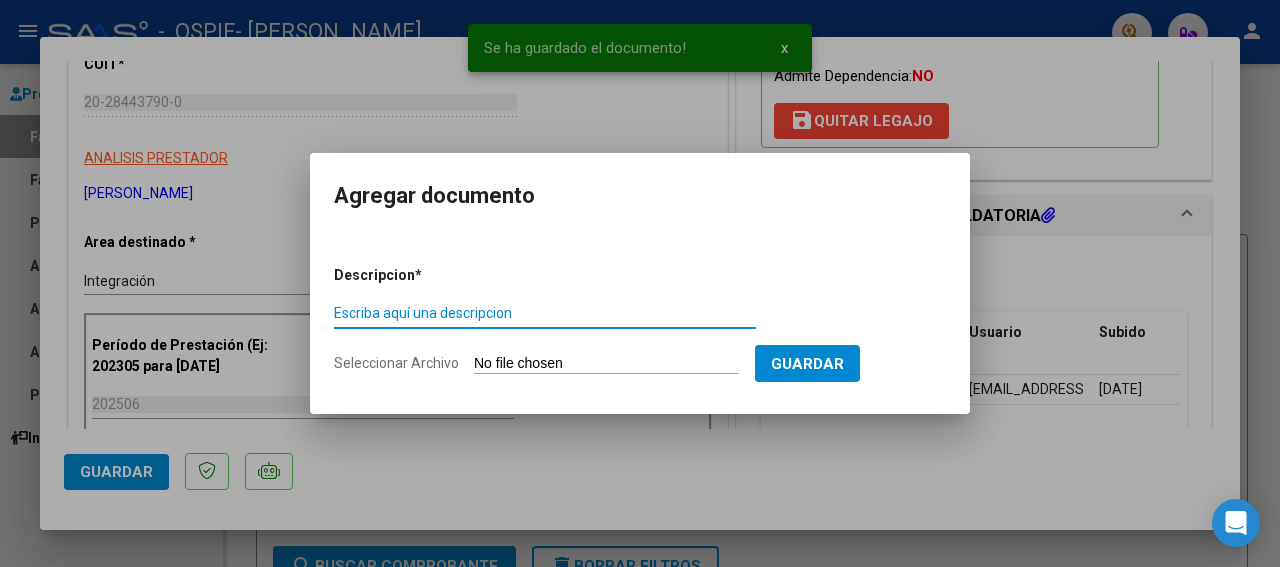 click on "Escriba aquí una descripcion" at bounding box center (545, 313) 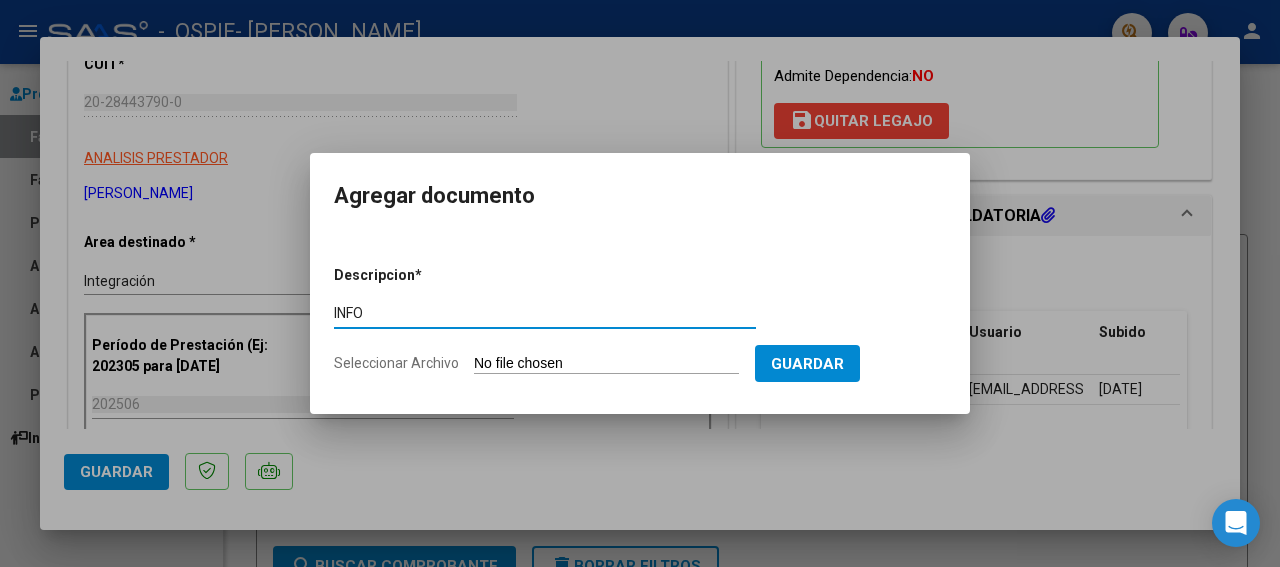 type on "INFO" 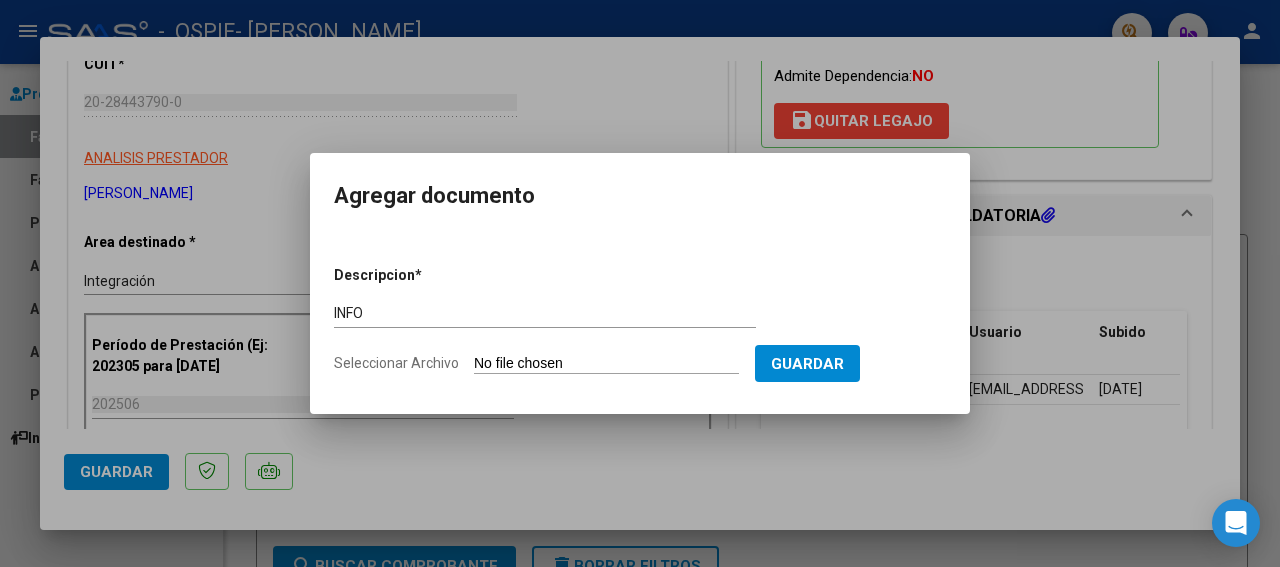 click on "Seleccionar Archivo" at bounding box center (606, 364) 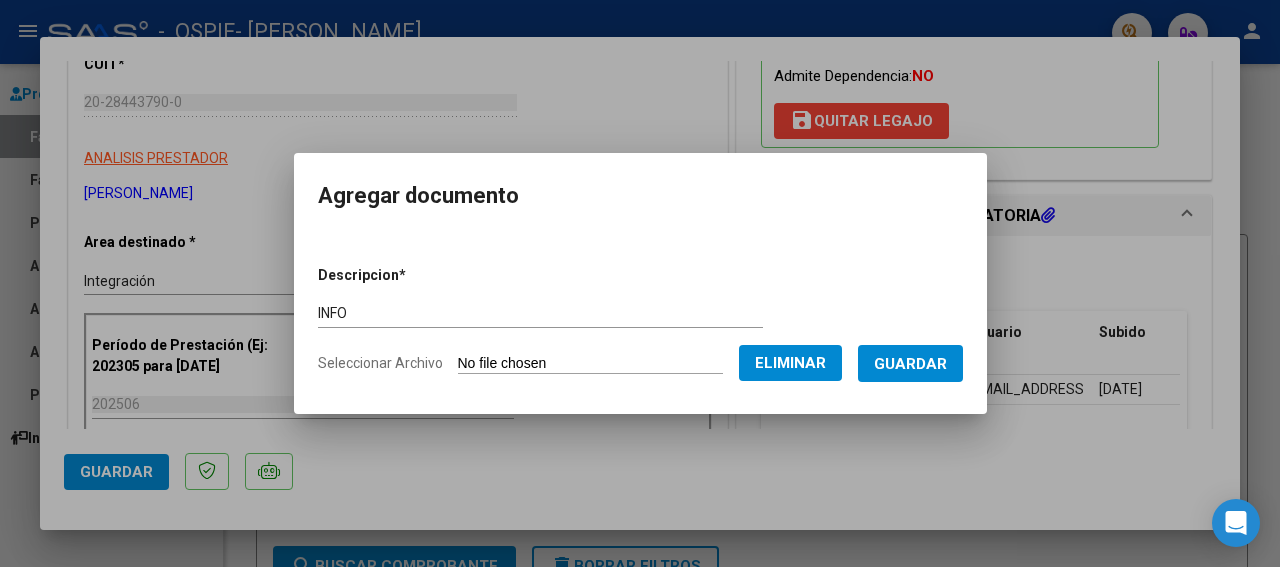 click on "Guardar" at bounding box center (910, 364) 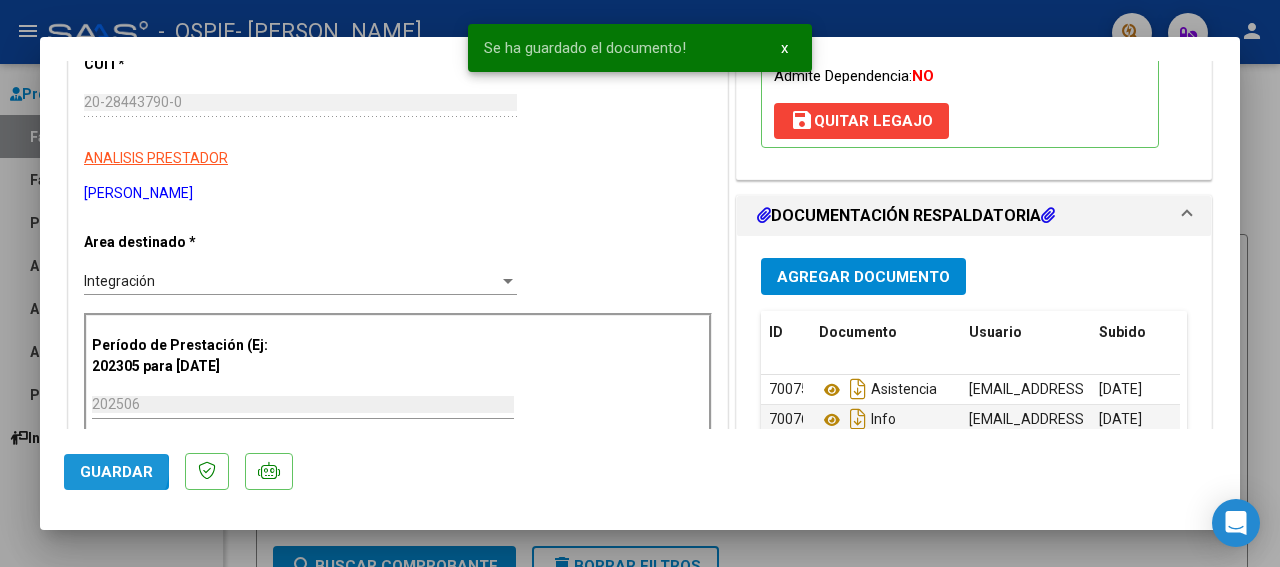 click on "Guardar" 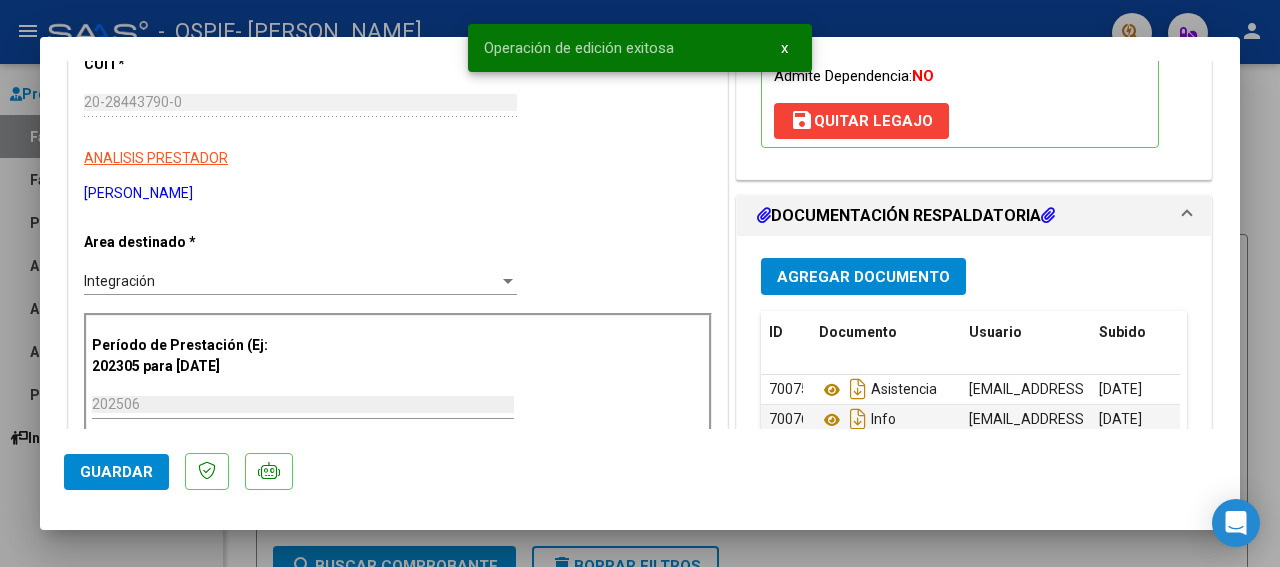 click at bounding box center (640, 283) 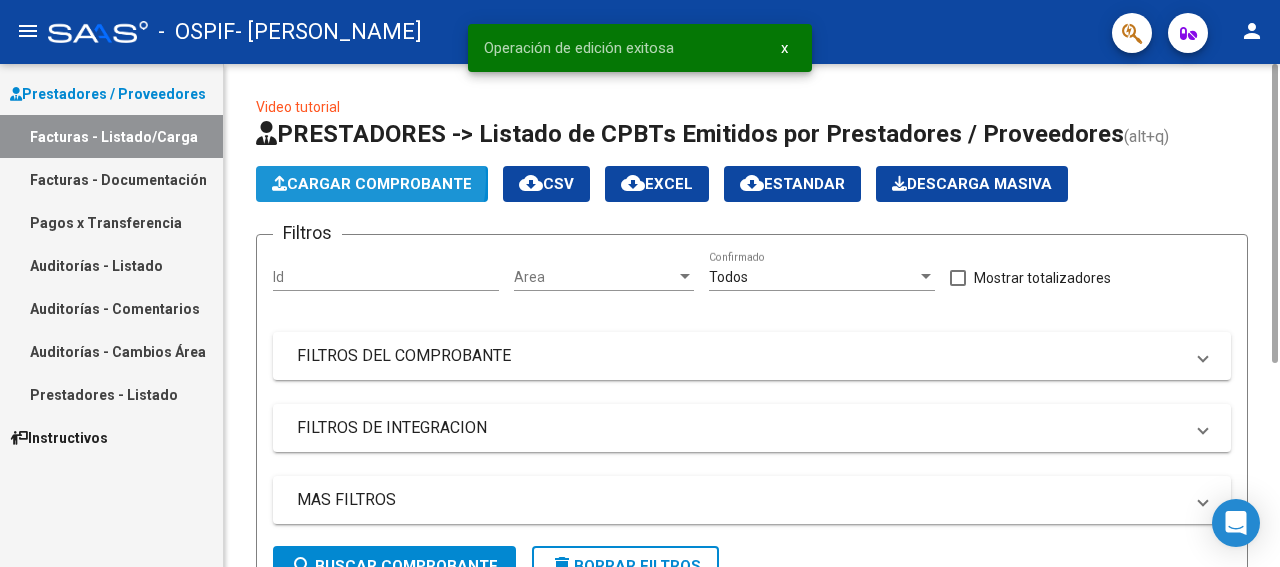 click on "Cargar Comprobante" 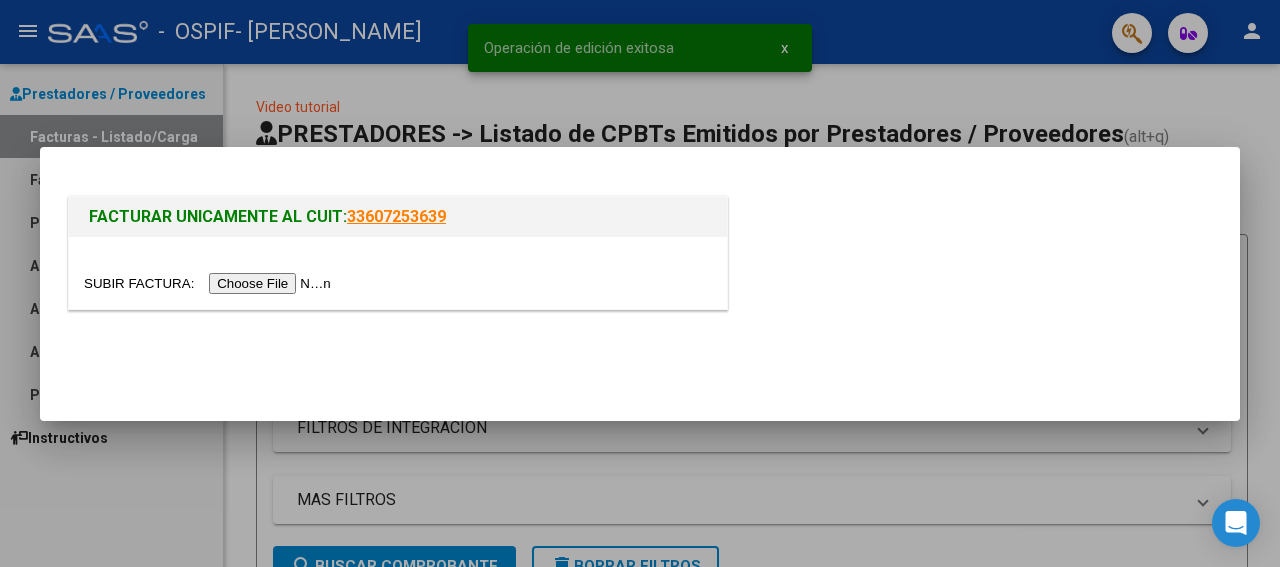 click at bounding box center [210, 283] 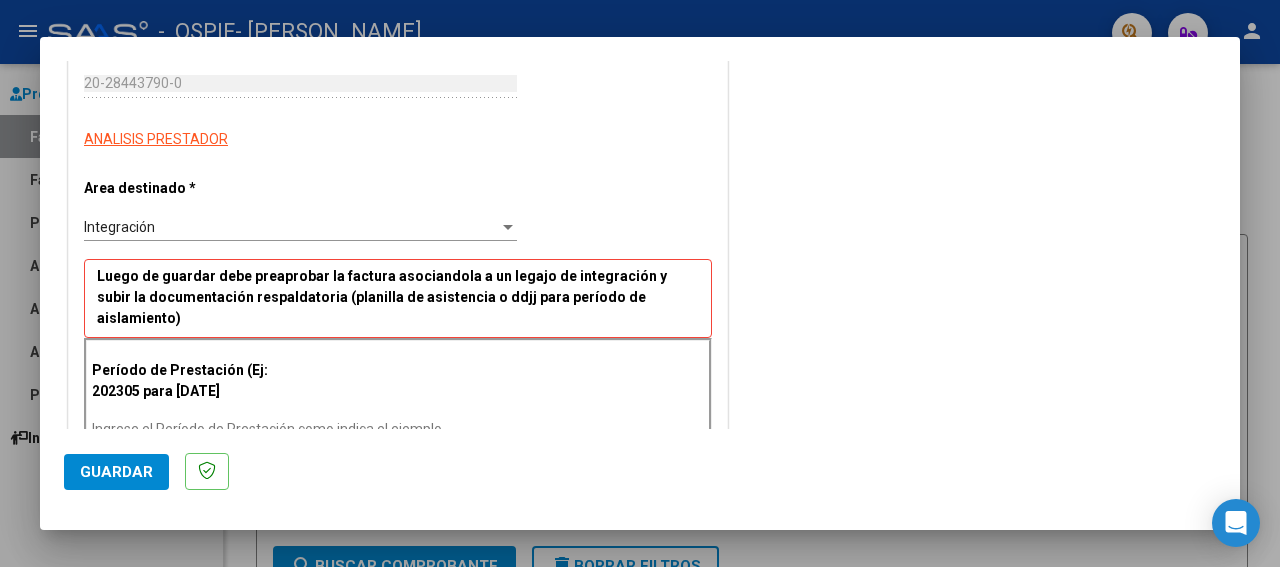 scroll, scrollTop: 300, scrollLeft: 0, axis: vertical 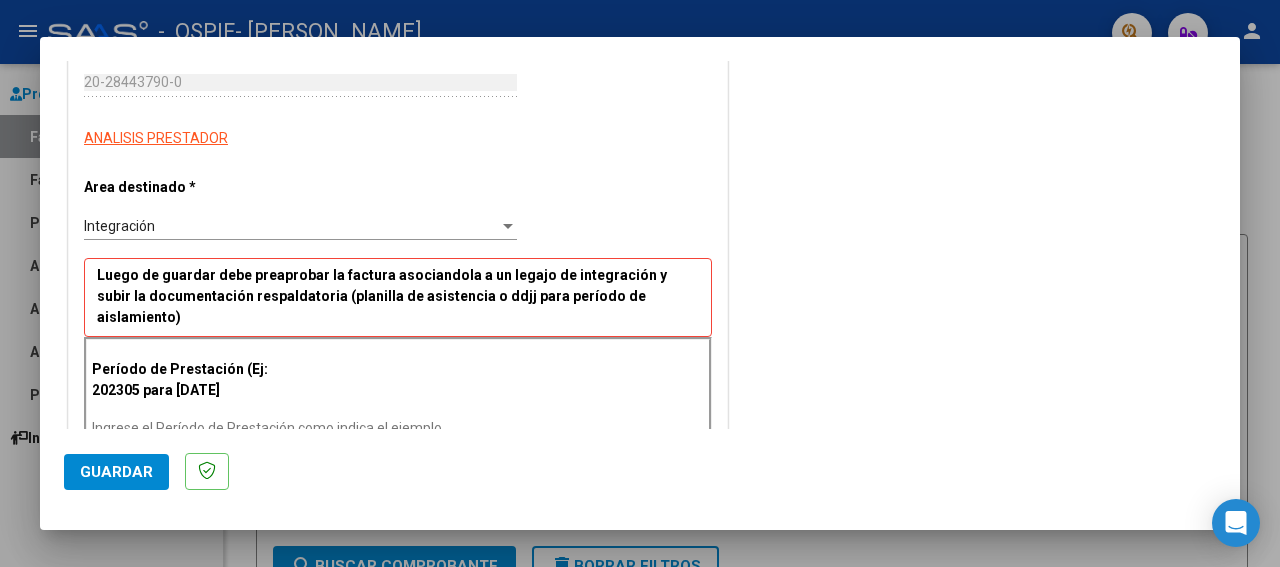 click on "Ingrese el Período de Prestación como indica el ejemplo" at bounding box center [303, 428] 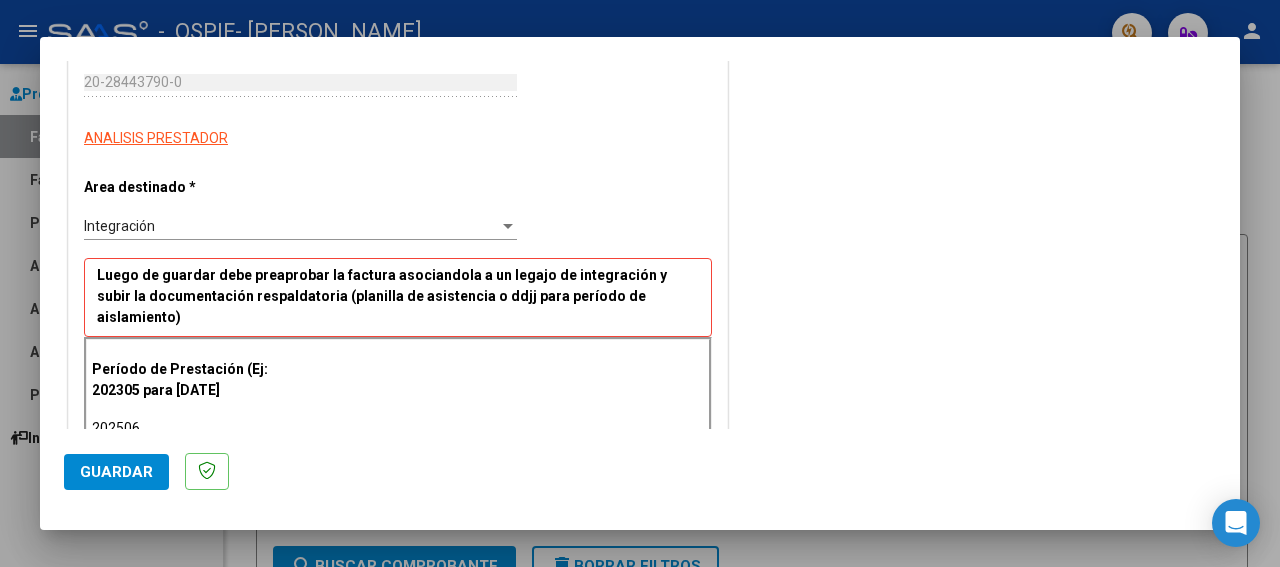type on "202506" 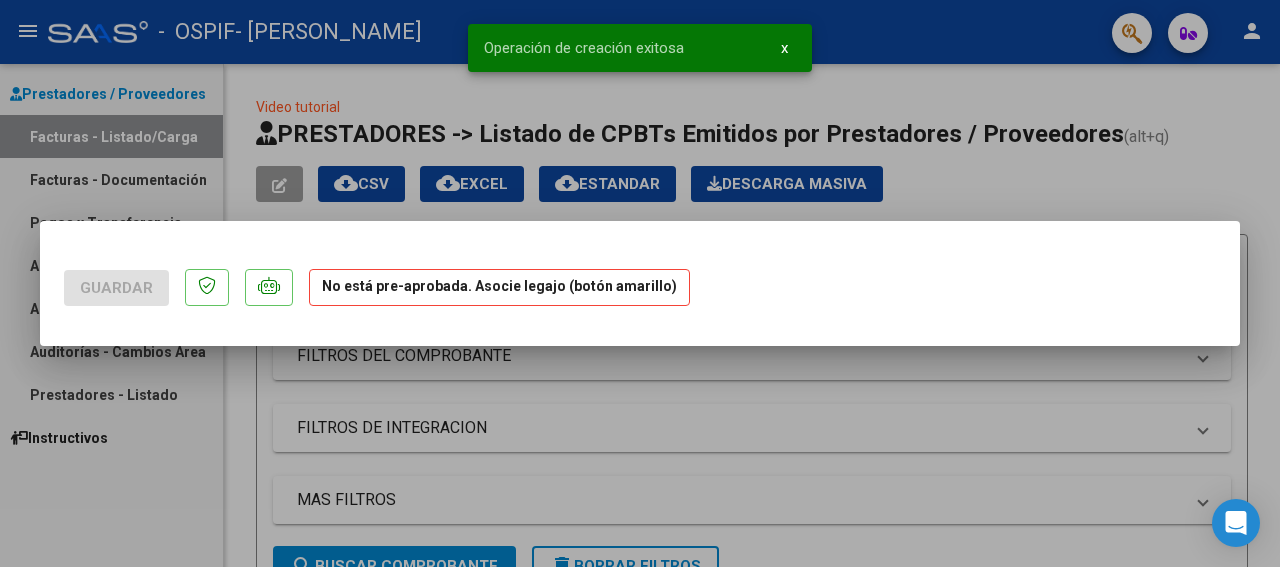 scroll, scrollTop: 0, scrollLeft: 0, axis: both 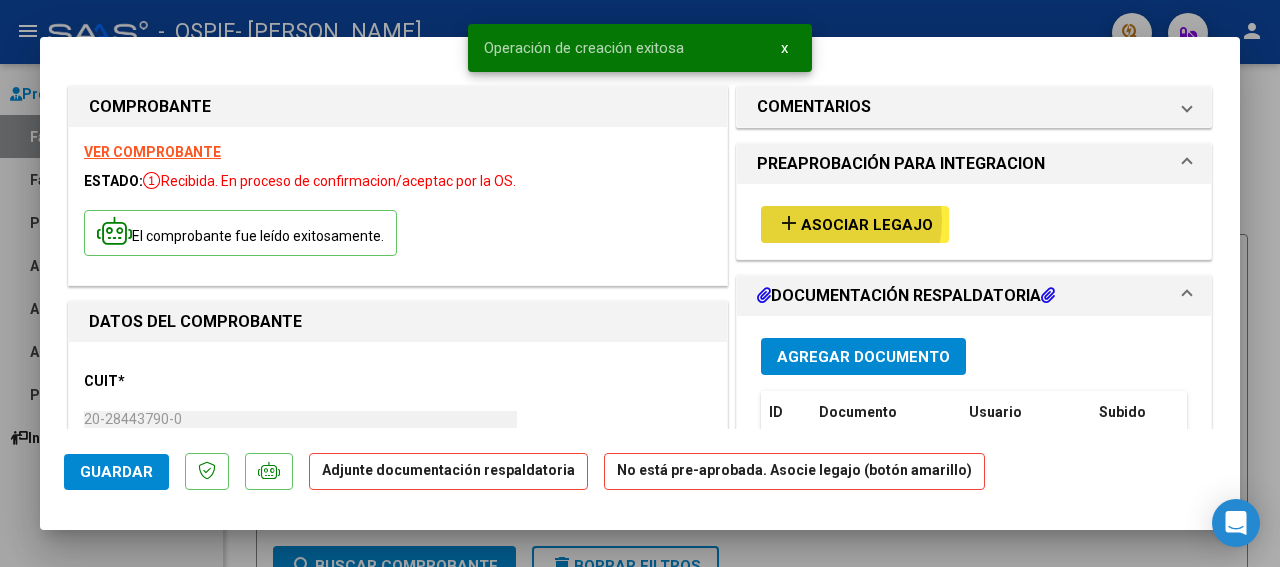 click on "Asociar Legajo" at bounding box center [867, 225] 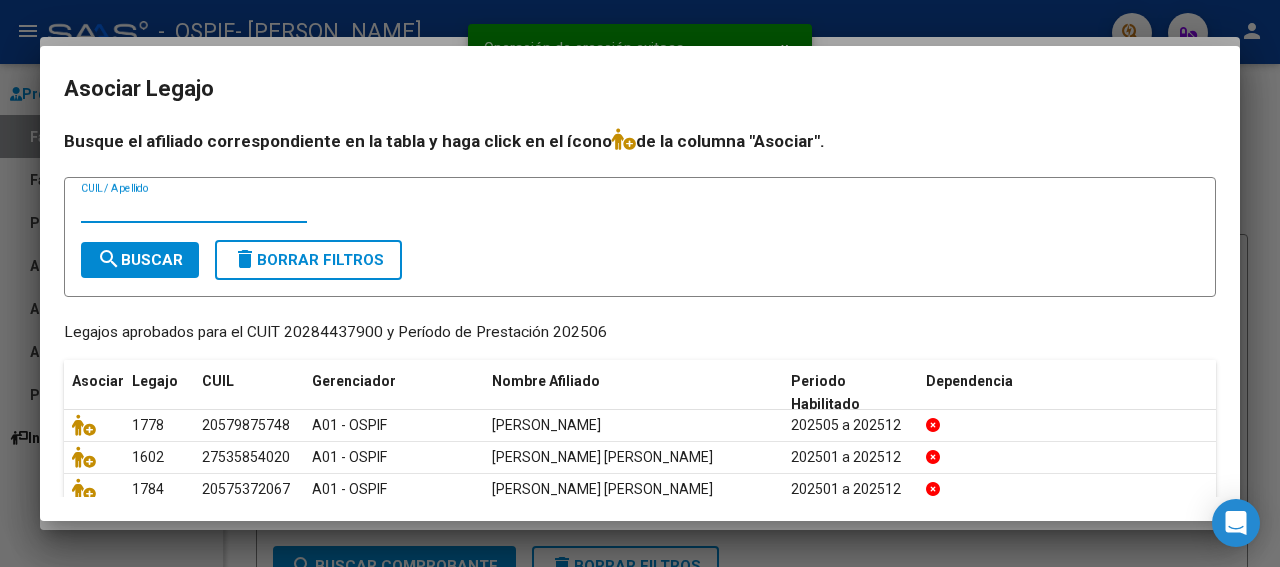 click on "CUIL / Apellido" at bounding box center (194, 208) 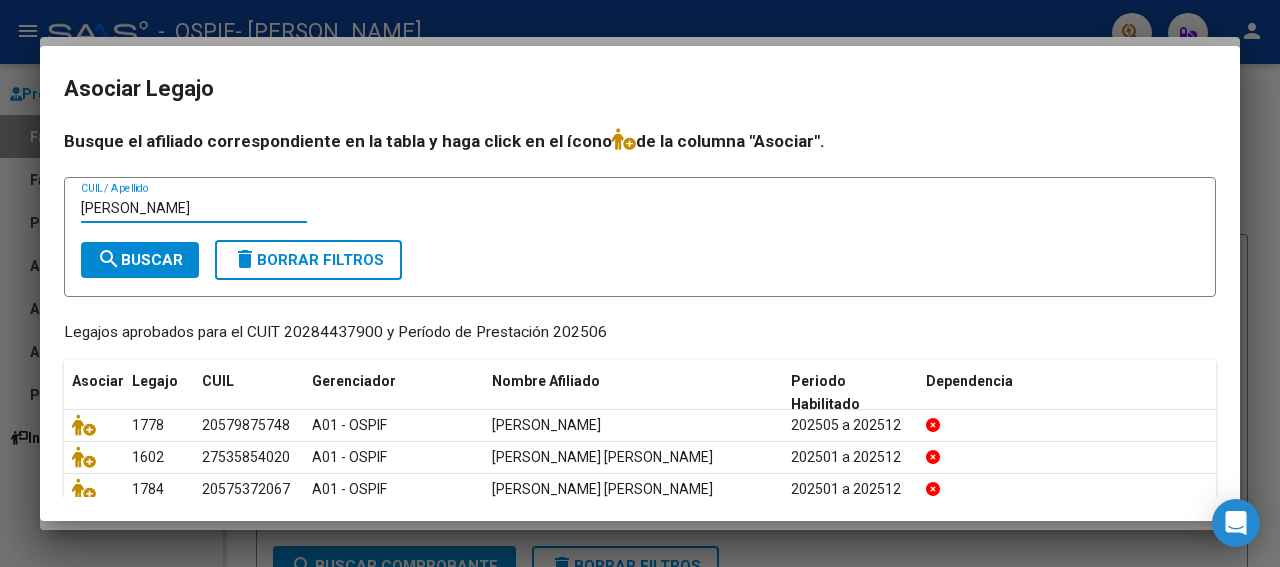 type on "[PERSON_NAME]" 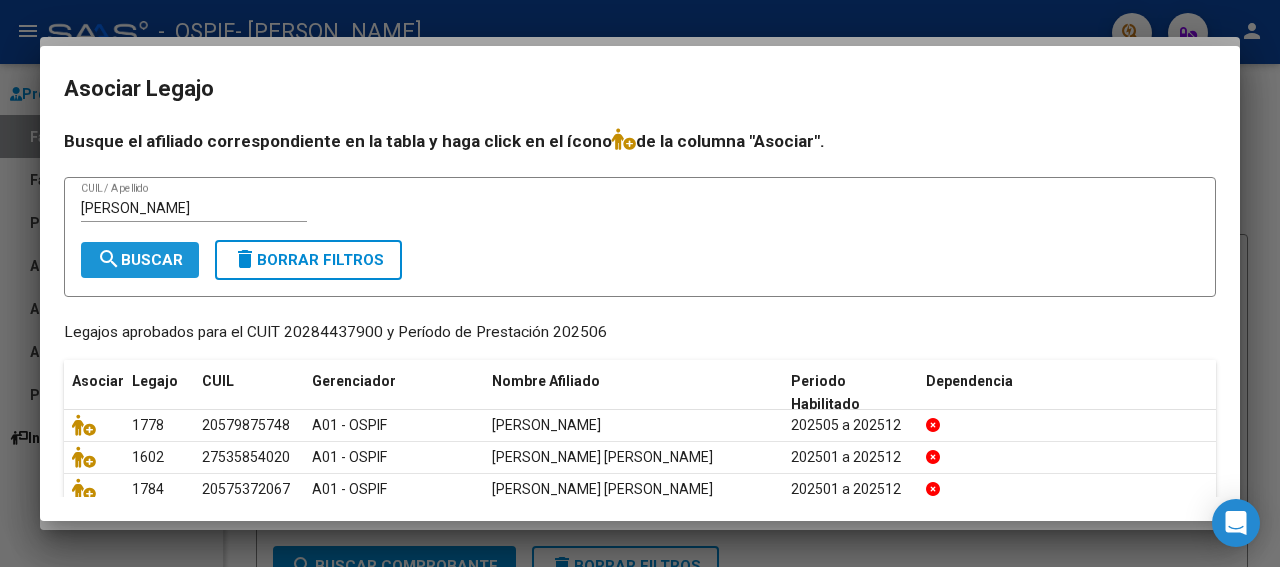 click on "search  Buscar" at bounding box center (140, 260) 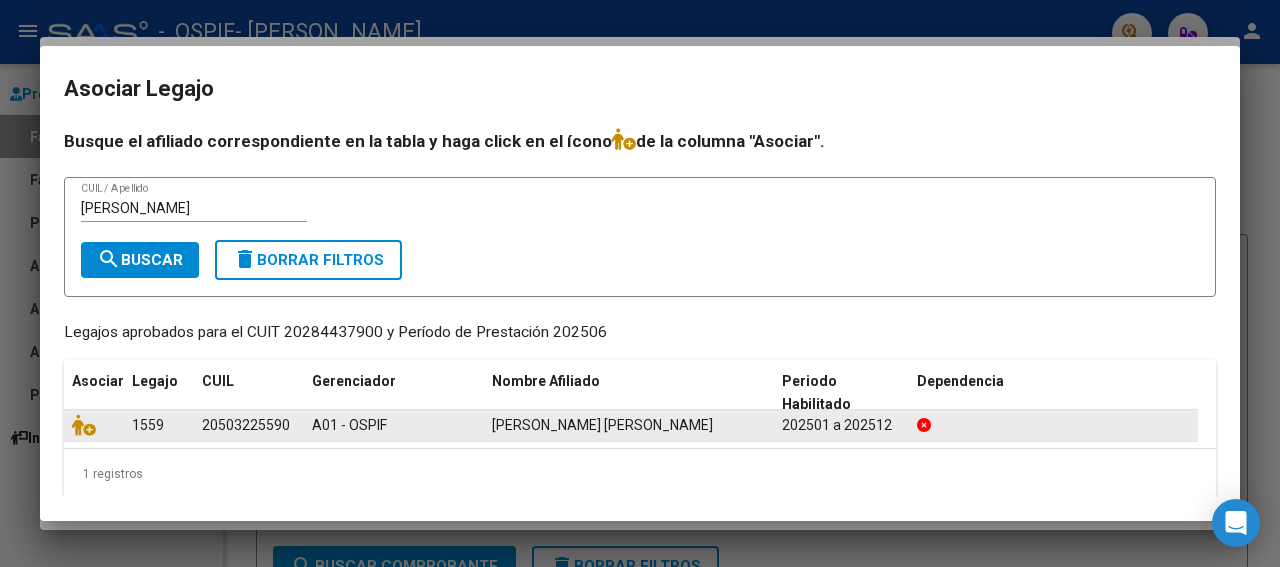 click 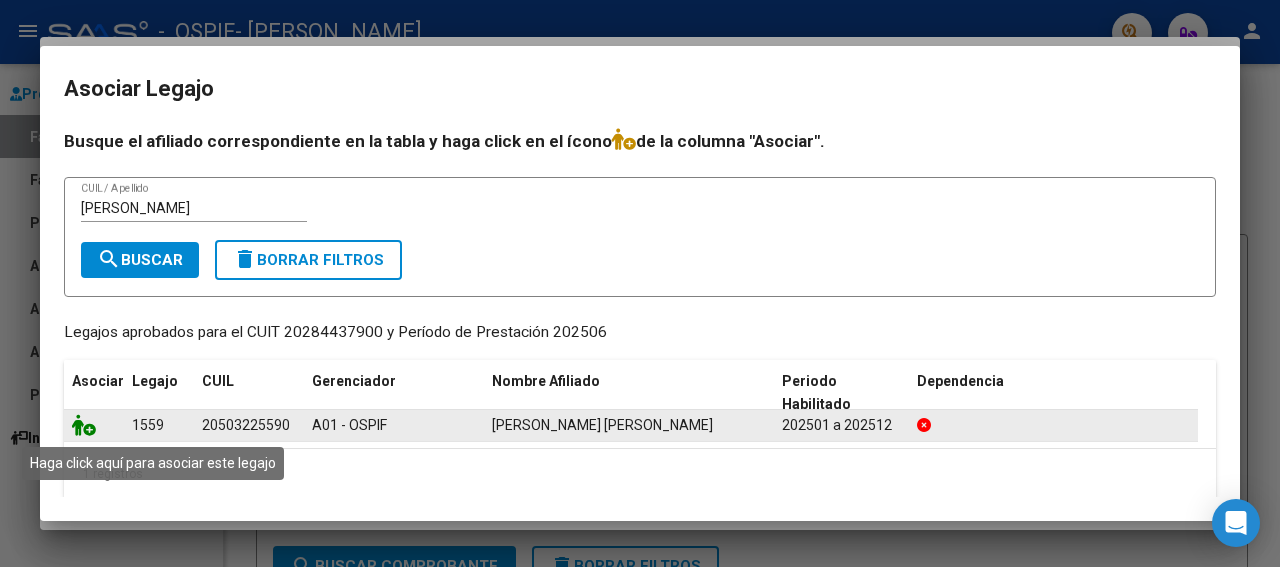 click 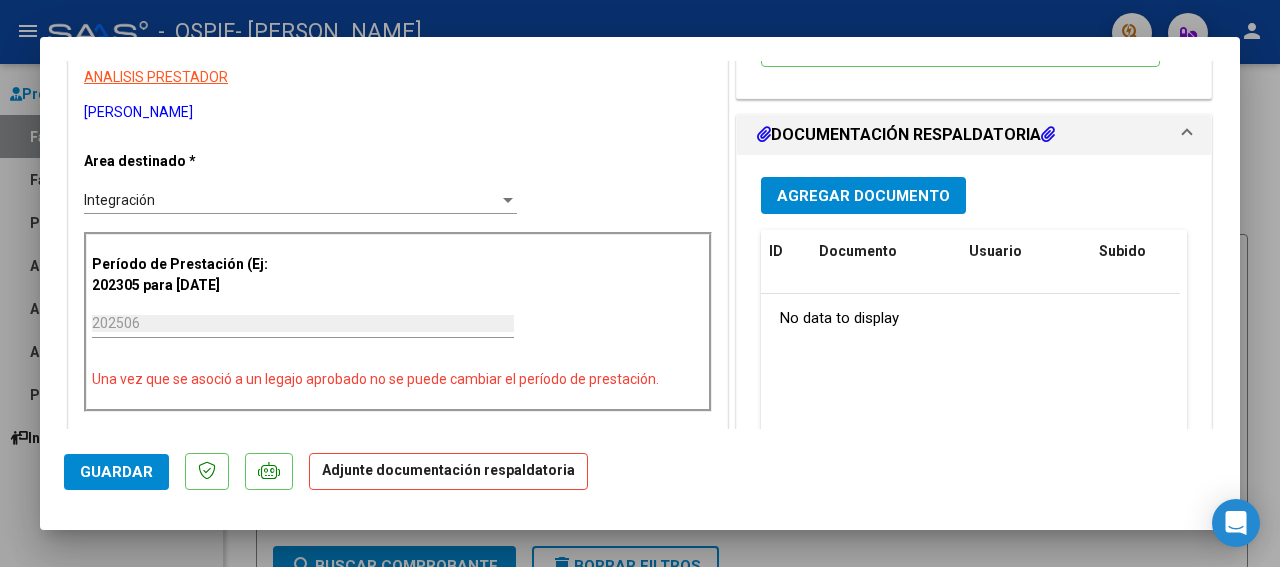 scroll, scrollTop: 391, scrollLeft: 0, axis: vertical 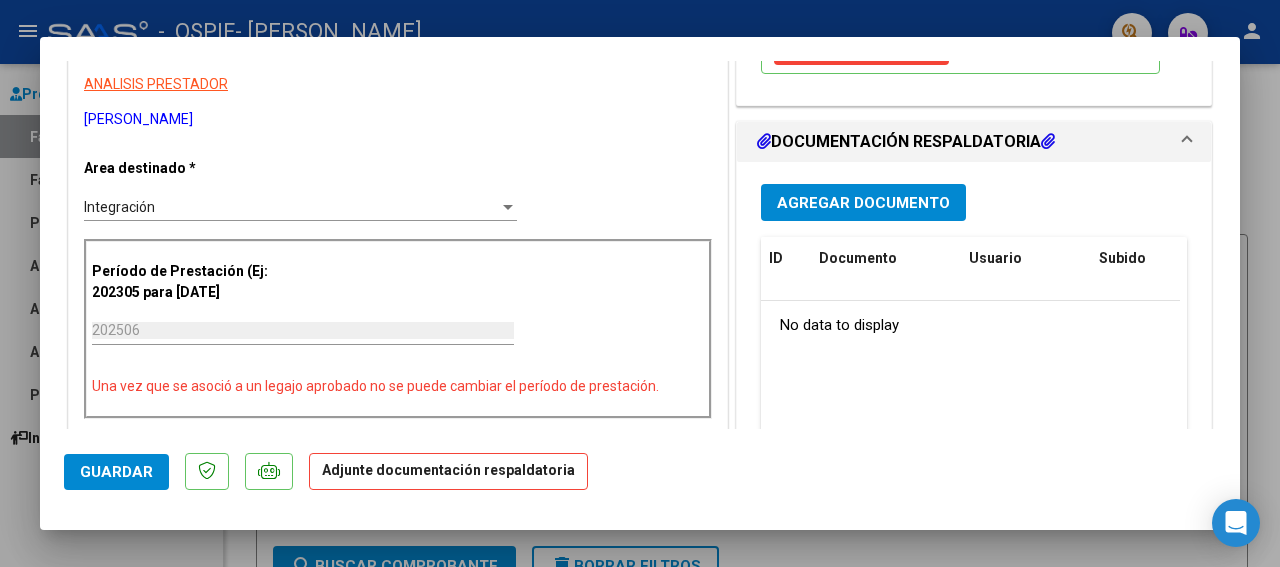 drag, startPoint x: 1225, startPoint y: 71, endPoint x: 830, endPoint y: 224, distance: 423.5965 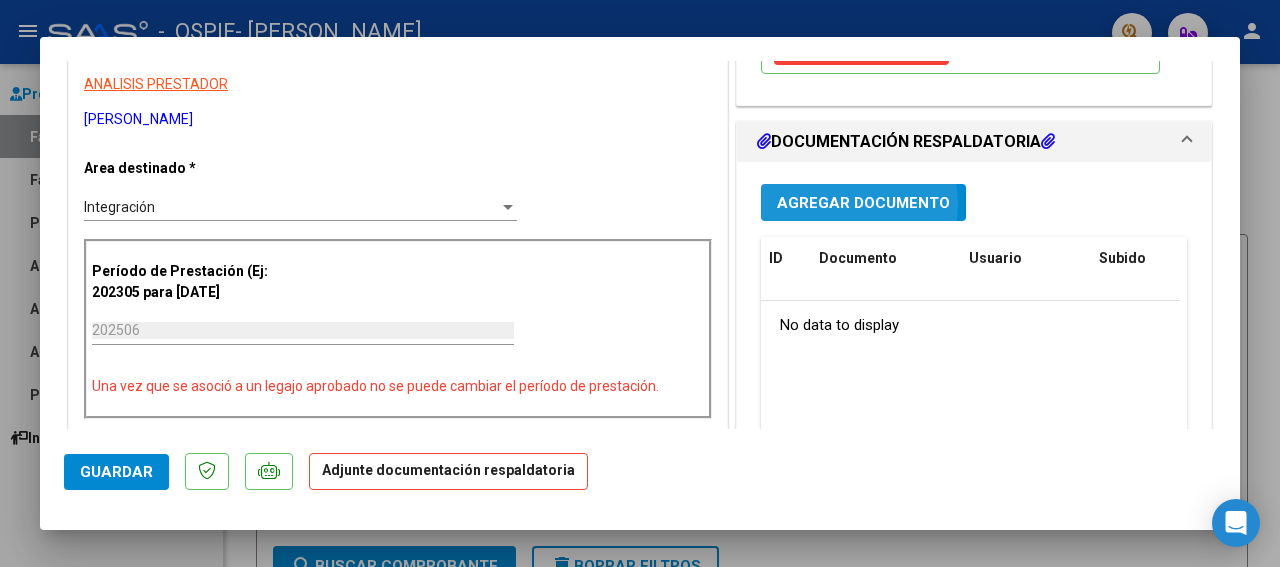 click on "Agregar Documento" at bounding box center (863, 203) 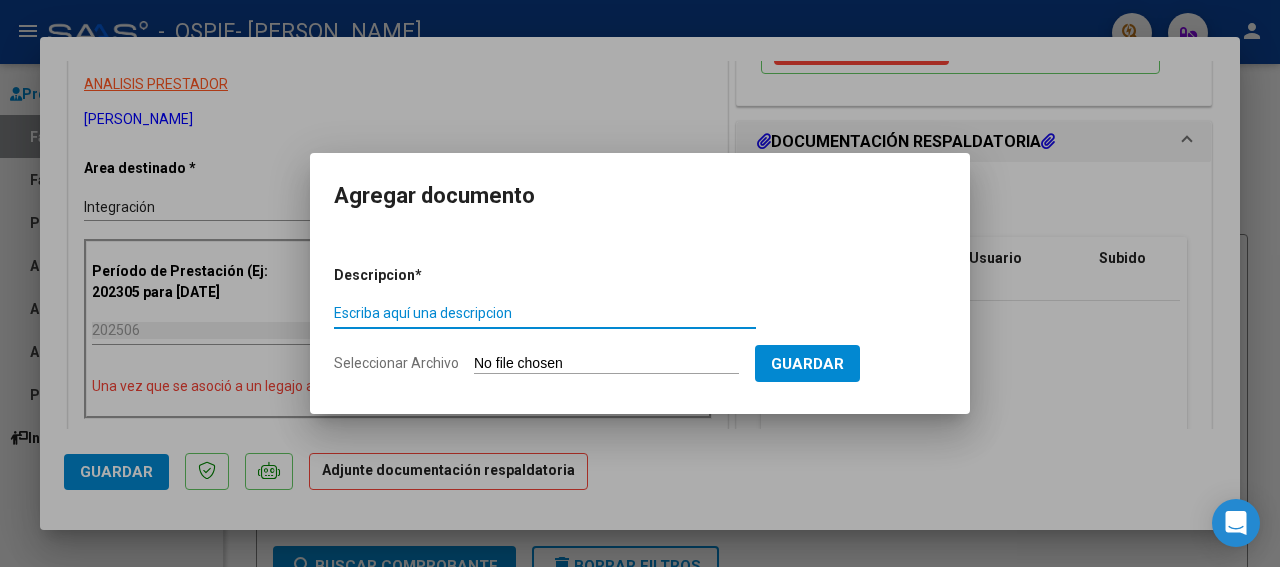 click on "Escriba aquí una descripcion" at bounding box center (545, 313) 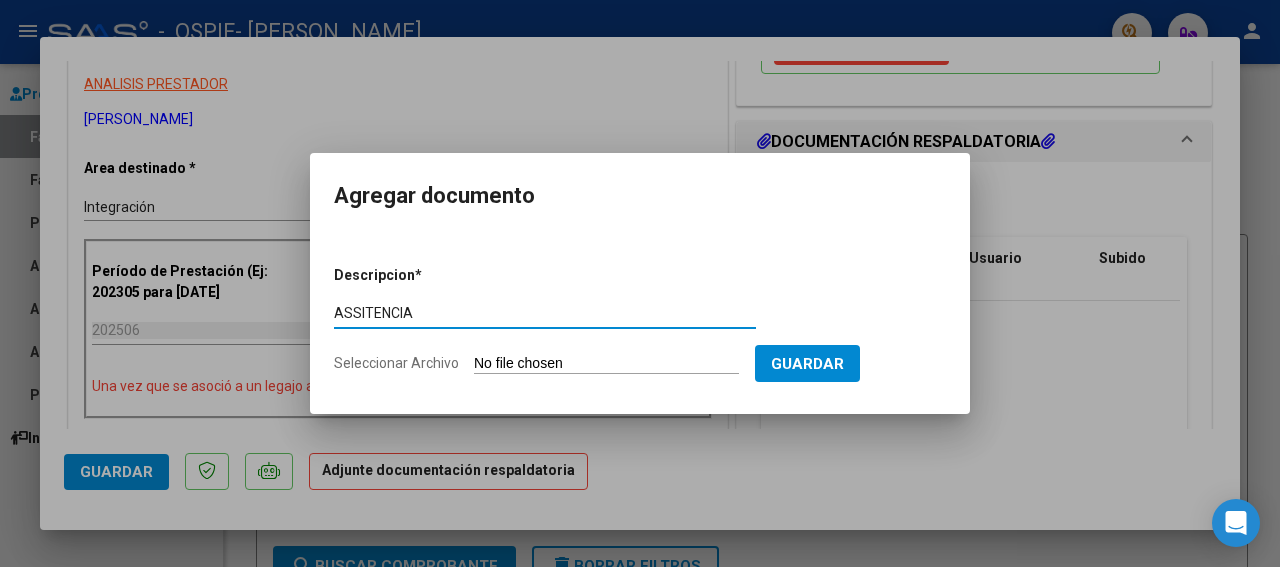 type on "ASSITENCIA" 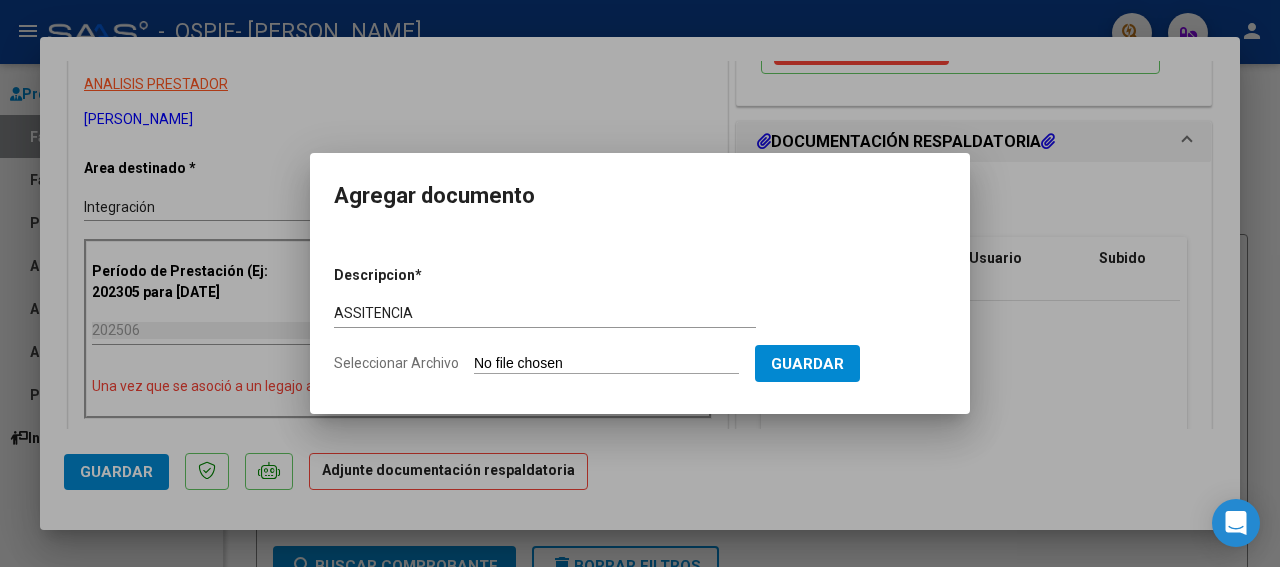type on "C:\fakepath\[PERSON_NAME] [DATE] .jpg" 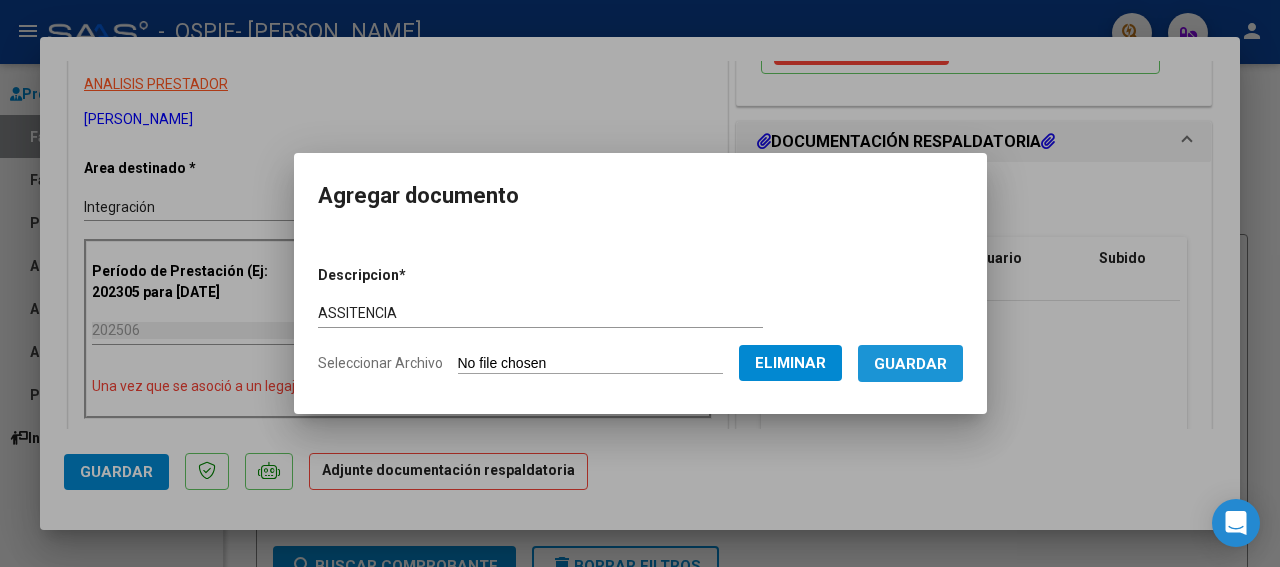 click on "Guardar" at bounding box center (910, 364) 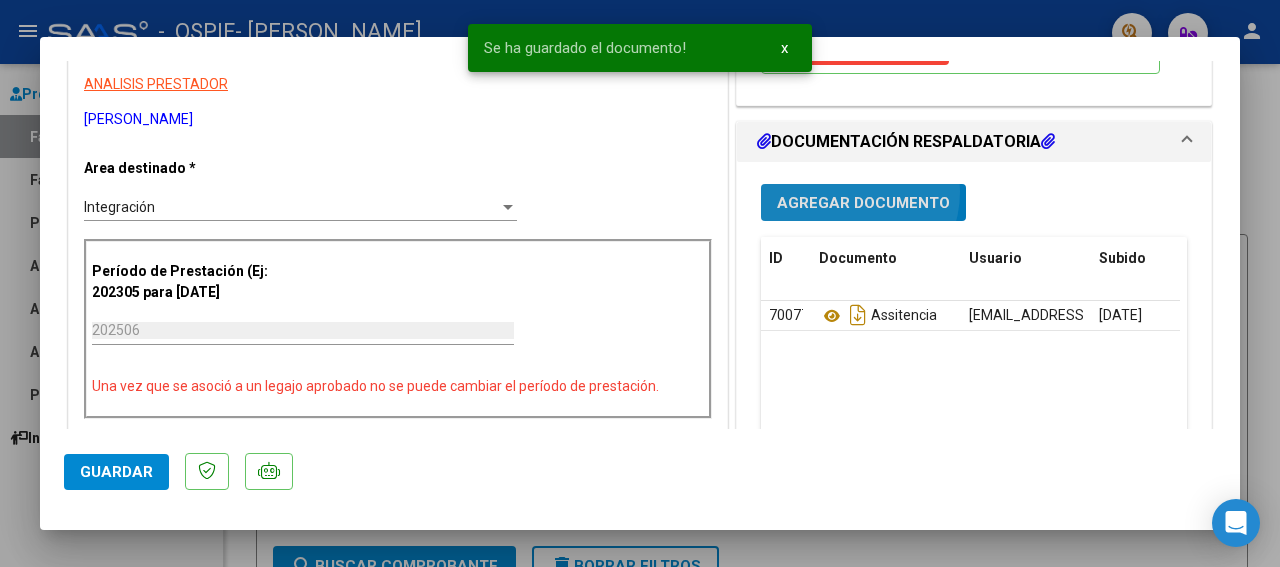 click on "Agregar Documento" at bounding box center (863, 202) 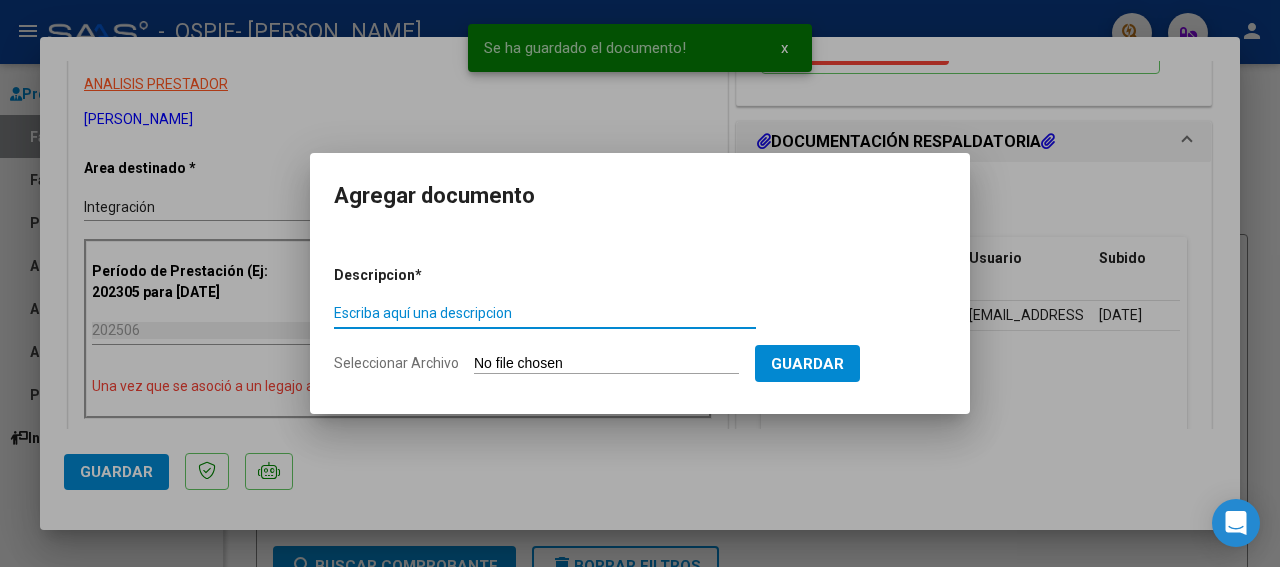 click on "Escriba aquí una descripcion" at bounding box center (545, 313) 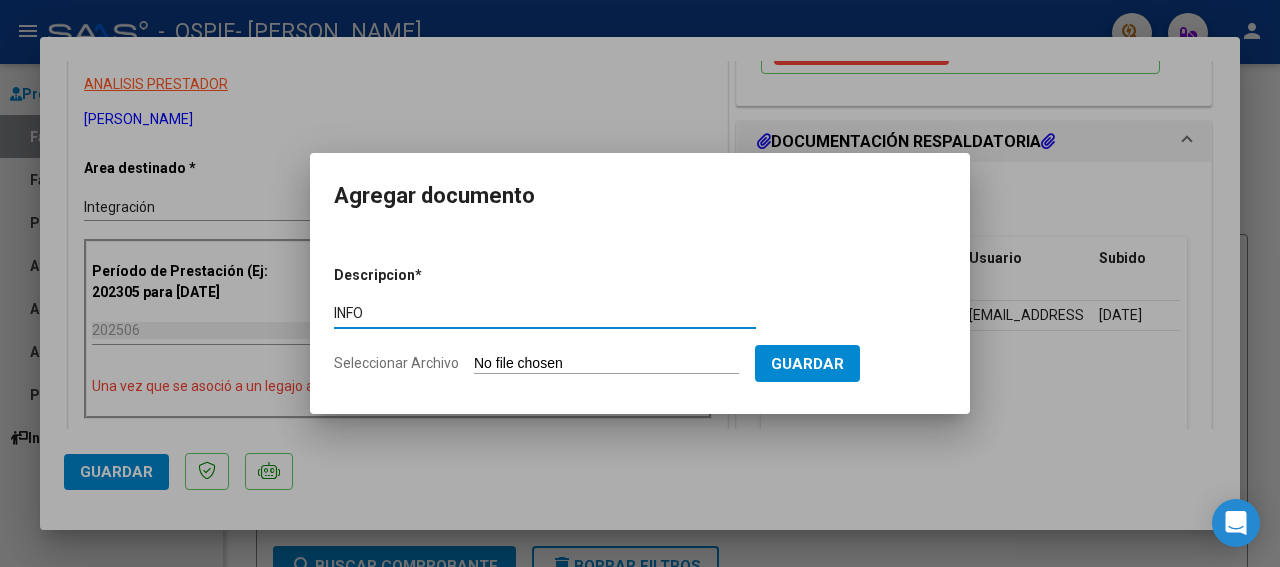 type on "INFO" 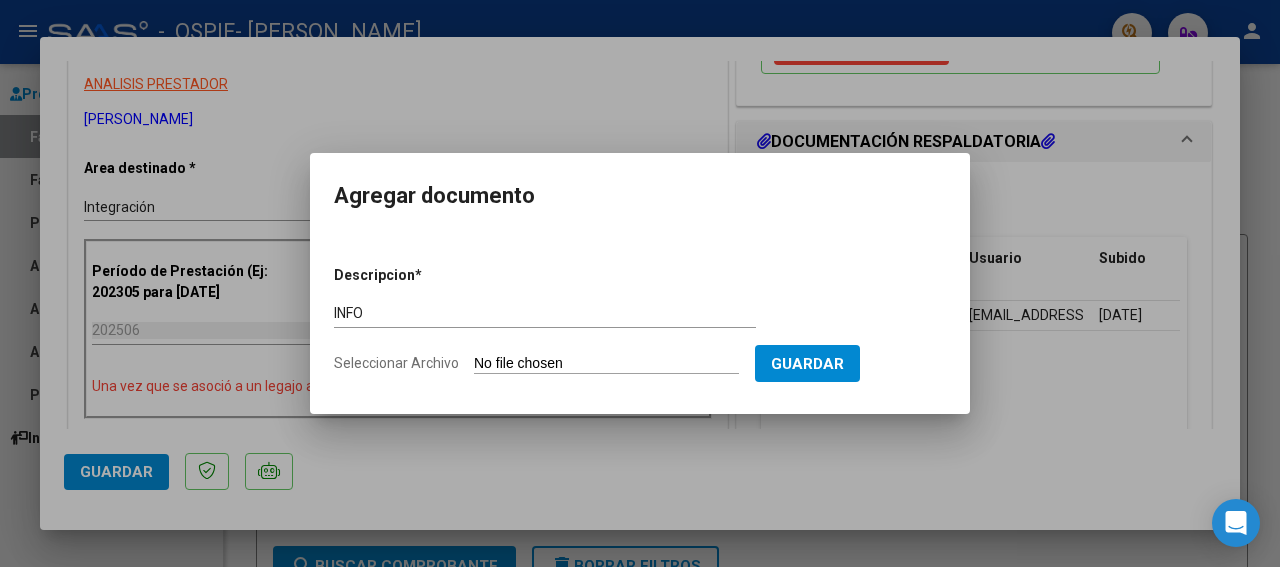 click on "Seleccionar Archivo" at bounding box center [606, 364] 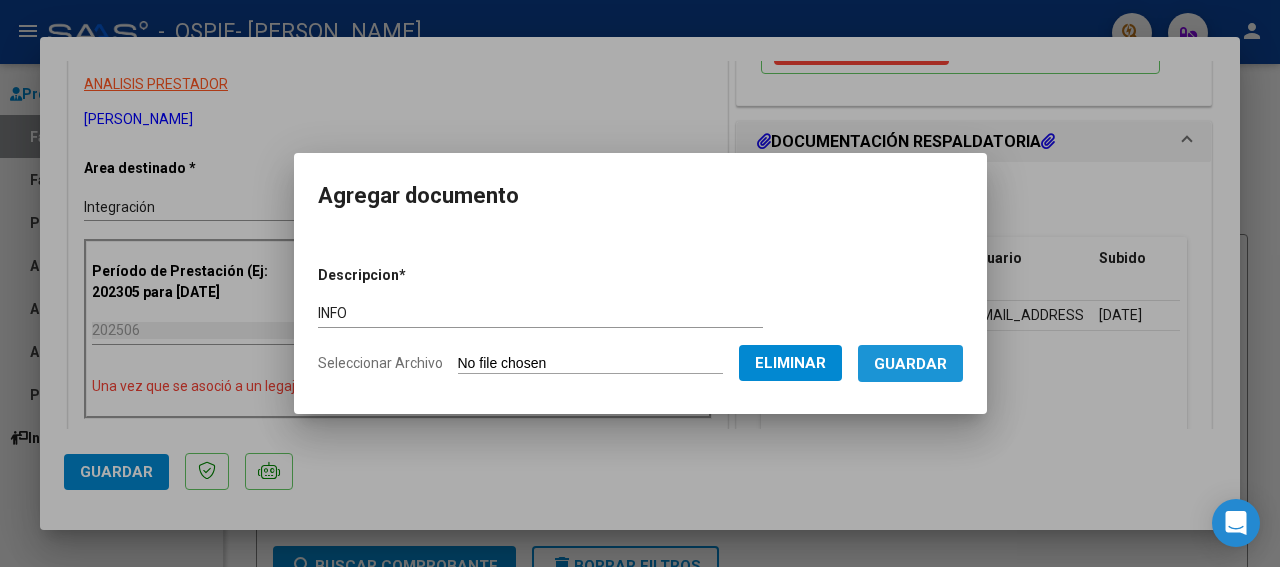 click on "Guardar" at bounding box center [910, 364] 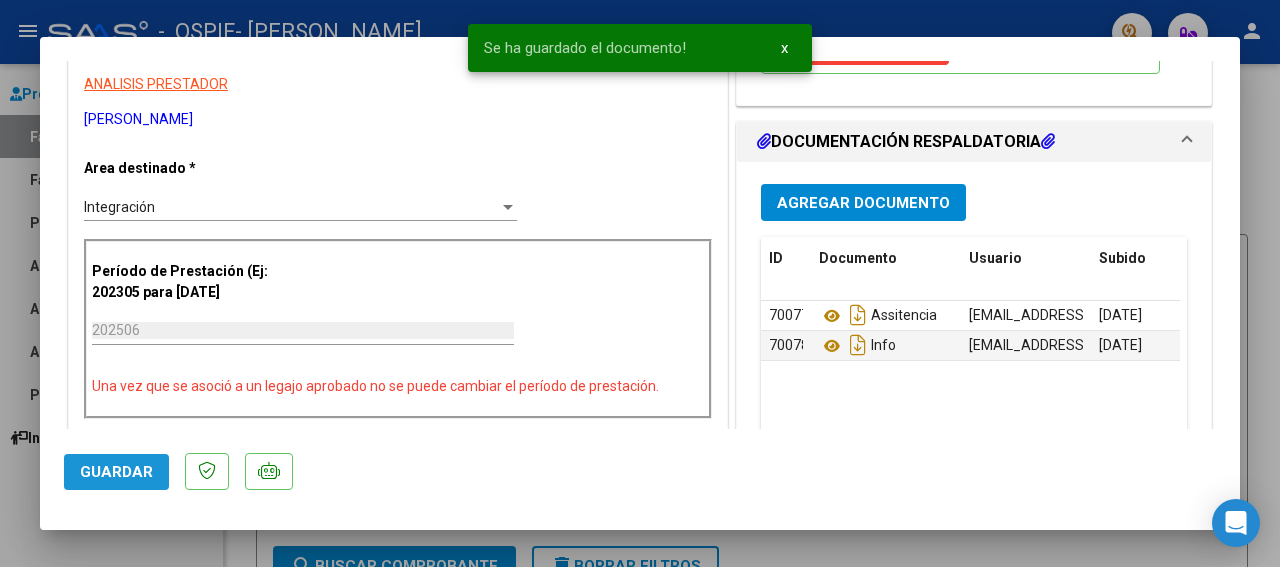 click on "Guardar" 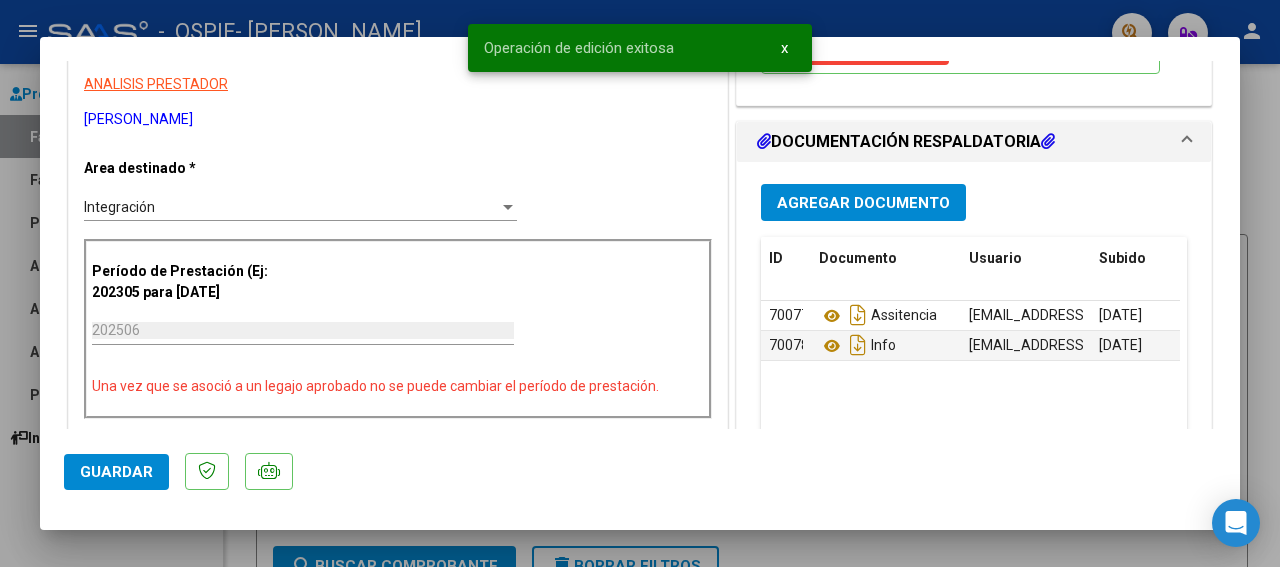 click at bounding box center [640, 283] 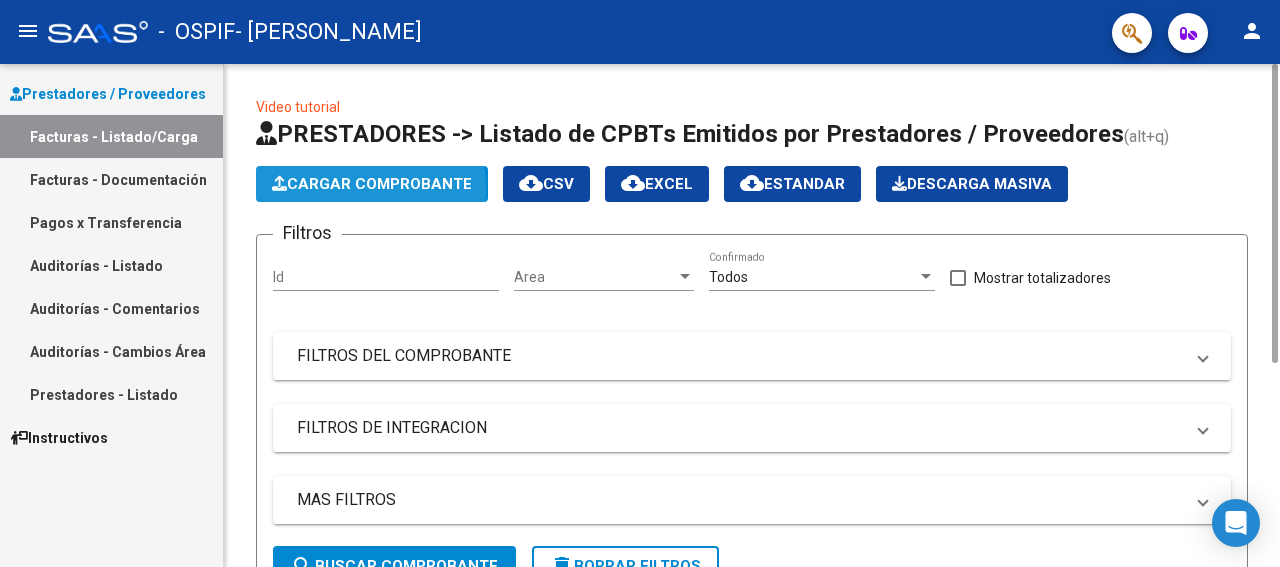 click on "Cargar Comprobante" 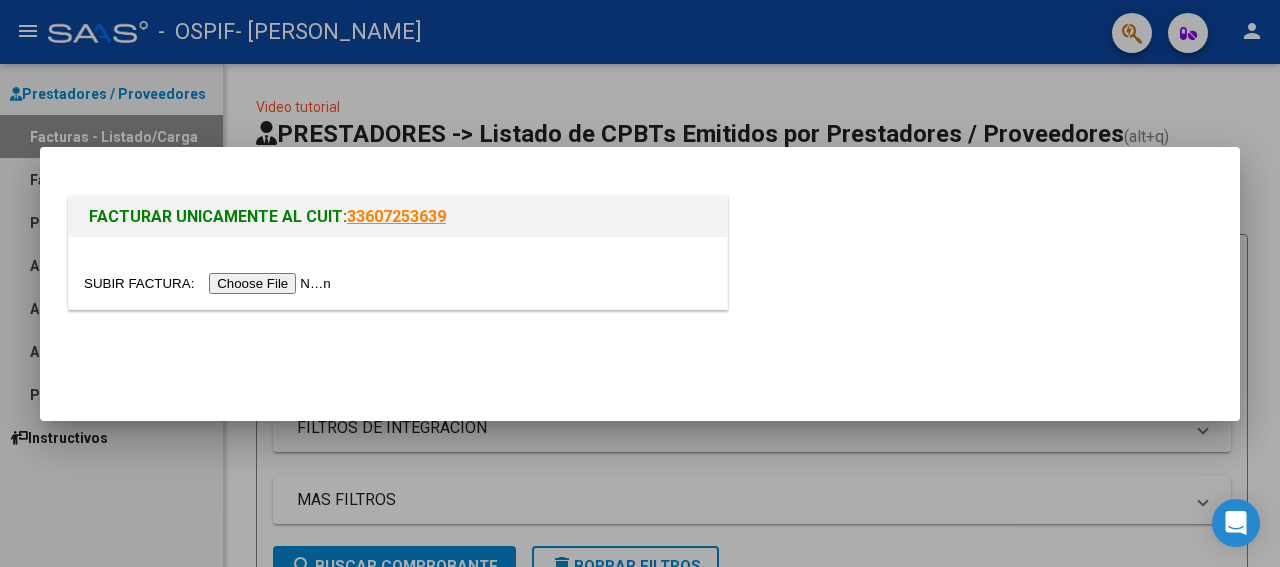 click at bounding box center (210, 283) 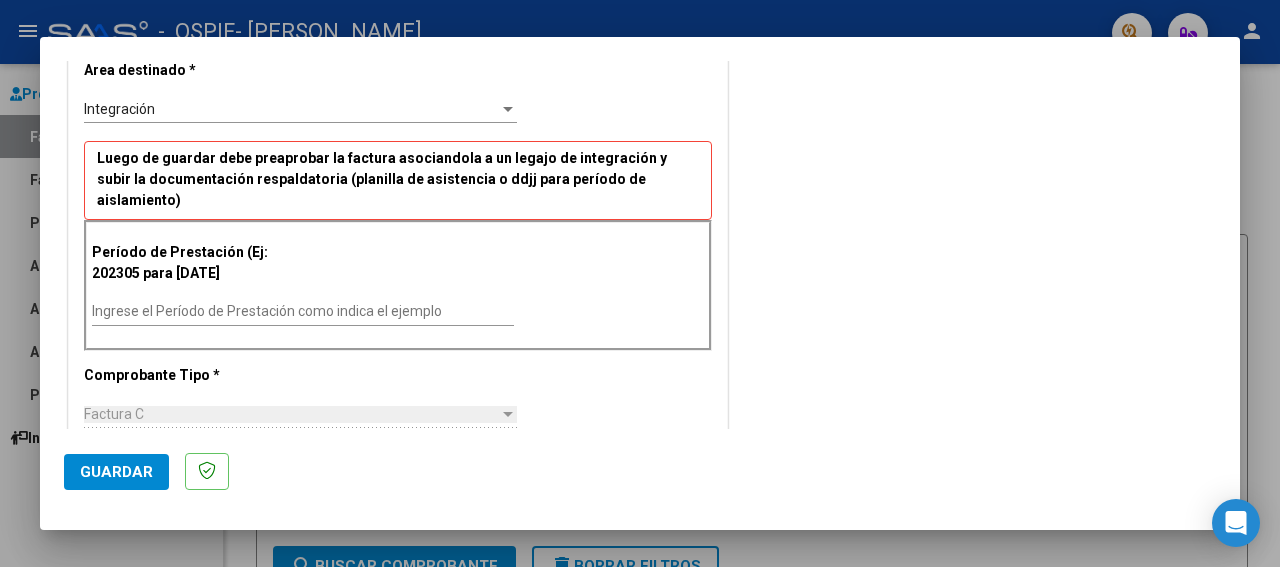scroll, scrollTop: 450, scrollLeft: 0, axis: vertical 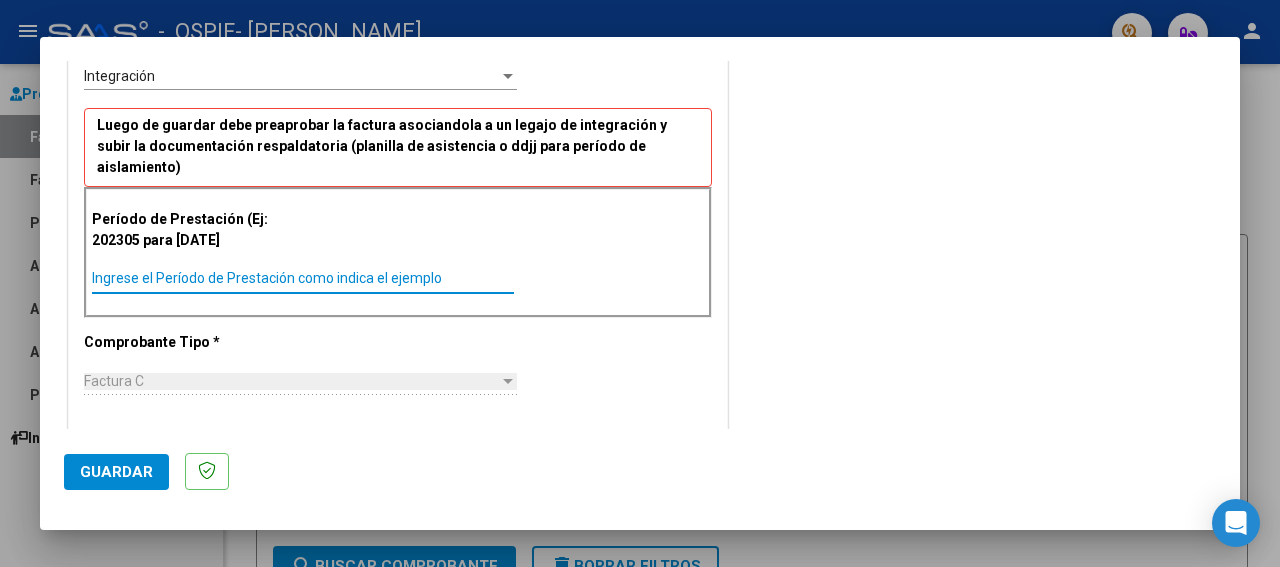 click on "Ingrese el Período de Prestación como indica el ejemplo" at bounding box center (303, 278) 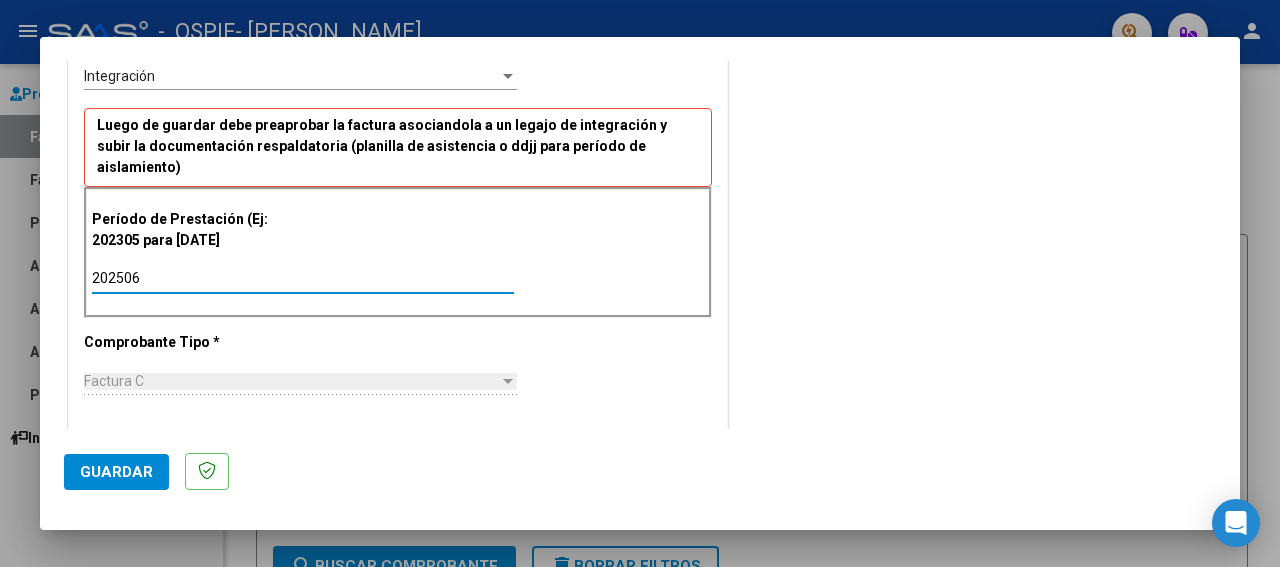 type on "202506" 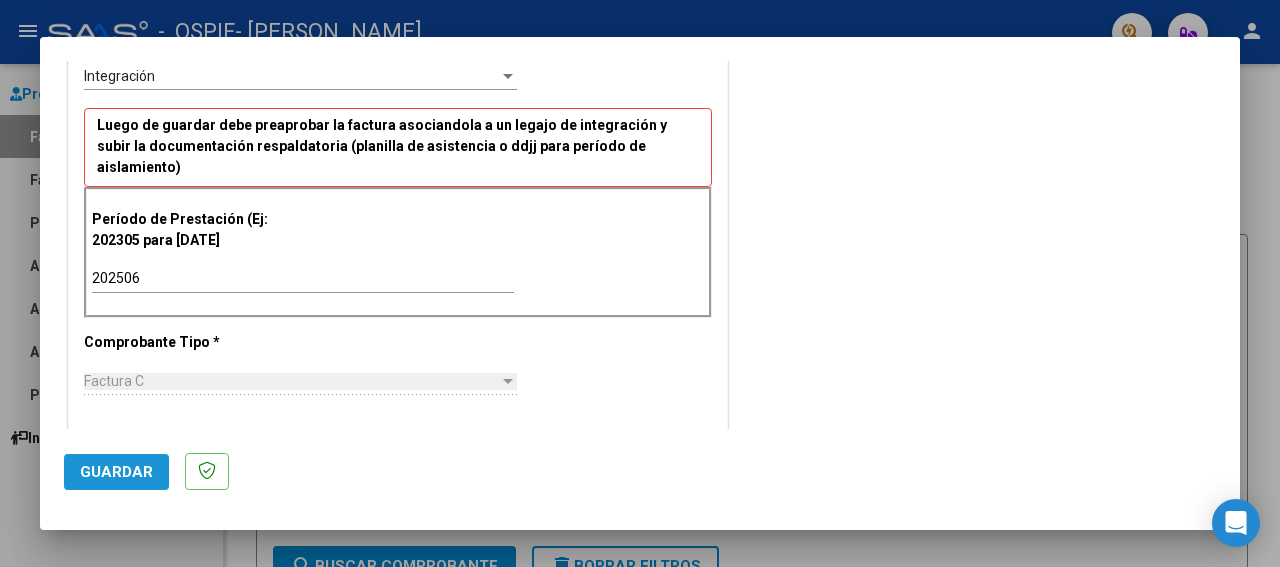 click on "Guardar" 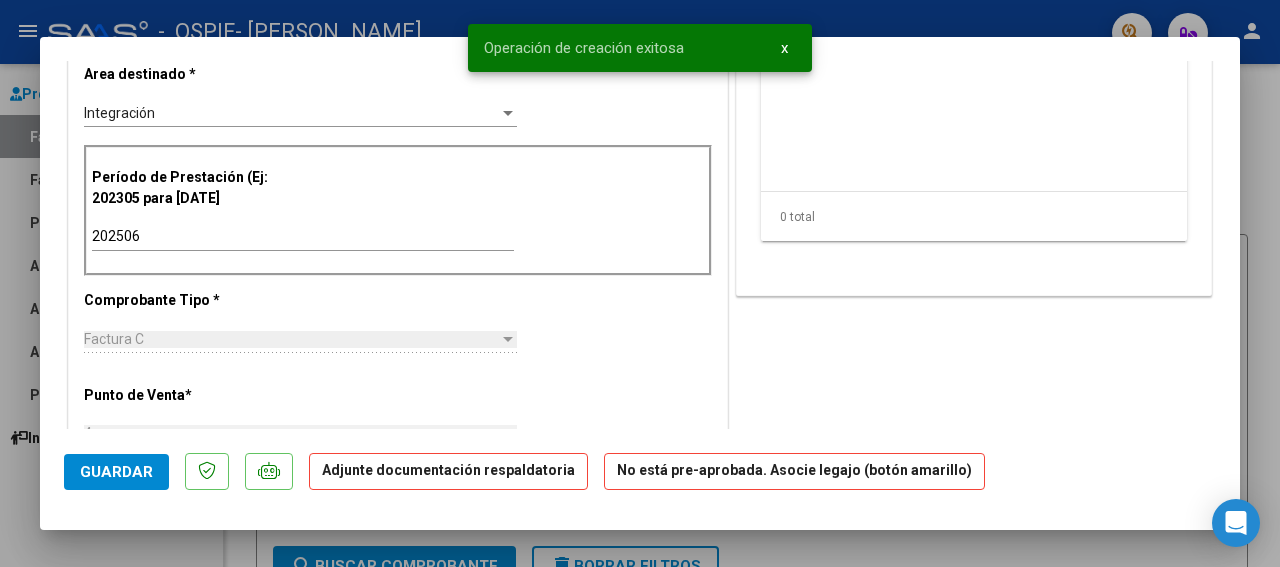 scroll, scrollTop: 0, scrollLeft: 0, axis: both 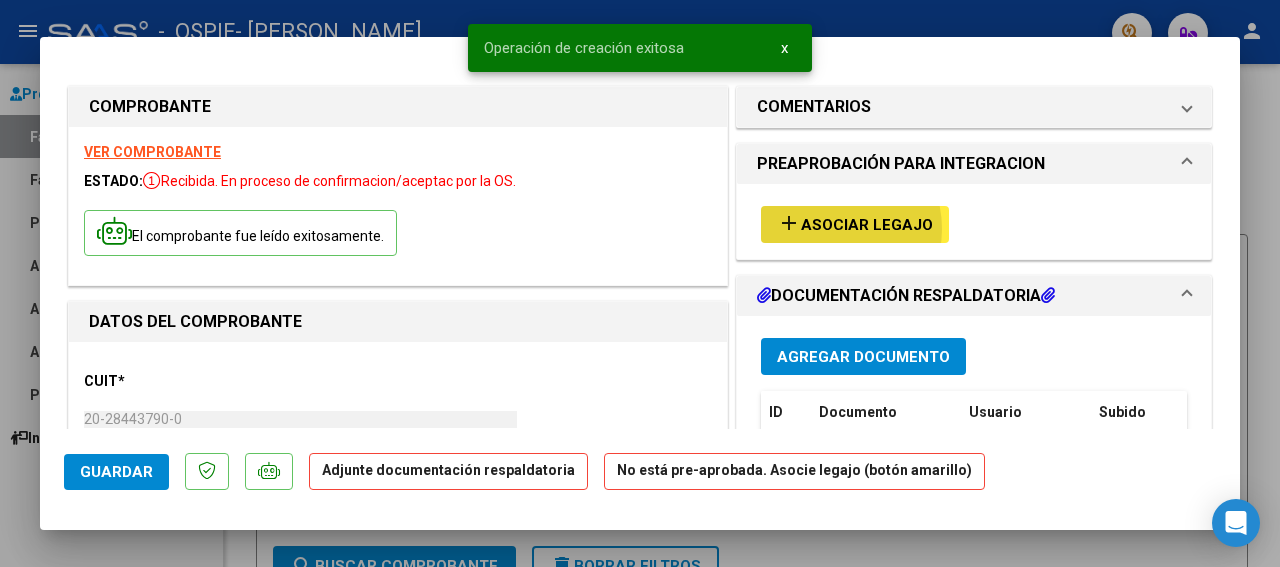 click on "Asociar Legajo" at bounding box center [867, 225] 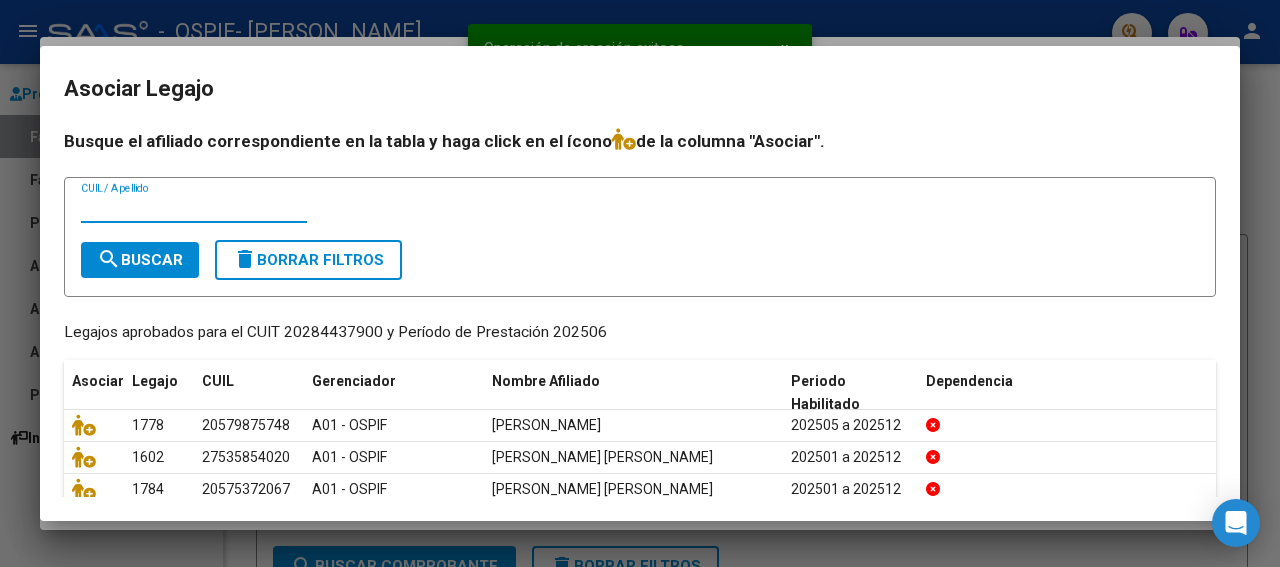 click on "CUIL / Apellido" at bounding box center (194, 208) 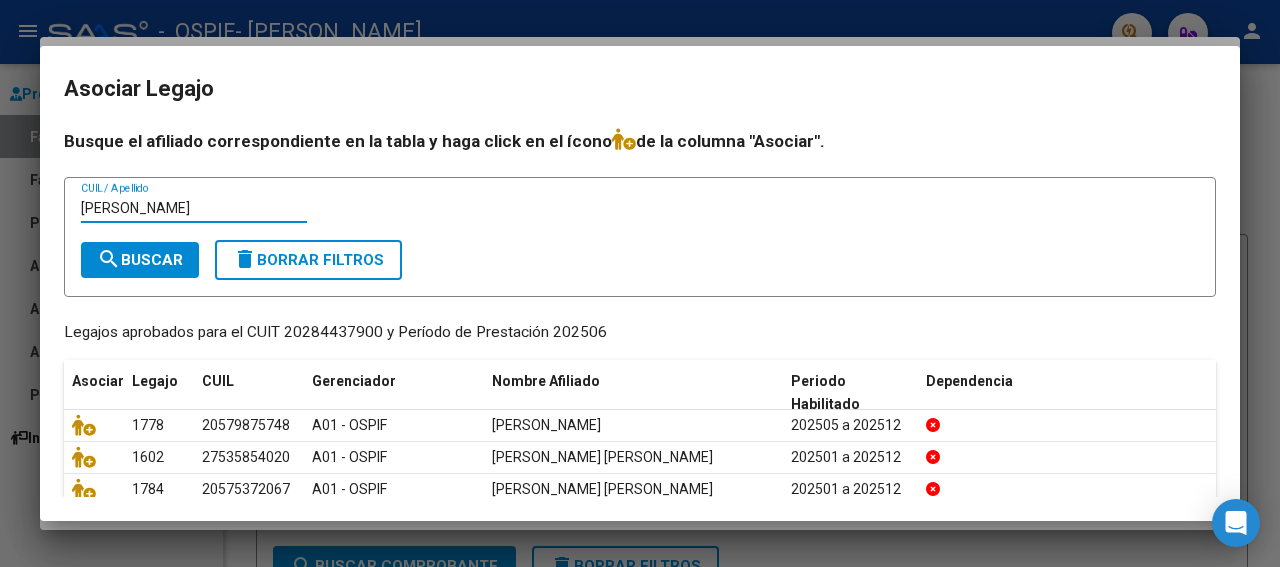 type on "[PERSON_NAME]" 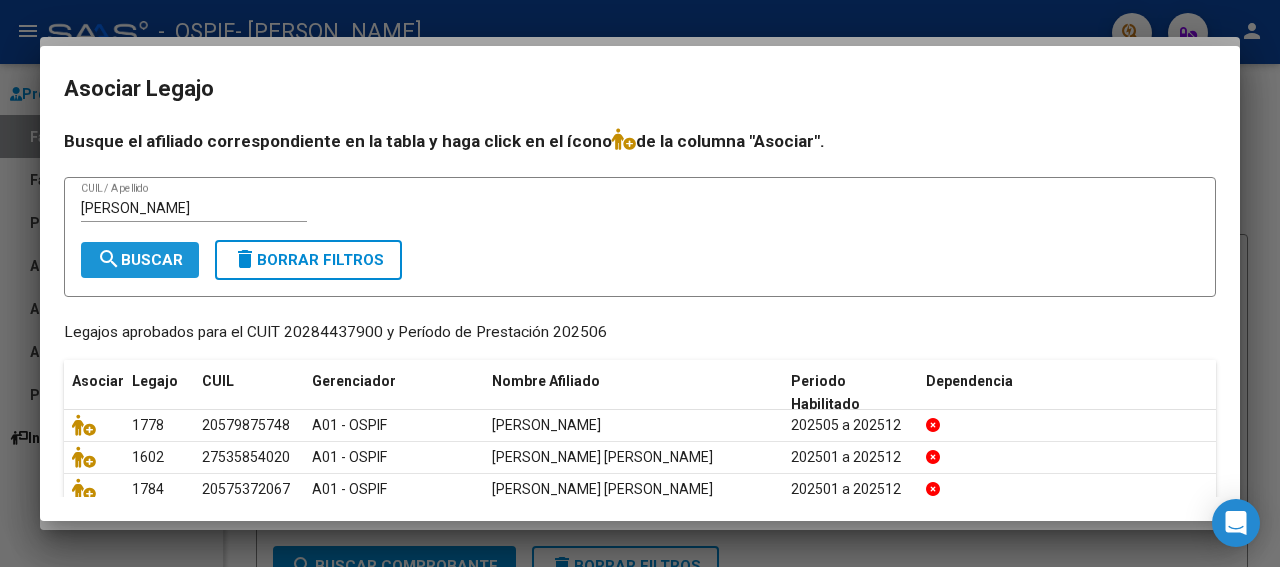 click on "search  Buscar" at bounding box center [140, 260] 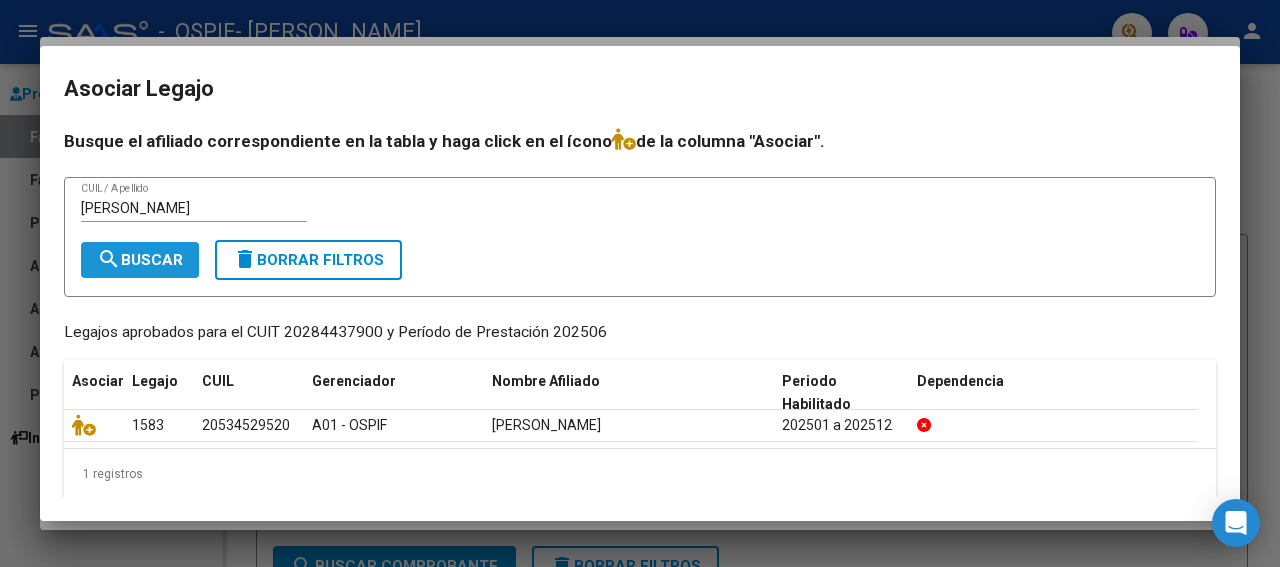 click on "search  Buscar" at bounding box center (140, 260) 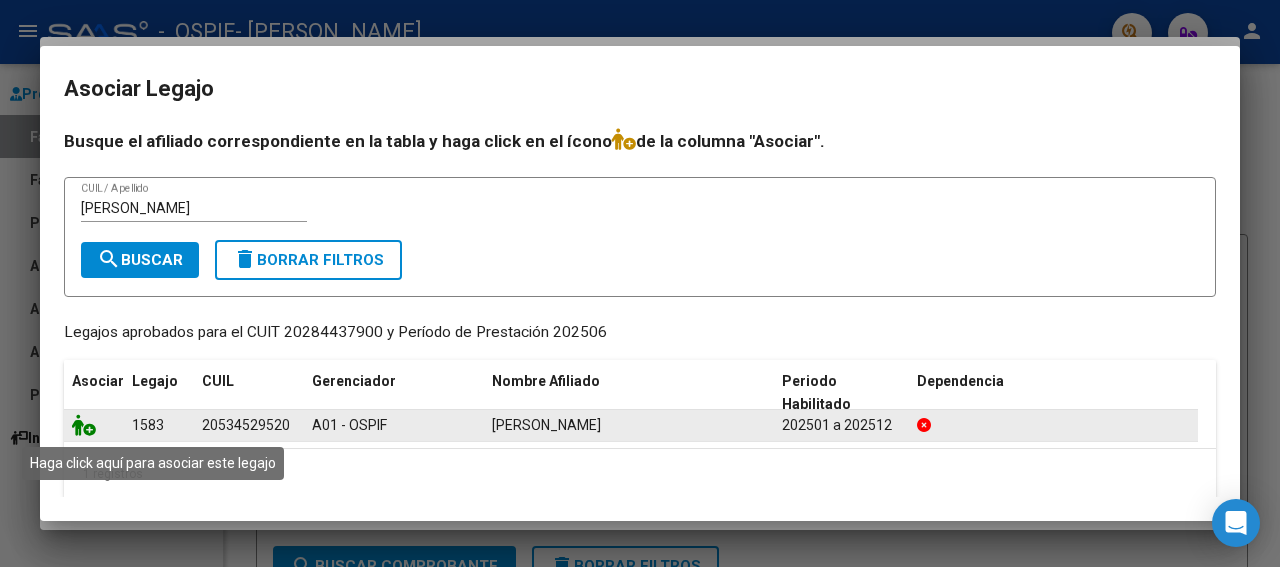 click 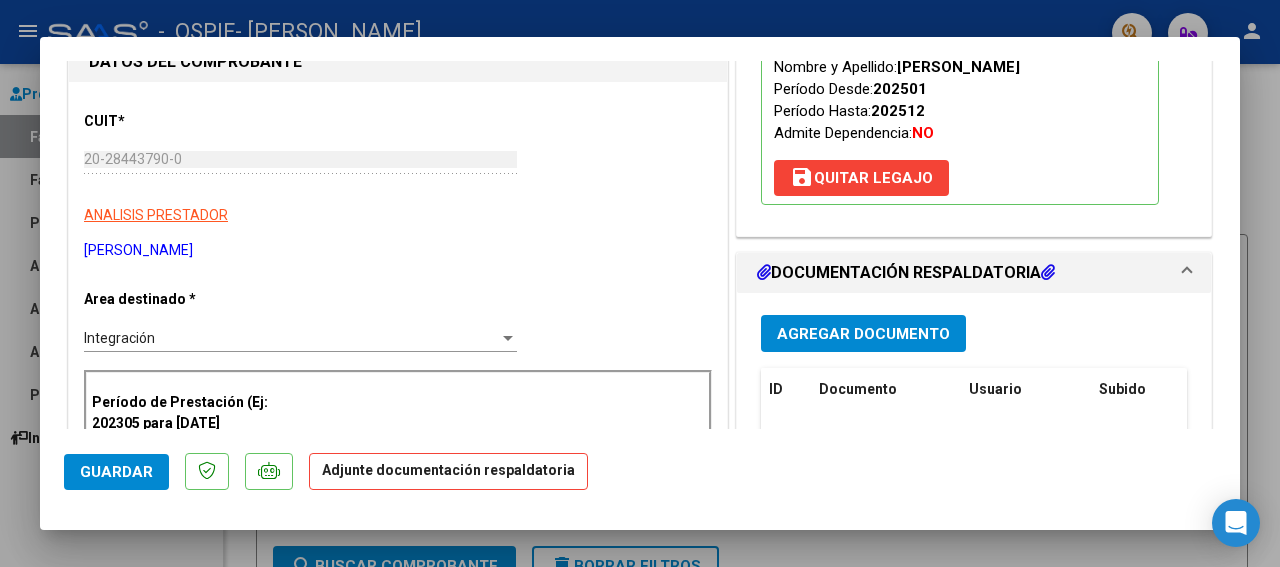 scroll, scrollTop: 300, scrollLeft: 0, axis: vertical 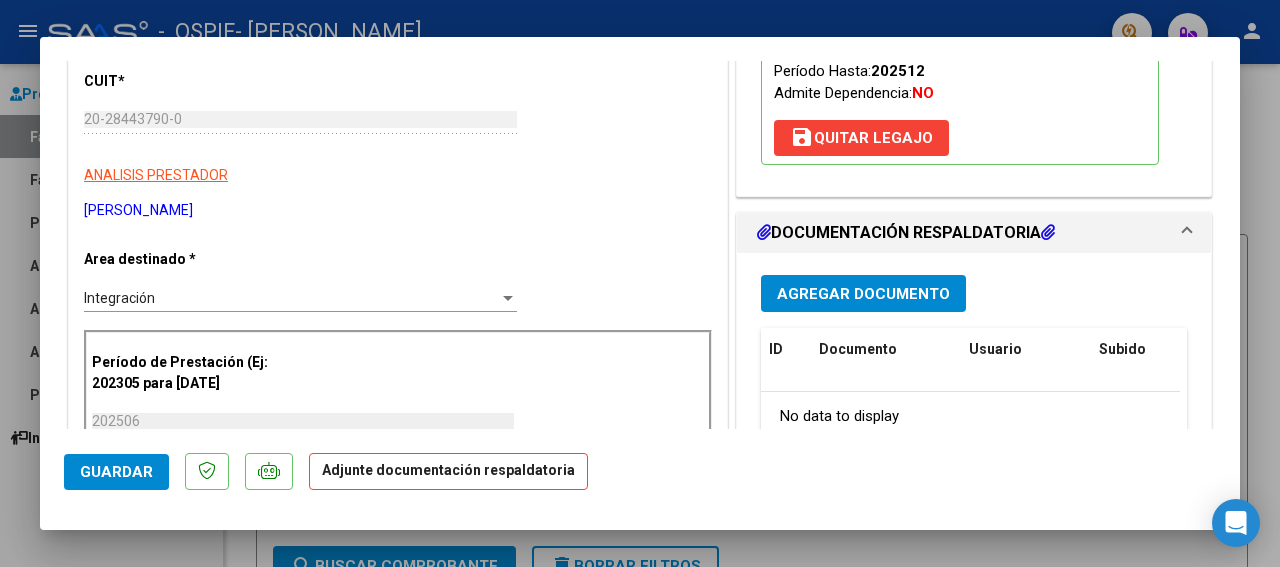 drag, startPoint x: 1233, startPoint y: 417, endPoint x: 901, endPoint y: 301, distance: 351.68167 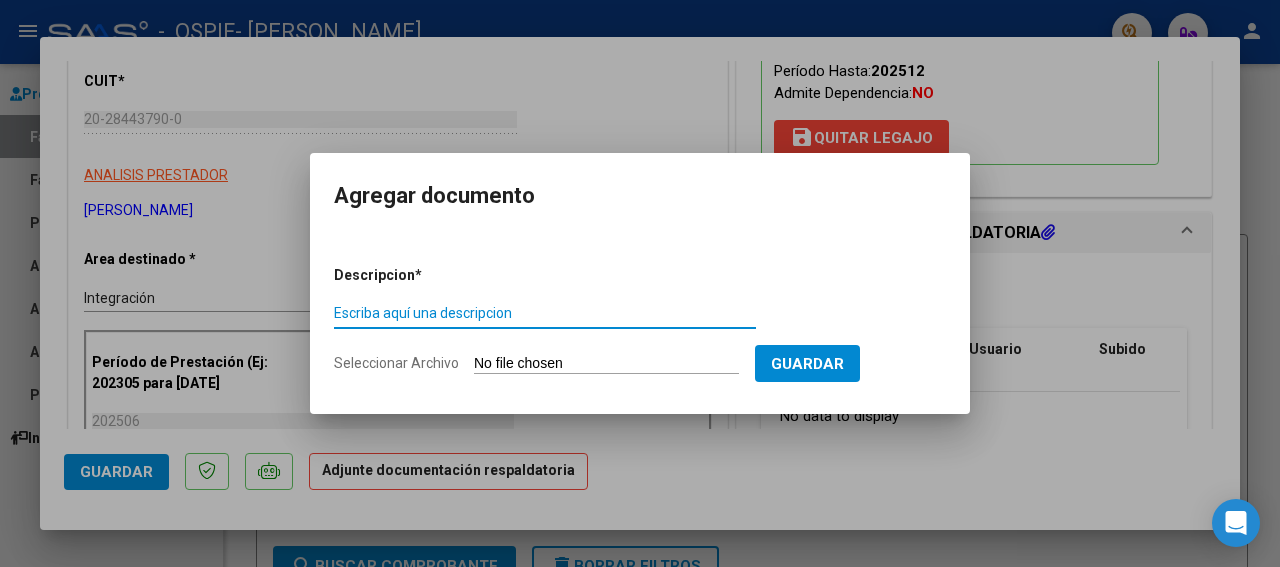 click on "Escriba aquí una descripcion" at bounding box center (545, 313) 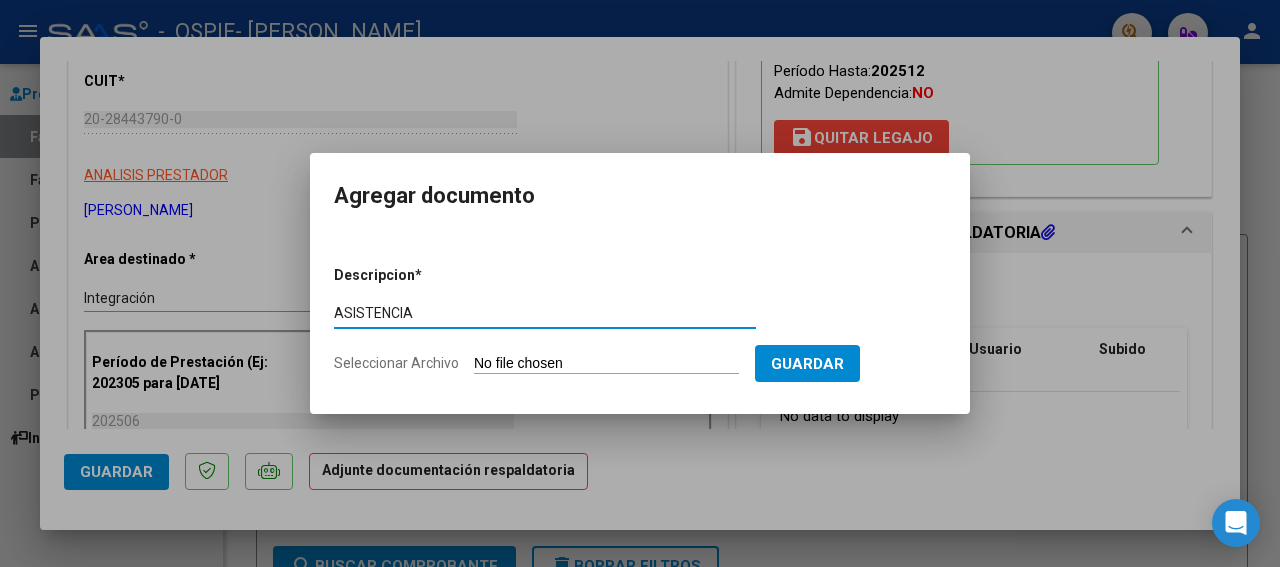 type on "ASISTENCIA" 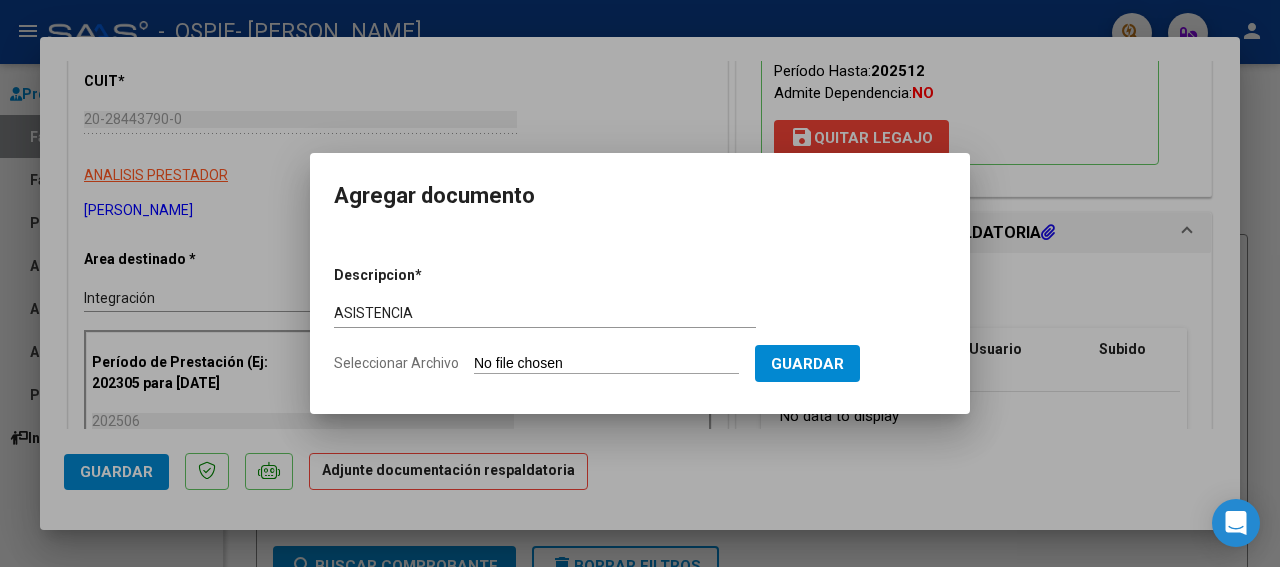 click on "Seleccionar Archivo" at bounding box center [606, 364] 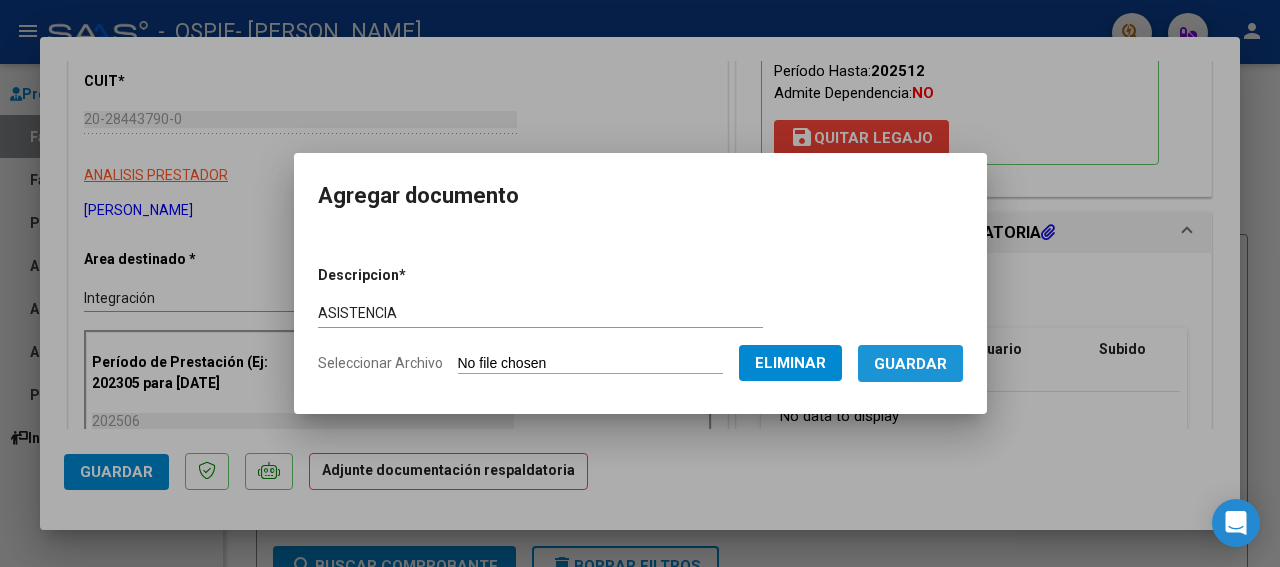 click on "Guardar" at bounding box center [910, 364] 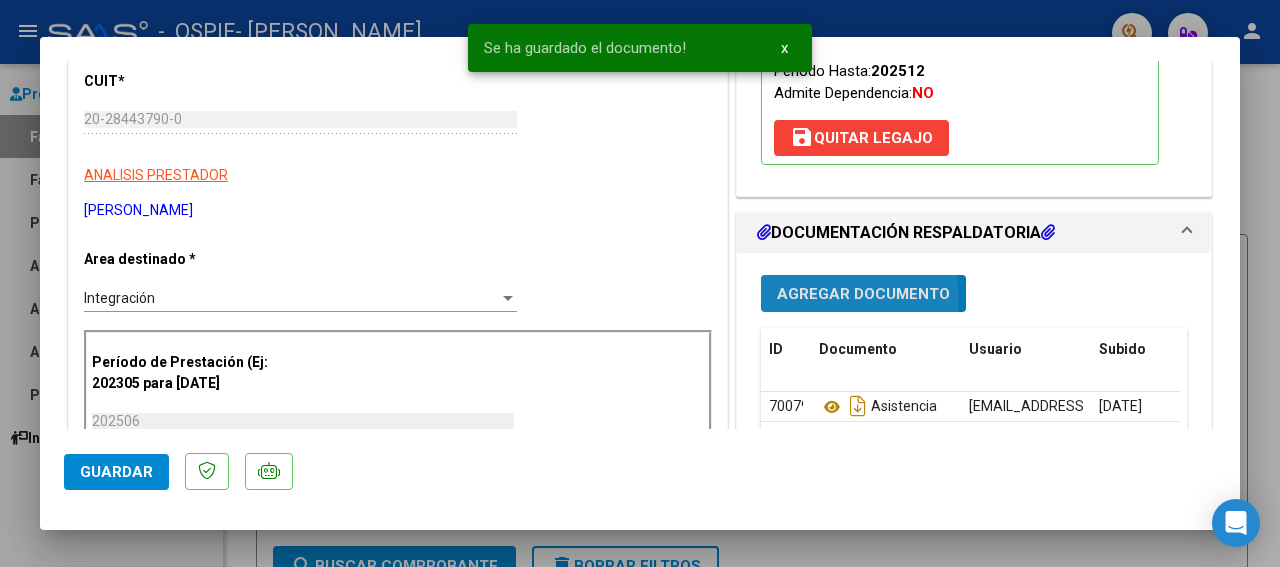 click on "Agregar Documento" at bounding box center (863, 294) 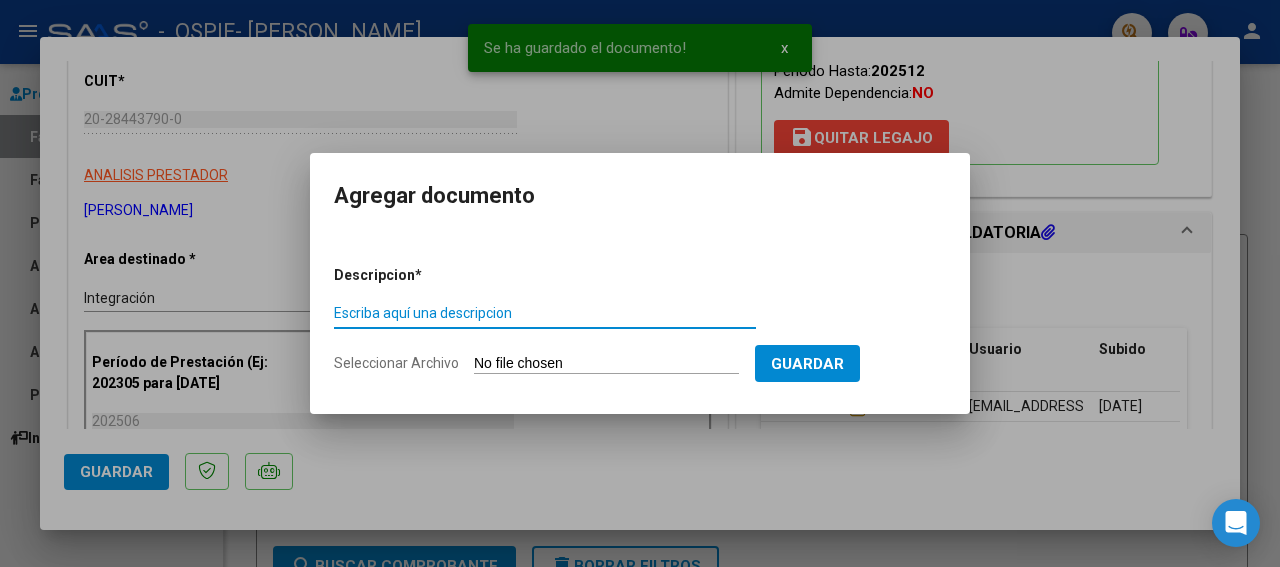 click on "Escriba aquí una descripcion" at bounding box center [545, 313] 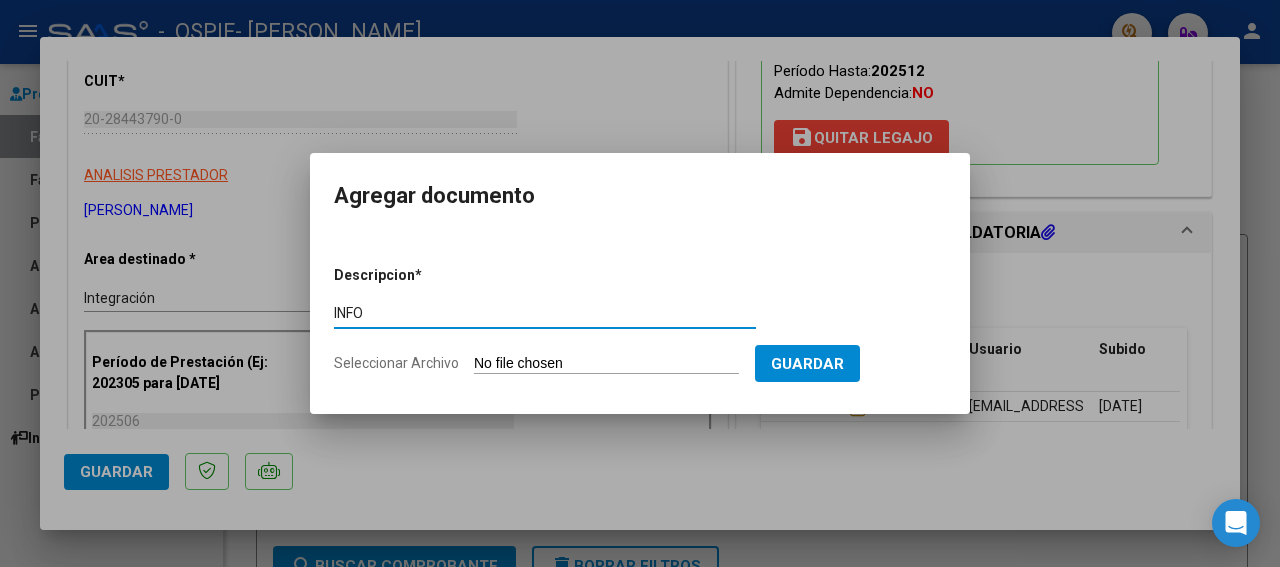 type on "INFO" 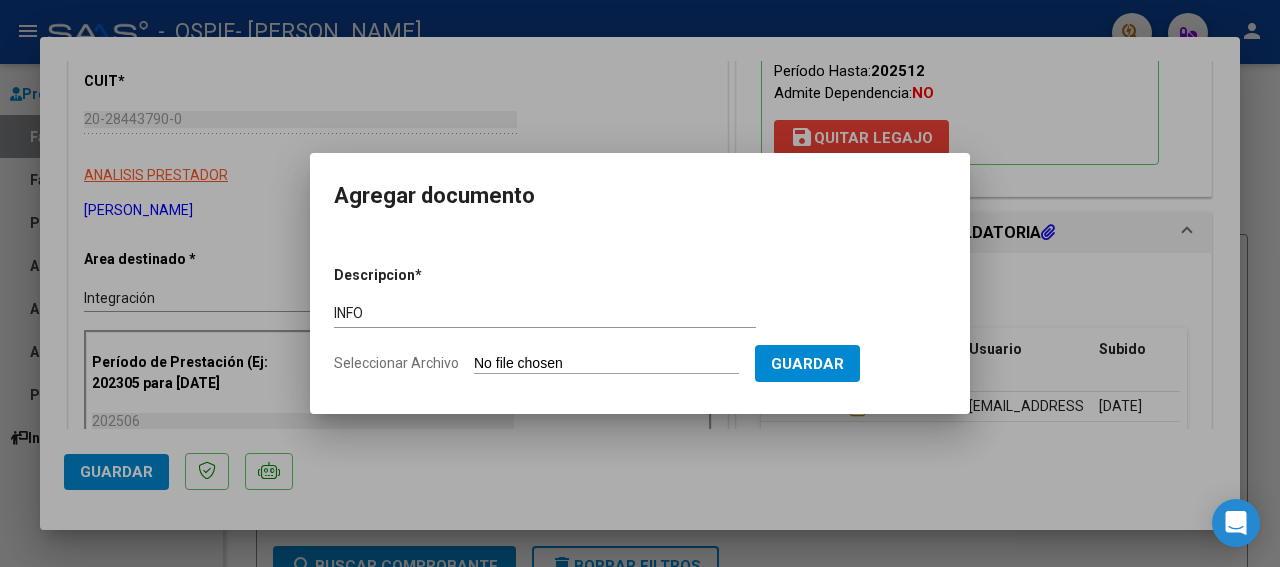 click on "Seleccionar Archivo" at bounding box center [606, 364] 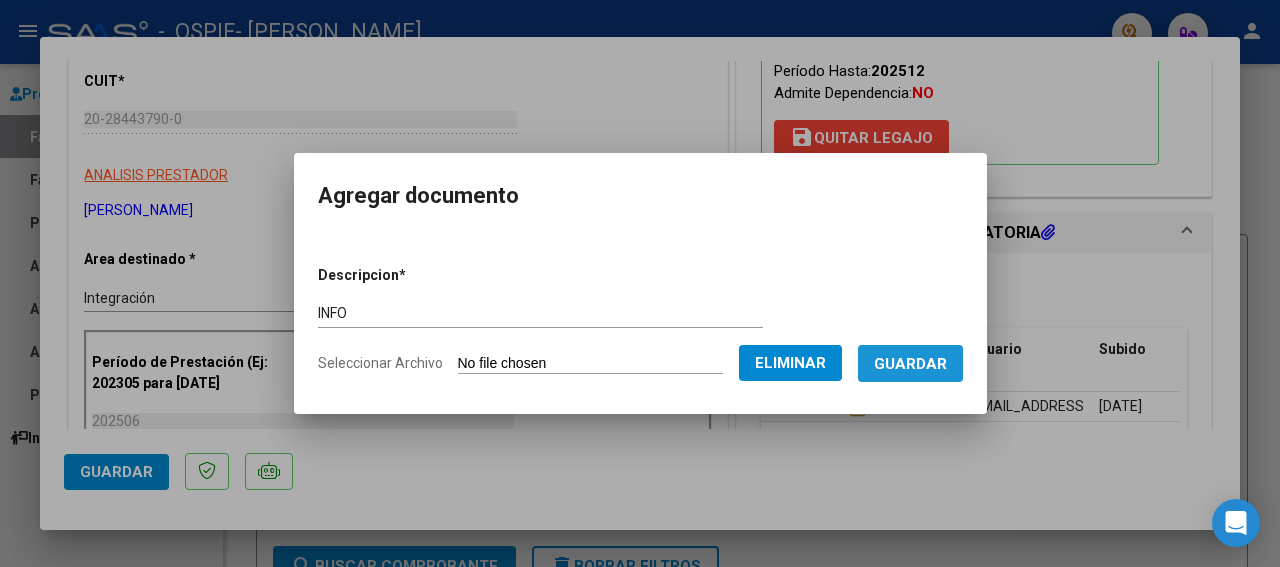 click on "Guardar" at bounding box center (910, 364) 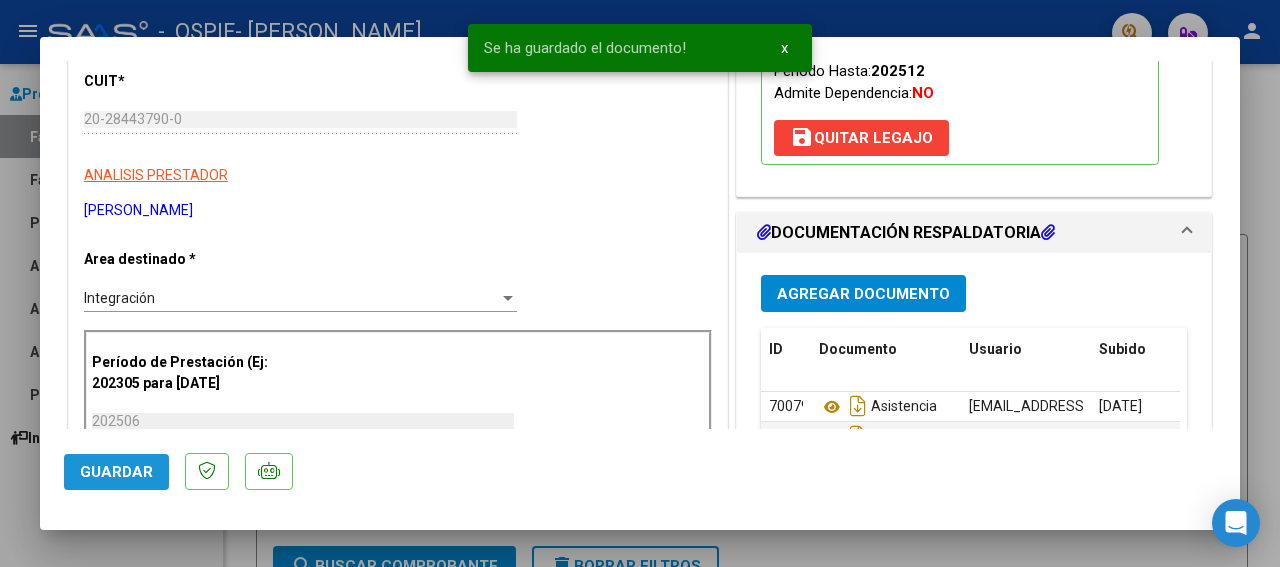 click on "Guardar" 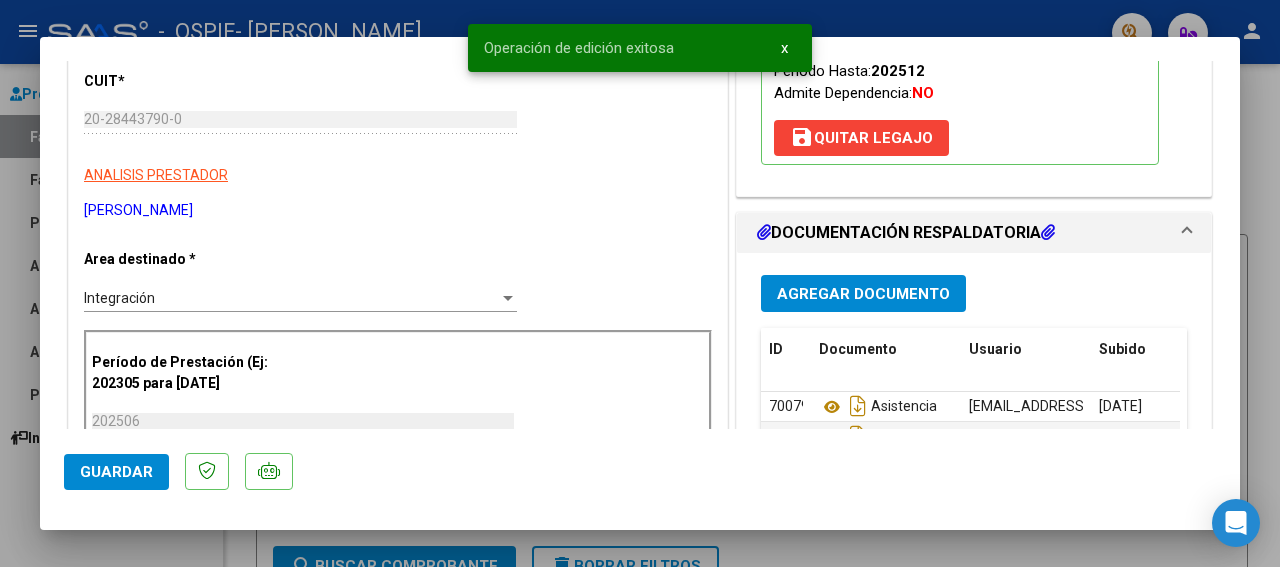 scroll, scrollTop: 350, scrollLeft: 0, axis: vertical 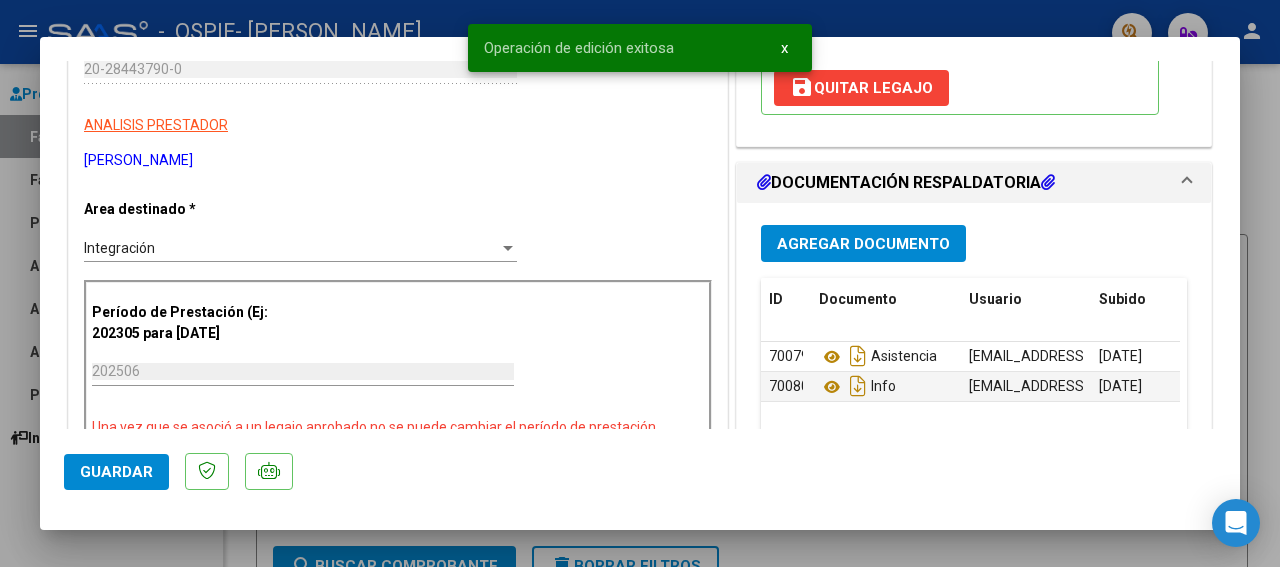 click at bounding box center (640, 283) 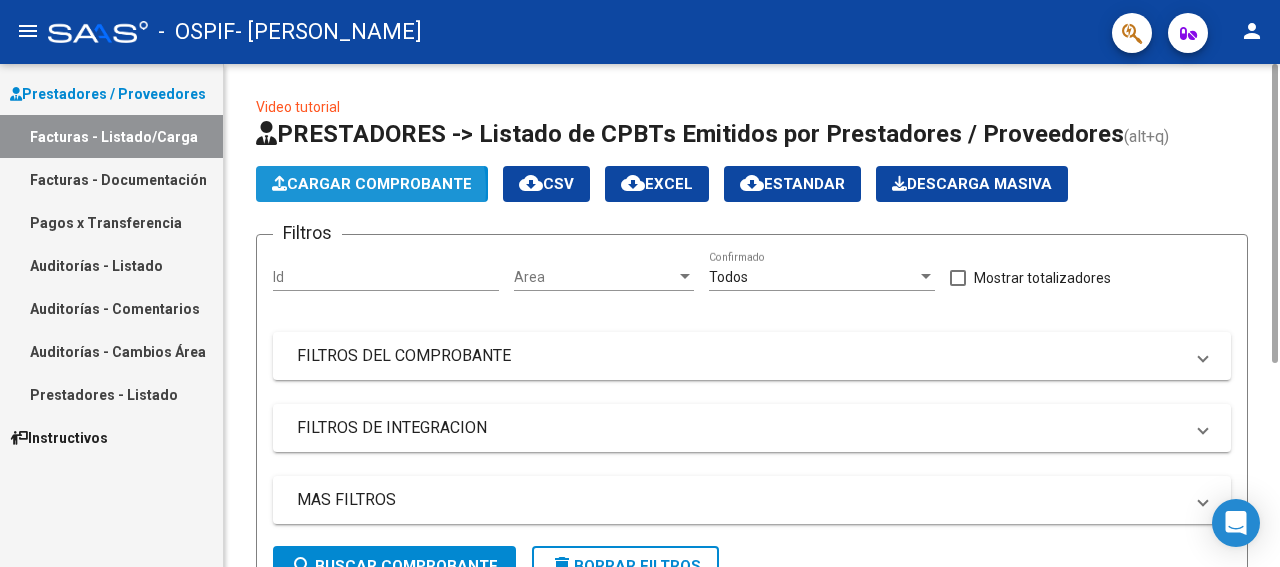 click on "Cargar Comprobante" 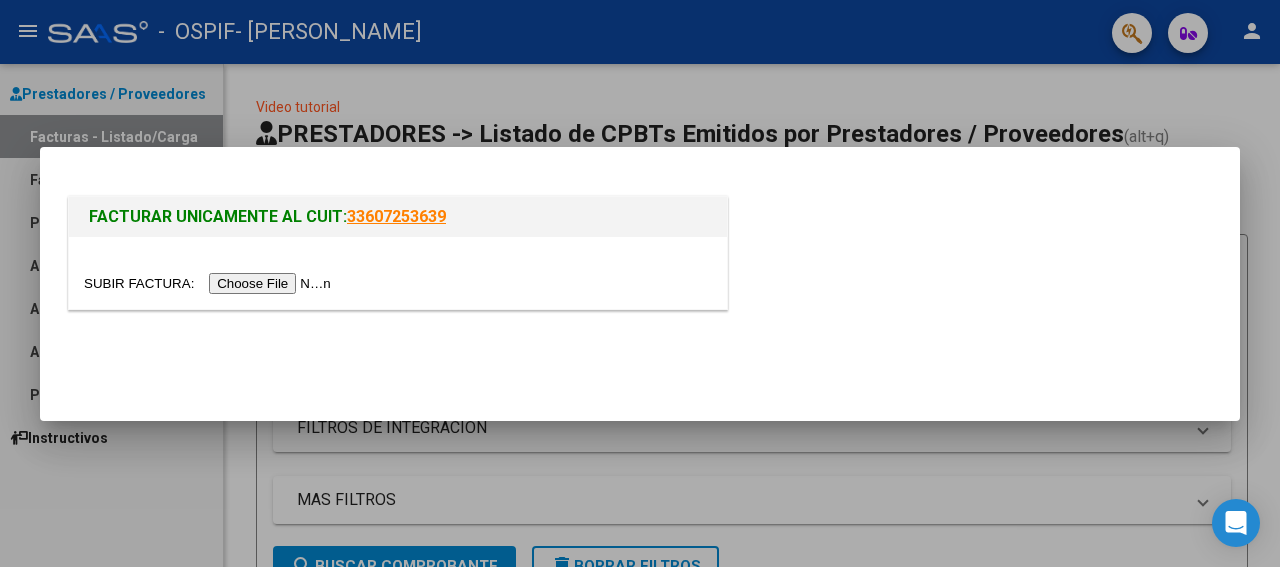 click at bounding box center [210, 283] 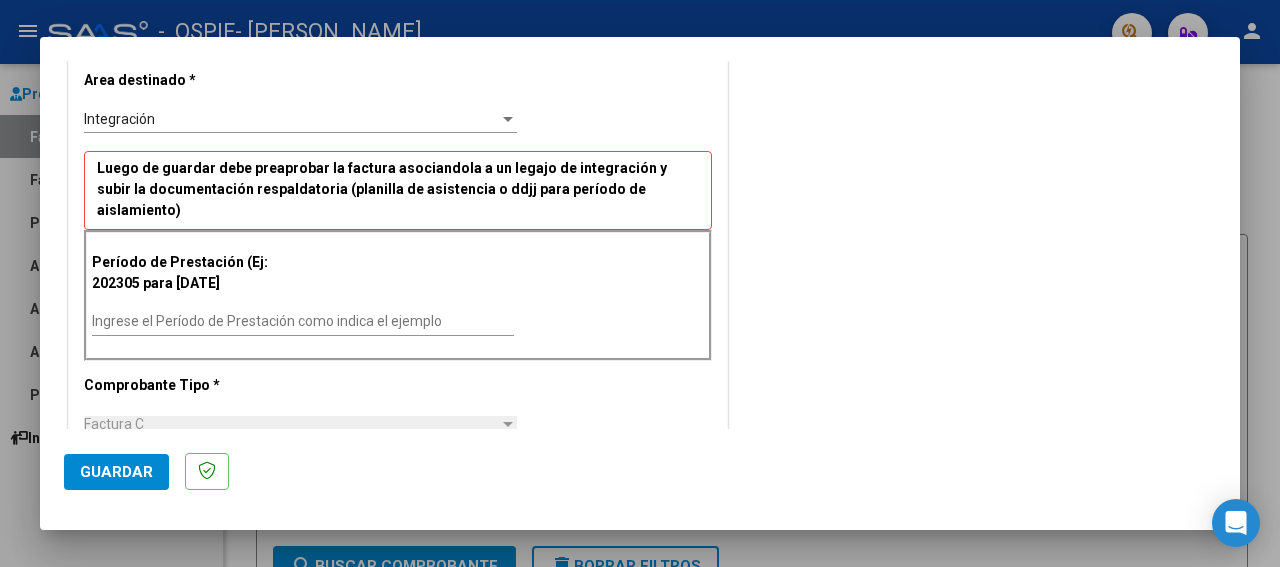 scroll, scrollTop: 450, scrollLeft: 0, axis: vertical 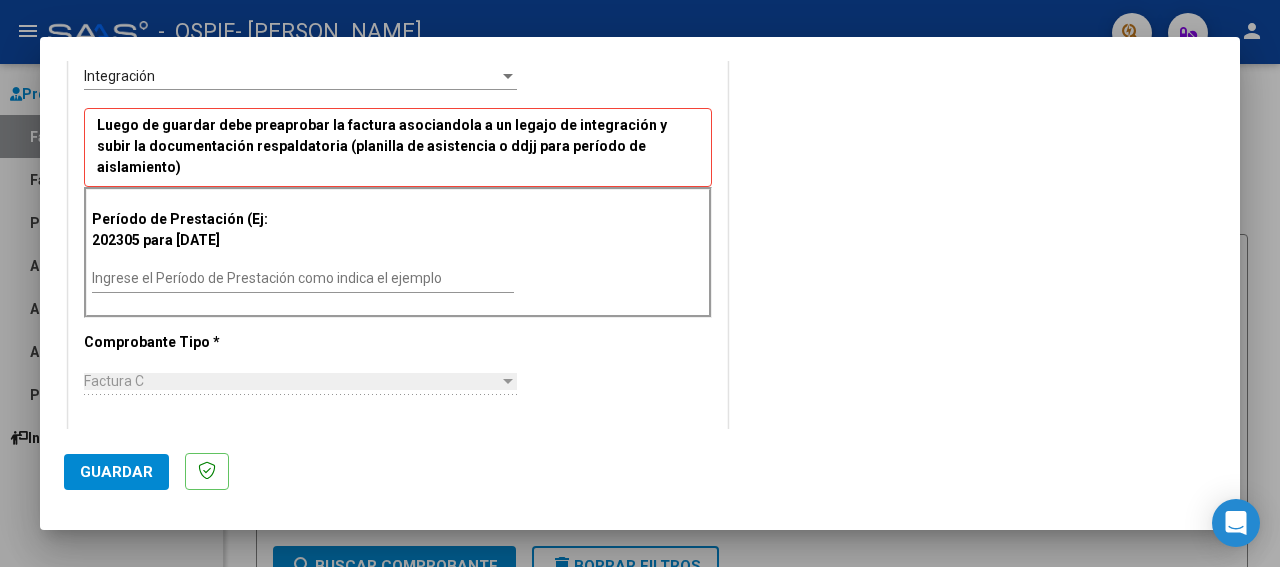 drag, startPoint x: 1231, startPoint y: 419, endPoint x: 87, endPoint y: 312, distance: 1148.993 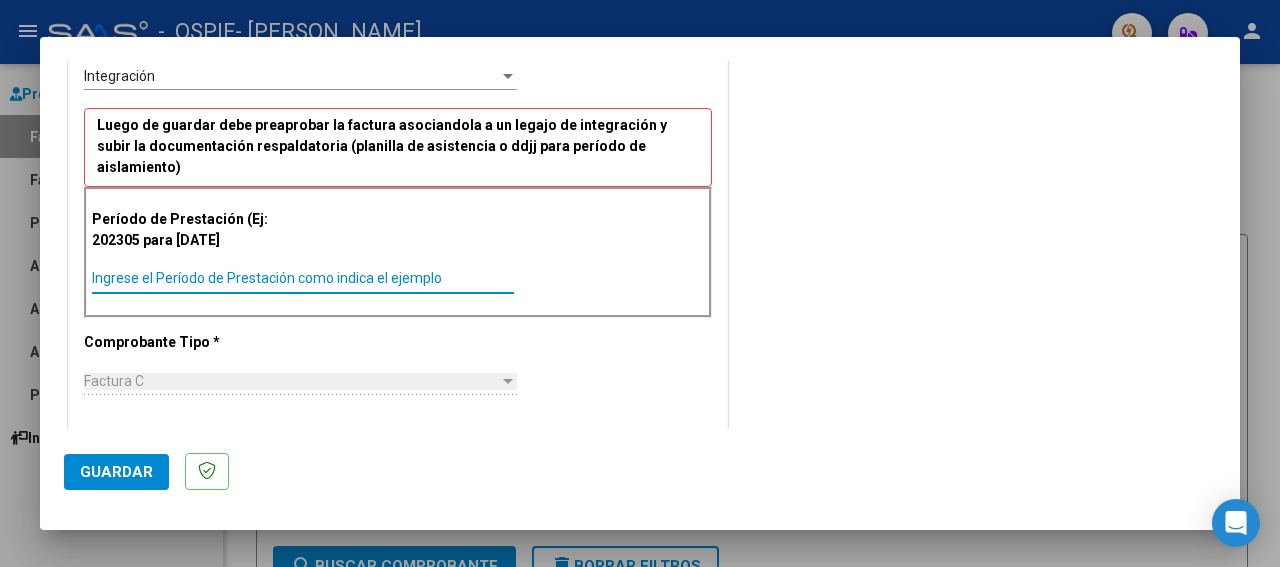 click on "Ingrese el Período de Prestación como indica el ejemplo" at bounding box center (303, 278) 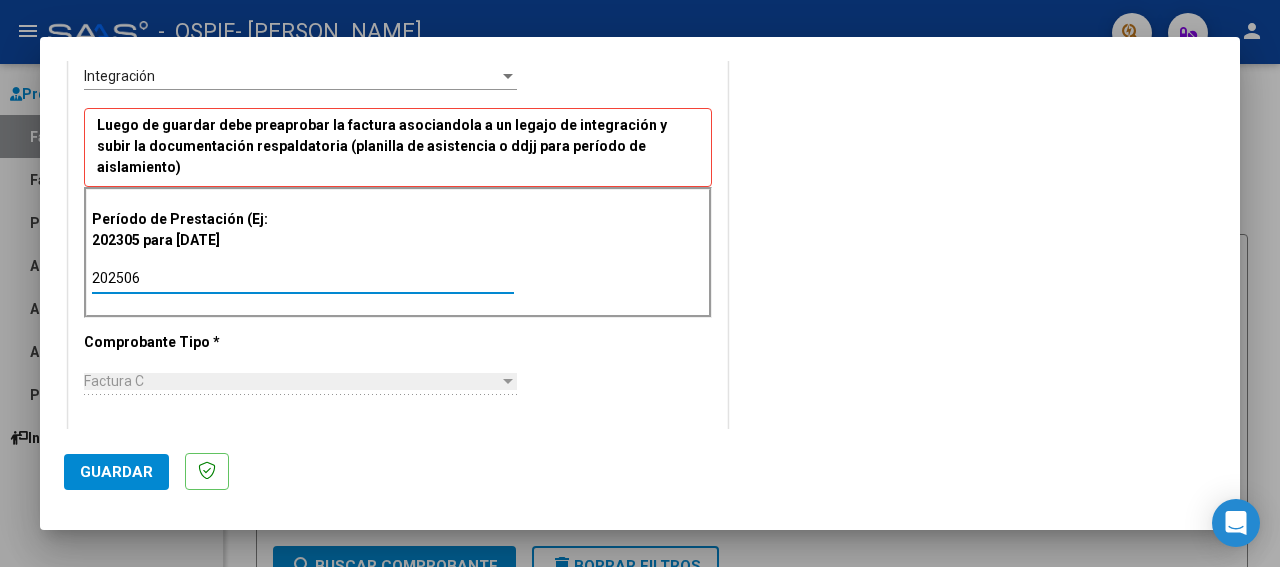 type on "202506" 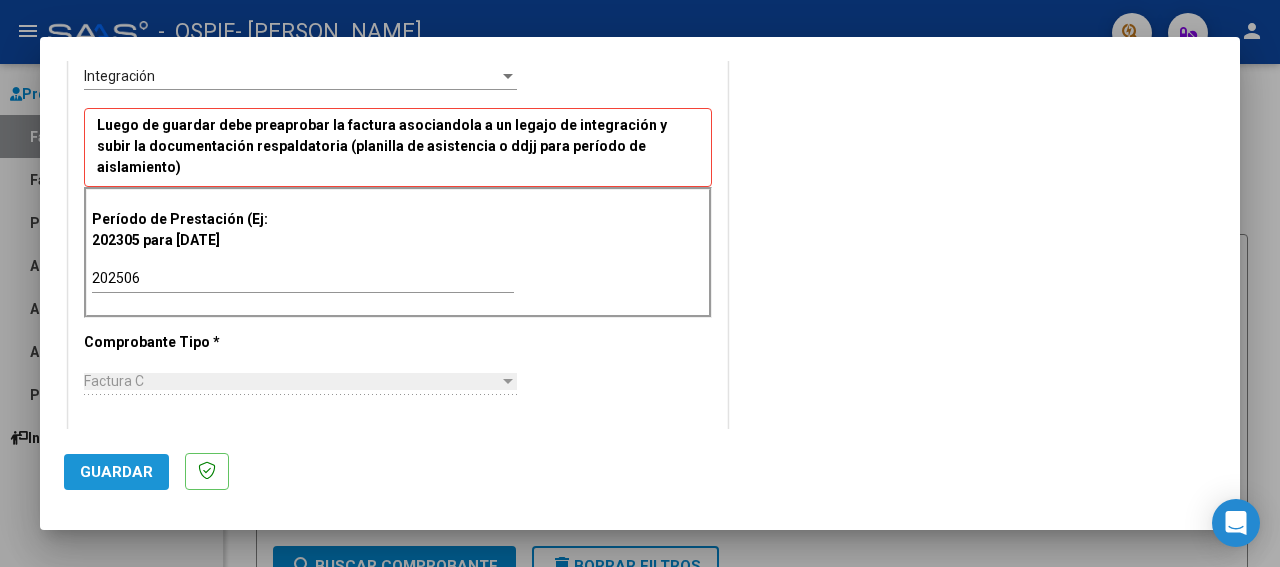 click on "Guardar" 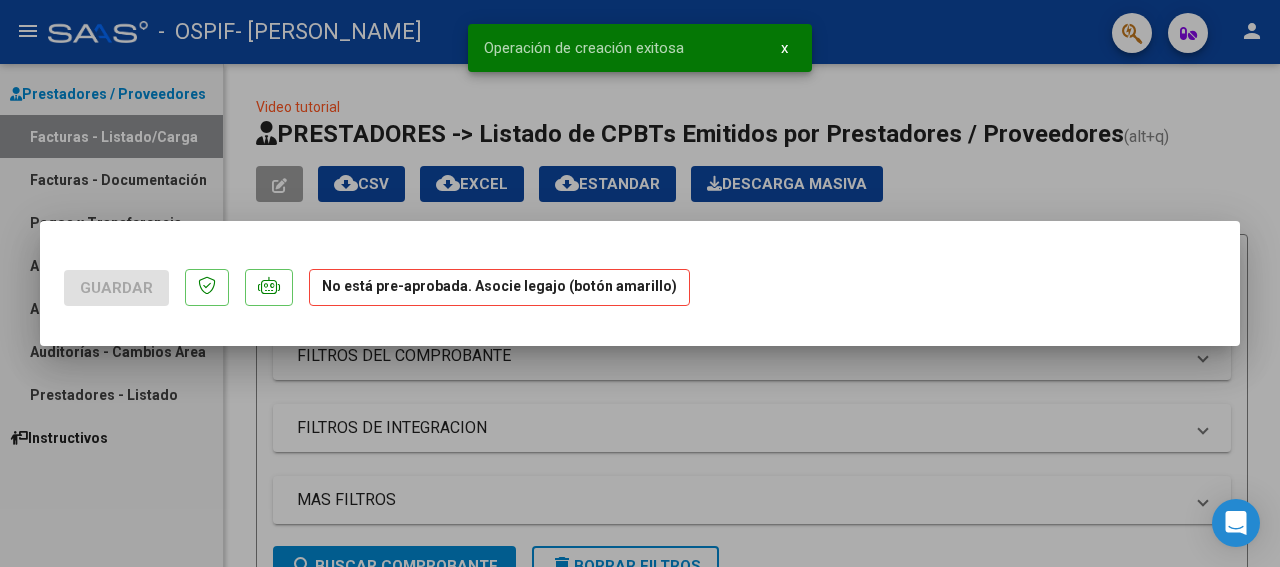 scroll, scrollTop: 0, scrollLeft: 0, axis: both 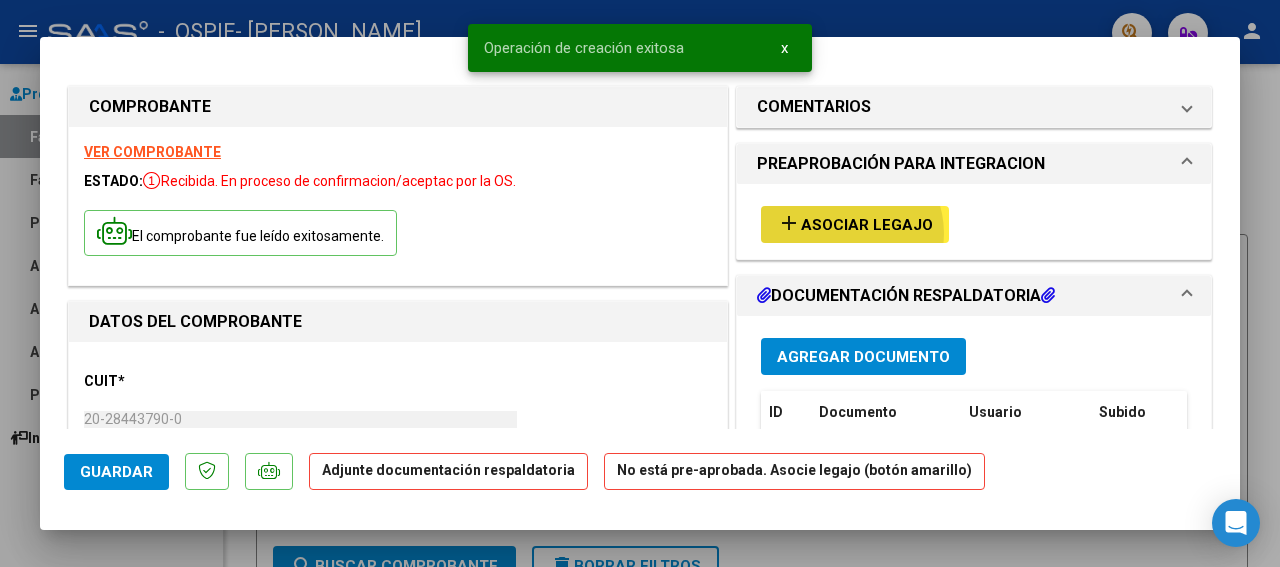 click on "add Asociar Legajo" at bounding box center (855, 224) 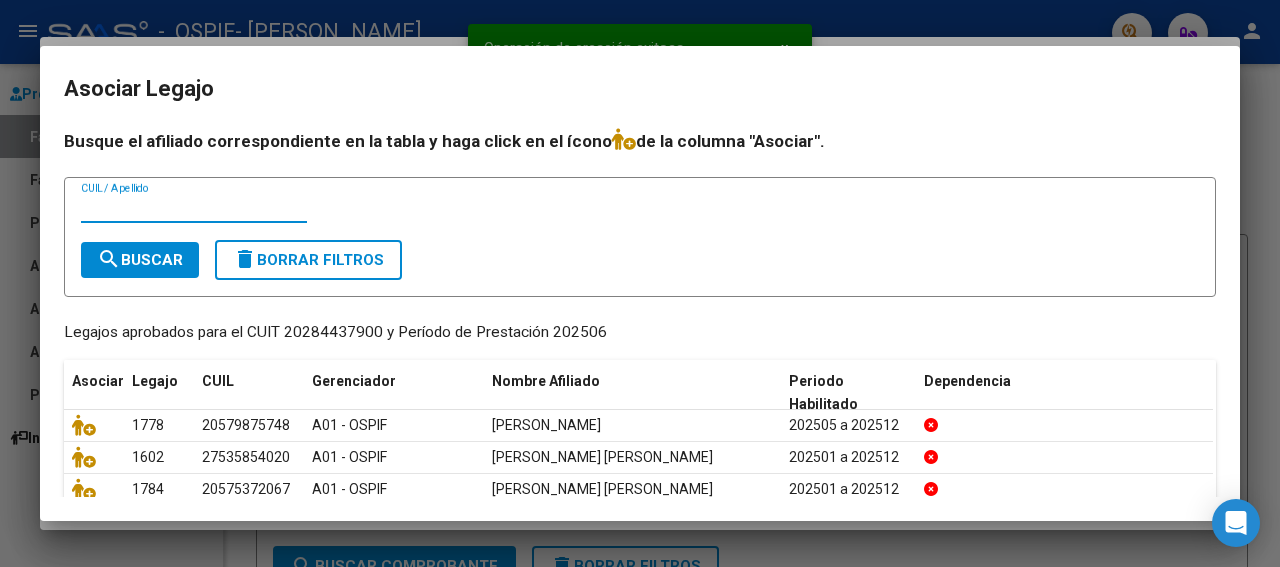 click on "CUIL / Apellido" at bounding box center (194, 208) 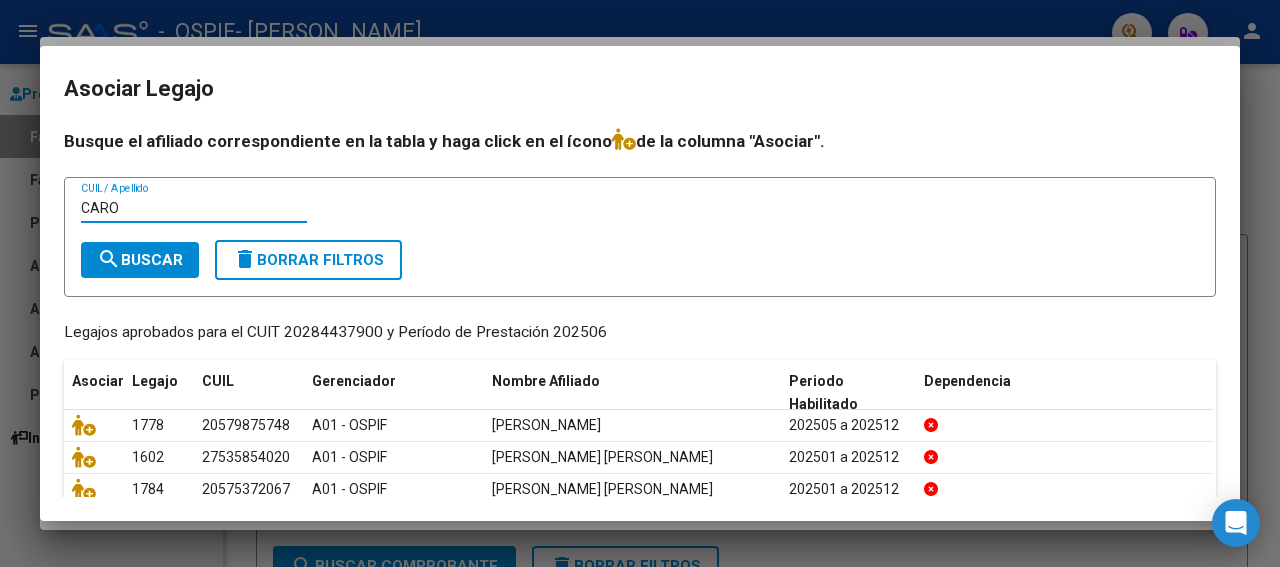 type on "CARO" 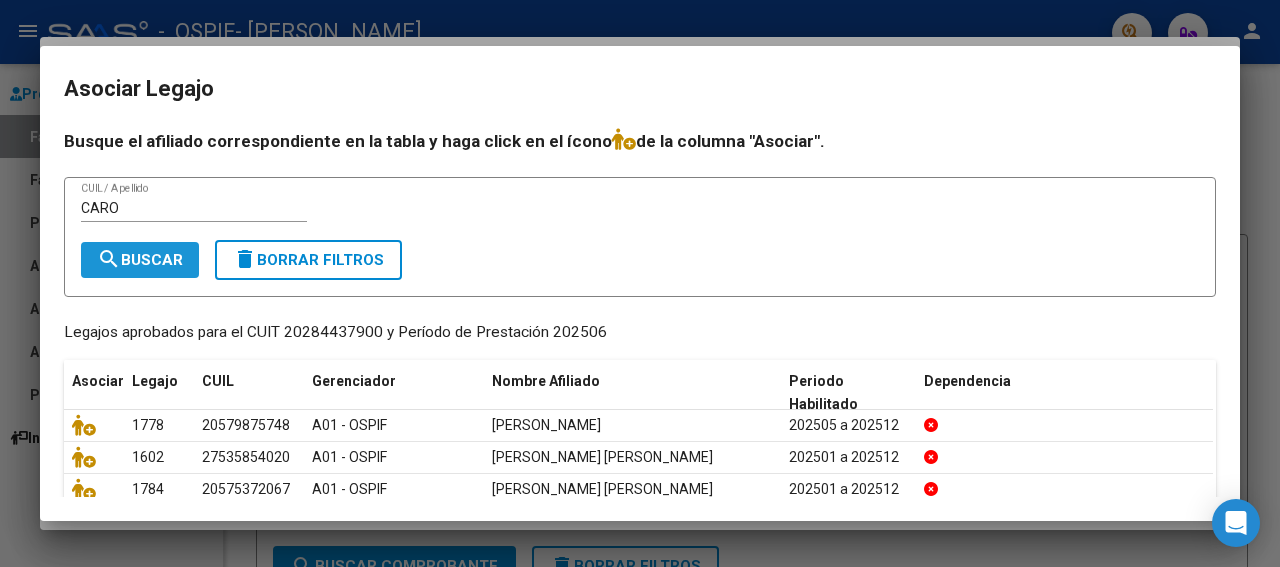 click on "search" at bounding box center [109, 259] 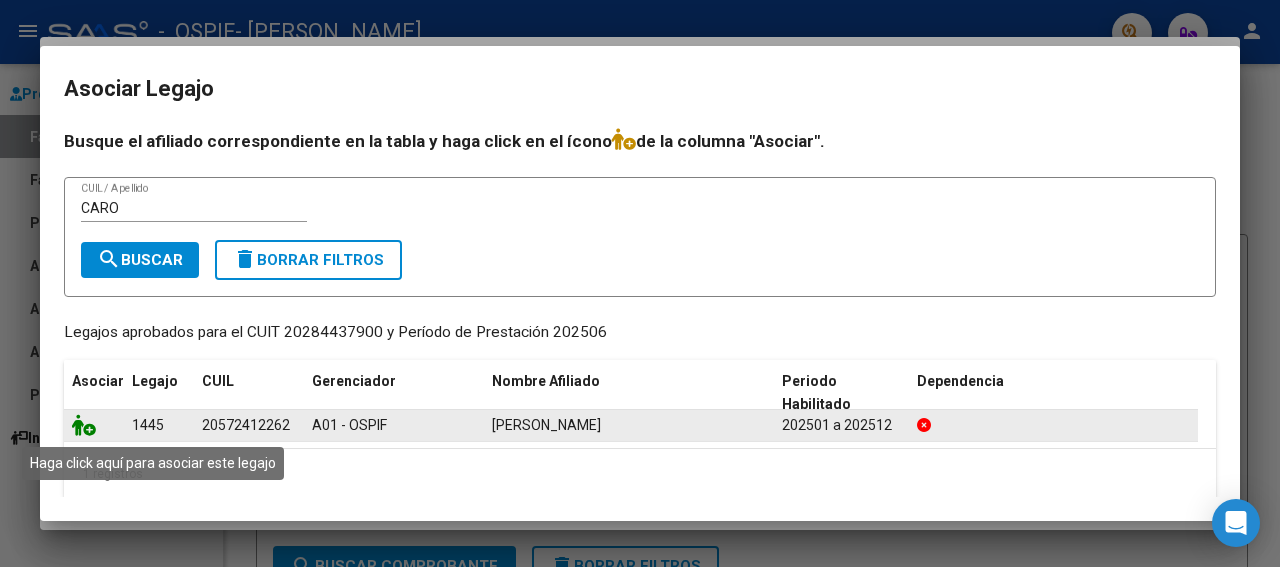 click 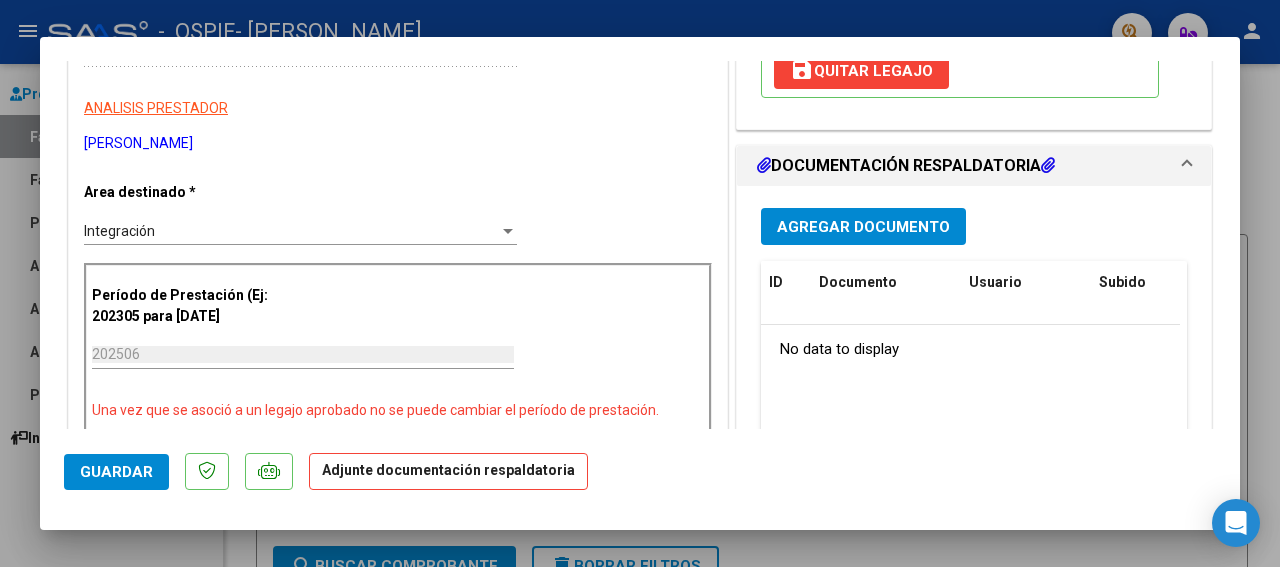 scroll, scrollTop: 400, scrollLeft: 0, axis: vertical 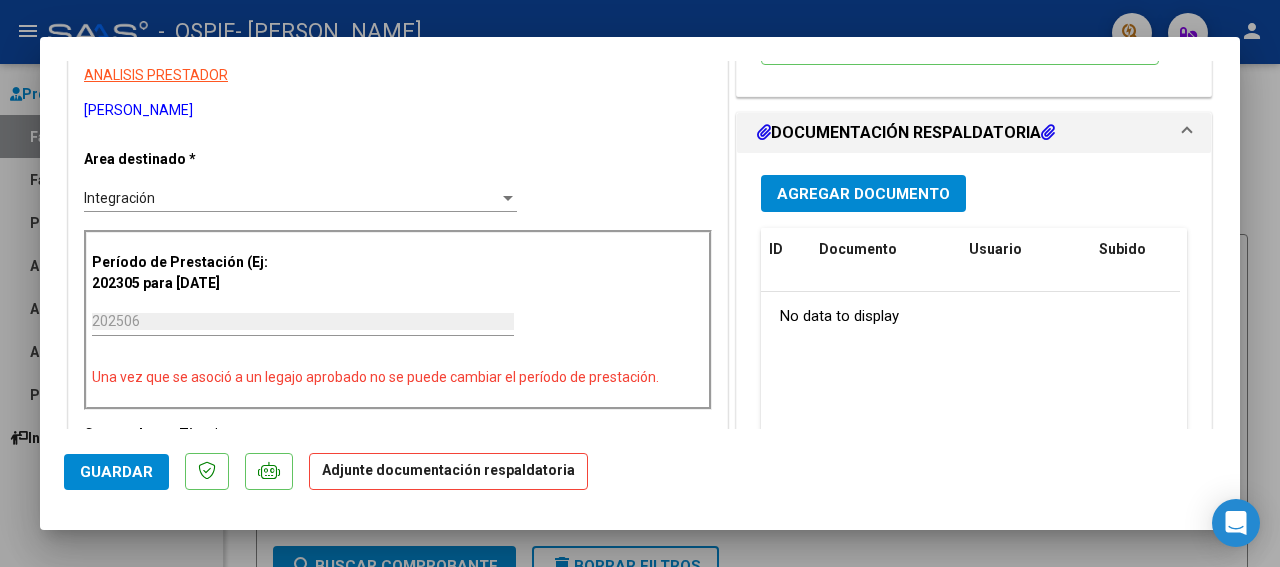 drag, startPoint x: 1230, startPoint y: 422, endPoint x: 859, endPoint y: 200, distance: 432.34824 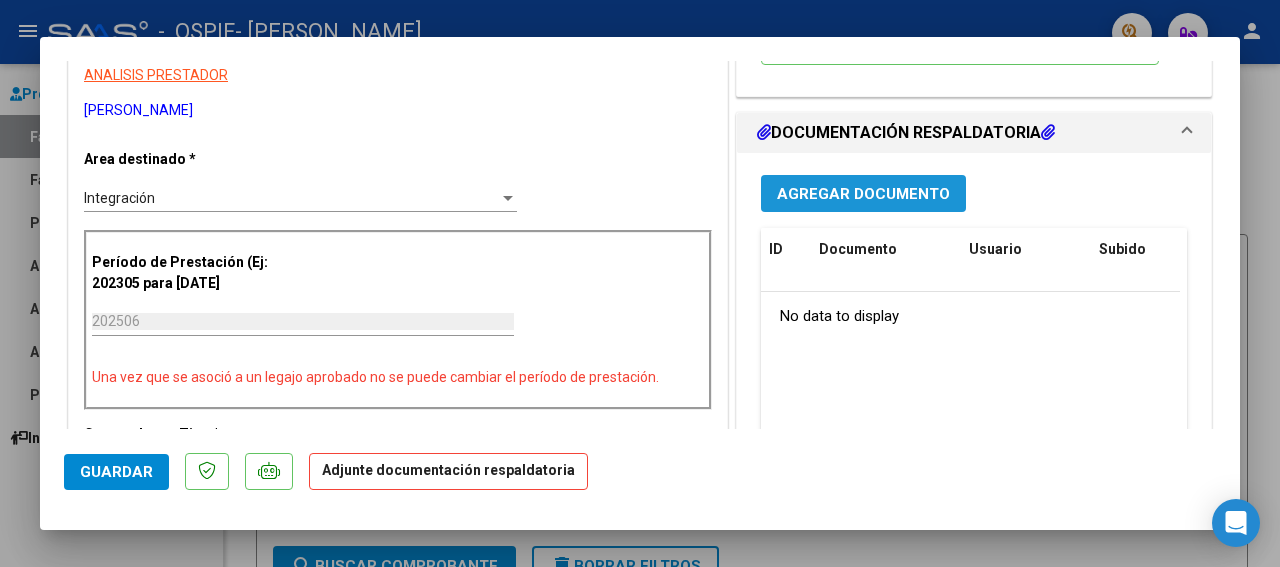 click on "Agregar Documento" at bounding box center (863, 194) 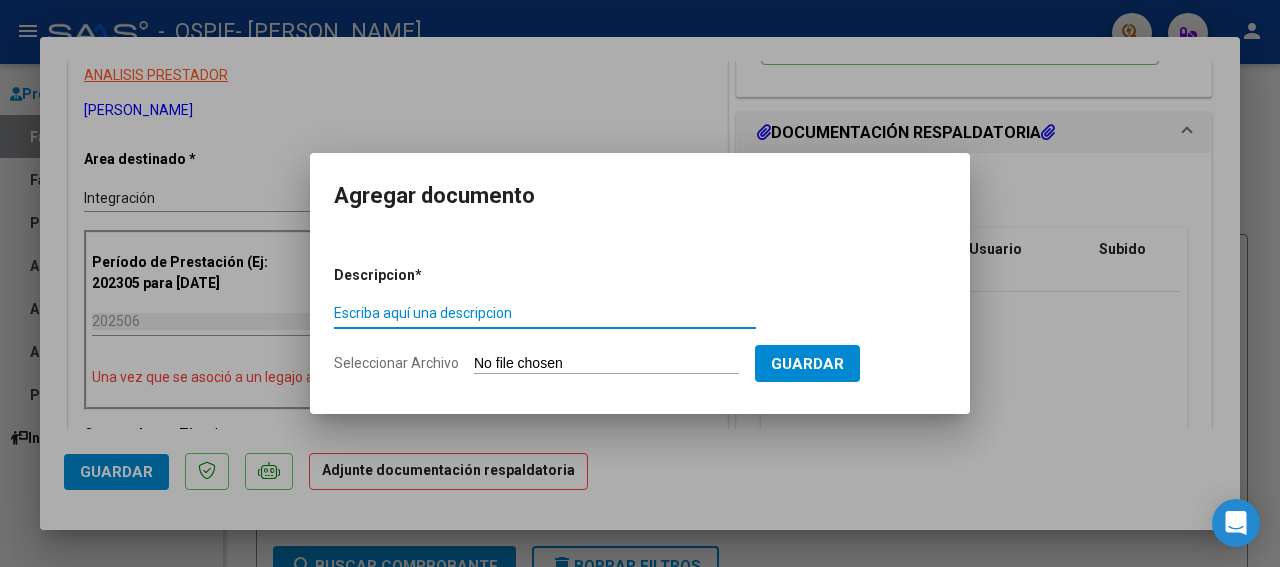 click on "Escriba aquí una descripcion" at bounding box center (545, 313) 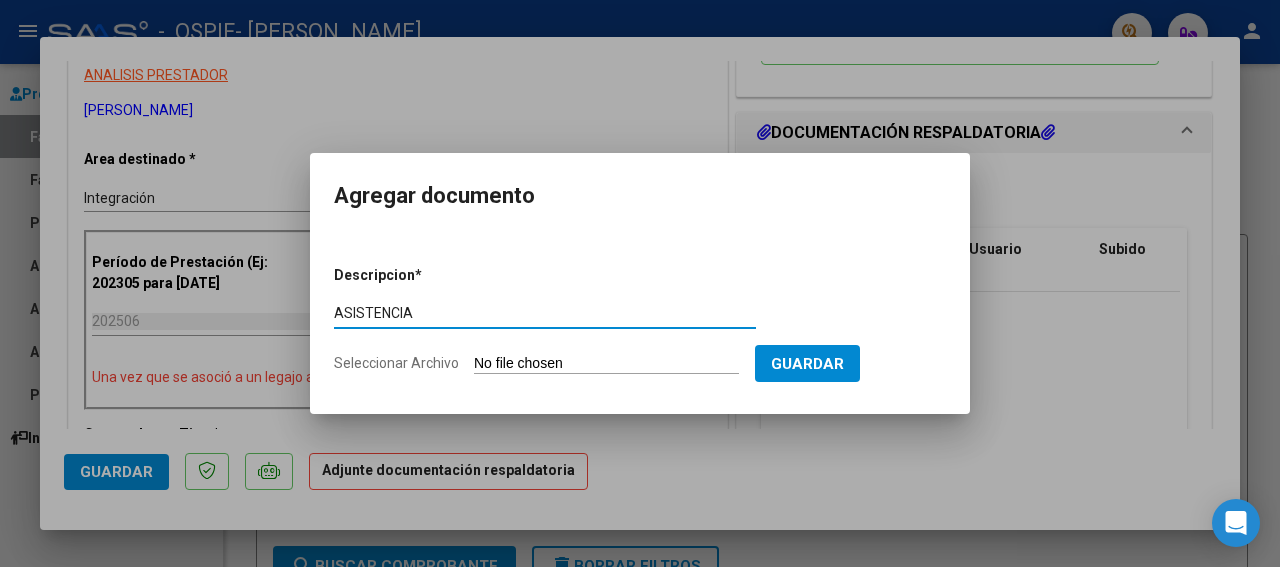 type on "ASISTENCIA" 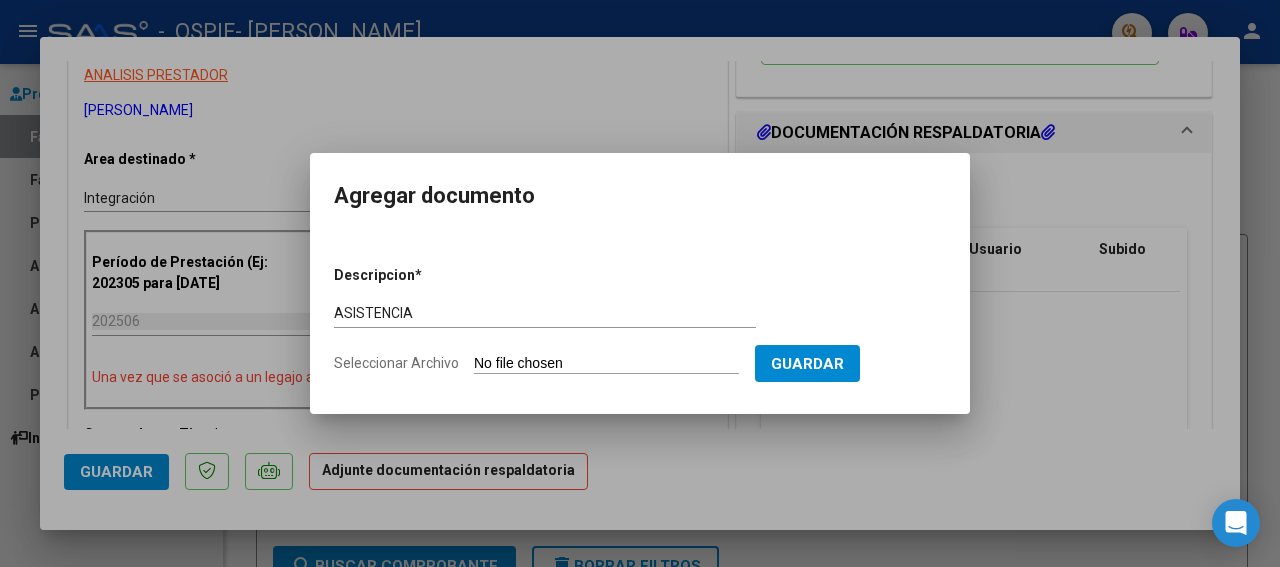 click on "Seleccionar Archivo" at bounding box center [606, 364] 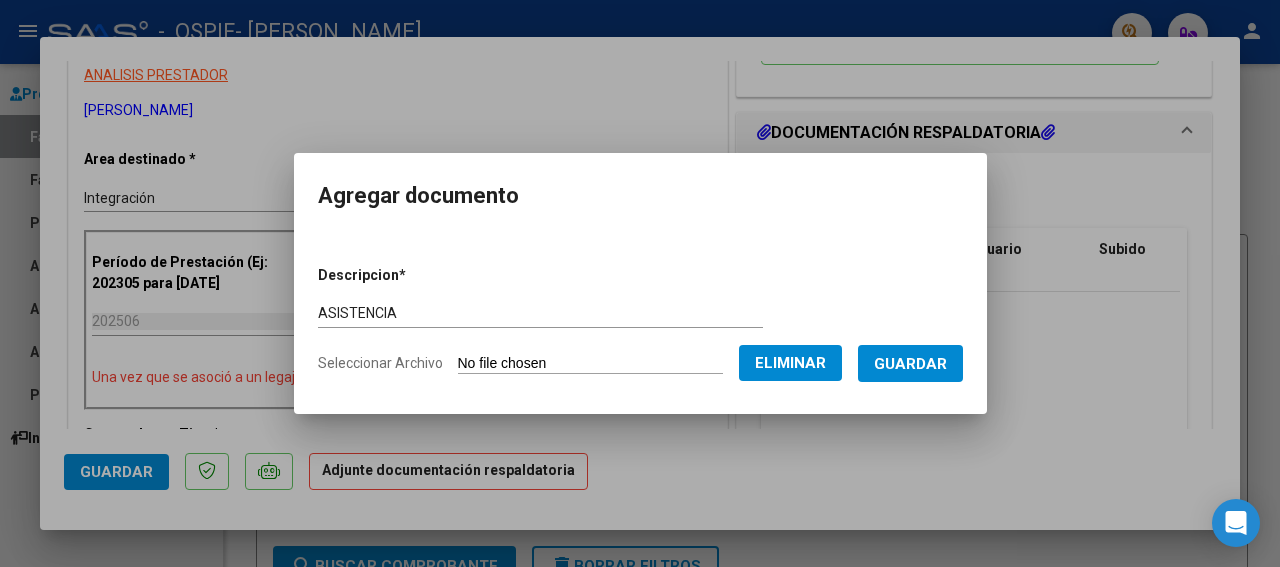 click on "Guardar" at bounding box center (910, 363) 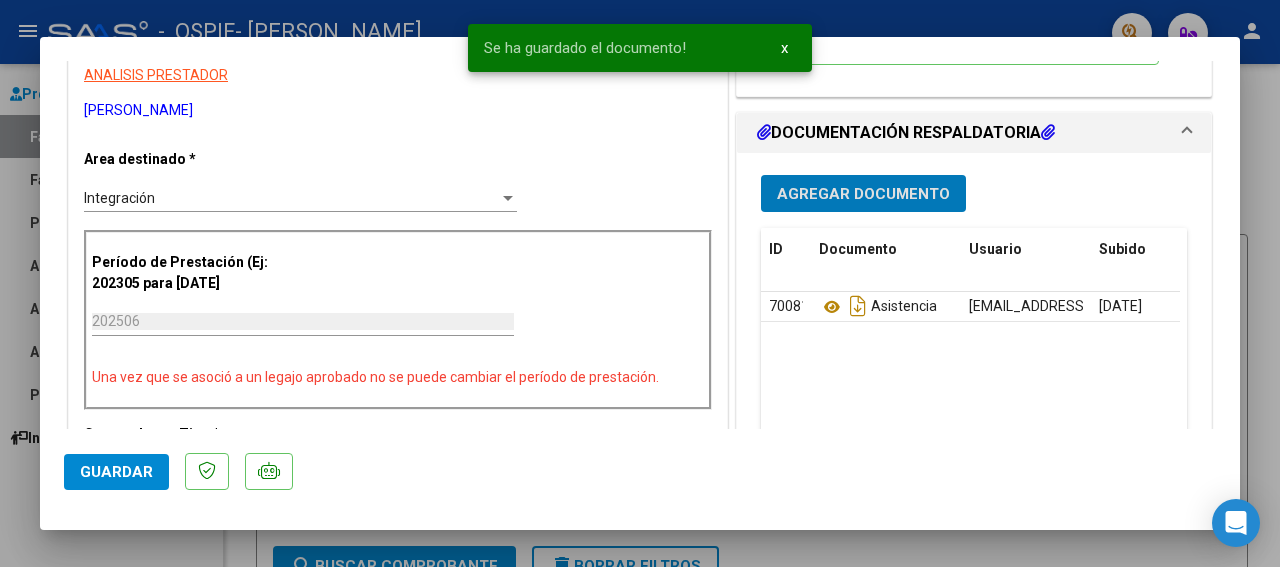 click on "Agregar Documento" at bounding box center [863, 194] 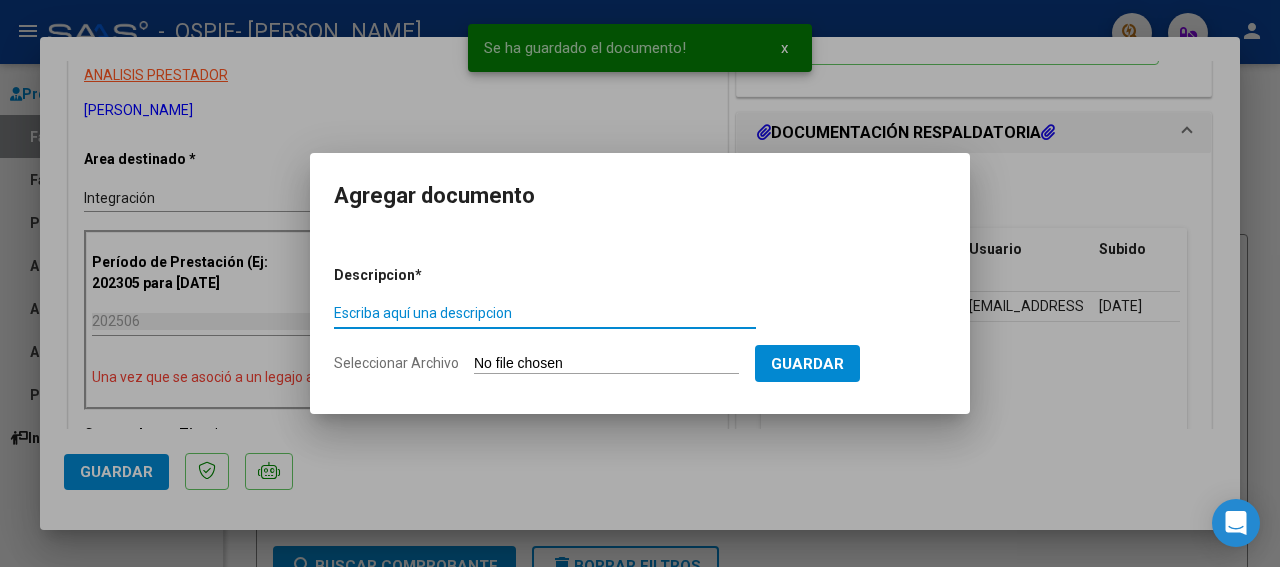 click on "Escriba aquí una descripcion" at bounding box center (545, 313) 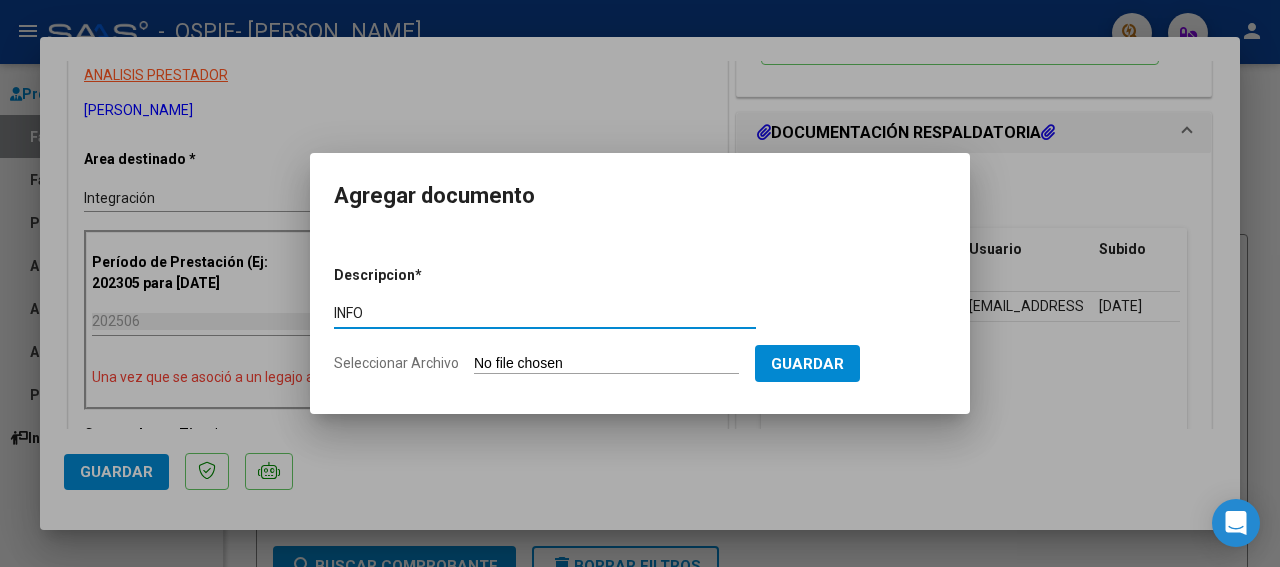 type on "INFO" 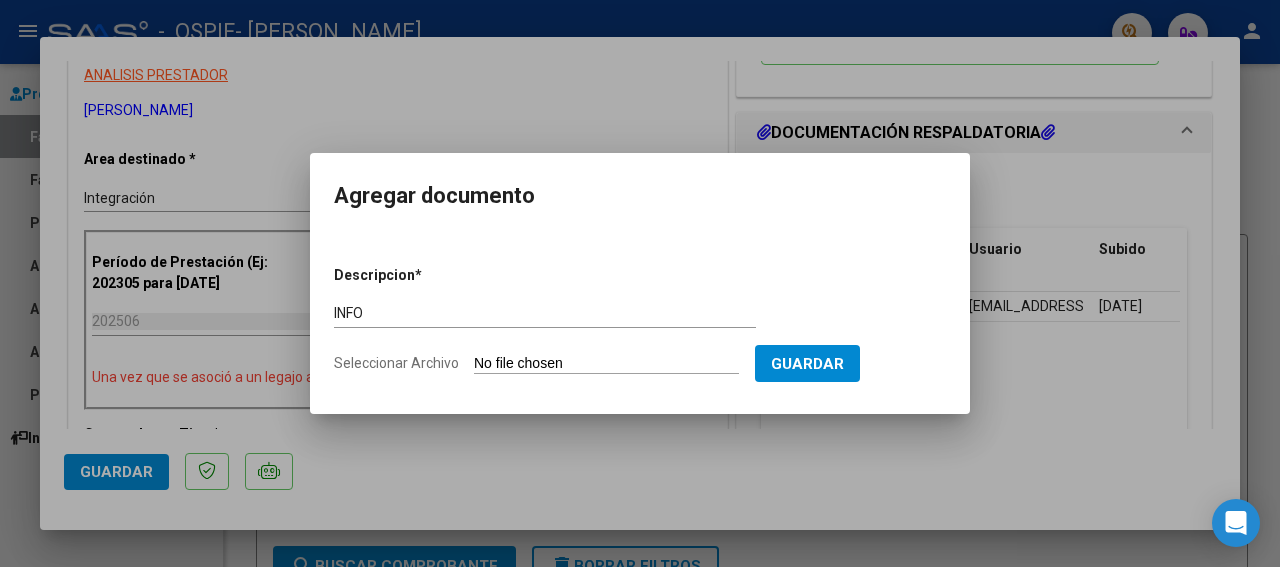 click on "Seleccionar Archivo" at bounding box center [606, 364] 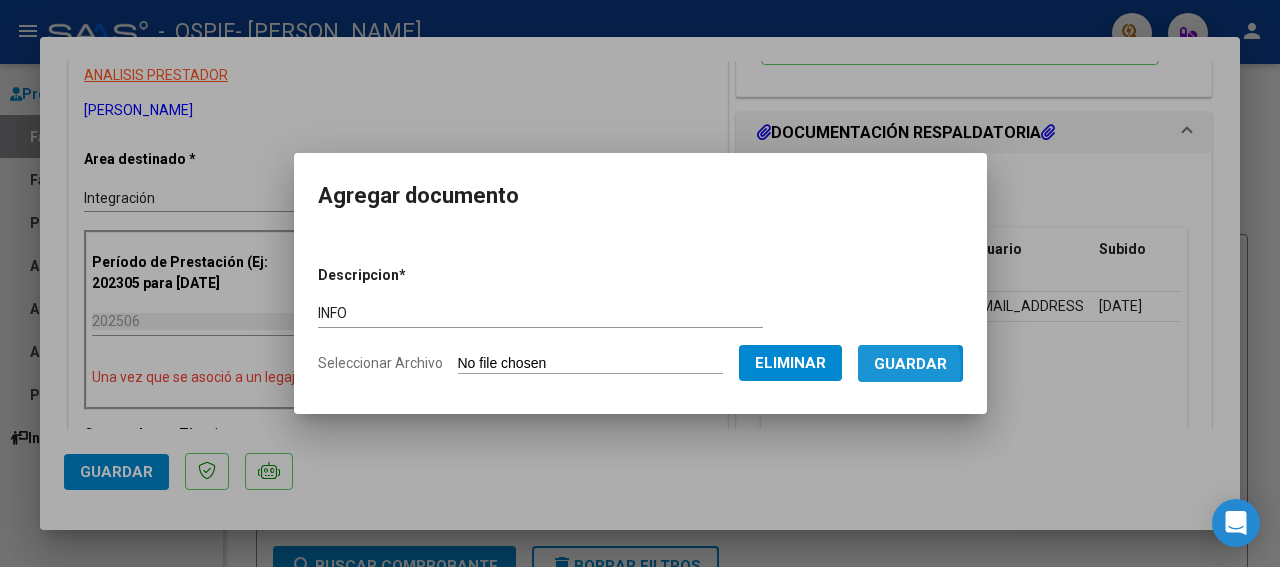 click on "Guardar" at bounding box center [910, 364] 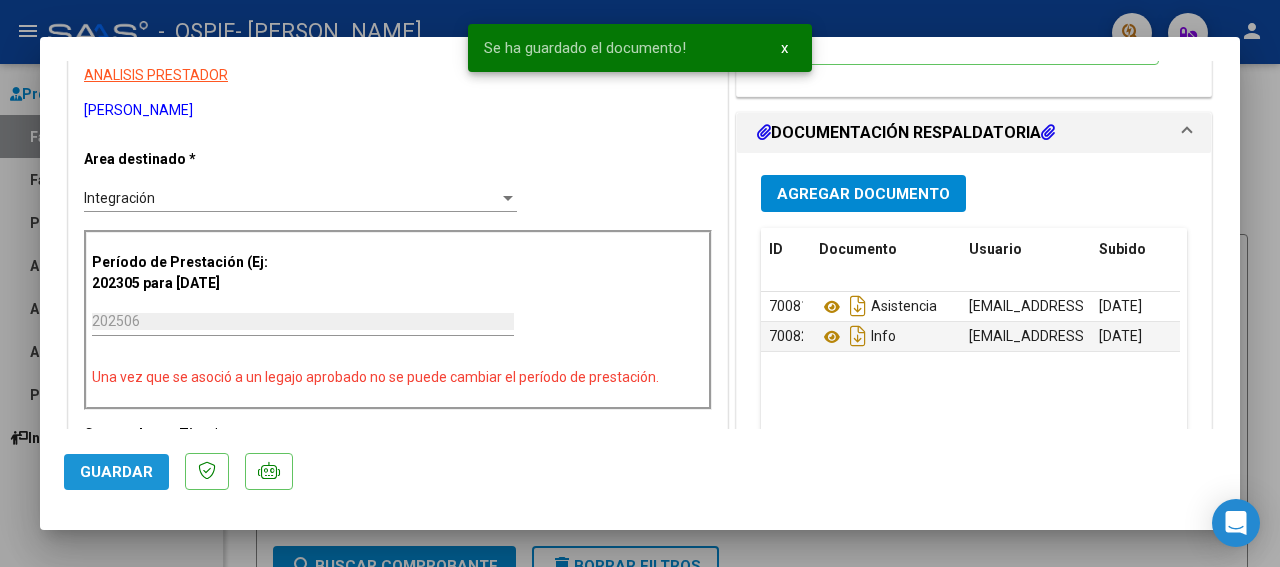 click on "Guardar" 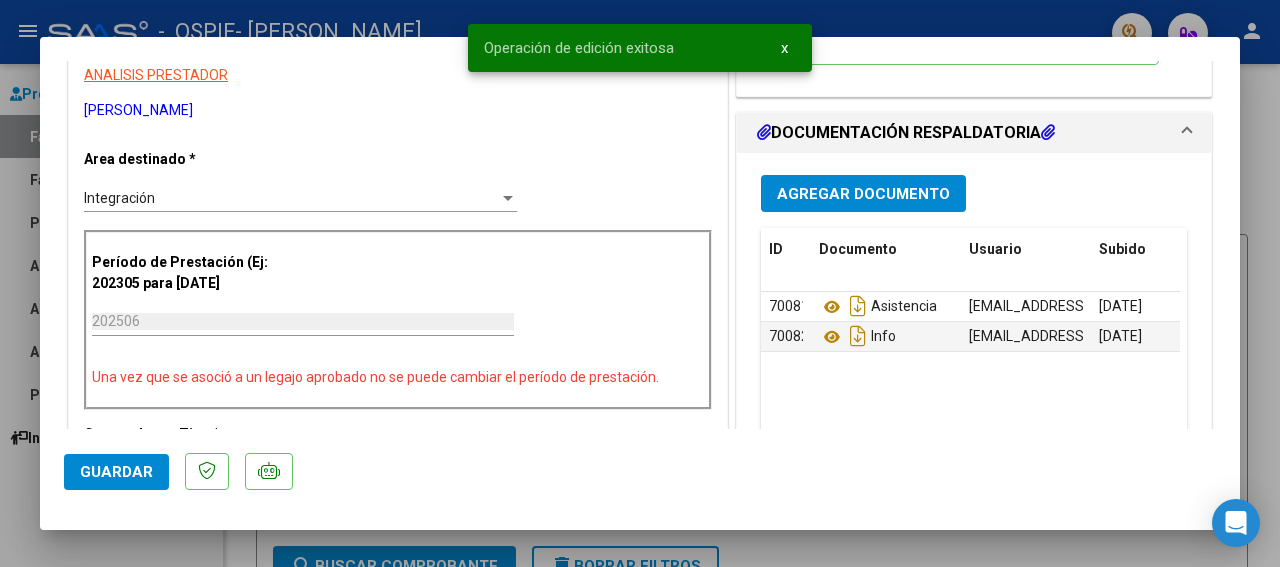 click at bounding box center [640, 283] 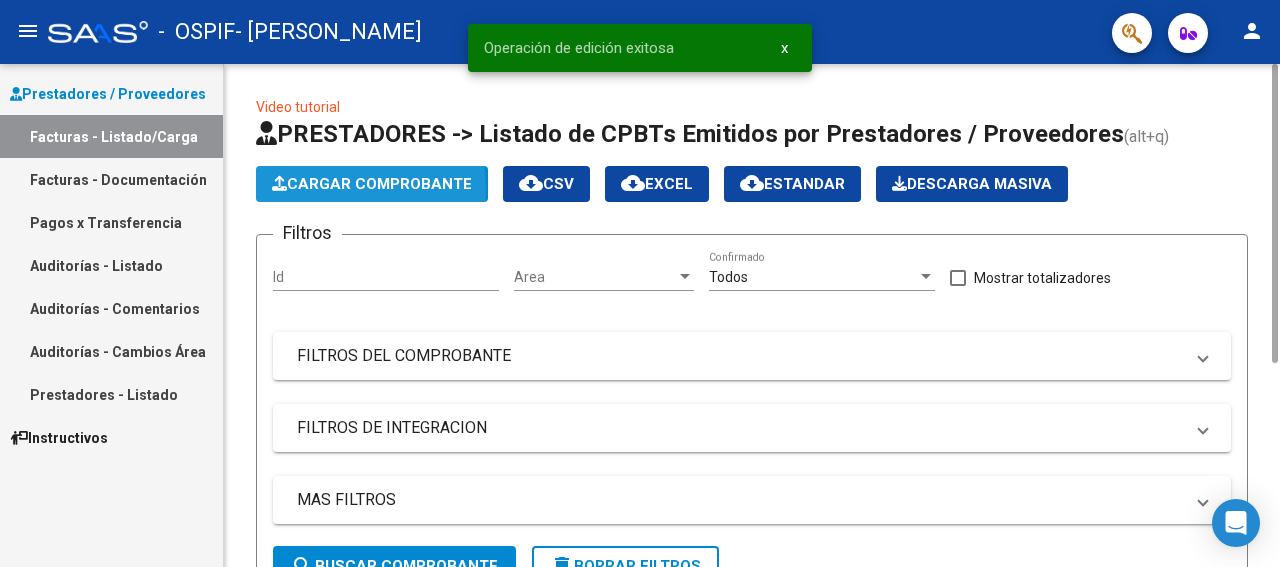 click on "Cargar Comprobante" 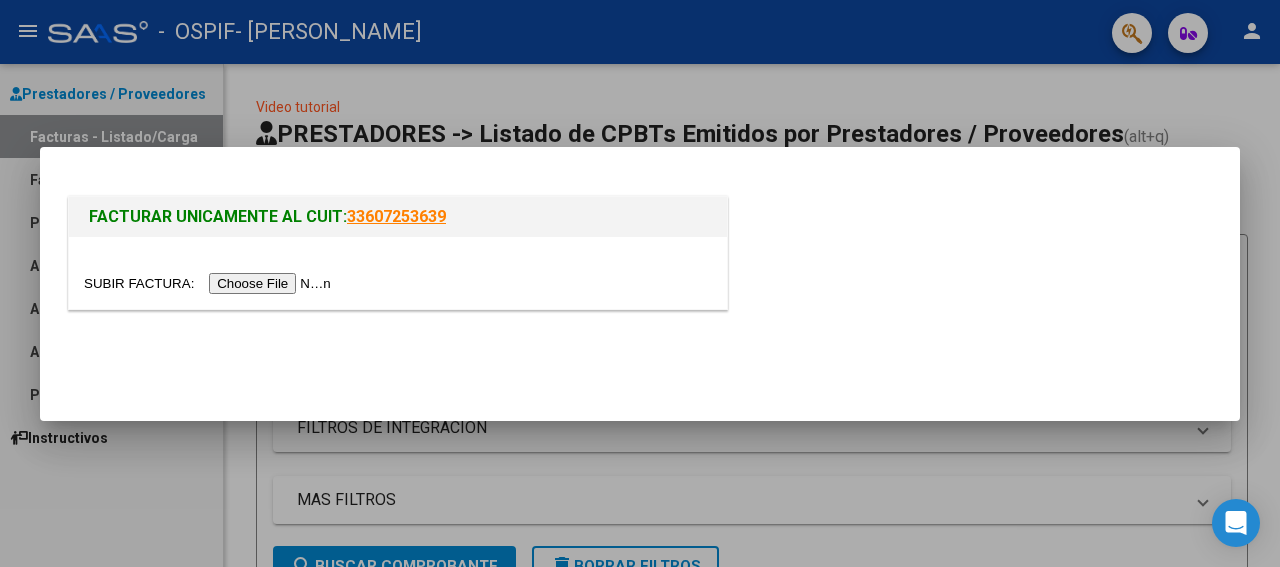 click at bounding box center (210, 283) 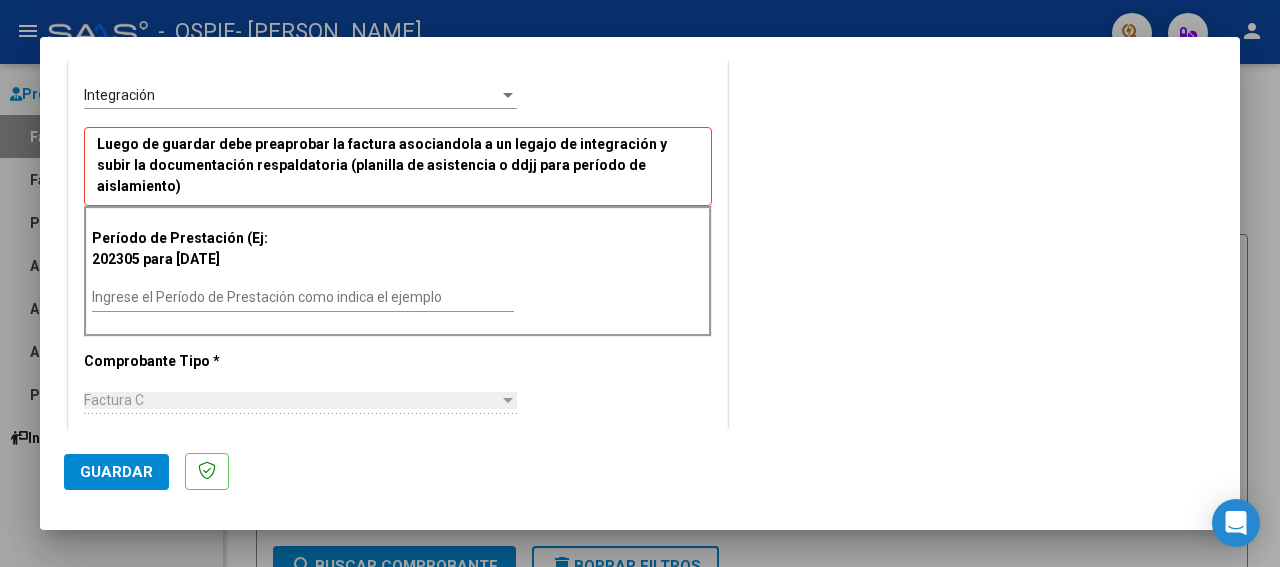 scroll, scrollTop: 483, scrollLeft: 0, axis: vertical 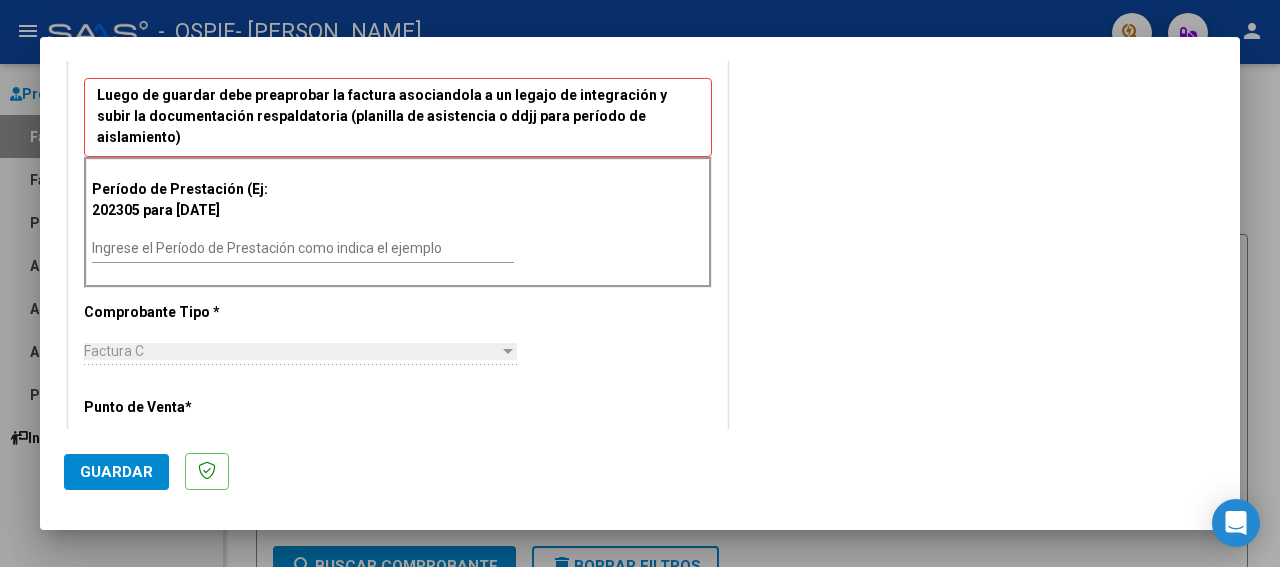 drag, startPoint x: 1231, startPoint y: 422, endPoint x: 621, endPoint y: 481, distance: 612.8466 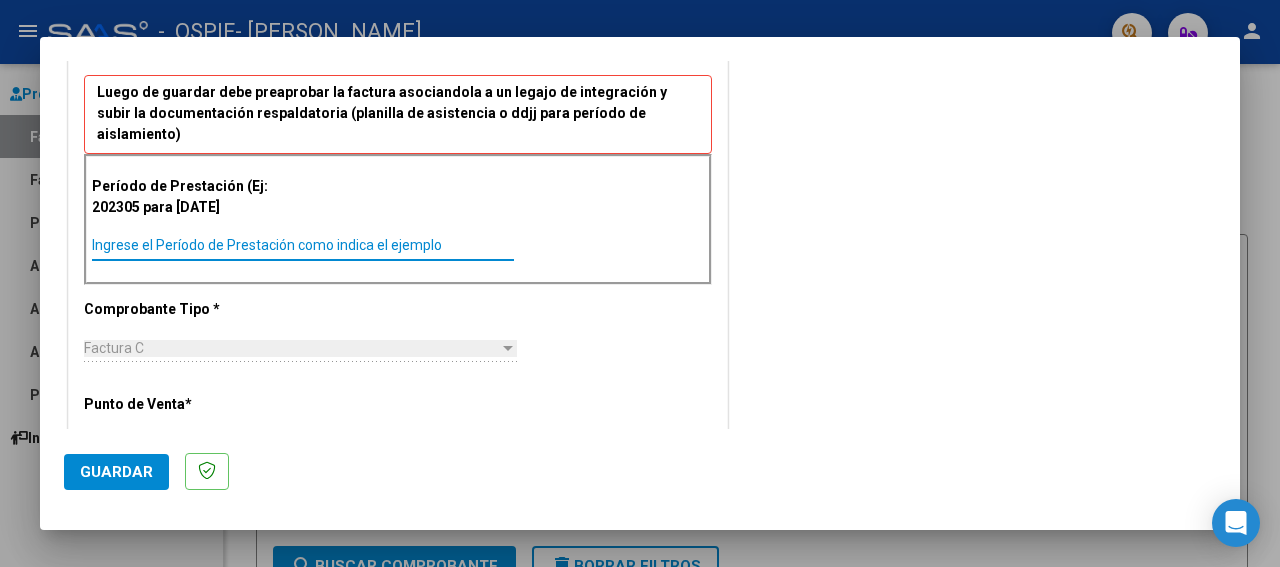 click on "Ingrese el Período de Prestación como indica el ejemplo" at bounding box center [303, 245] 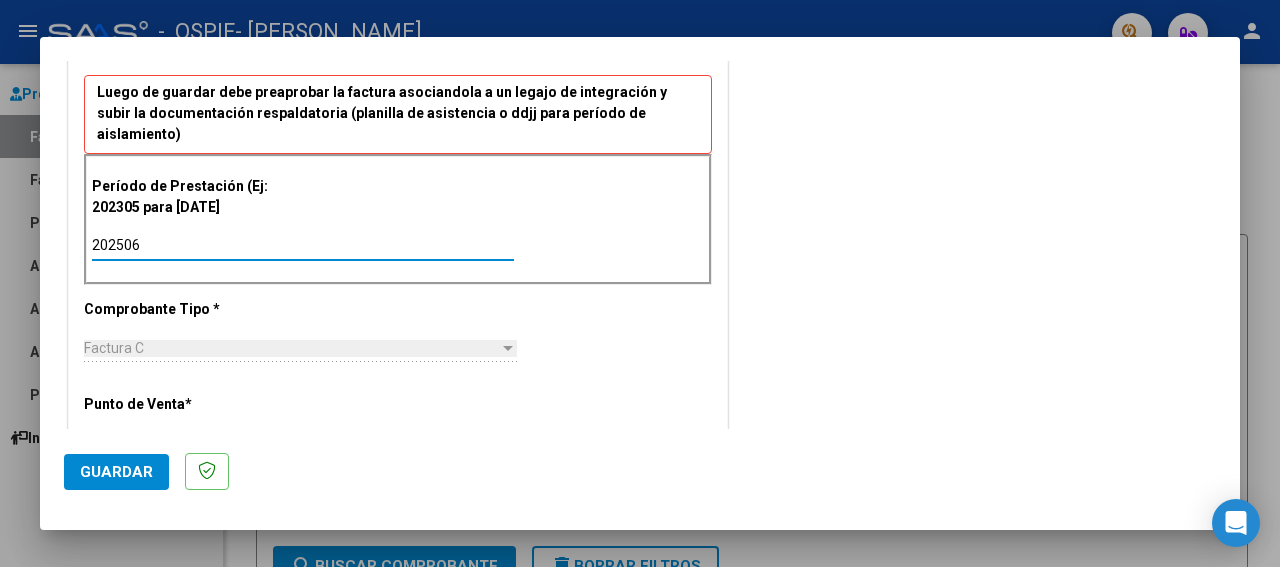 type on "202506" 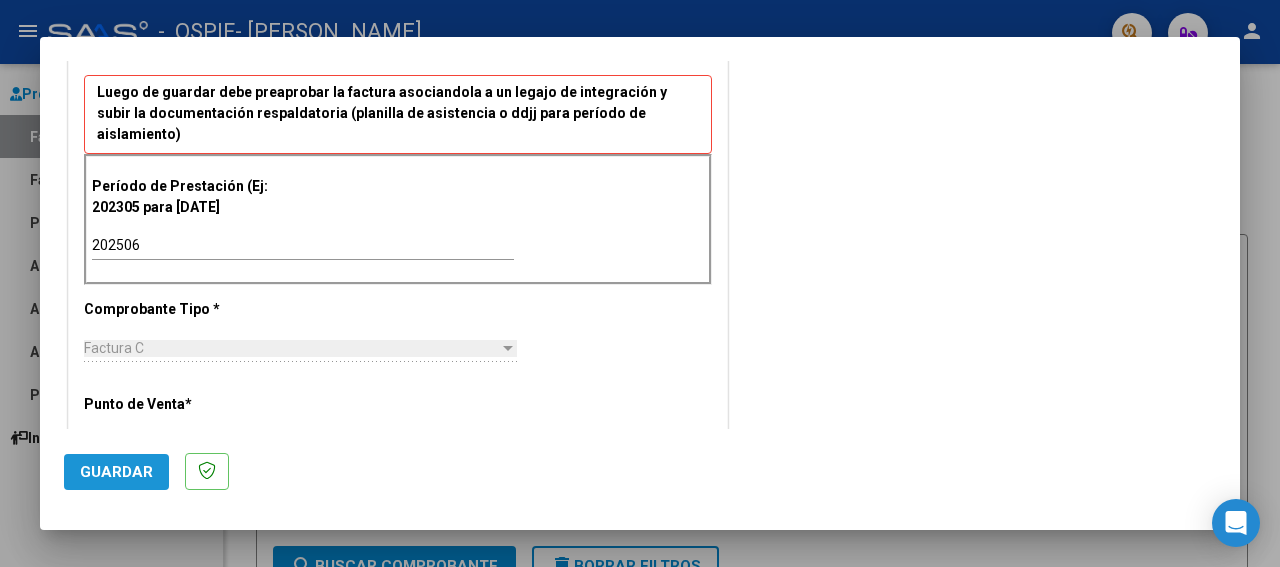 click on "Guardar" 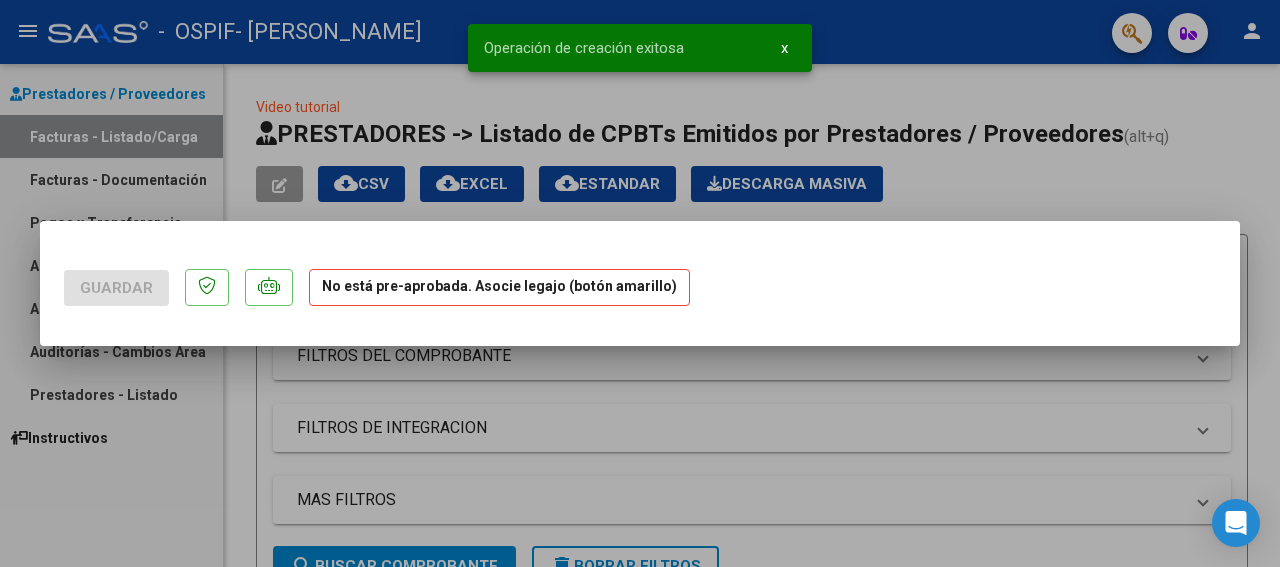 scroll, scrollTop: 0, scrollLeft: 0, axis: both 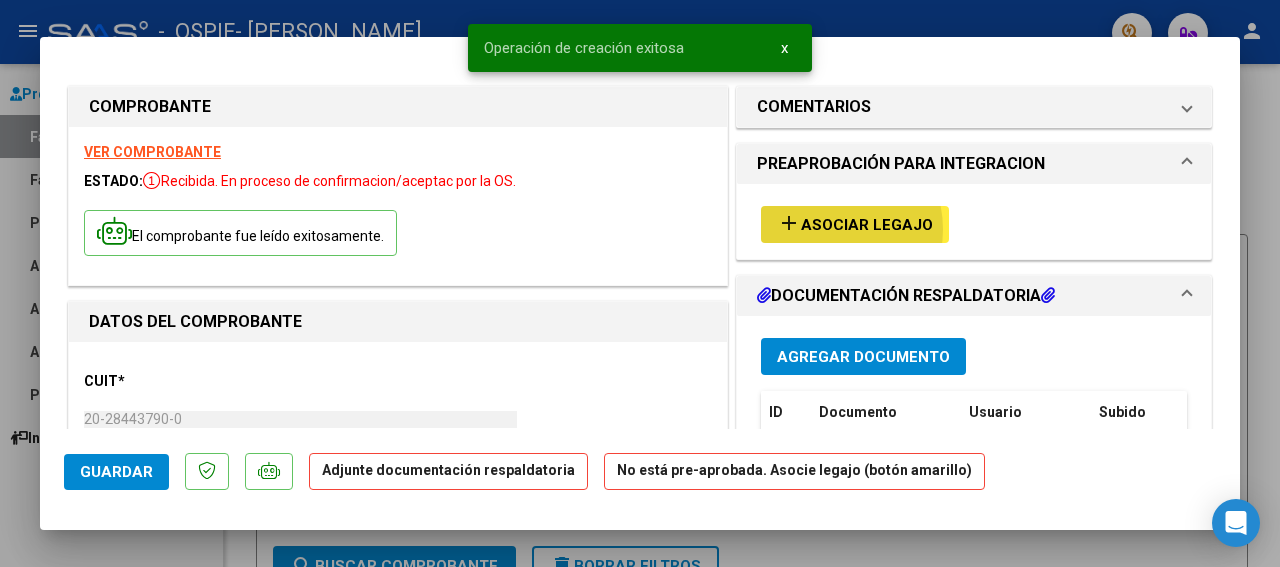 click on "Asociar Legajo" at bounding box center [867, 225] 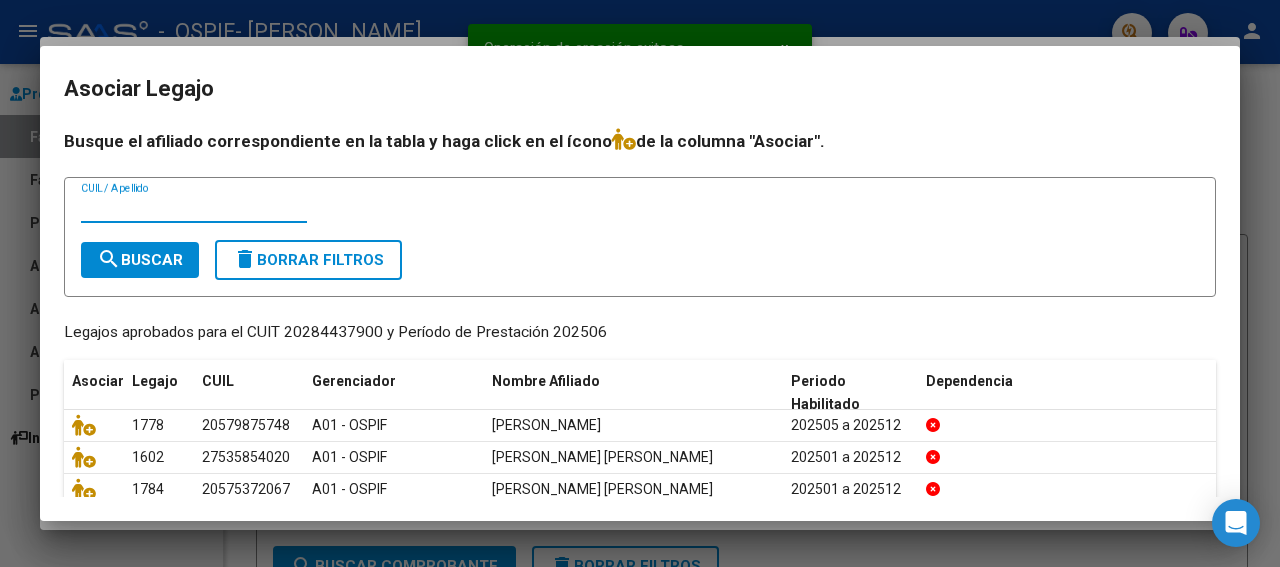 click on "CUIL / Apellido" at bounding box center [194, 208] 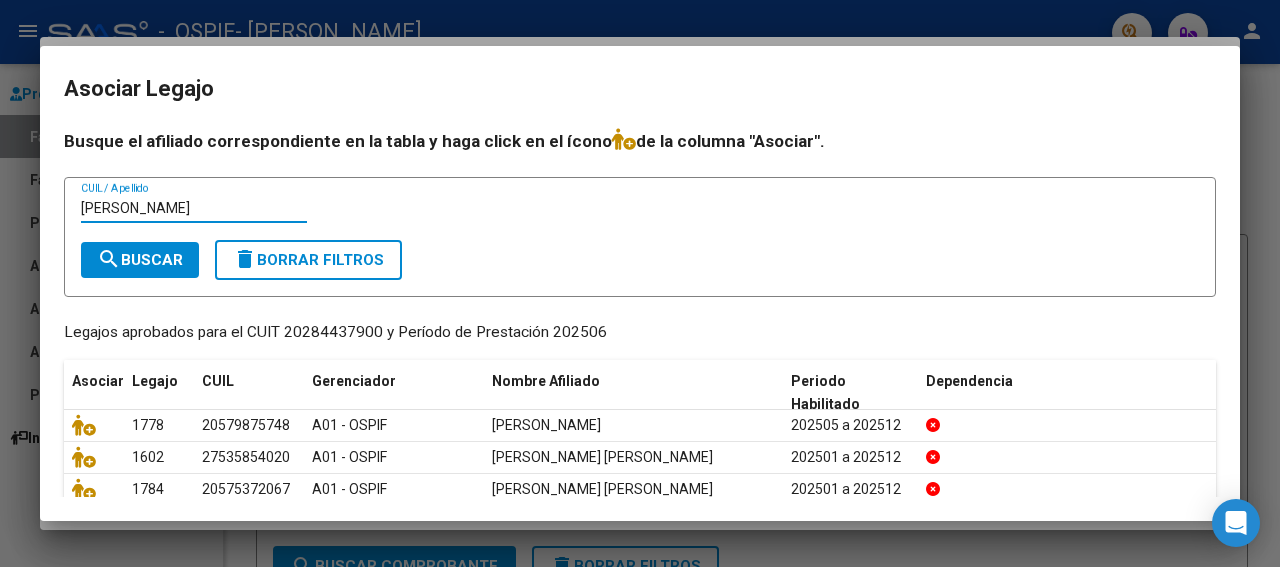 type on "[PERSON_NAME]" 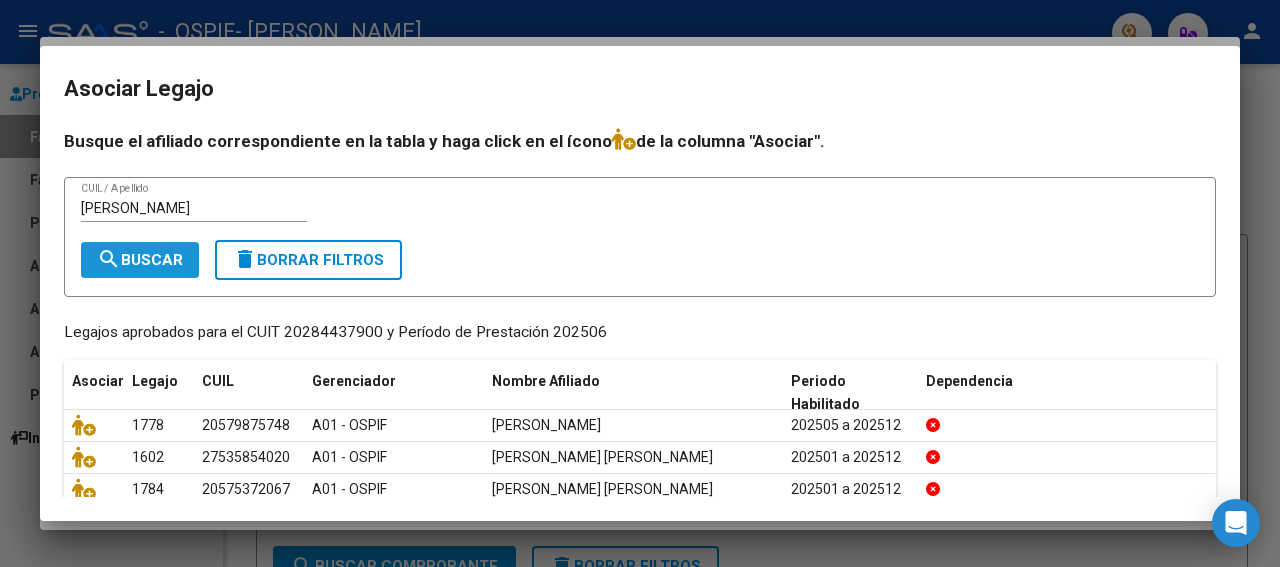 click on "search  Buscar" at bounding box center [140, 260] 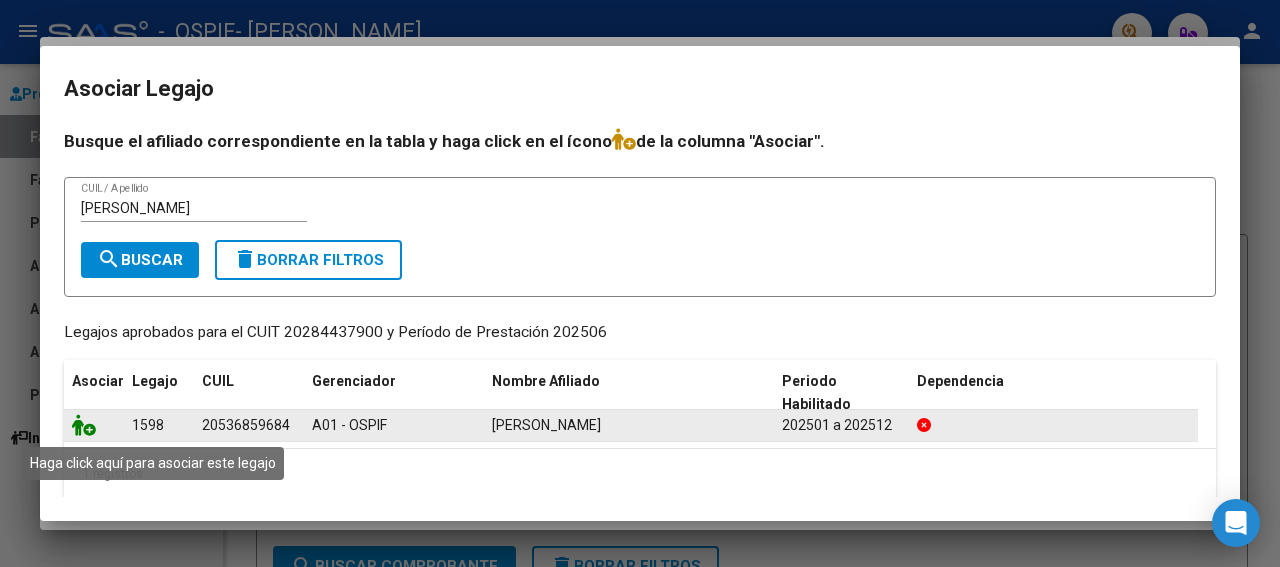 click 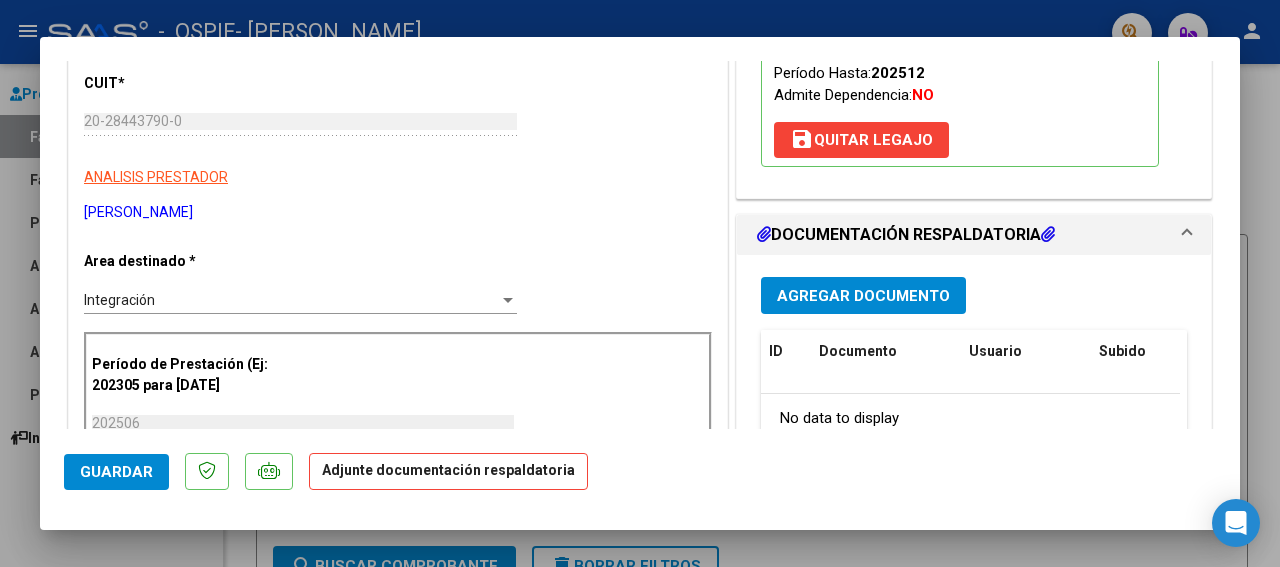 scroll, scrollTop: 300, scrollLeft: 0, axis: vertical 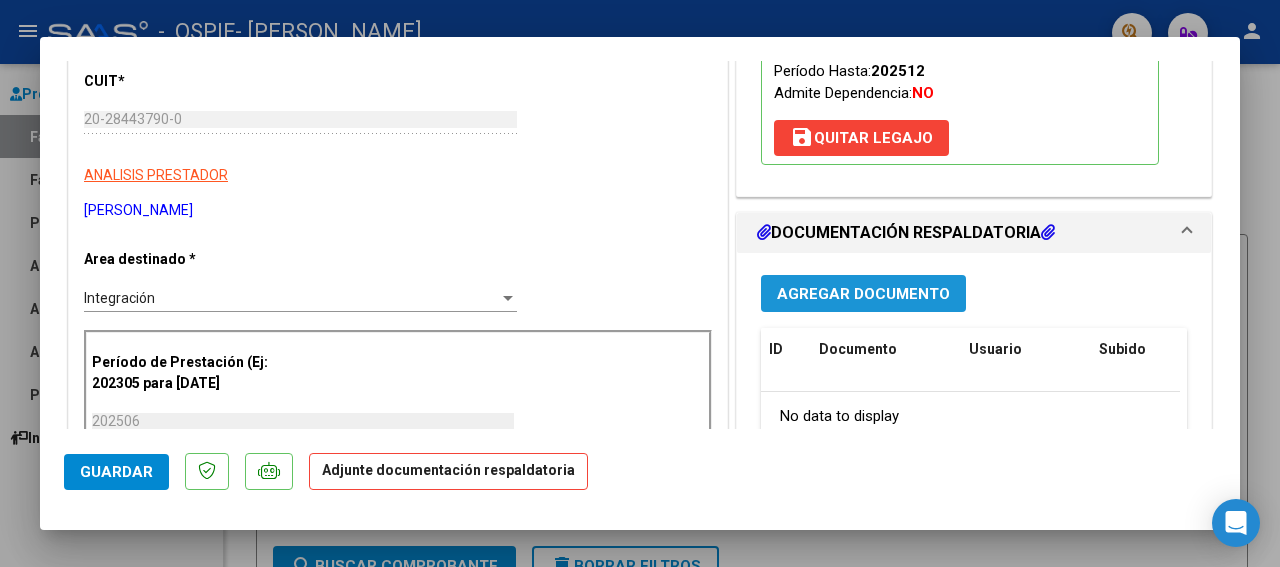 click on "Agregar Documento" at bounding box center (863, 293) 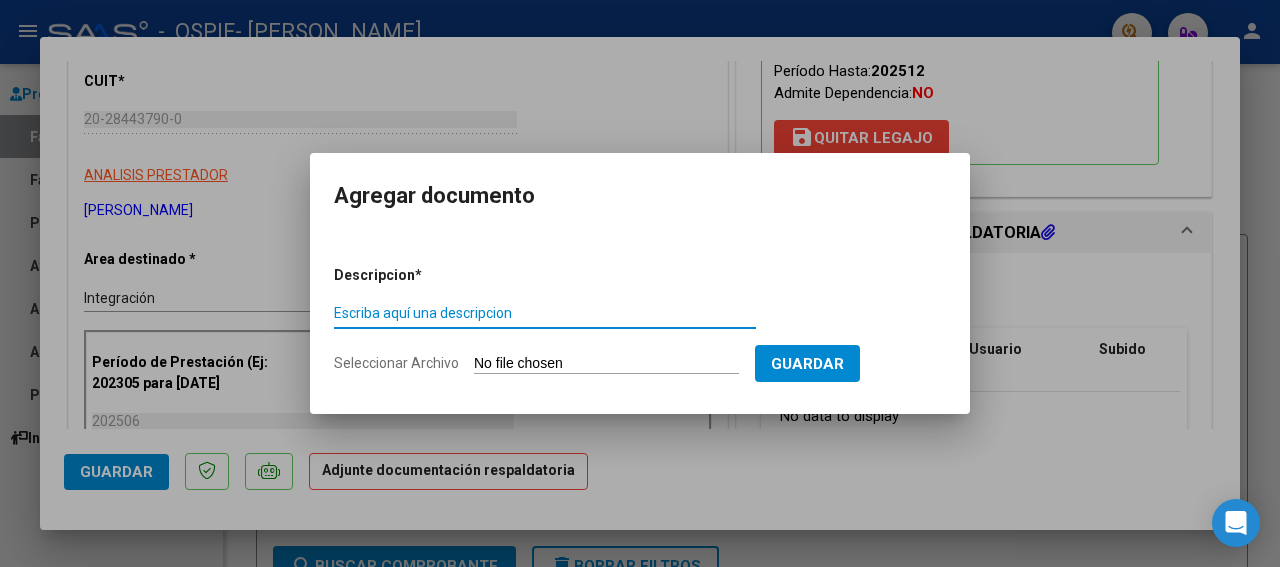 click on "Escriba aquí una descripcion" at bounding box center [545, 313] 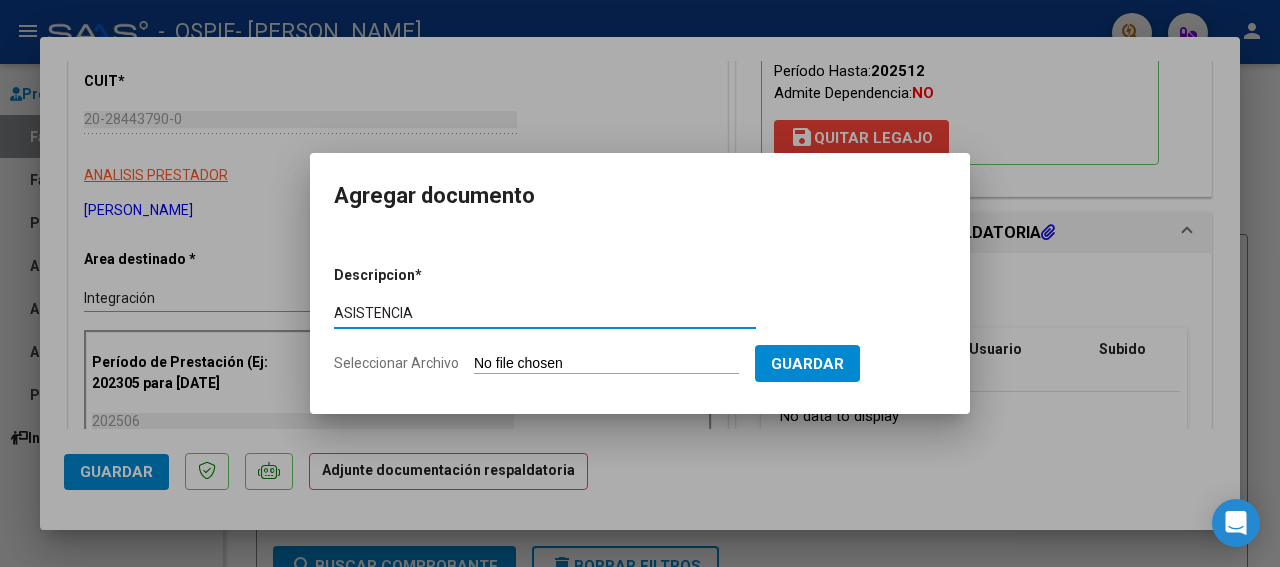 type on "ASISTENCIA" 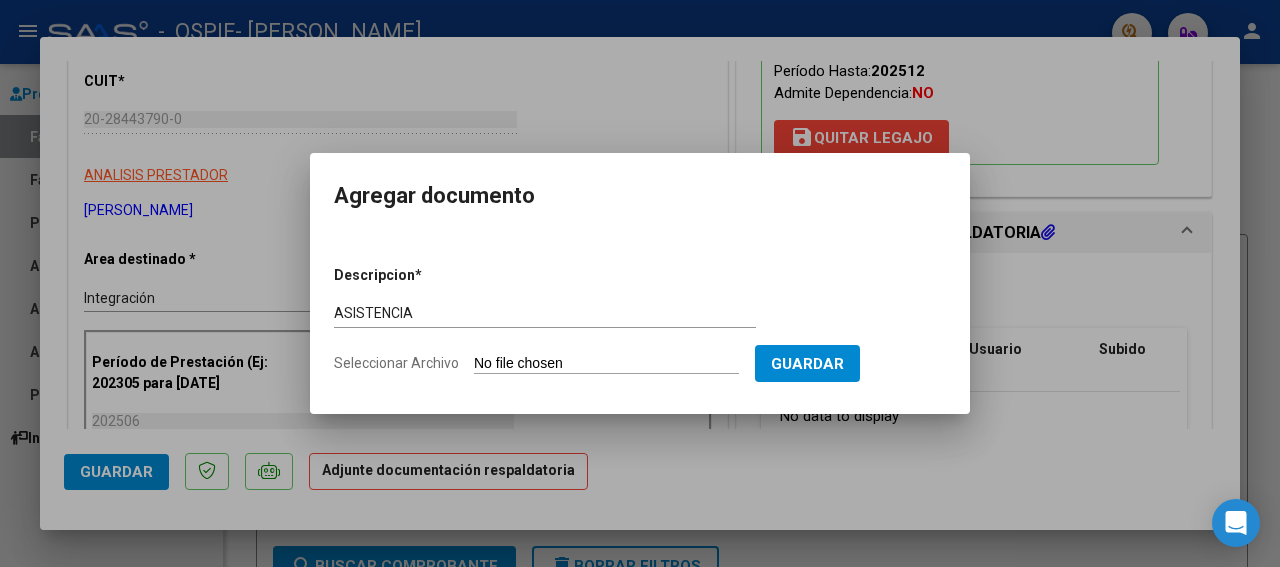 click on "Seleccionar Archivo" at bounding box center [606, 364] 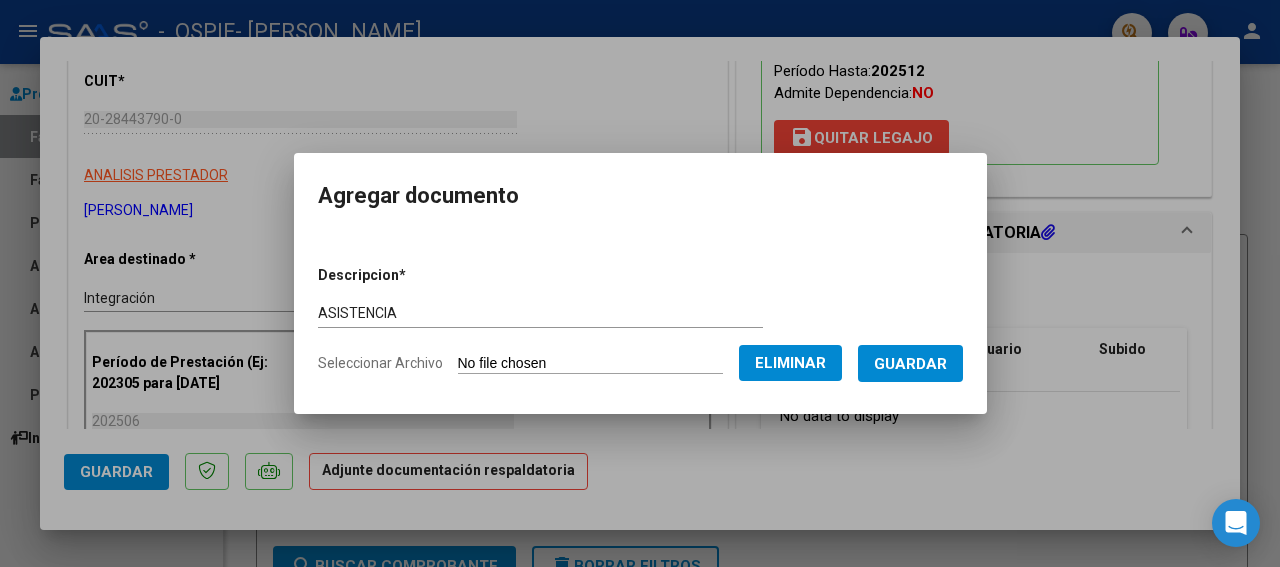 click on "Guardar" at bounding box center (910, 364) 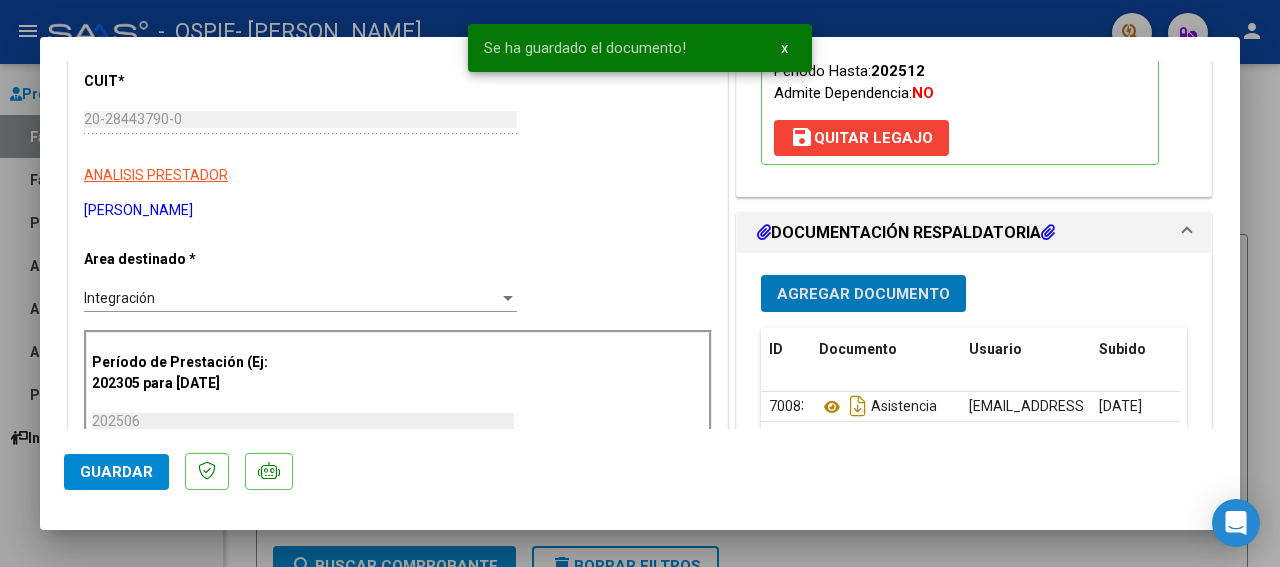 click on "Agregar Documento" at bounding box center [863, 294] 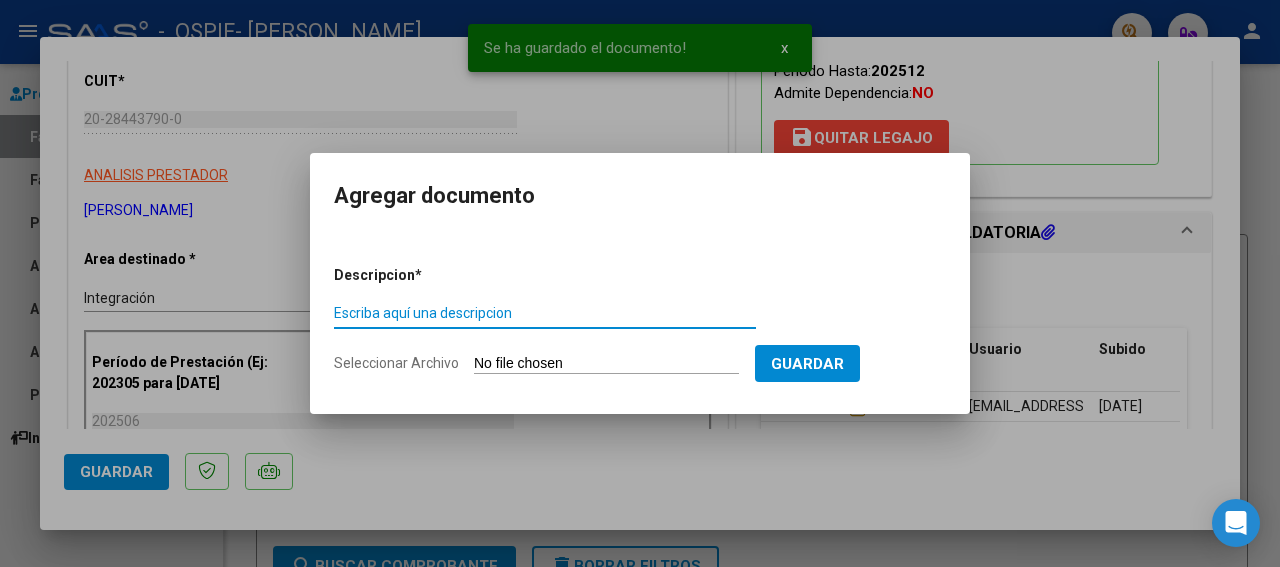 click on "Escriba aquí una descripcion" at bounding box center (545, 313) 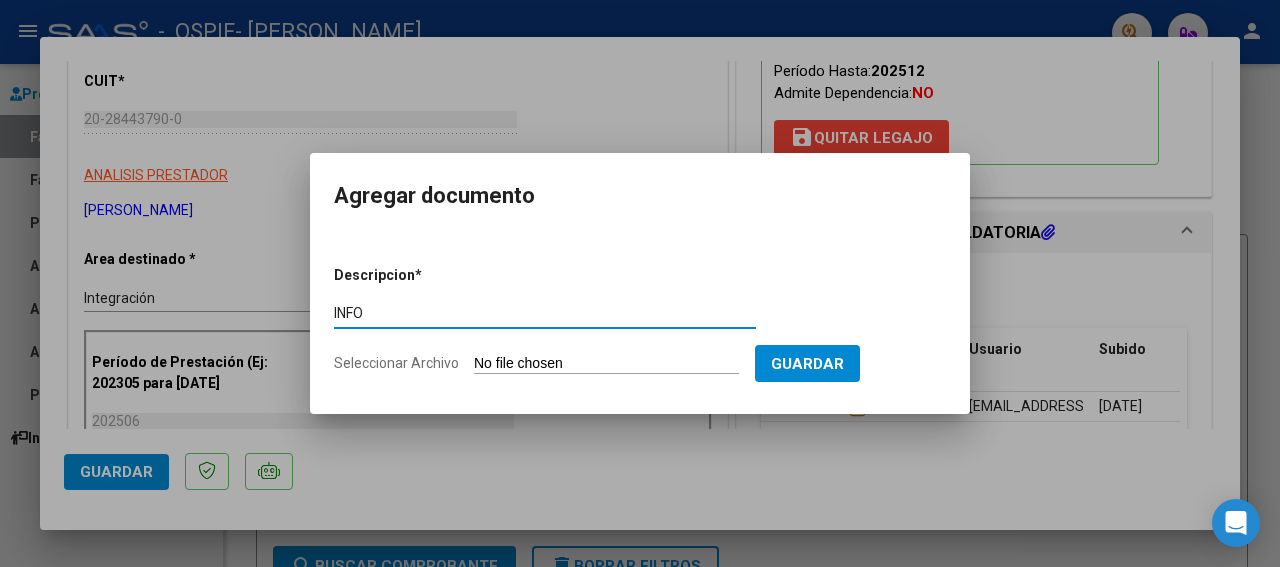 type on "INFO" 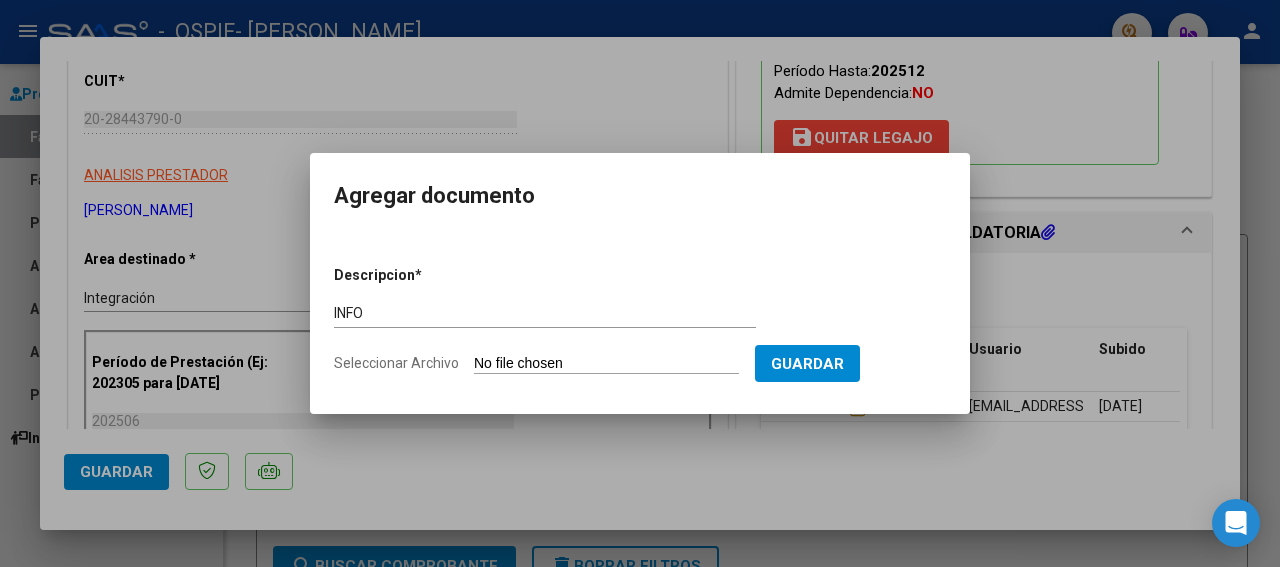 type on "C:\fakepath\INFO SEMESTRAL [PERSON_NAME]  25.docx" 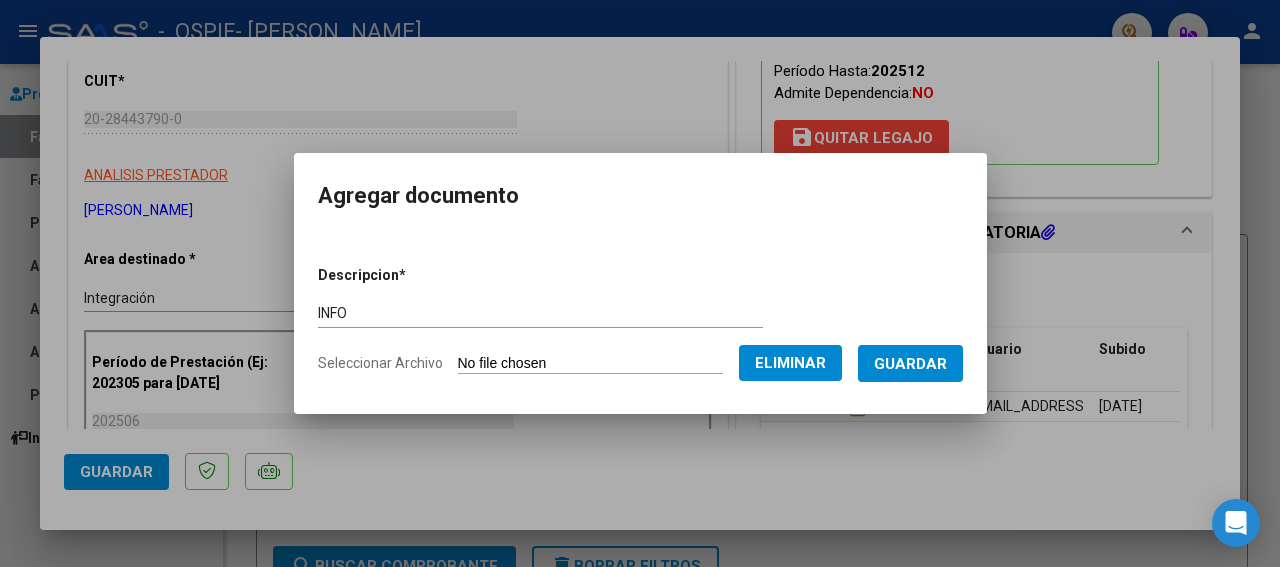 click on "Guardar" at bounding box center (910, 364) 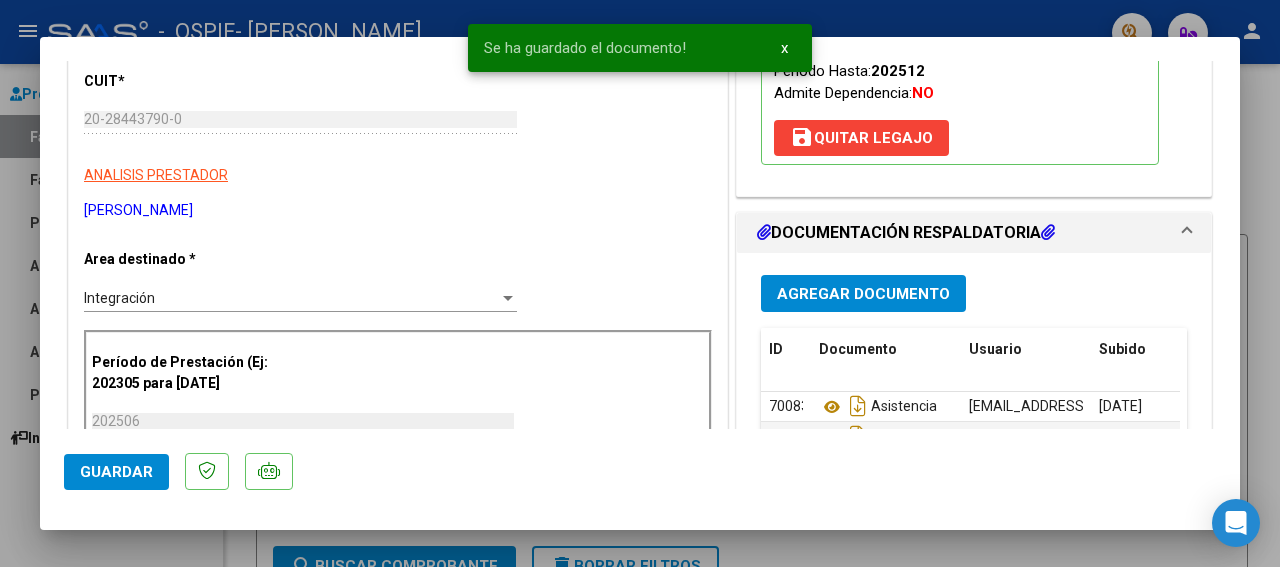 scroll, scrollTop: 350, scrollLeft: 0, axis: vertical 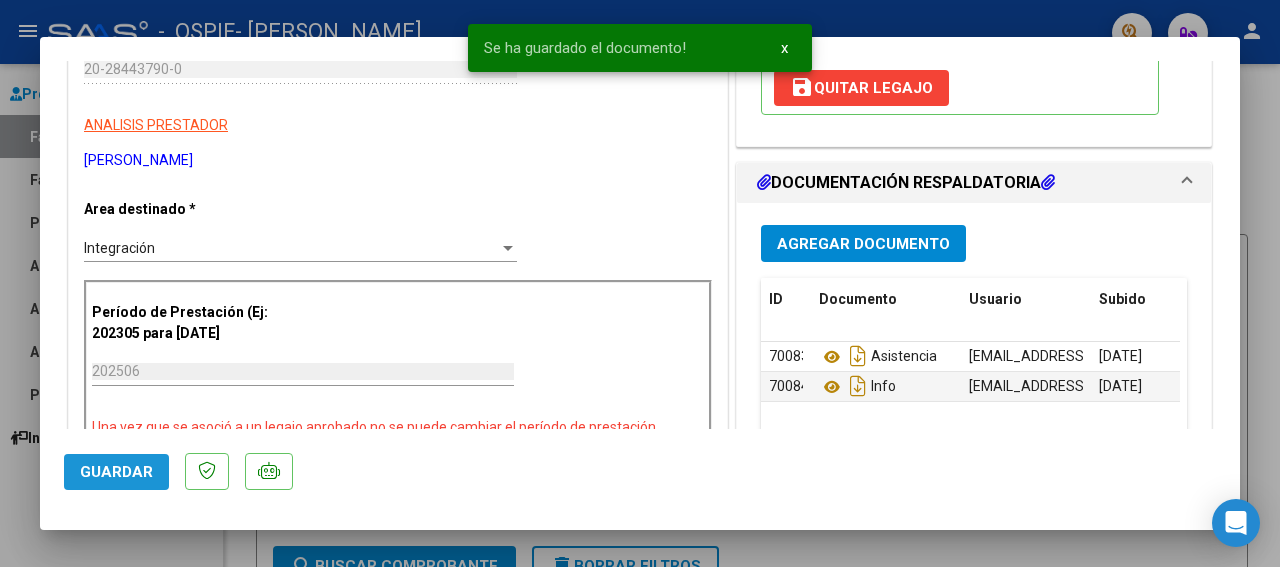 click on "Guardar" 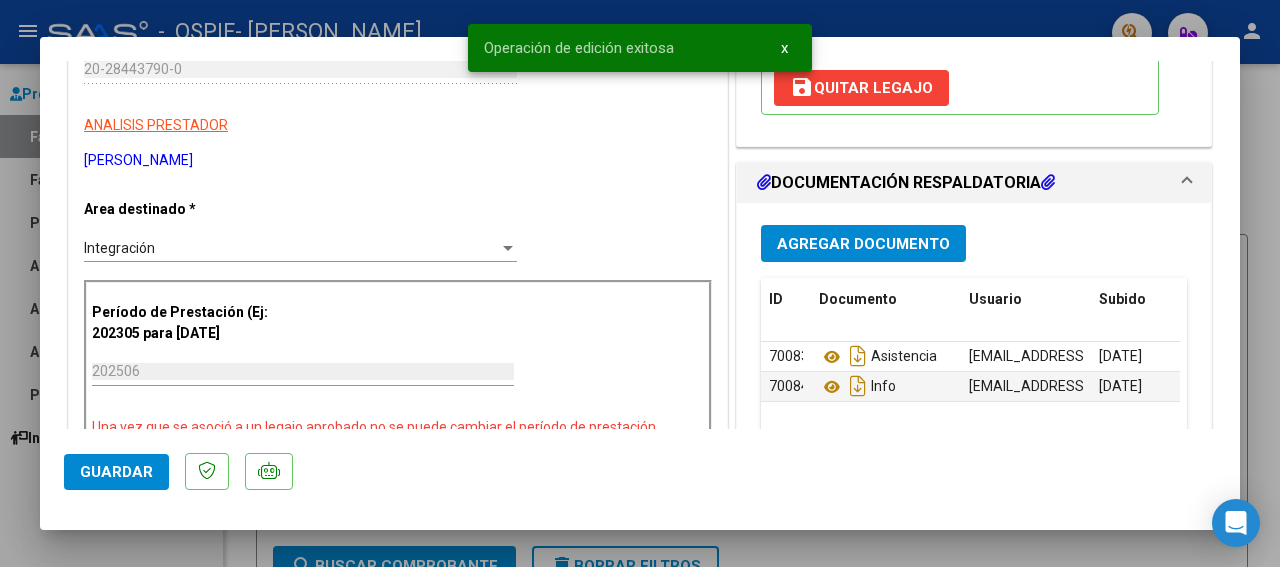click at bounding box center (640, 283) 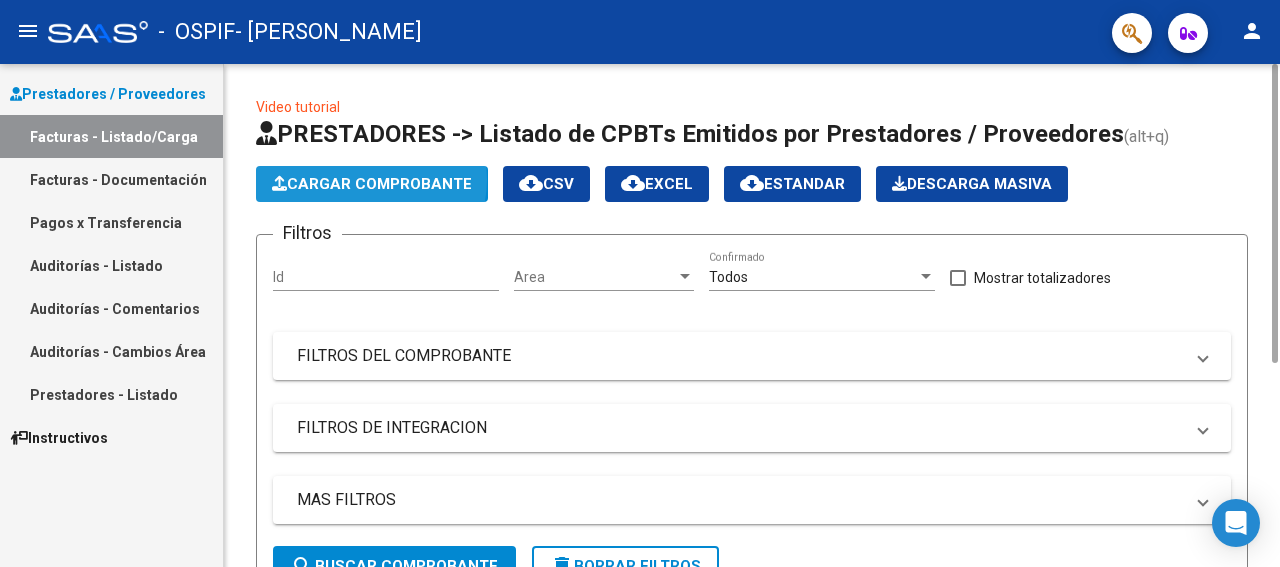 click on "Cargar Comprobante" 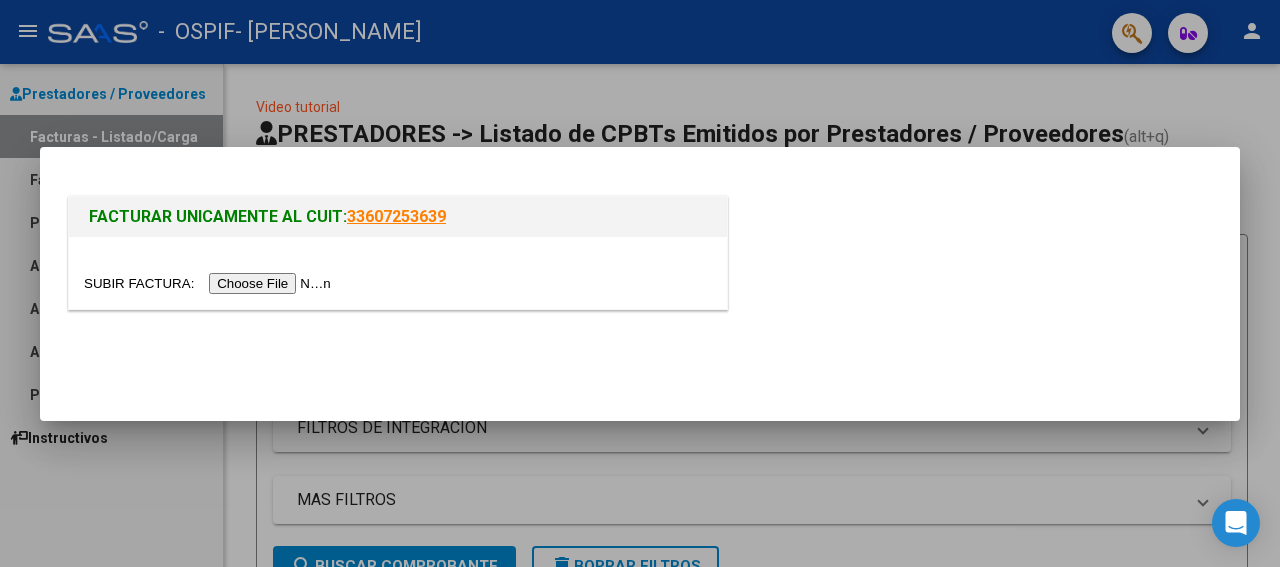 click at bounding box center [210, 283] 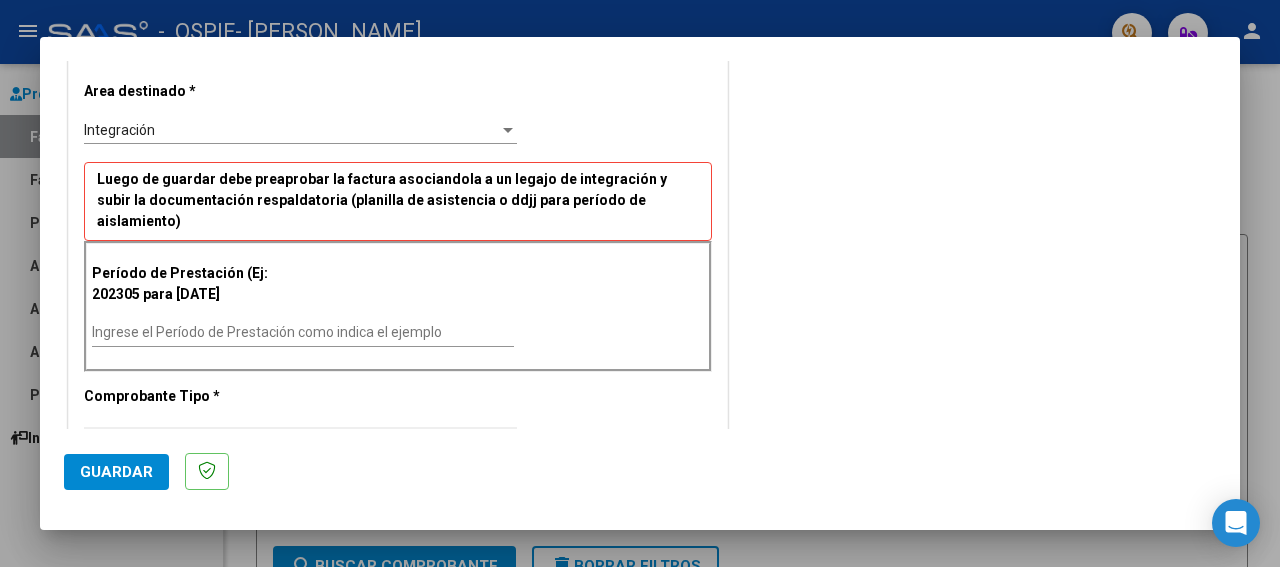 scroll, scrollTop: 400, scrollLeft: 0, axis: vertical 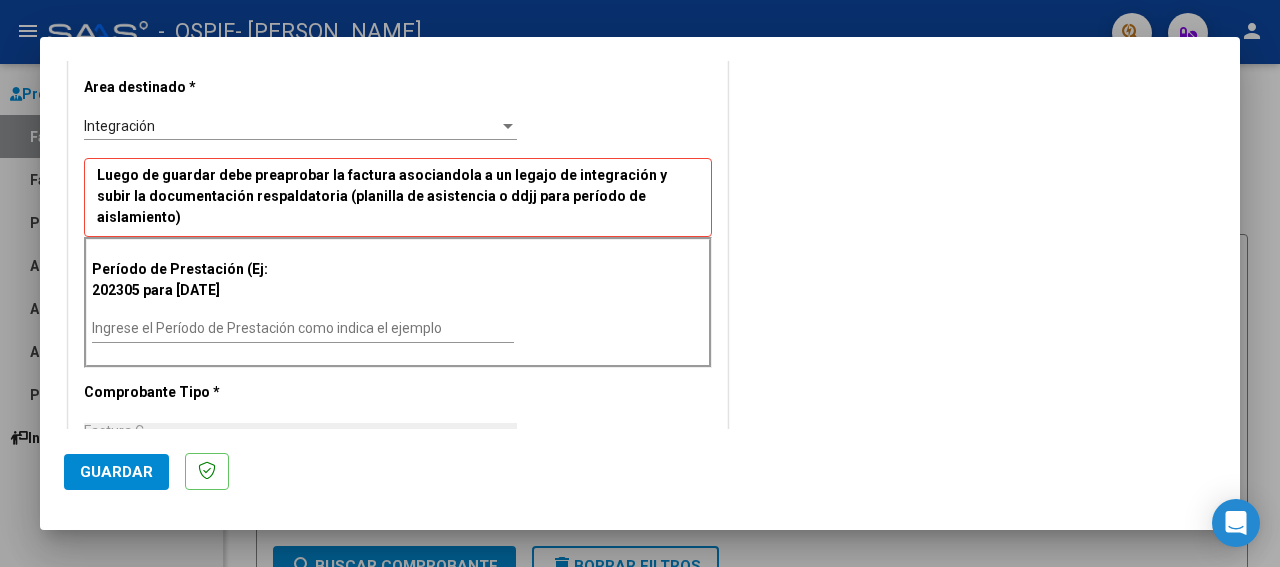 click on "Período de Prestación (Ej: 202305 para [DATE]    Ingrese el Período de Prestación como indica el ejemplo" at bounding box center (398, 302) 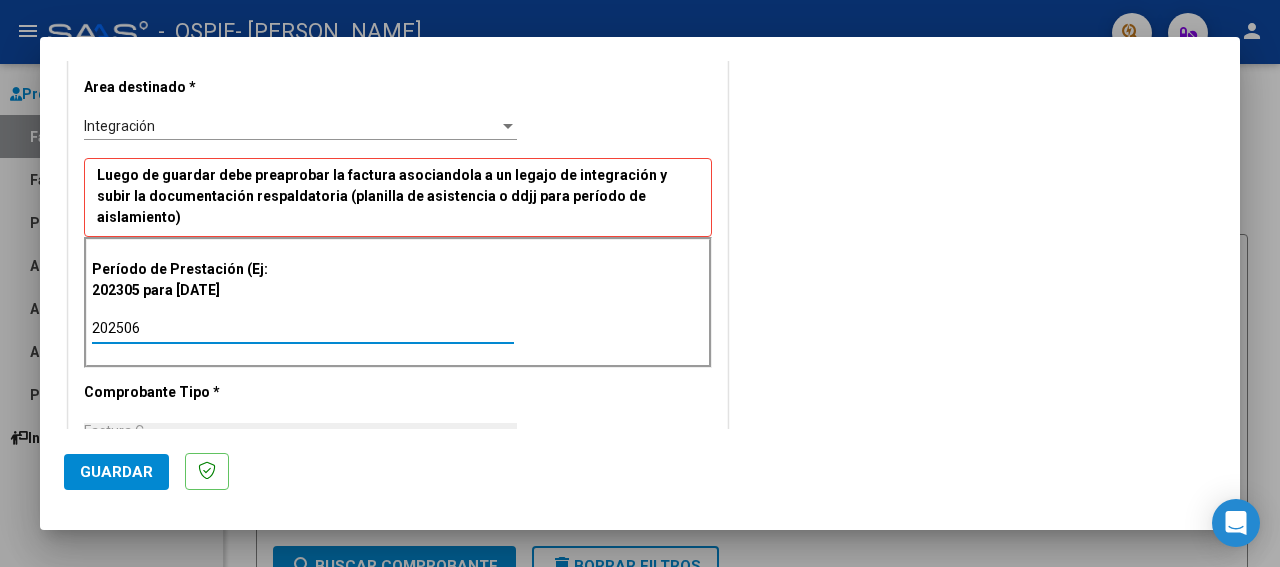 type on "202506" 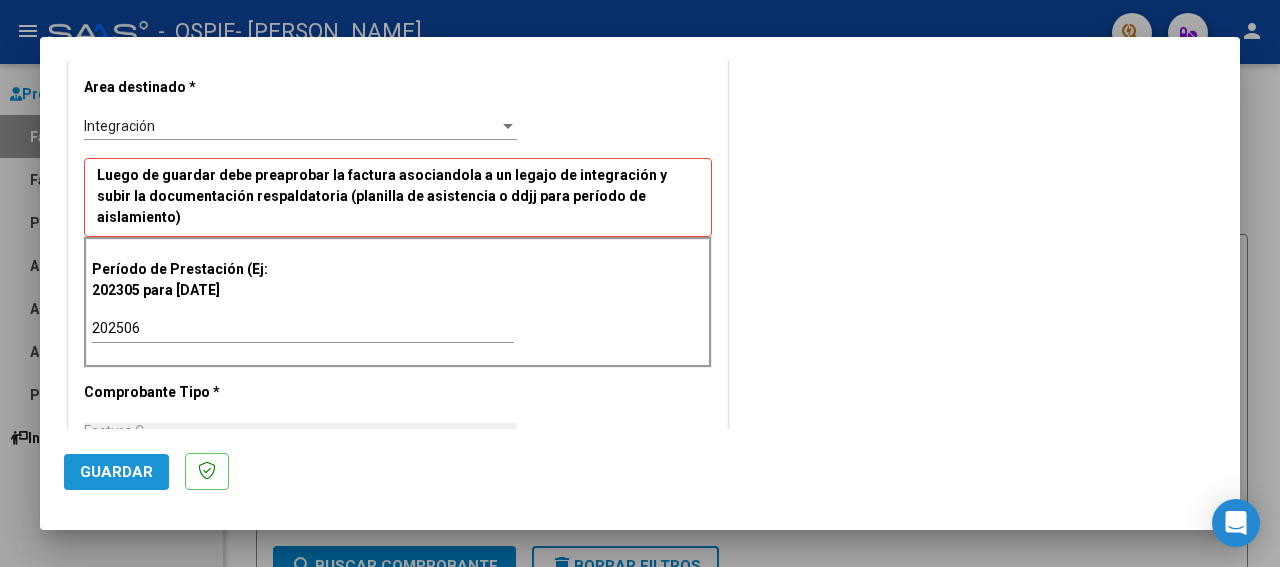 click on "Guardar" 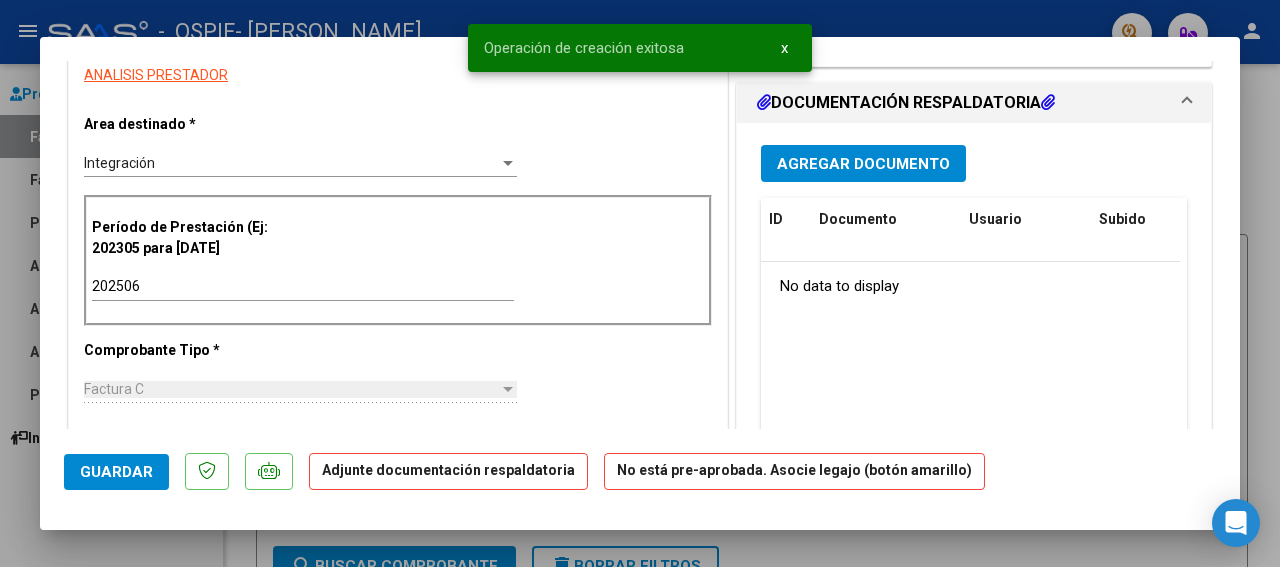 scroll, scrollTop: 0, scrollLeft: 0, axis: both 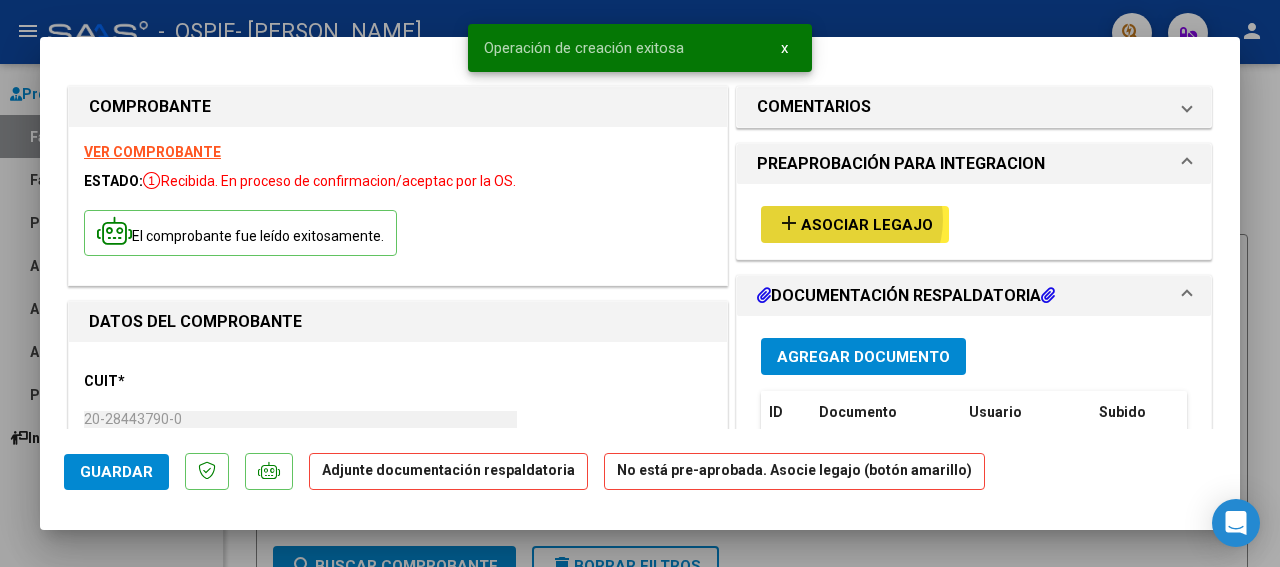 click on "Asociar Legajo" at bounding box center [867, 225] 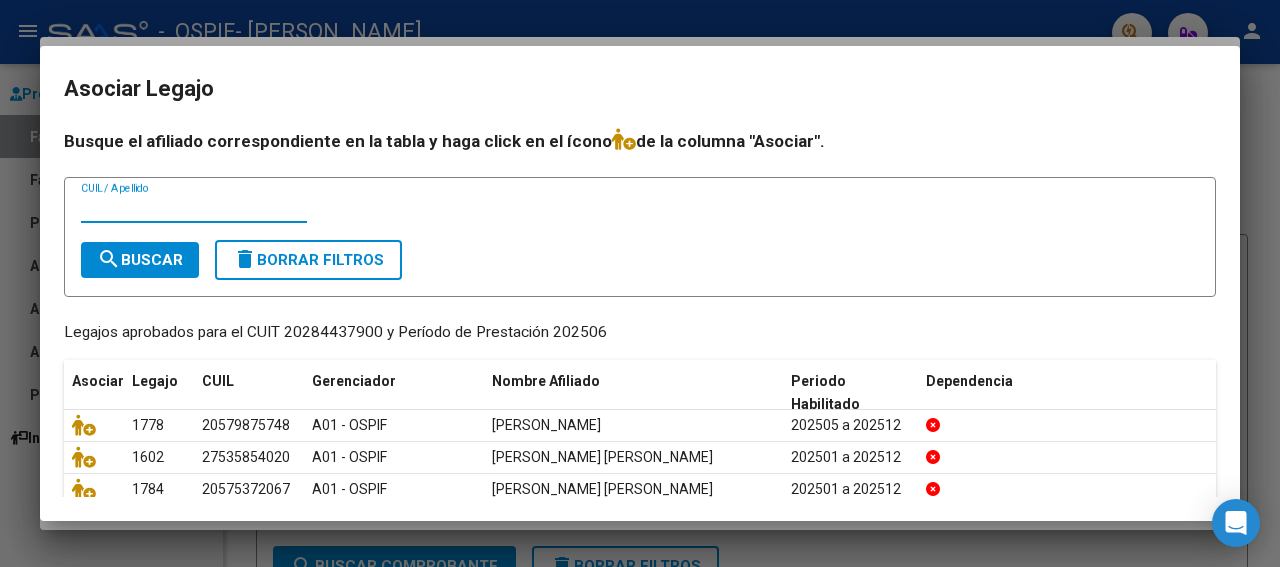 click on "CUIL / Apellido" at bounding box center (194, 208) 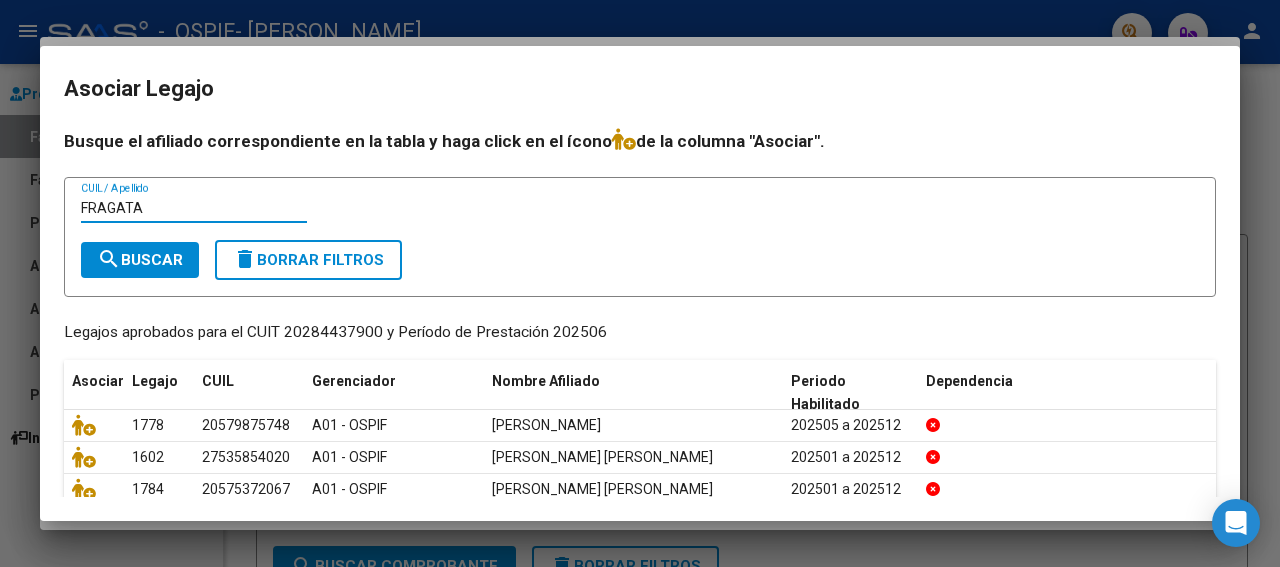 type on "FRAGATA" 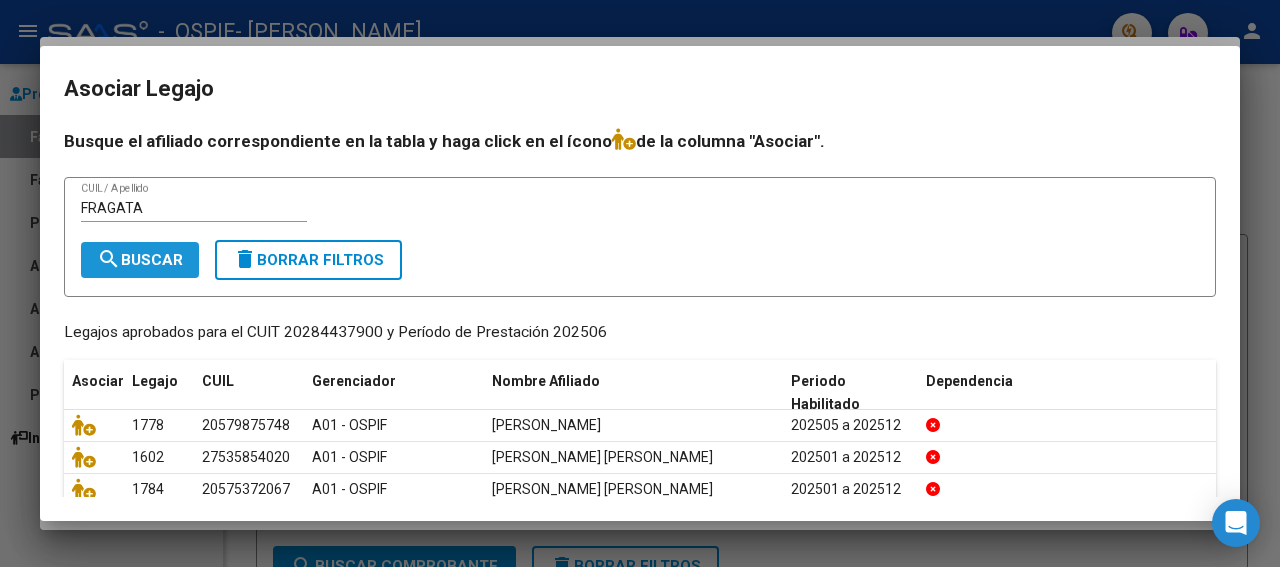 click on "search  Buscar" at bounding box center (140, 260) 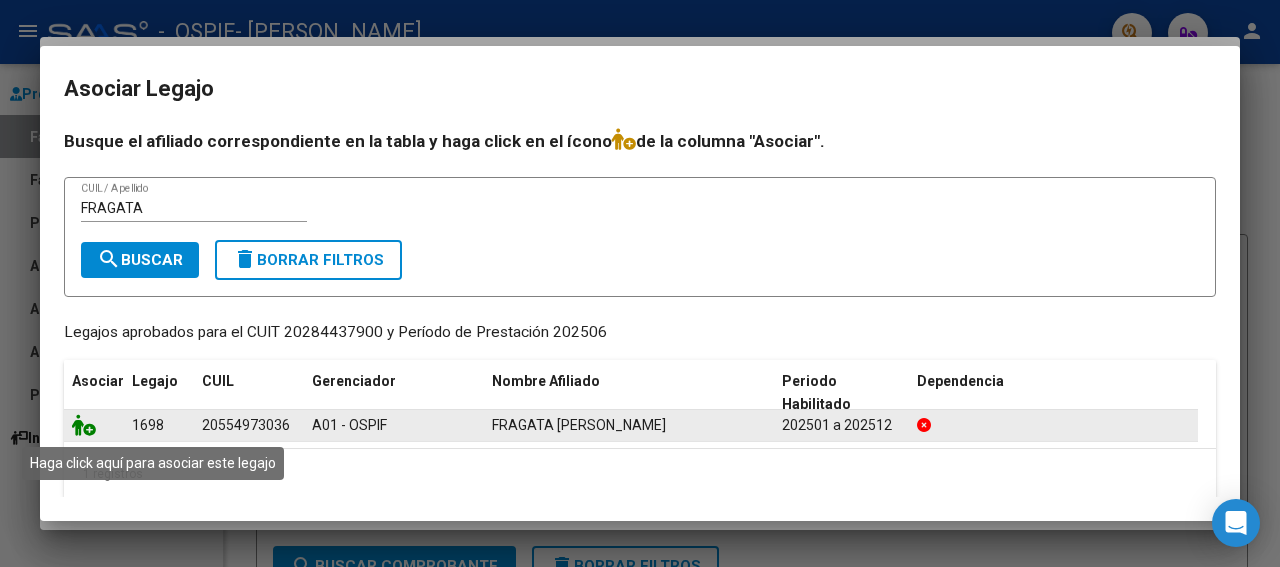 click 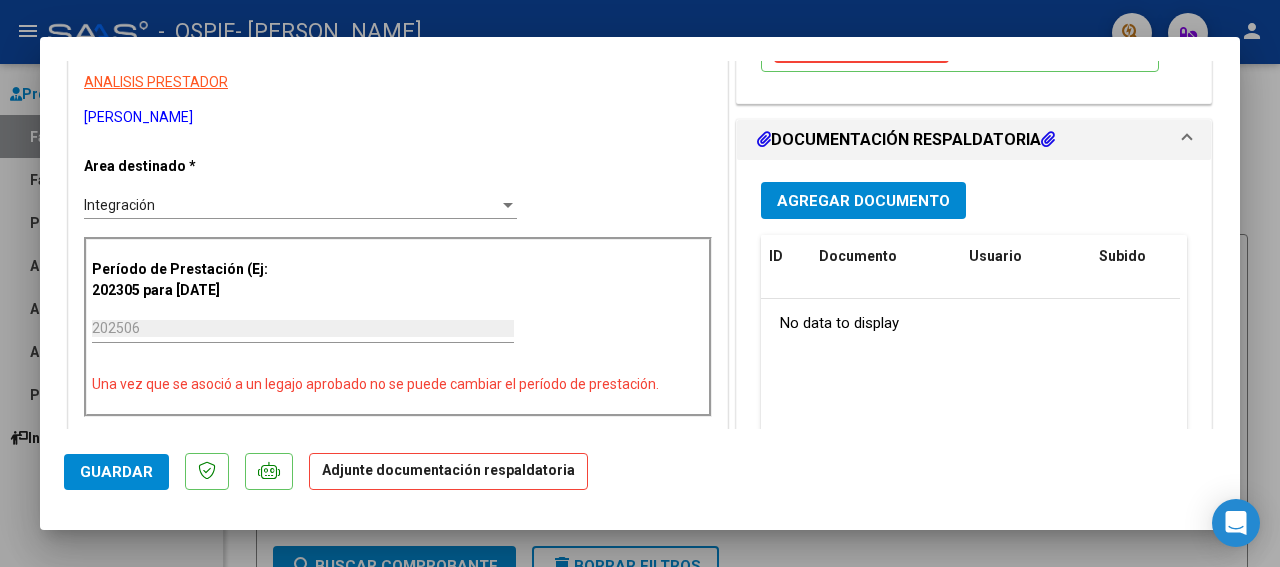 drag, startPoint x: 1225, startPoint y: 421, endPoint x: 904, endPoint y: 277, distance: 351.81955 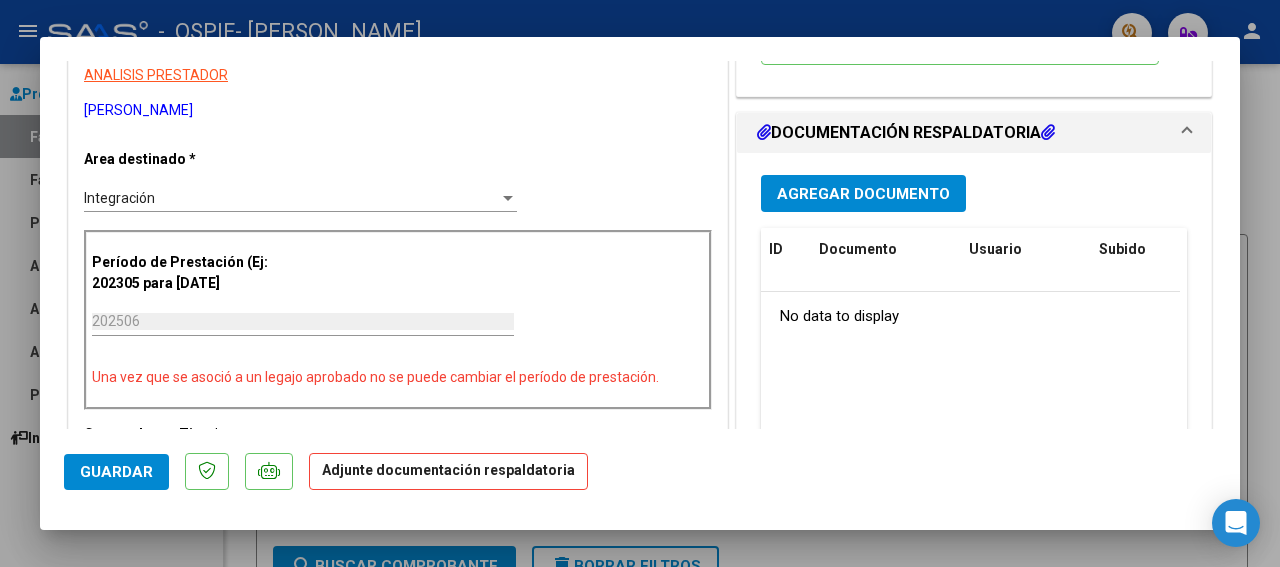 click on "Agregar Documento" at bounding box center [863, 194] 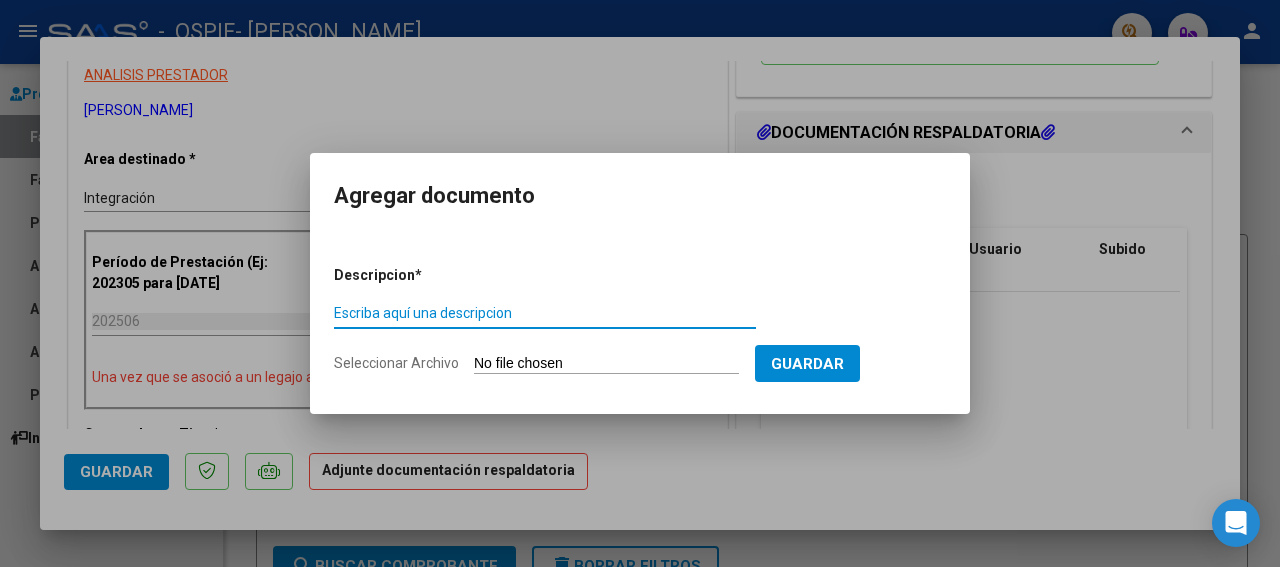 click on "Escriba aquí una descripcion" at bounding box center [545, 313] 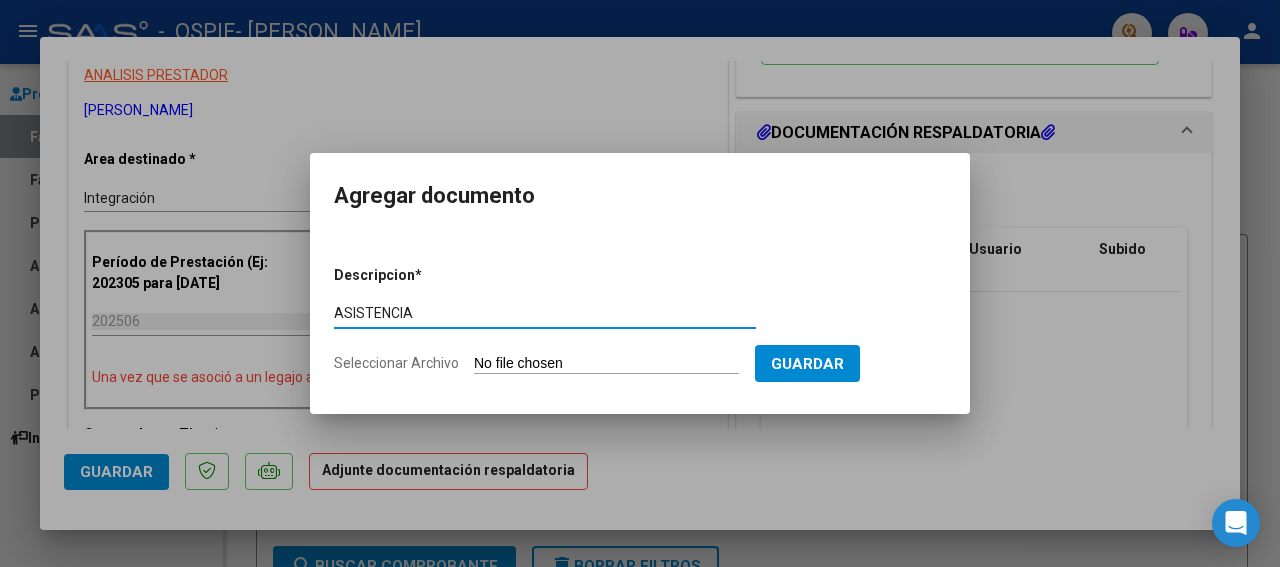 type on "ASISTENCIA" 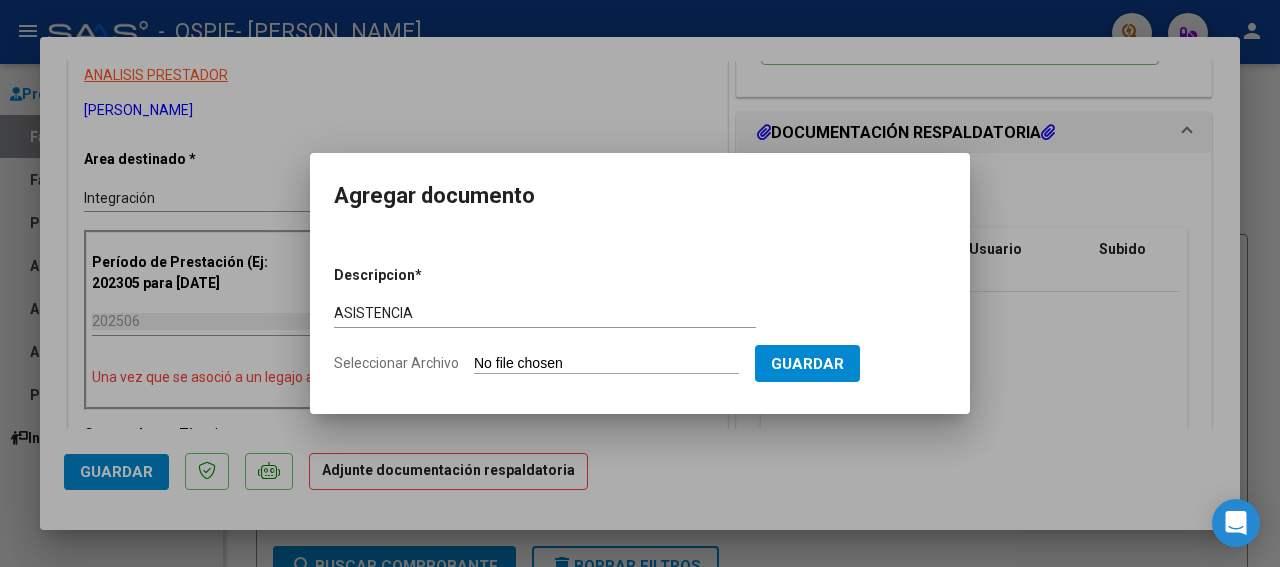 click on "Seleccionar Archivo" at bounding box center (606, 364) 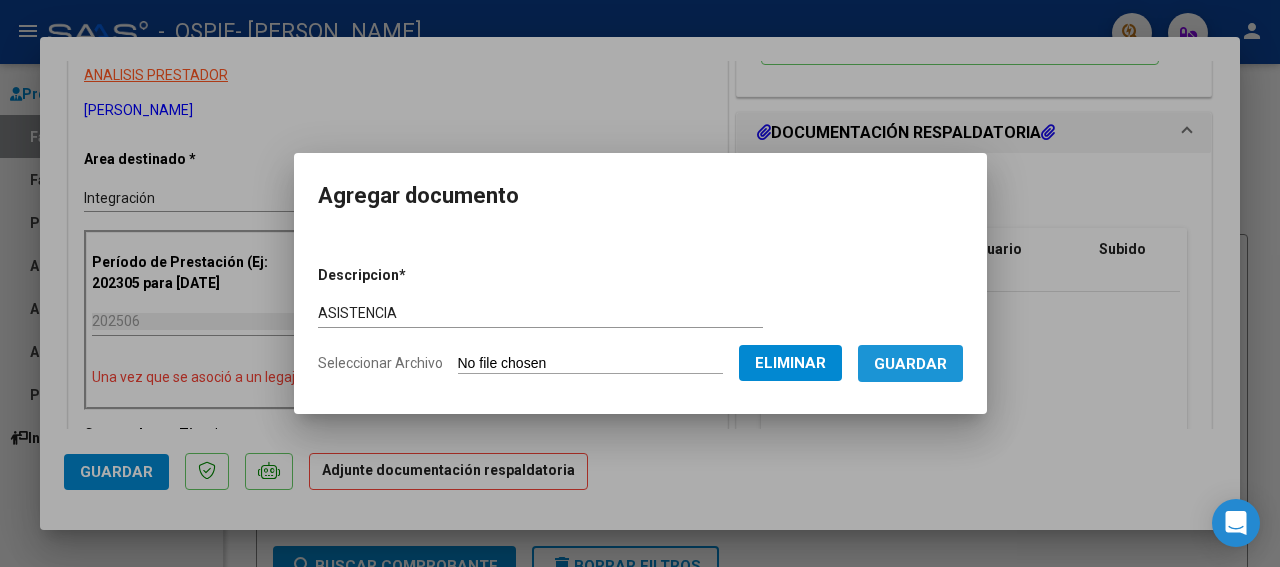 click on "Guardar" at bounding box center (910, 364) 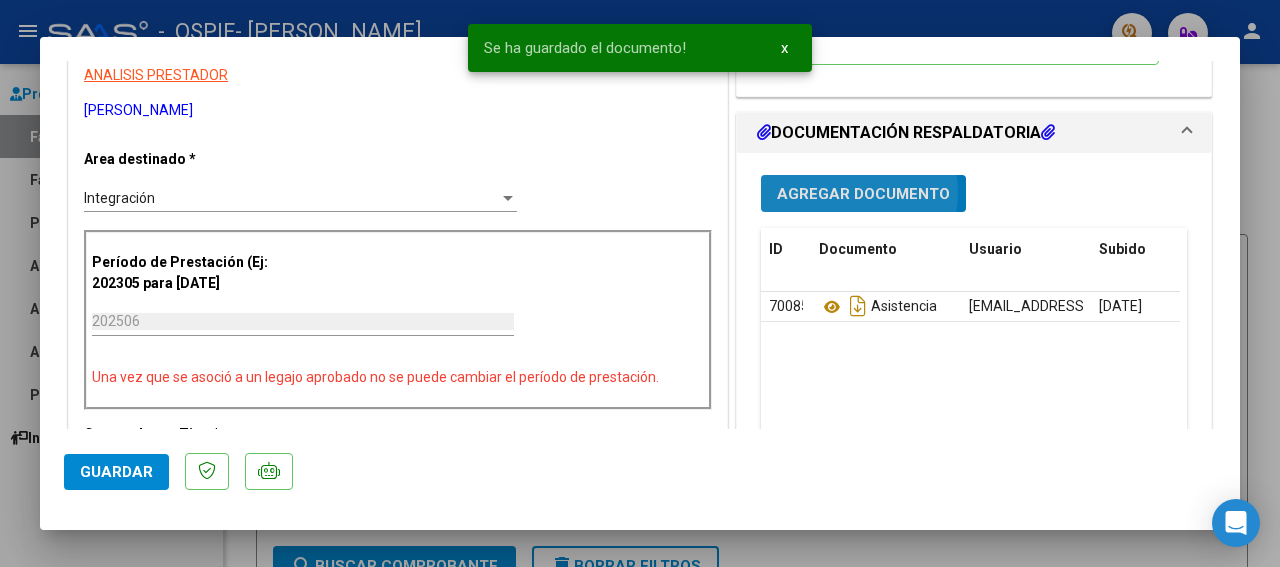 click on "Agregar Documento" at bounding box center (863, 194) 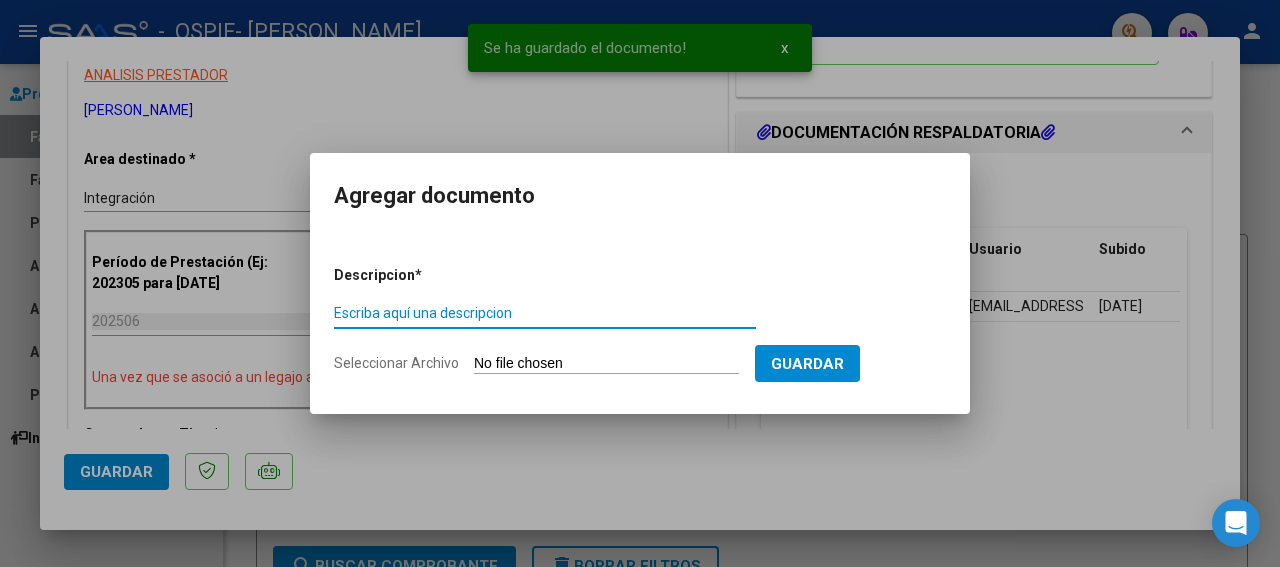 click on "Escriba aquí una descripcion" at bounding box center (545, 313) 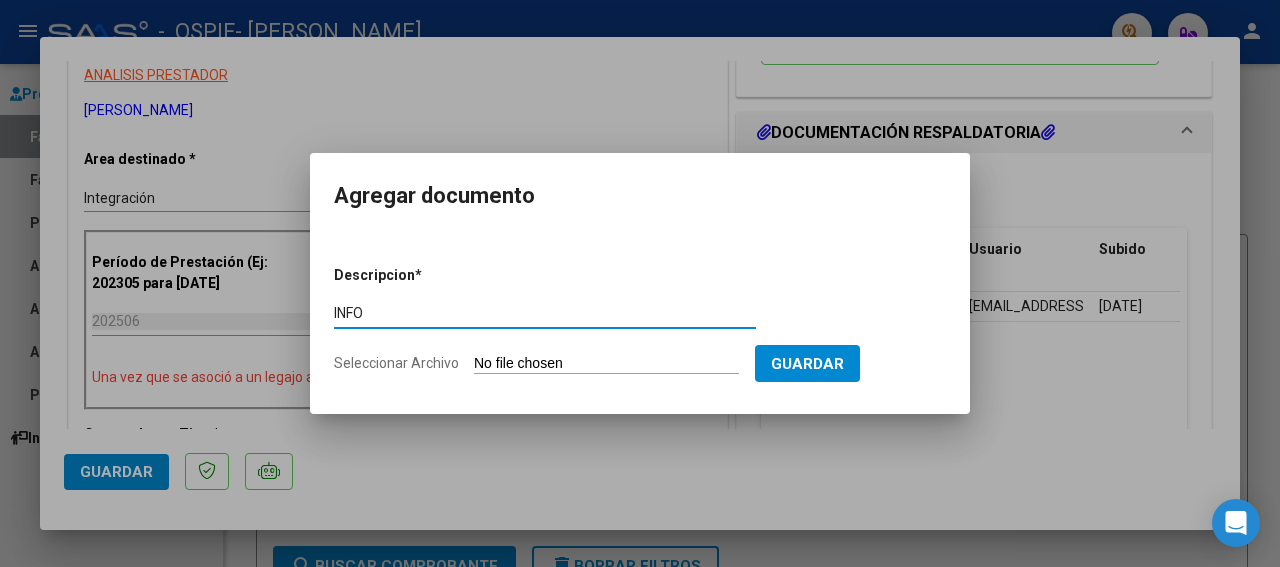 type on "INFO" 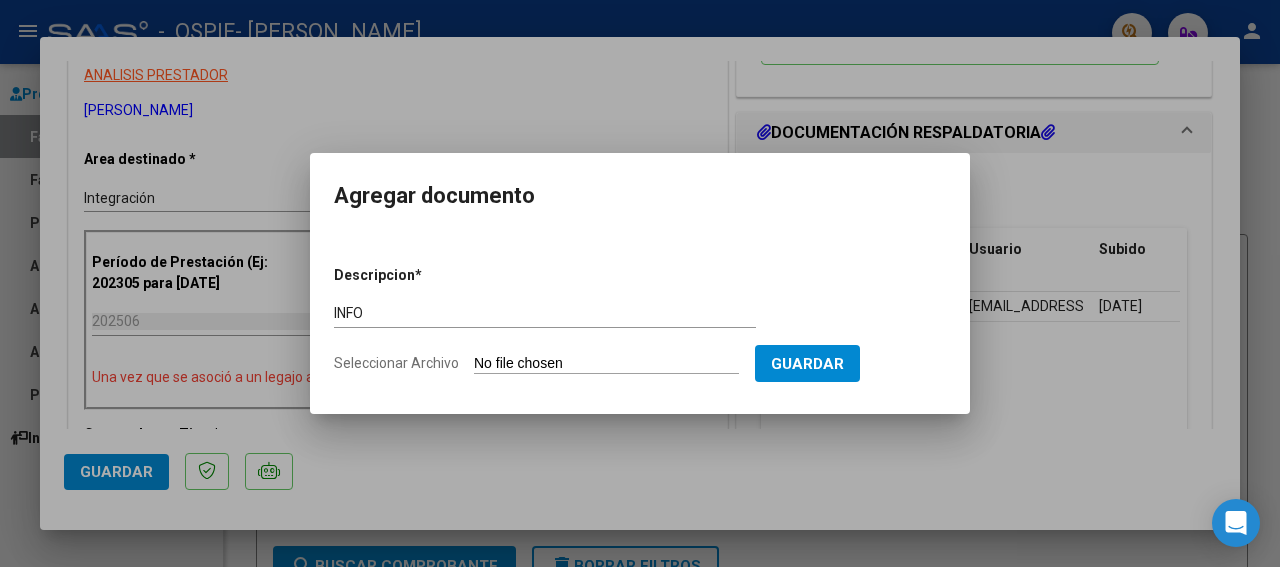 click on "Seleccionar Archivo" at bounding box center (606, 364) 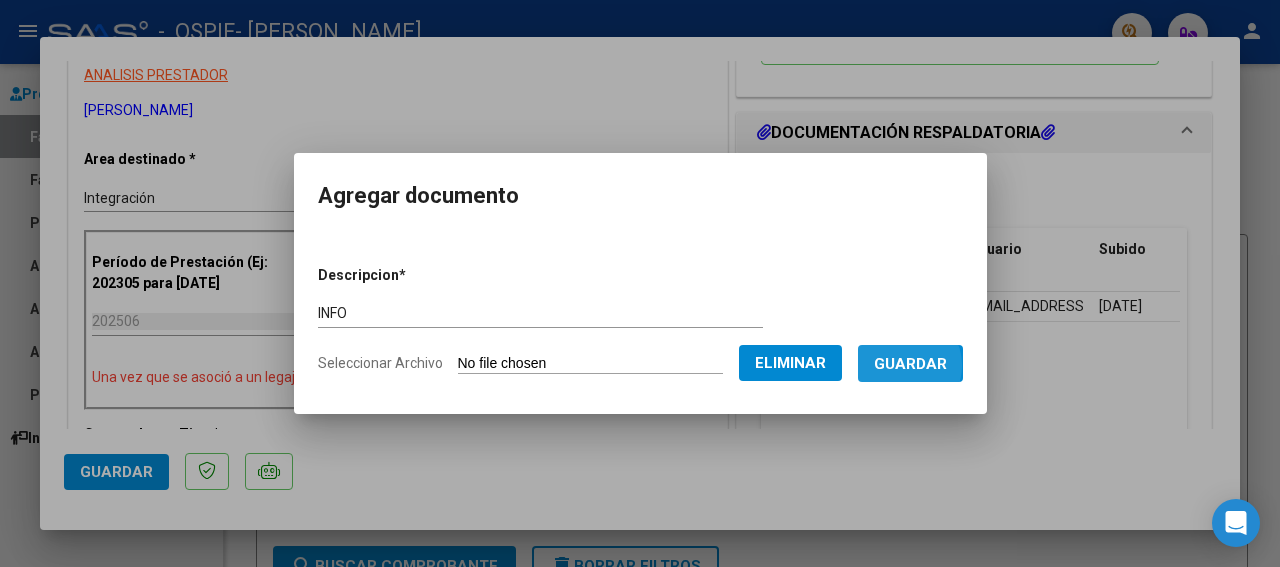 click on "Guardar" at bounding box center (910, 364) 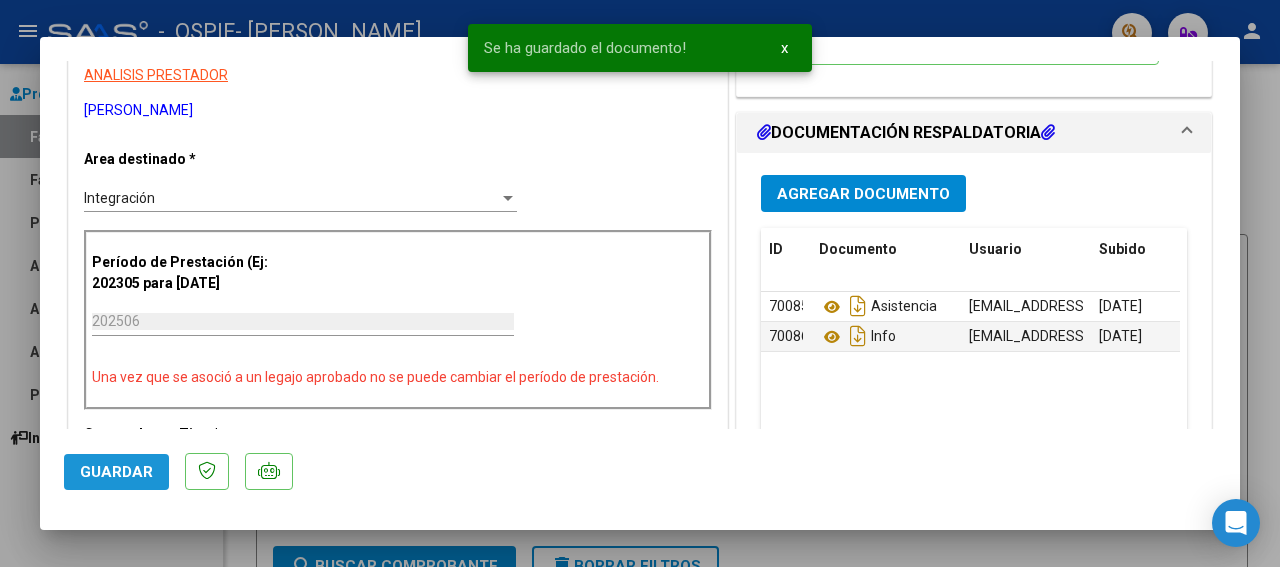 click on "Guardar" 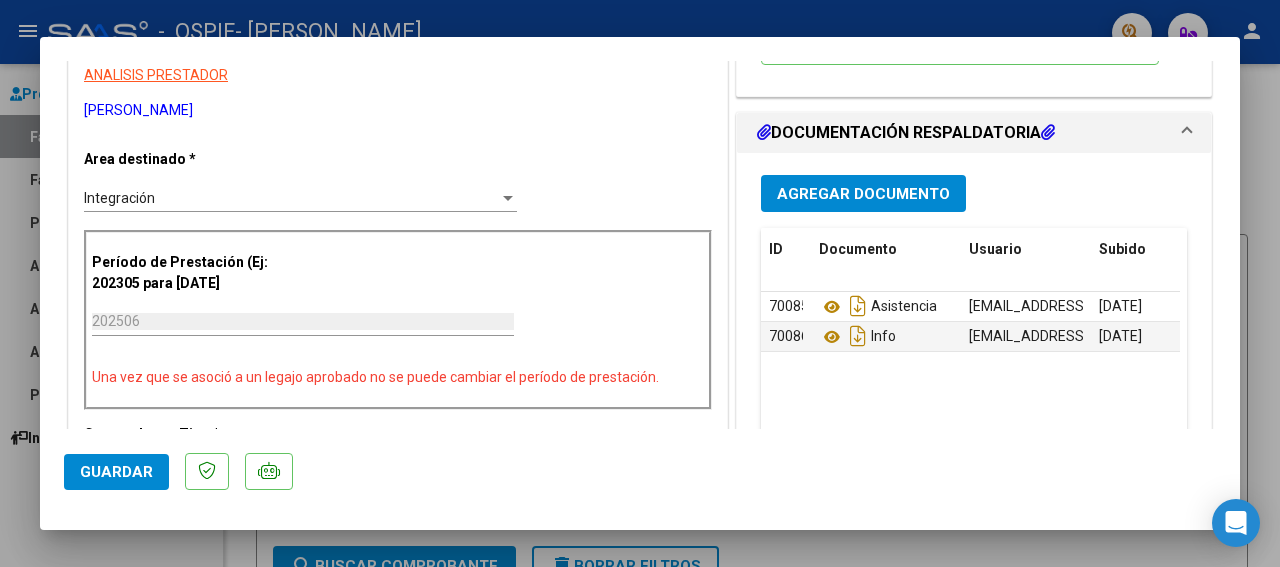 click on "Guardar" 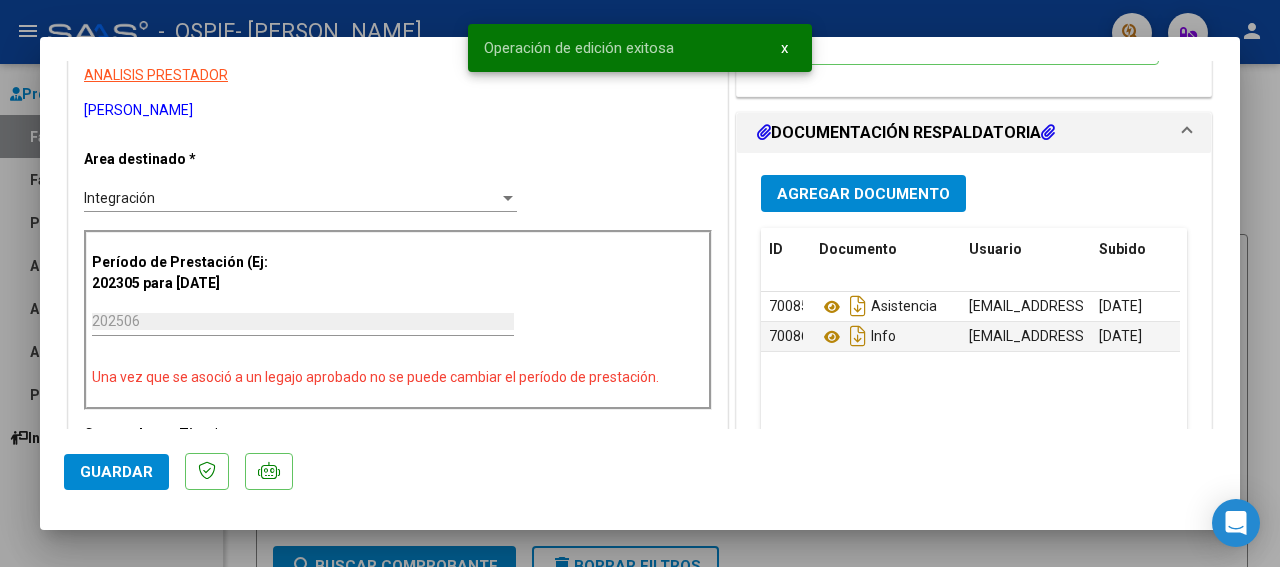 click at bounding box center [640, 283] 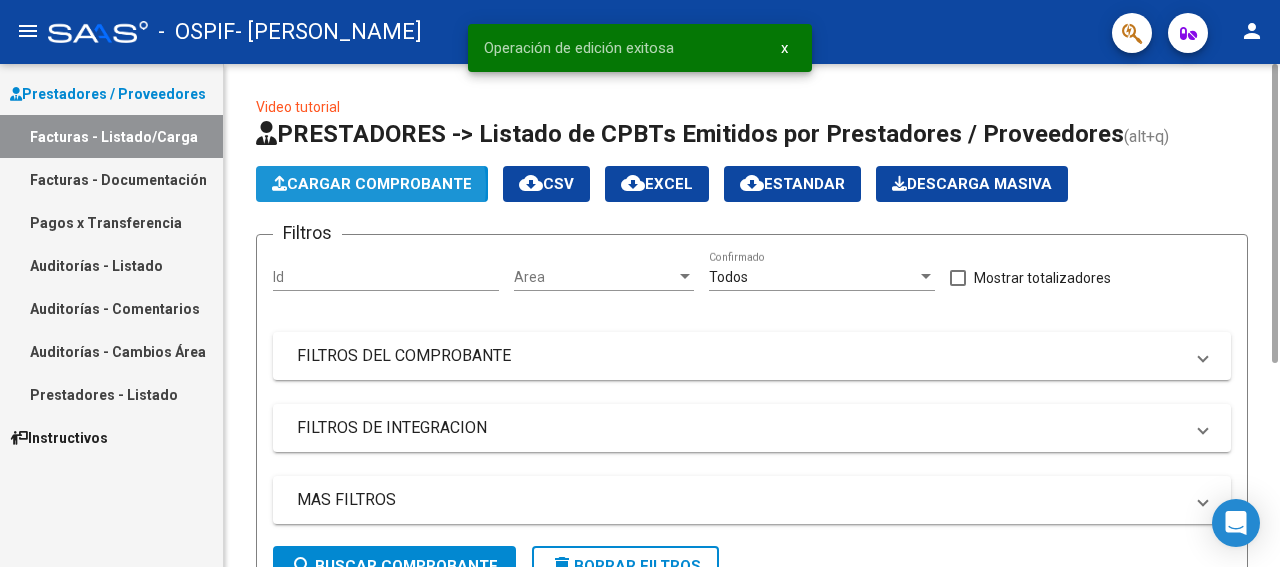 click on "Cargar Comprobante" 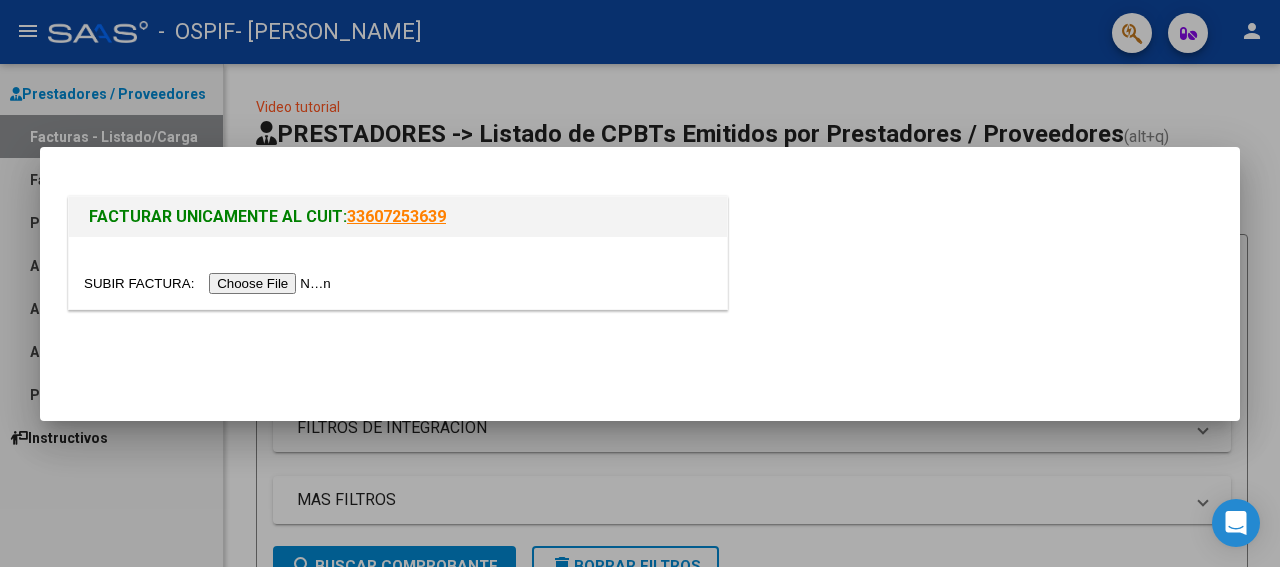 click at bounding box center [210, 283] 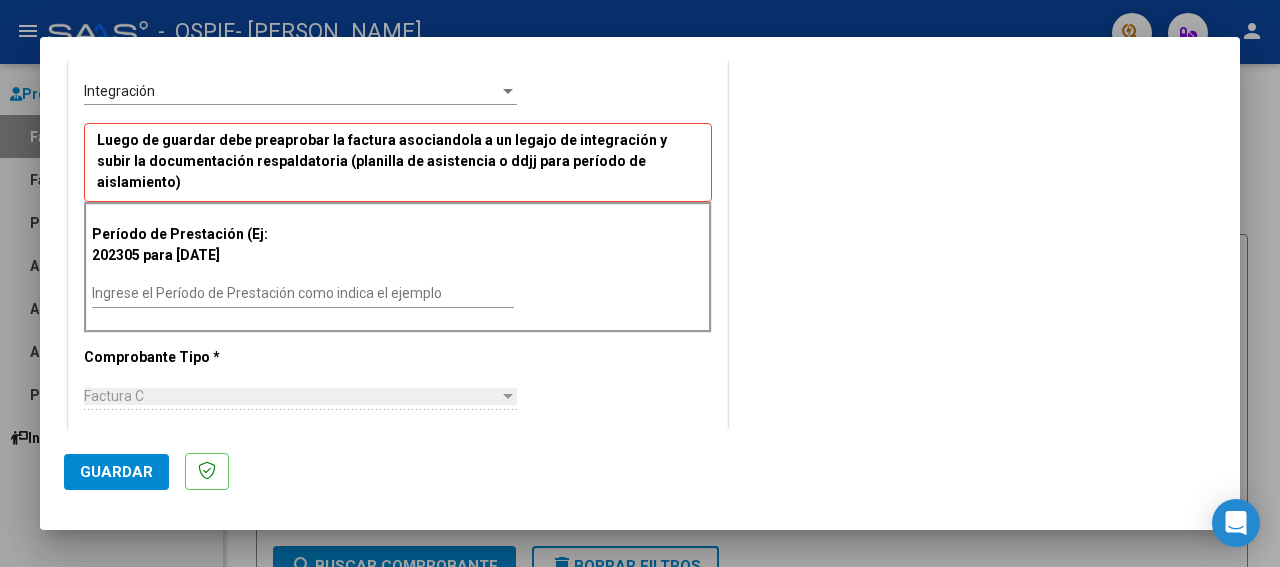 scroll, scrollTop: 450, scrollLeft: 0, axis: vertical 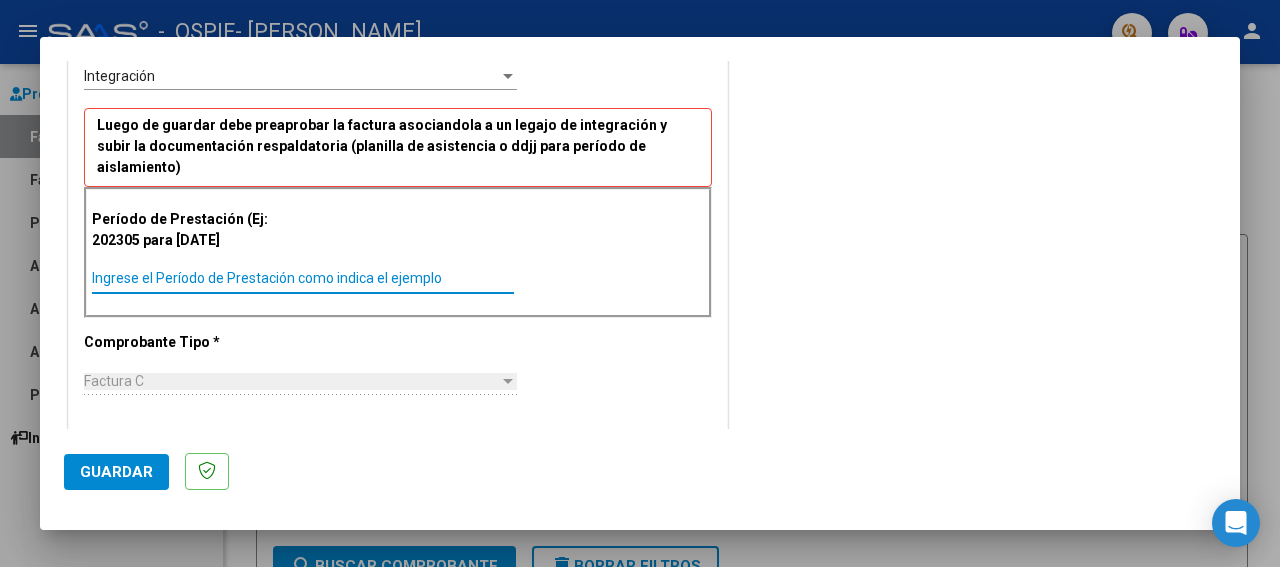 click on "Ingrese el Período de Prestación como indica el ejemplo" at bounding box center (303, 278) 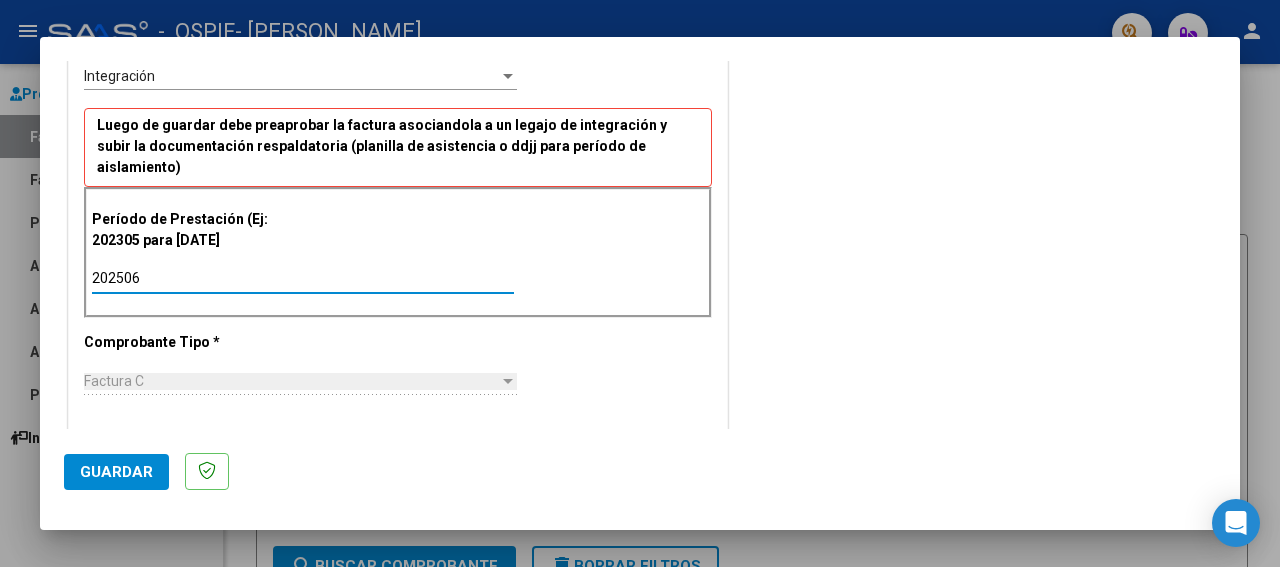 type on "202506" 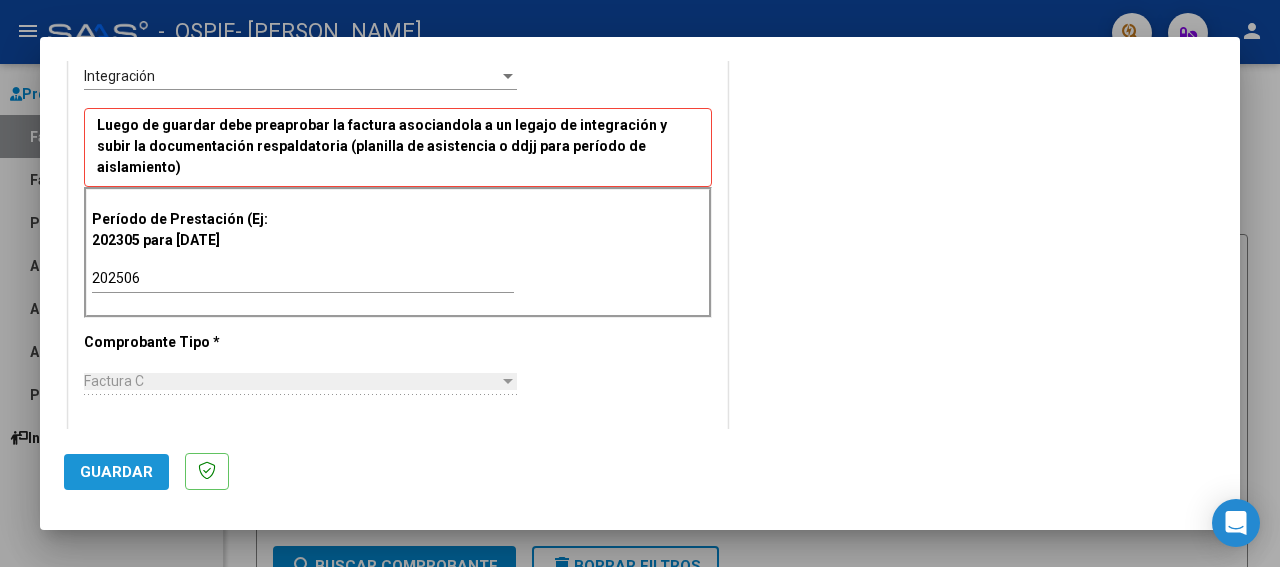 click on "Guardar" 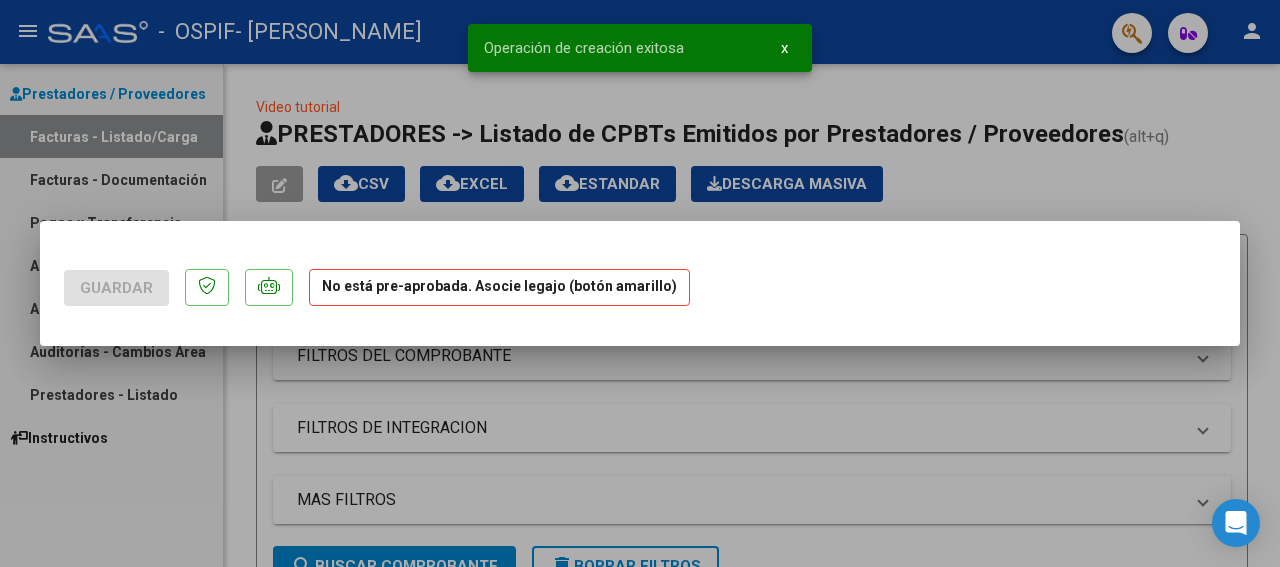 scroll, scrollTop: 0, scrollLeft: 0, axis: both 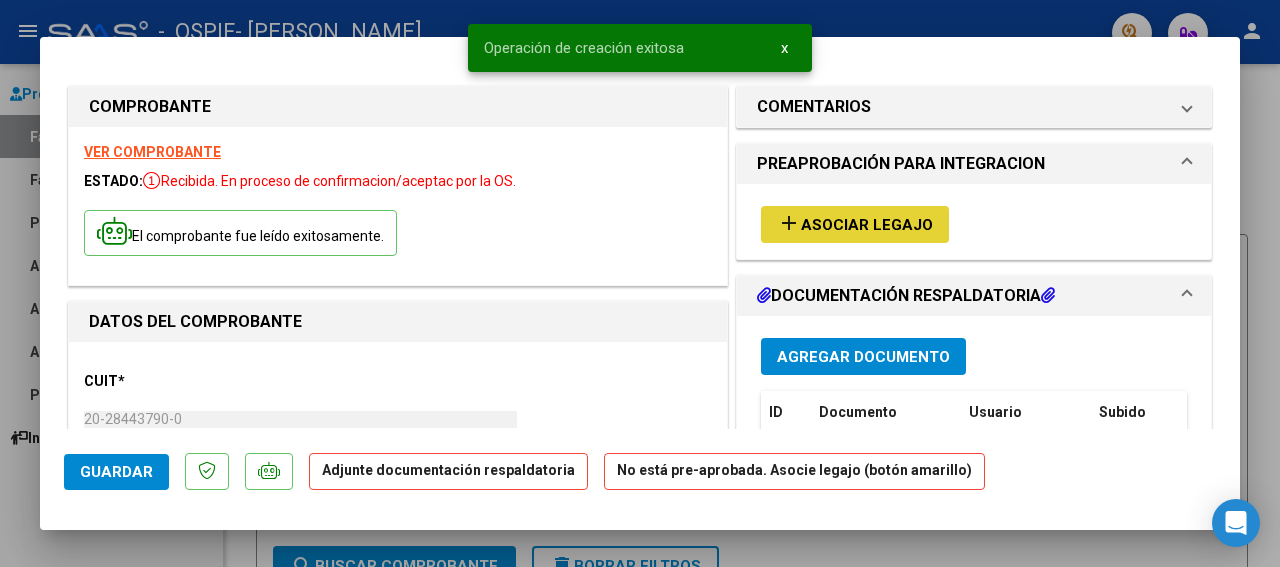 click on "Asociar Legajo" at bounding box center (867, 225) 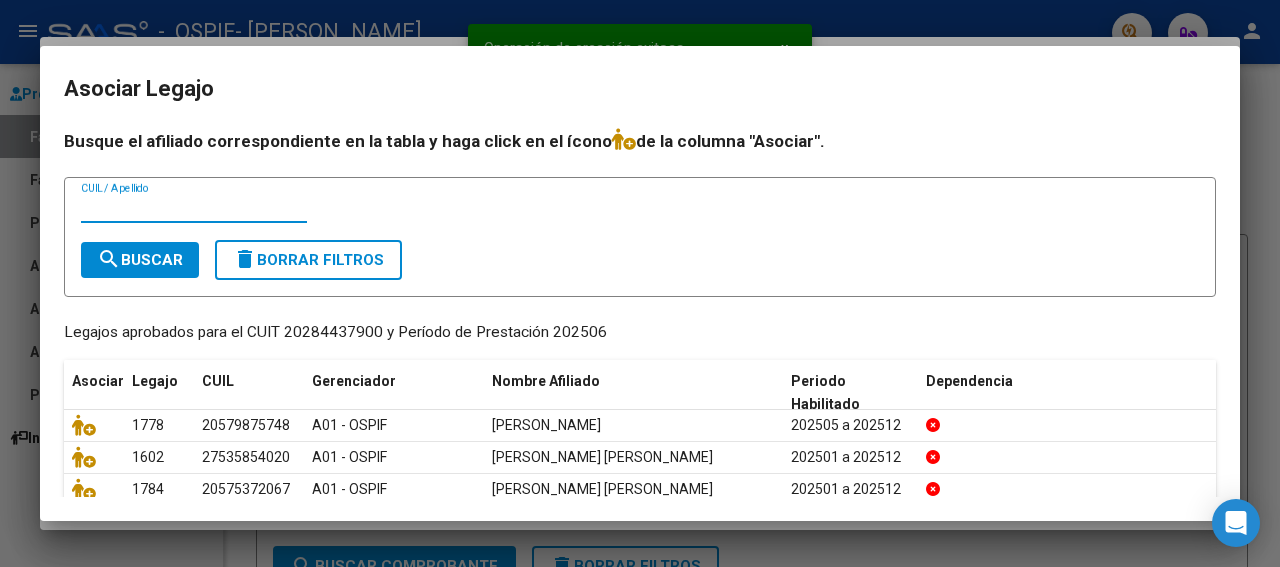 click on "CUIL / Apellido" at bounding box center (194, 208) 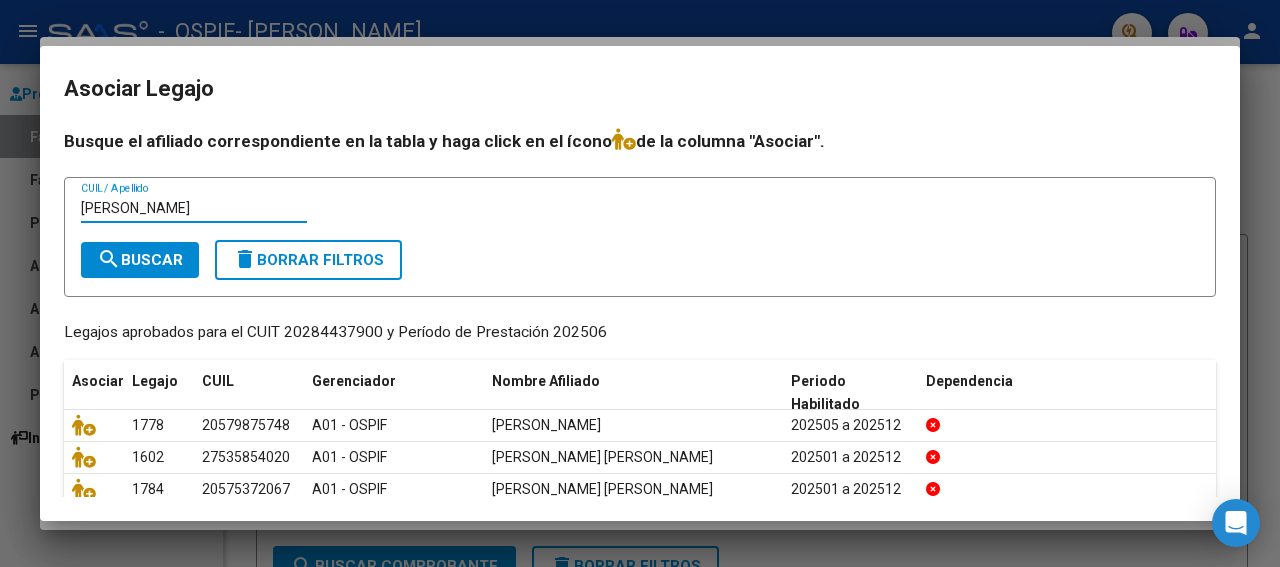 type on "[PERSON_NAME]" 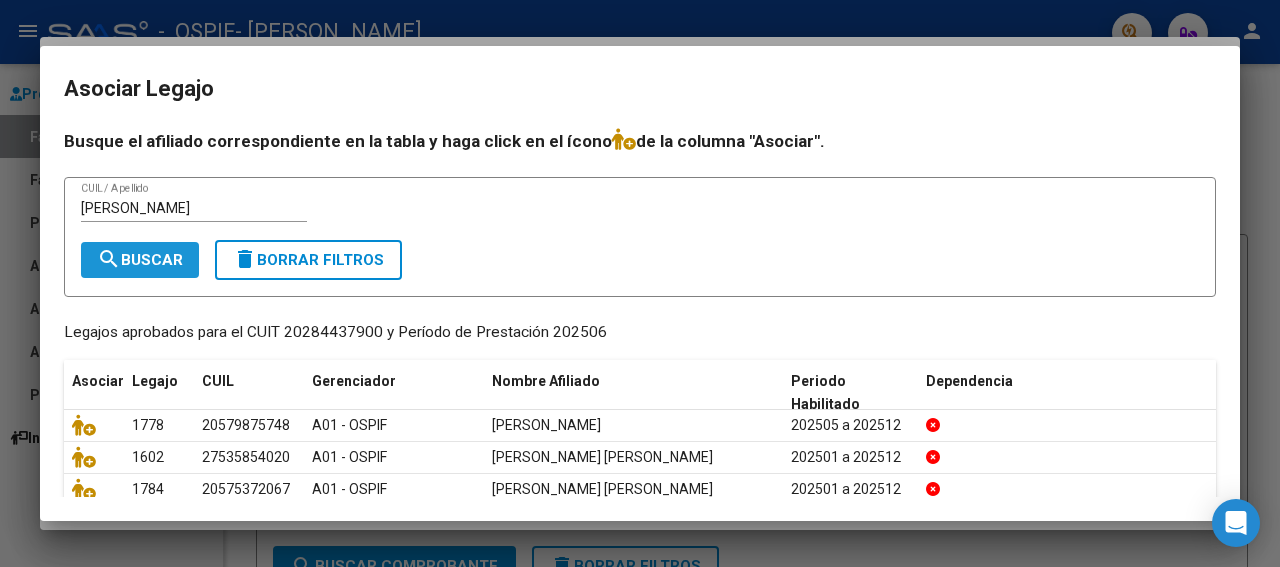 click on "search  Buscar" at bounding box center [140, 260] 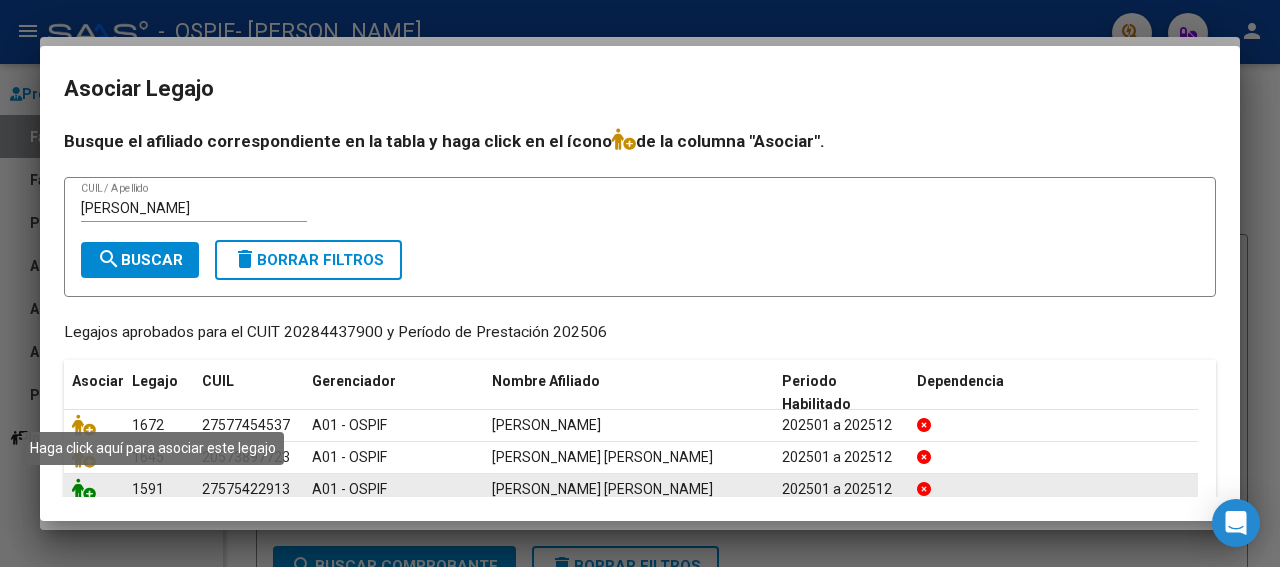 click 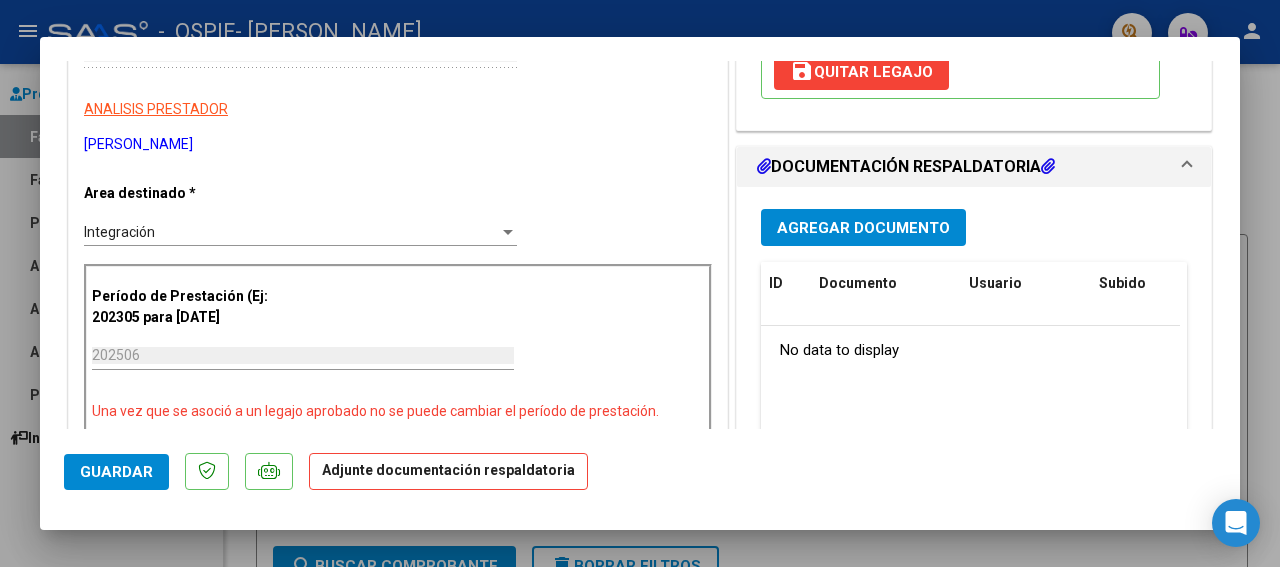 drag, startPoint x: 1229, startPoint y: 418, endPoint x: 882, endPoint y: 261, distance: 380.8648 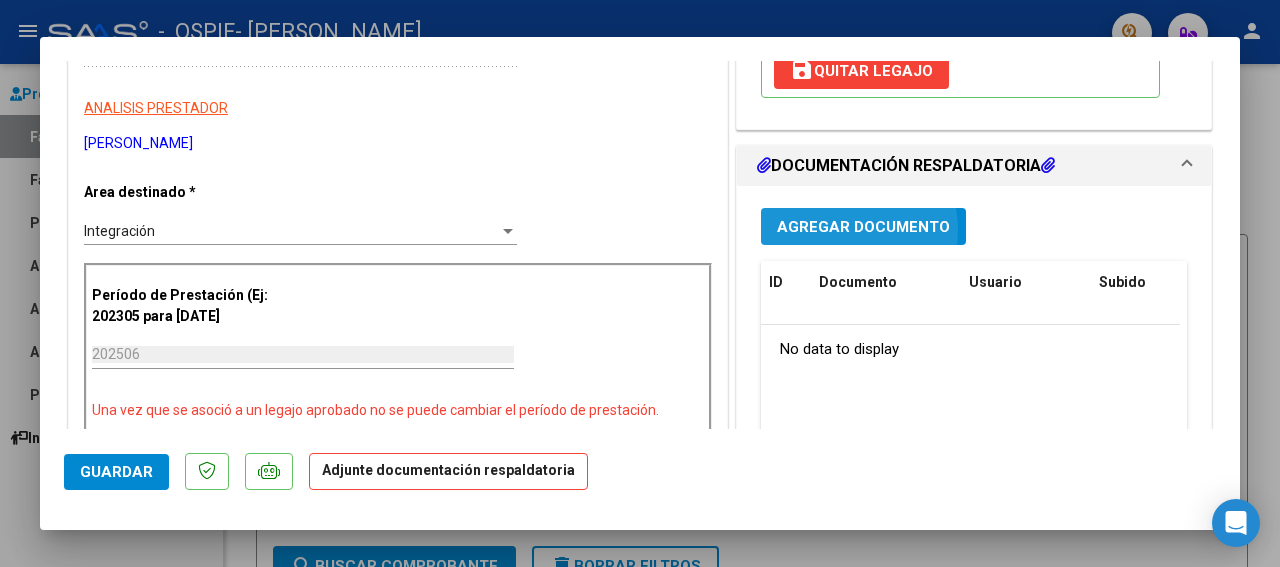 click on "Agregar Documento" at bounding box center [863, 227] 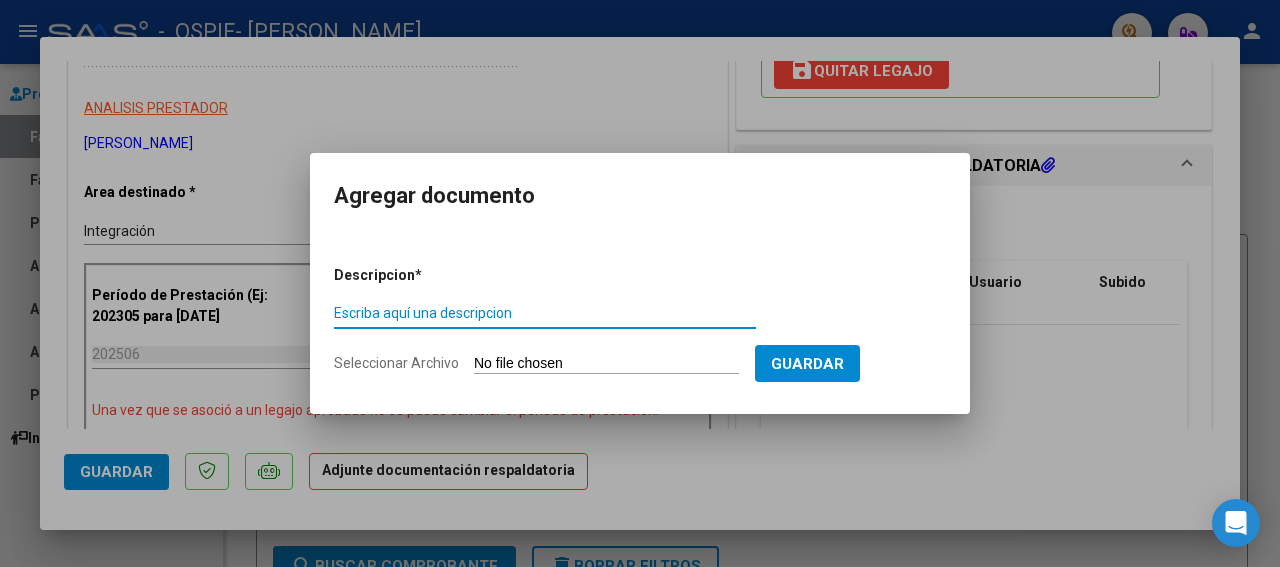 click on "Escriba aquí una descripcion" at bounding box center (545, 313) 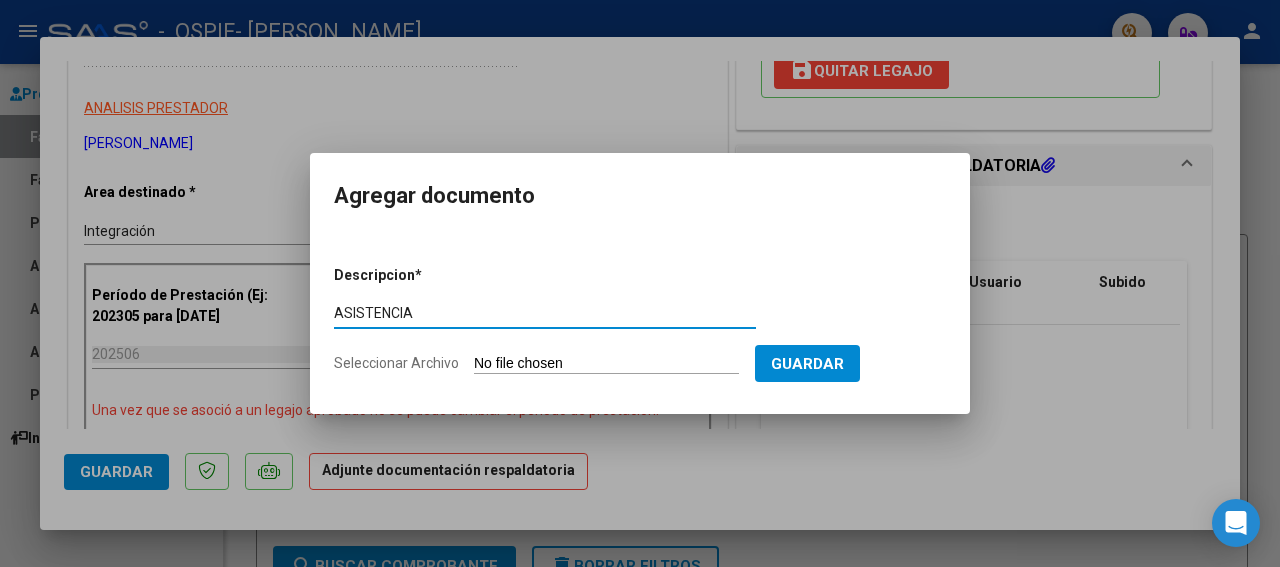 type on "ASISTENCIA" 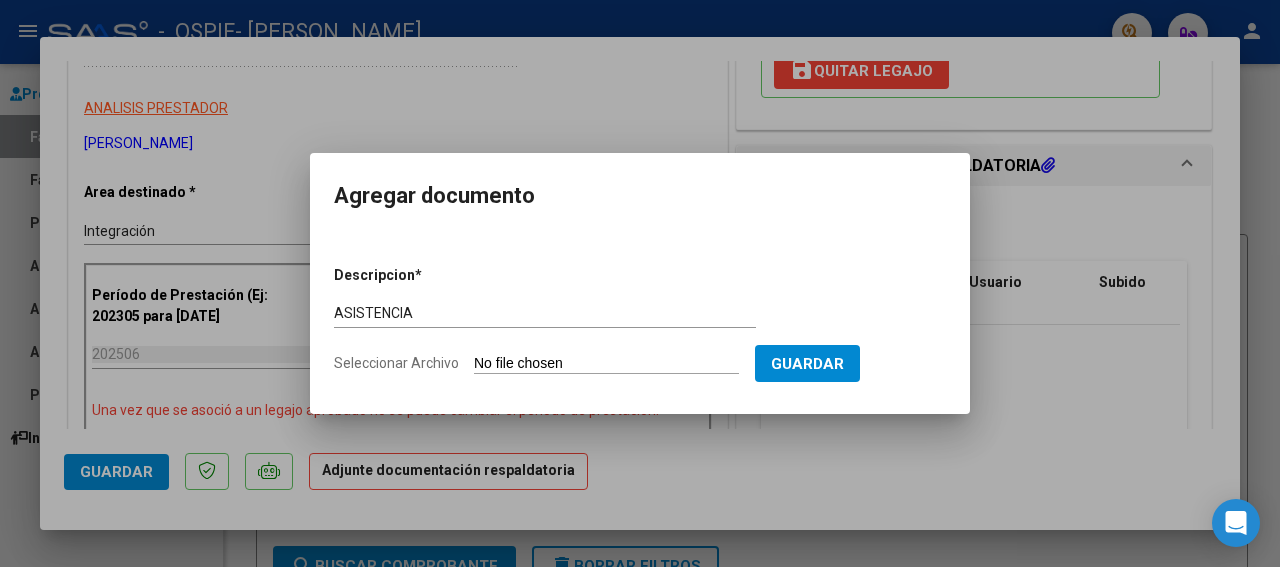 click on "Seleccionar Archivo" at bounding box center (606, 364) 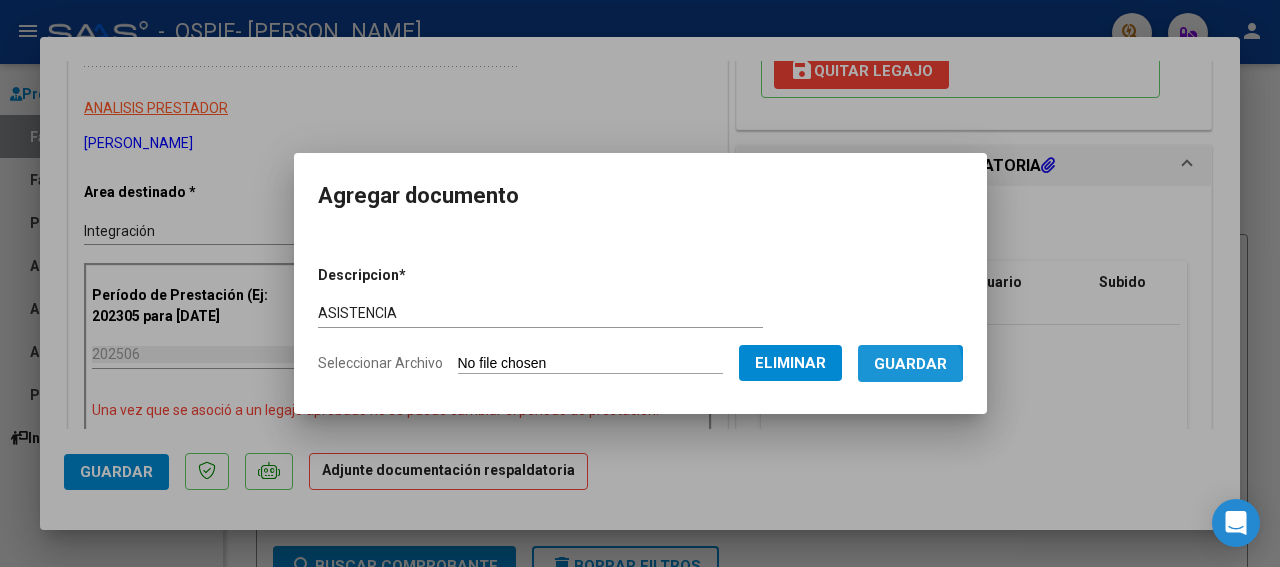 click on "Guardar" at bounding box center (910, 364) 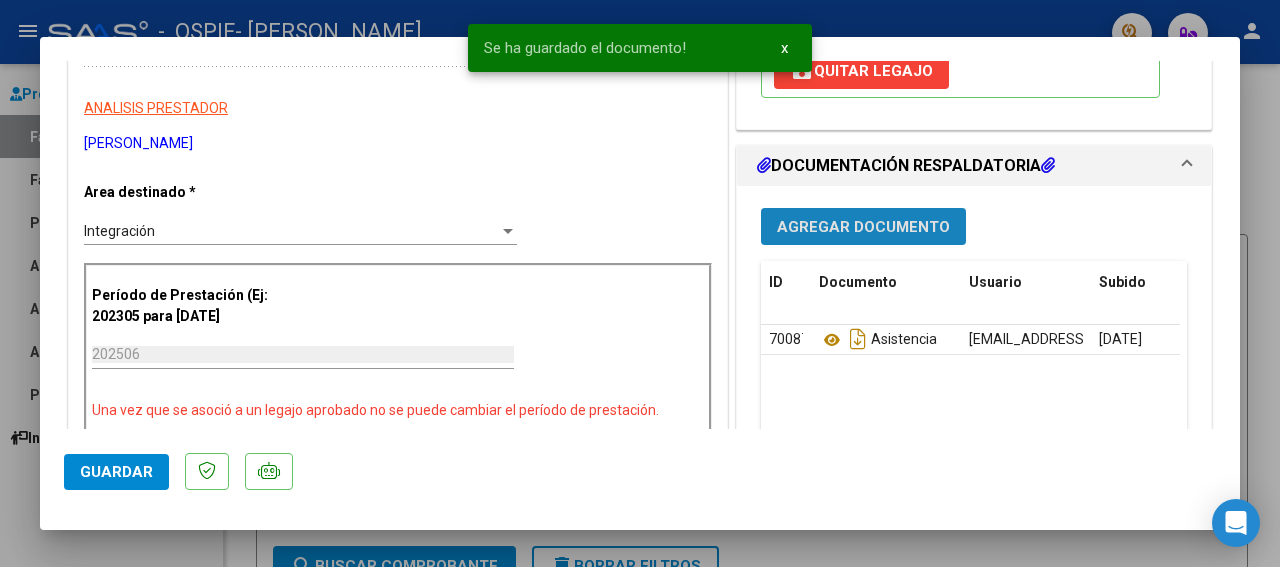click on "Agregar Documento" at bounding box center [863, 227] 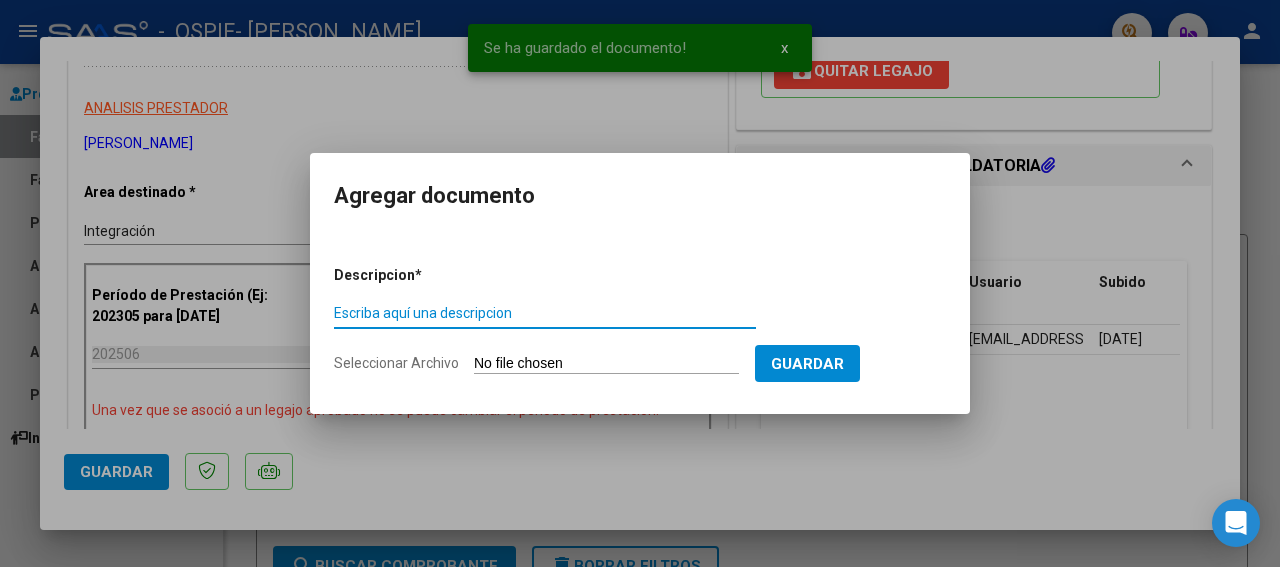 click on "Escriba aquí una descripcion" at bounding box center [545, 313] 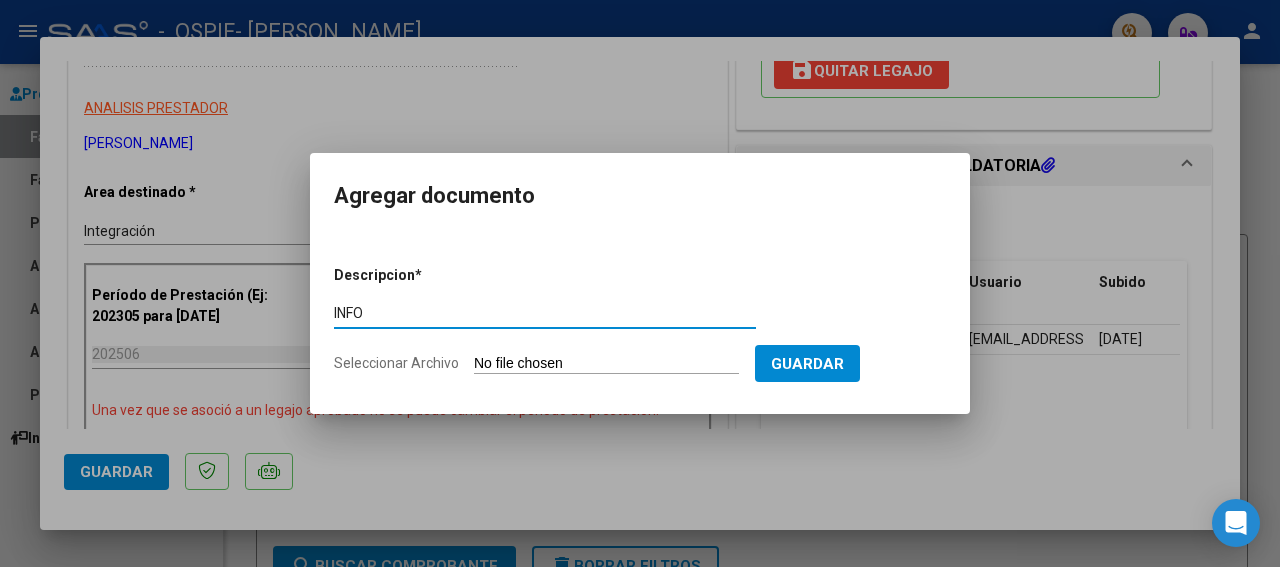 type on "INFO" 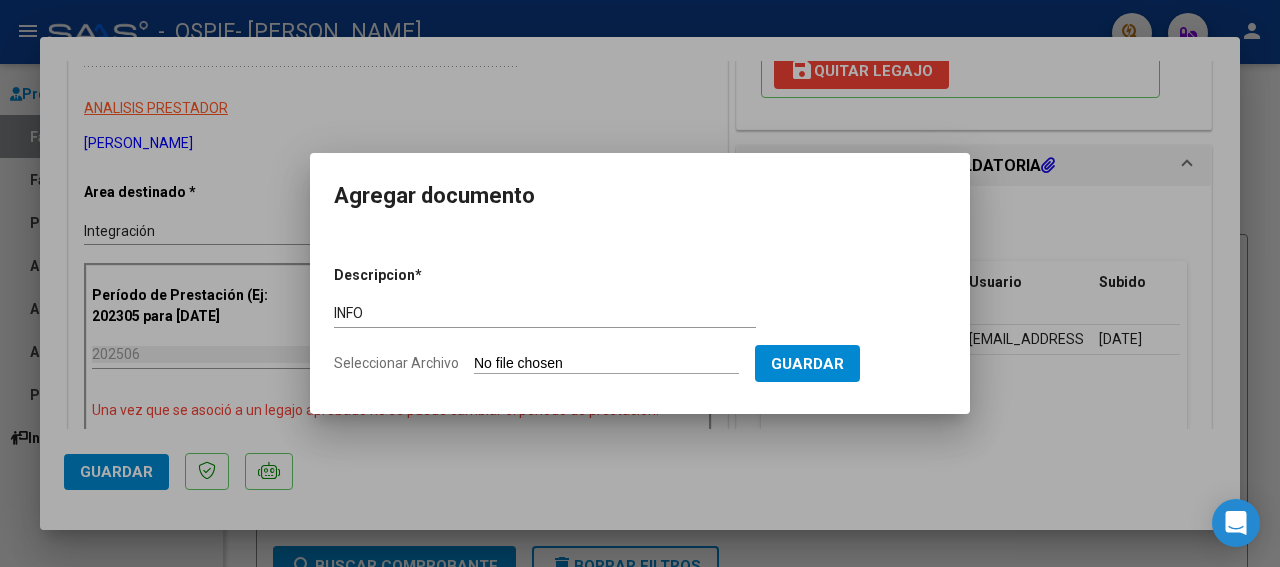 click on "Seleccionar Archivo" at bounding box center (606, 364) 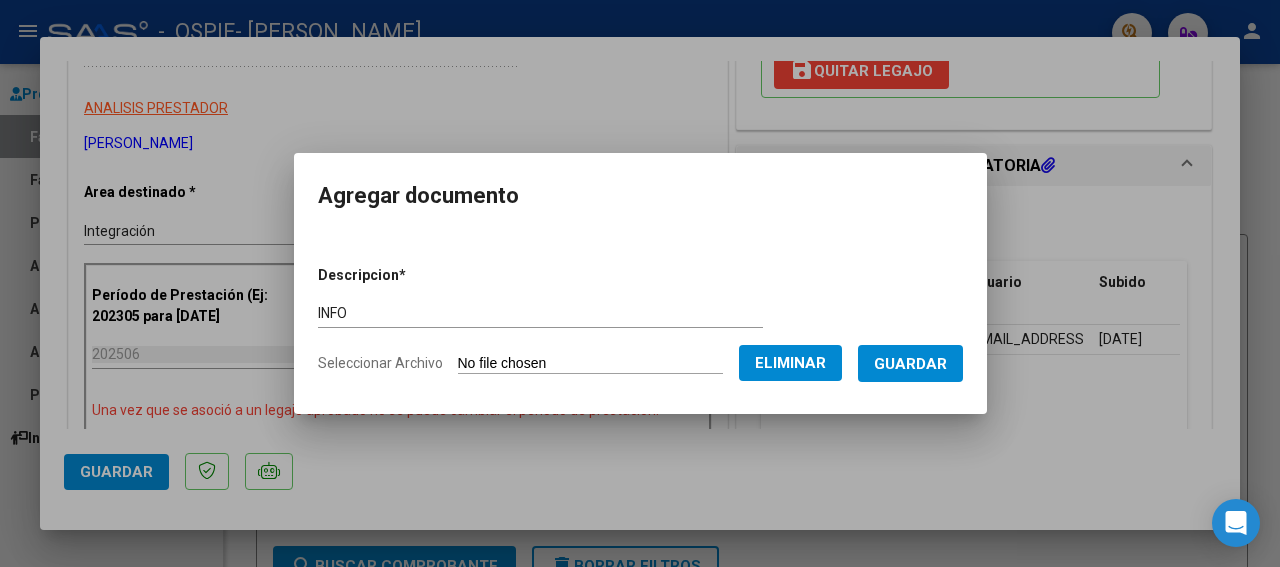 click on "Guardar" at bounding box center (910, 364) 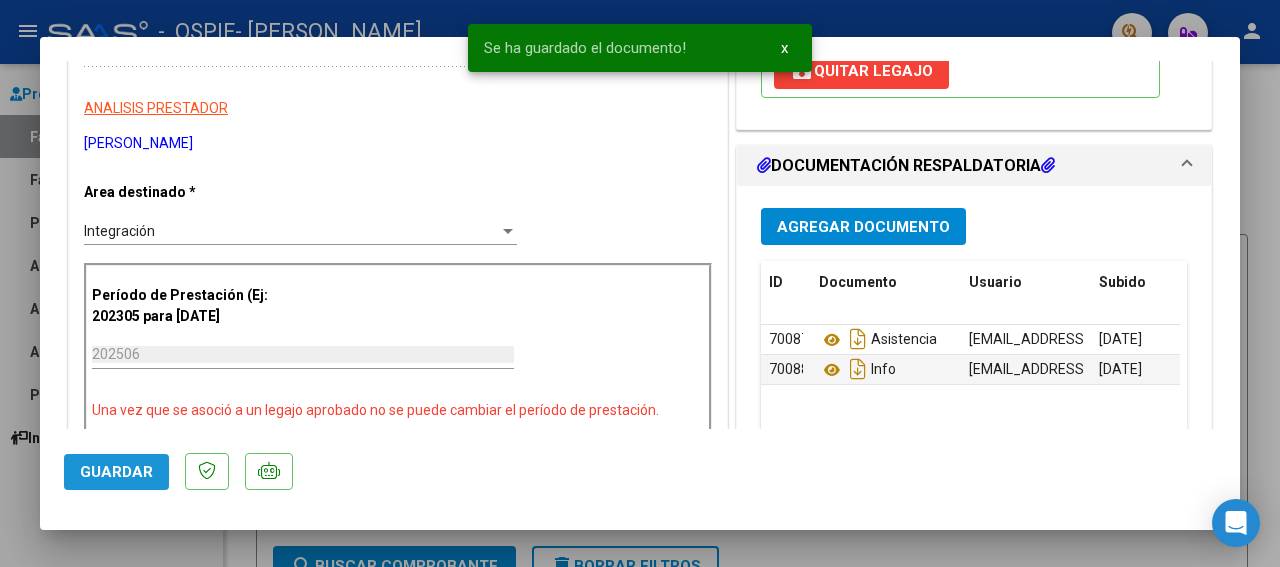 click on "Guardar" 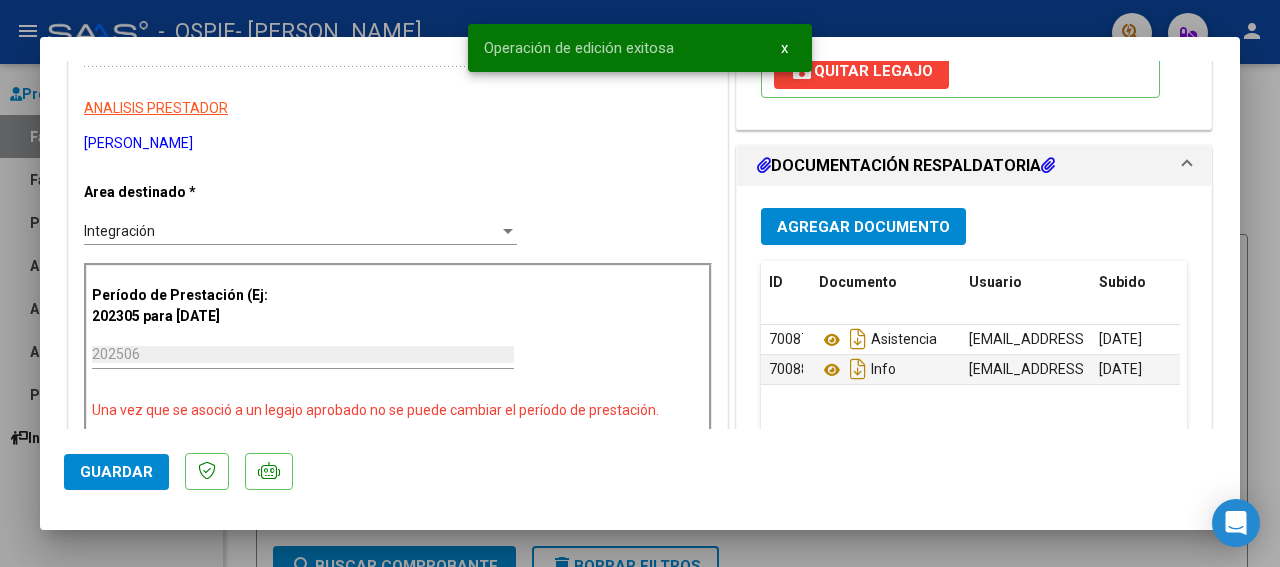 click at bounding box center [640, 283] 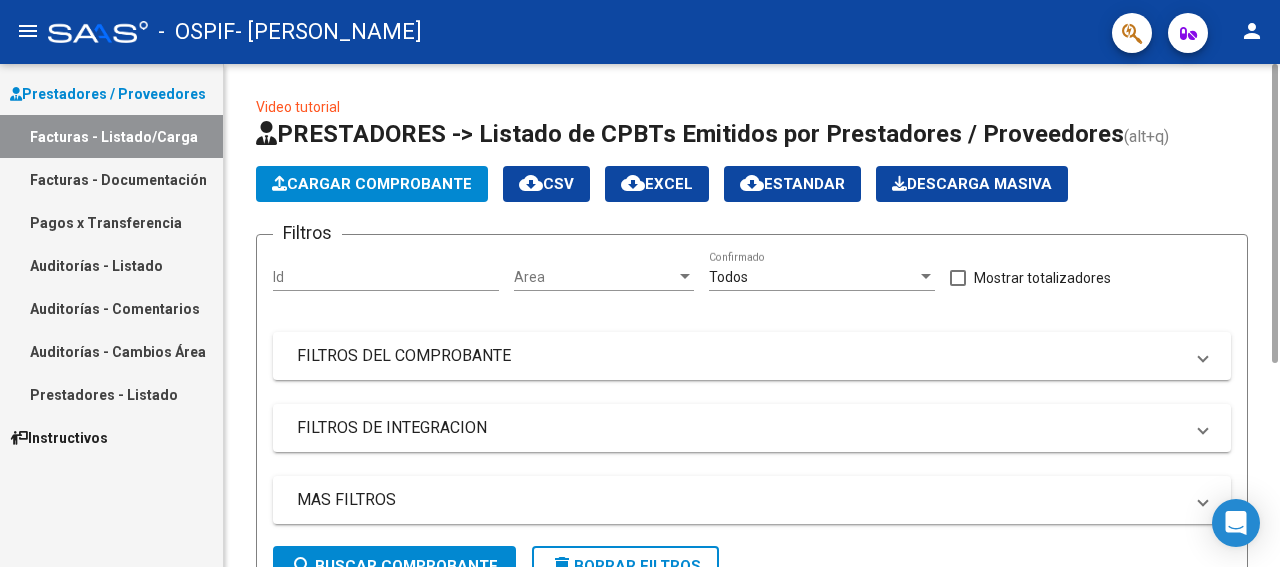 click on "Cargar Comprobante" 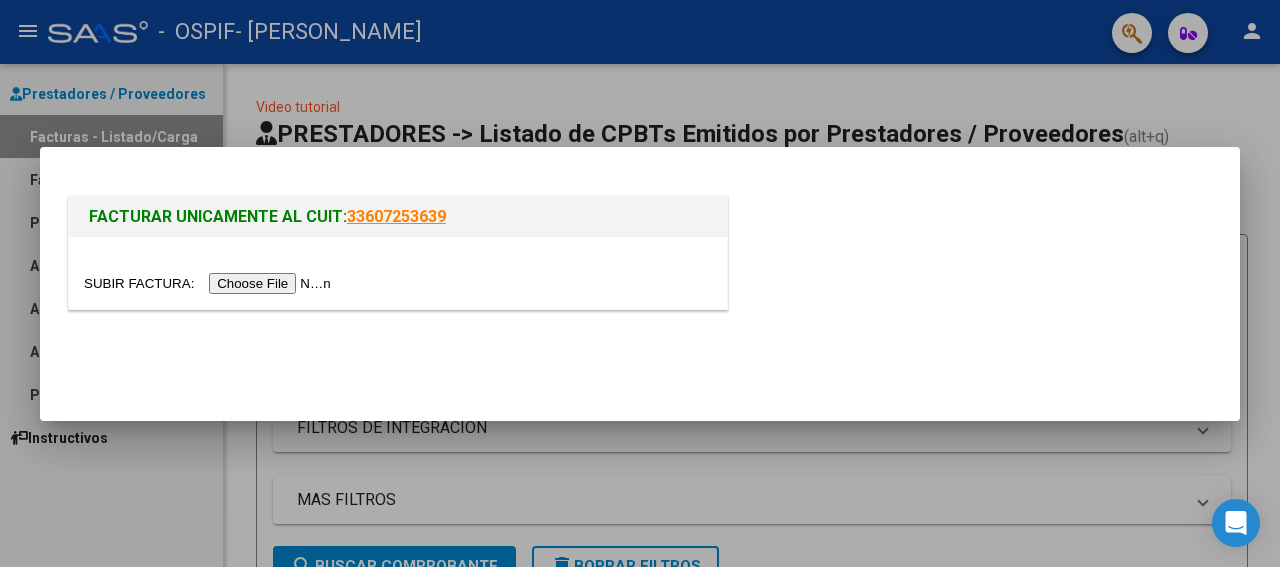 click at bounding box center (210, 283) 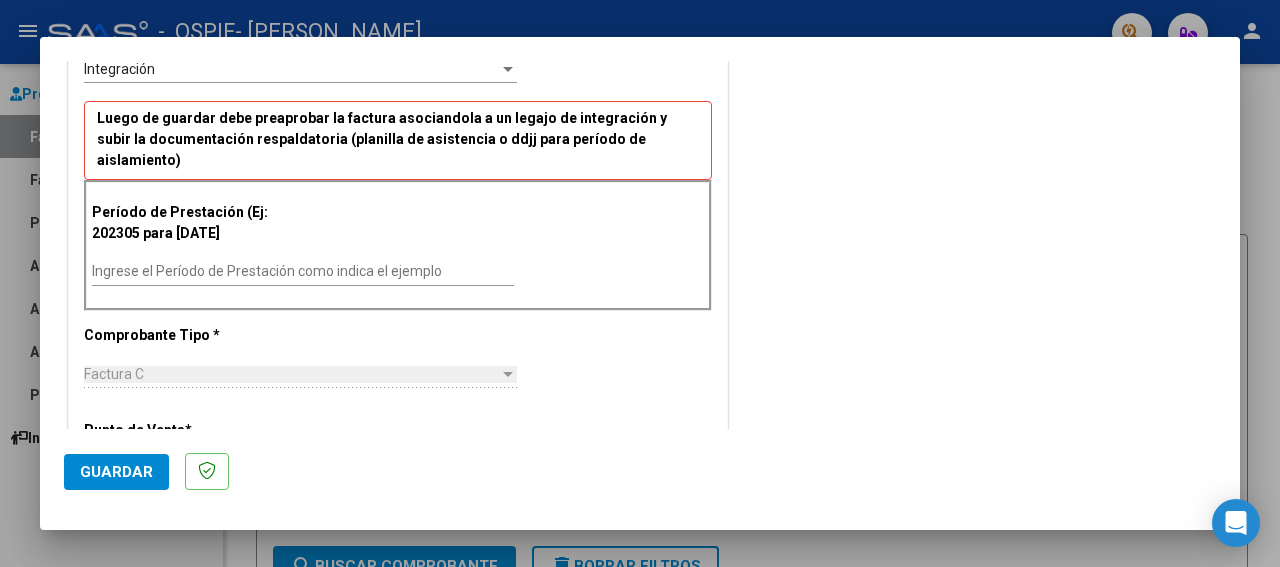 drag, startPoint x: 1227, startPoint y: 421, endPoint x: 705, endPoint y: 383, distance: 523.3813 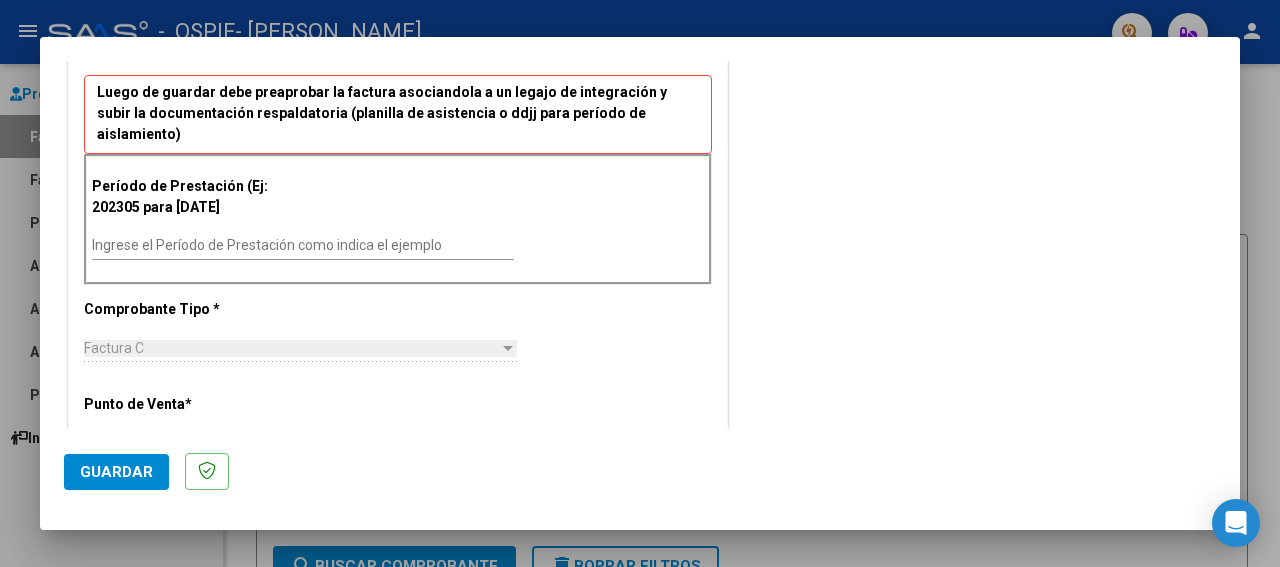 click on "Ingrese el Período de Prestación como indica el ejemplo" at bounding box center (303, 245) 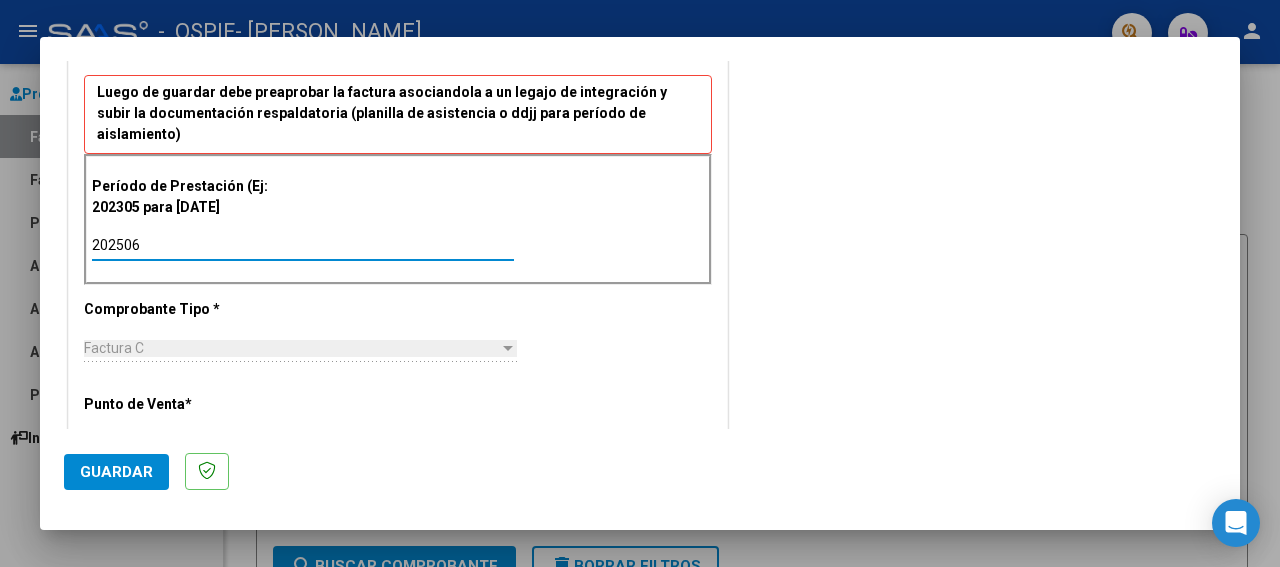 type on "202506" 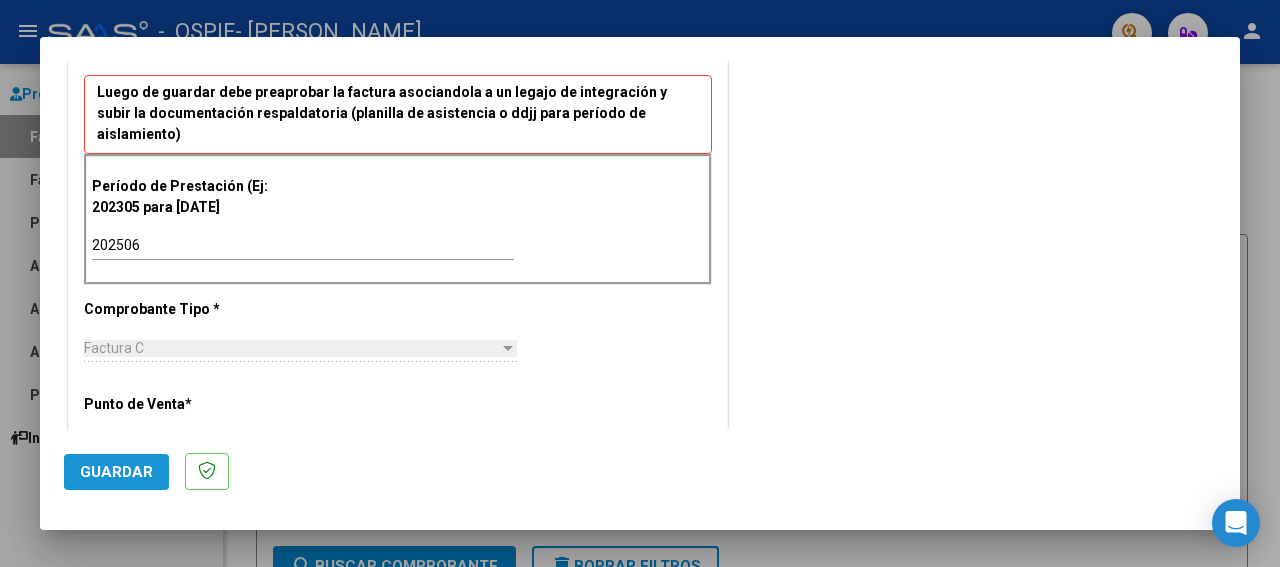 click on "Guardar" 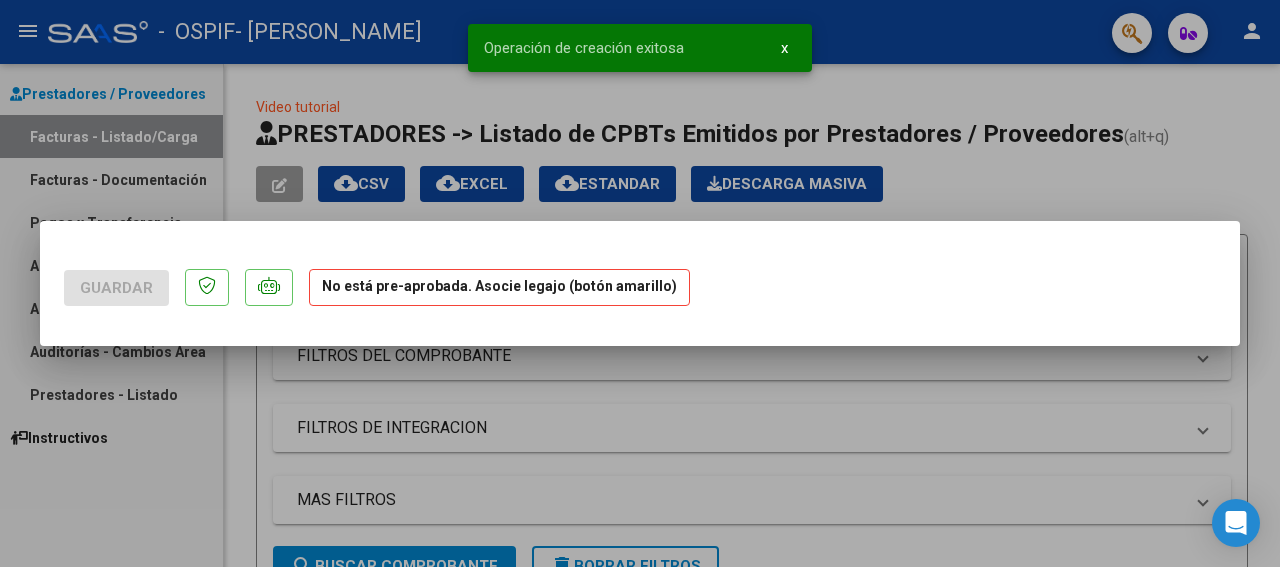 scroll, scrollTop: 0, scrollLeft: 0, axis: both 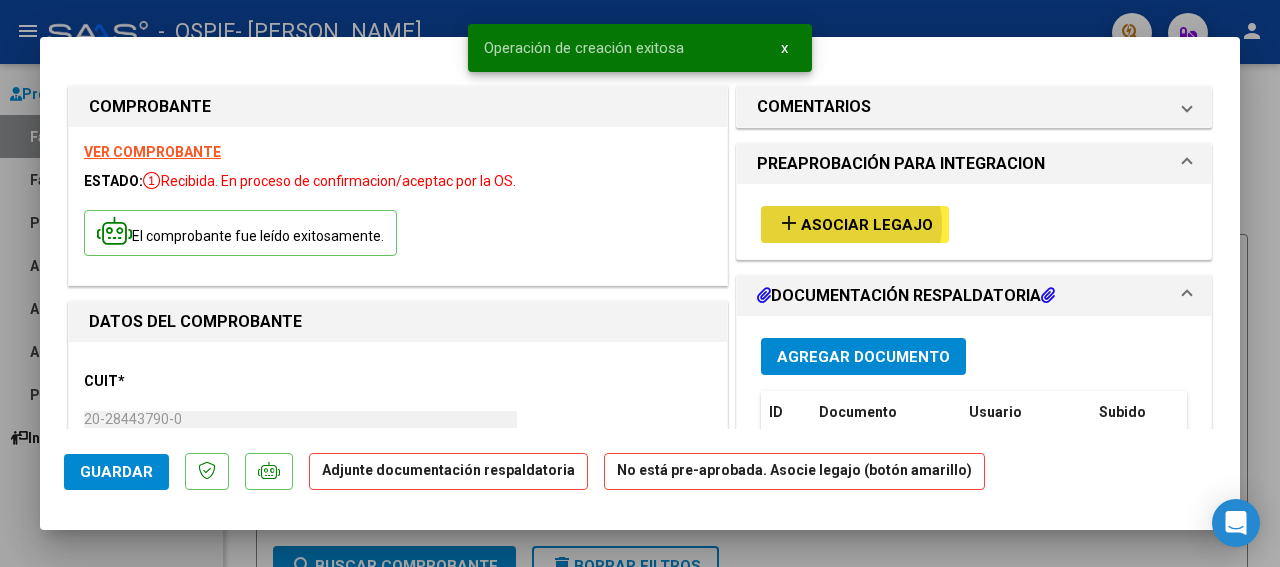 click on "Asociar Legajo" at bounding box center (867, 225) 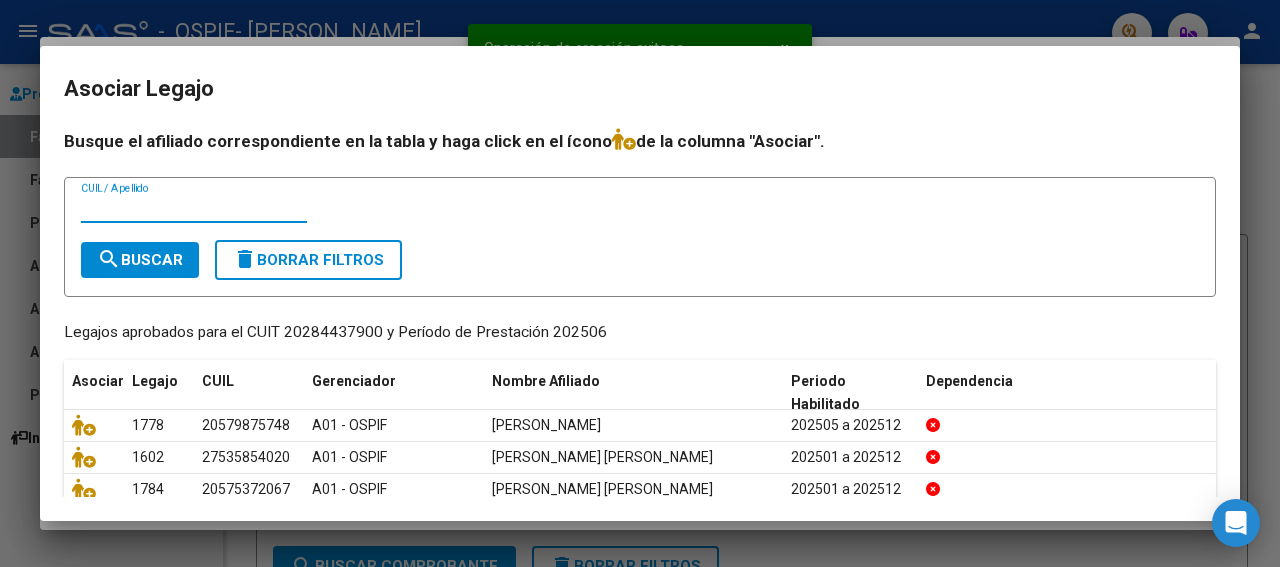 click on "CUIL / Apellido" at bounding box center [194, 208] 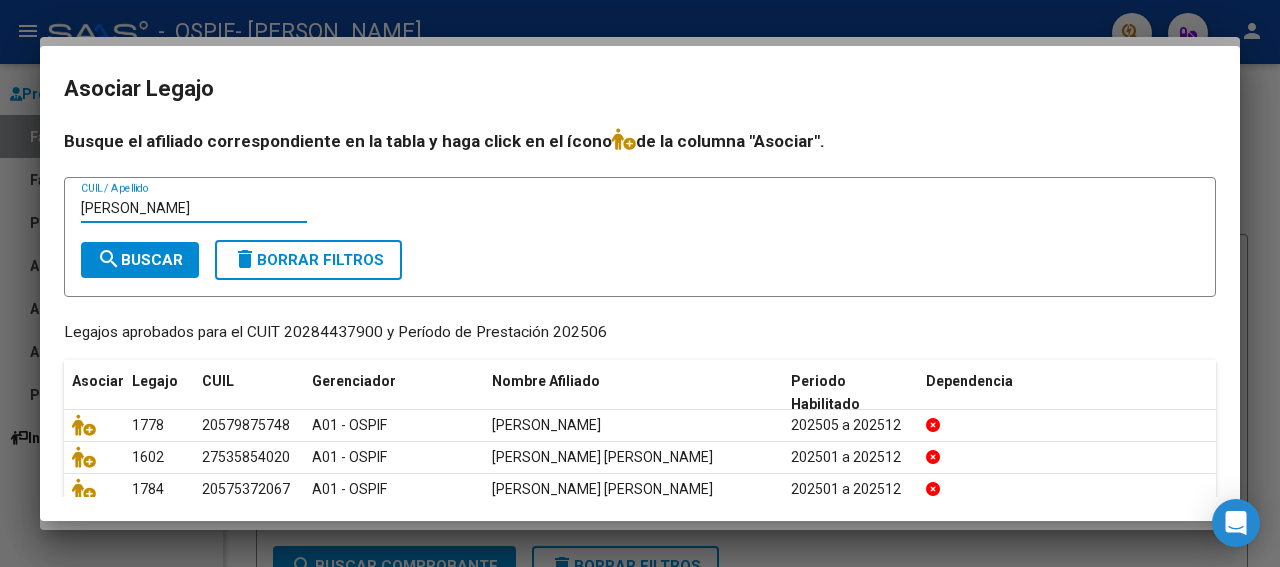 type on "[PERSON_NAME]" 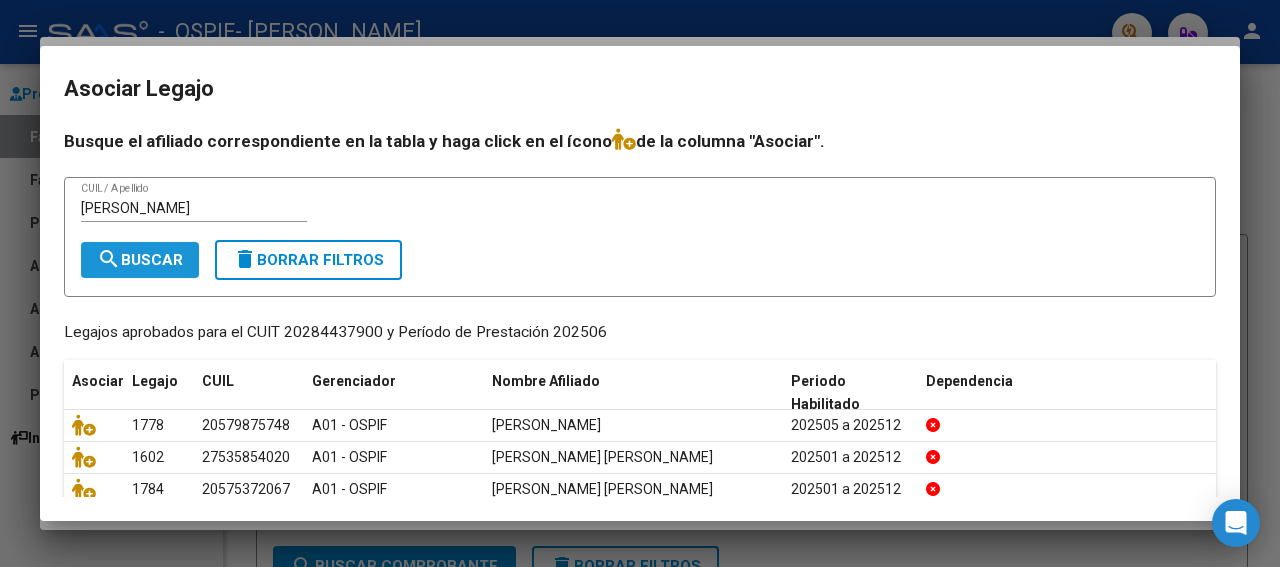 click on "search  Buscar" at bounding box center [140, 260] 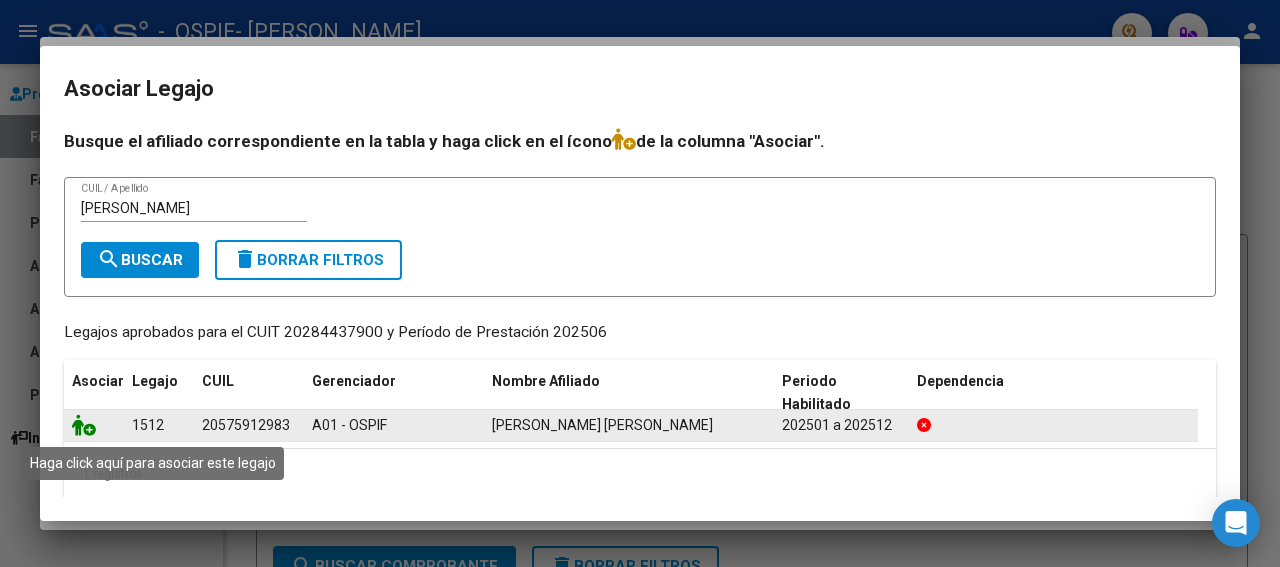 click 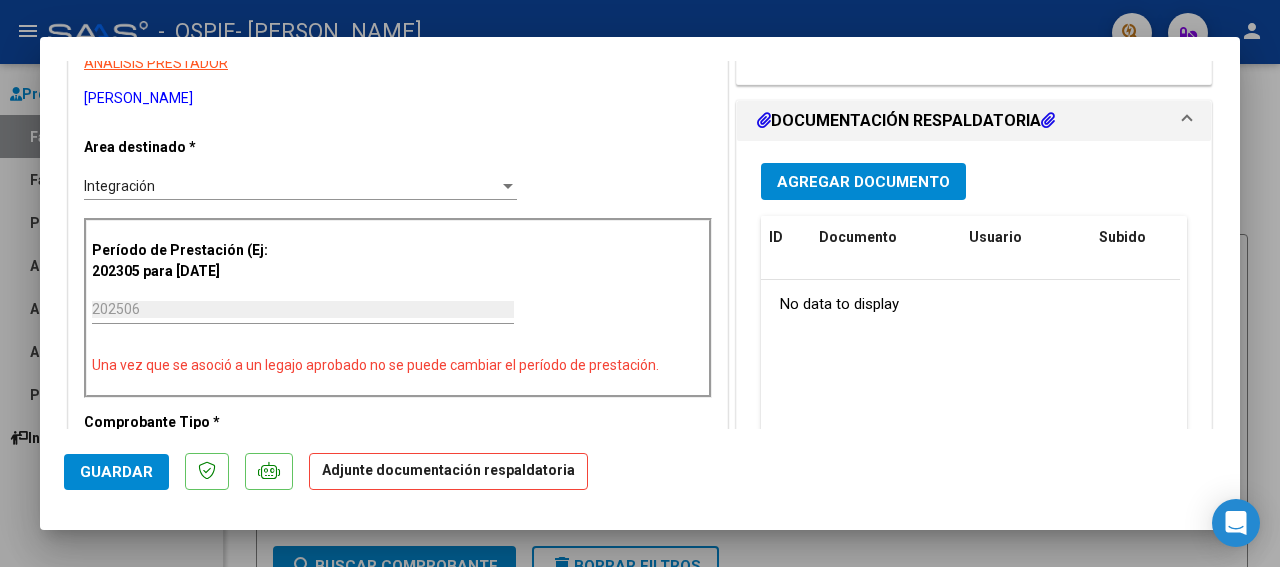 drag, startPoint x: 1227, startPoint y: 425, endPoint x: 887, endPoint y: 227, distance: 393.4514 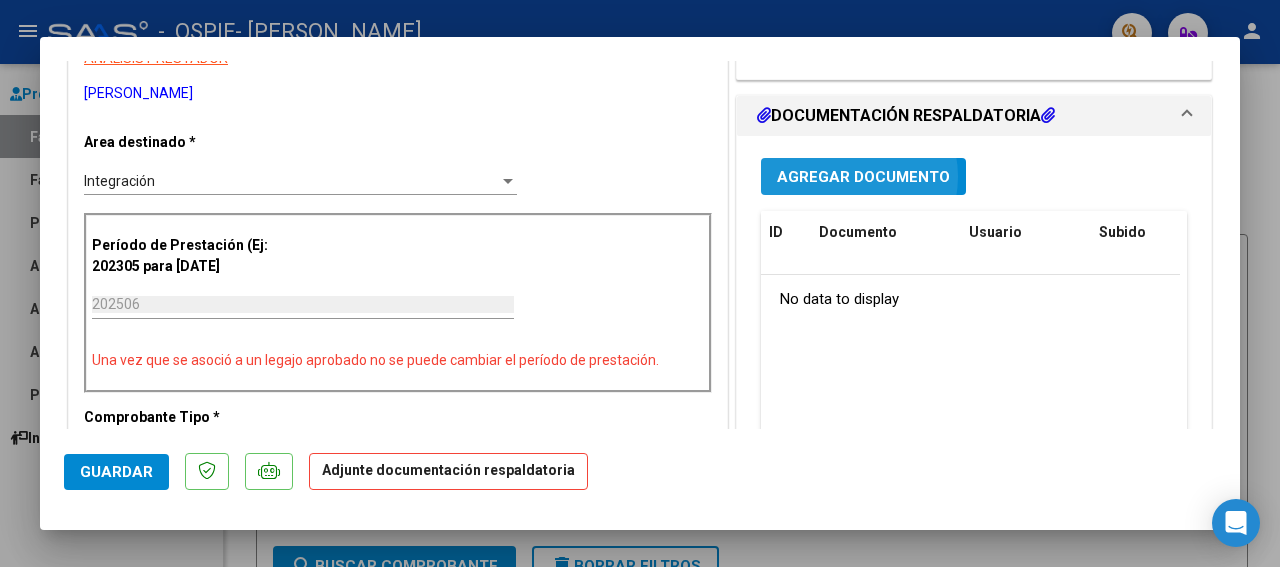 click on "Agregar Documento" at bounding box center (863, 177) 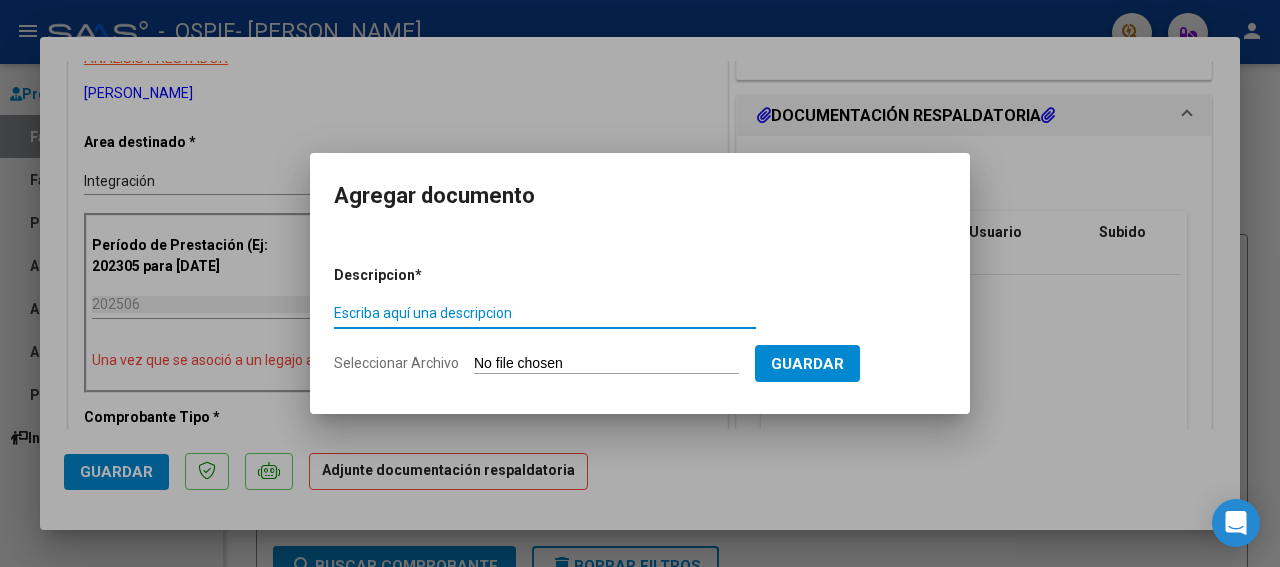 click on "Escriba aquí una descripcion" at bounding box center [545, 313] 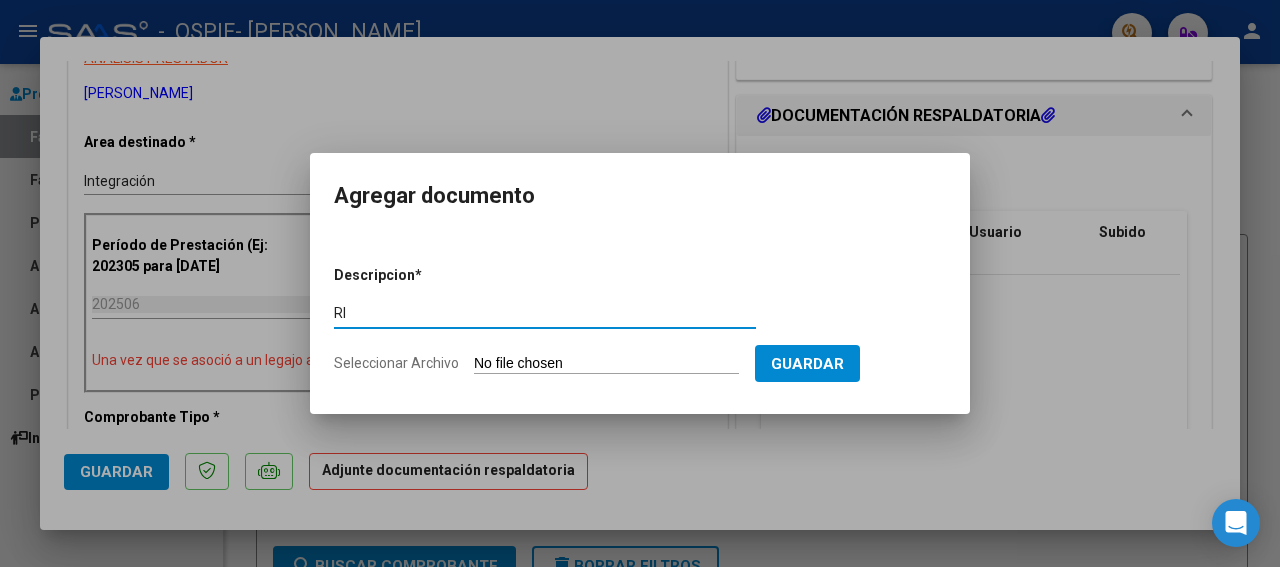type on "R" 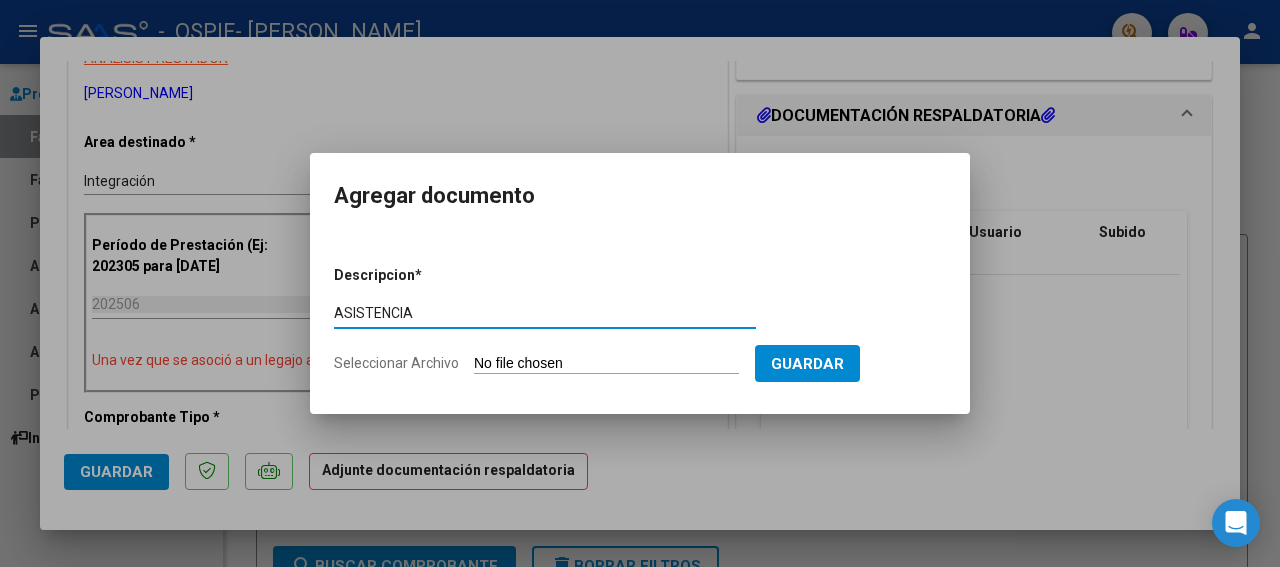 type on "ASISTENCIA" 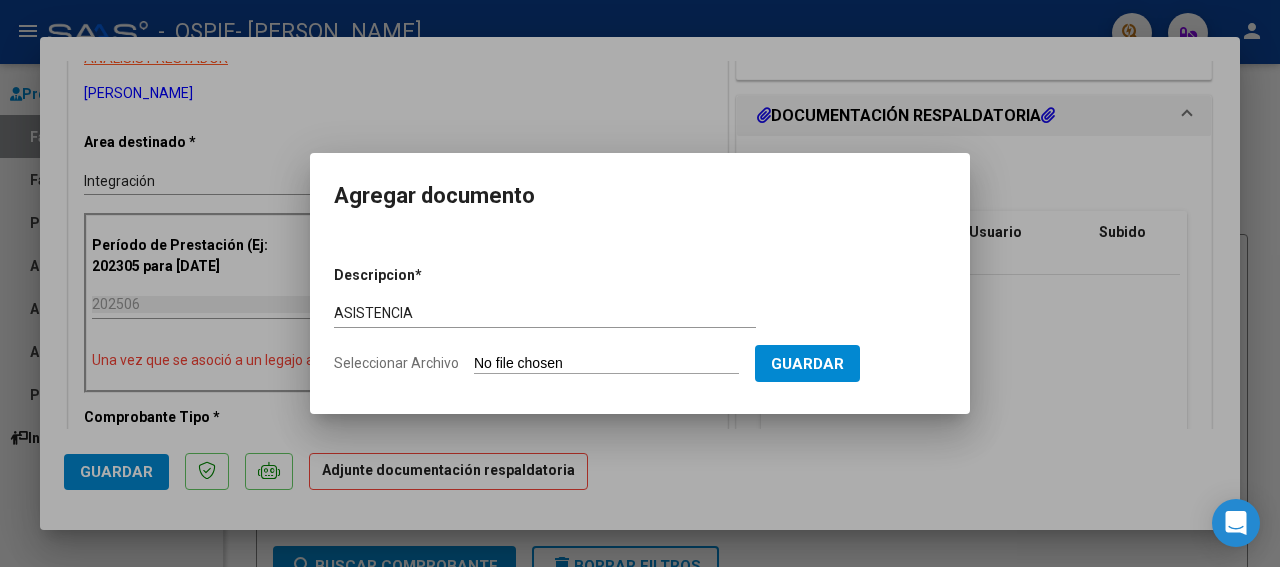 click on "Seleccionar Archivo" at bounding box center (606, 364) 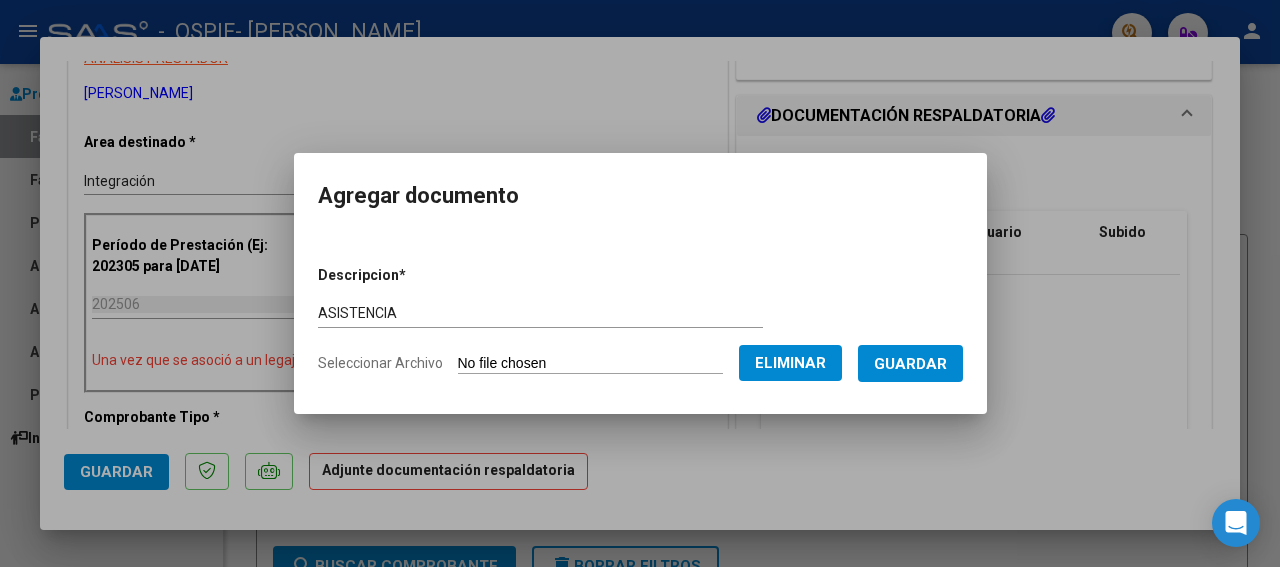 click on "Guardar" at bounding box center (910, 364) 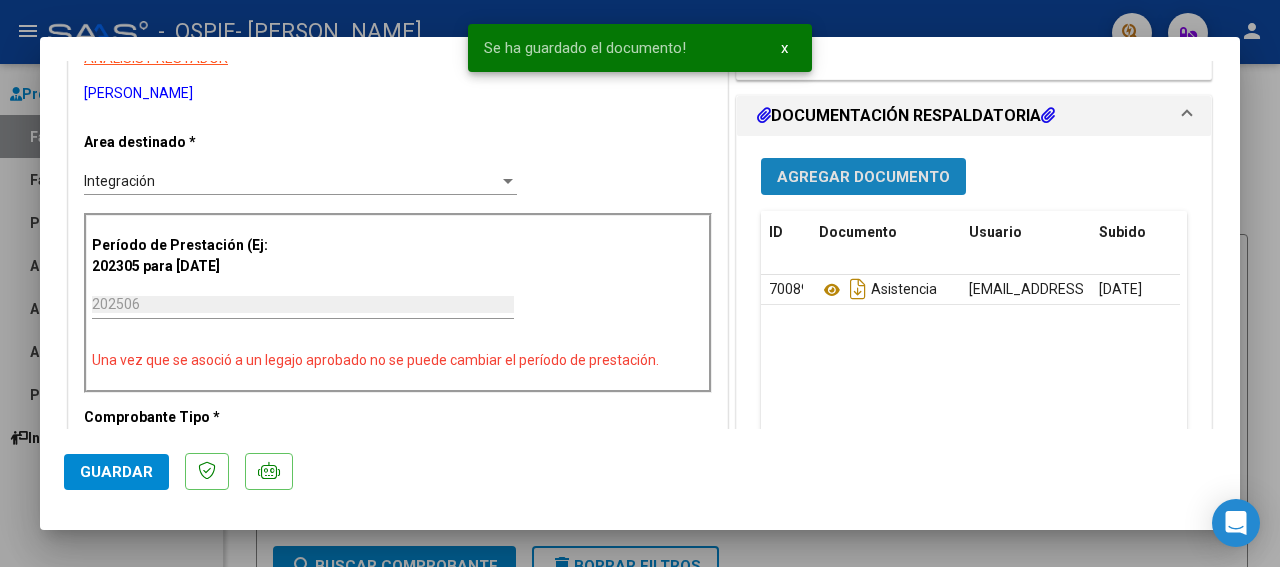 click on "Agregar Documento" at bounding box center [863, 177] 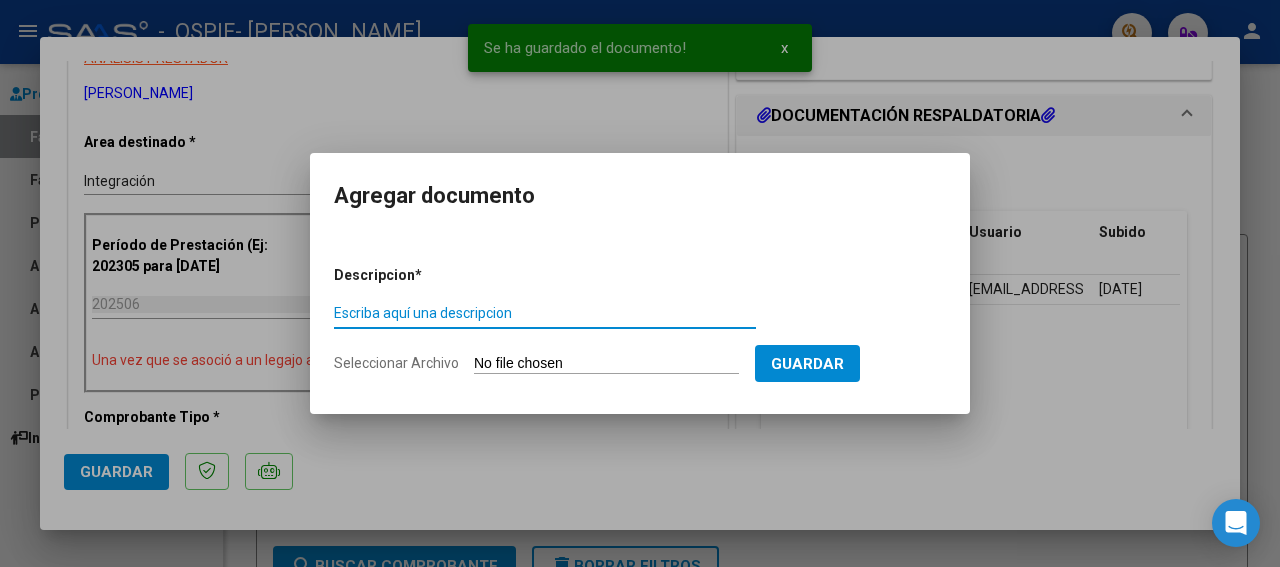 click on "Escriba aquí una descripcion" at bounding box center [545, 313] 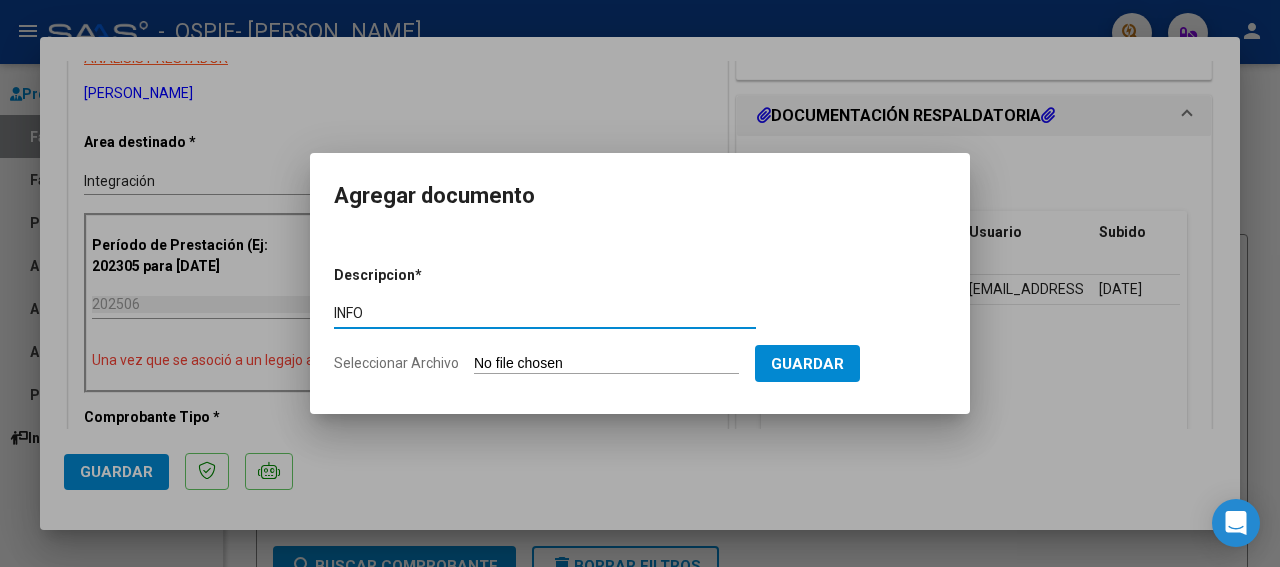 type on "INFO" 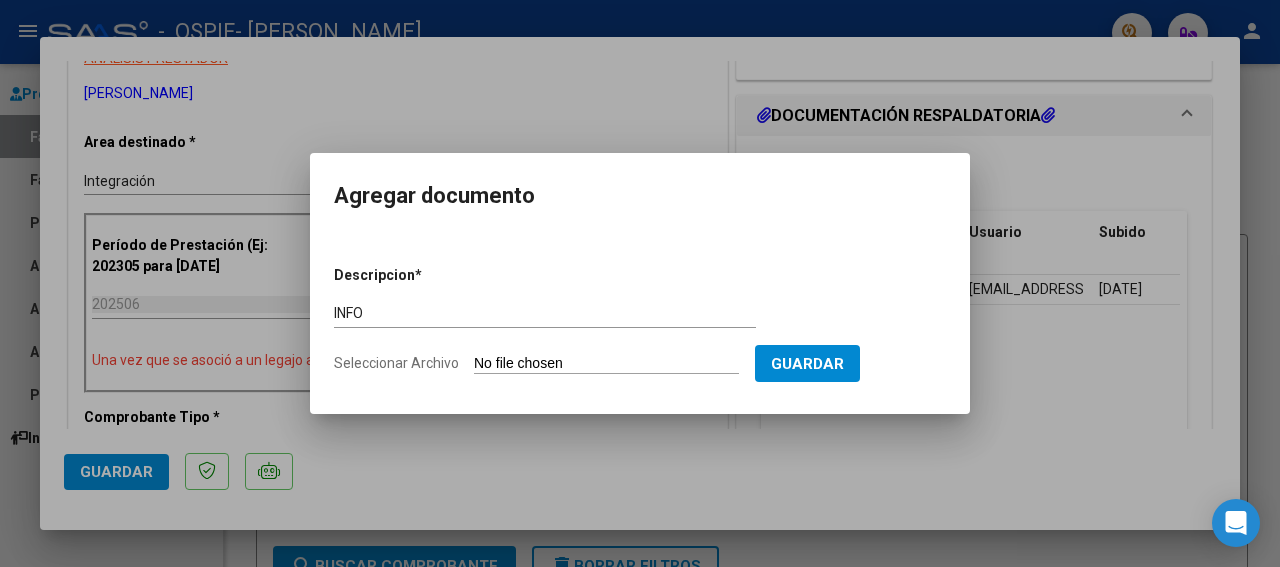 click on "Seleccionar Archivo" at bounding box center [606, 364] 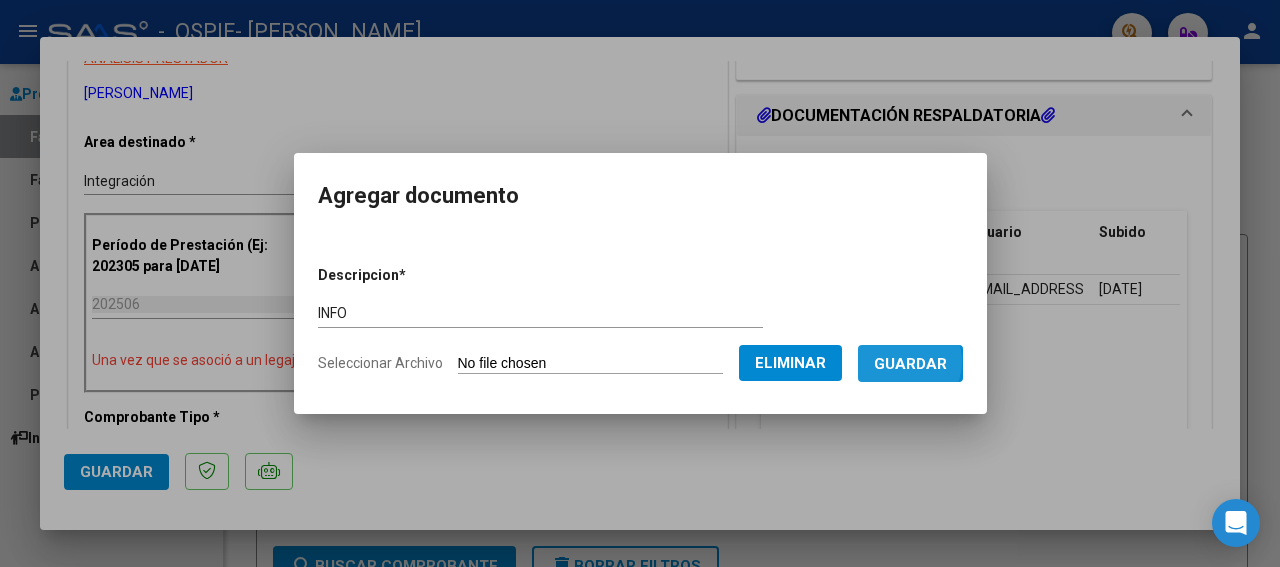 click on "Guardar" at bounding box center [910, 364] 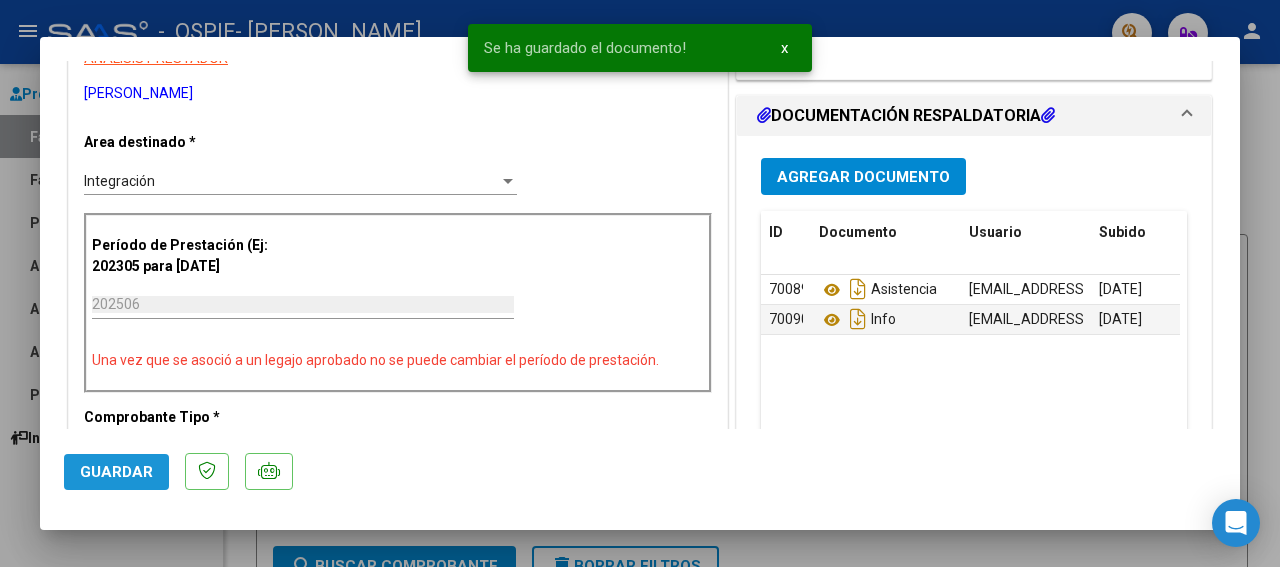 click on "Guardar" 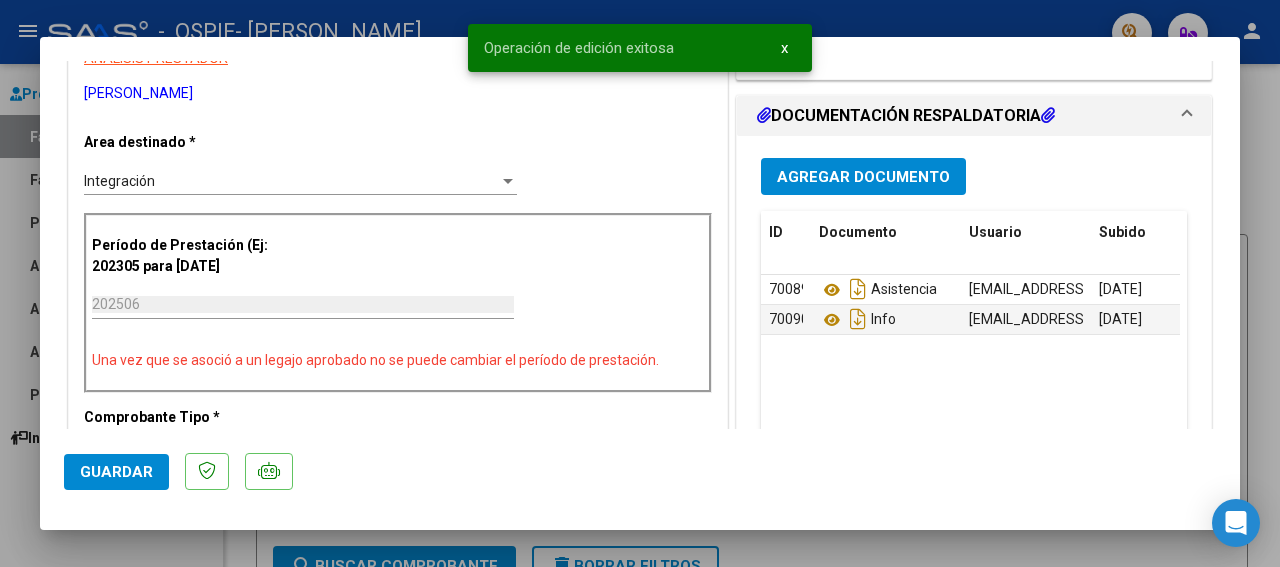 click at bounding box center (640, 283) 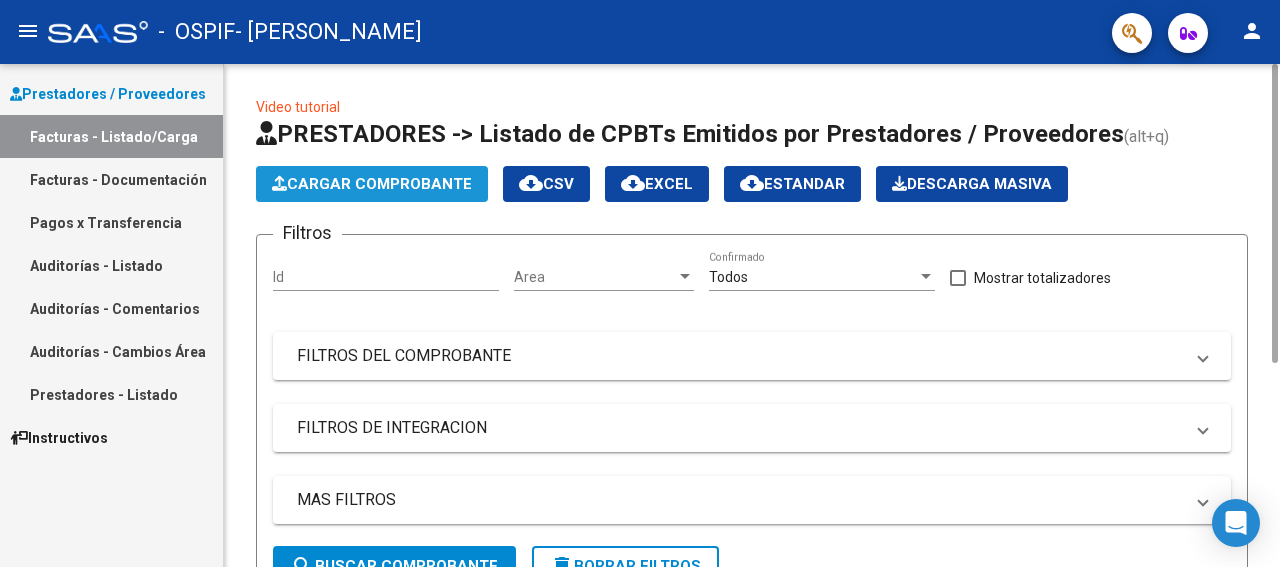 click on "Cargar Comprobante" 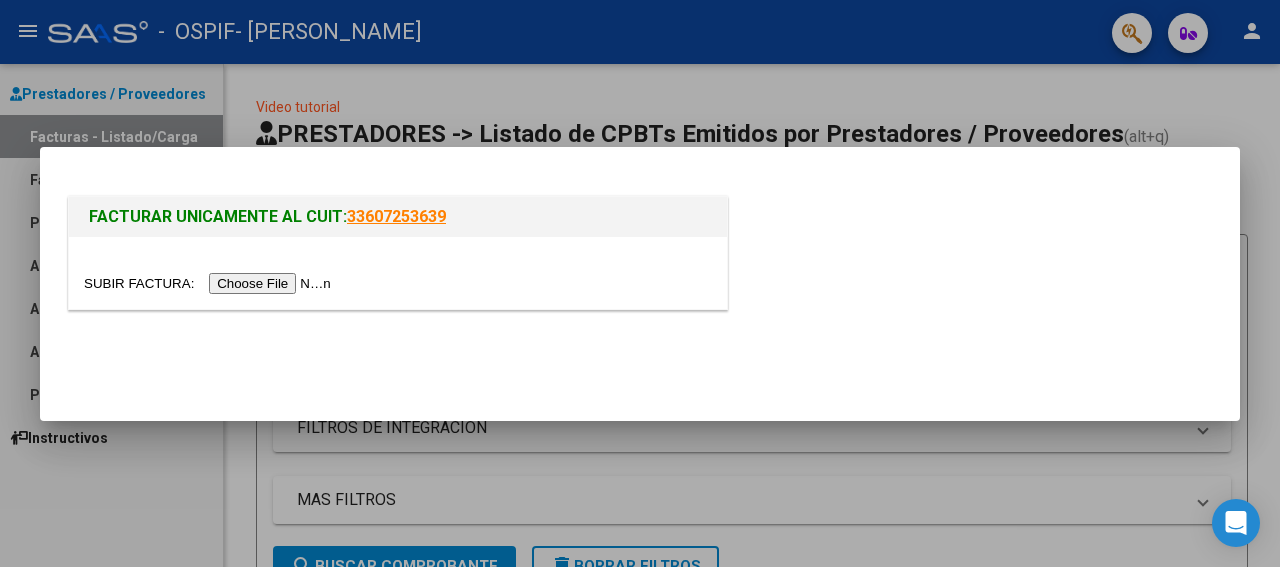 click at bounding box center (210, 283) 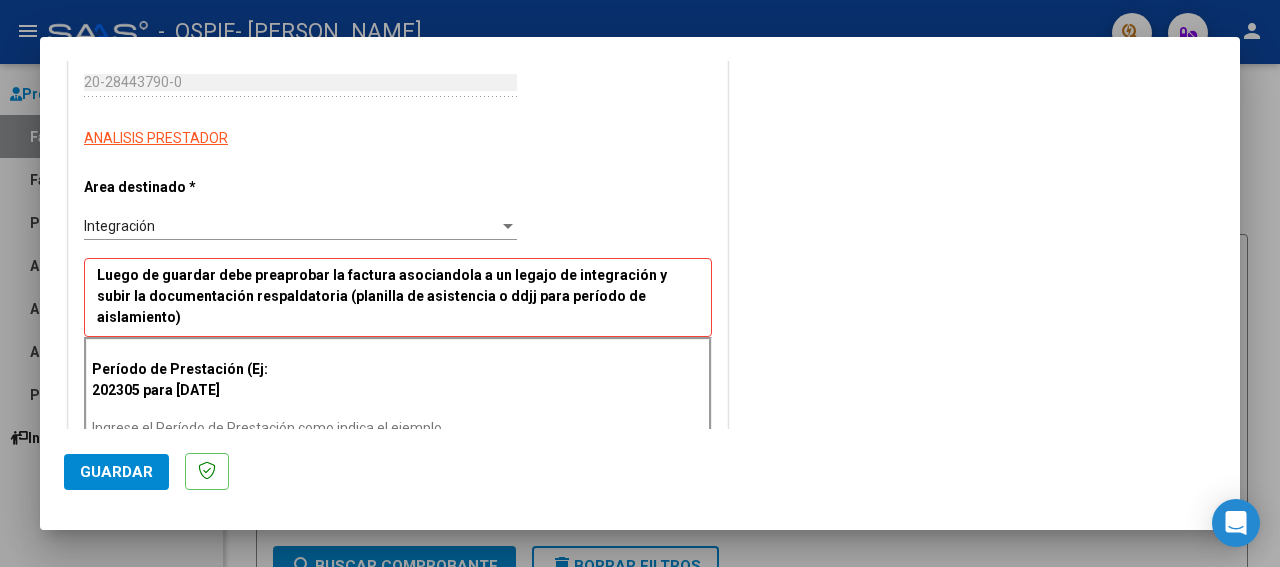 scroll, scrollTop: 350, scrollLeft: 0, axis: vertical 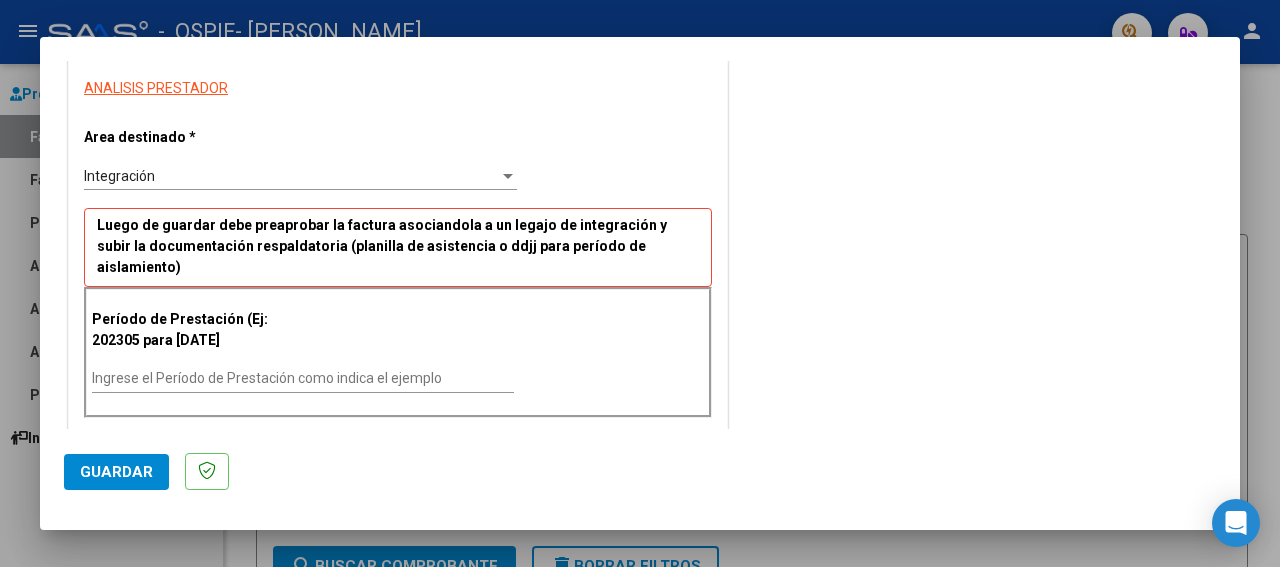 click on "Ingrese el Período de Prestación como indica el ejemplo" at bounding box center (303, 378) 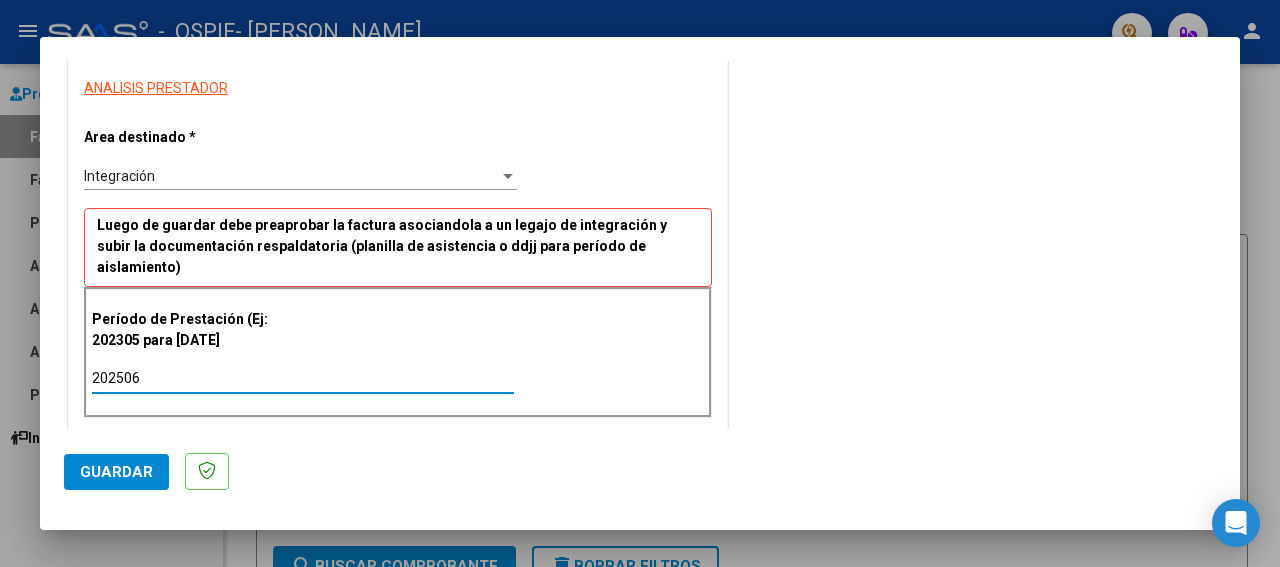 type on "202506" 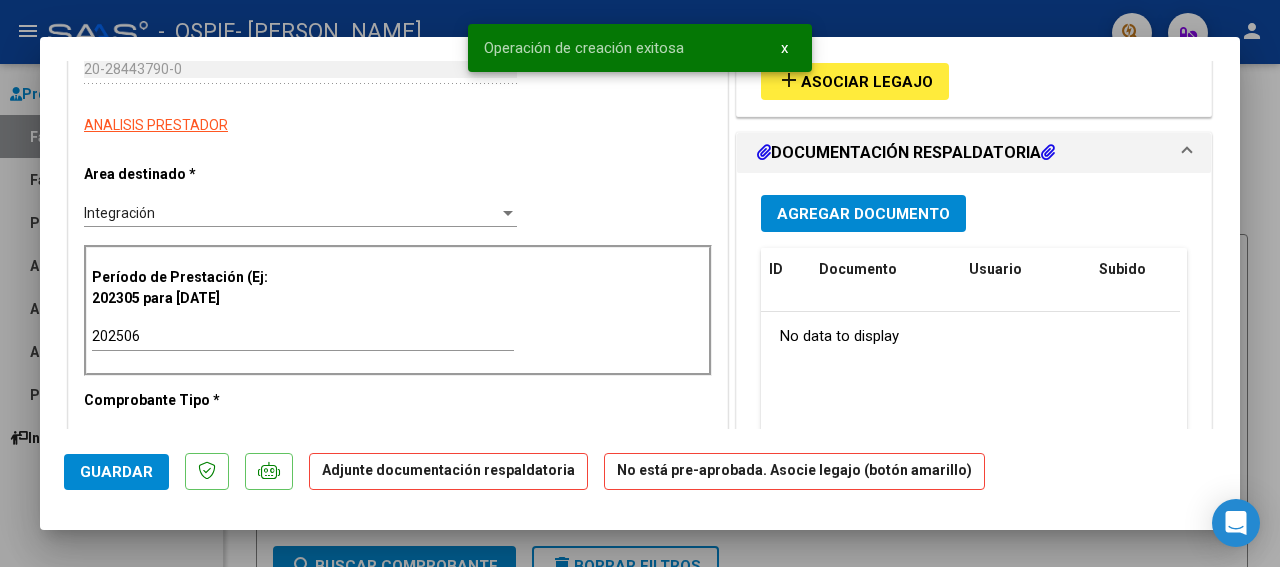 scroll, scrollTop: 0, scrollLeft: 0, axis: both 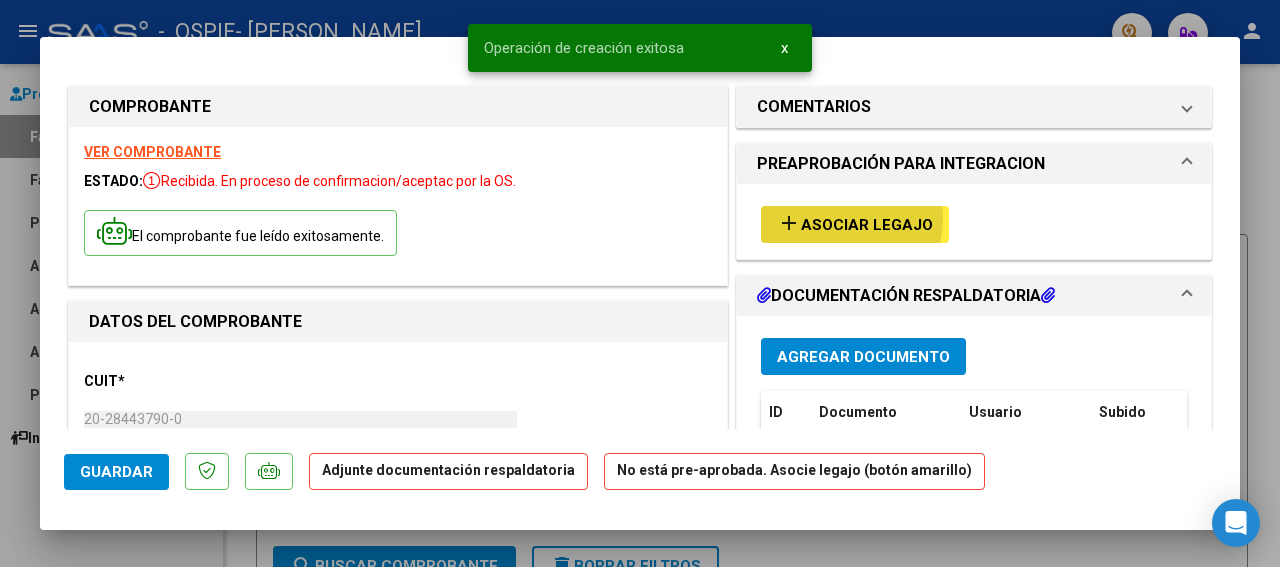 click on "Asociar Legajo" at bounding box center (867, 225) 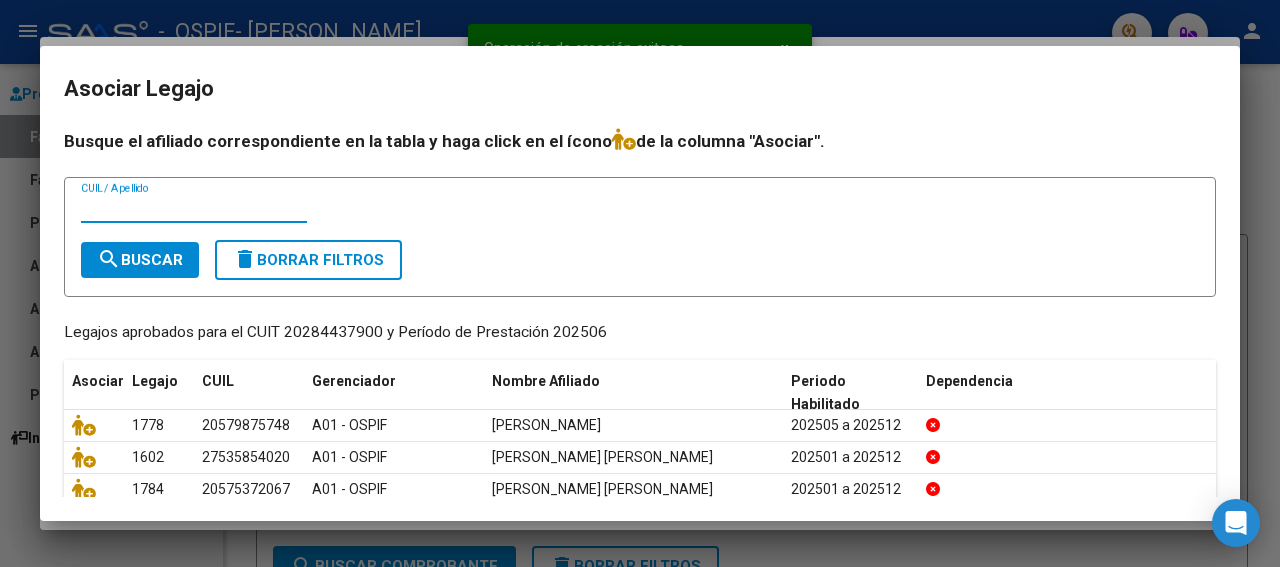 click on "CUIL / Apellido" at bounding box center (194, 208) 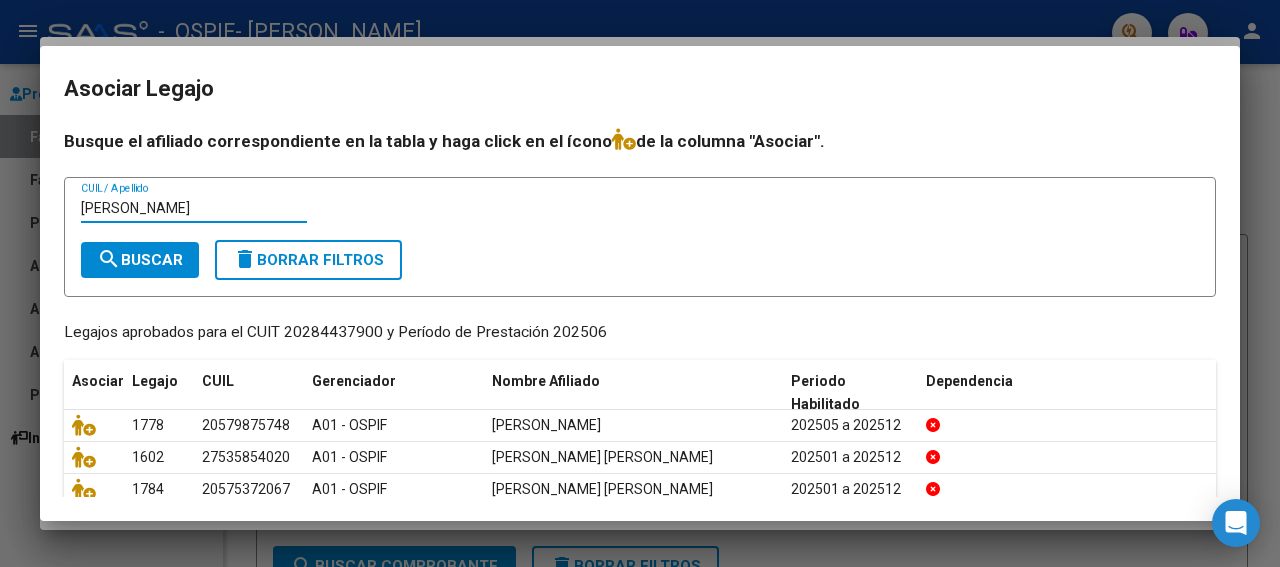 type on "[PERSON_NAME]" 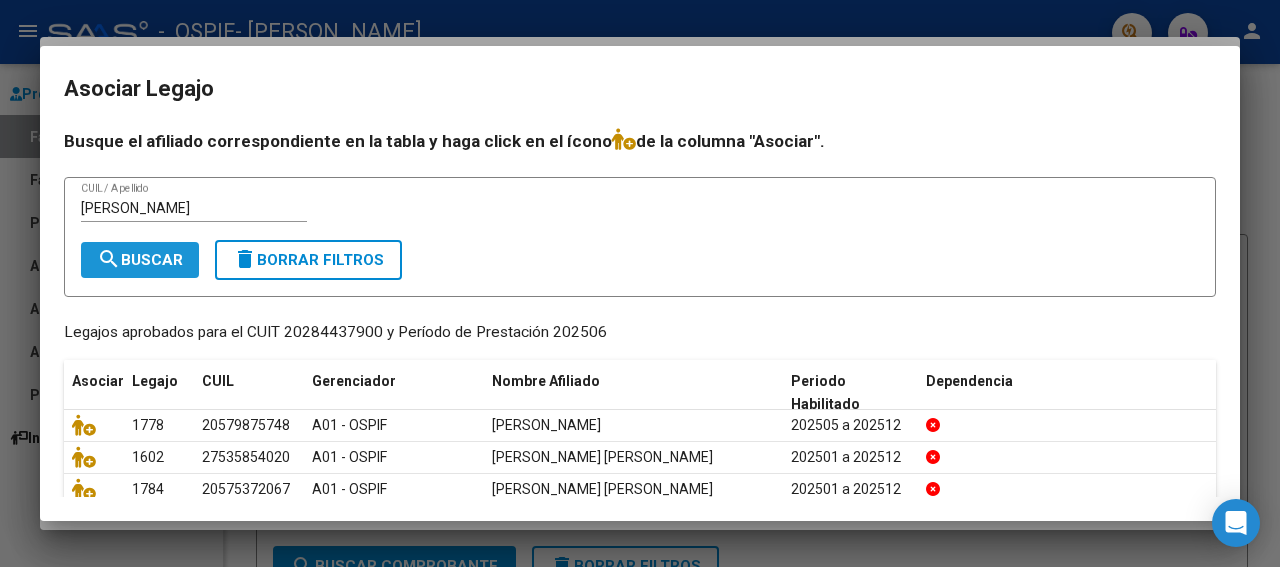 click on "search  Buscar" at bounding box center (140, 260) 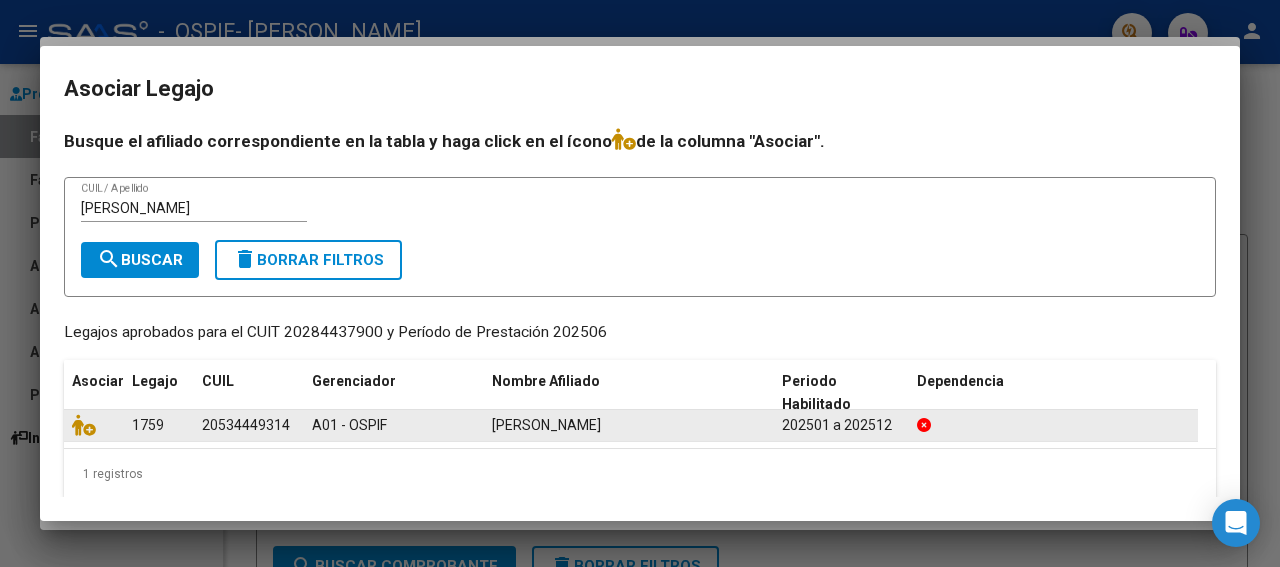 click 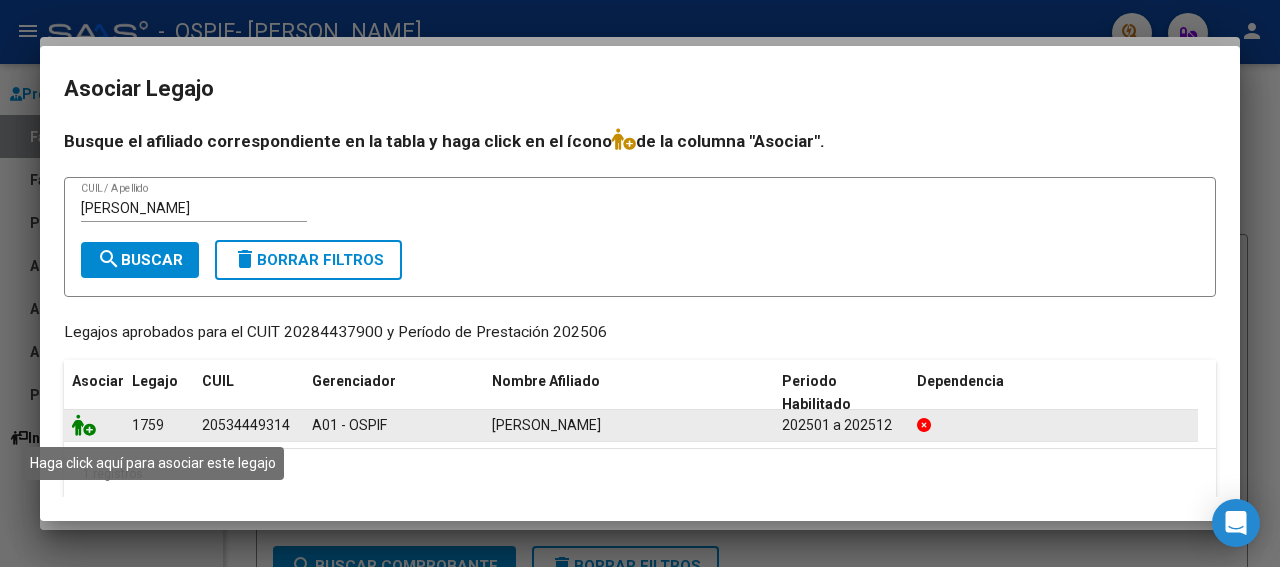 click 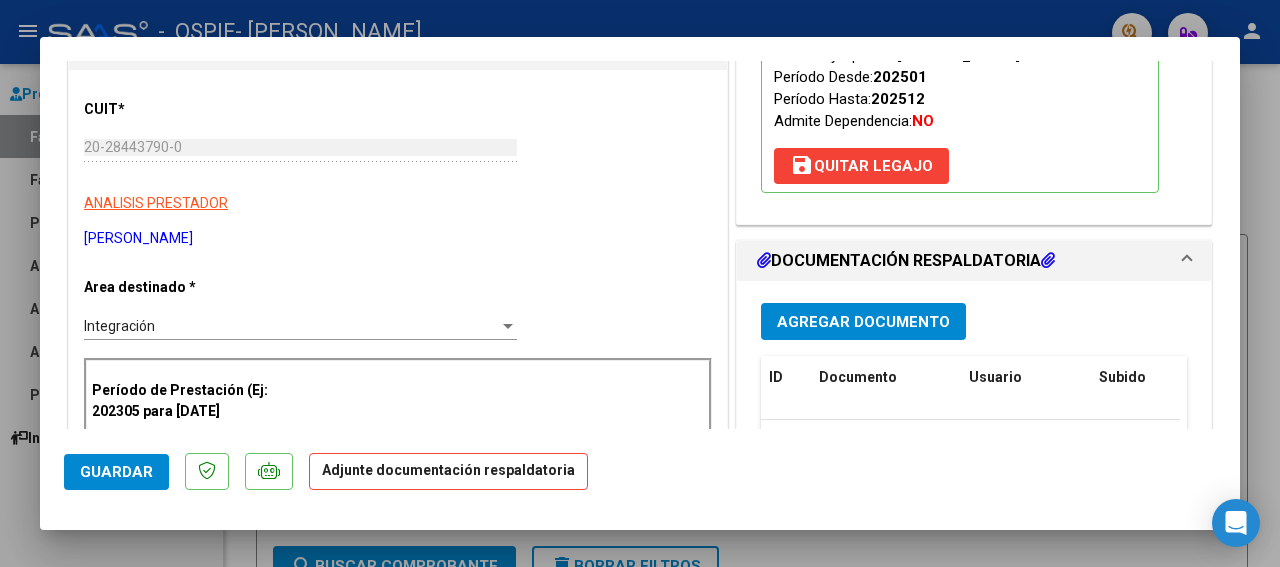 scroll, scrollTop: 300, scrollLeft: 0, axis: vertical 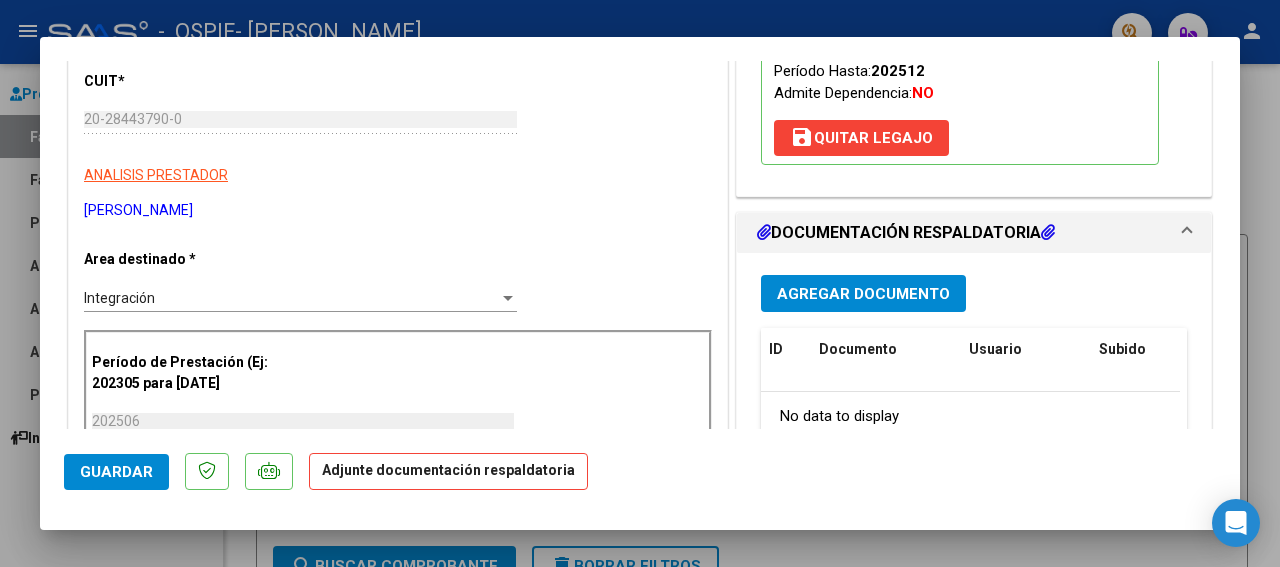click on "Agregar Documento" at bounding box center (863, 294) 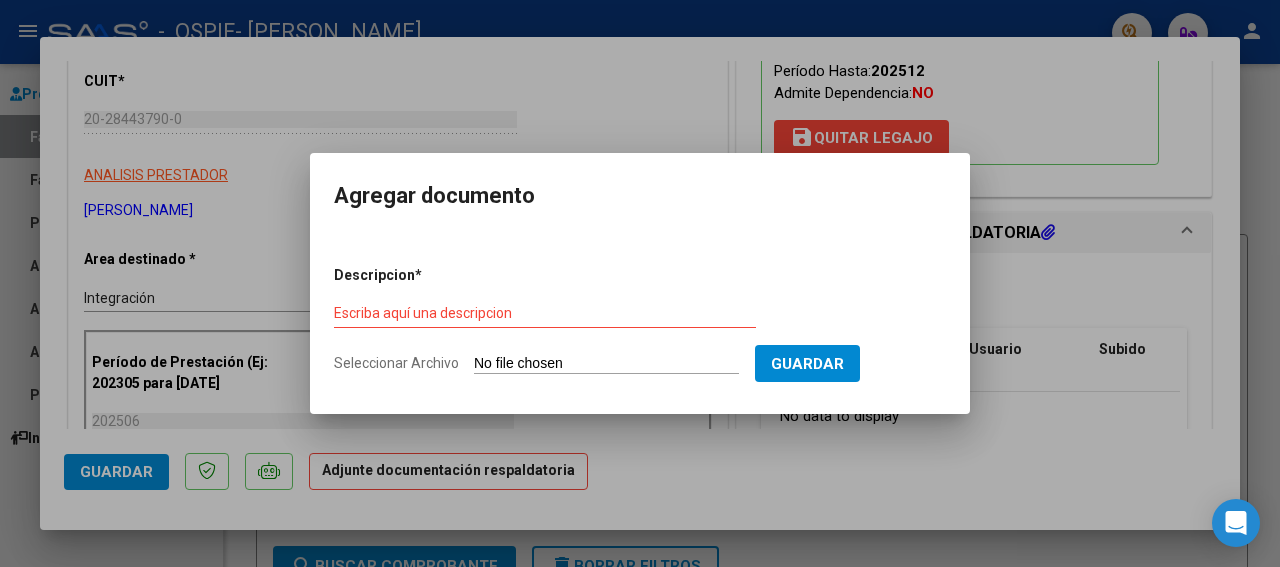 click on "Descripcion  *   Escriba aquí una descripcion  Seleccionar Archivo Guardar" at bounding box center [640, 320] 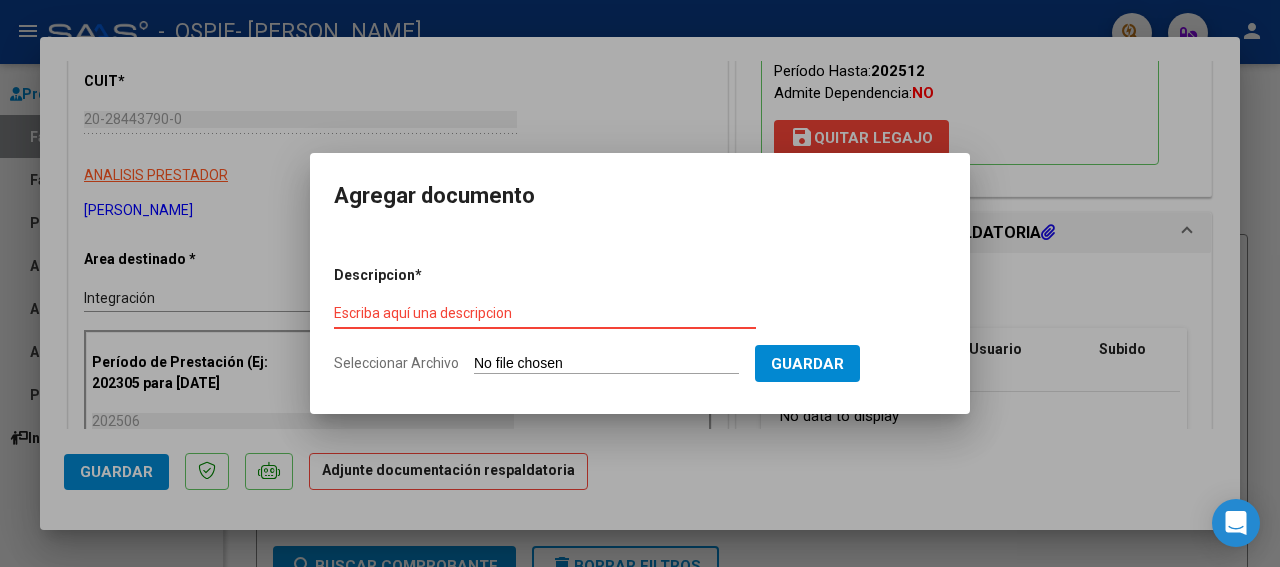 click on "Escriba aquí una descripcion" at bounding box center [545, 313] 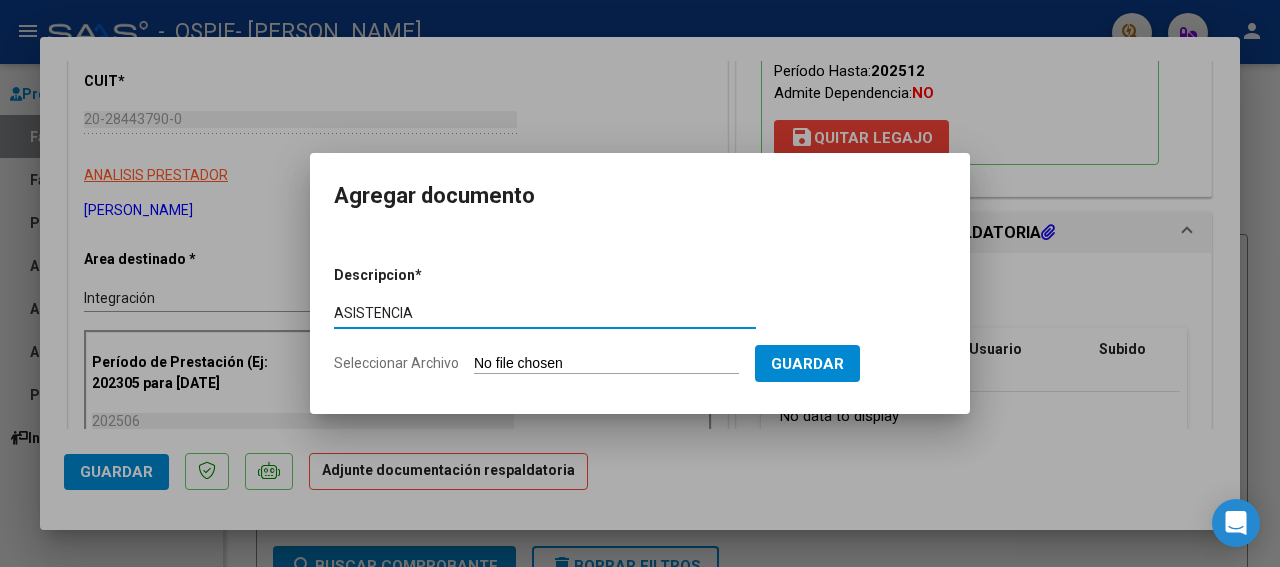 type on "ASISTENCIA" 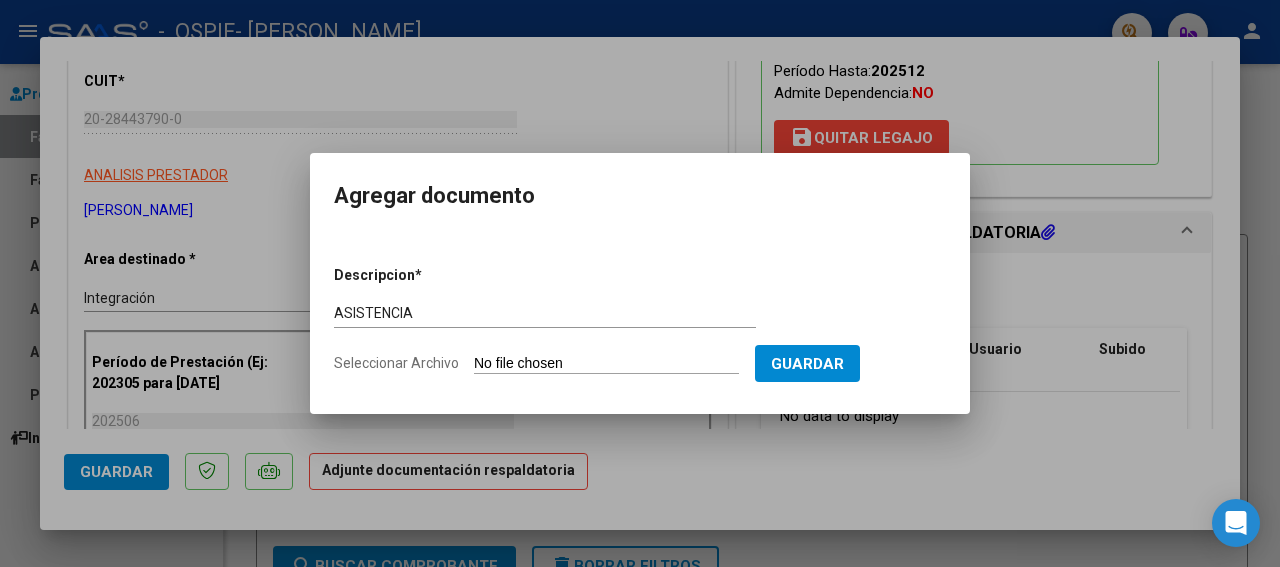 click on "Seleccionar Archivo" at bounding box center (606, 364) 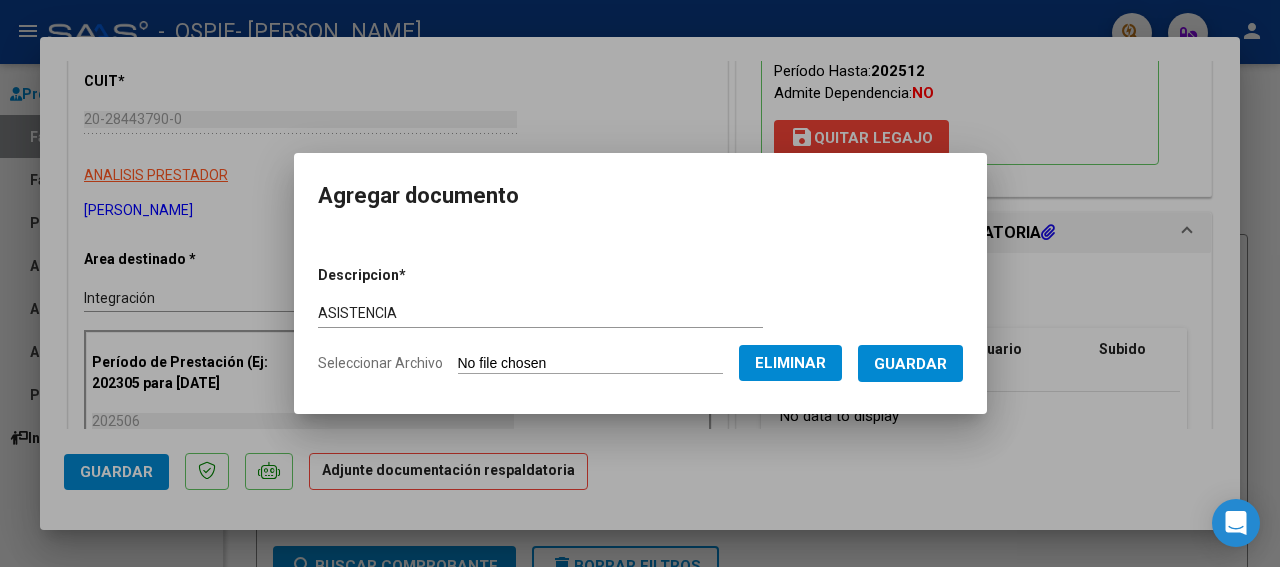 click on "Guardar" at bounding box center [910, 363] 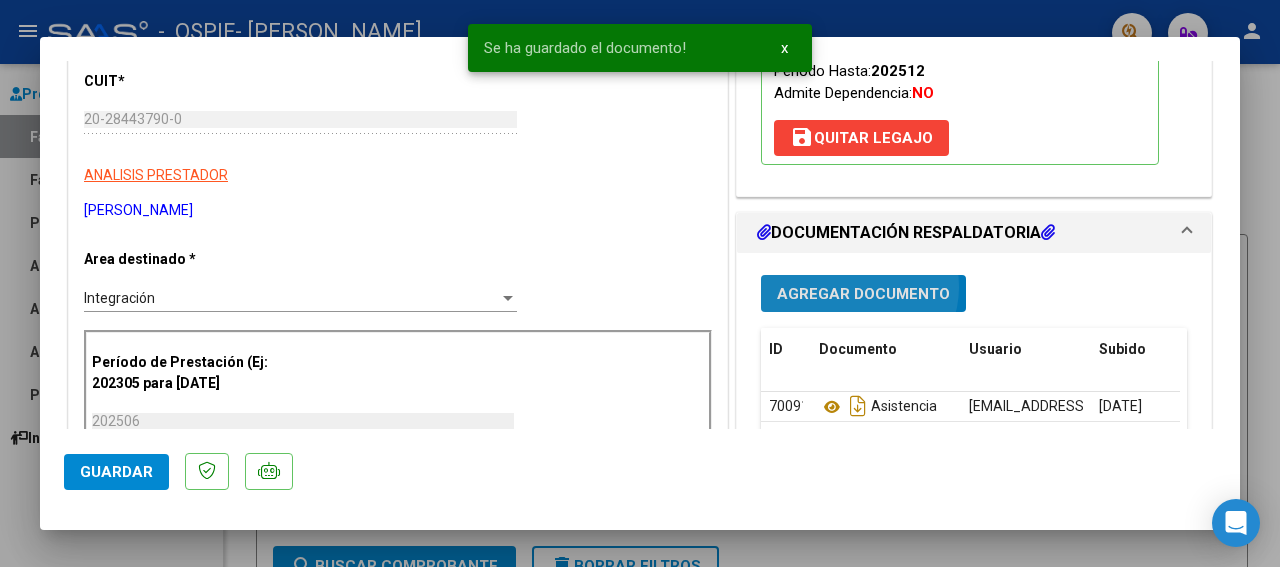 click on "Agregar Documento" at bounding box center (863, 294) 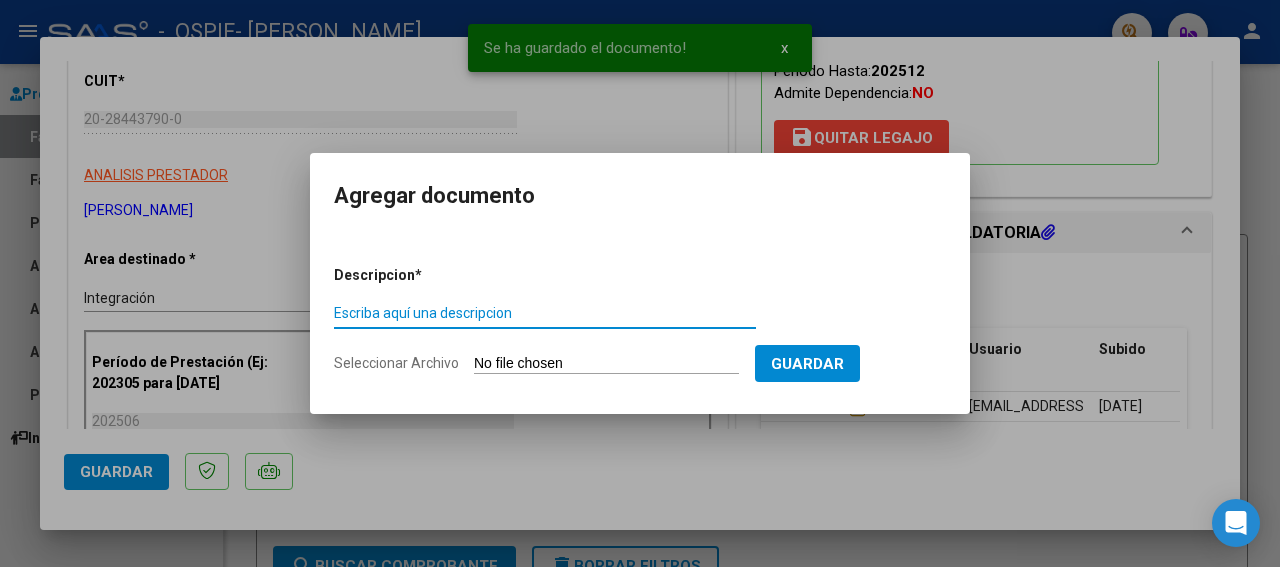 click on "Escriba aquí una descripcion" at bounding box center [545, 313] 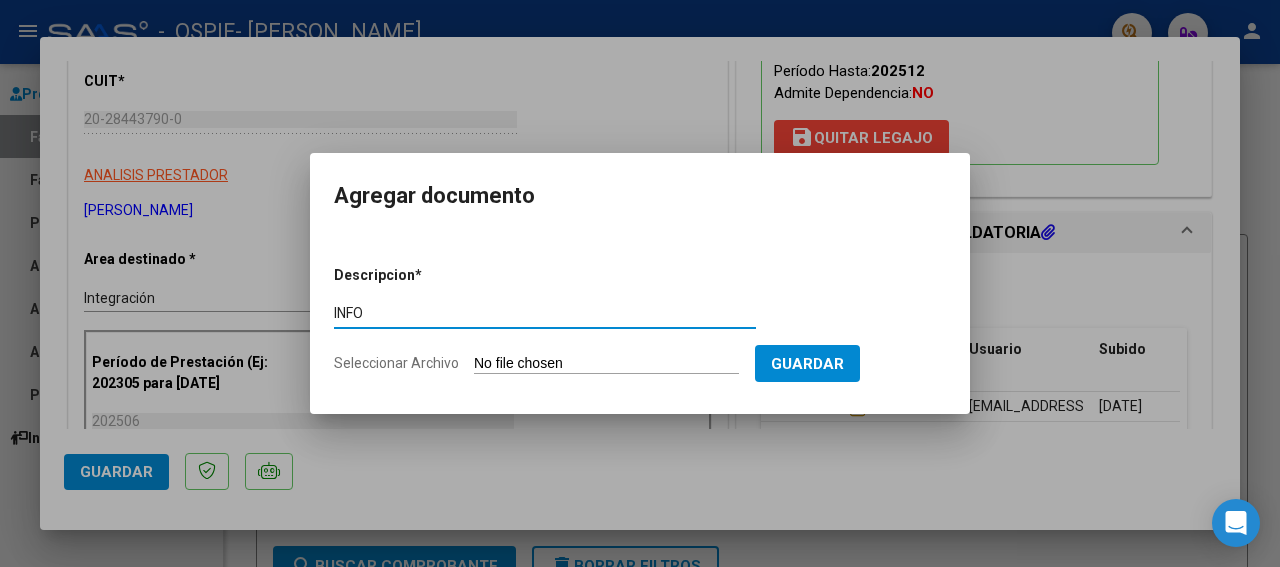 type on "INFO" 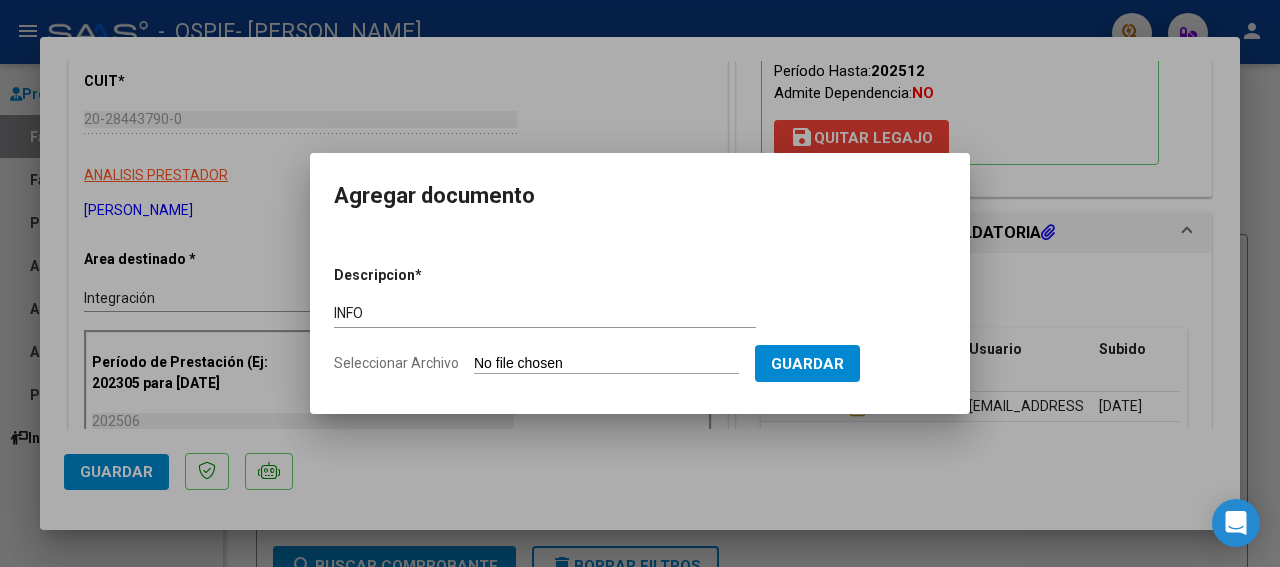 click on "Seleccionar Archivo" at bounding box center (606, 364) 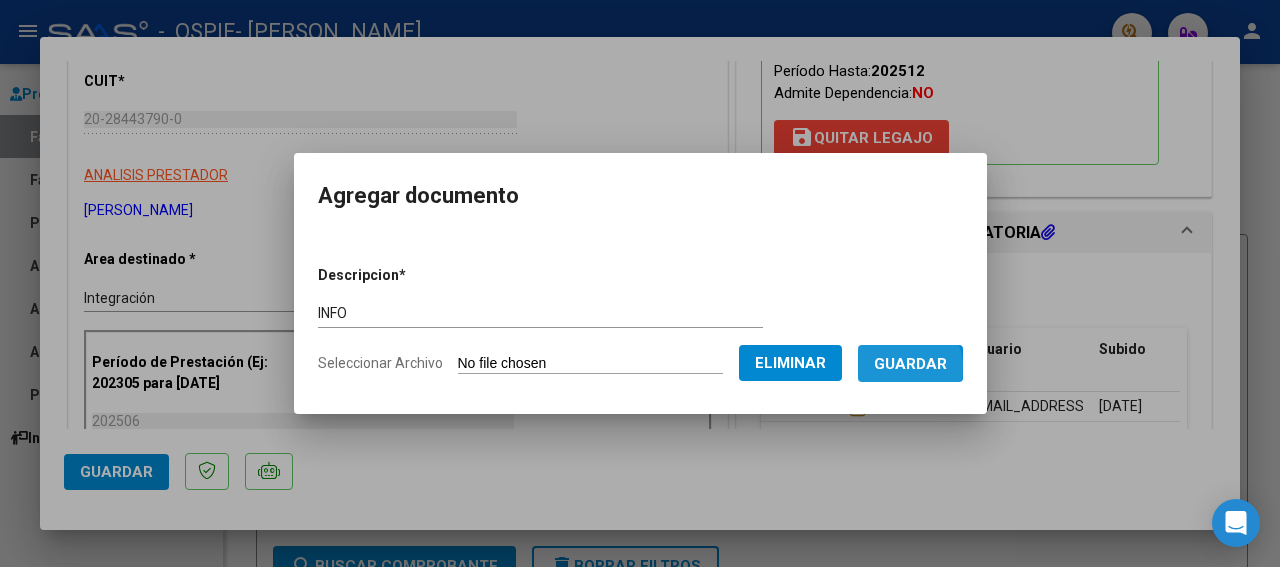 click on "Guardar" at bounding box center [910, 364] 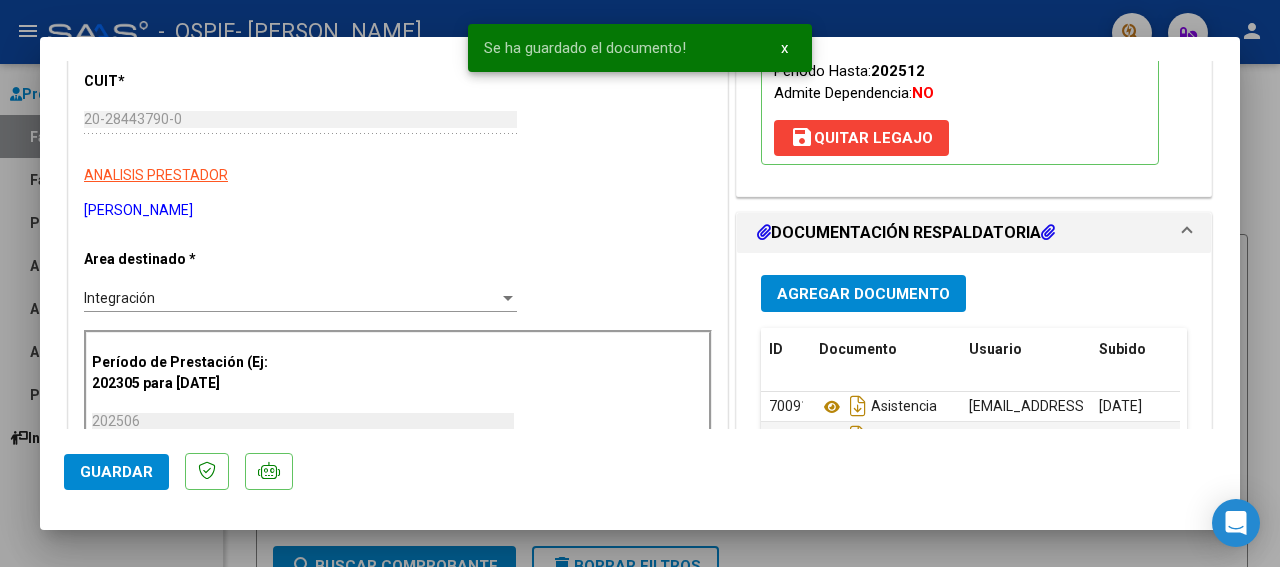 scroll, scrollTop: 350, scrollLeft: 0, axis: vertical 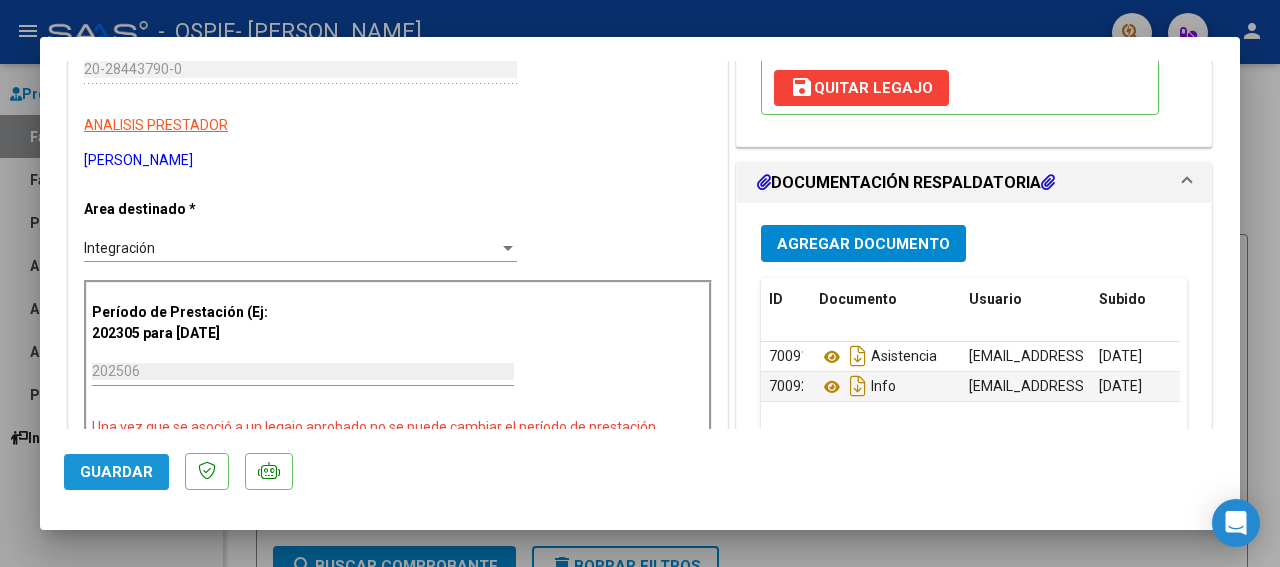 click on "Guardar" 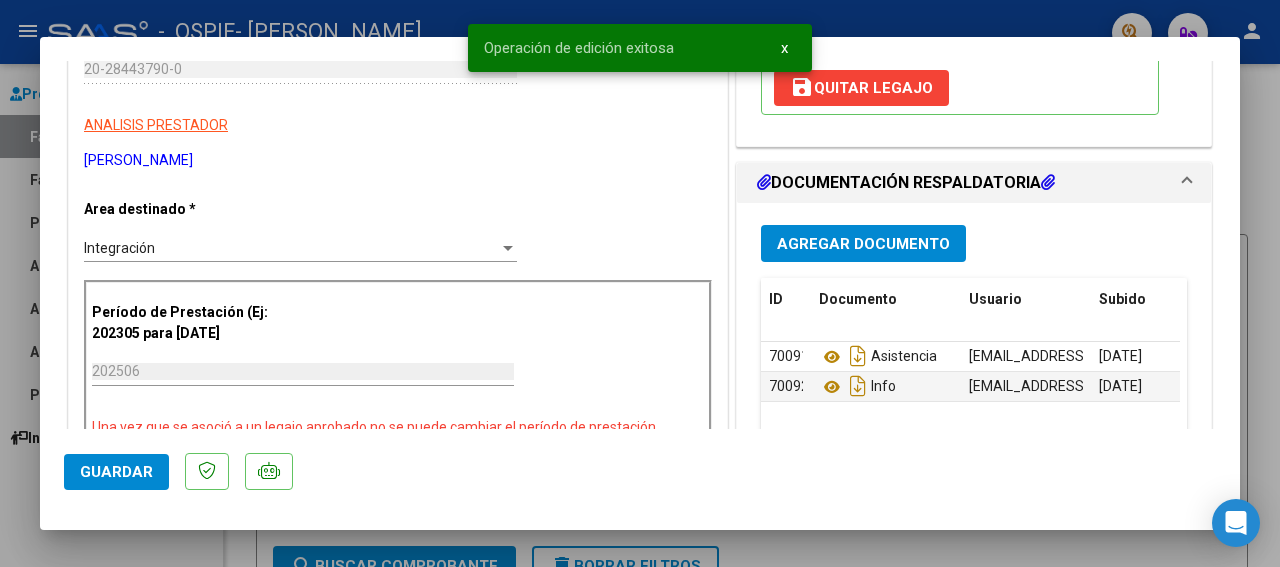 click at bounding box center (640, 283) 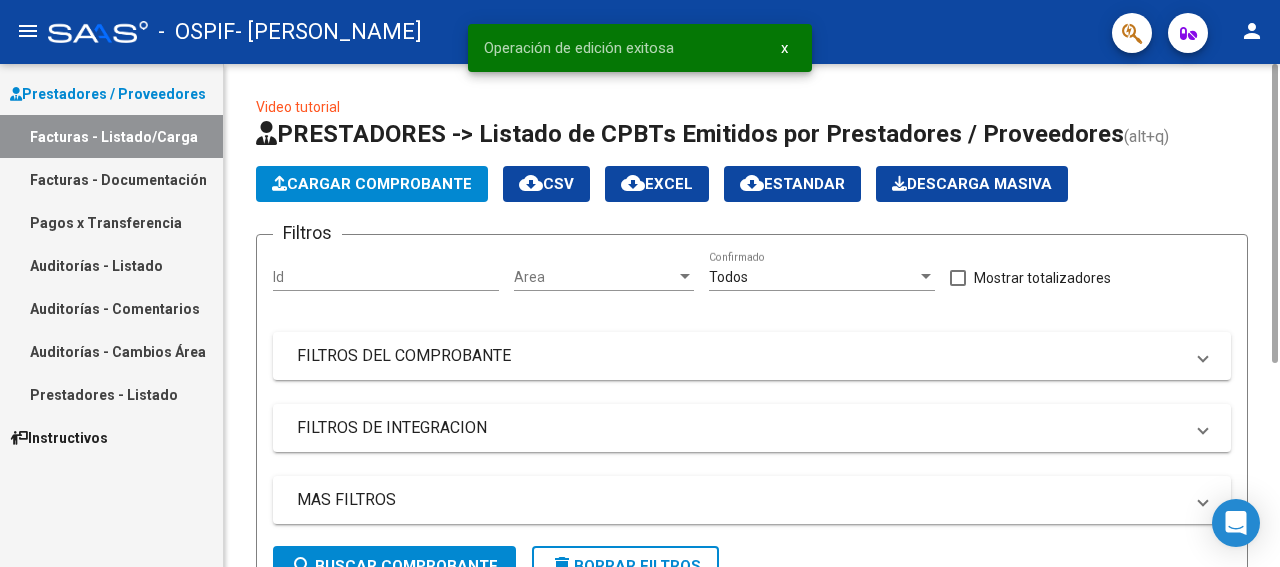click on "Cargar Comprobante" 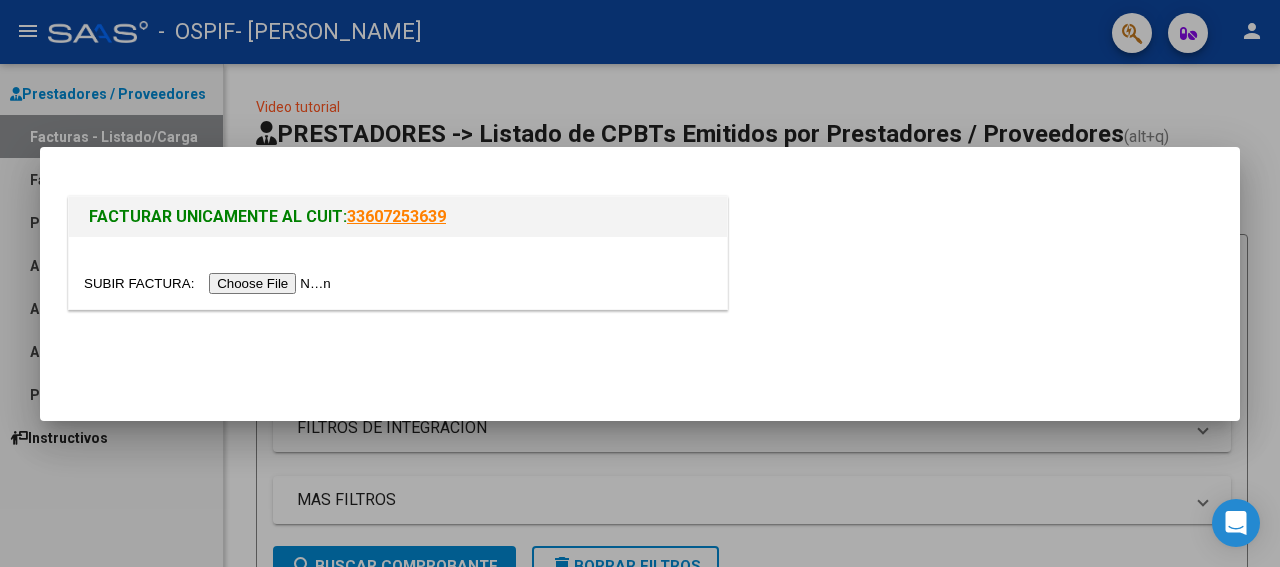 click at bounding box center (210, 283) 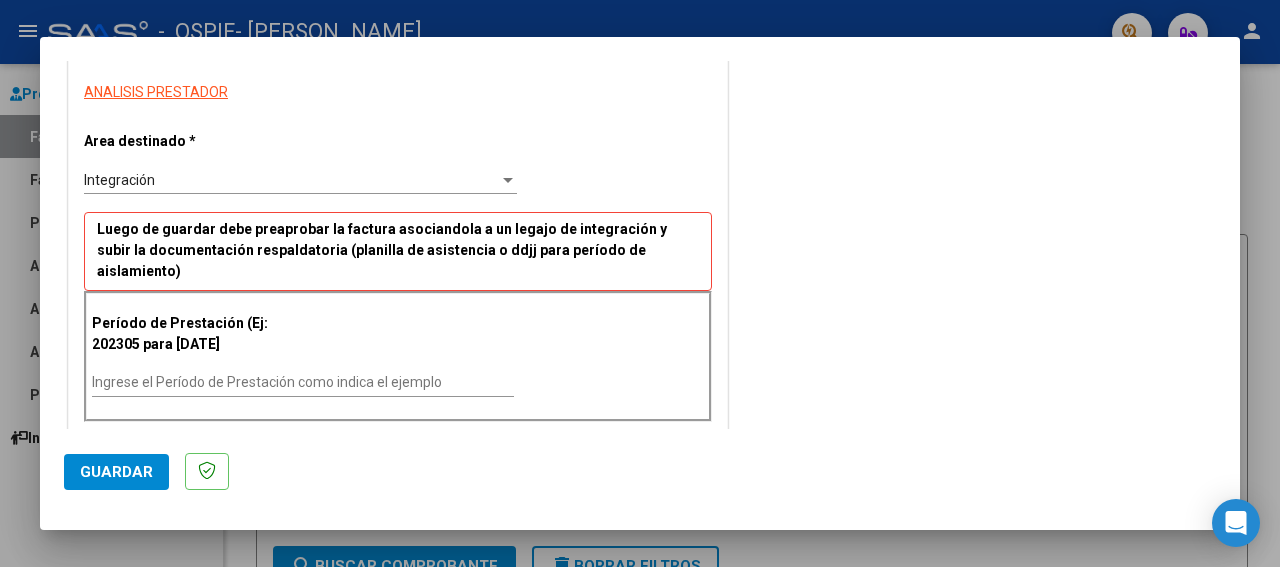 scroll, scrollTop: 350, scrollLeft: 0, axis: vertical 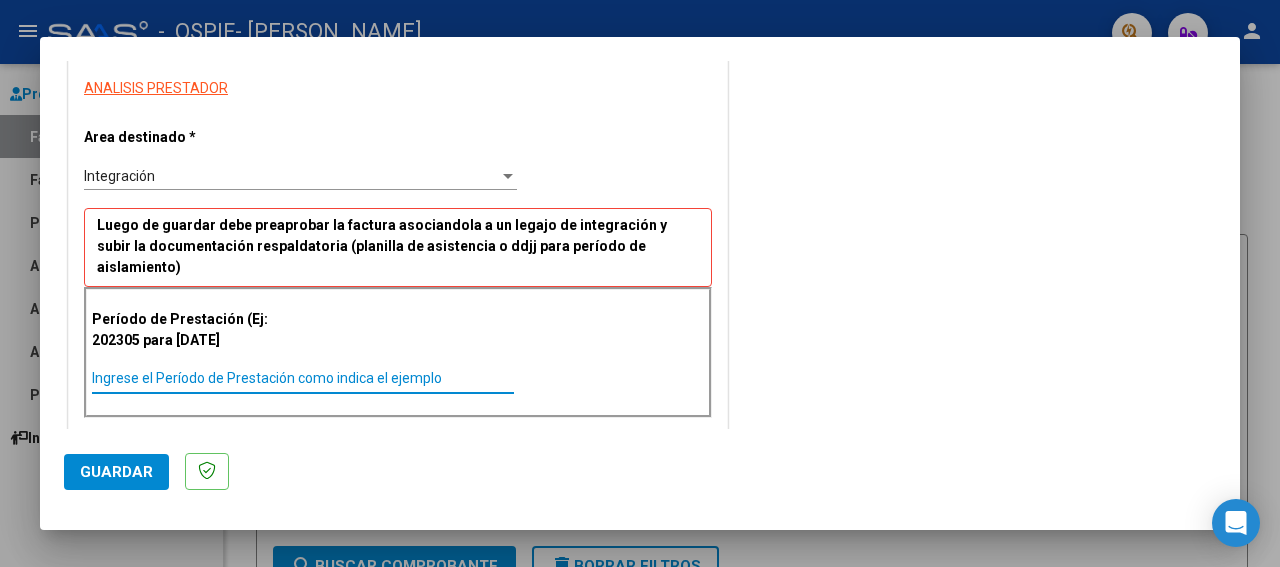 click on "Ingrese el Período de Prestación como indica el ejemplo" at bounding box center (303, 378) 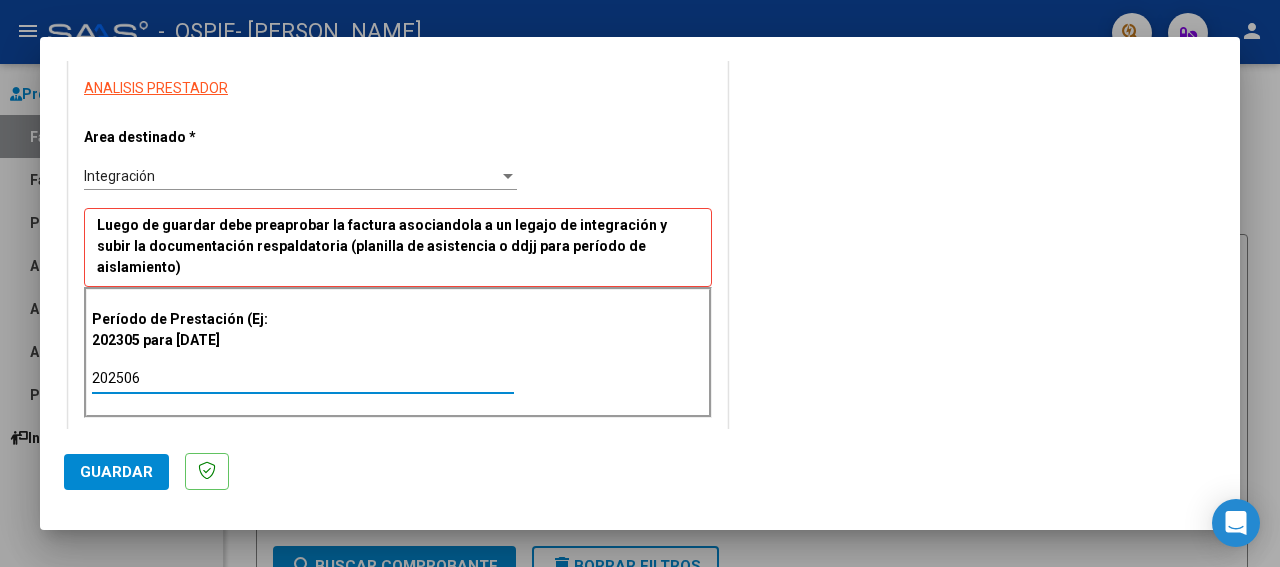 type on "202506" 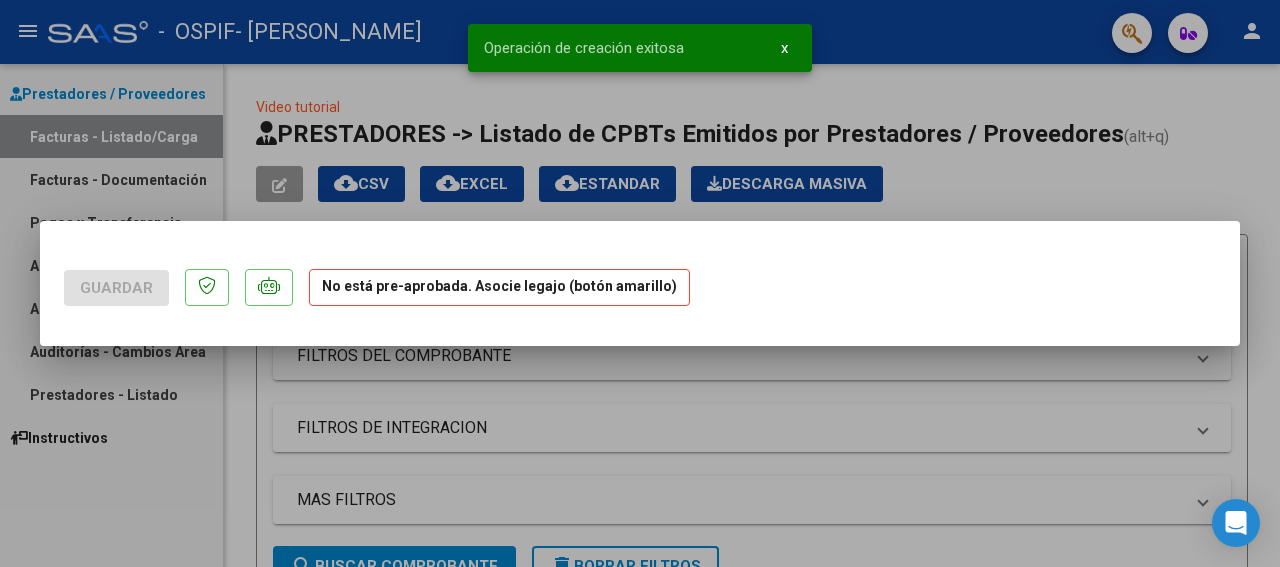 scroll, scrollTop: 0, scrollLeft: 0, axis: both 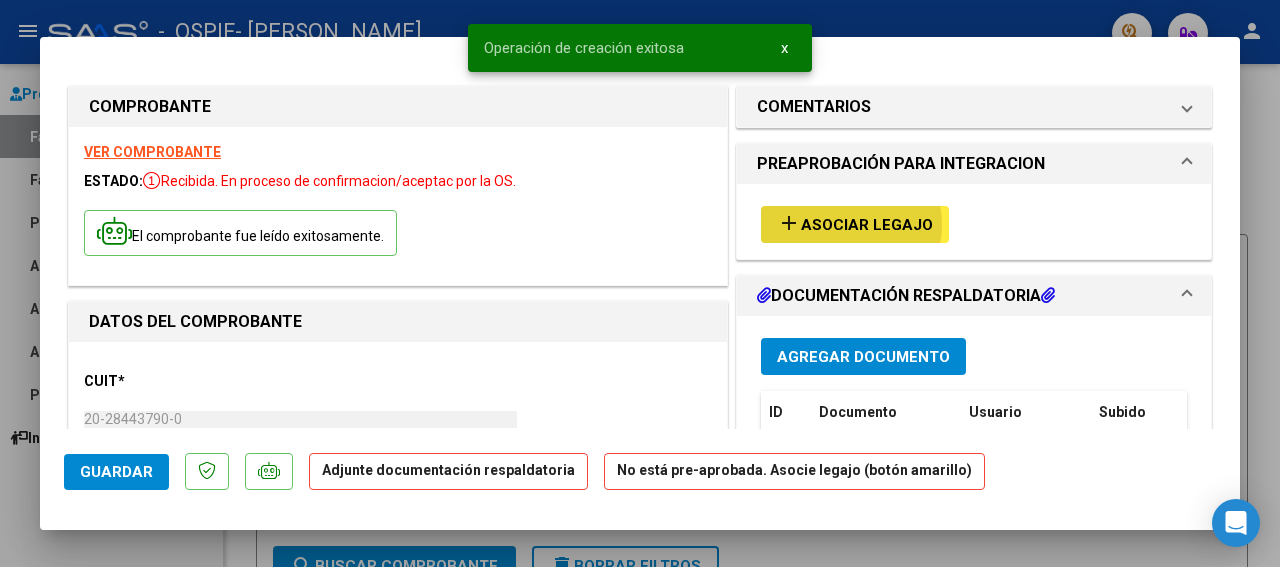 click on "Asociar Legajo" at bounding box center [867, 225] 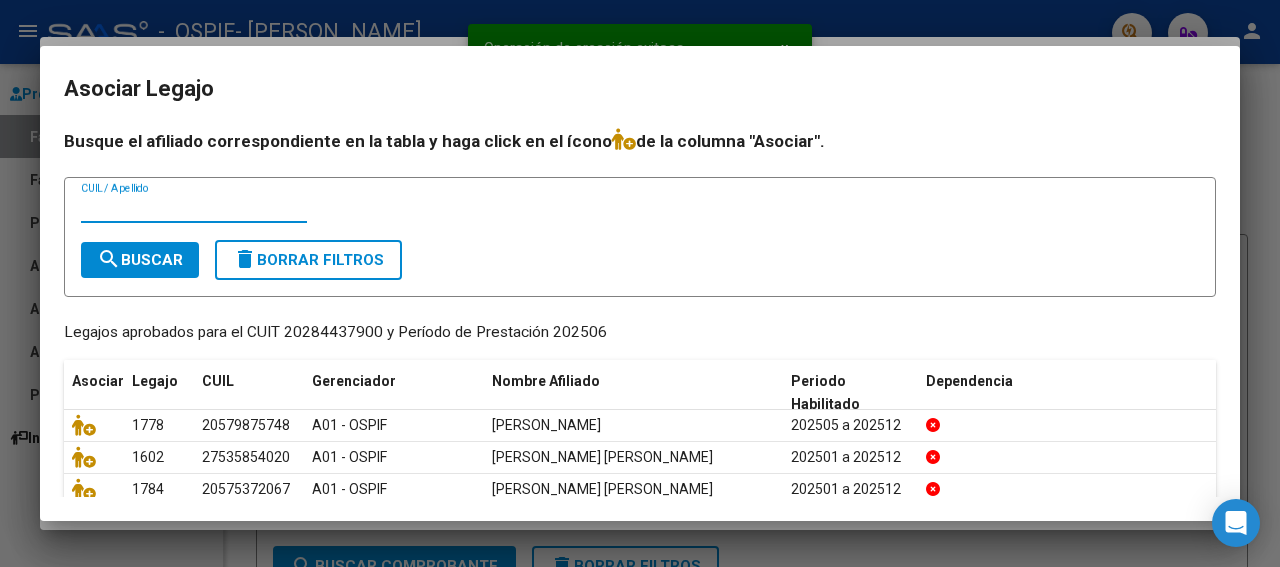 click on "CUIL / Apellido" at bounding box center [194, 208] 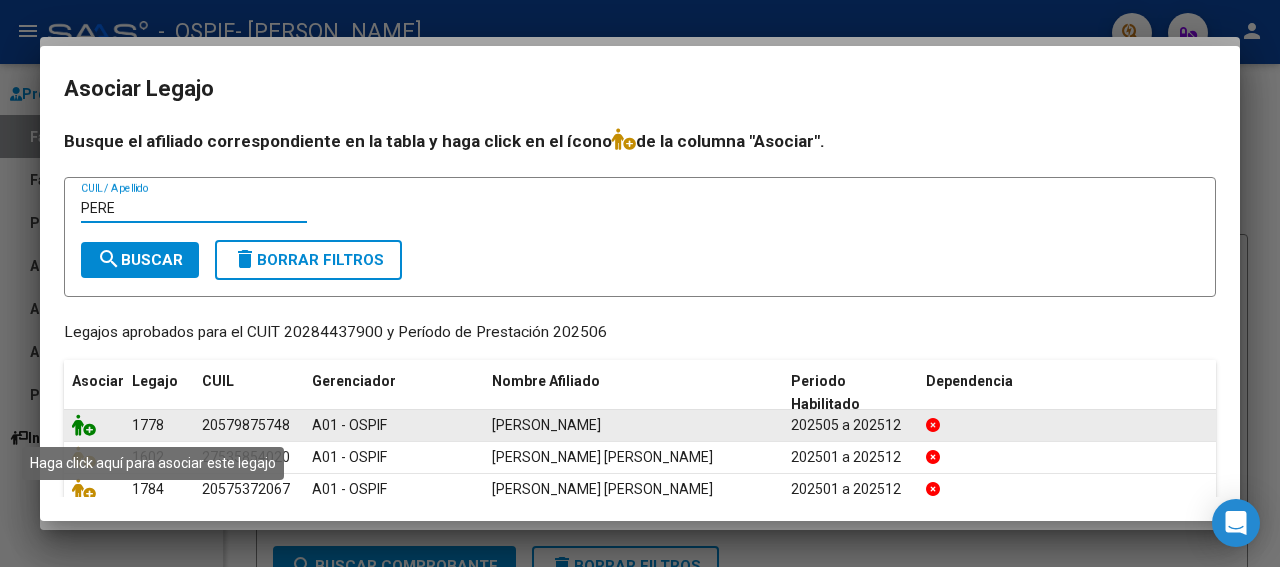 type on "PERE" 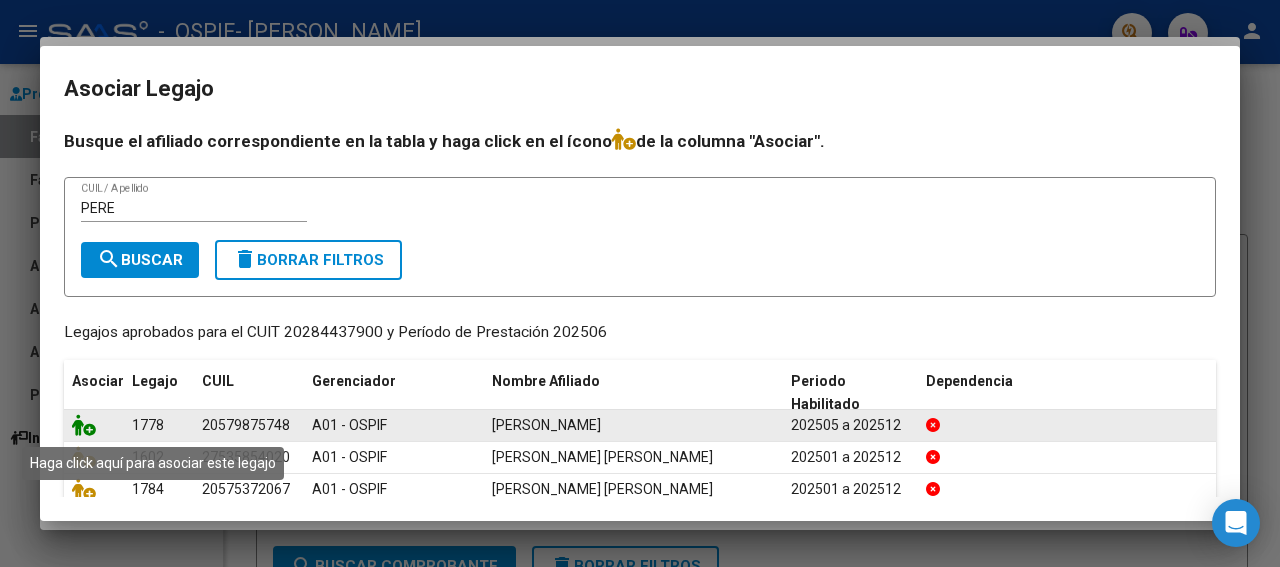 click 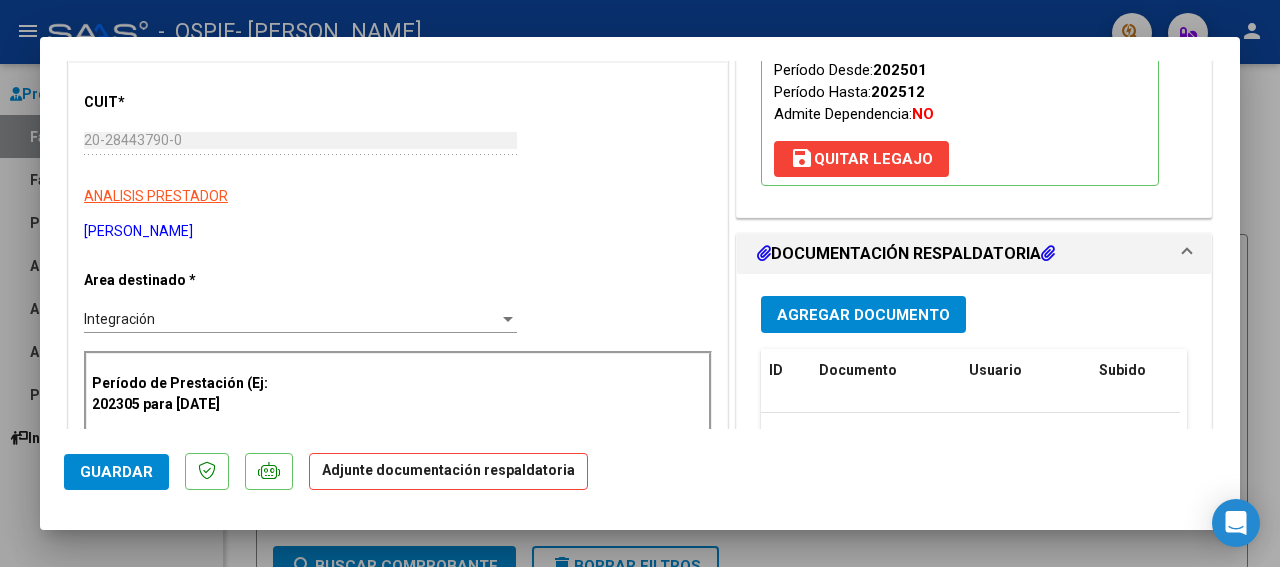 scroll, scrollTop: 300, scrollLeft: 0, axis: vertical 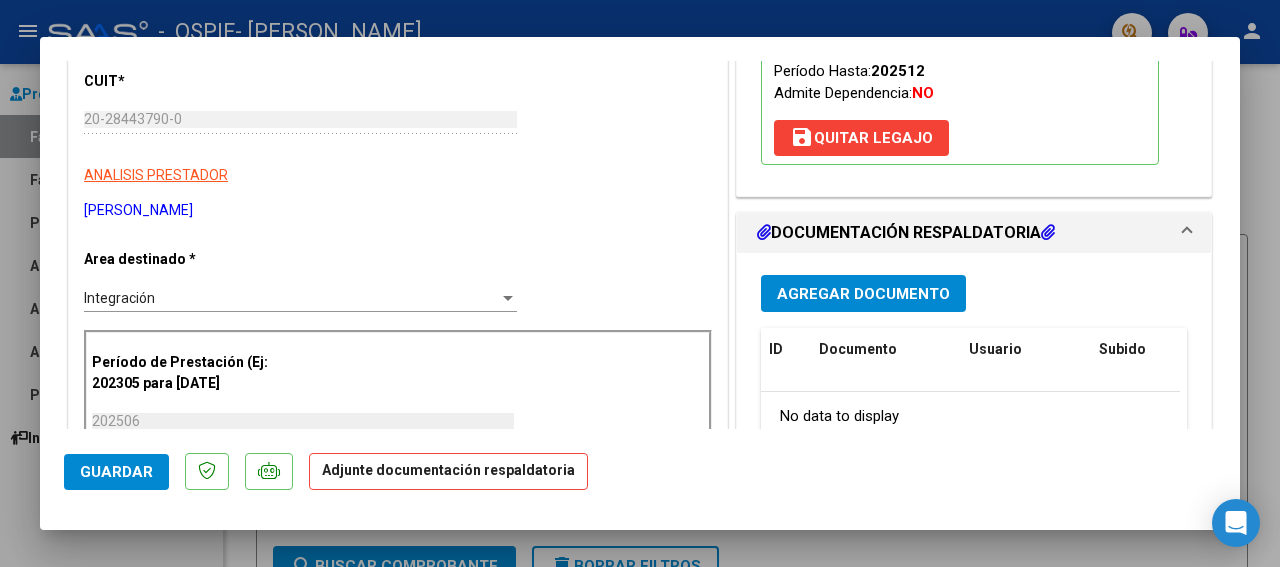drag, startPoint x: 1229, startPoint y: 420, endPoint x: 961, endPoint y: 342, distance: 279.12006 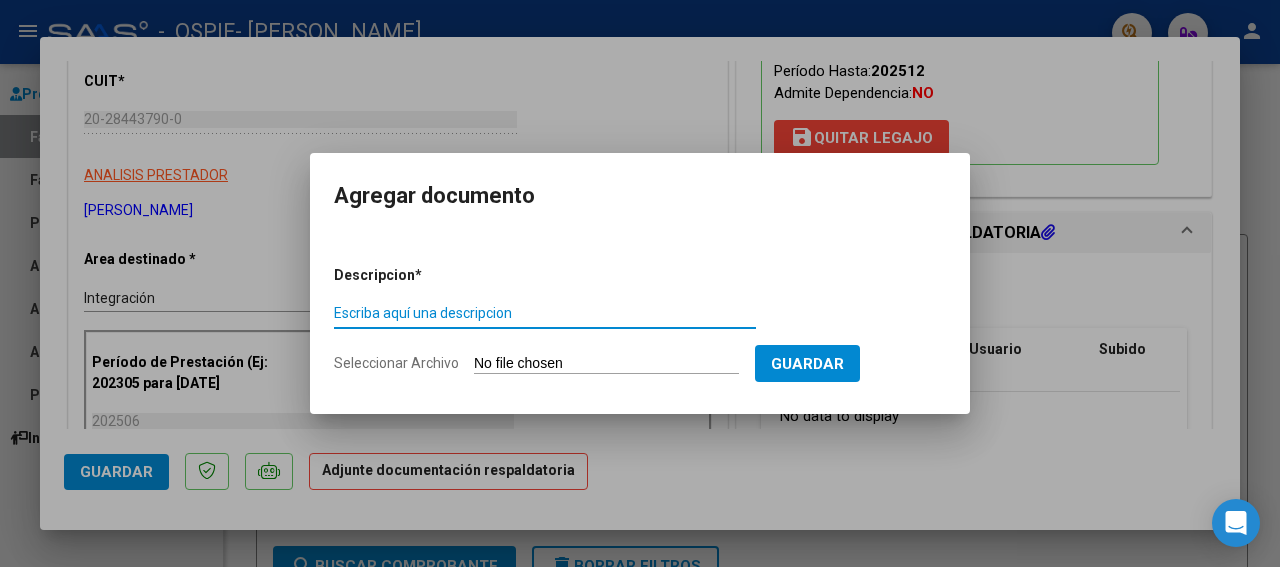 click on "Escriba aquí una descripcion" at bounding box center (545, 313) 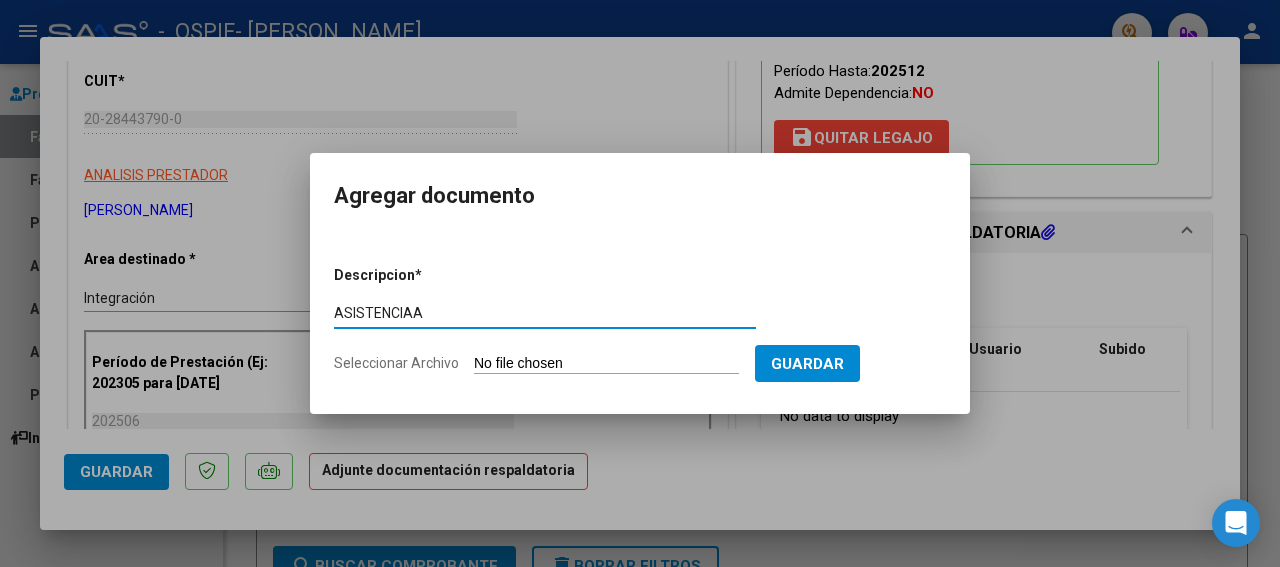 type on "ASISTENCIAA" 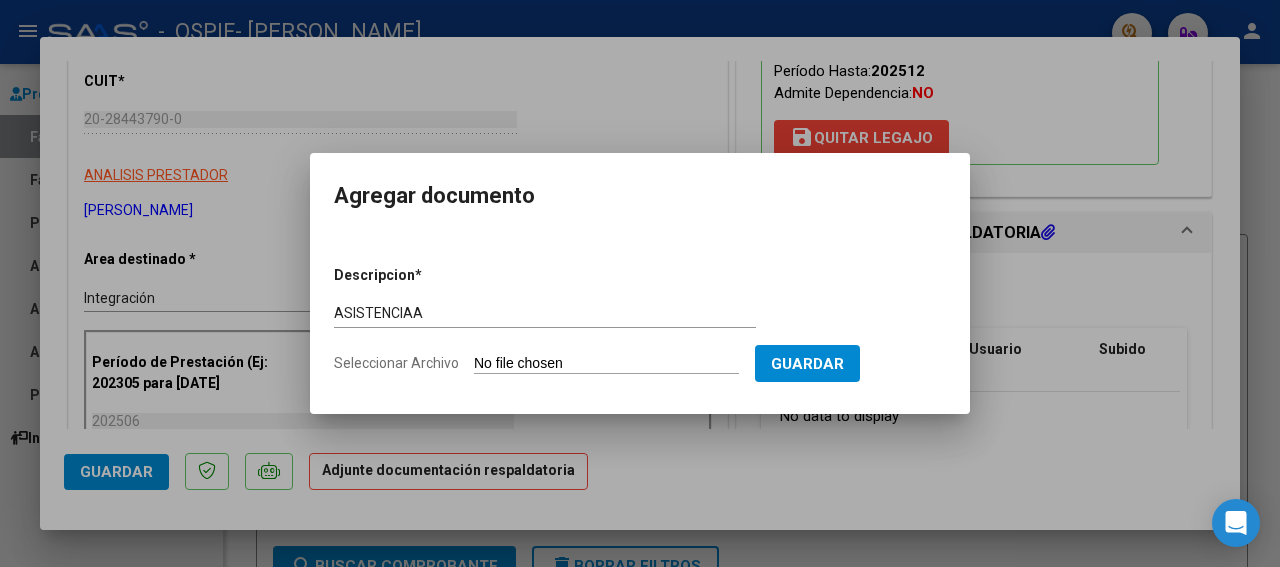 click on "Seleccionar Archivo" at bounding box center [606, 364] 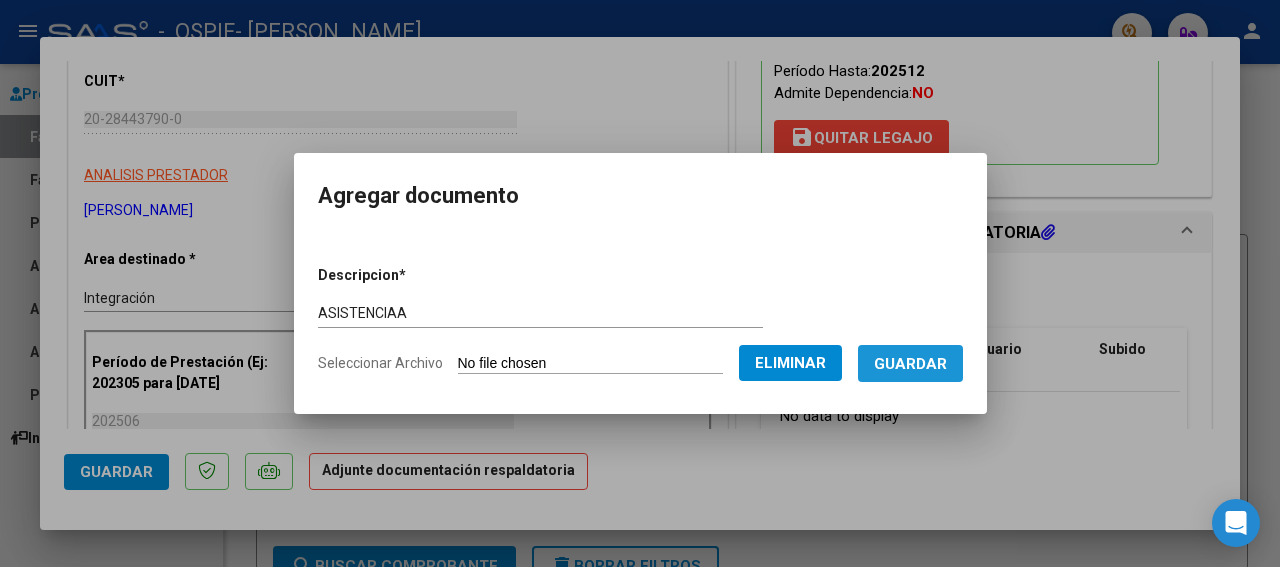 click on "Guardar" at bounding box center [910, 364] 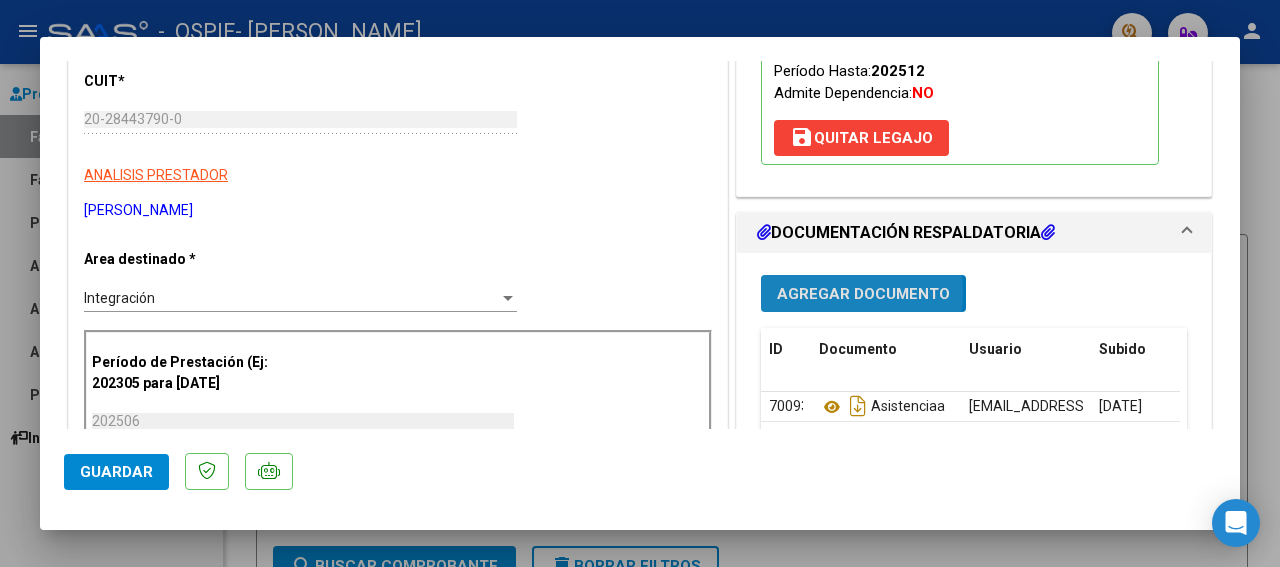 click on "Agregar Documento" at bounding box center [863, 294] 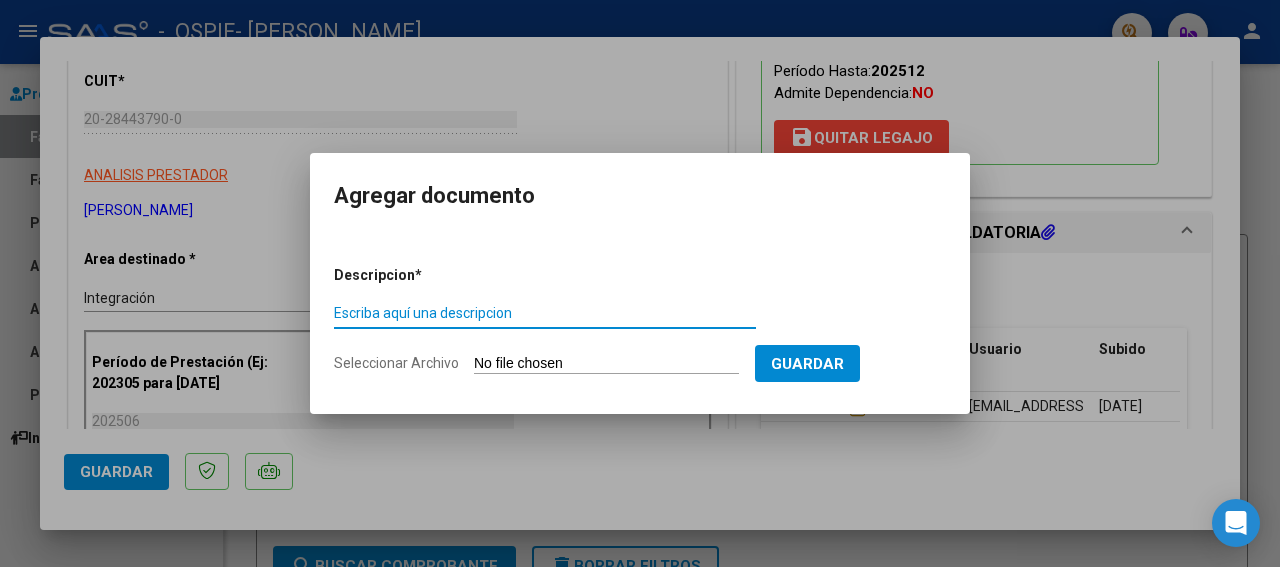 click on "Escriba aquí una descripcion" at bounding box center [545, 313] 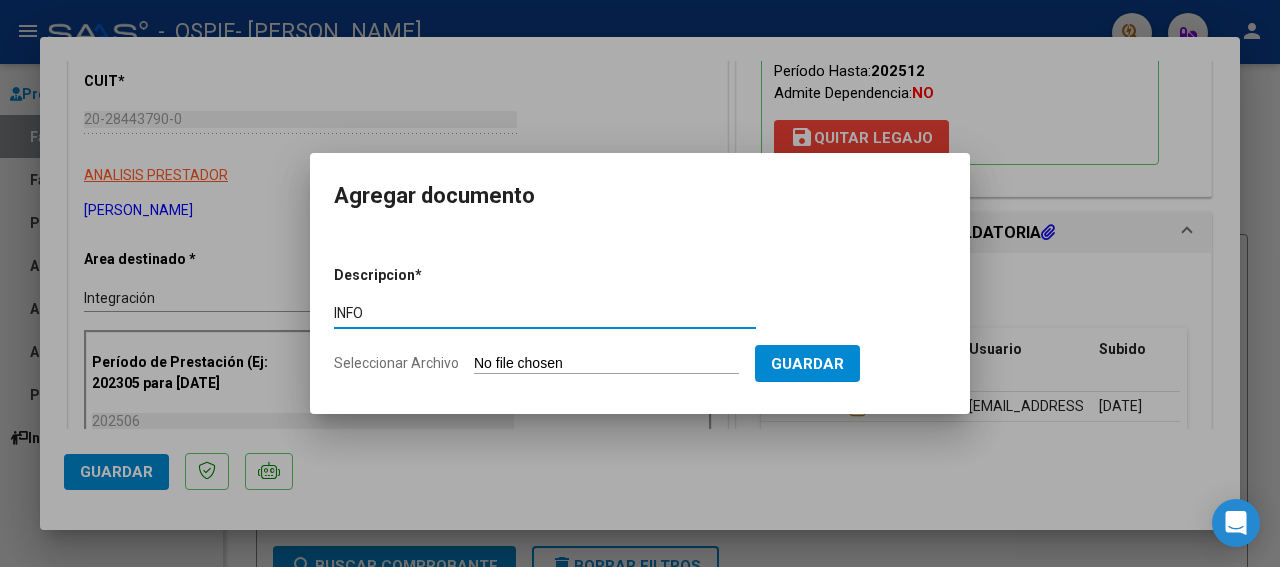 type on "INFO" 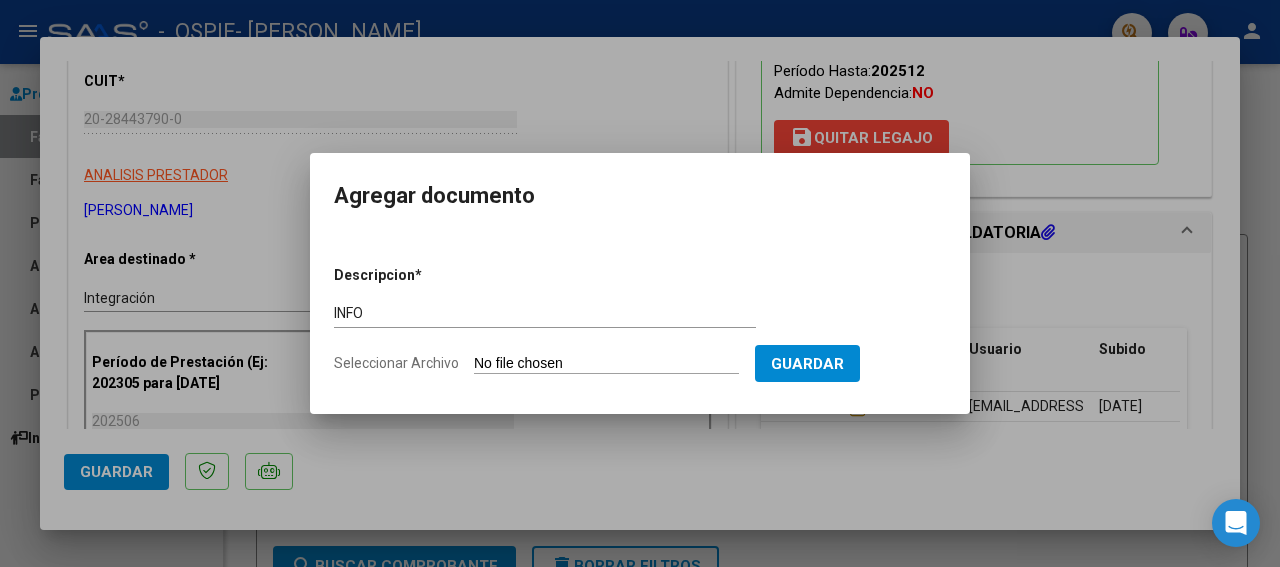 click on "Seleccionar Archivo" at bounding box center [606, 364] 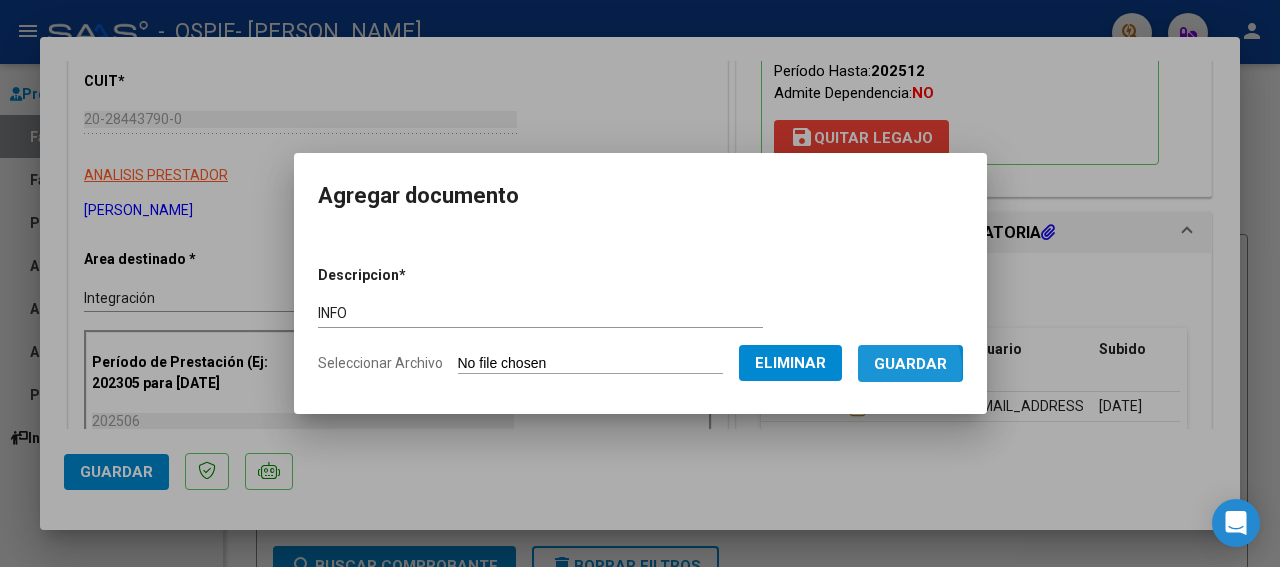 click on "Guardar" at bounding box center (910, 364) 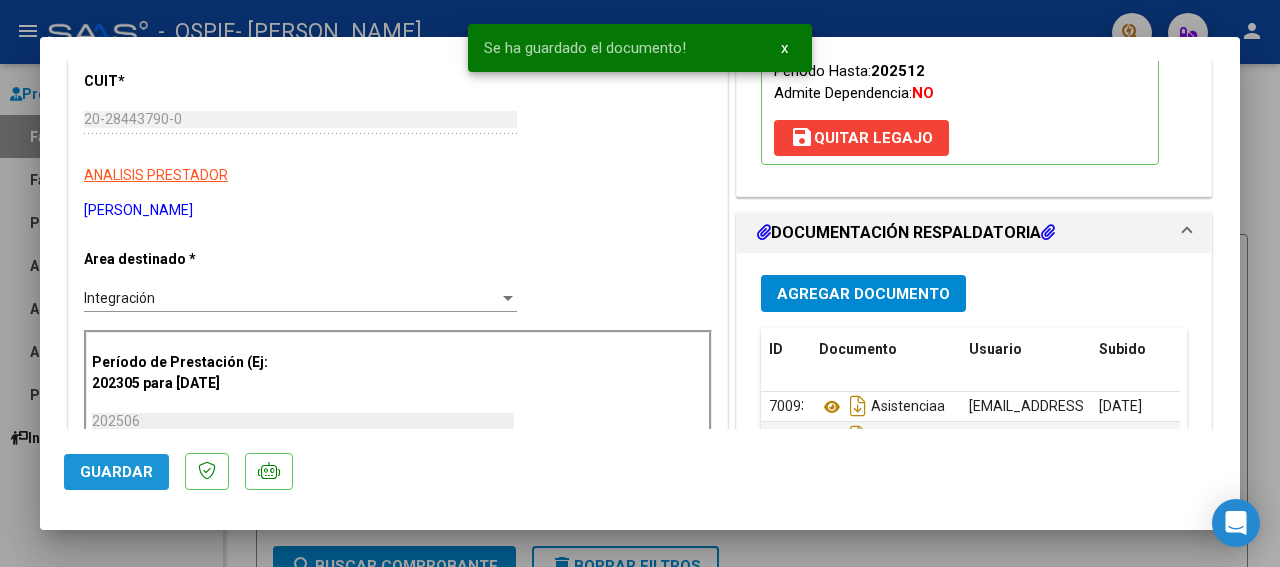 click on "Guardar" 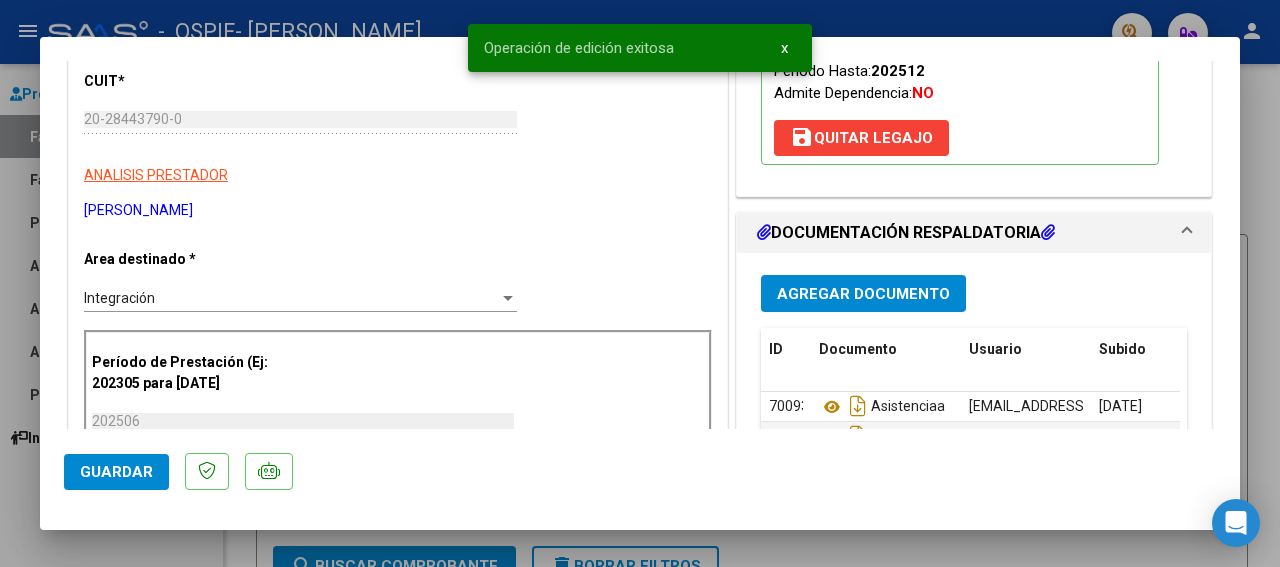 click at bounding box center [640, 283] 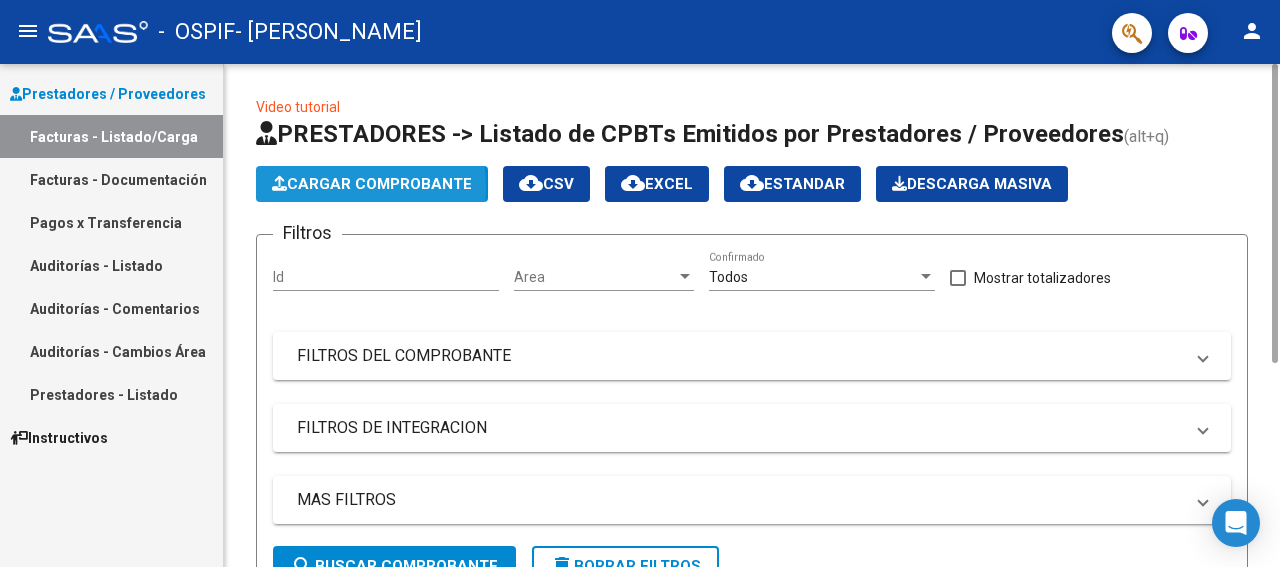 click on "Cargar Comprobante" 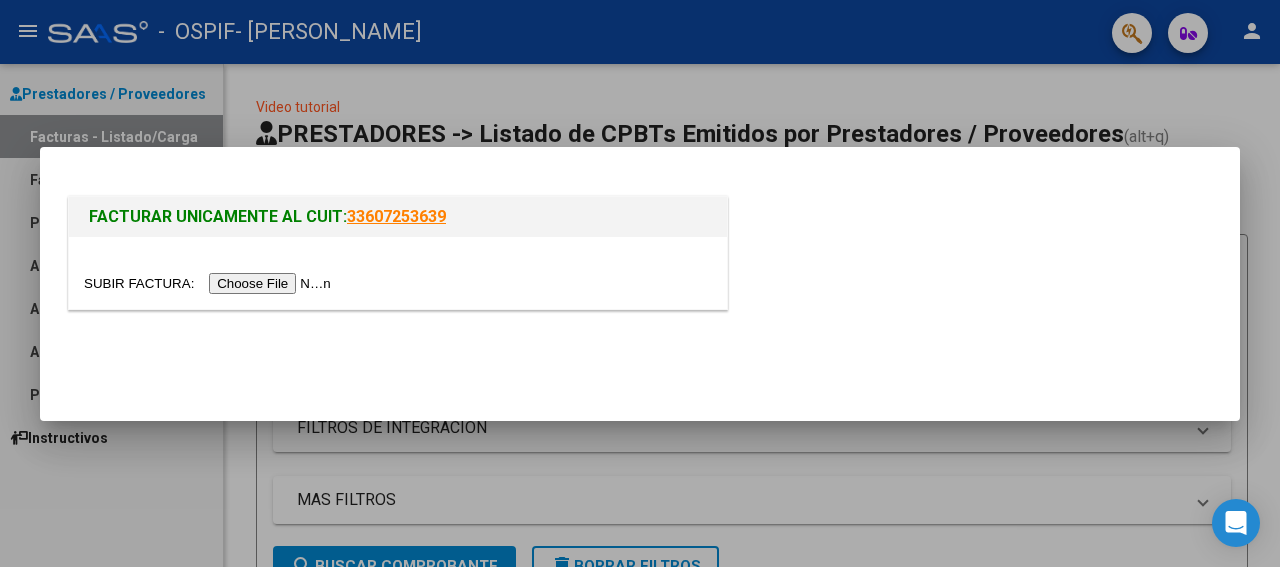 click at bounding box center [210, 283] 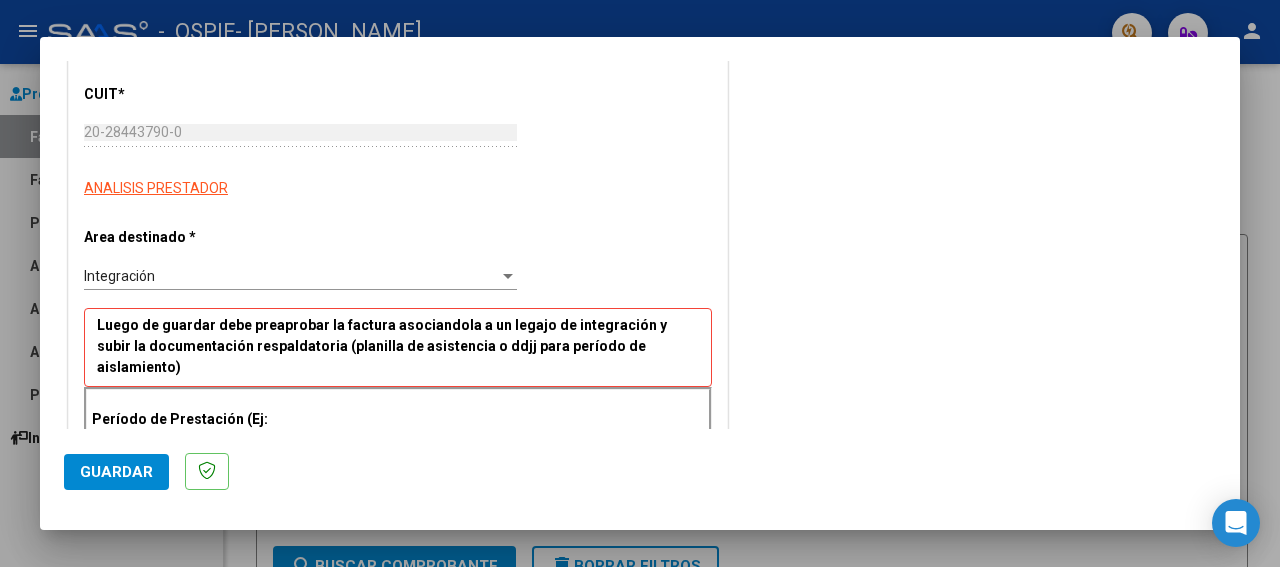 scroll, scrollTop: 300, scrollLeft: 0, axis: vertical 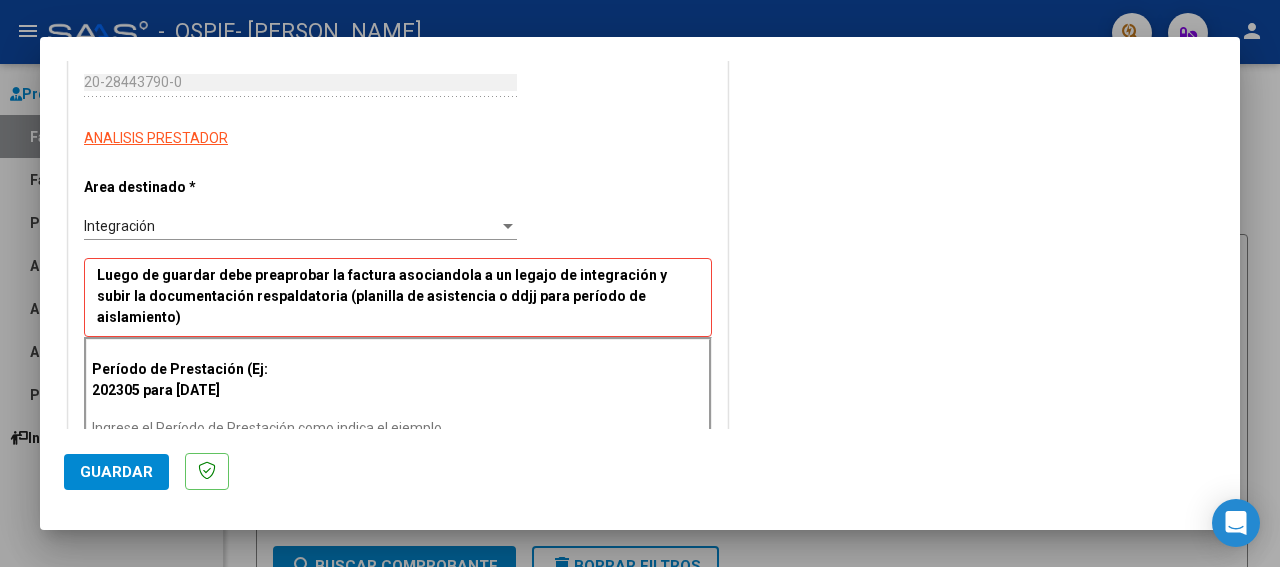 click on "Ingrese el Período de Prestación como indica el ejemplo" at bounding box center [303, 428] 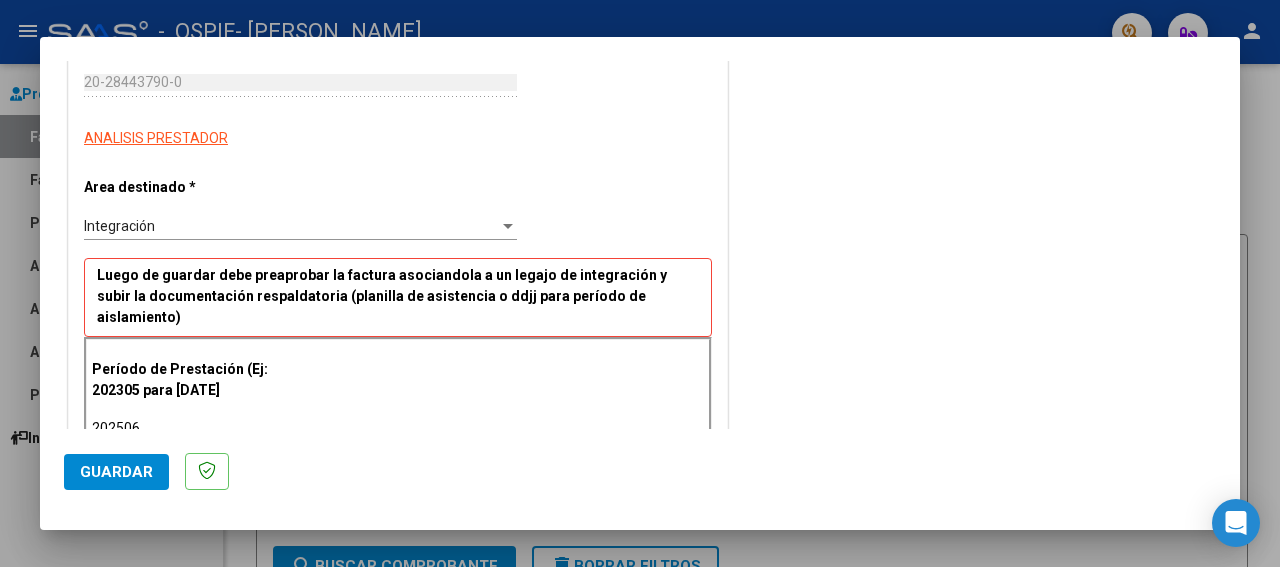 type on "202506" 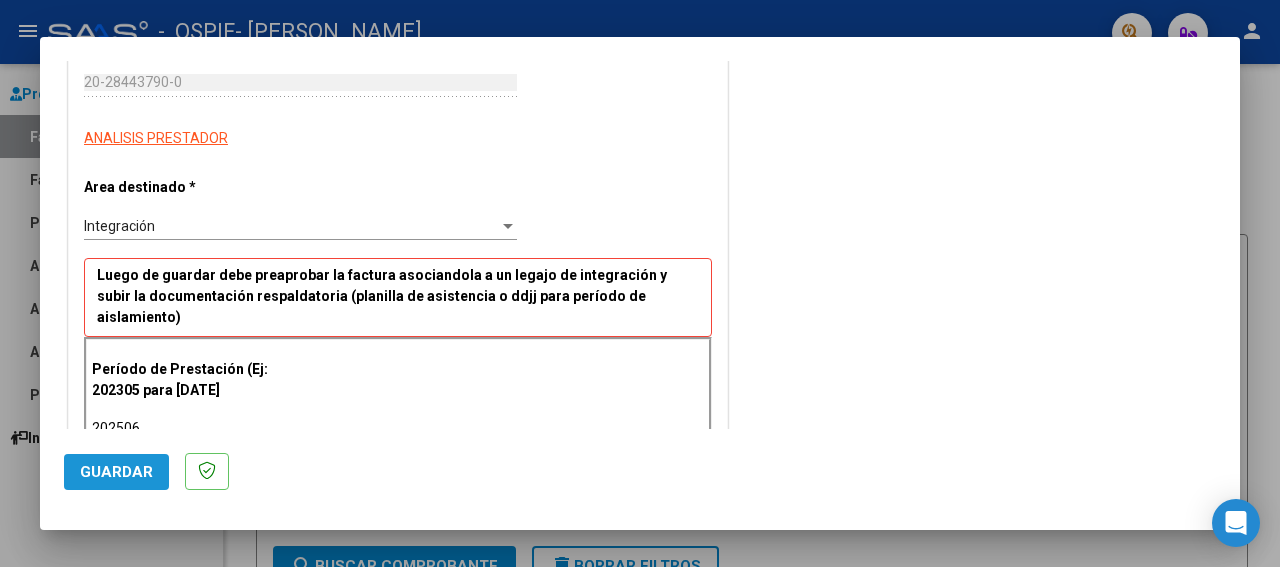 click on "Guardar" 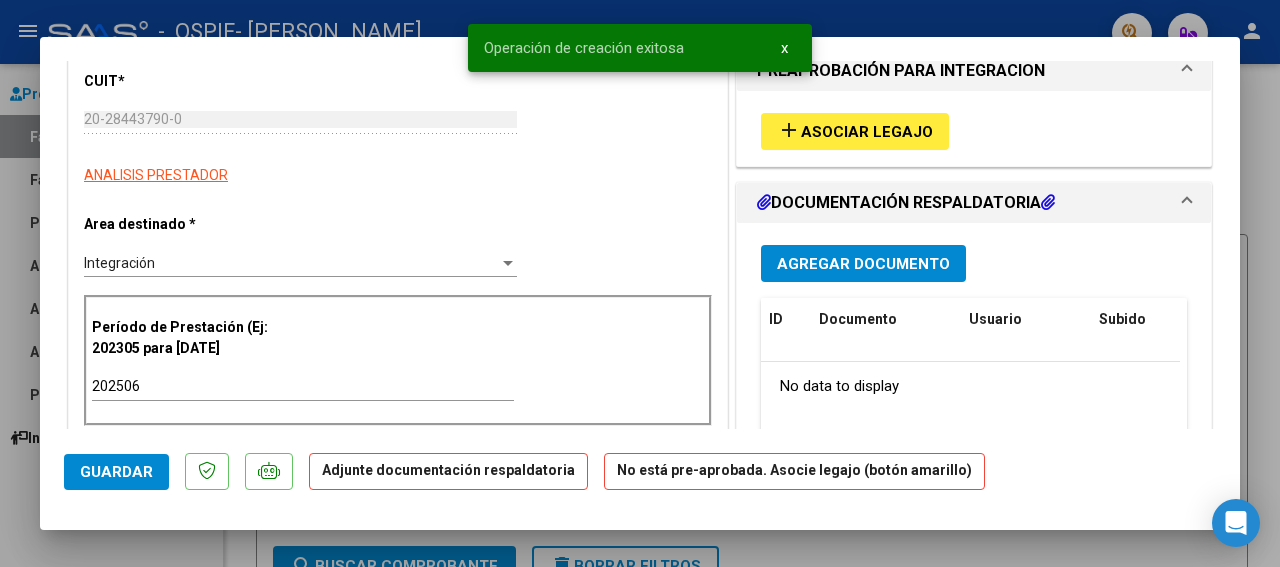 scroll, scrollTop: 0, scrollLeft: 0, axis: both 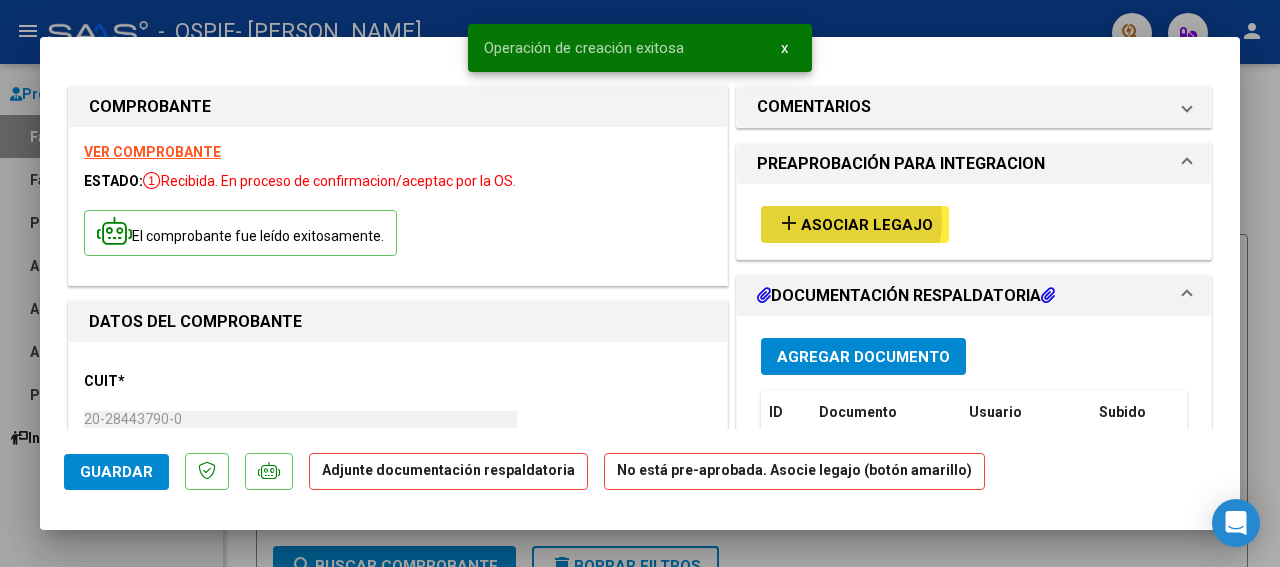 click on "Asociar Legajo" at bounding box center (867, 225) 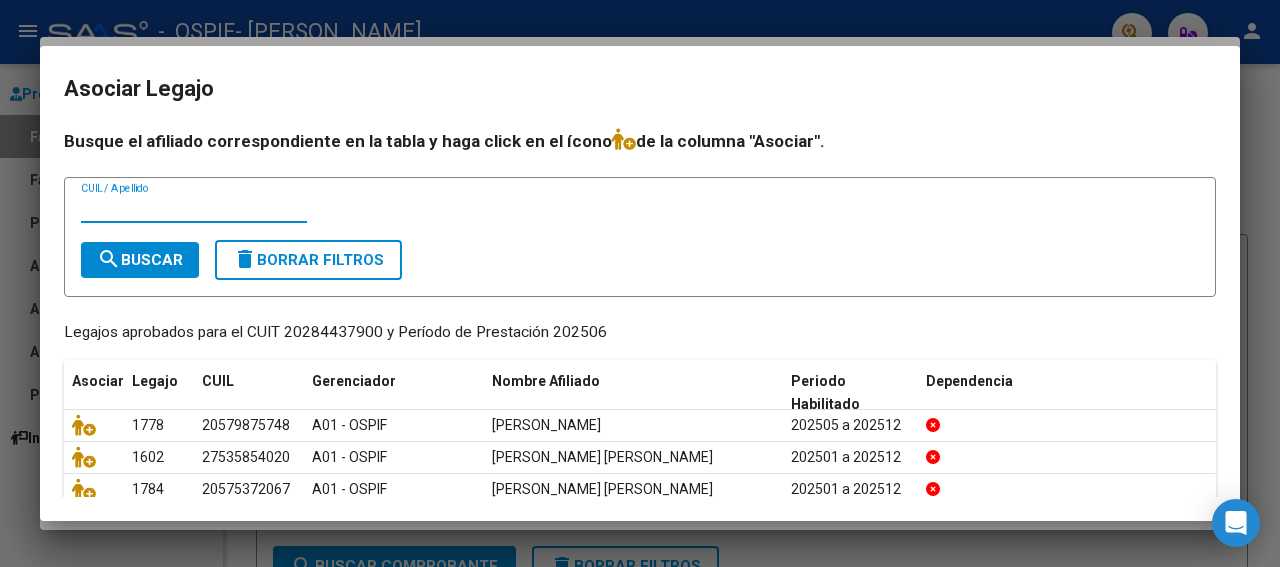 click on "CUIL / Apellido" at bounding box center (194, 208) 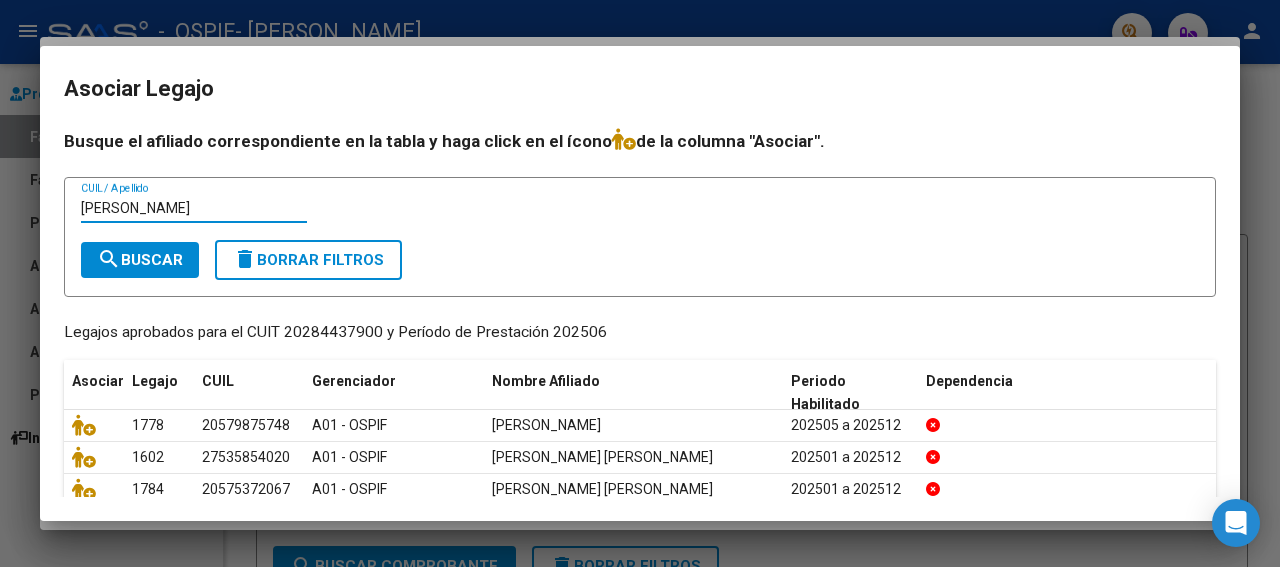 type on "[PERSON_NAME]" 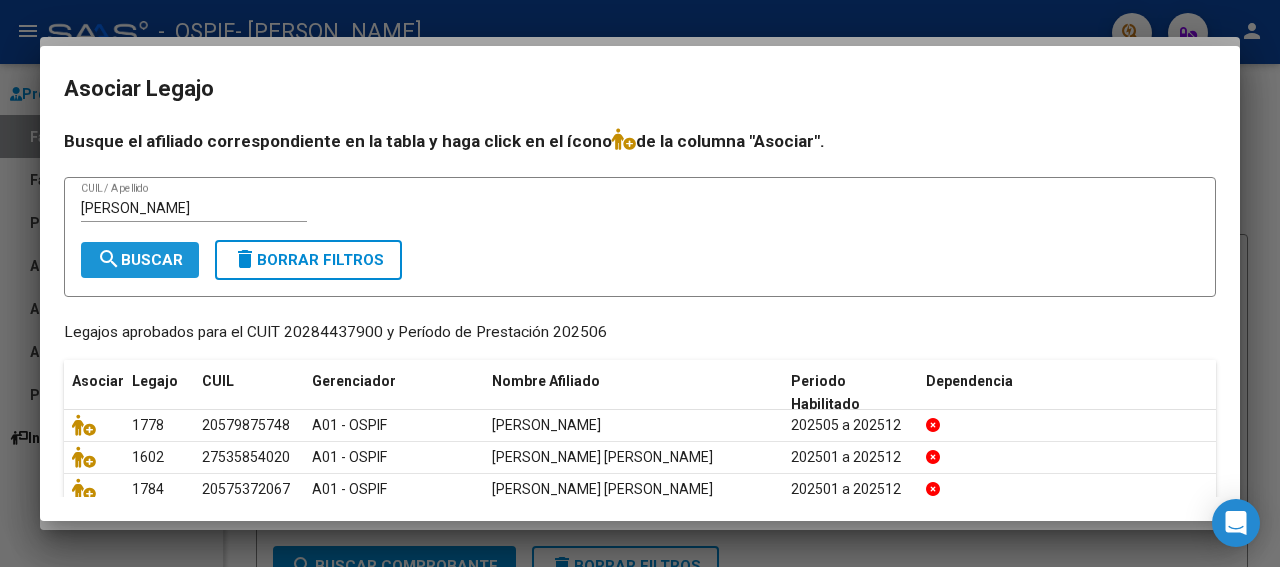 click on "search  Buscar" at bounding box center [140, 260] 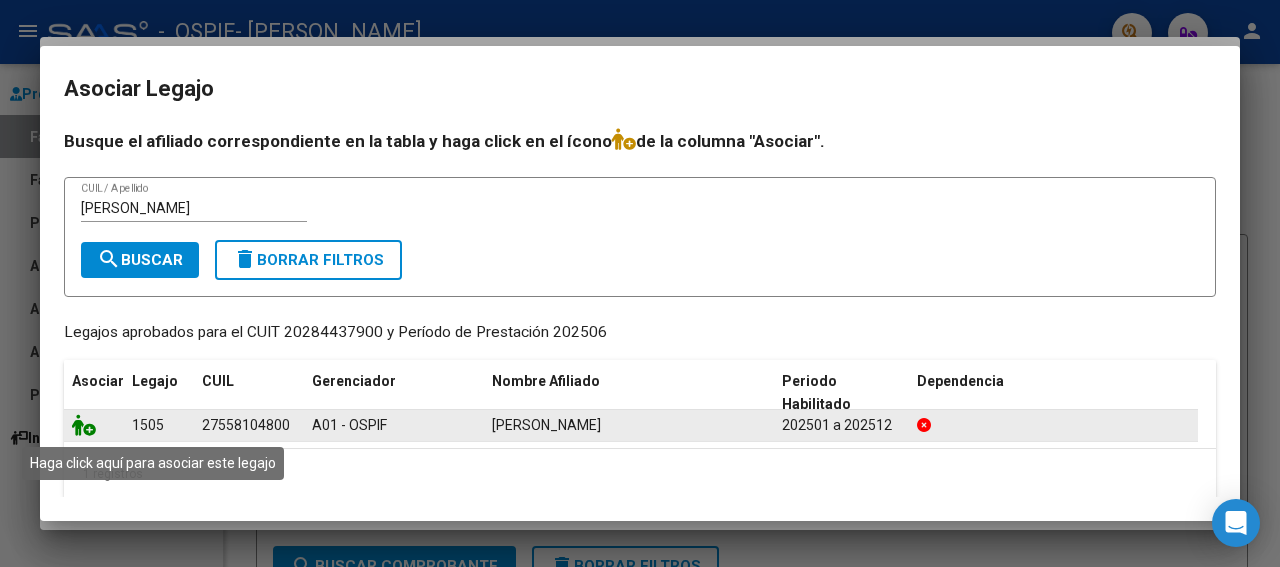 click 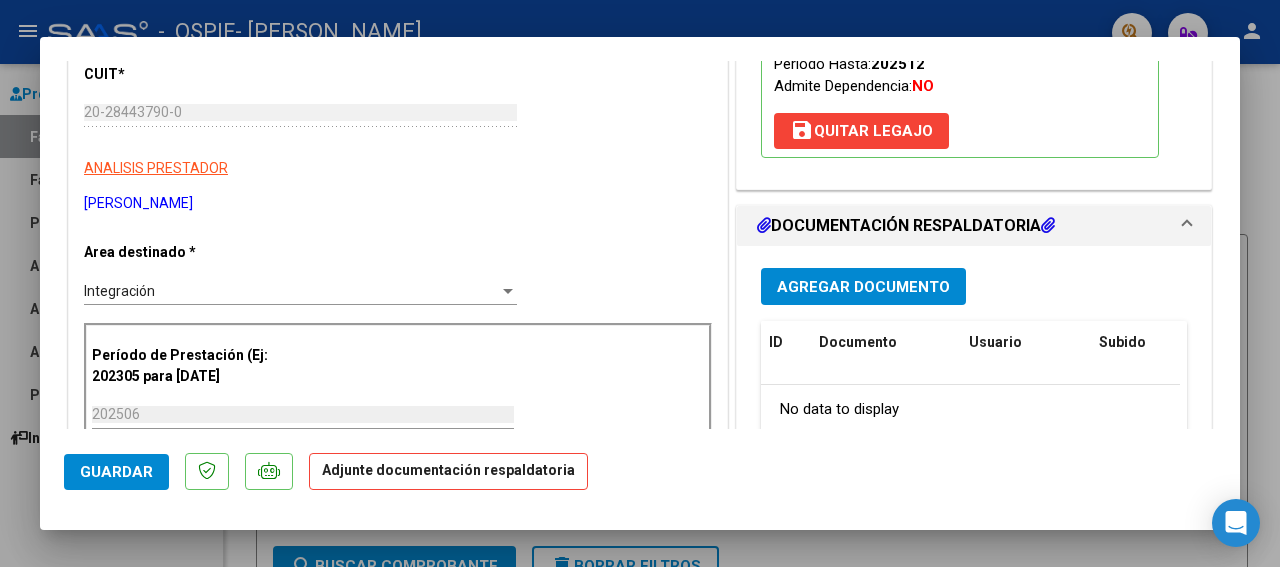 scroll, scrollTop: 350, scrollLeft: 0, axis: vertical 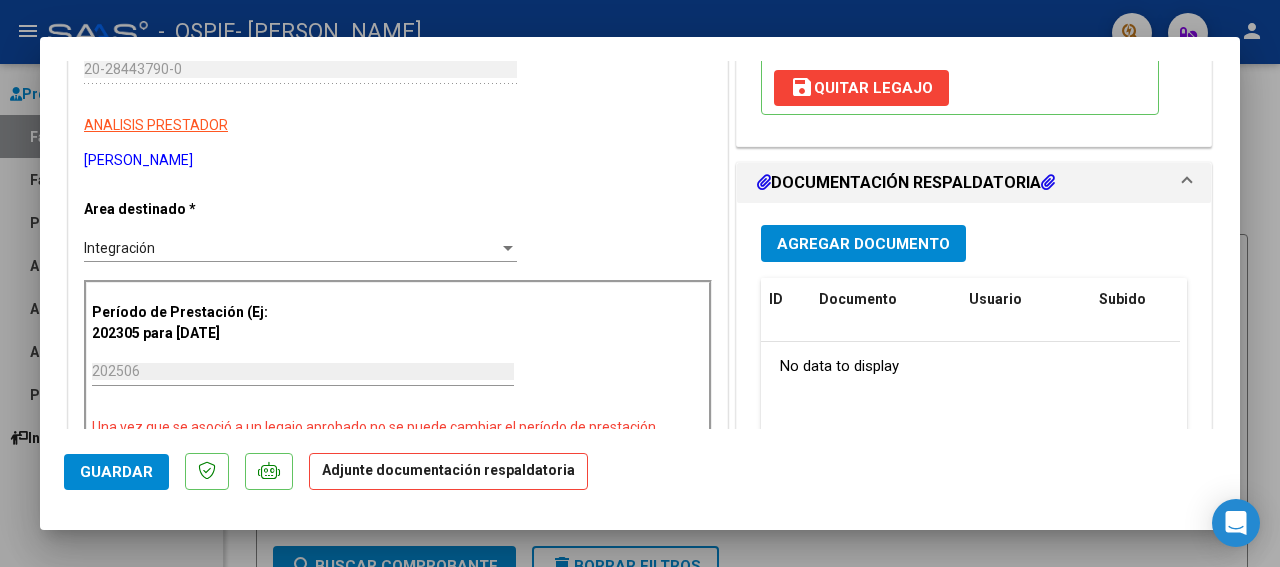 drag, startPoint x: 1229, startPoint y: 421, endPoint x: 891, endPoint y: 234, distance: 386.28098 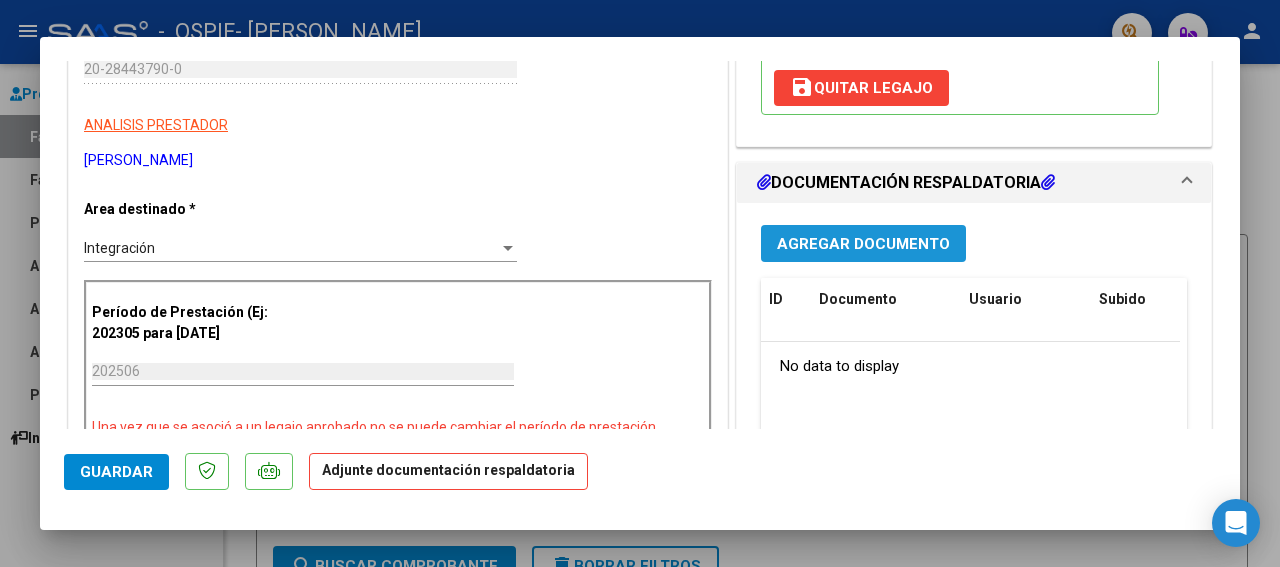 click on "Agregar Documento" at bounding box center [863, 244] 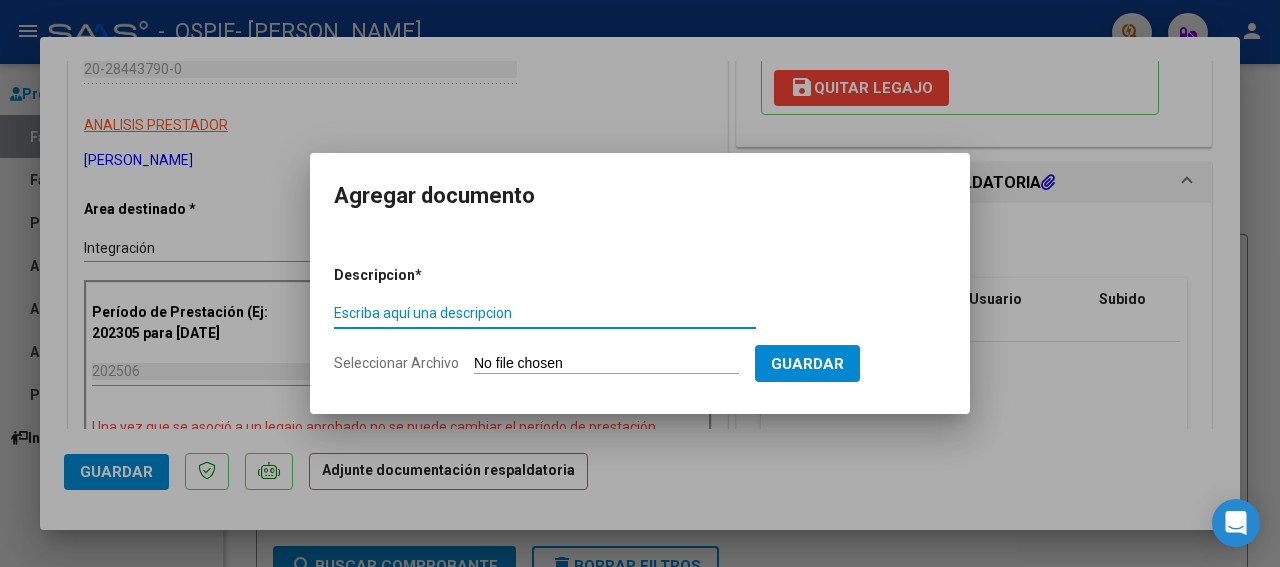 click on "Escriba aquí una descripcion" at bounding box center (545, 313) 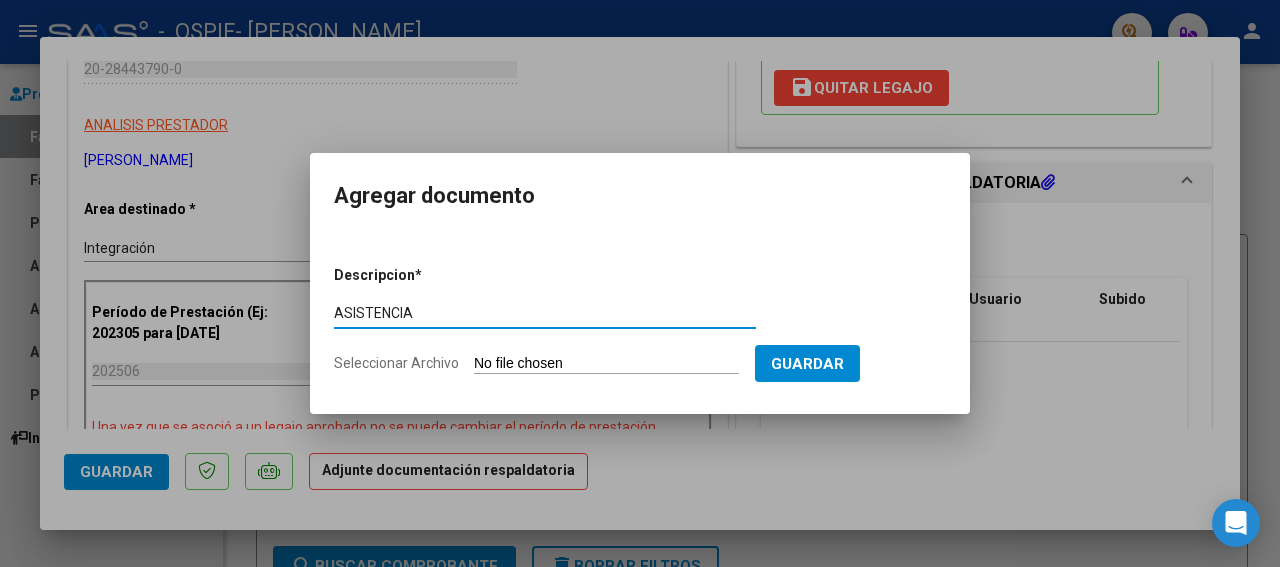 type on "ASISTENCIA" 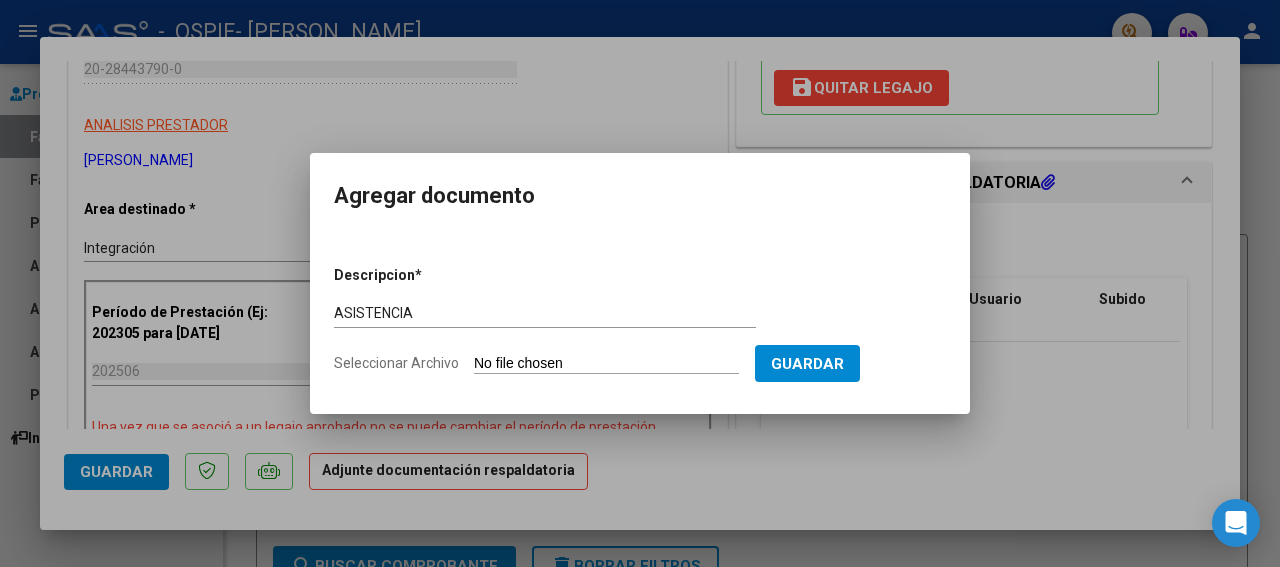 click on "Seleccionar Archivo" at bounding box center (606, 364) 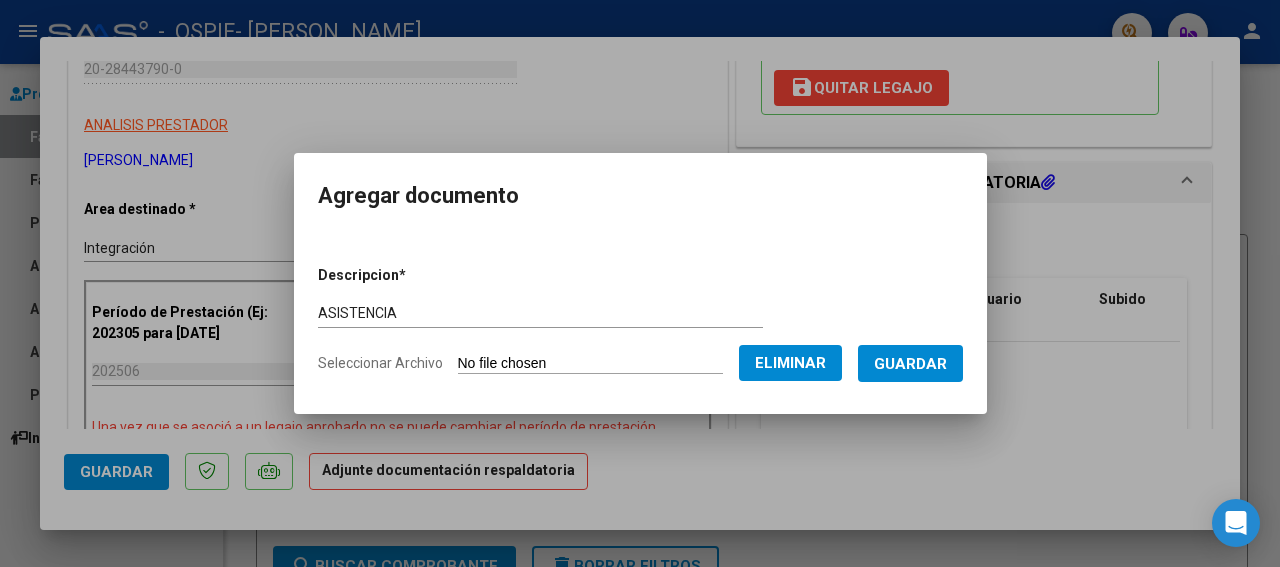 click on "Guardar" at bounding box center (910, 364) 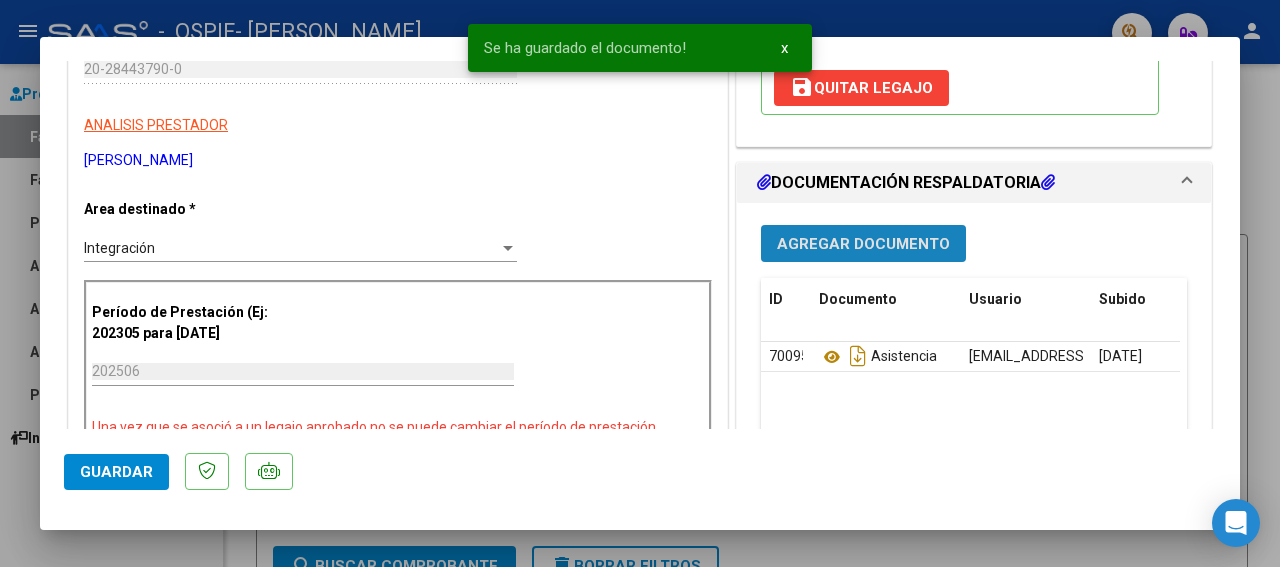 click on "Agregar Documento" at bounding box center (863, 244) 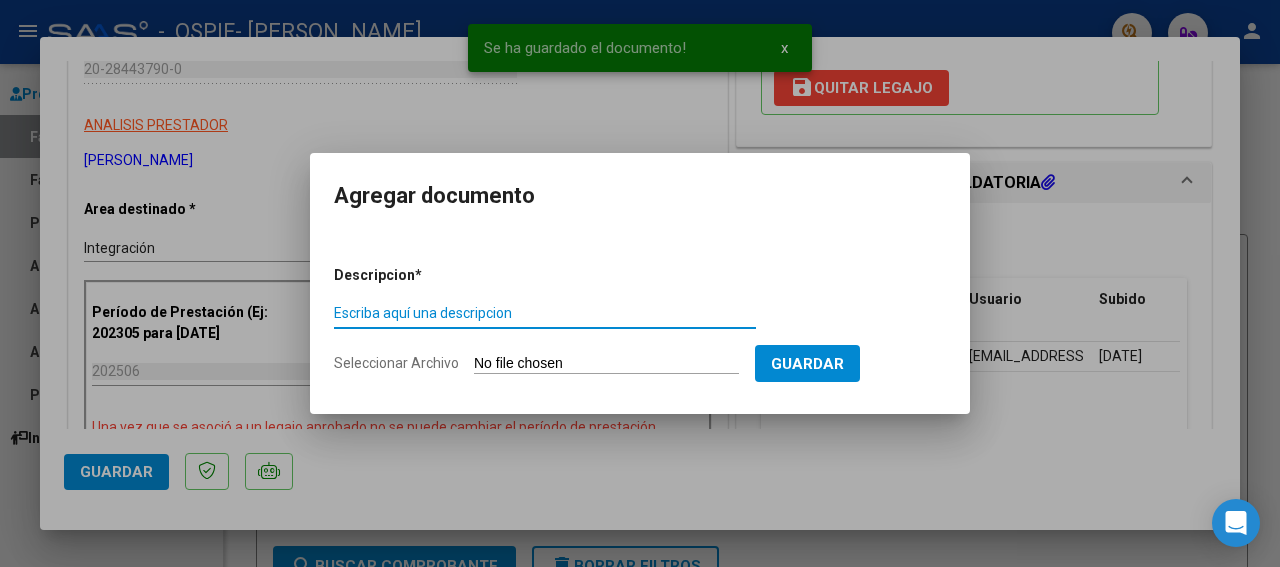 click on "Escriba aquí una descripcion" at bounding box center [545, 313] 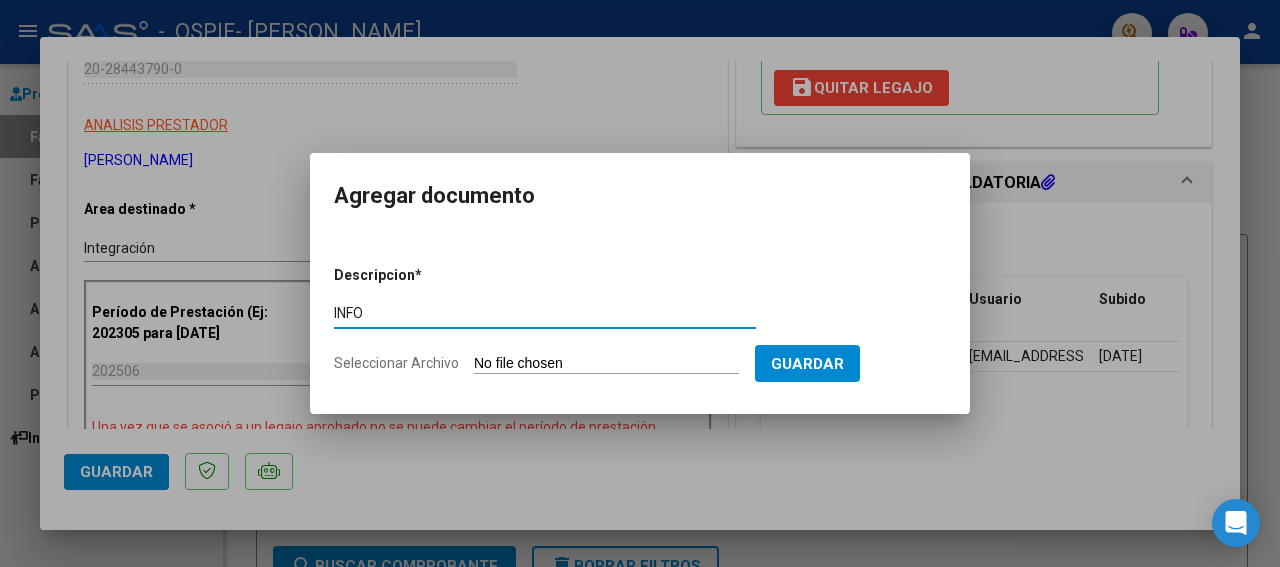 type on "INFO" 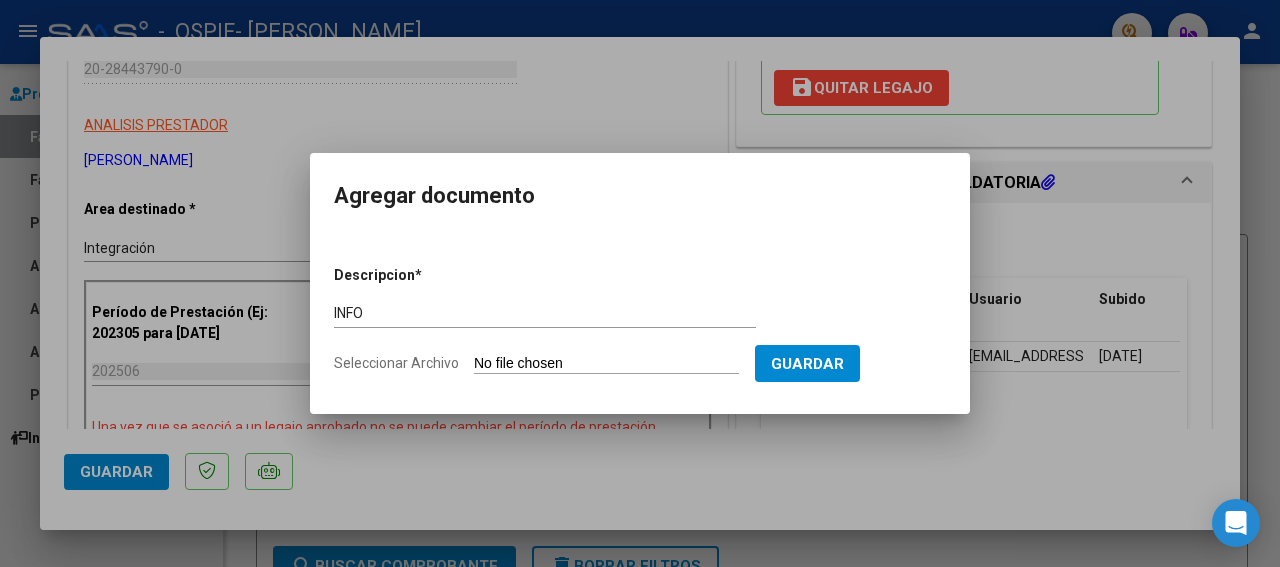 click on "Seleccionar Archivo" at bounding box center (606, 364) 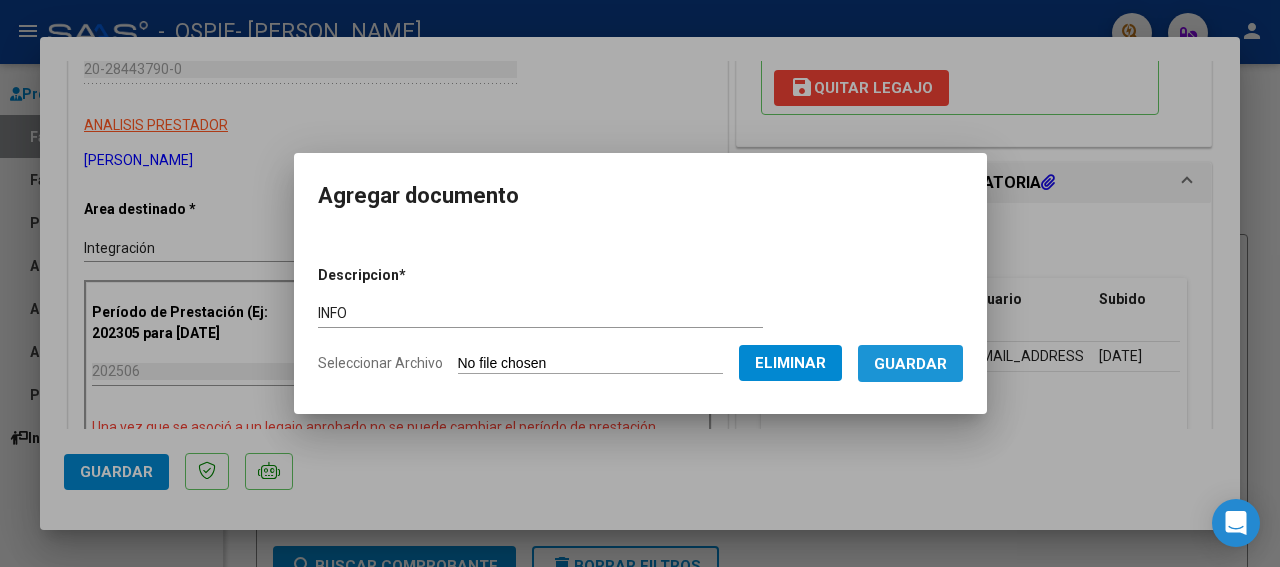 click on "Guardar" at bounding box center (910, 364) 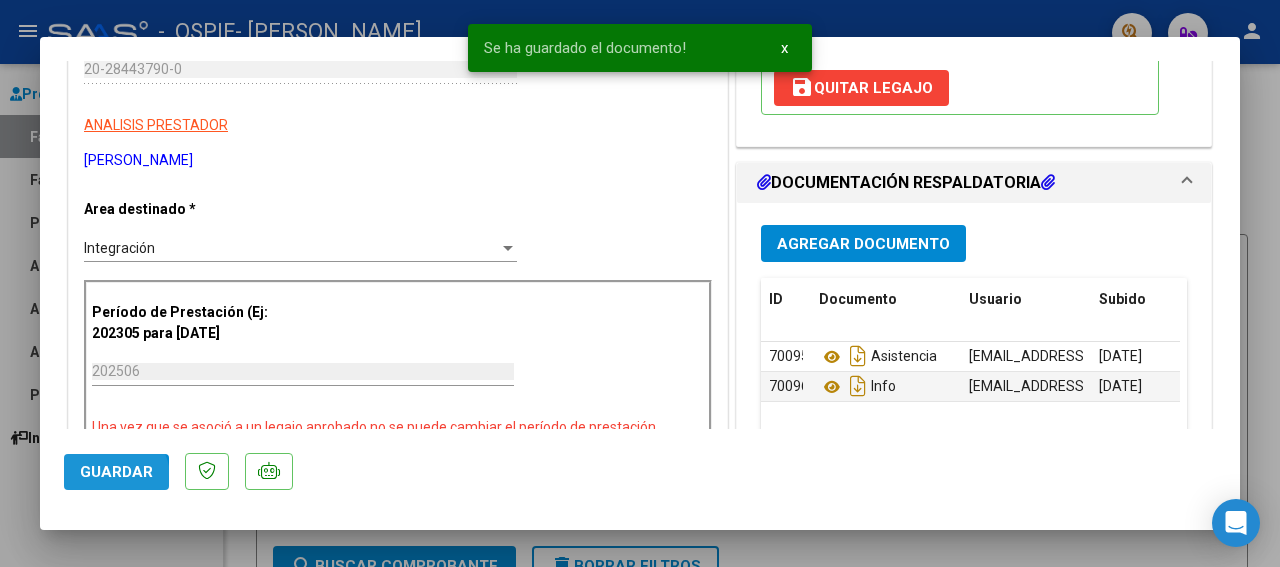 click on "Guardar" 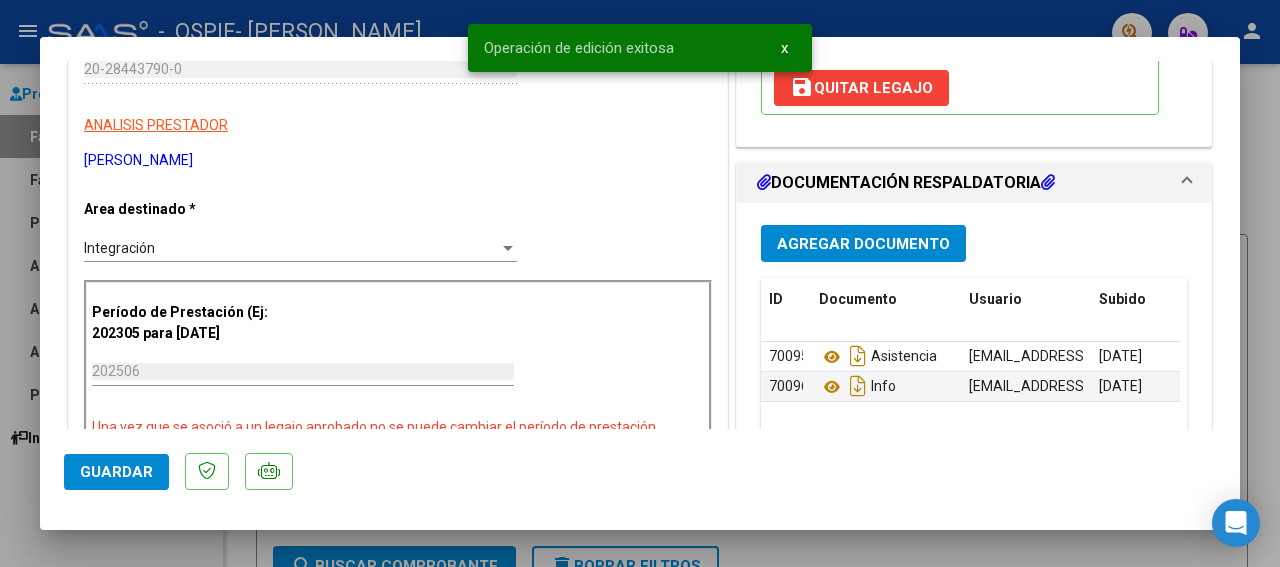 click at bounding box center (640, 283) 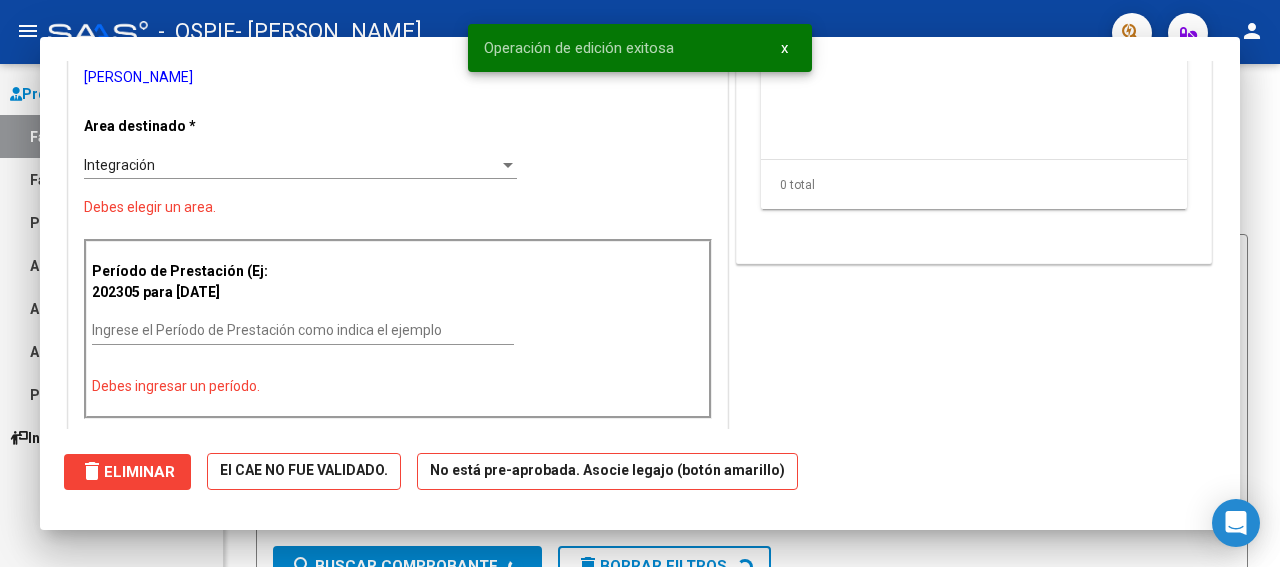 scroll, scrollTop: 0, scrollLeft: 0, axis: both 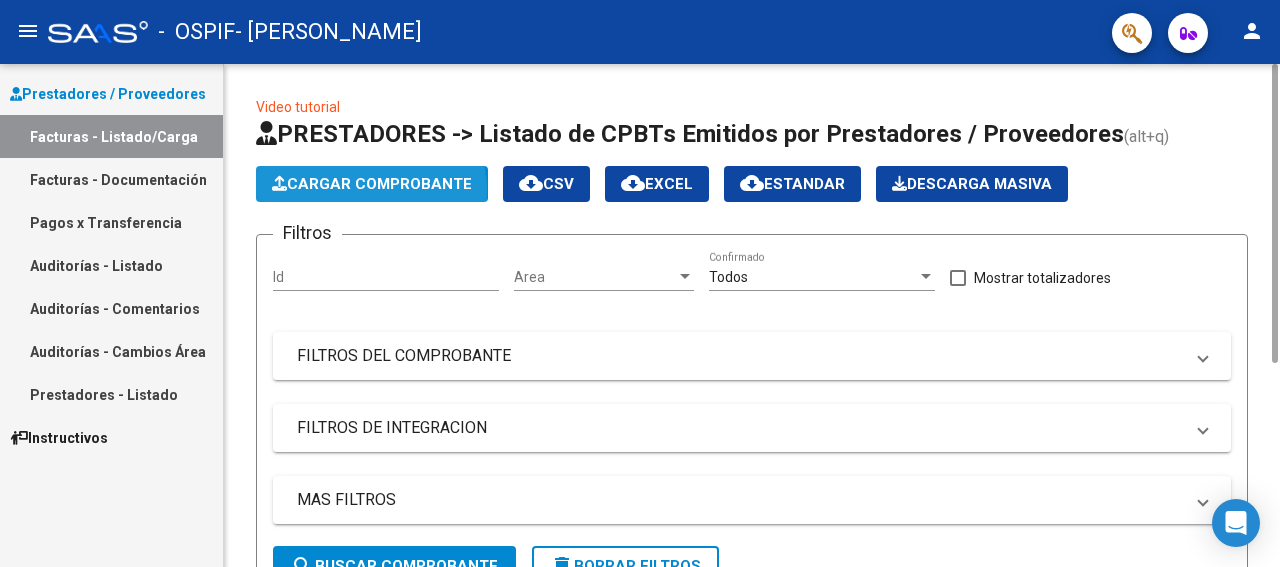 click on "Cargar Comprobante" 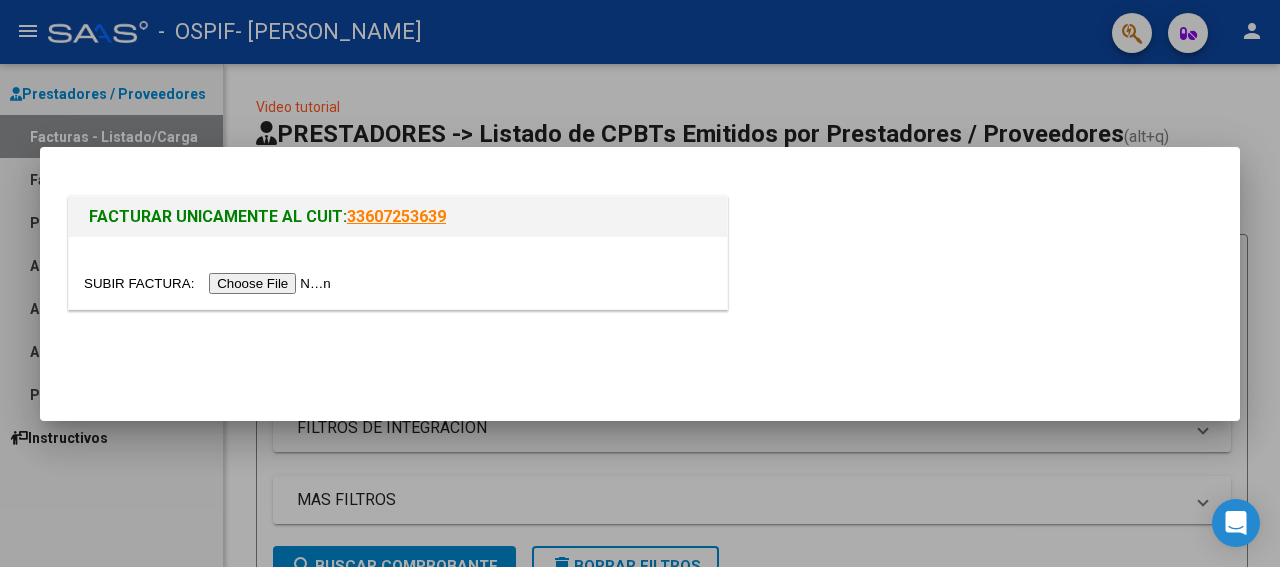 click at bounding box center (210, 283) 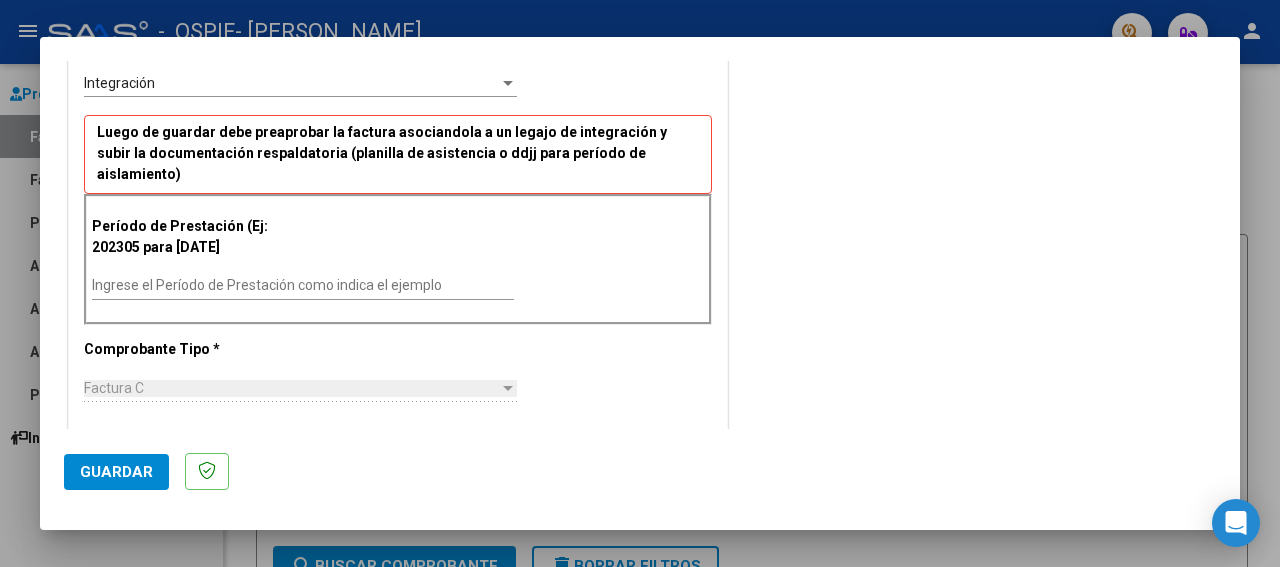 scroll, scrollTop: 450, scrollLeft: 0, axis: vertical 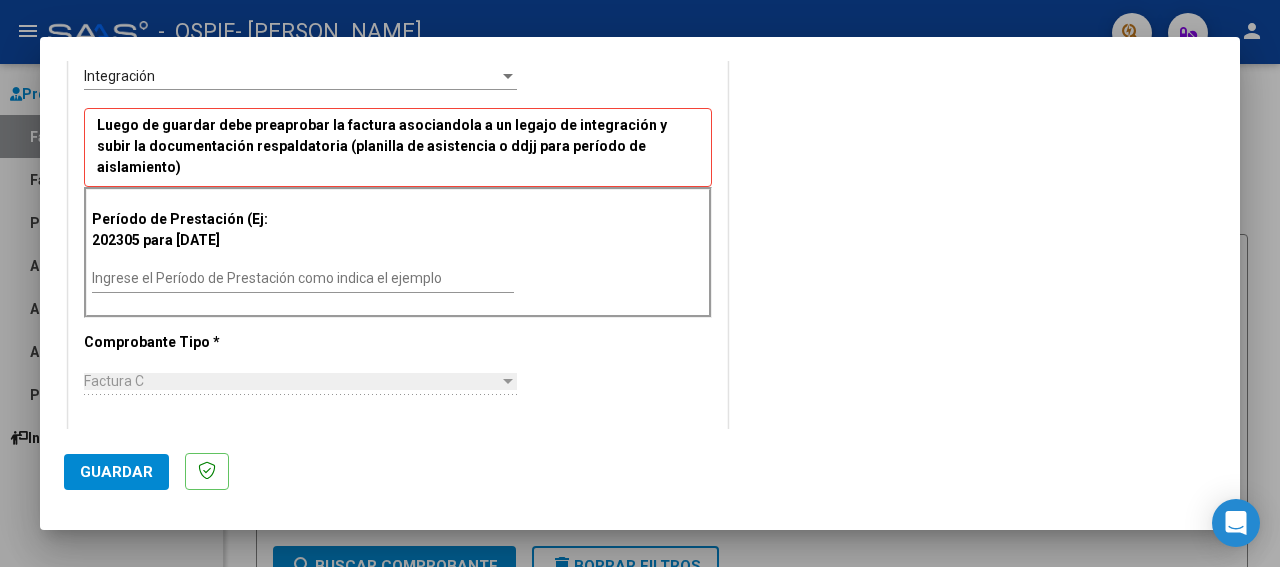 click on "Ingrese el Período de Prestación como indica el ejemplo" at bounding box center [303, 278] 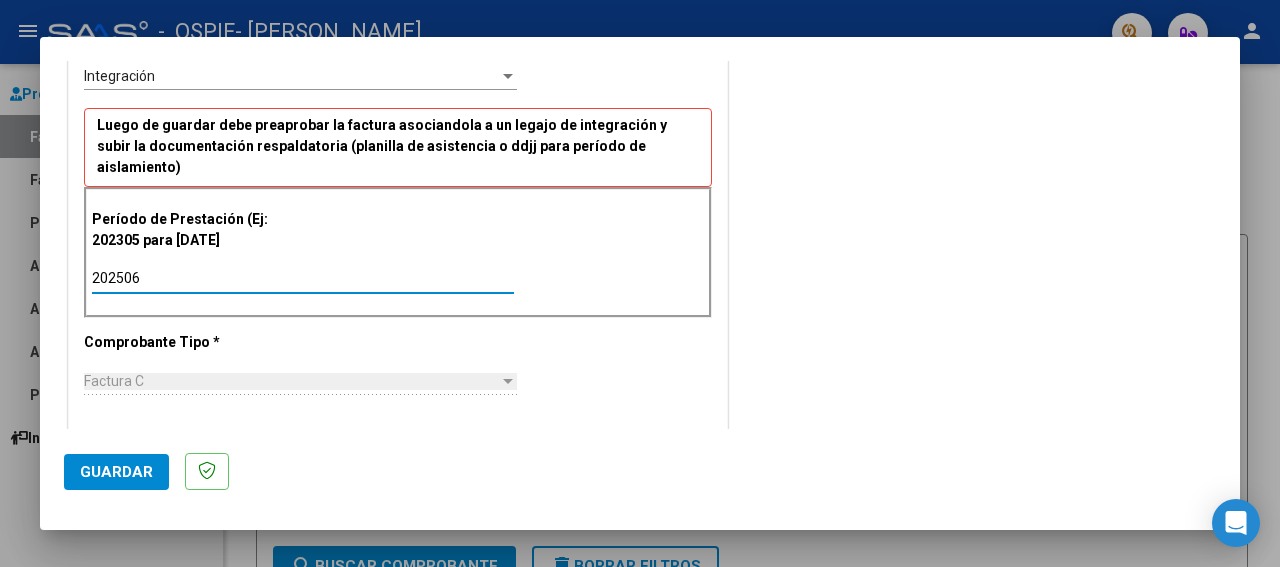 type on "202506" 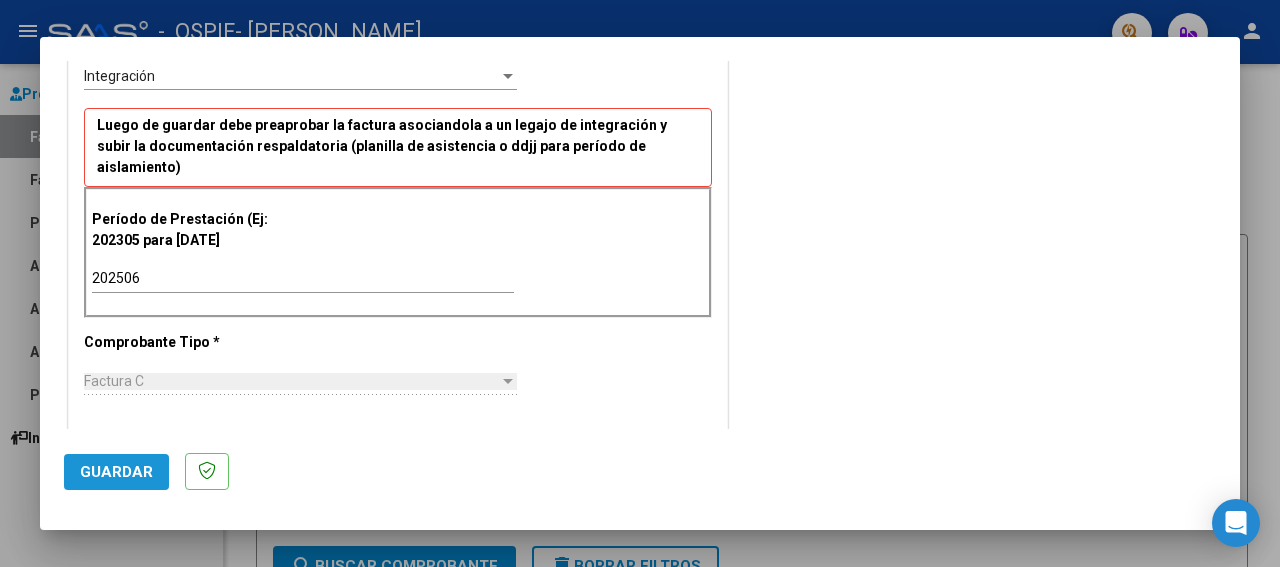 click on "Guardar" 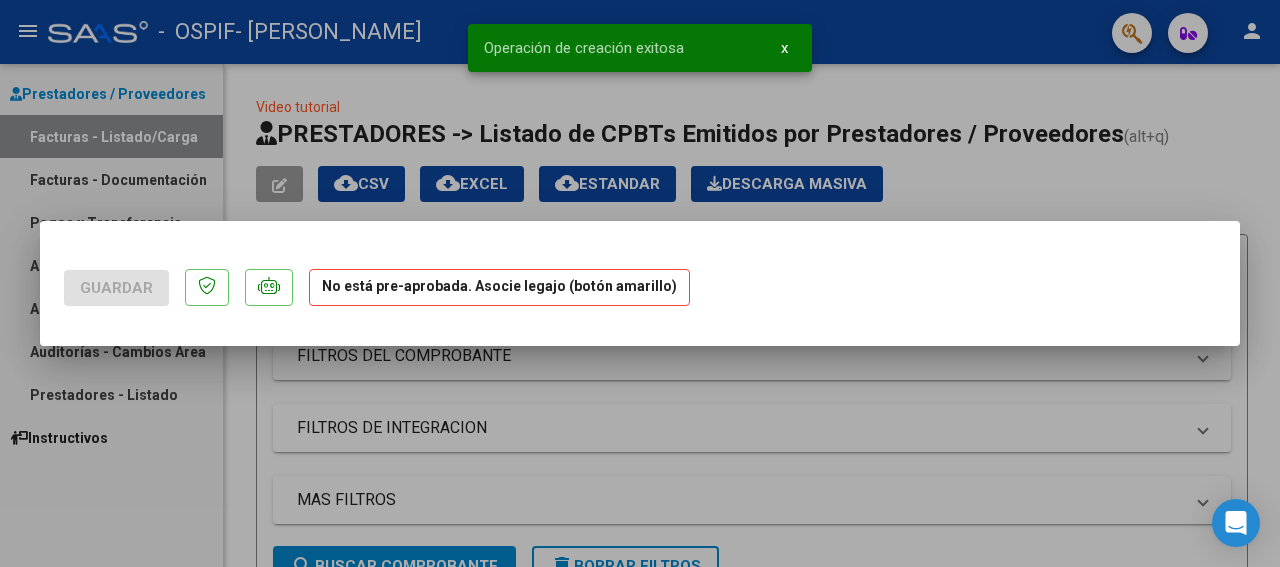 scroll, scrollTop: 0, scrollLeft: 0, axis: both 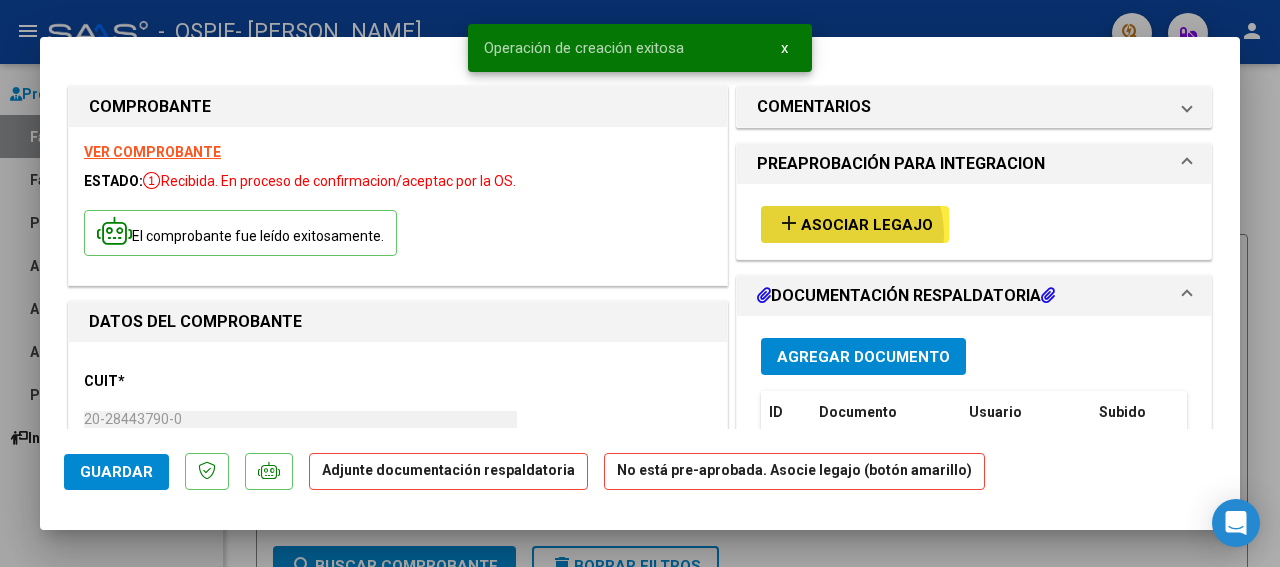 click on "add Asociar Legajo" at bounding box center (855, 224) 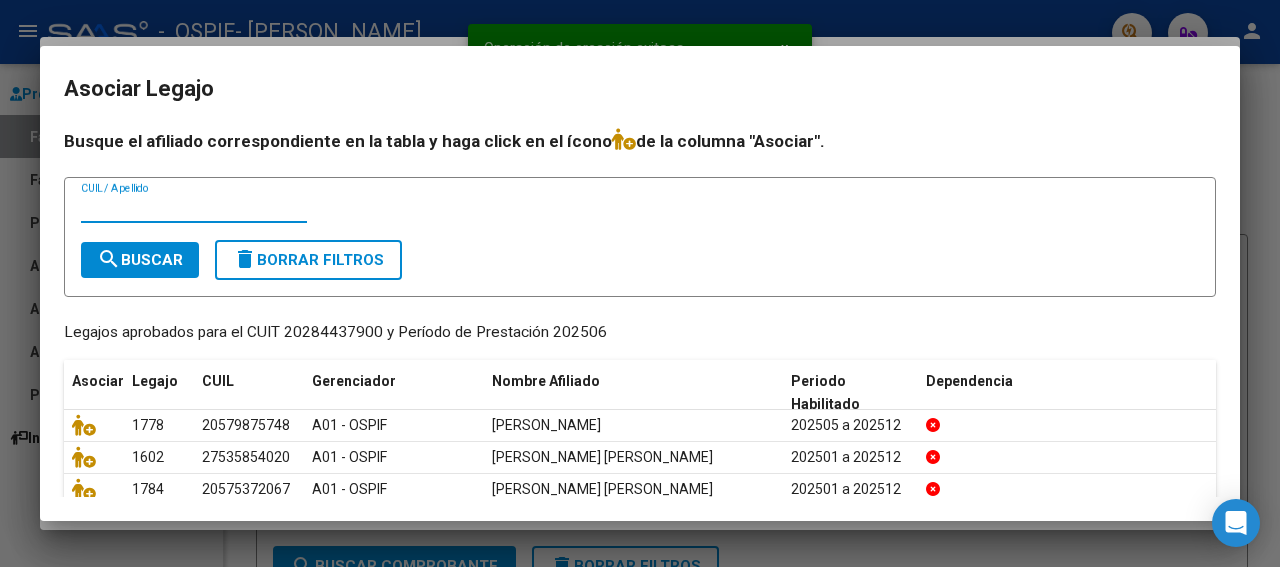 click on "CUIL / Apellido" at bounding box center (194, 208) 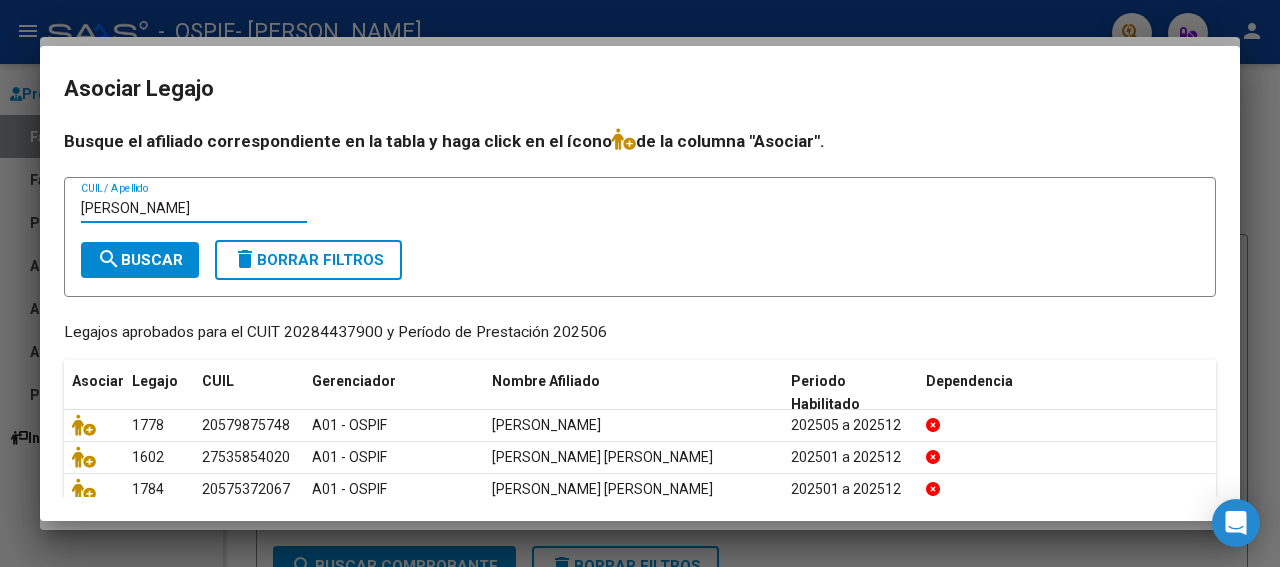 type on "[PERSON_NAME]" 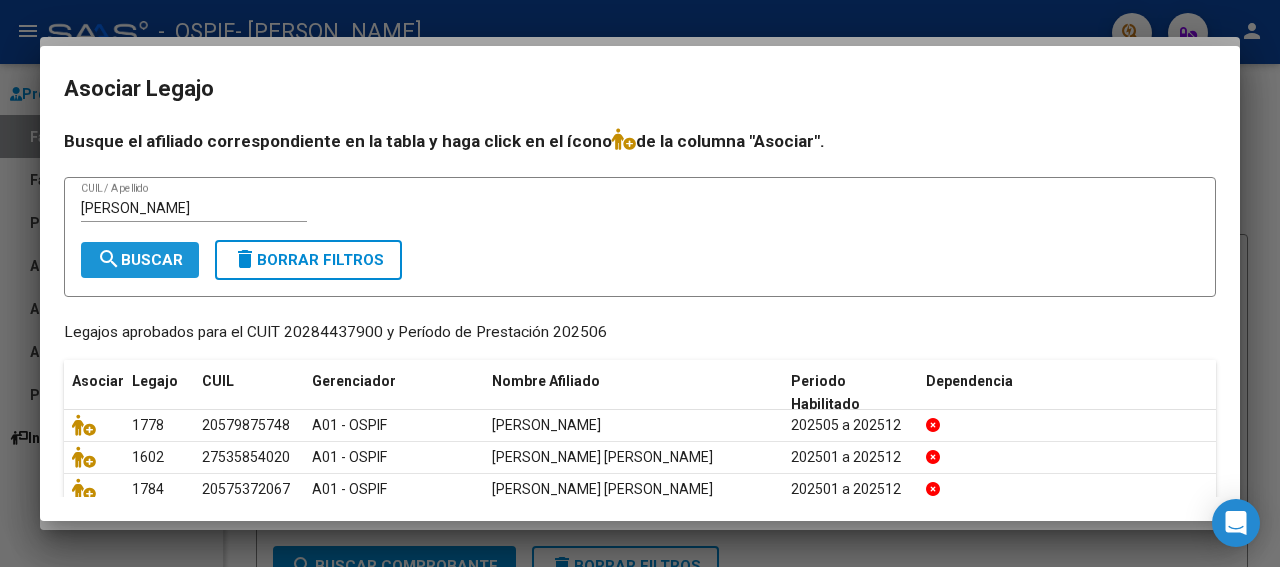 click on "search  Buscar" at bounding box center (140, 260) 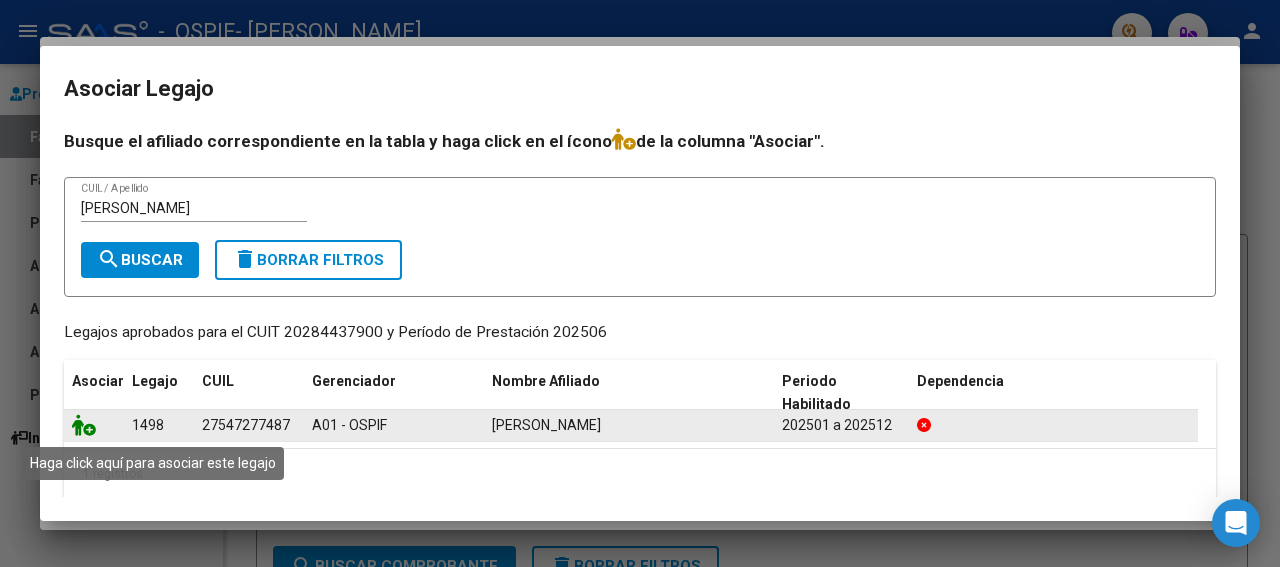 click 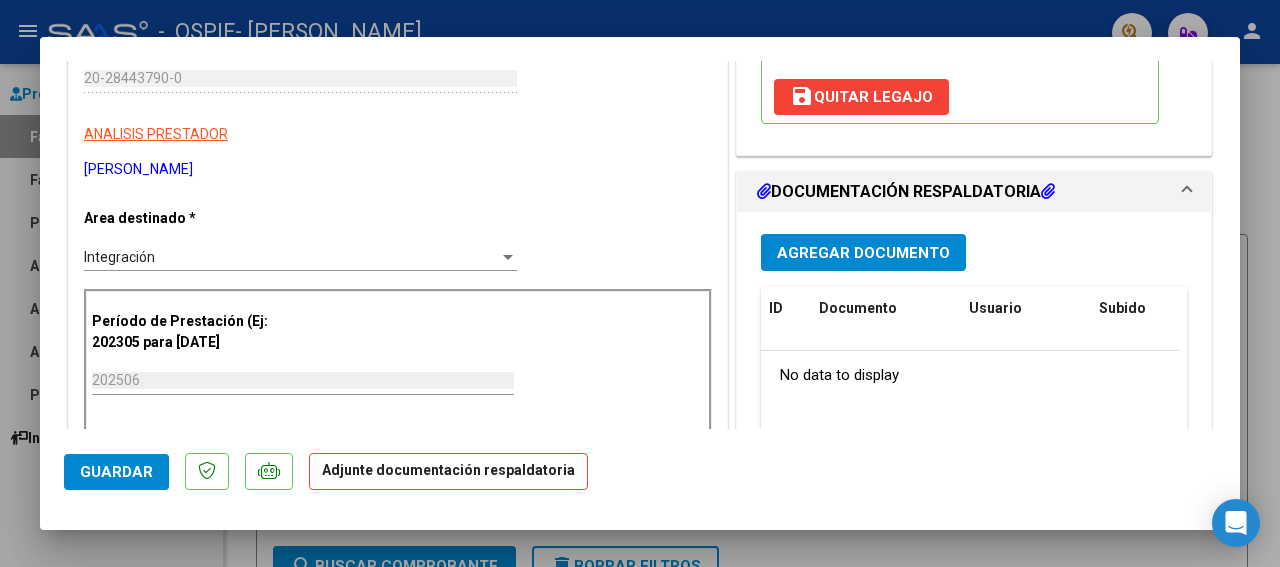 scroll, scrollTop: 350, scrollLeft: 0, axis: vertical 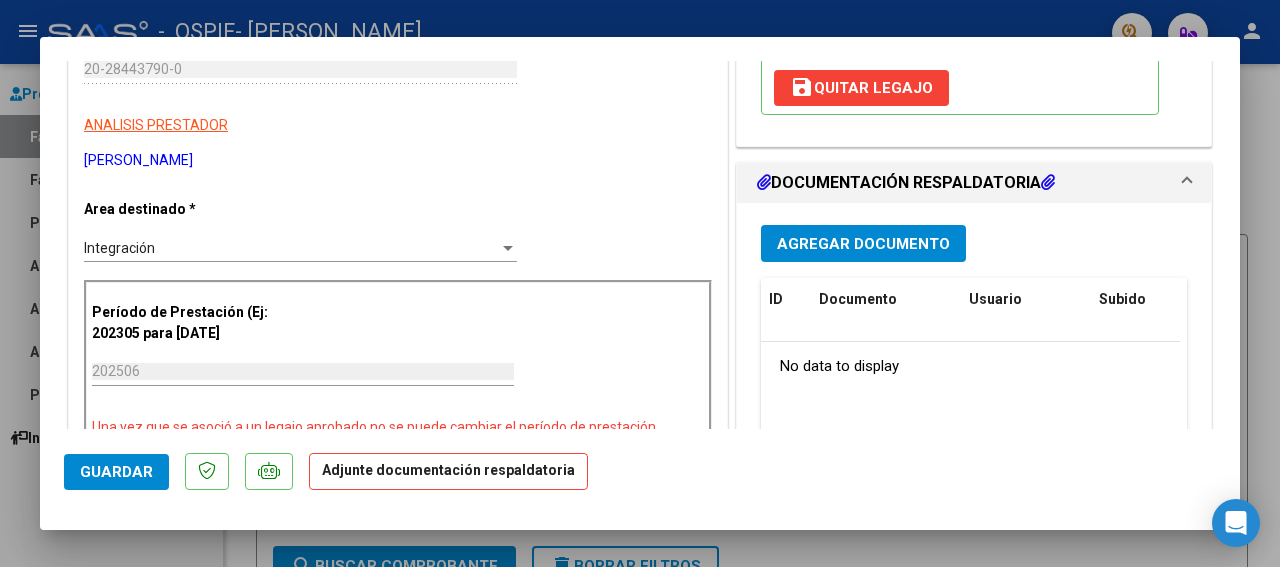 drag, startPoint x: 1231, startPoint y: 421, endPoint x: 855, endPoint y: 232, distance: 420.82895 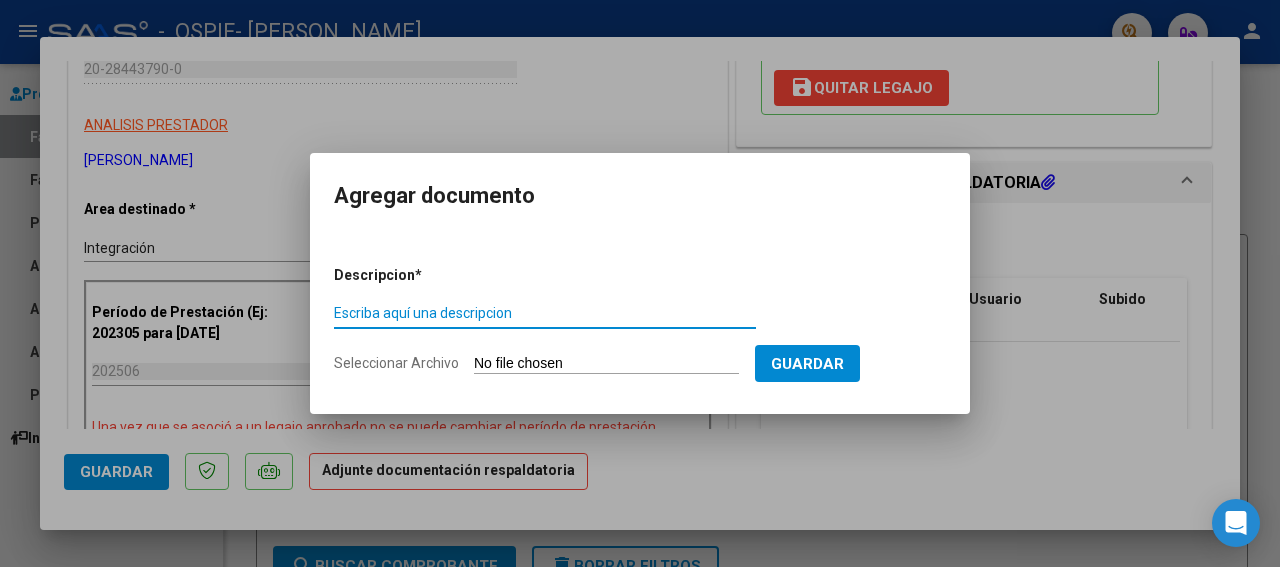 click on "Escriba aquí una descripcion" at bounding box center (545, 313) 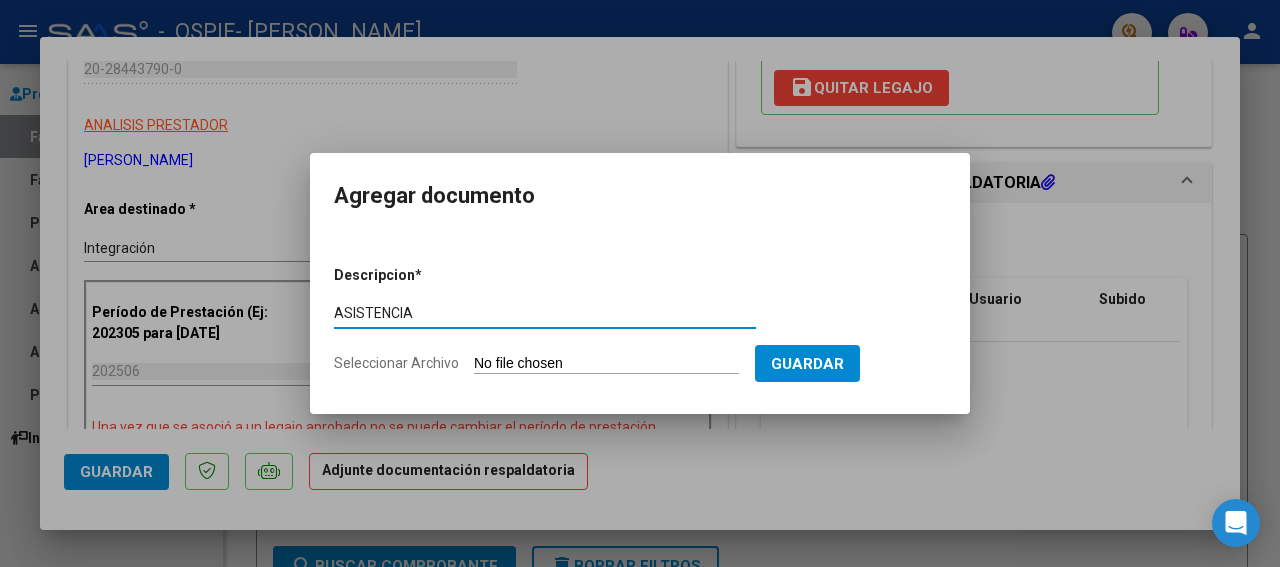 type on "ASISTENCIA" 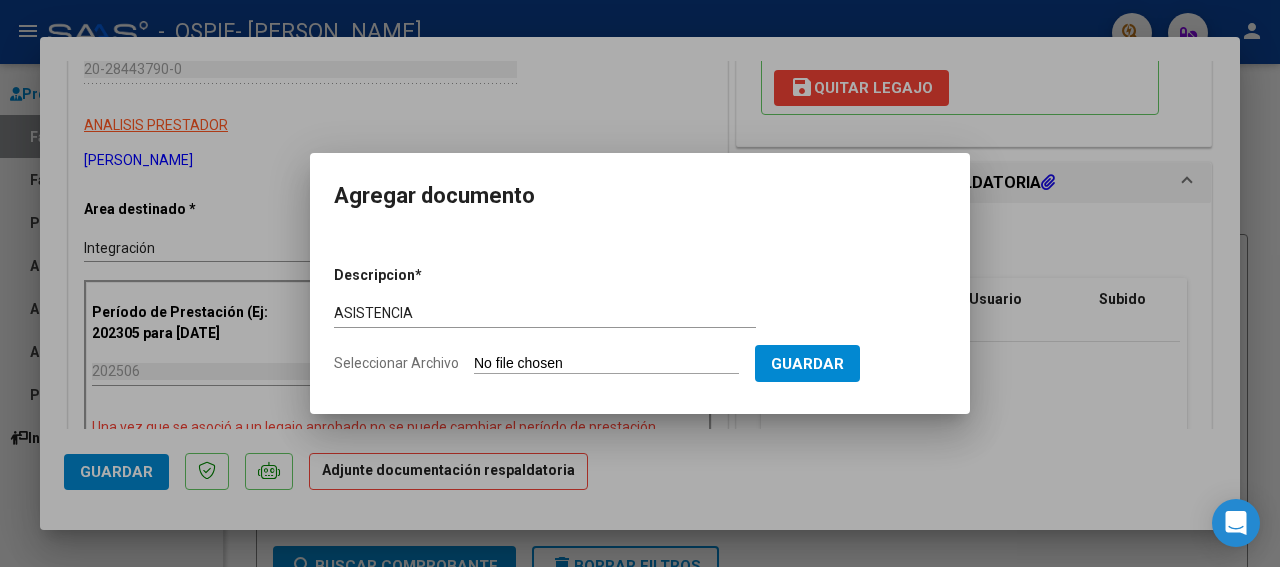 click on "Seleccionar Archivo" at bounding box center (606, 364) 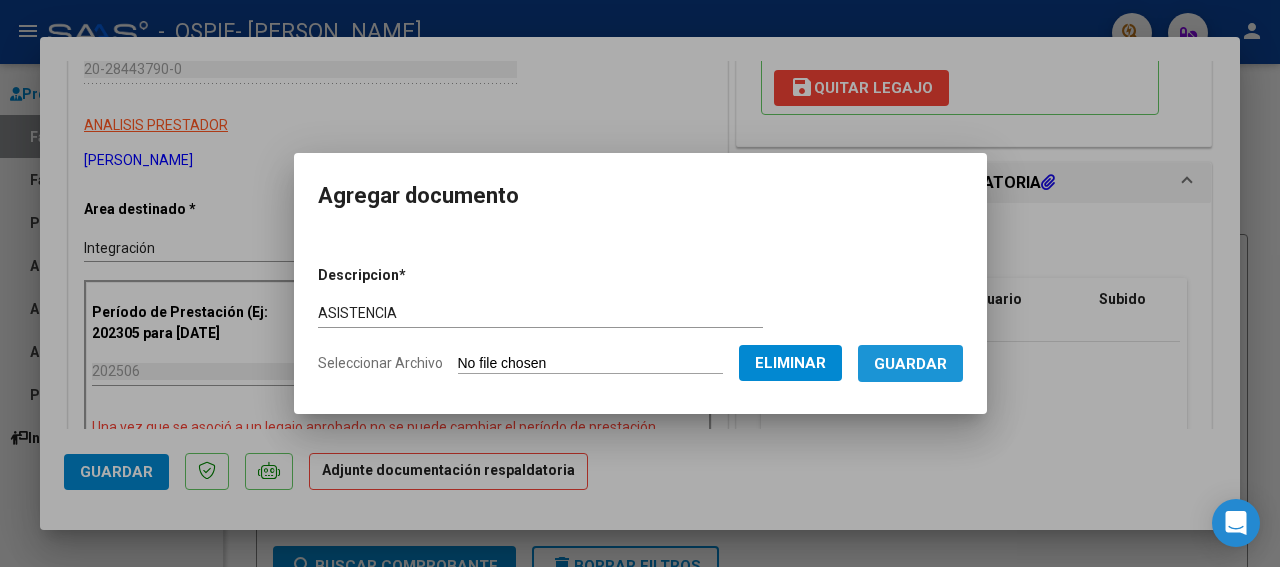 click on "Guardar" at bounding box center [910, 364] 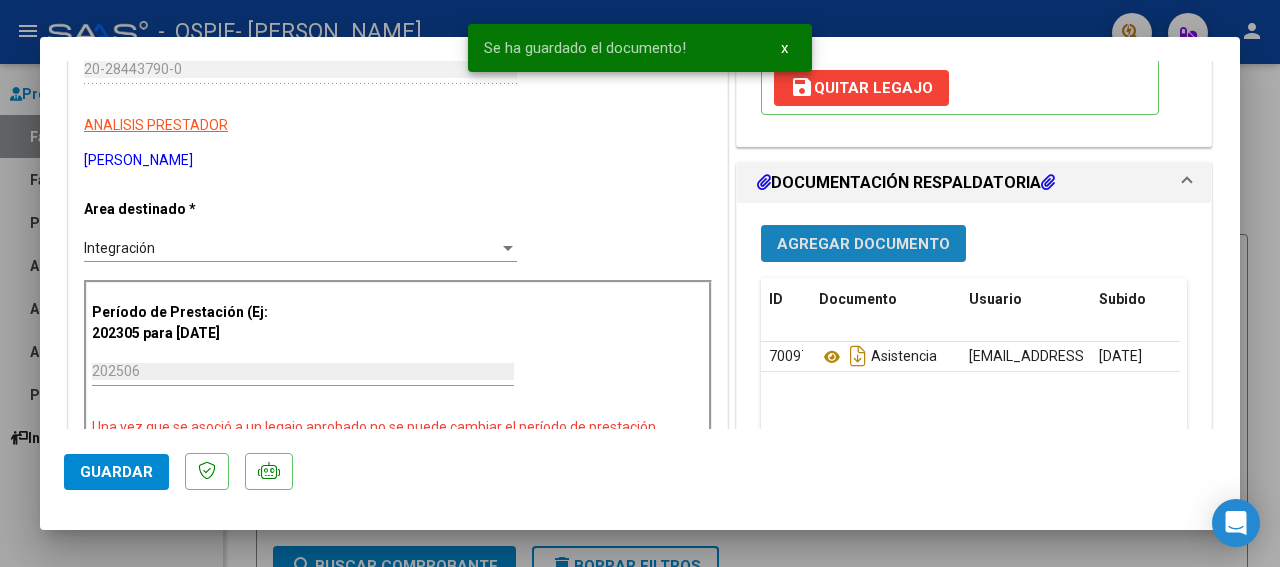 click on "Agregar Documento" at bounding box center (863, 244) 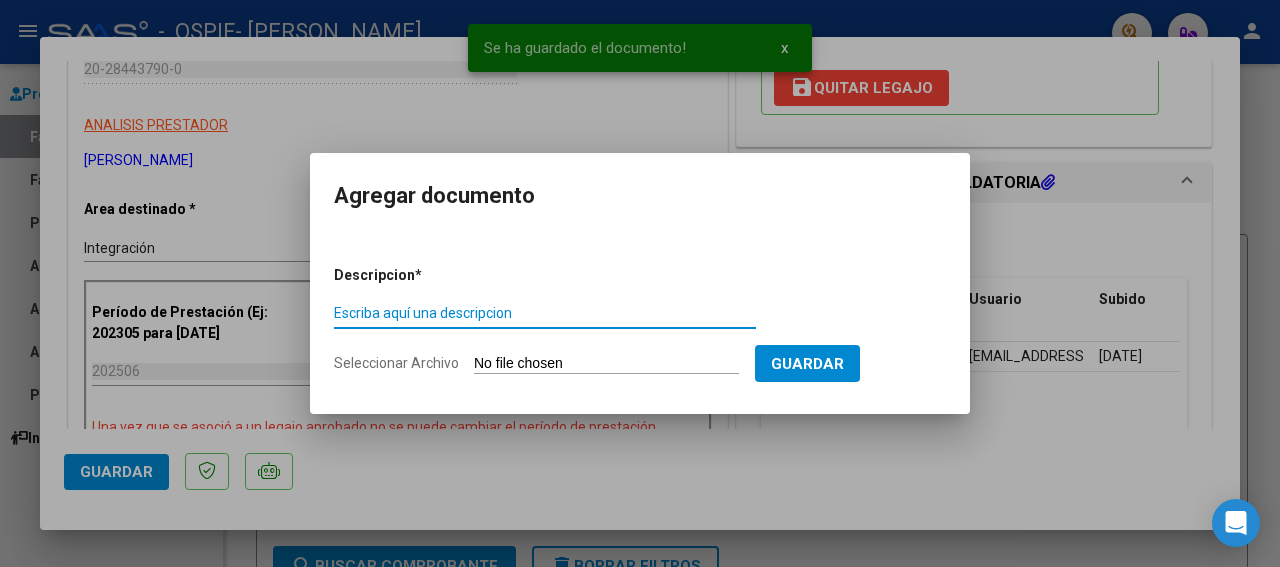 click on "Escriba aquí una descripcion" at bounding box center [545, 313] 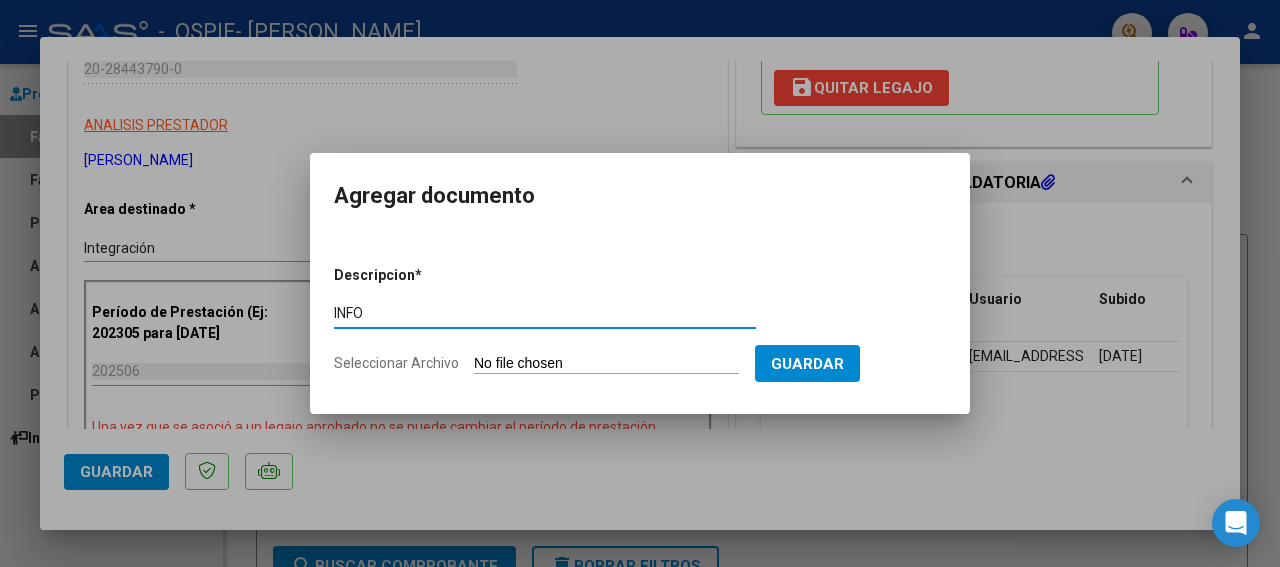 type on "INFO" 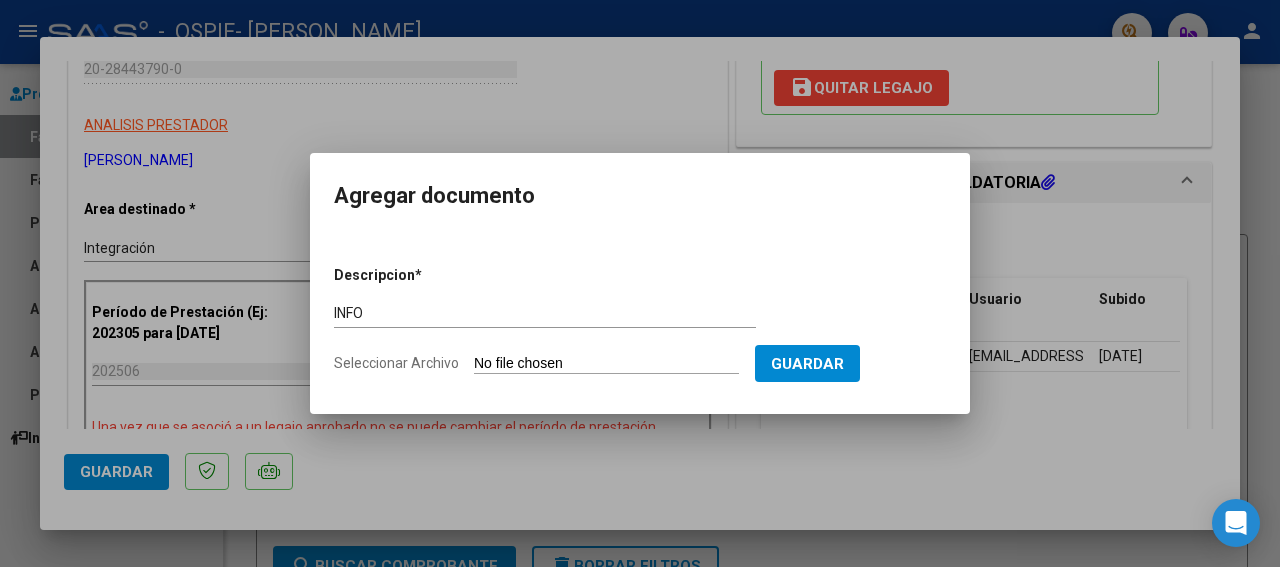click on "Seleccionar Archivo" at bounding box center [606, 364] 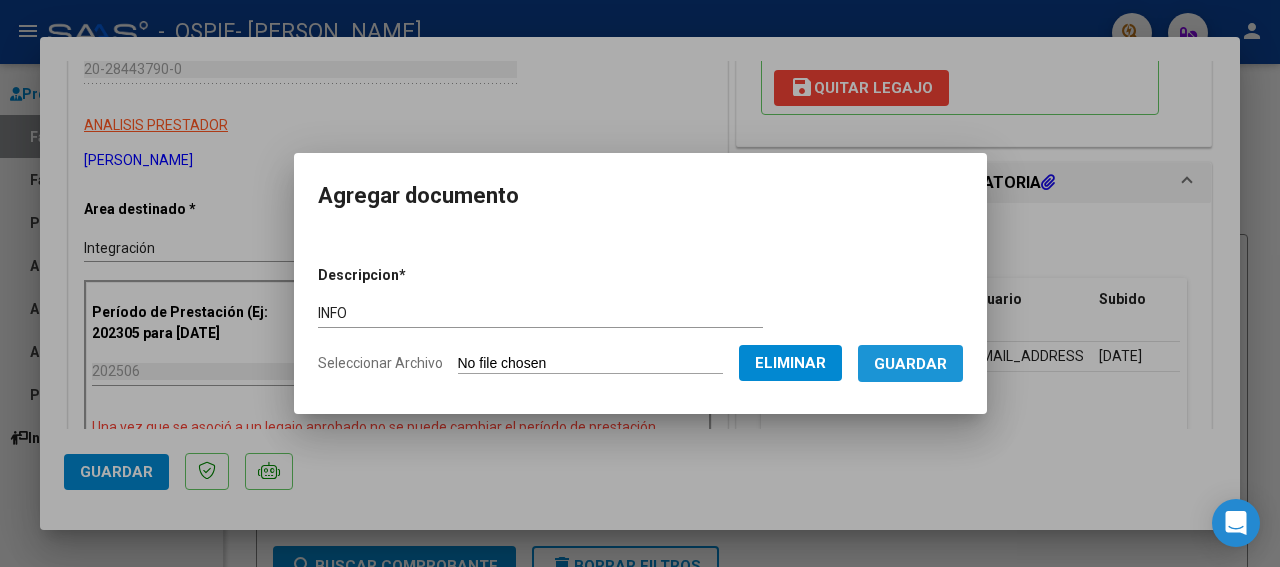 click on "Guardar" at bounding box center (910, 364) 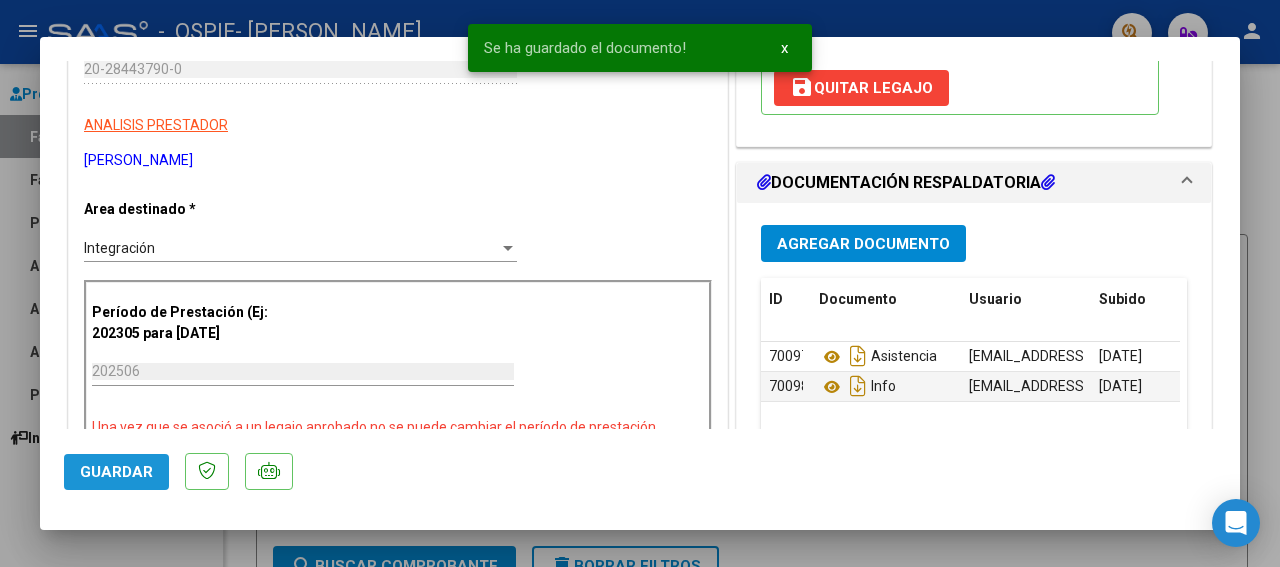 click on "Guardar" 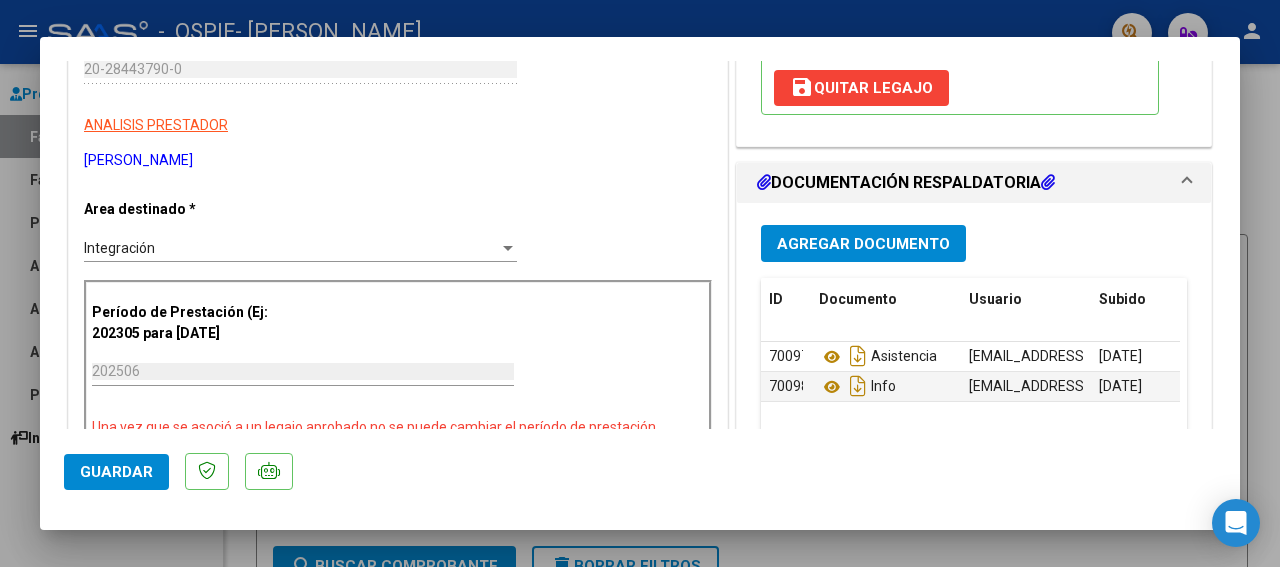 click at bounding box center [640, 283] 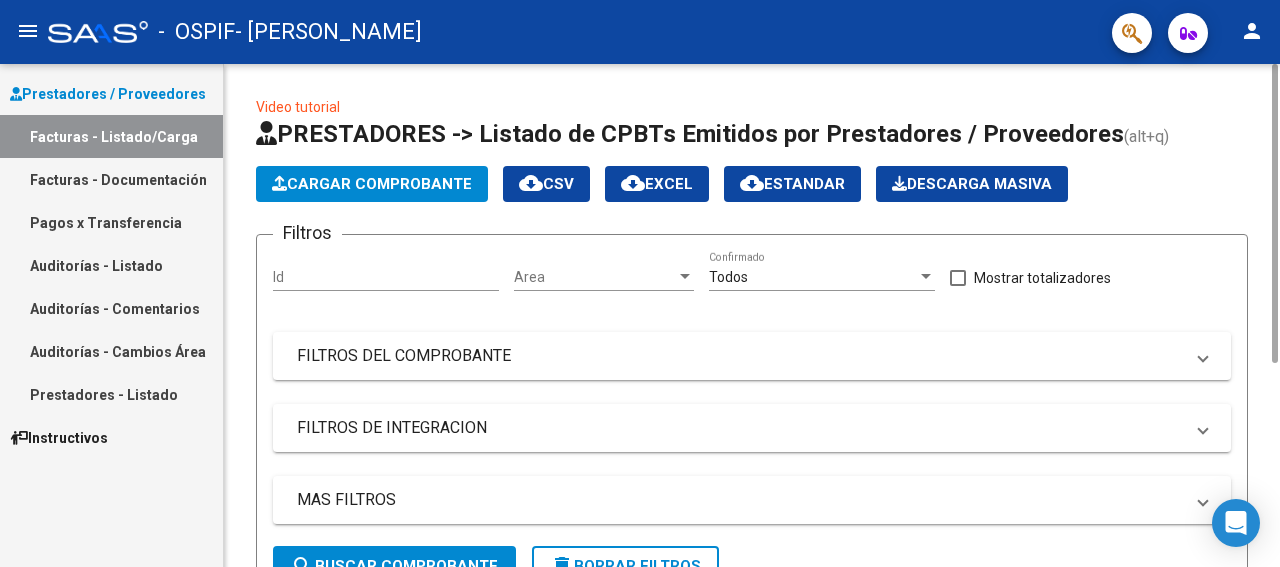click on "Cargar Comprobante" 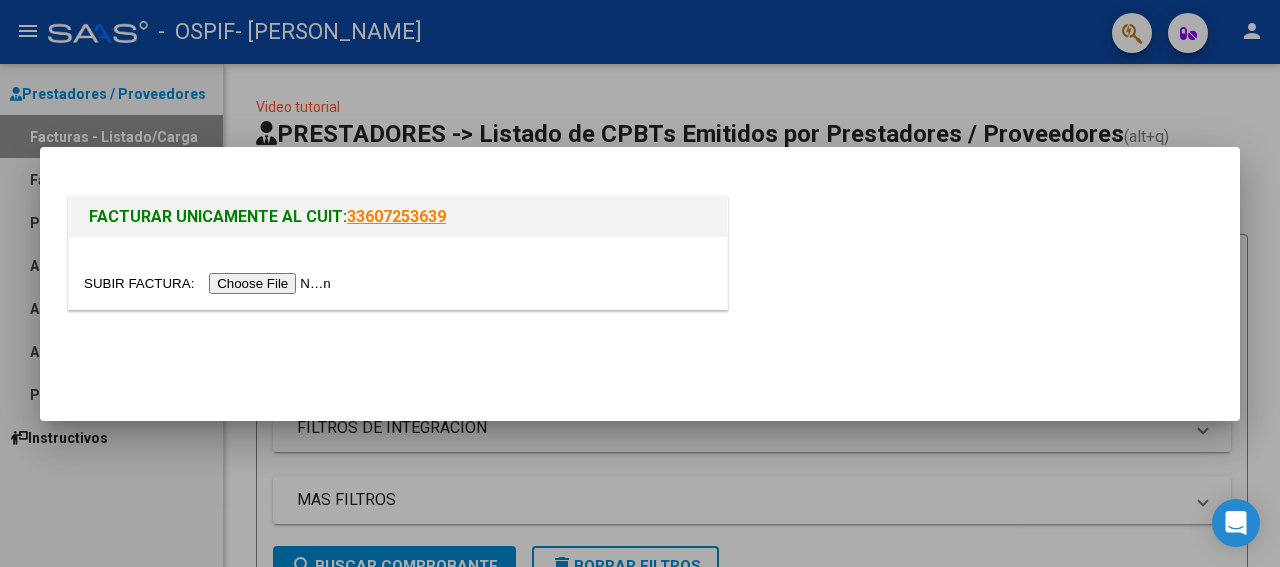 click at bounding box center [210, 283] 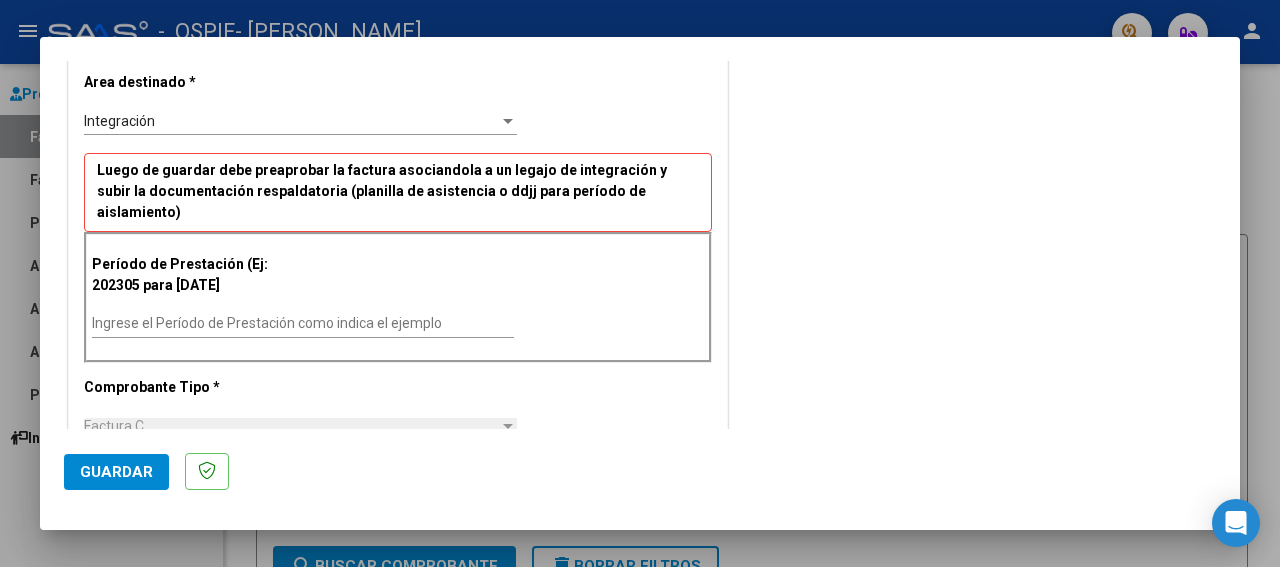 scroll, scrollTop: 450, scrollLeft: 0, axis: vertical 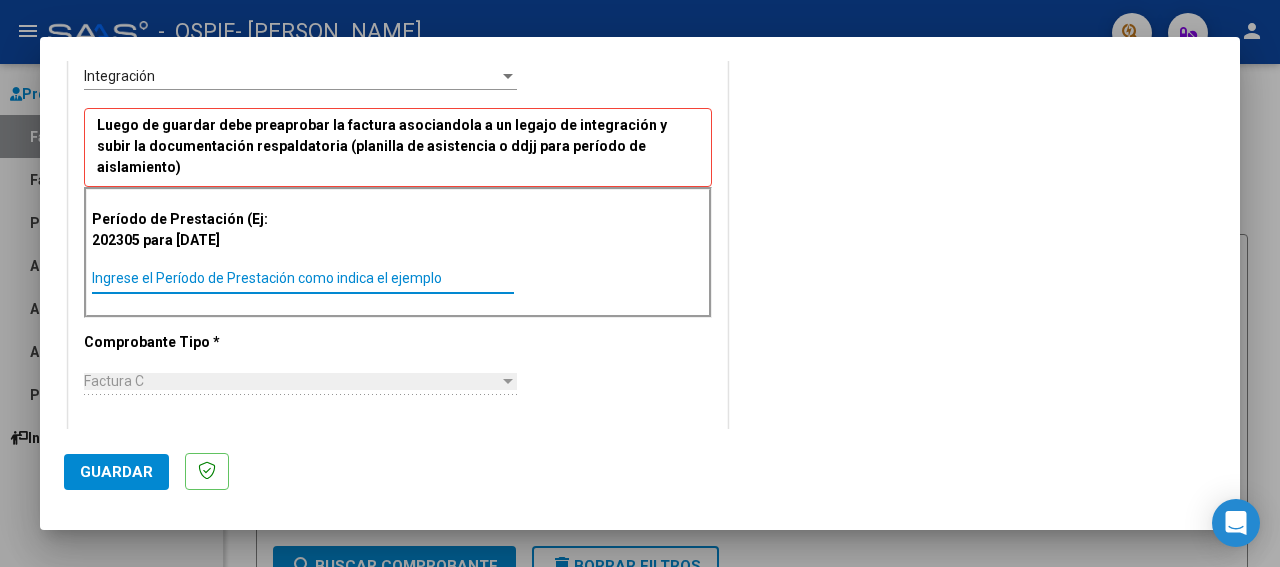 click on "Ingrese el Período de Prestación como indica el ejemplo" at bounding box center [303, 278] 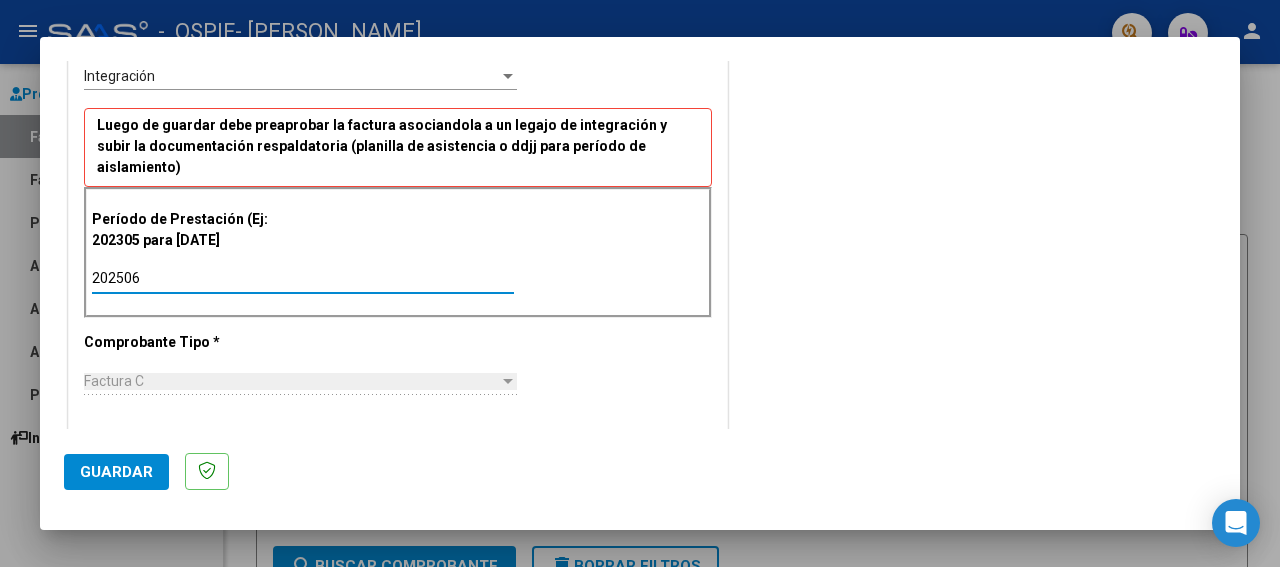 type on "202506" 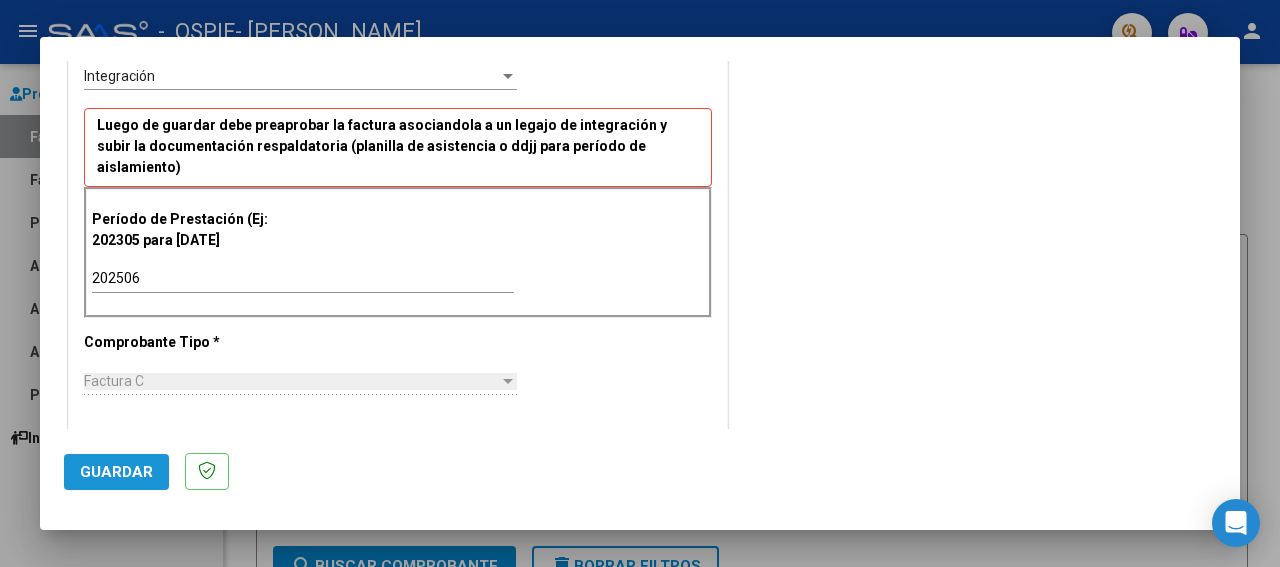 click on "Guardar" 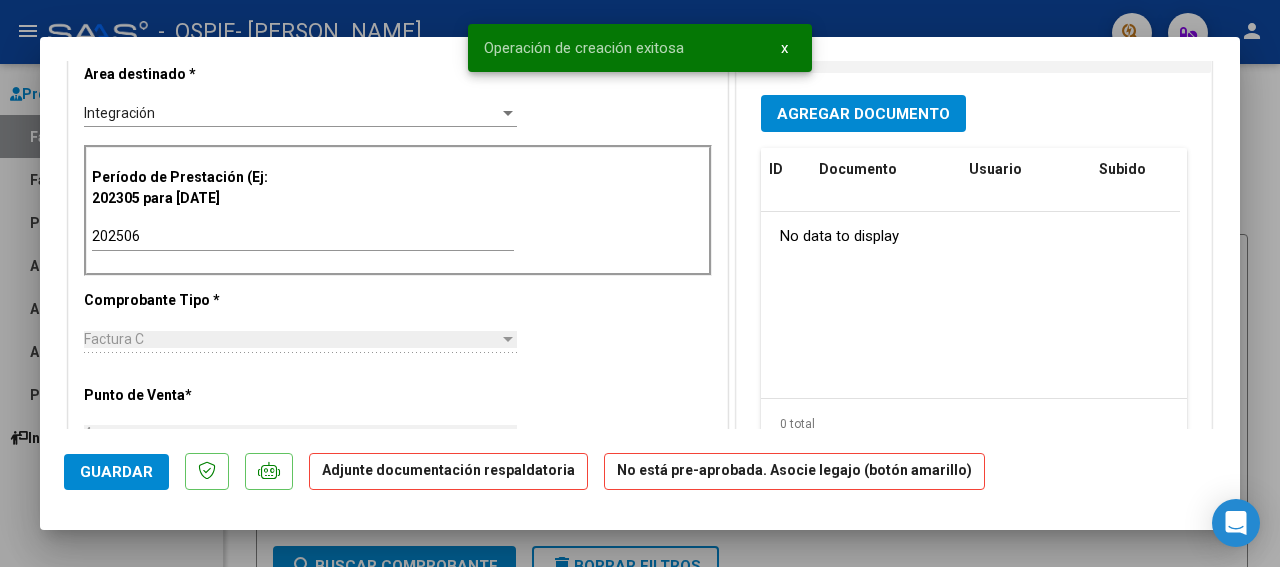 scroll, scrollTop: 0, scrollLeft: 0, axis: both 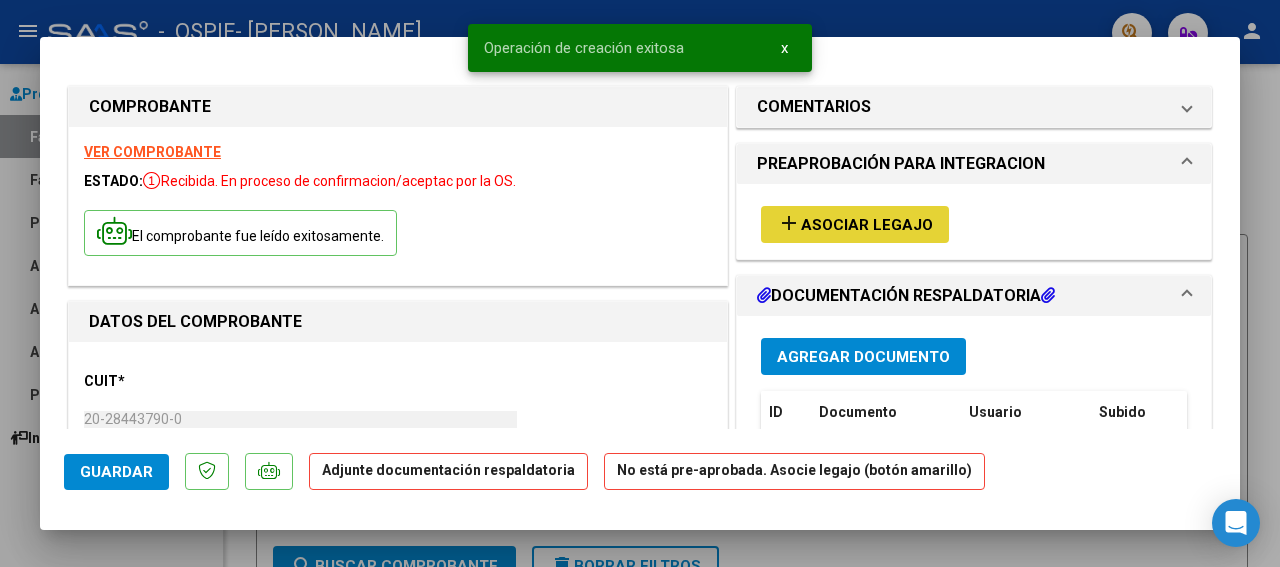 click on "Asociar Legajo" at bounding box center (867, 225) 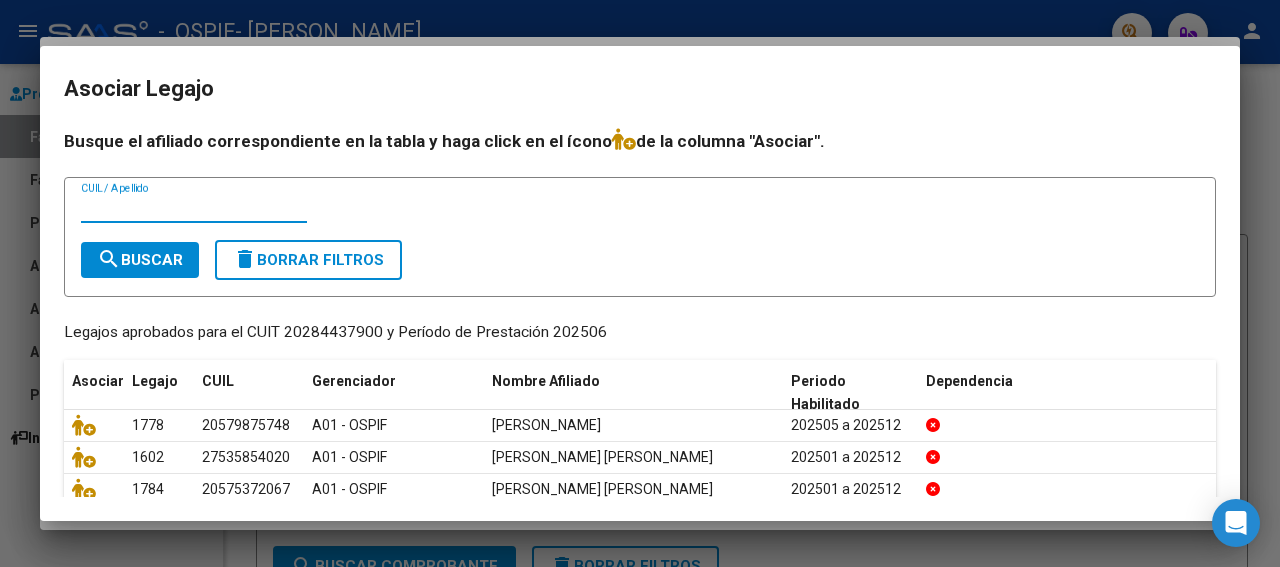 click on "CUIL / Apellido" at bounding box center (194, 208) 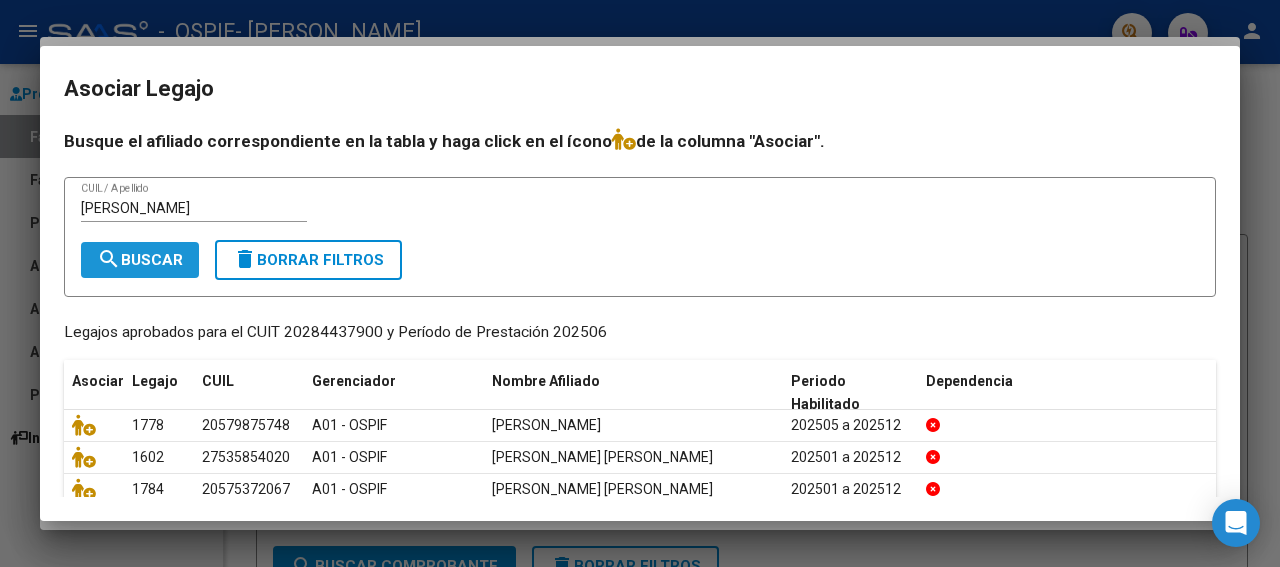 click on "search  Buscar" at bounding box center (140, 260) 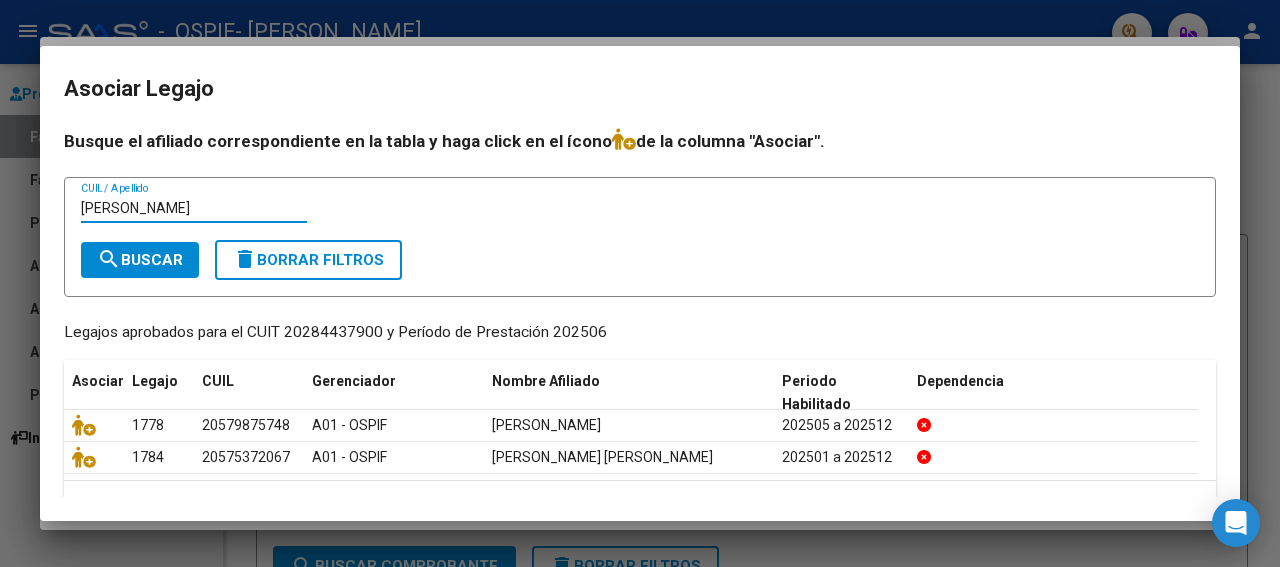 click on "[PERSON_NAME]" at bounding box center (194, 208) 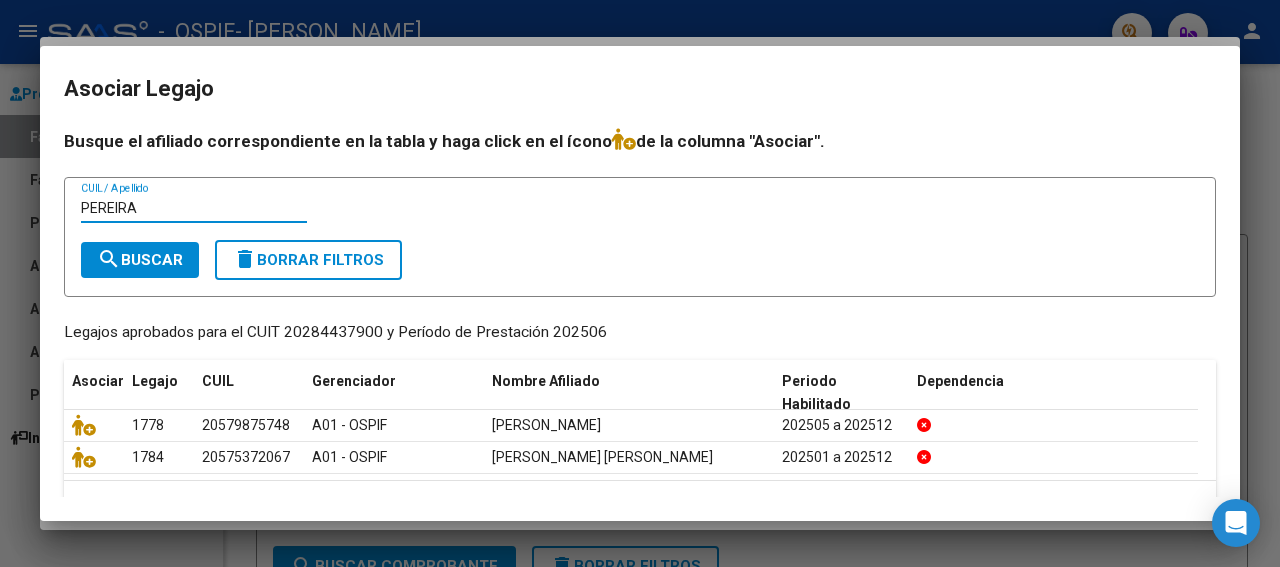 type on "PEREIRA" 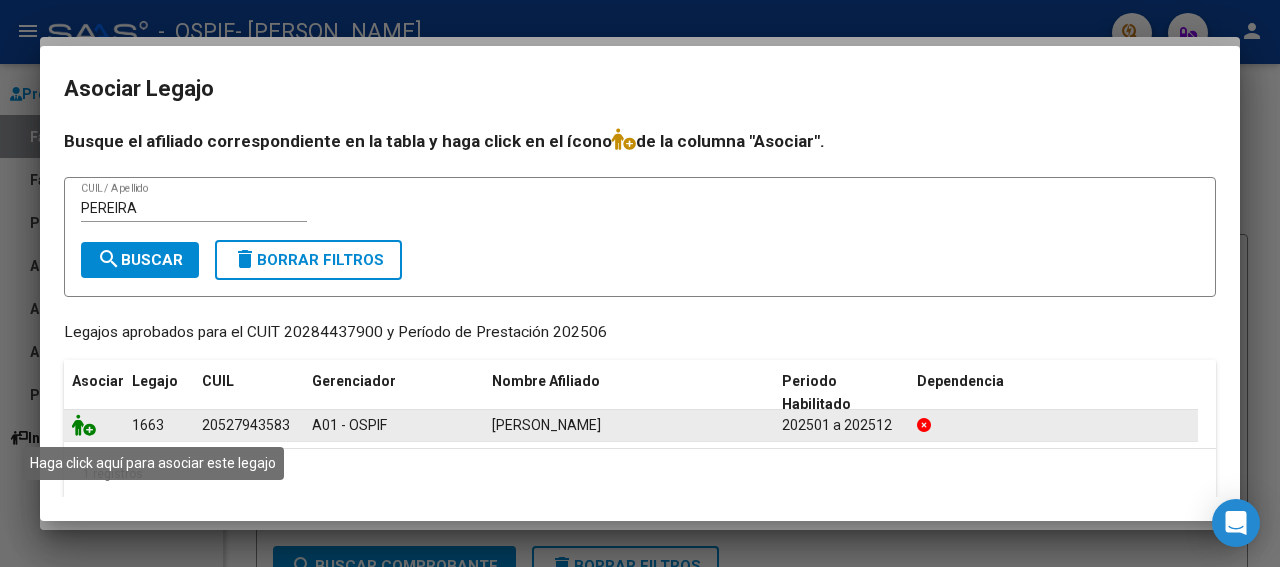 click 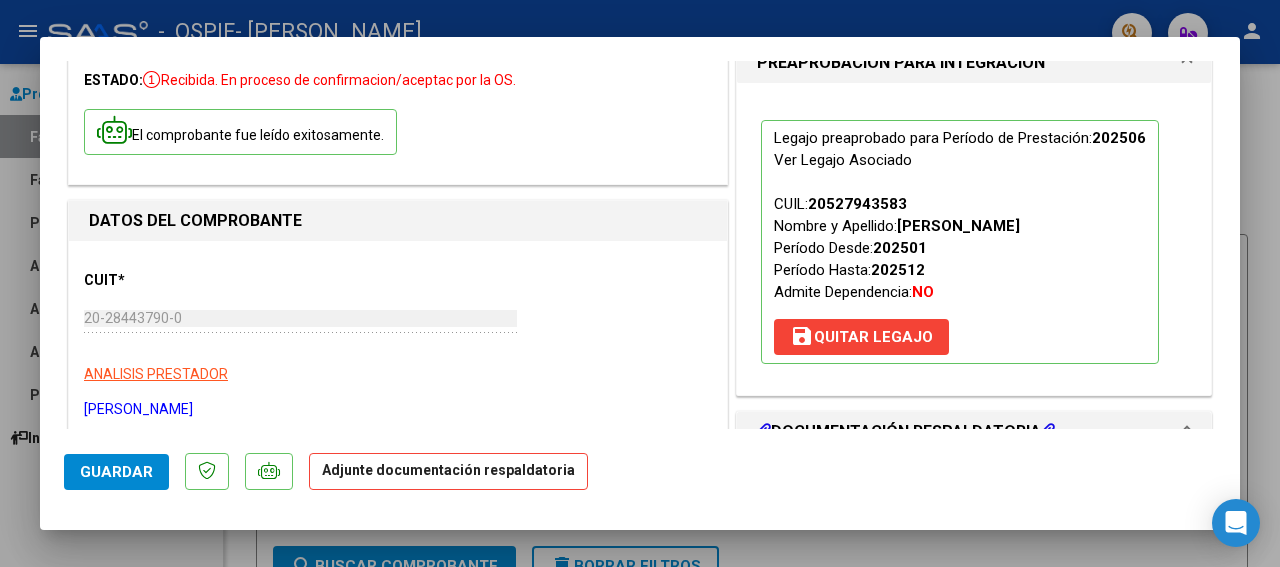 scroll, scrollTop: 150, scrollLeft: 0, axis: vertical 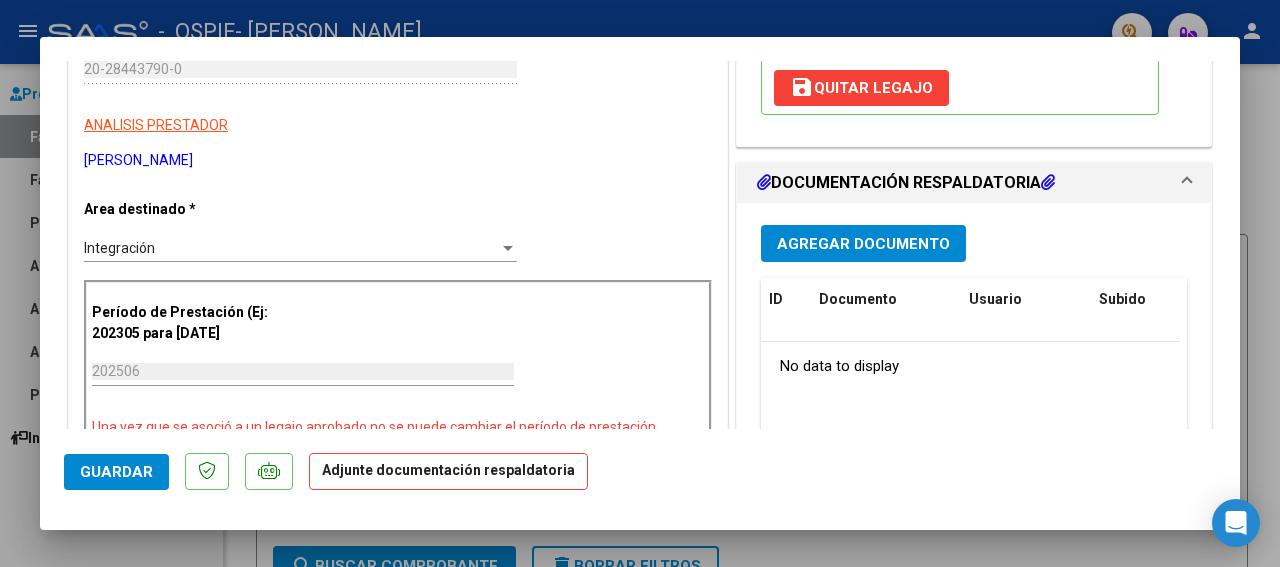drag, startPoint x: 1233, startPoint y: 416, endPoint x: 849, endPoint y: 244, distance: 420.7612 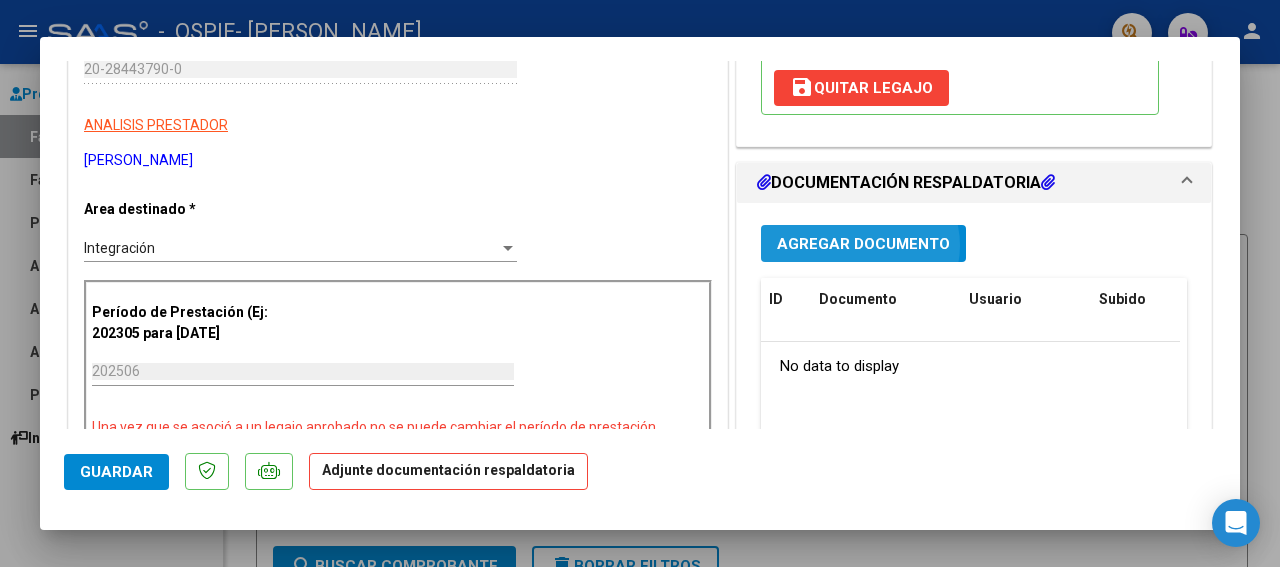 click on "Agregar Documento" at bounding box center [863, 244] 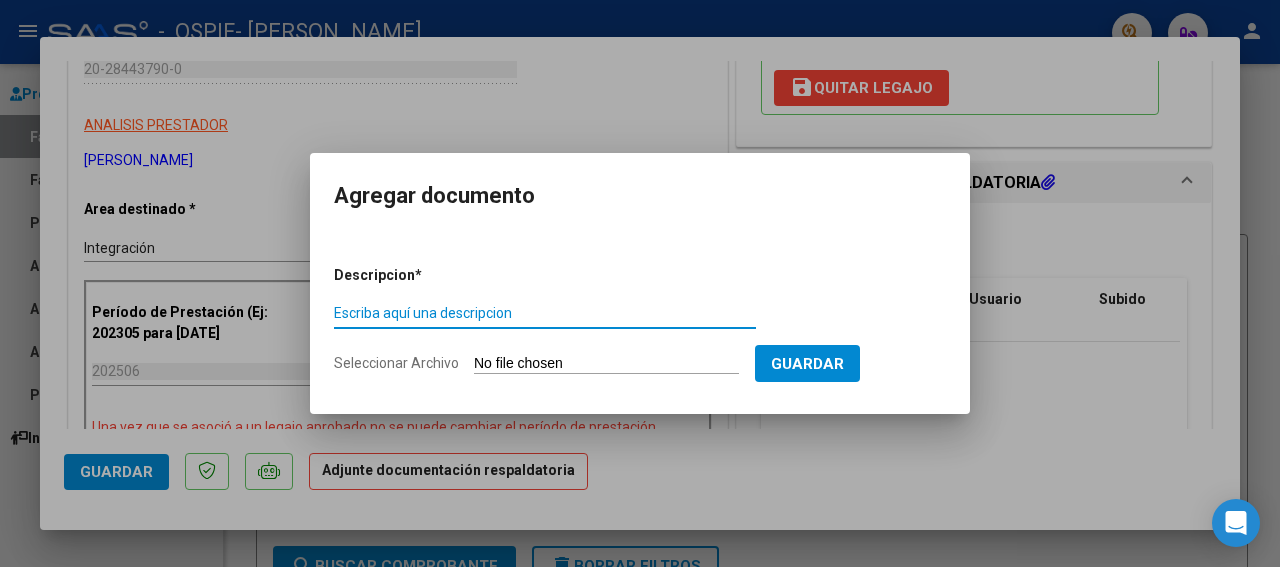 click on "Escriba aquí una descripcion" at bounding box center (545, 313) 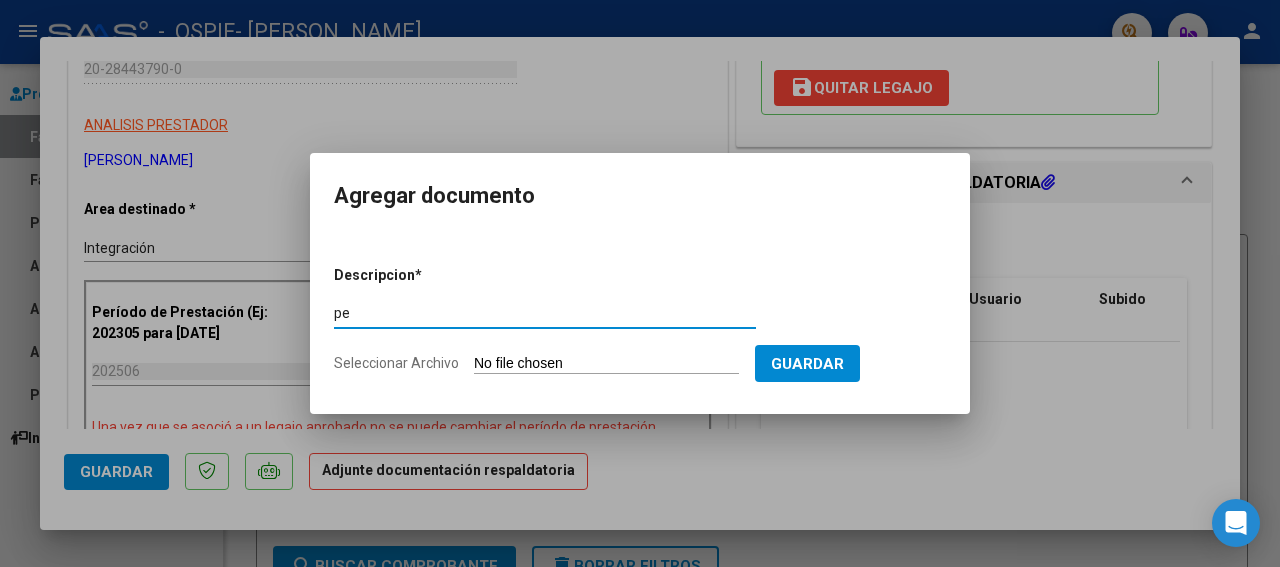 type on "p" 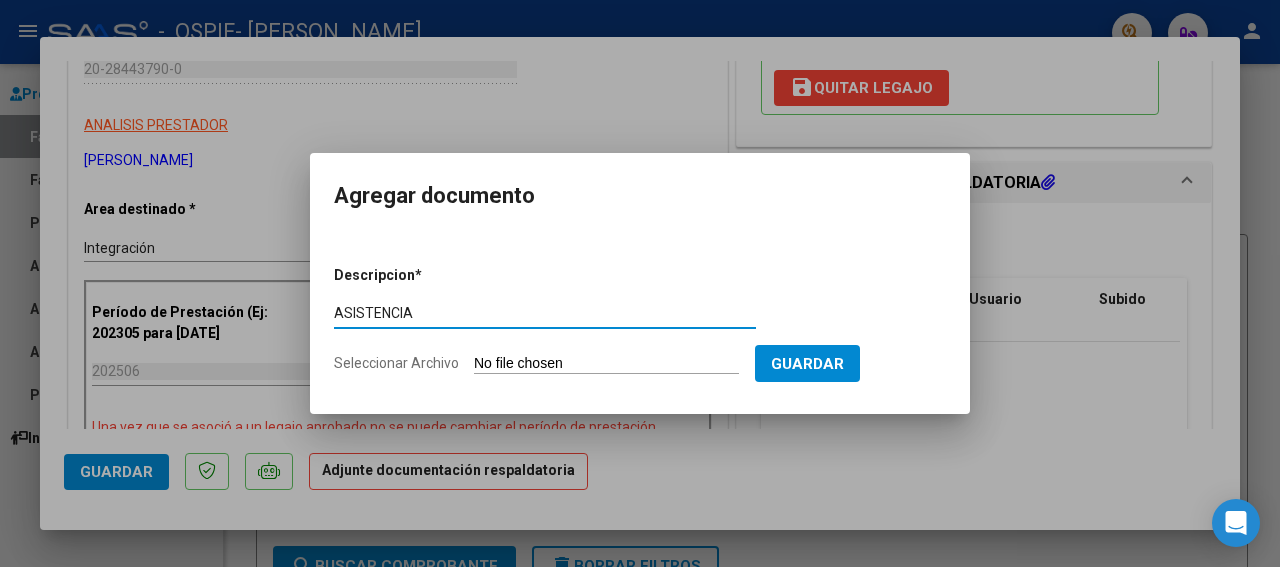 type on "ASISTENCIA" 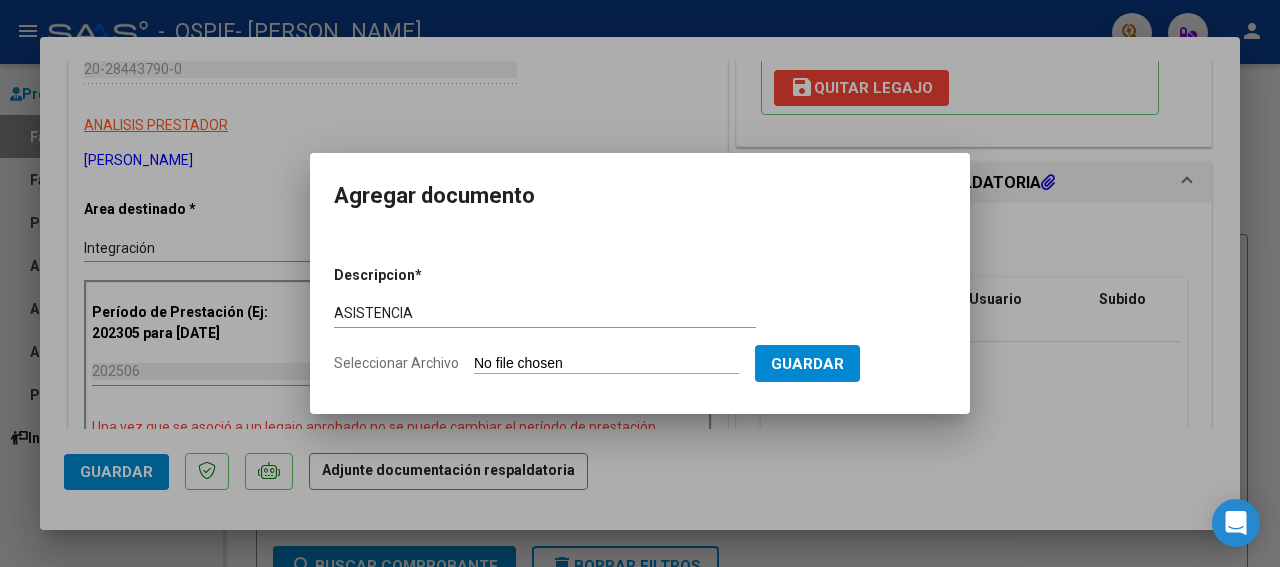 click on "Seleccionar Archivo" at bounding box center [606, 364] 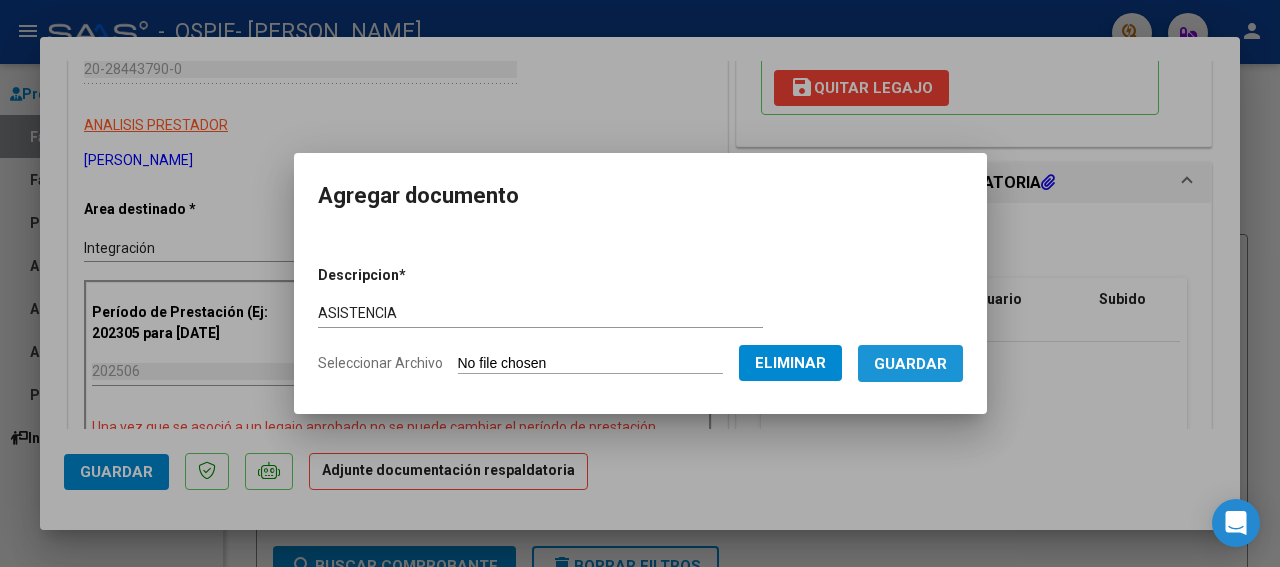 click on "Guardar" at bounding box center [910, 363] 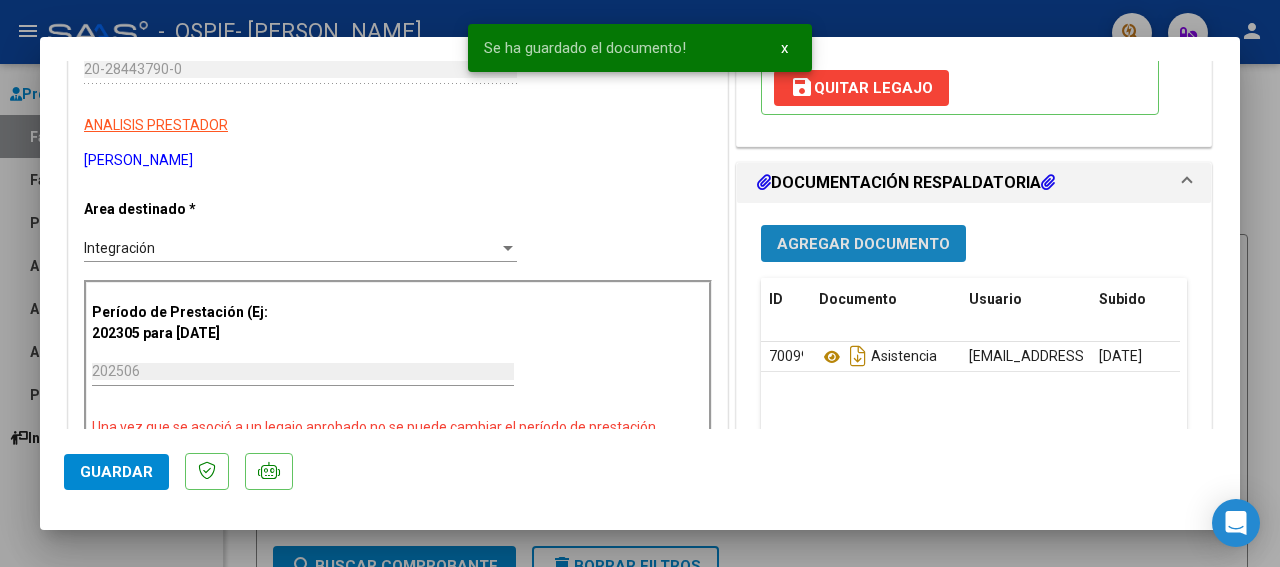 click on "Agregar Documento" at bounding box center [863, 243] 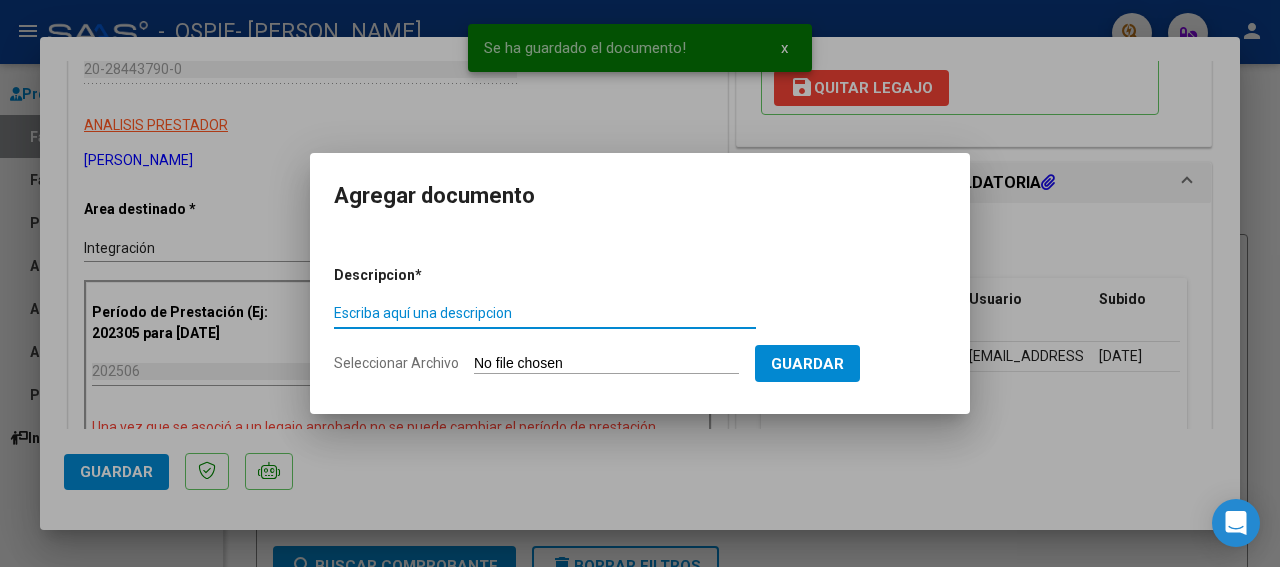 click on "Escriba aquí una descripcion" at bounding box center (545, 313) 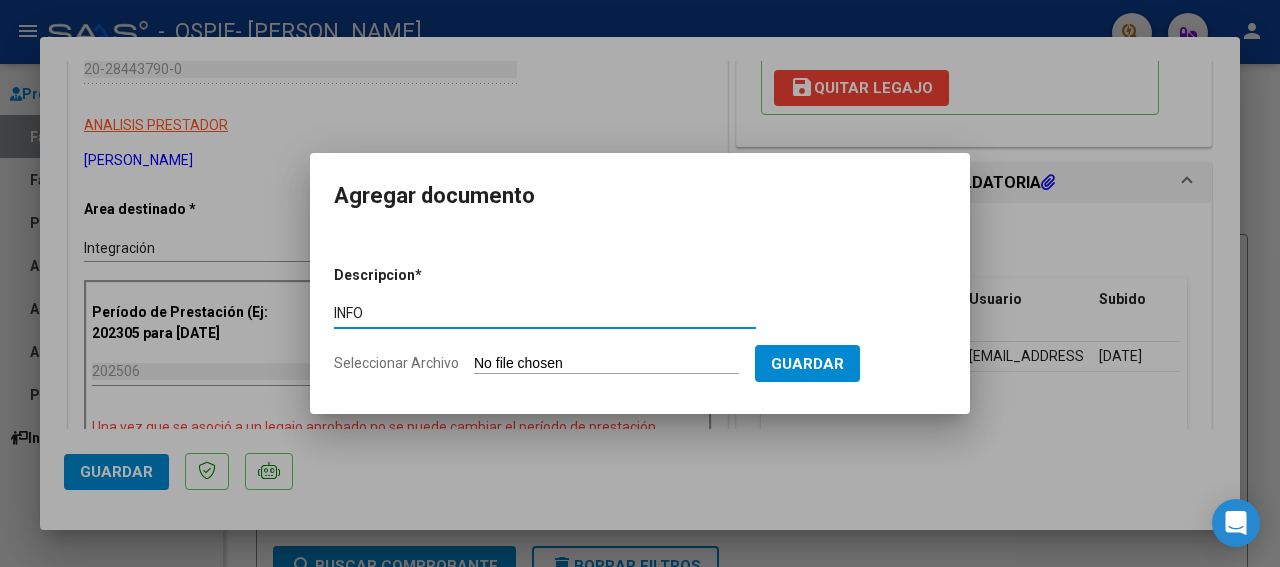 type on "INFO" 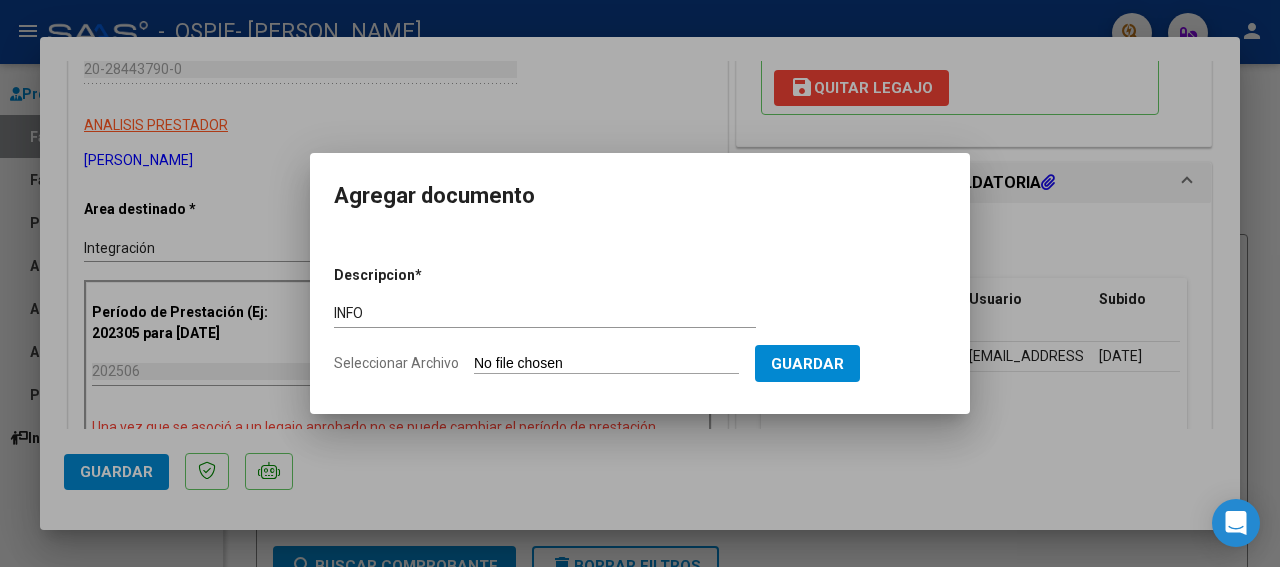 click on "Seleccionar Archivo" at bounding box center (606, 364) 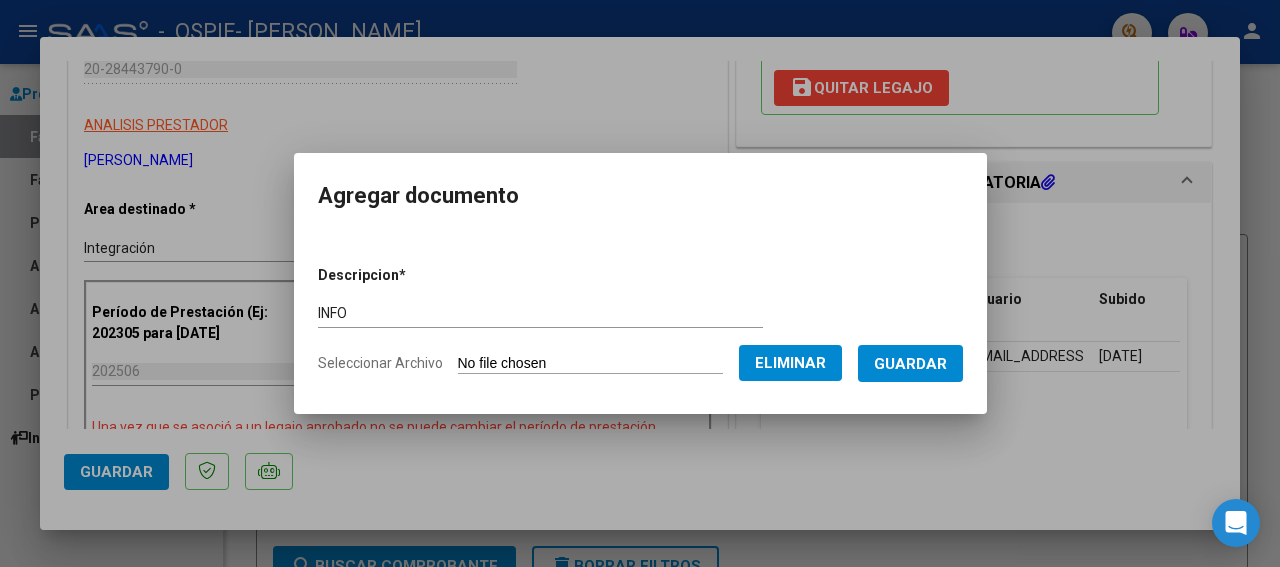 click on "Guardar" at bounding box center (910, 364) 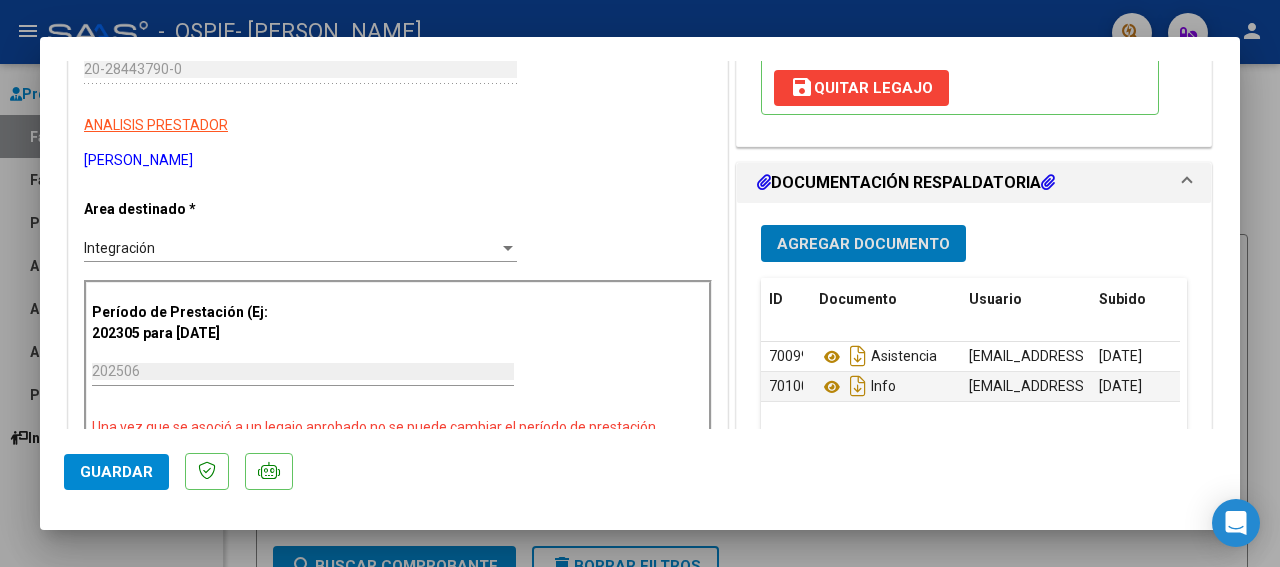 click on "Guardar" 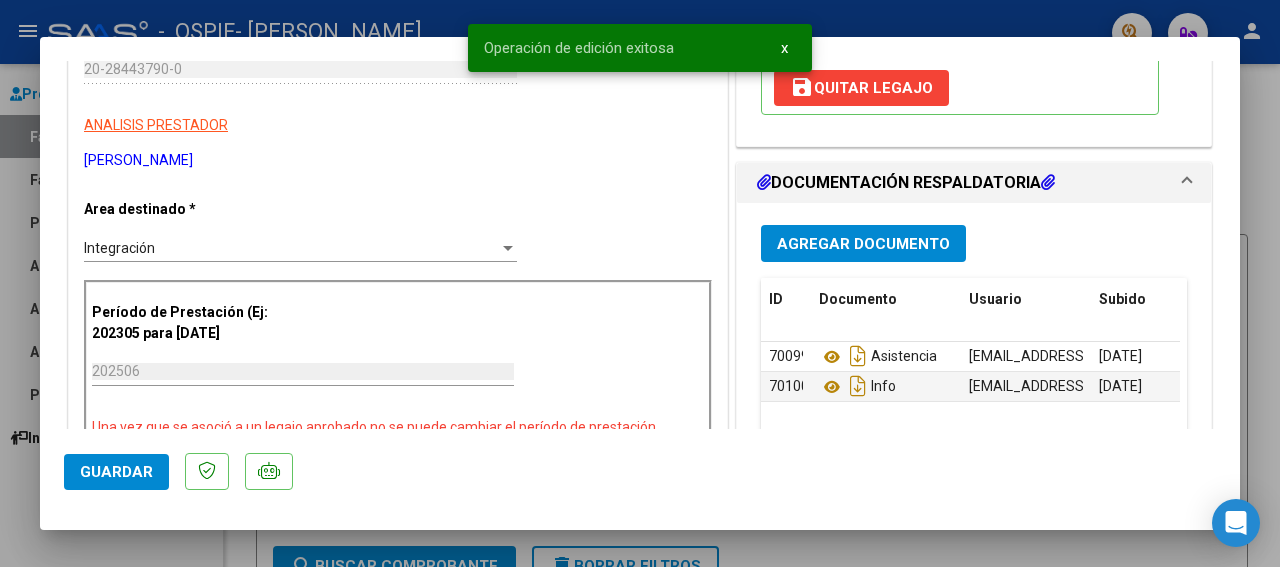 click at bounding box center [640, 283] 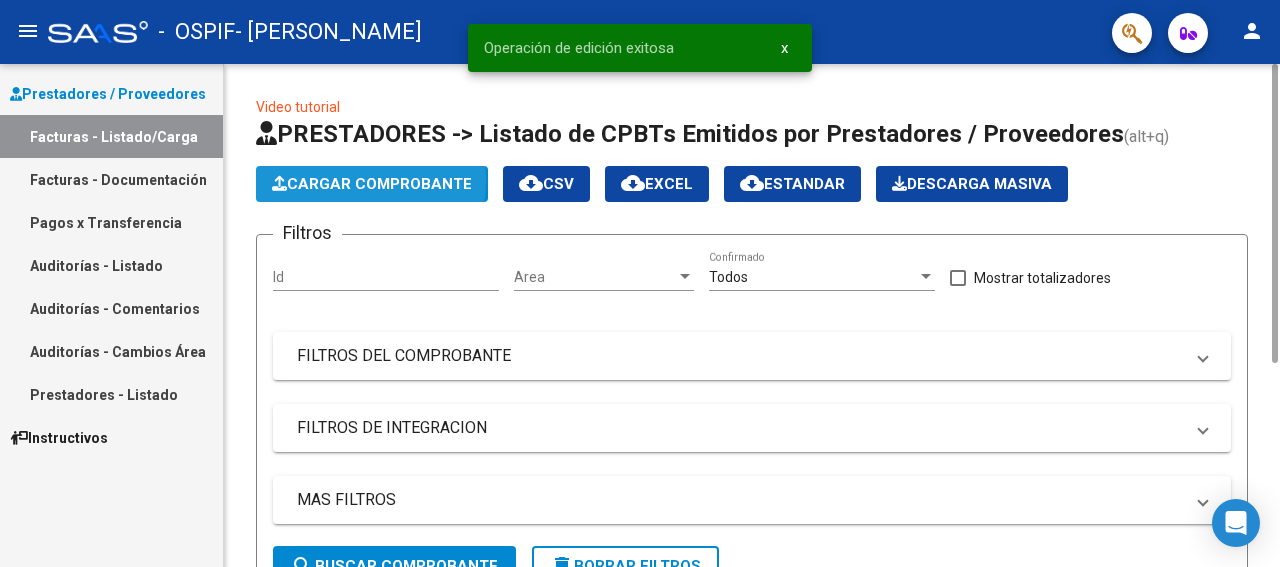 click on "Cargar Comprobante" 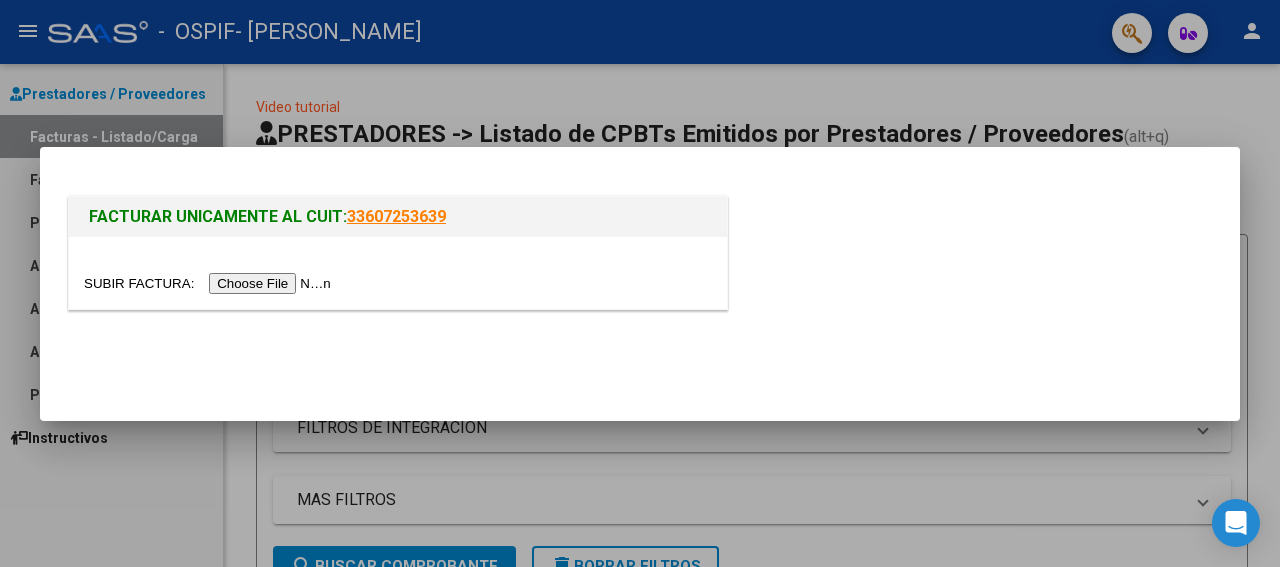 click at bounding box center (210, 283) 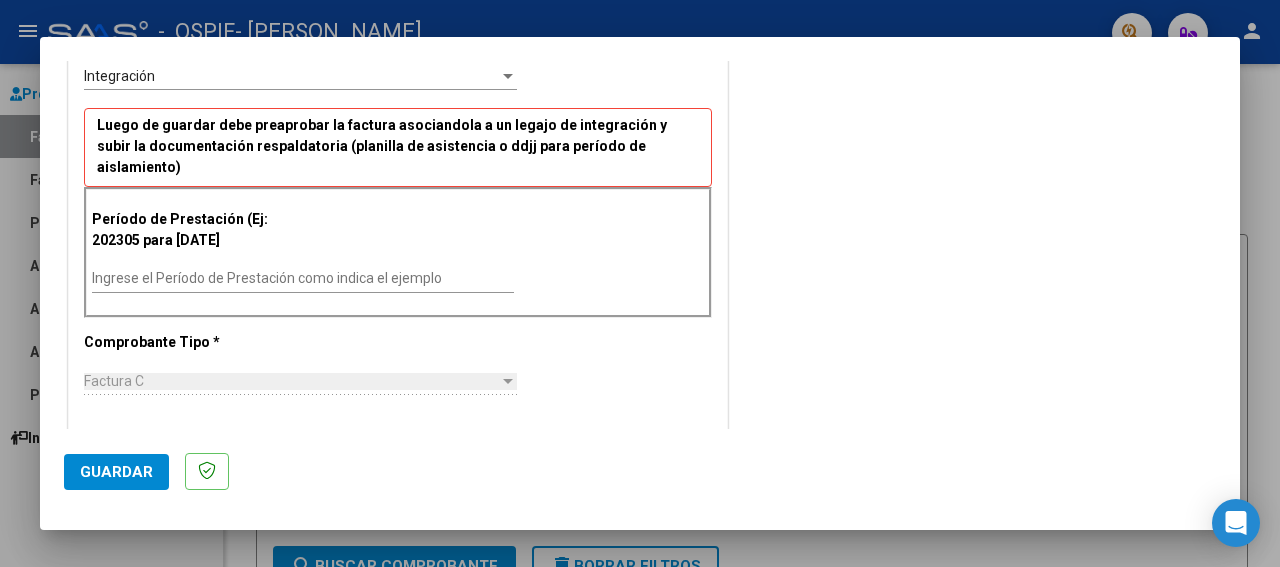 scroll, scrollTop: 500, scrollLeft: 0, axis: vertical 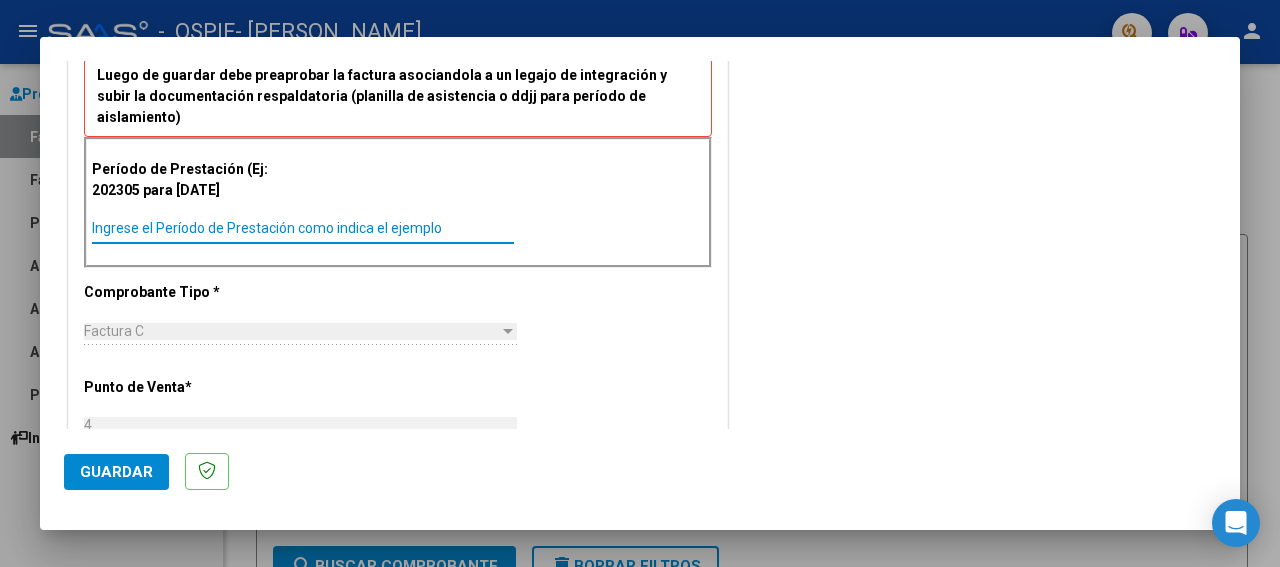 click on "Ingrese el Período de Prestación como indica el ejemplo" at bounding box center [303, 228] 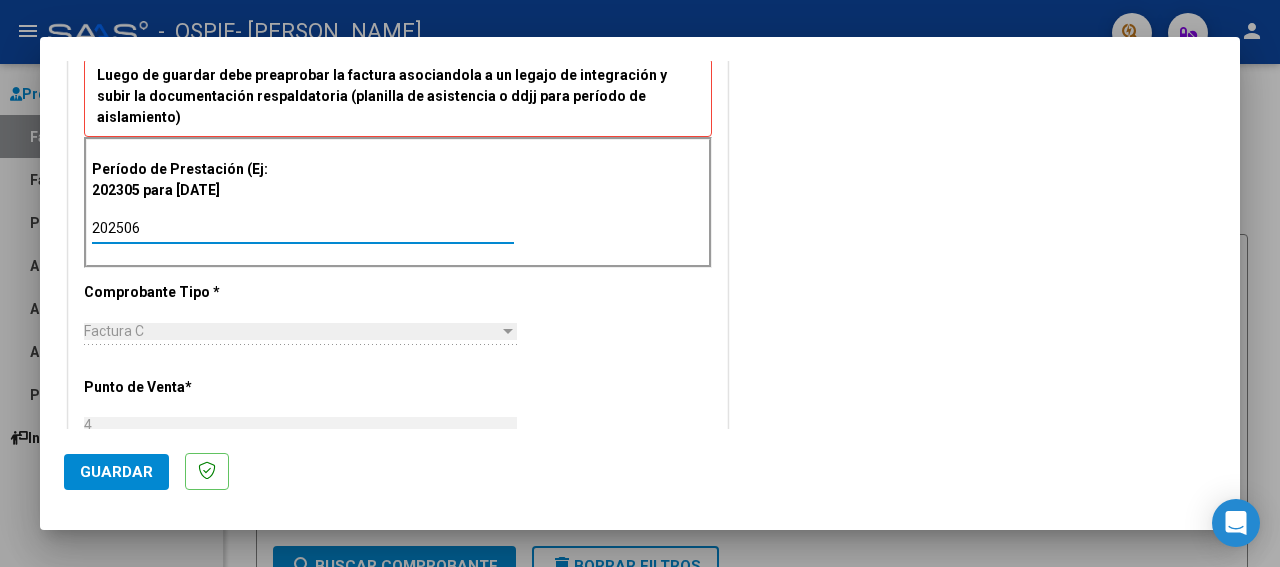 type on "202506" 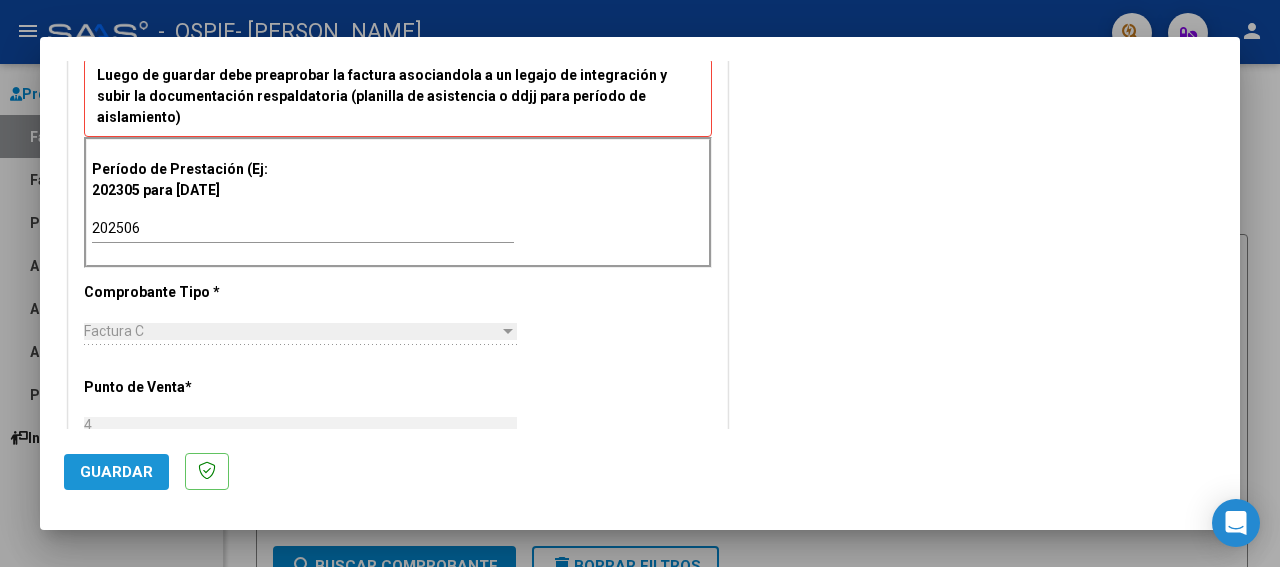 click on "Guardar" 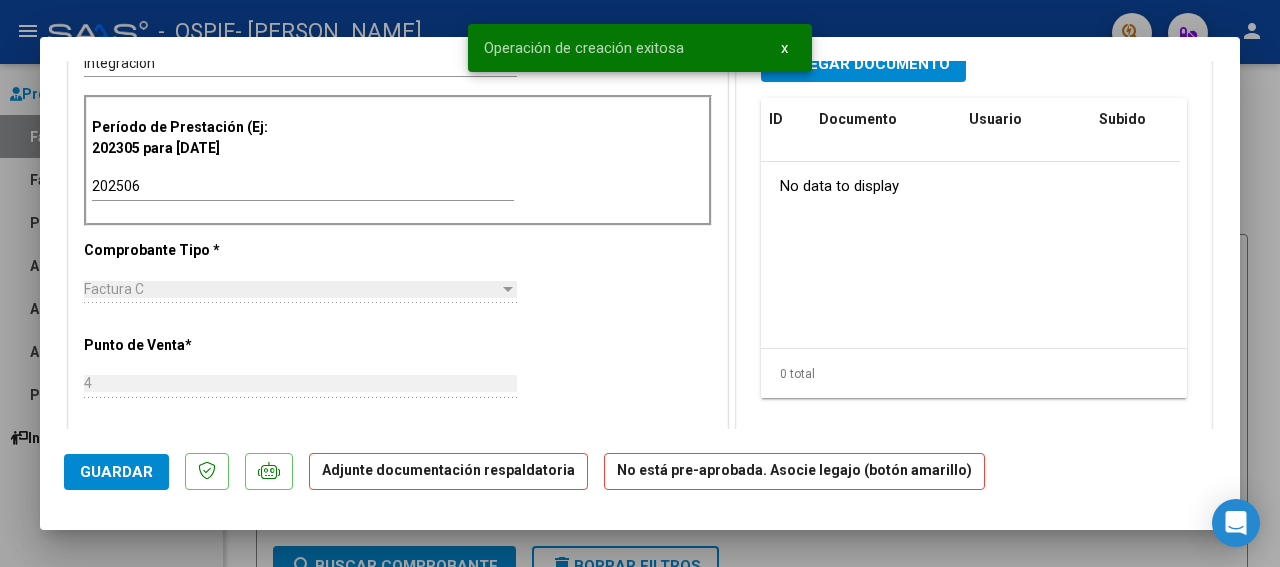 scroll, scrollTop: 0, scrollLeft: 0, axis: both 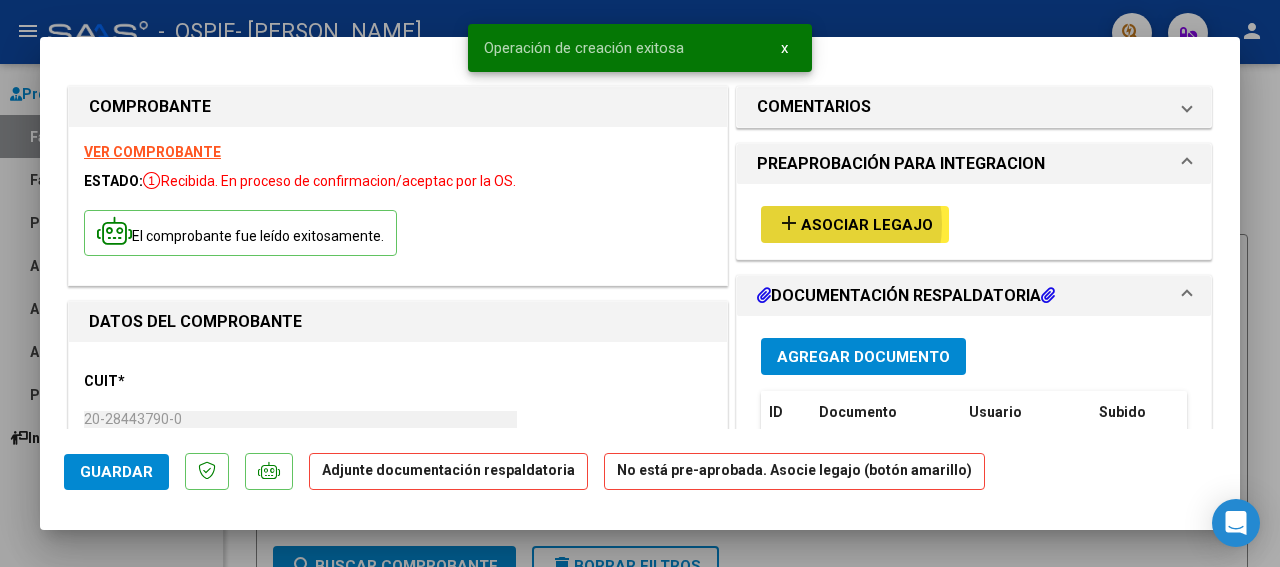 click on "Asociar Legajo" at bounding box center (867, 225) 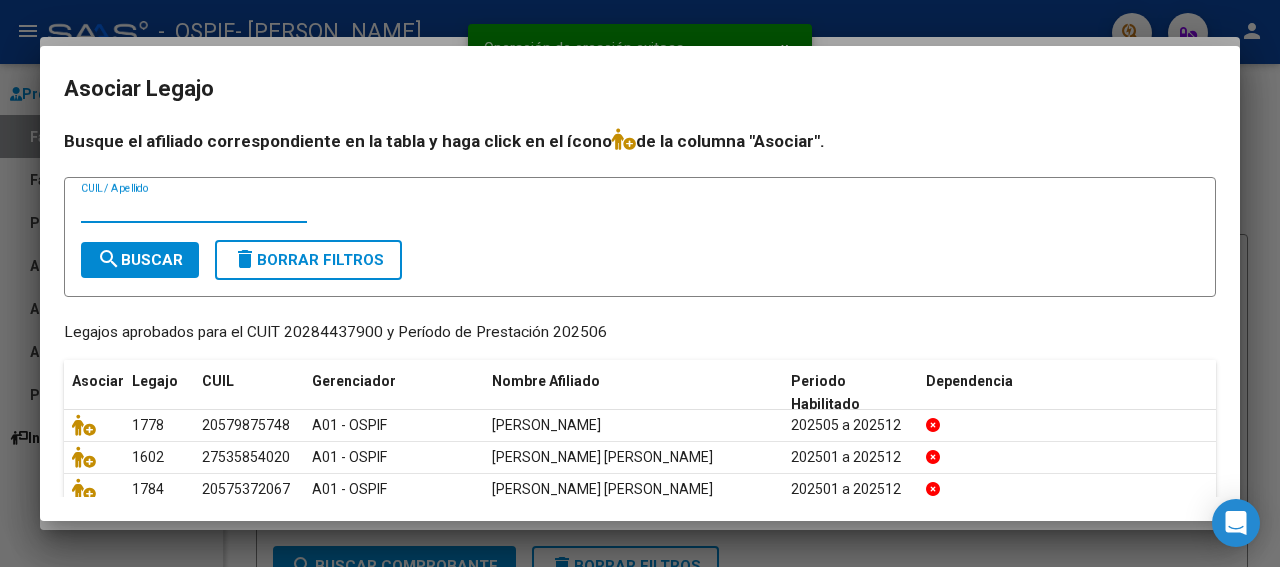 click on "CUIL / Apellido" at bounding box center [194, 208] 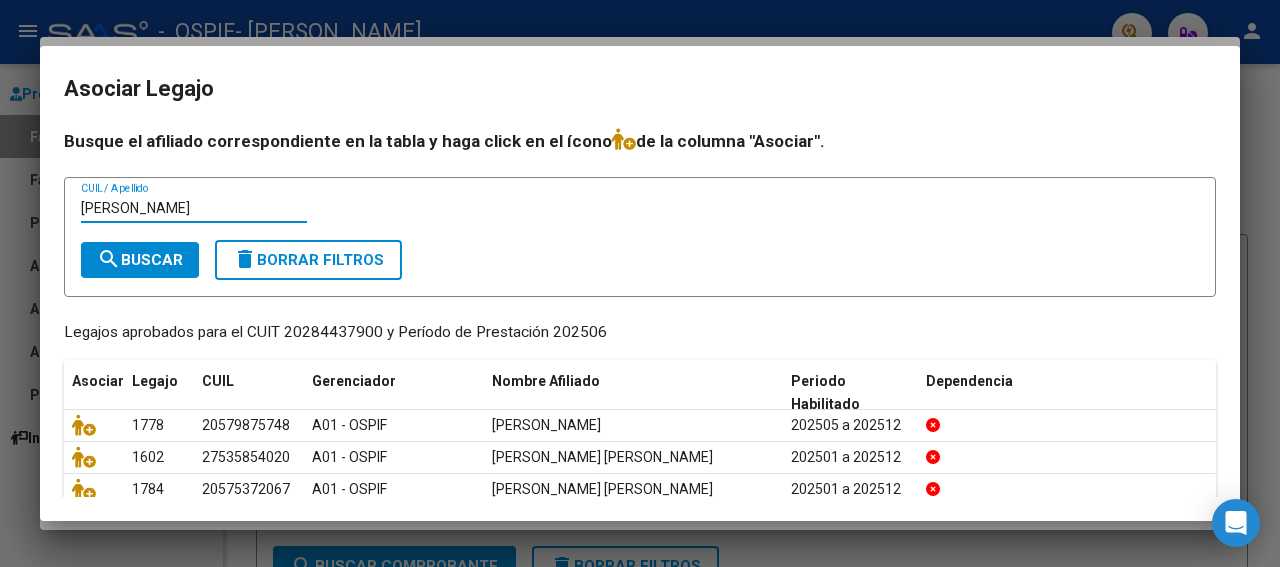 type on "[PERSON_NAME]" 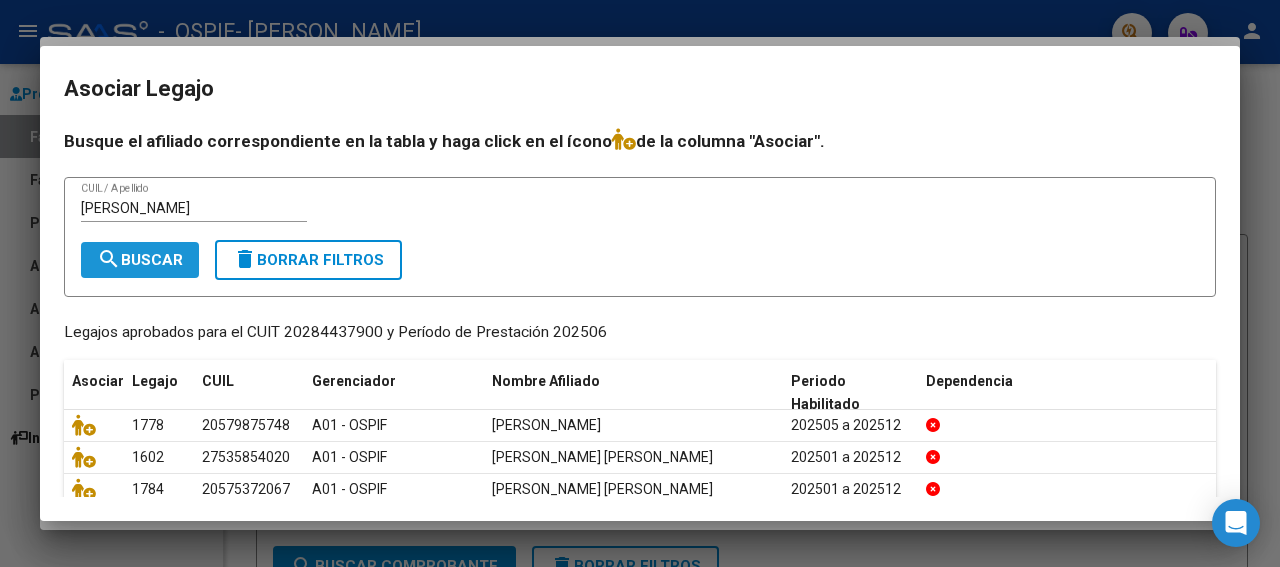 click on "search  Buscar" at bounding box center (140, 260) 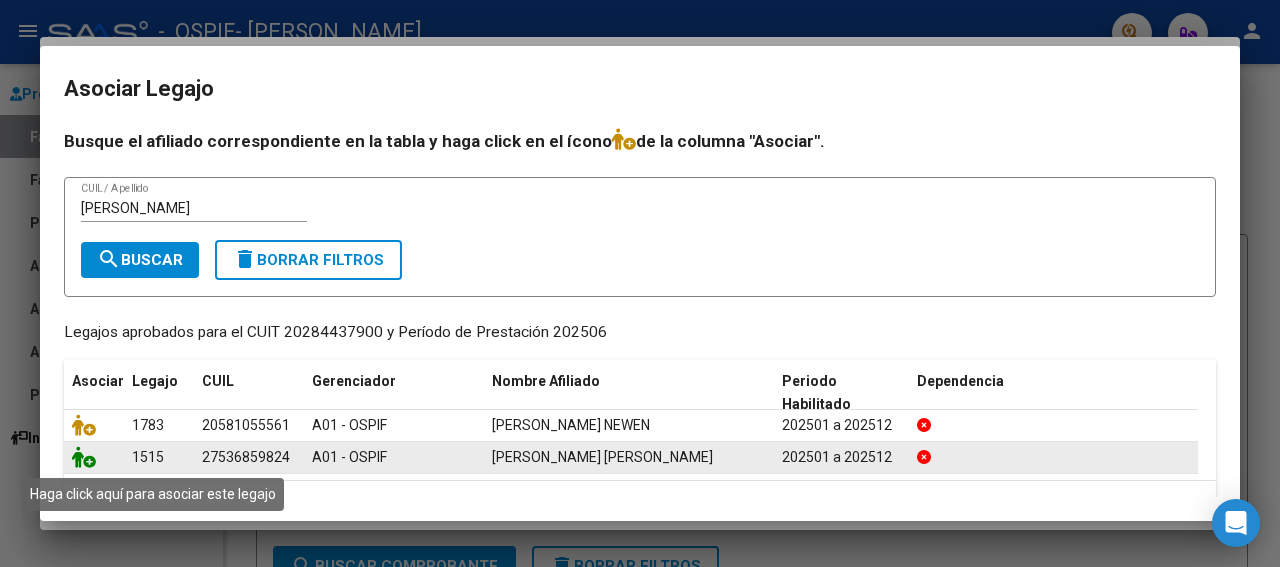 click 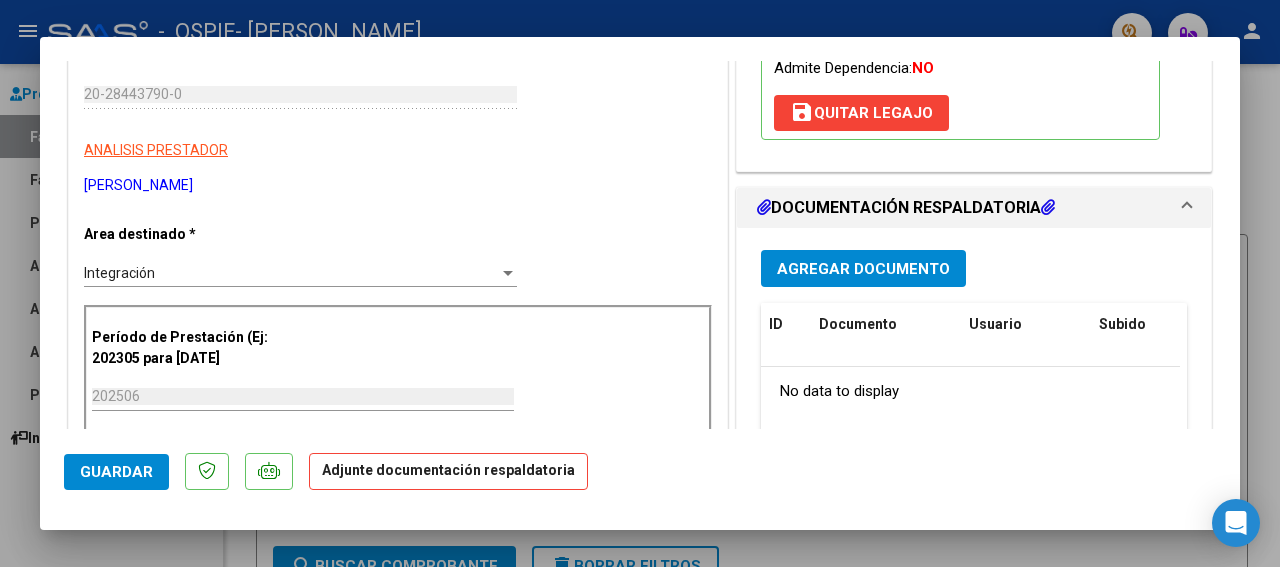 scroll, scrollTop: 333, scrollLeft: 0, axis: vertical 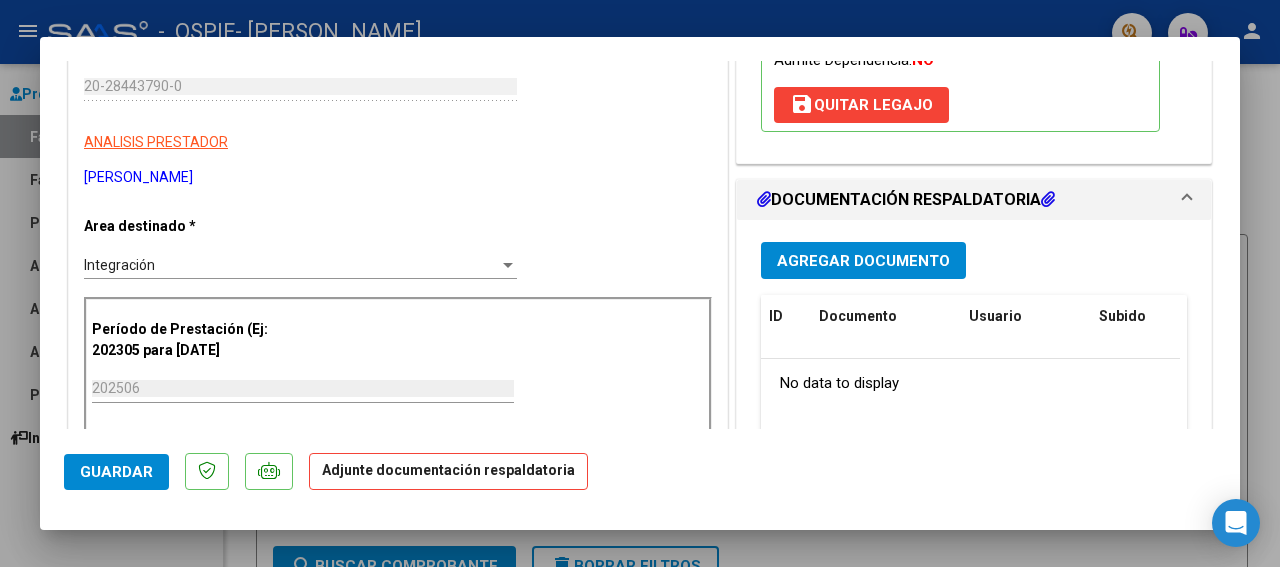 drag, startPoint x: 1229, startPoint y: 414, endPoint x: 867, endPoint y: 277, distance: 387.05685 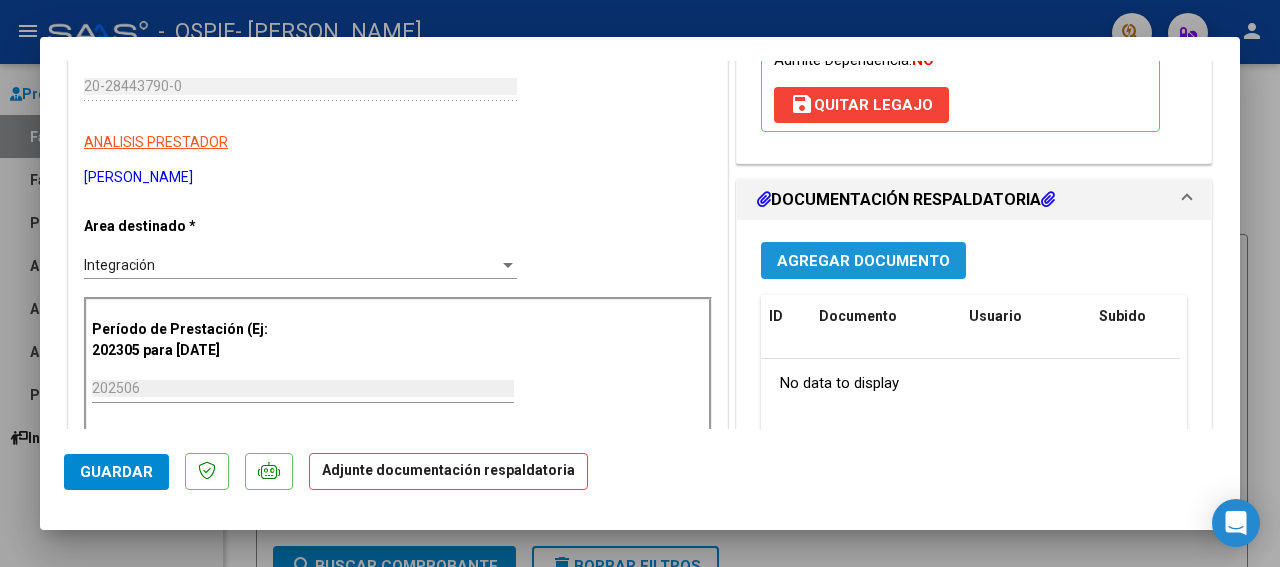 click on "Agregar Documento" at bounding box center [863, 261] 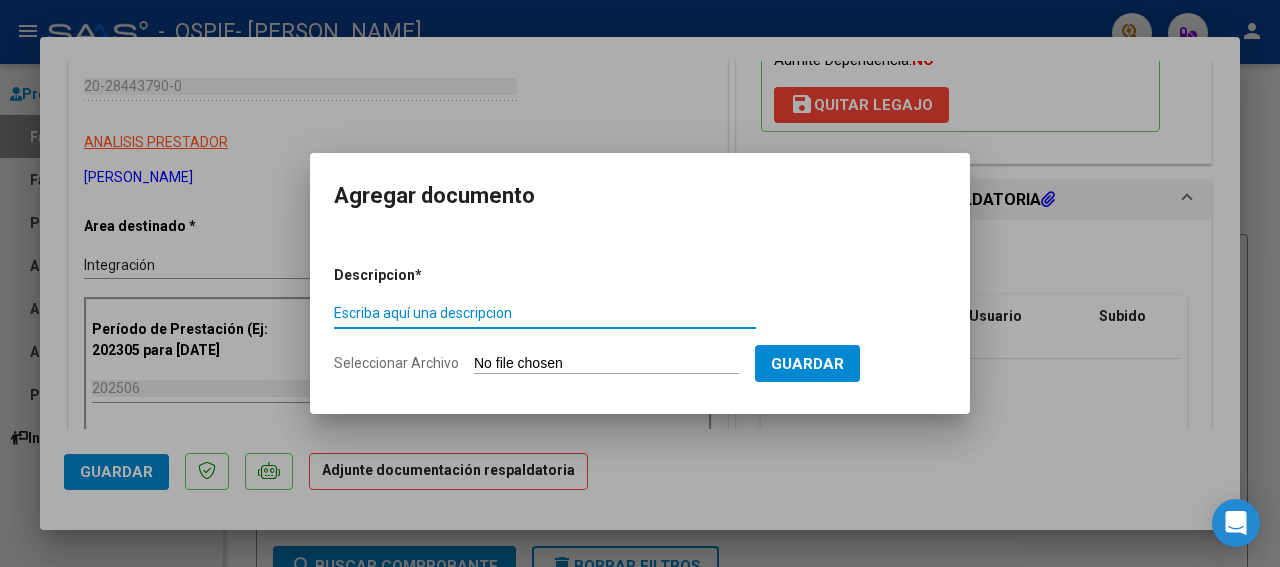 click on "Escriba aquí una descripcion" at bounding box center [545, 313] 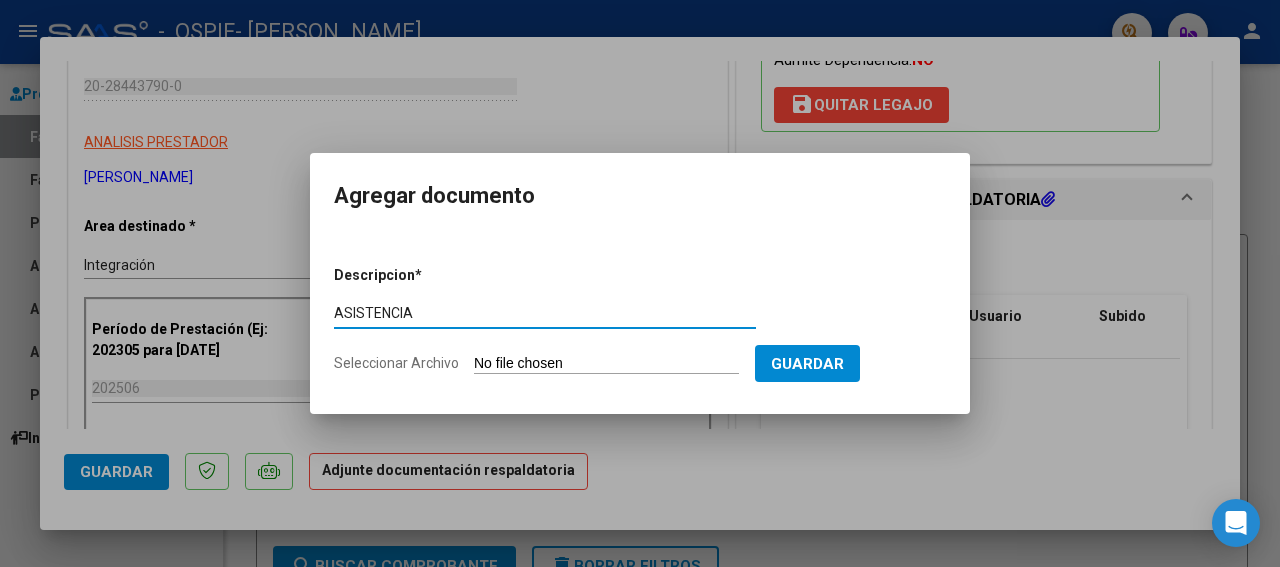 type on "ASISTENCIA" 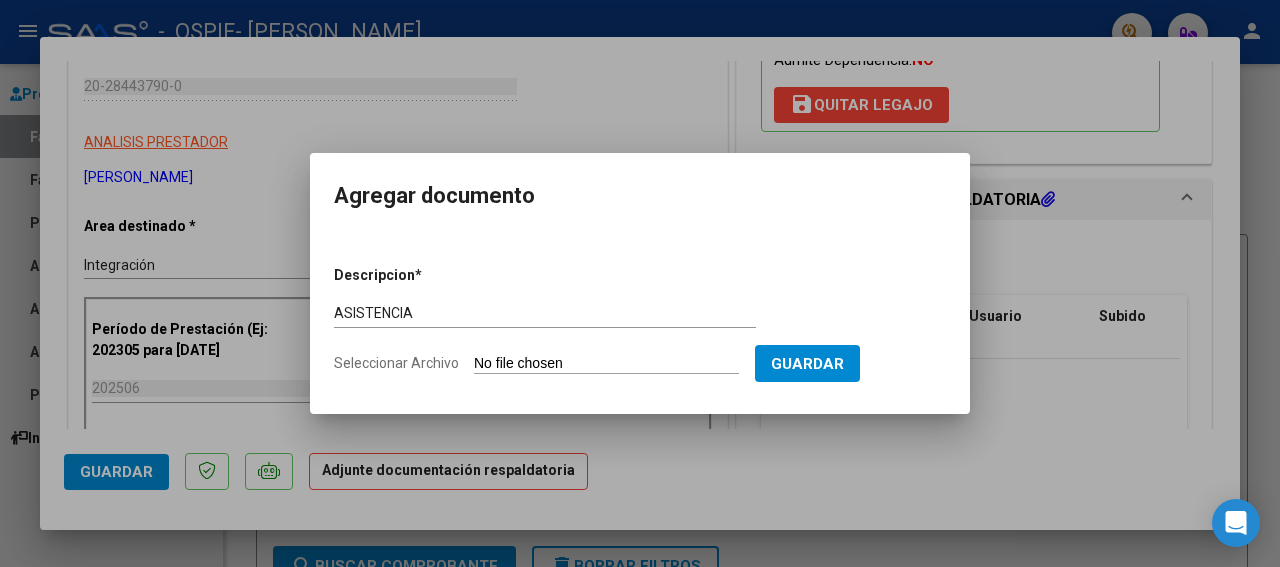 click on "Seleccionar Archivo" at bounding box center [606, 364] 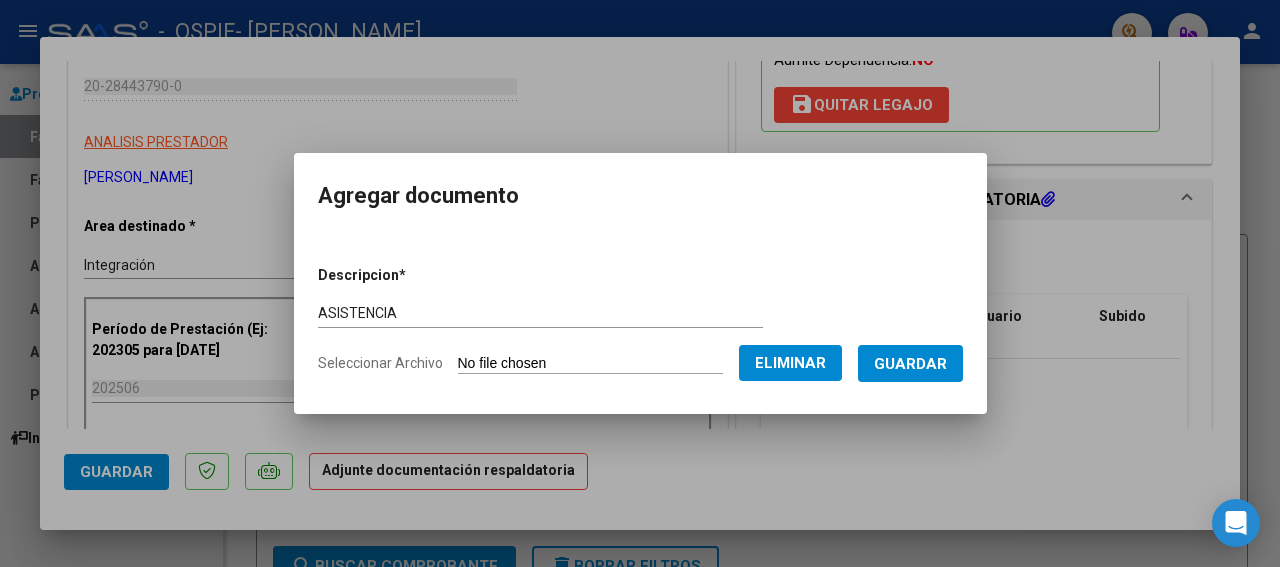 click on "Guardar" at bounding box center [910, 364] 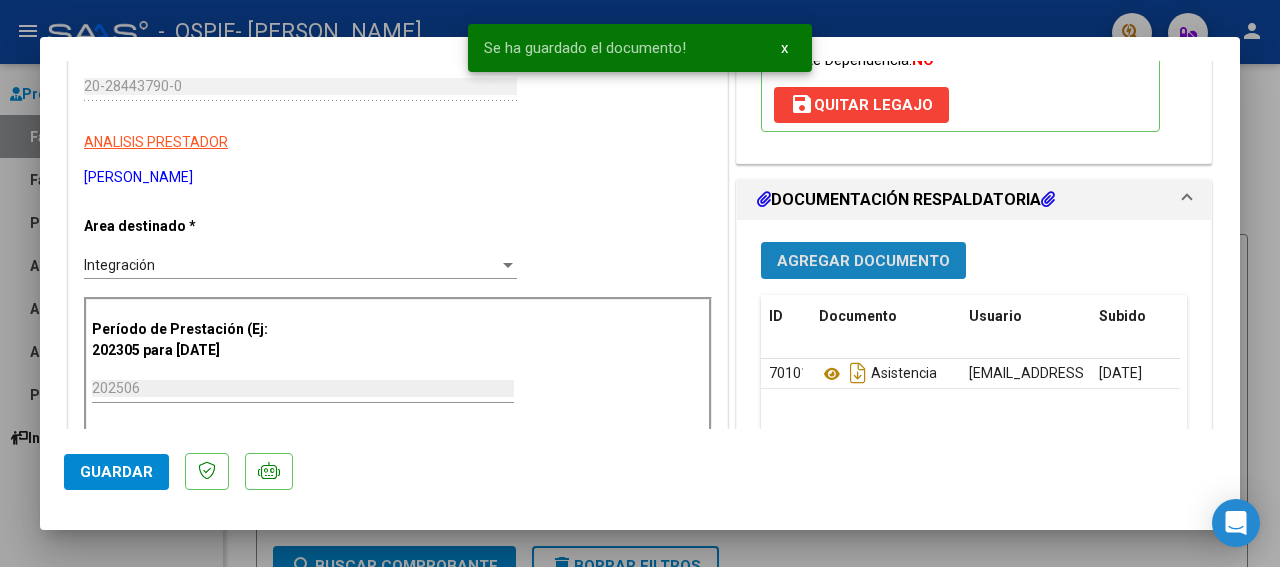 click on "Agregar Documento" at bounding box center (863, 260) 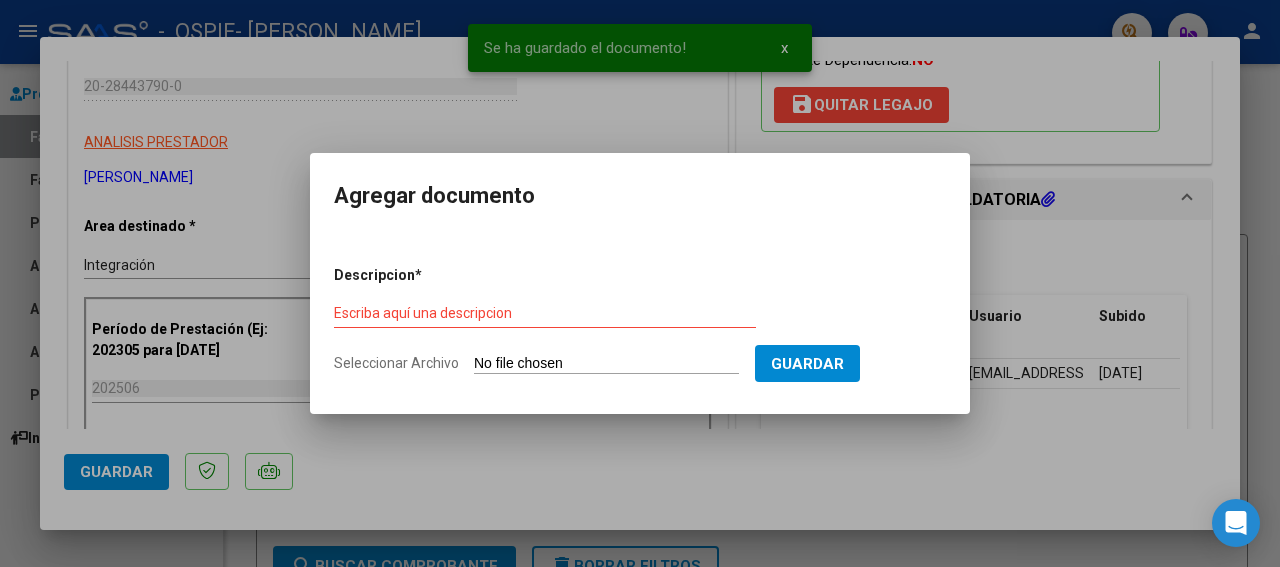click on "Seleccionar Archivo" at bounding box center (606, 364) 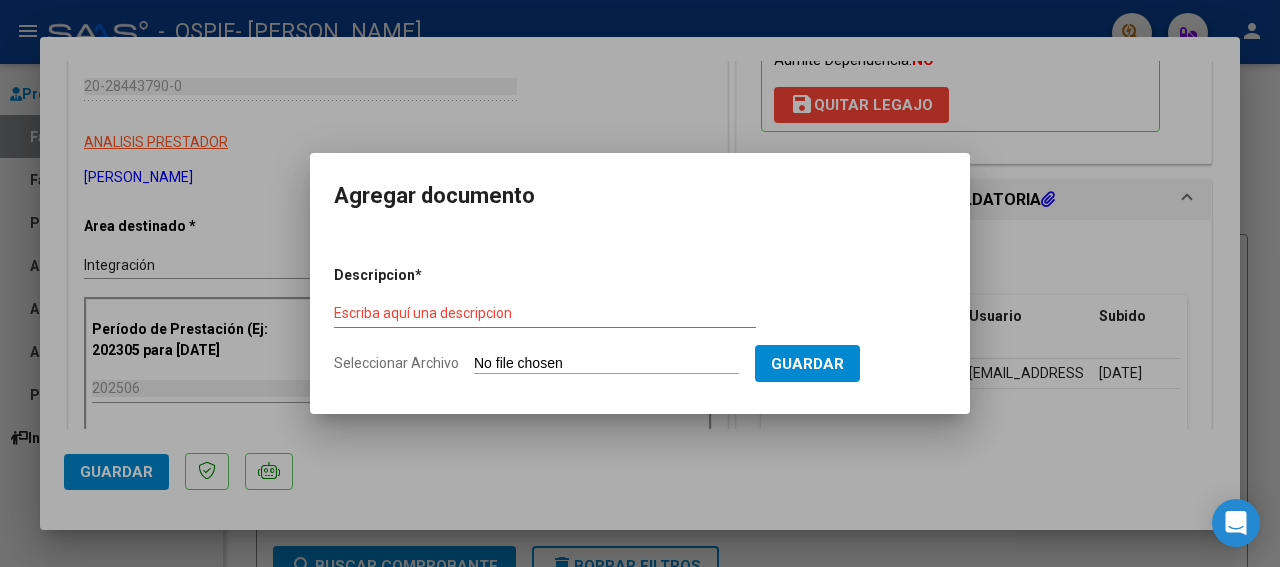 type on "C:\fakepath\INFORME SEMESTRAL [PERSON_NAME] 25.docx" 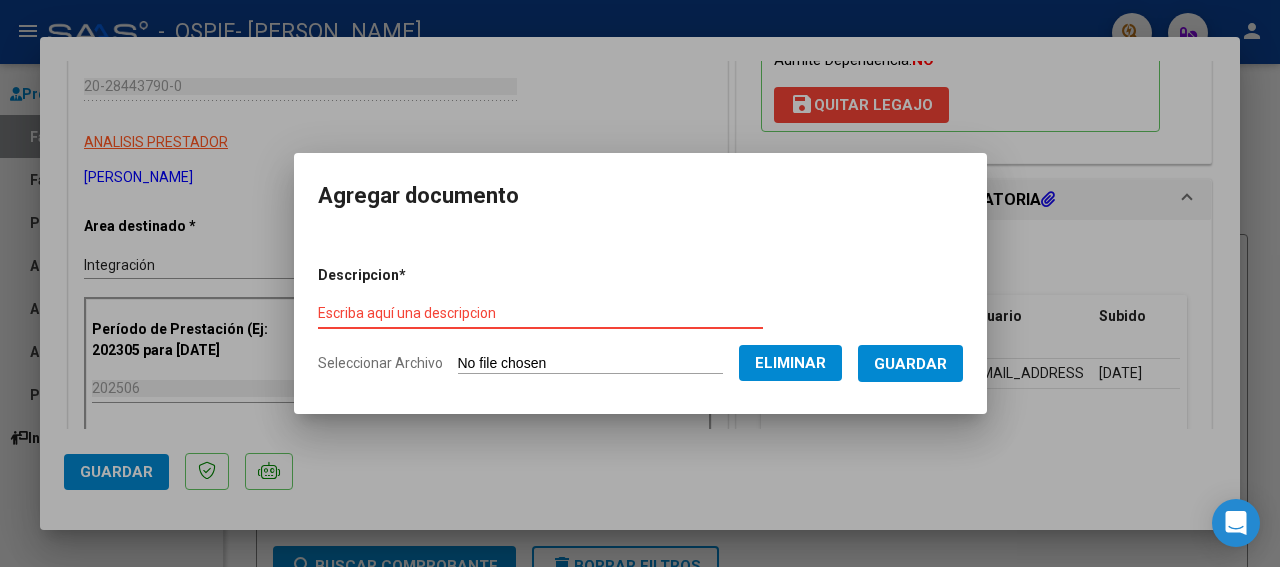 click on "Escriba aquí una descripcion" at bounding box center [540, 313] 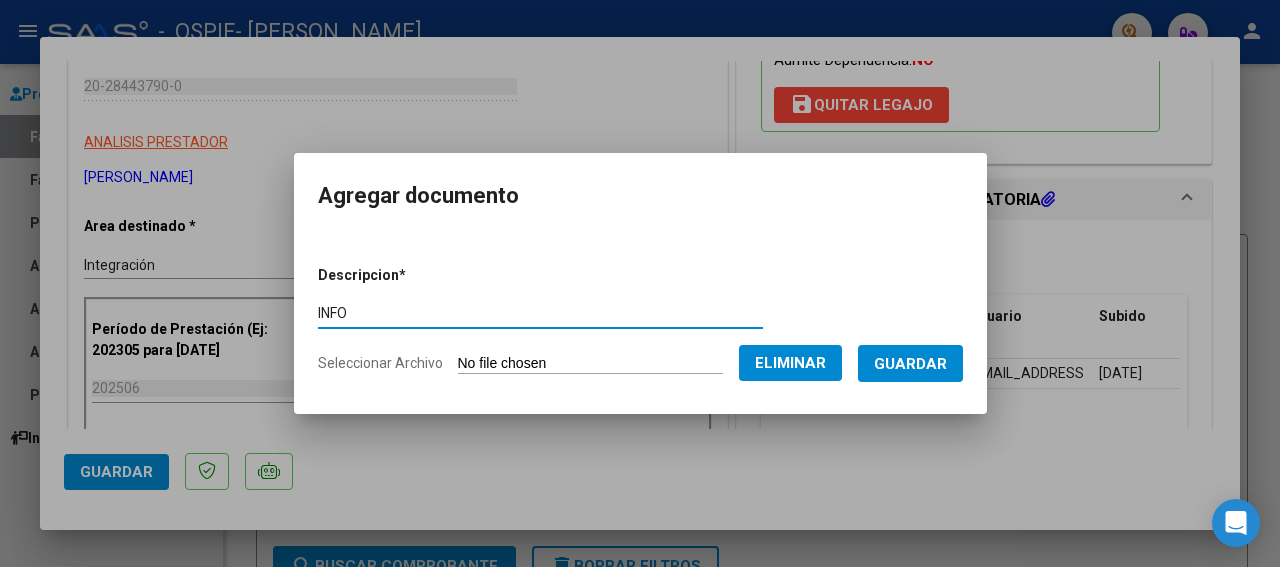 type on "INFO" 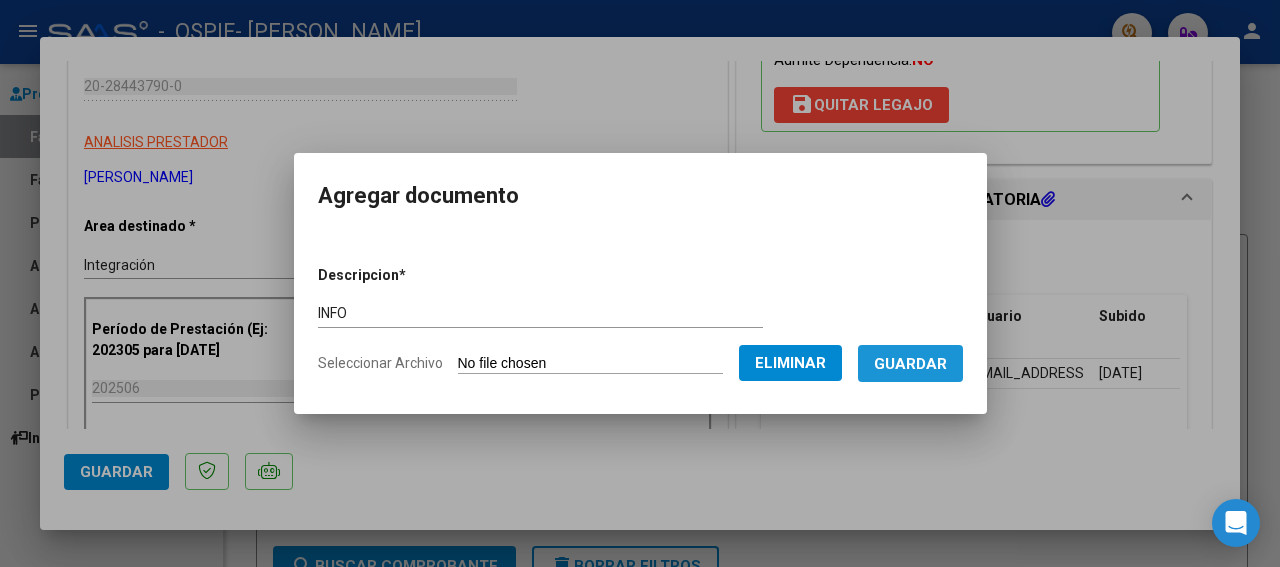 click on "Guardar" at bounding box center (910, 364) 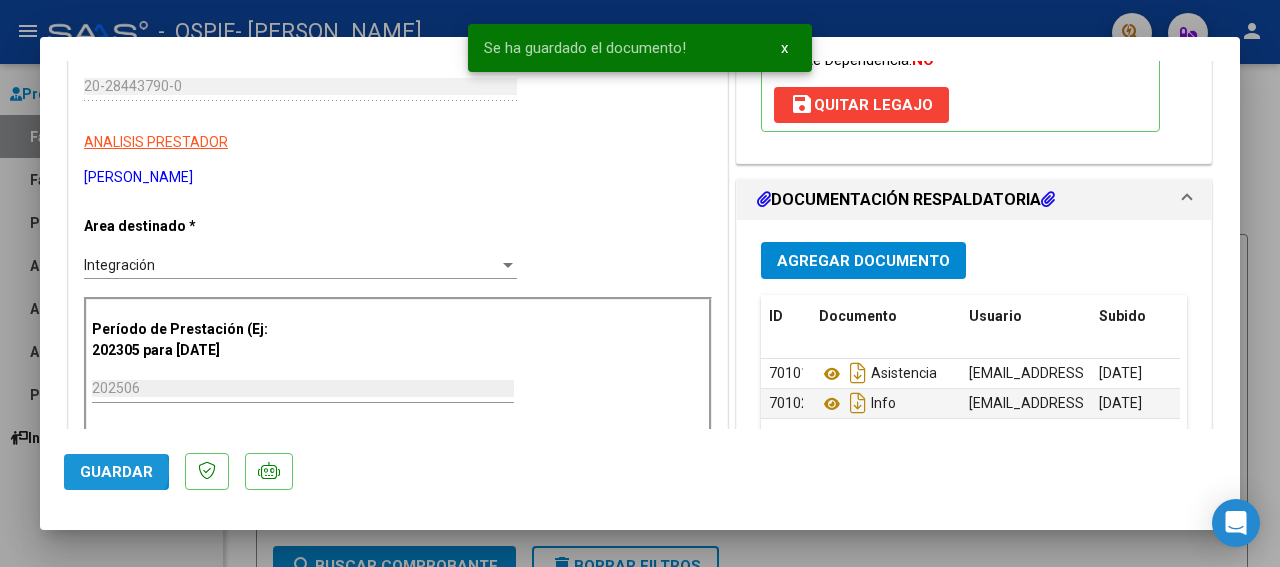 click on "Guardar" 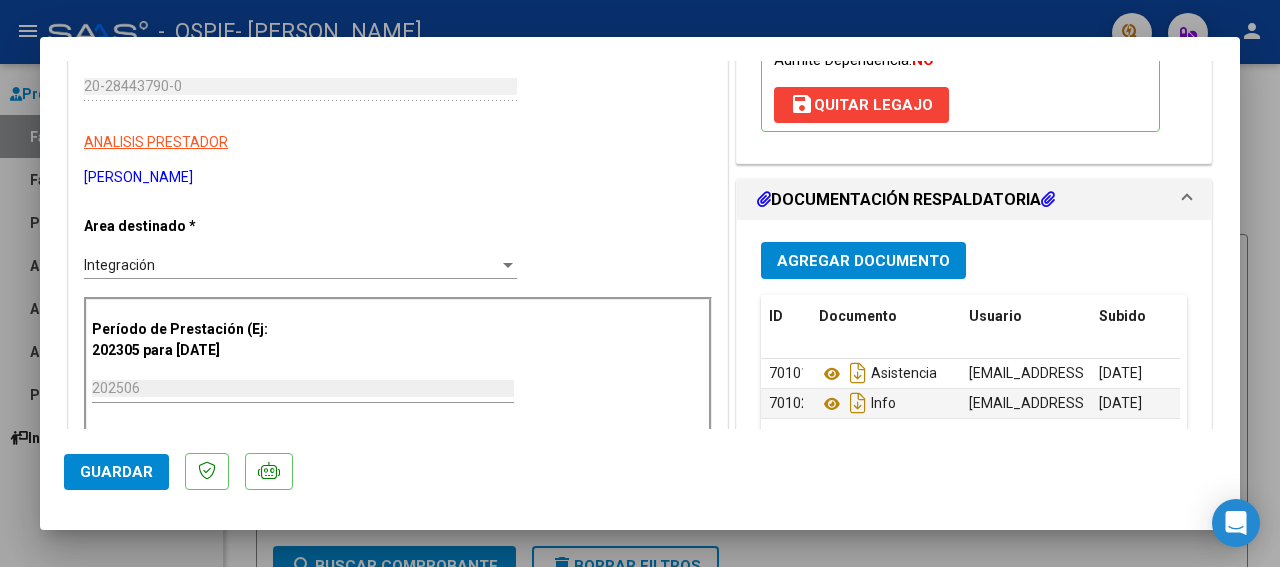 click at bounding box center (640, 283) 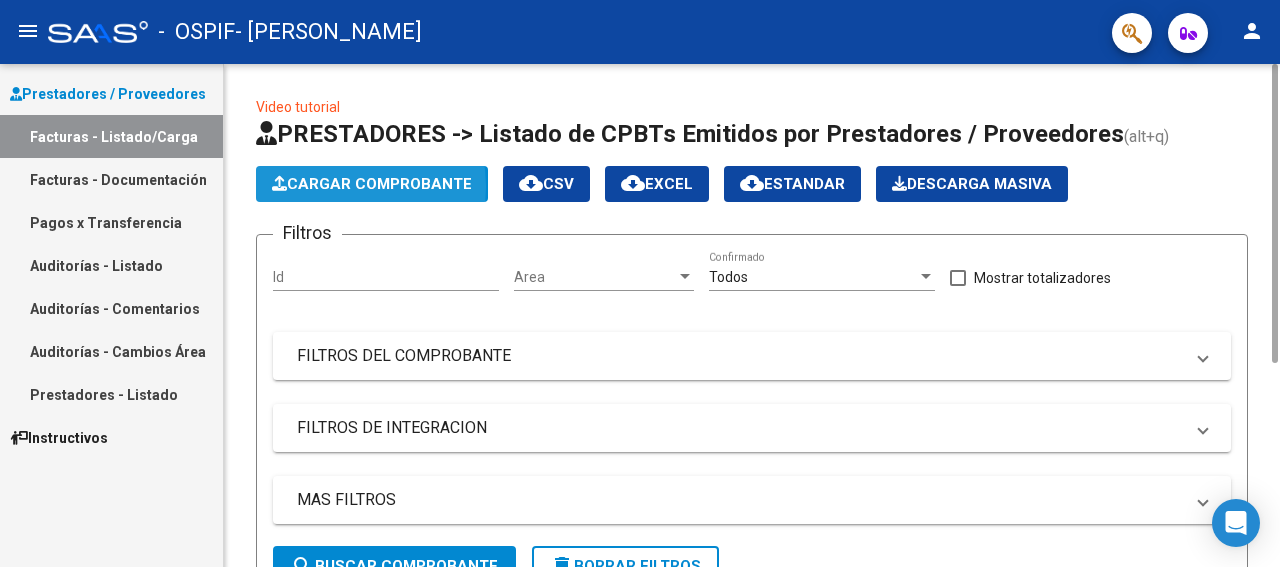 click on "Cargar Comprobante" 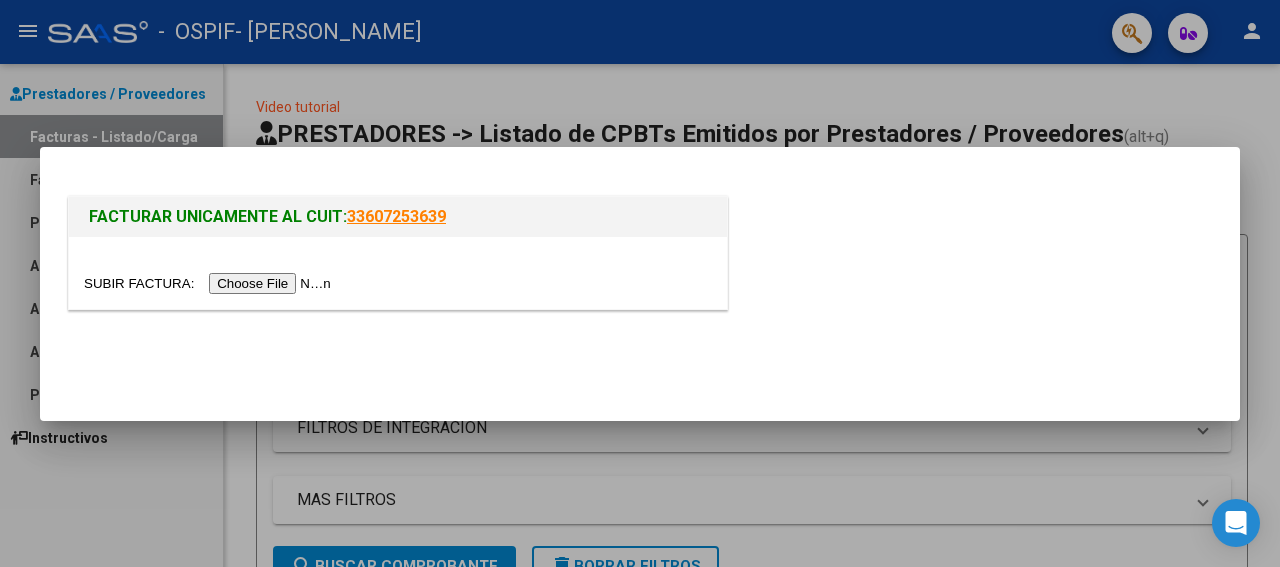 click at bounding box center (210, 283) 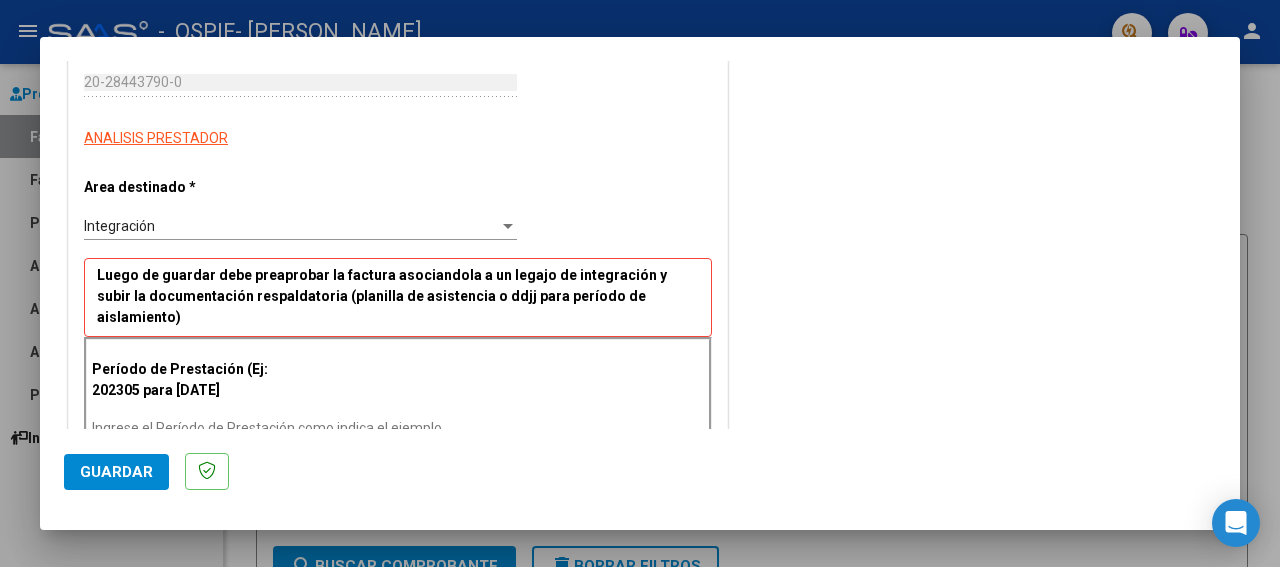 scroll, scrollTop: 350, scrollLeft: 0, axis: vertical 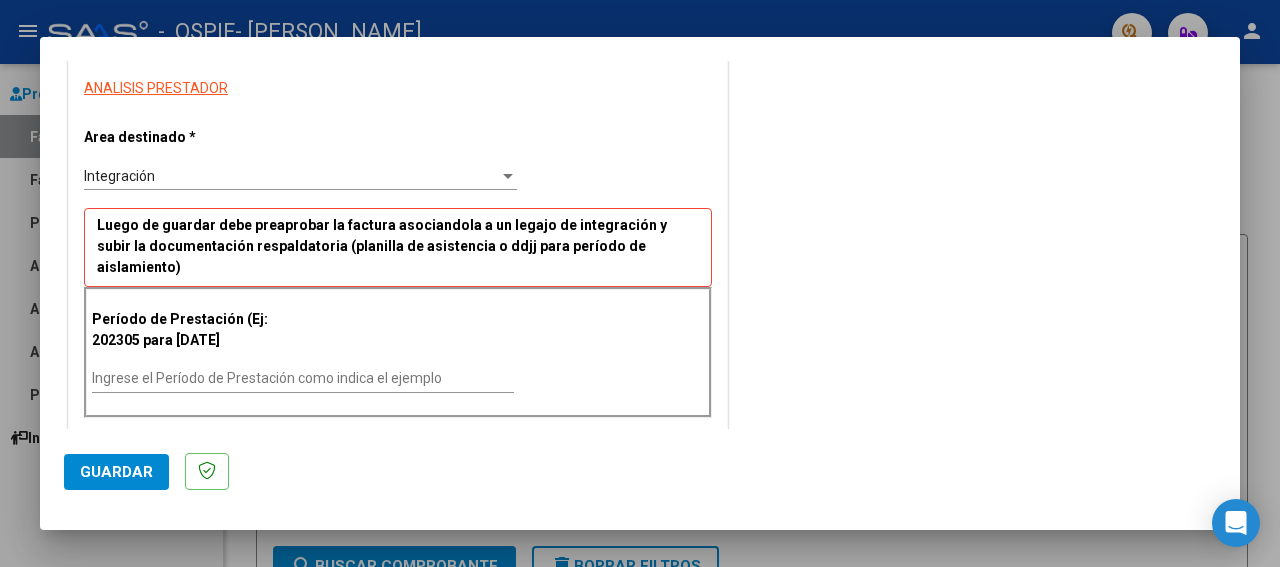 click on "Ingrese el Período de Prestación como indica el ejemplo" at bounding box center (303, 378) 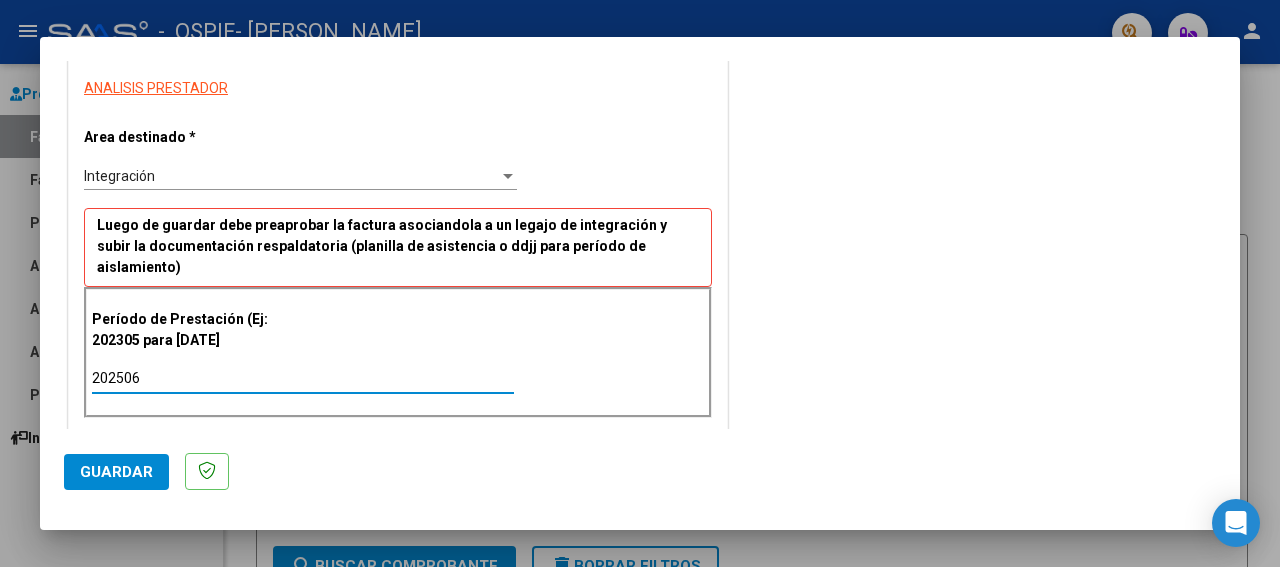 type on "202506" 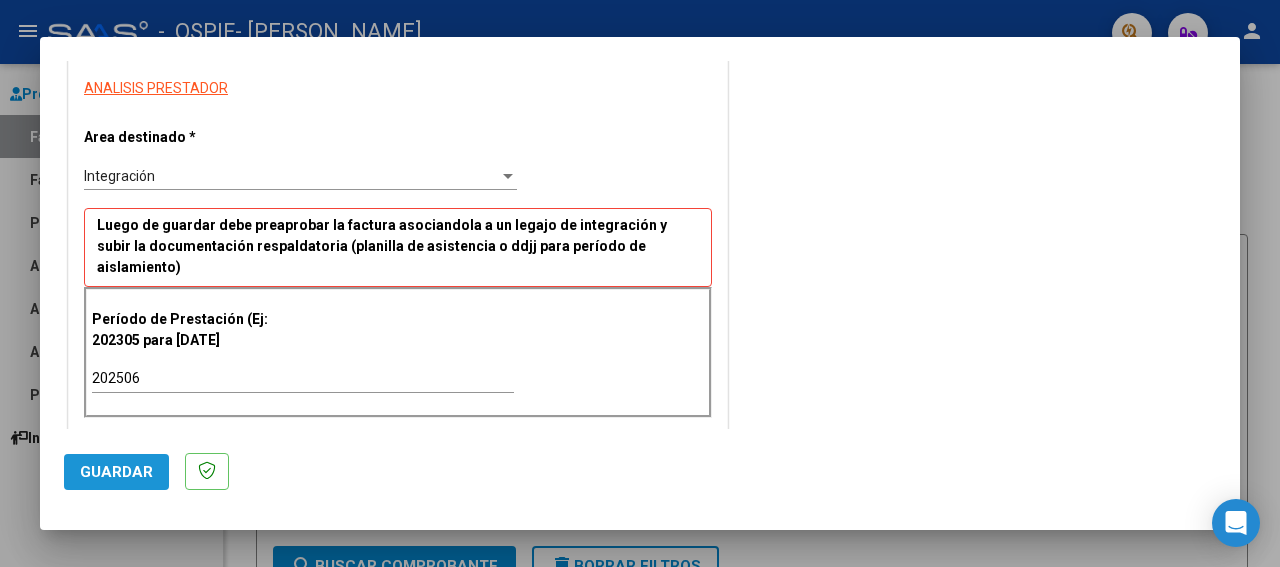 click on "Guardar" 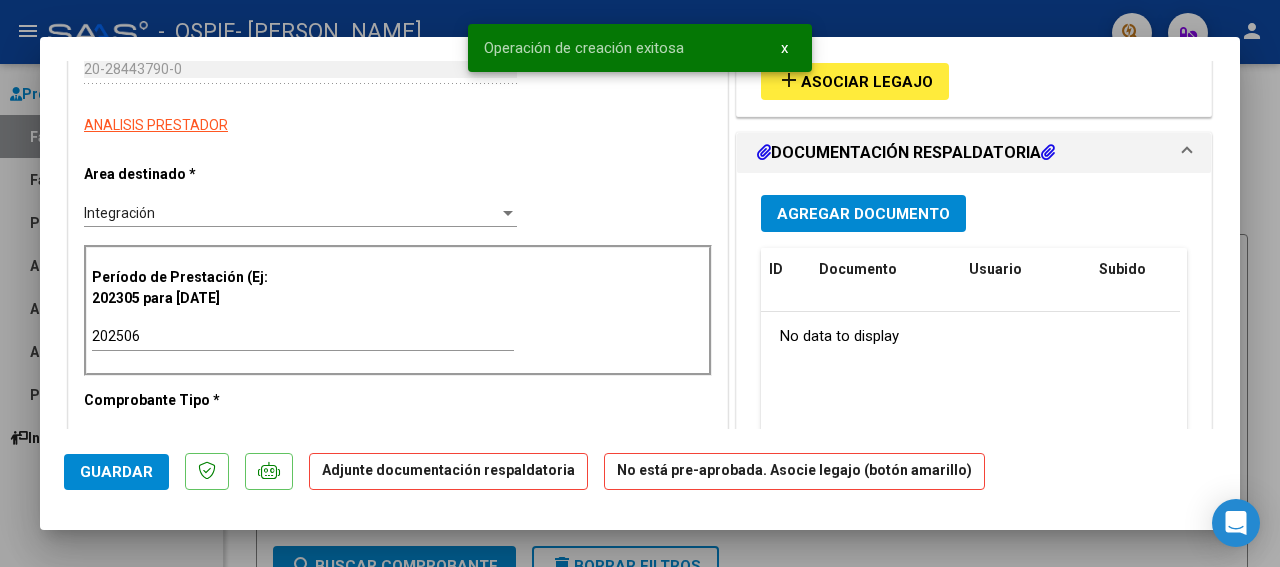 scroll, scrollTop: 0, scrollLeft: 0, axis: both 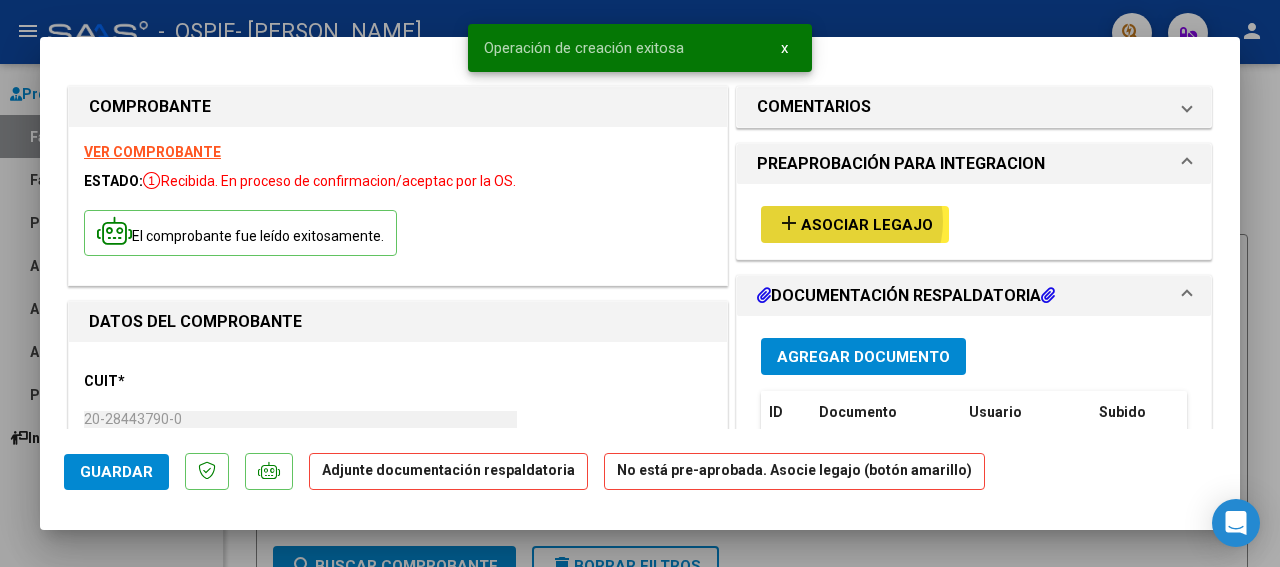 click on "Asociar Legajo" at bounding box center (867, 225) 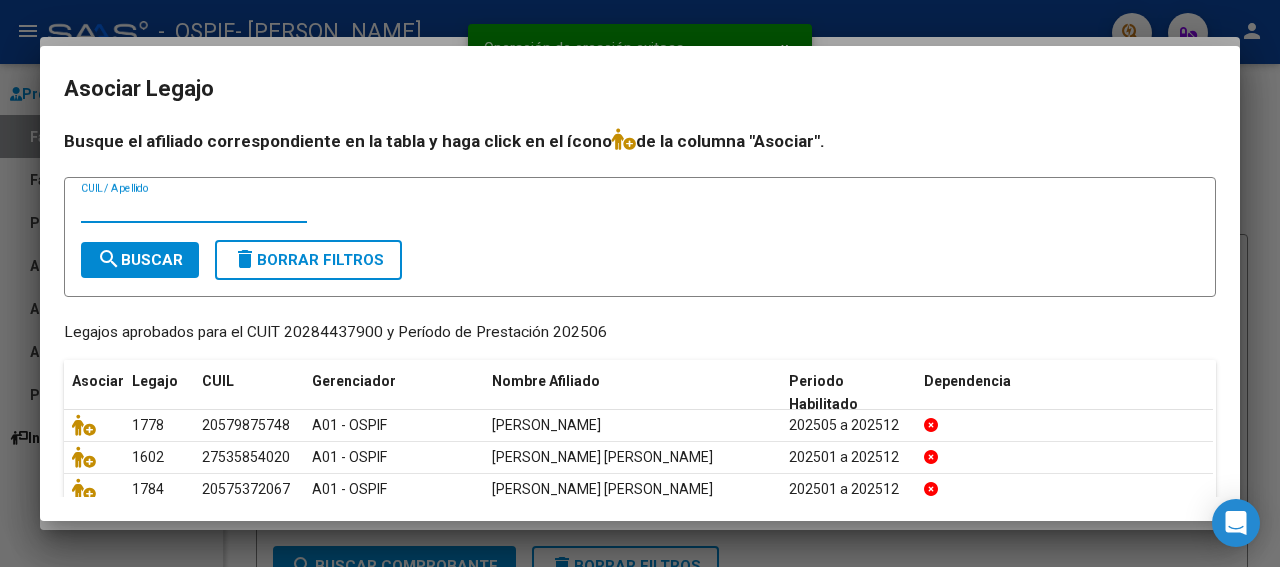 click on "CUIL / Apellido" at bounding box center (194, 208) 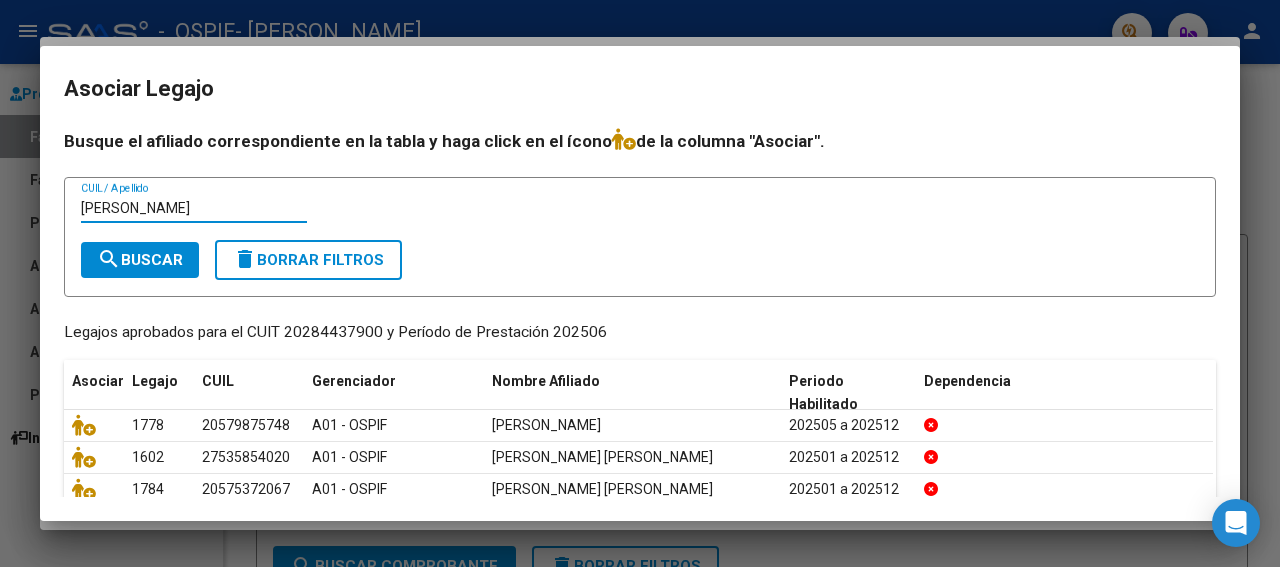 type on "[PERSON_NAME]" 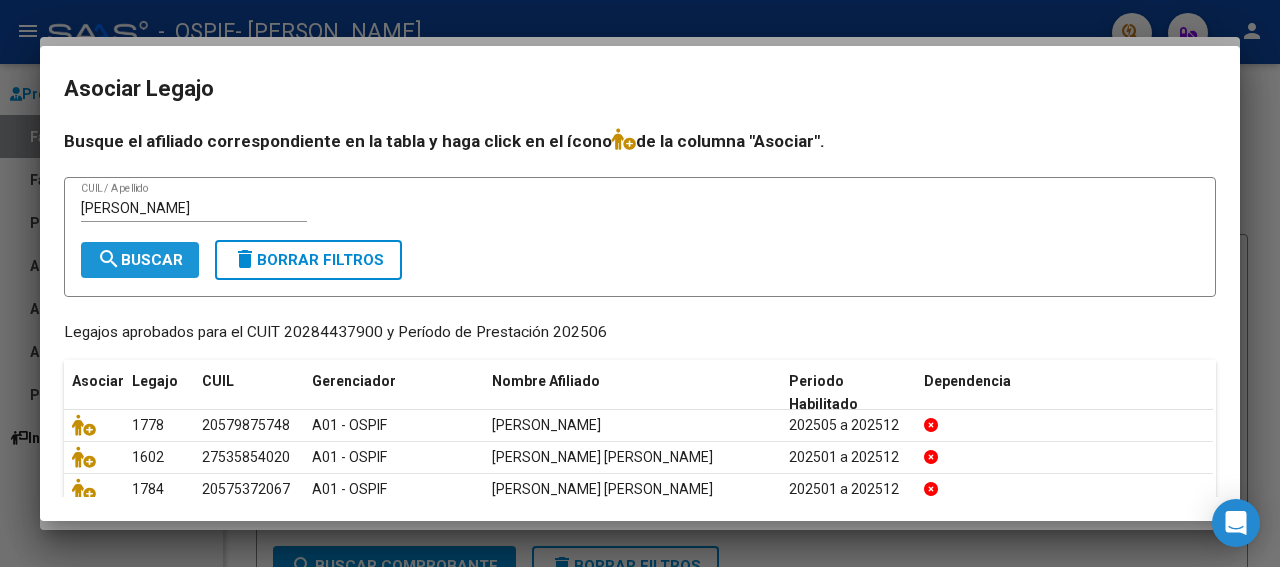 click on "search  Buscar" at bounding box center [140, 260] 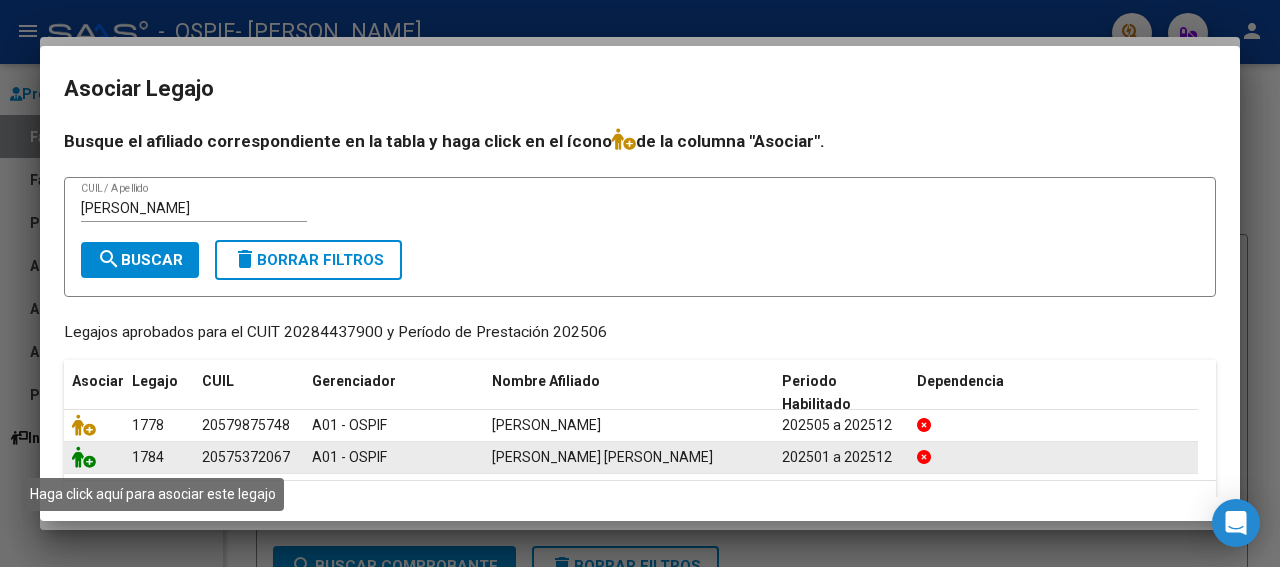 click 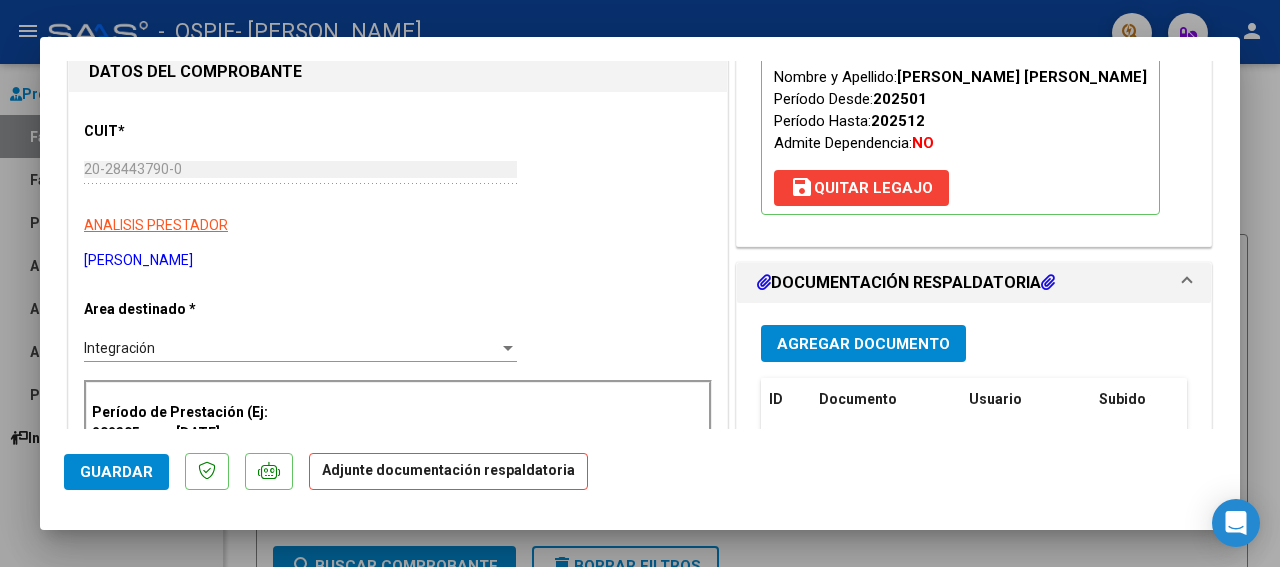 scroll, scrollTop: 300, scrollLeft: 0, axis: vertical 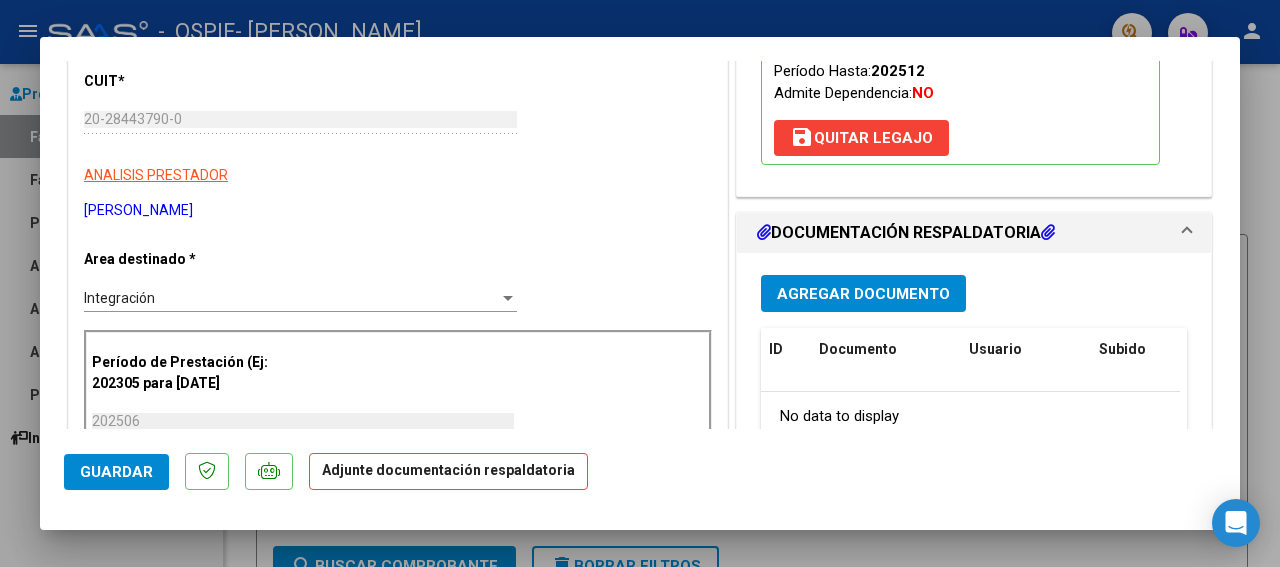 drag, startPoint x: 1224, startPoint y: 421, endPoint x: 876, endPoint y: 289, distance: 372.1935 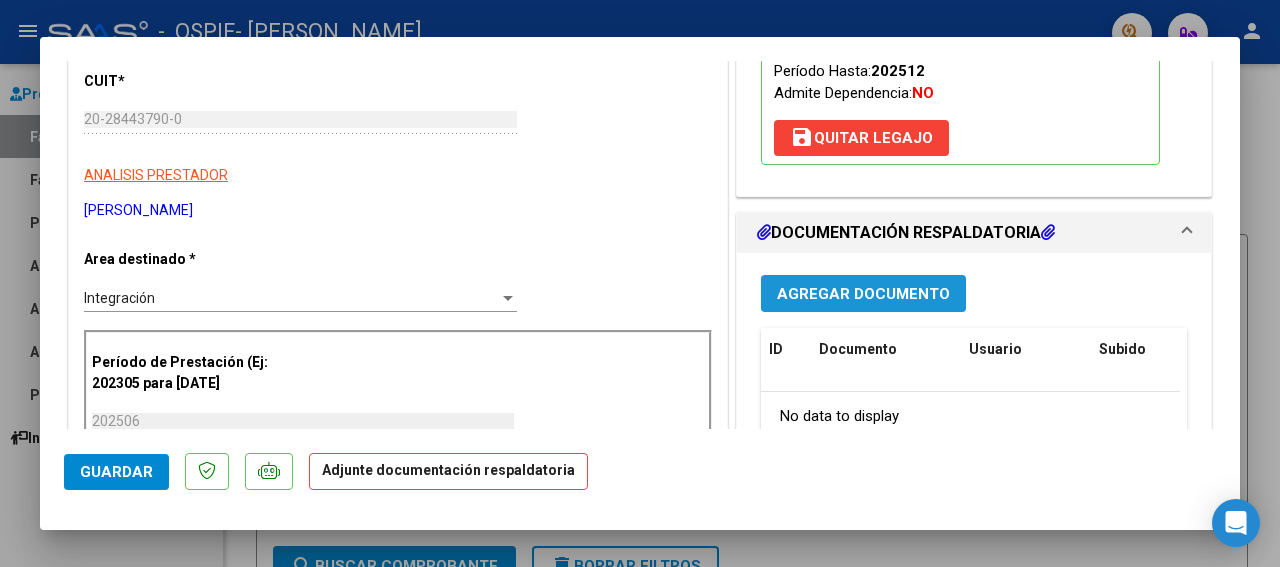 click on "Agregar Documento" at bounding box center [863, 294] 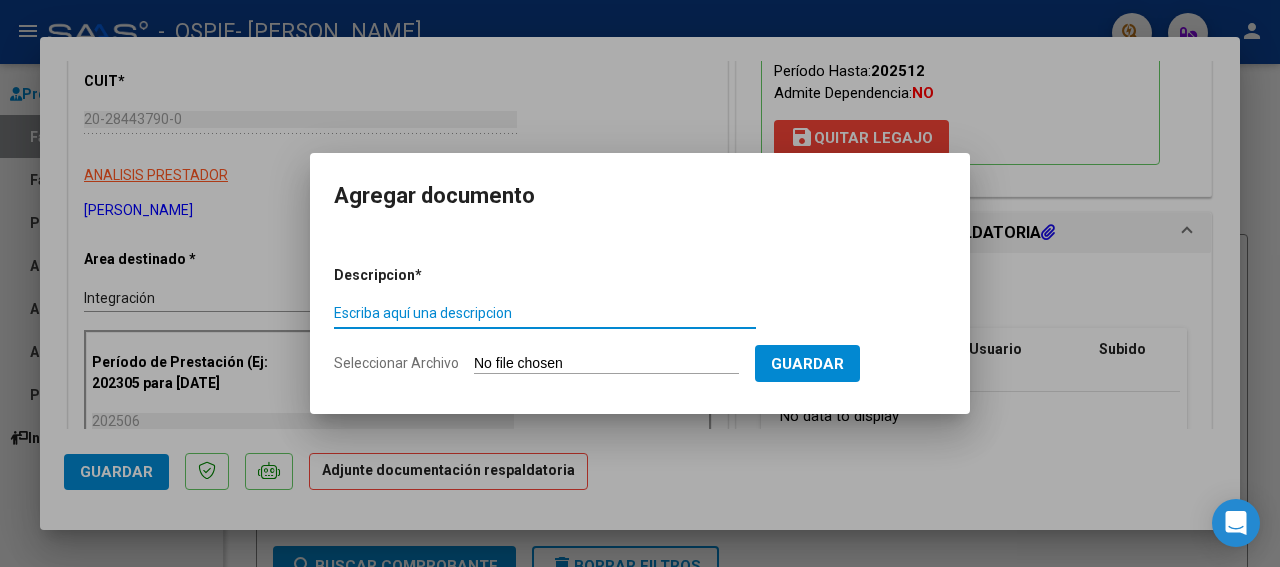 click on "Escriba aquí una descripcion" at bounding box center (545, 313) 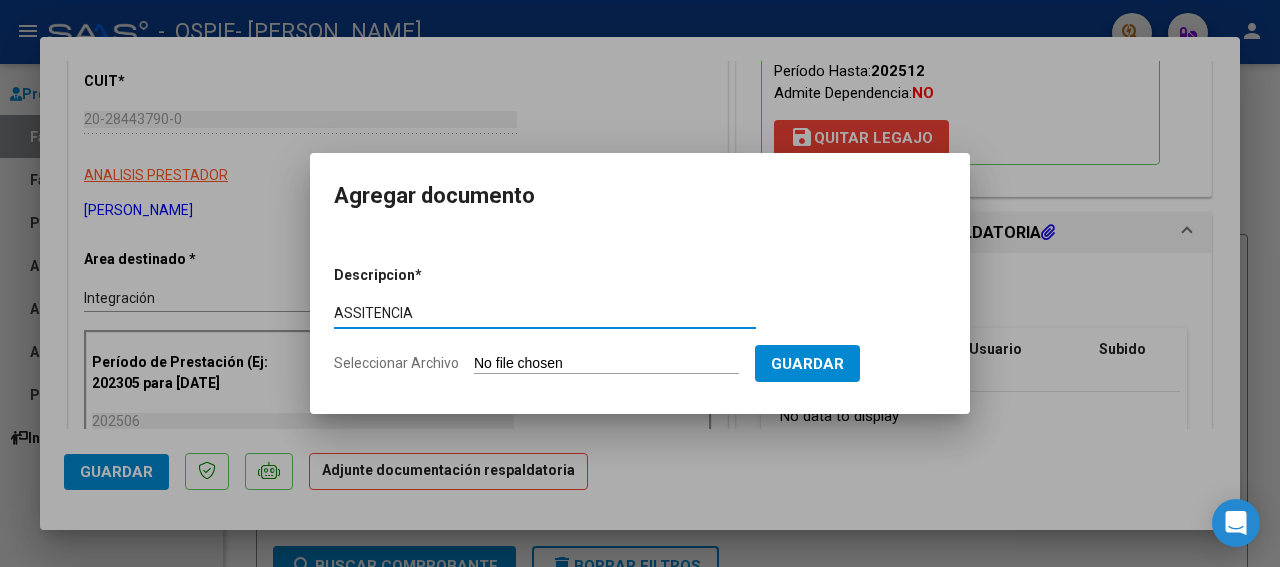 type on "ASSITENCIA" 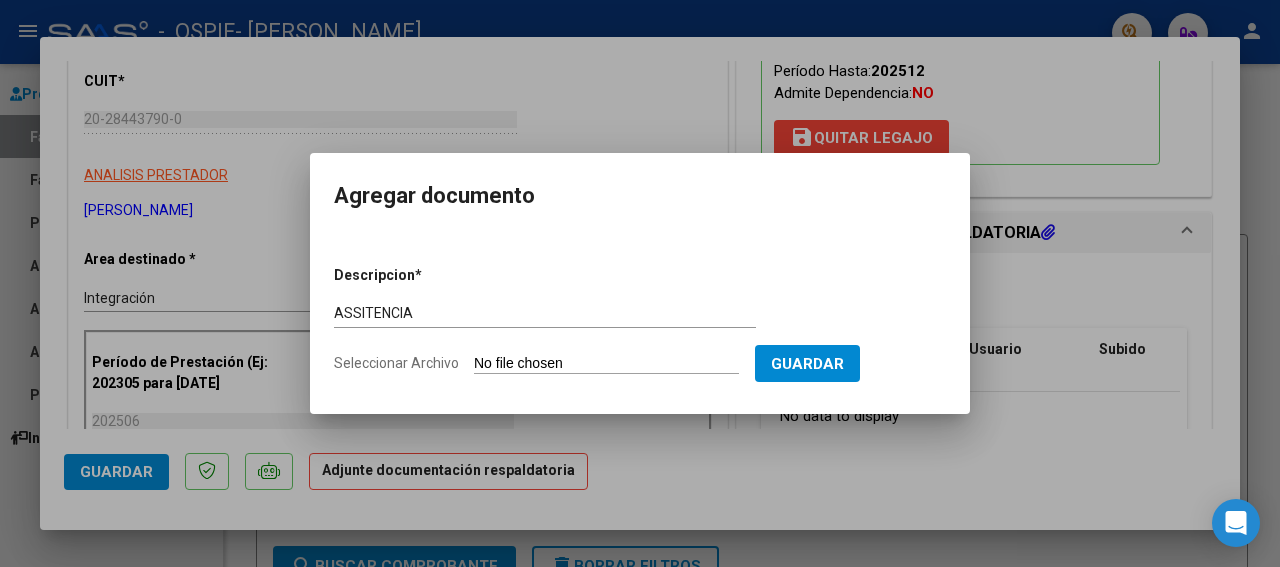 click on "Seleccionar Archivo" at bounding box center [606, 364] 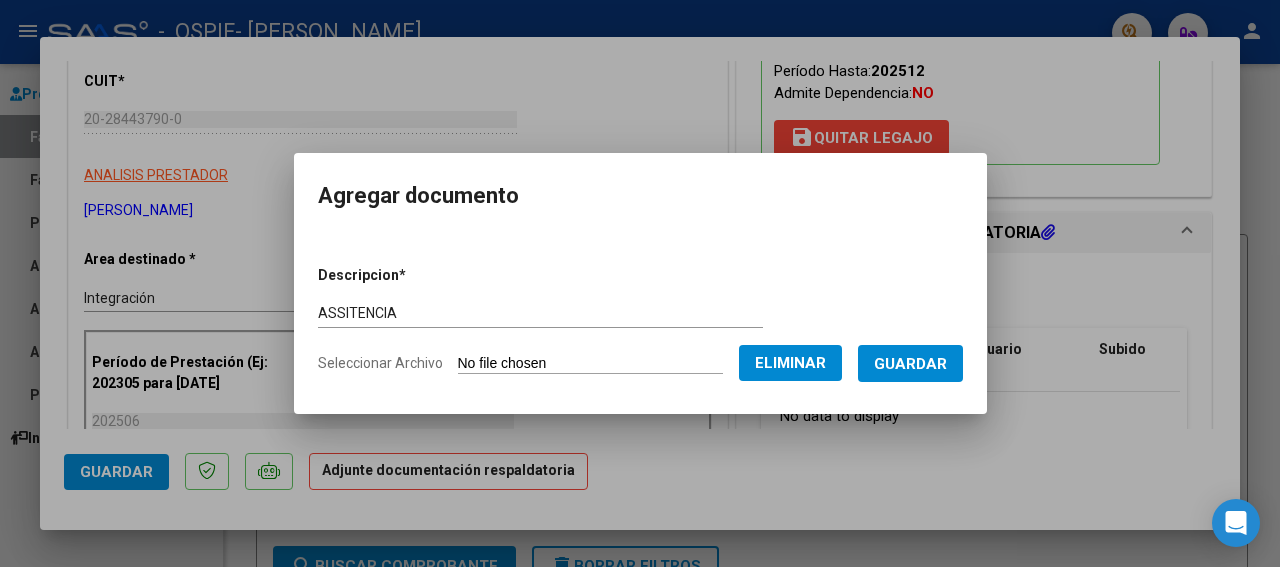 click on "Guardar" at bounding box center [910, 363] 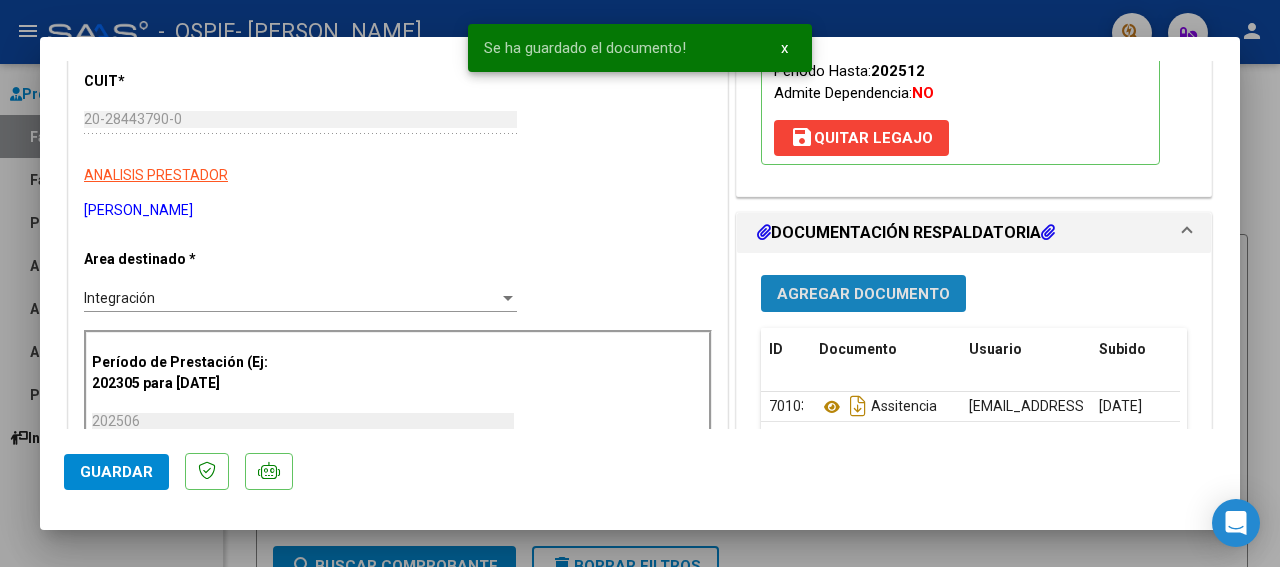 click on "Agregar Documento" at bounding box center [863, 294] 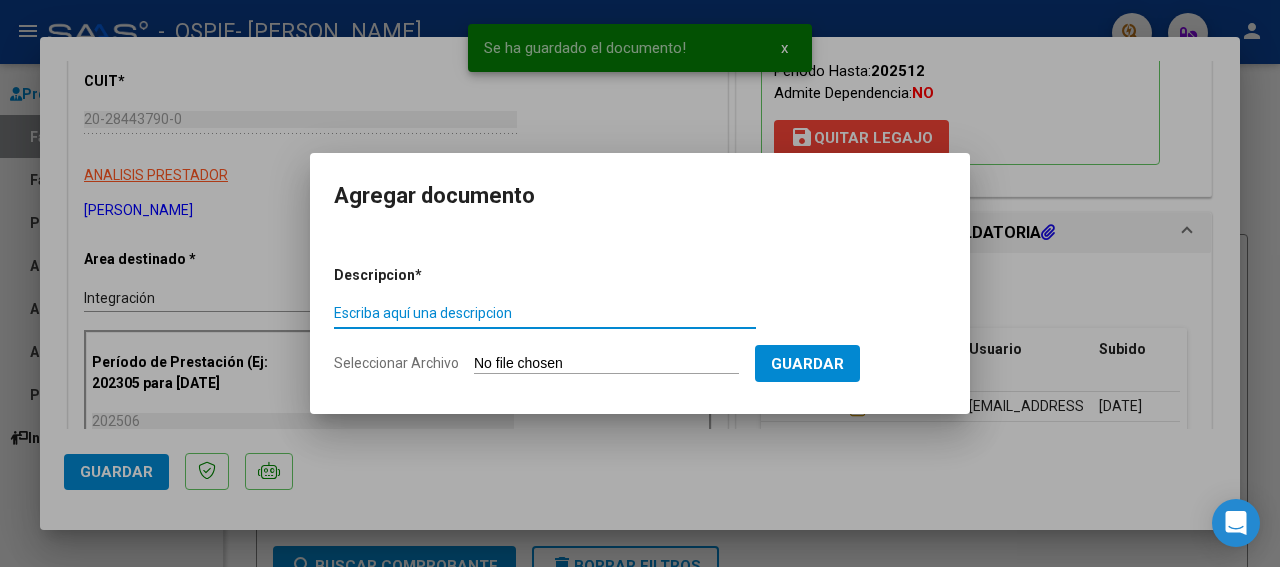click on "Escriba aquí una descripcion" at bounding box center (545, 313) 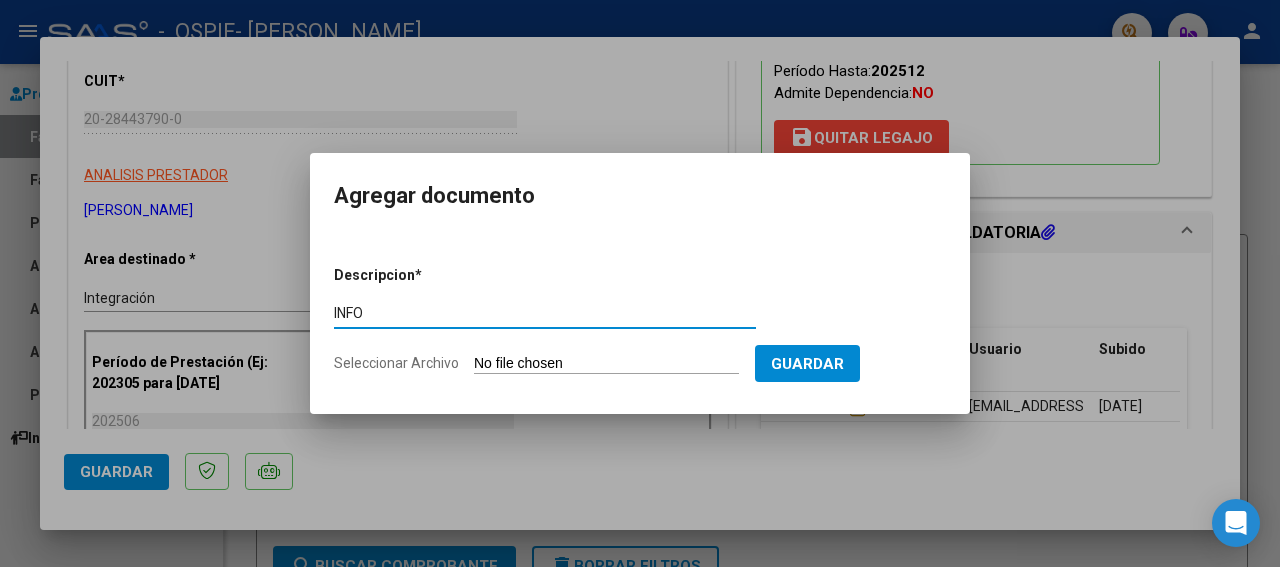 type on "INFO" 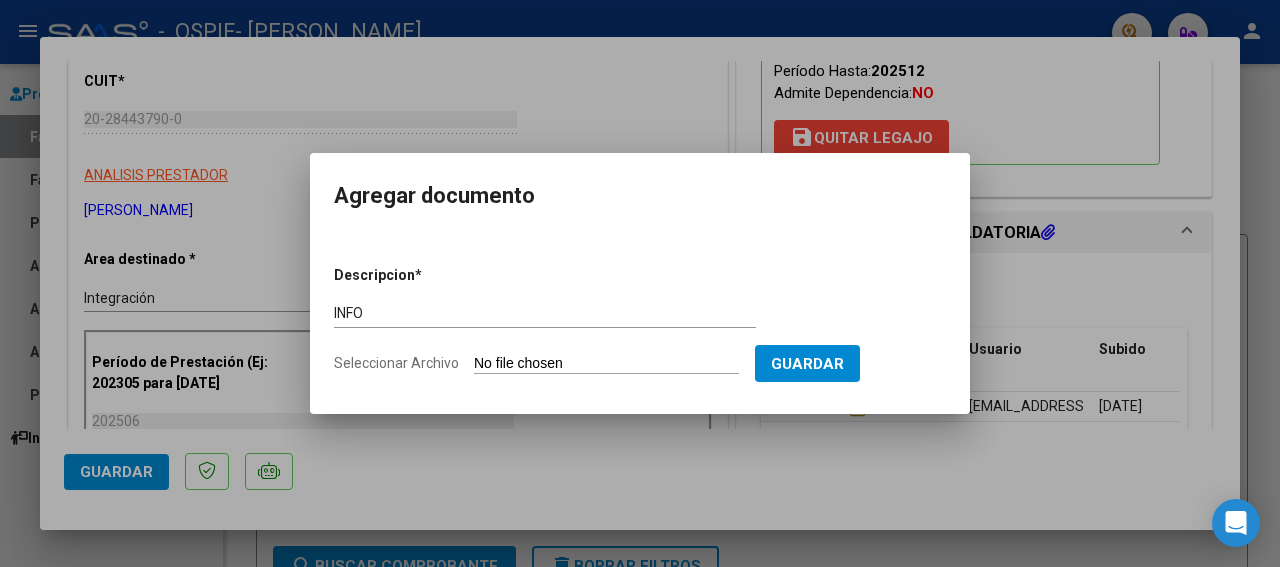 click on "Seleccionar Archivo" at bounding box center (606, 364) 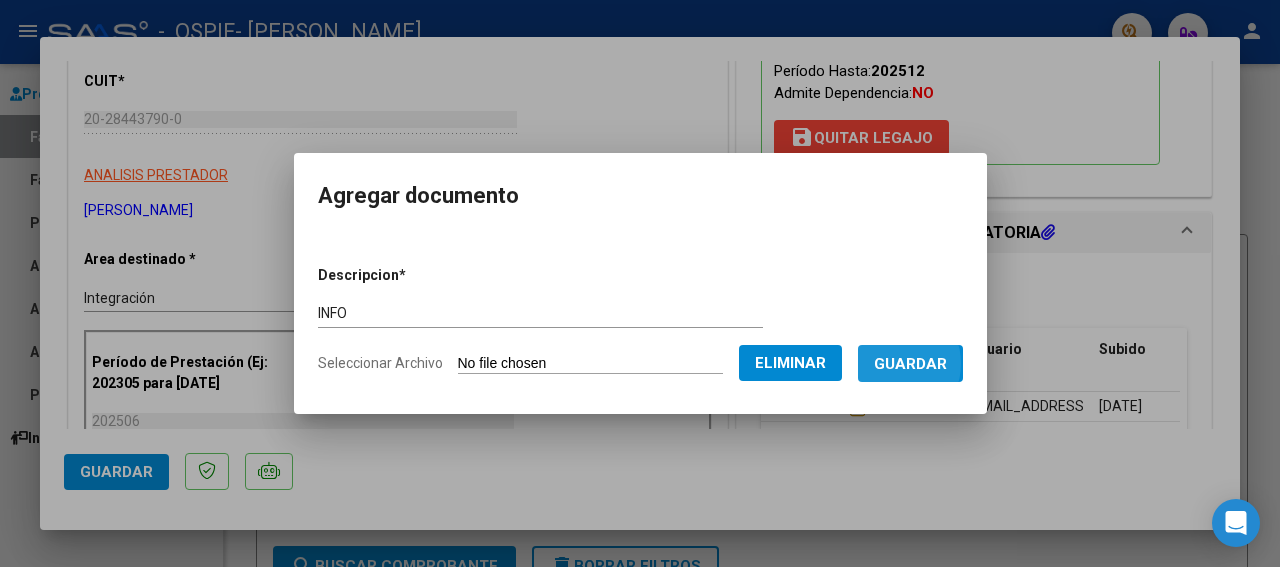 click on "Guardar" at bounding box center [910, 364] 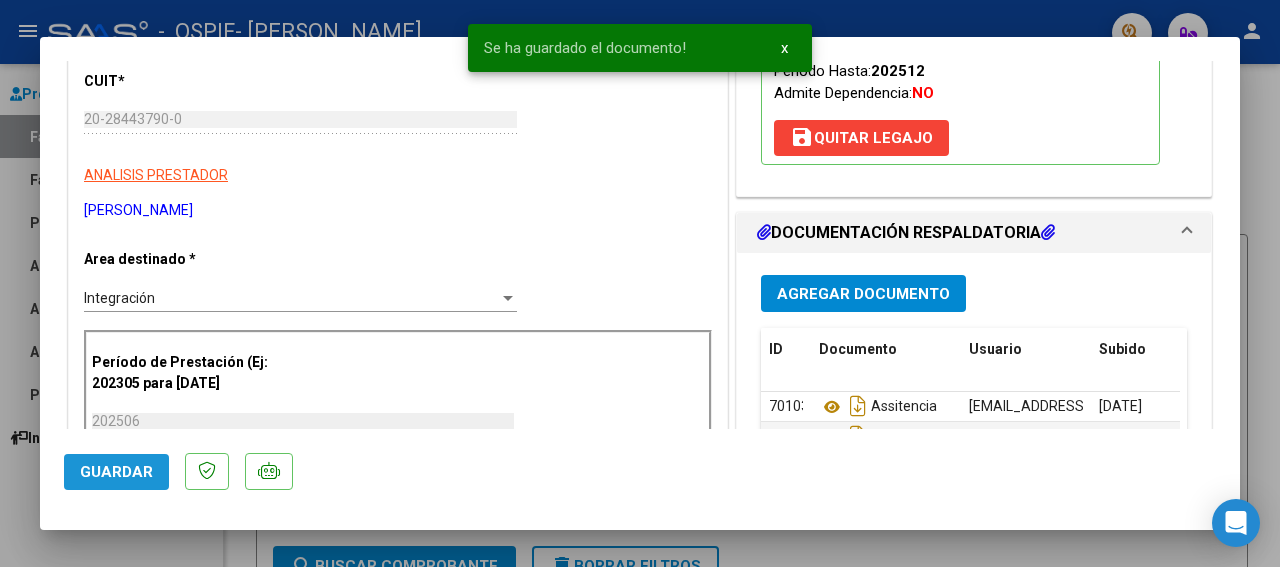 click on "Guardar" 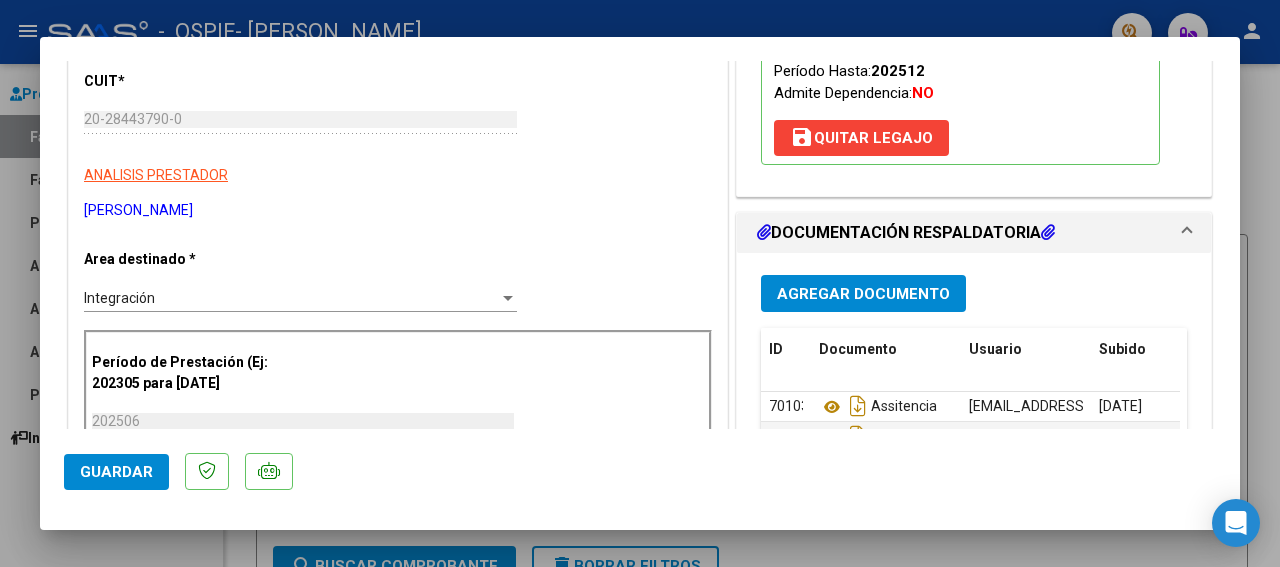 click at bounding box center [640, 283] 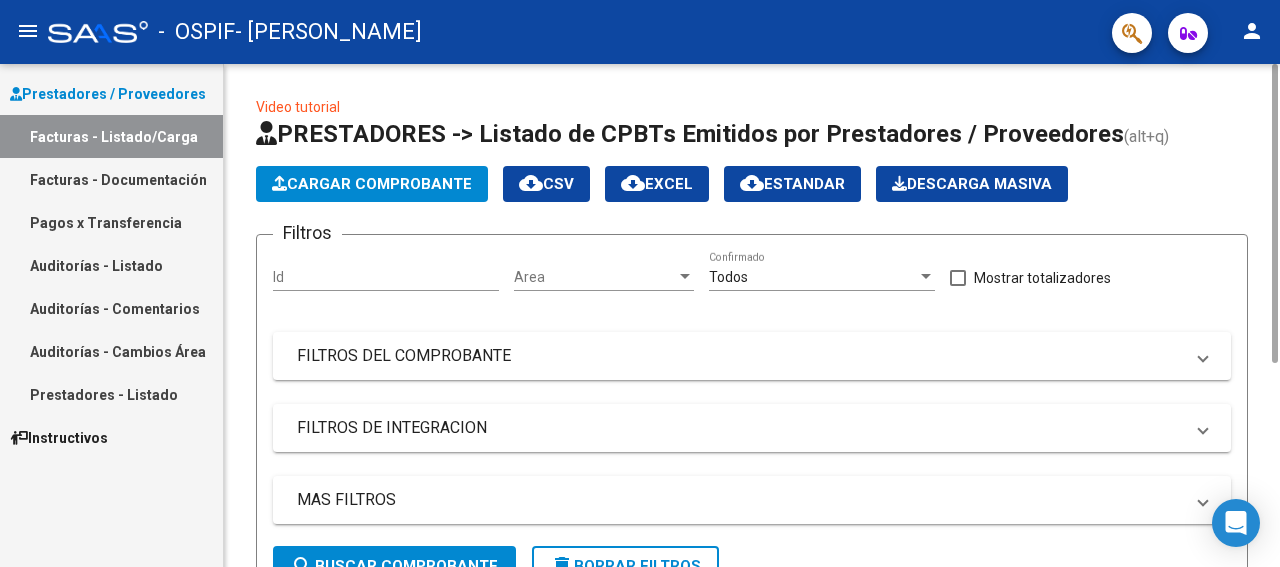click on "Cargar Comprobante" 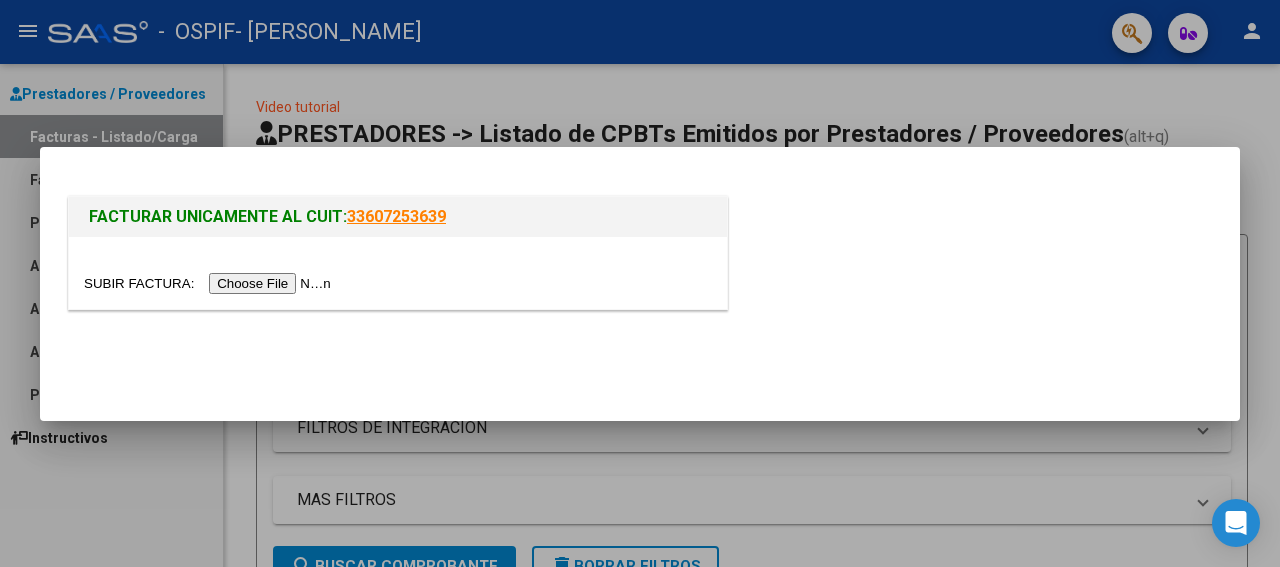 click at bounding box center [210, 283] 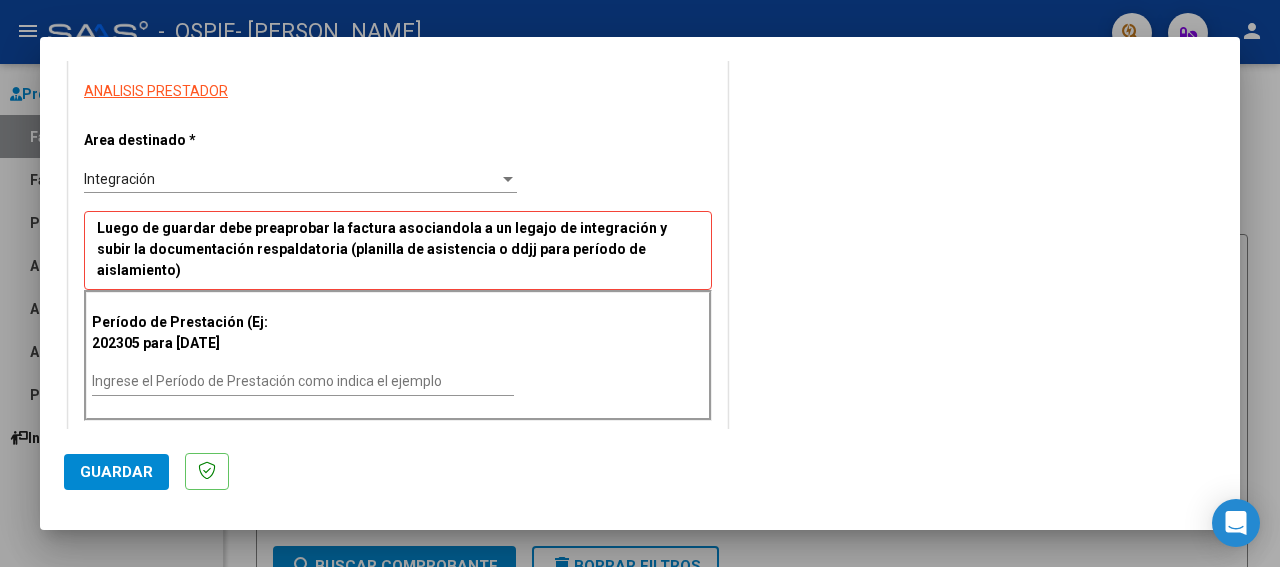 scroll, scrollTop: 350, scrollLeft: 0, axis: vertical 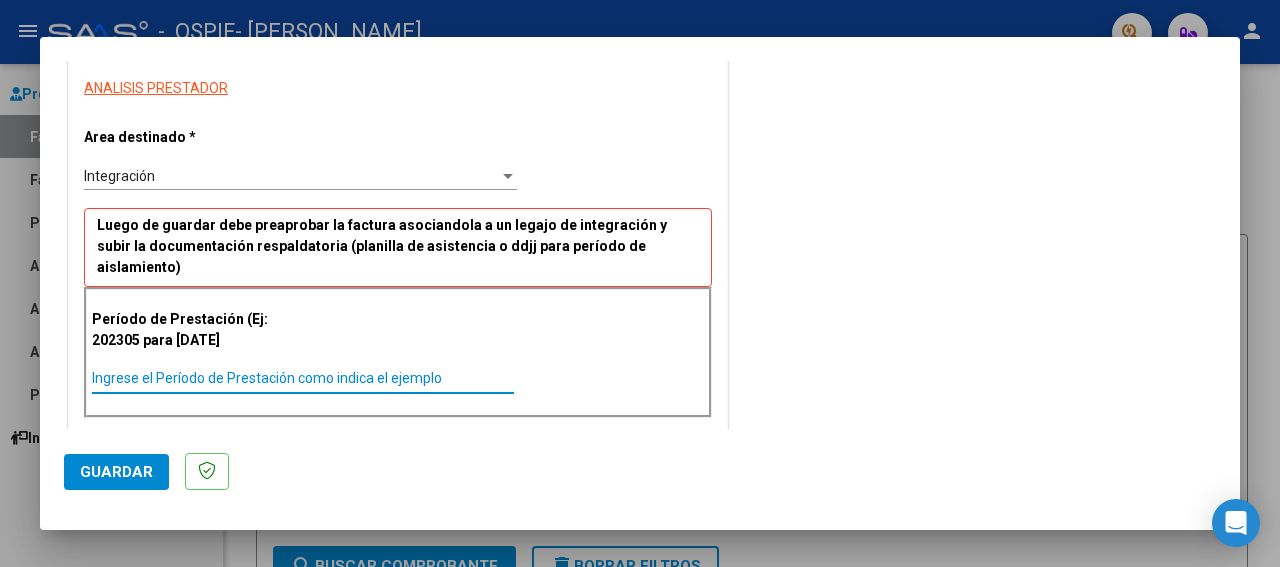 click on "Ingrese el Período de Prestación como indica el ejemplo" at bounding box center [303, 378] 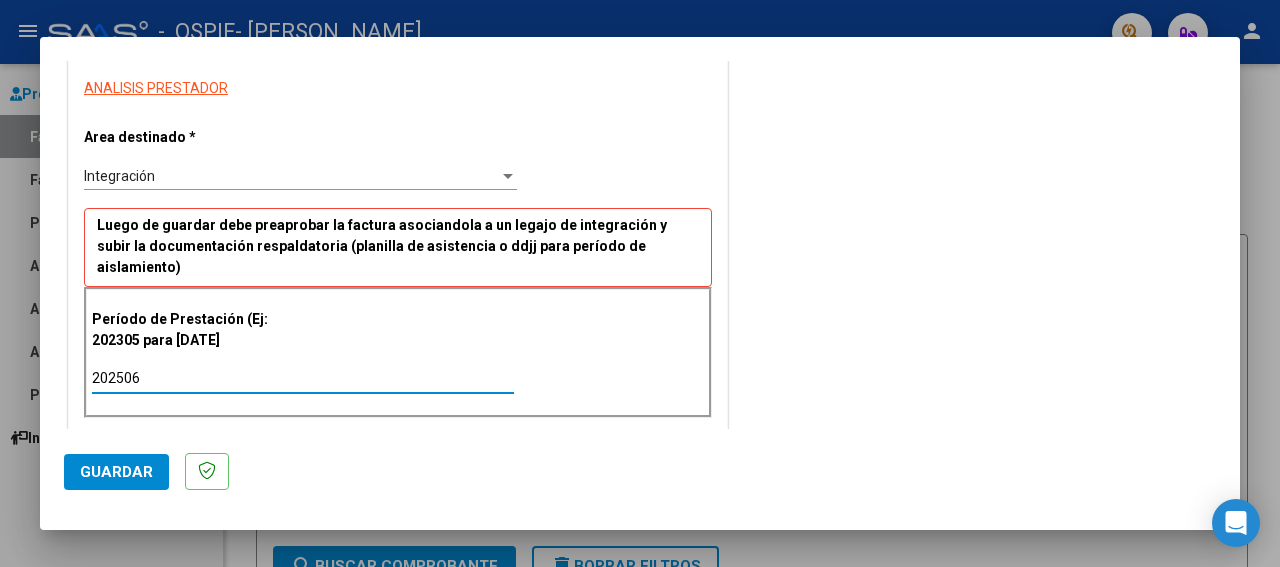 type on "202506" 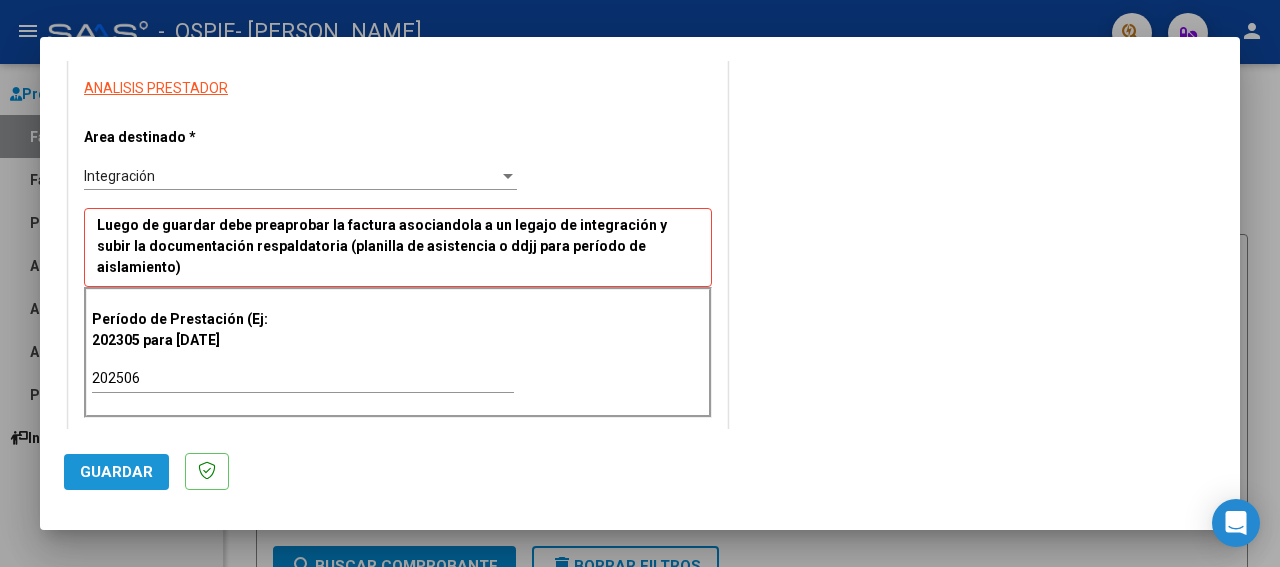 click on "Guardar" 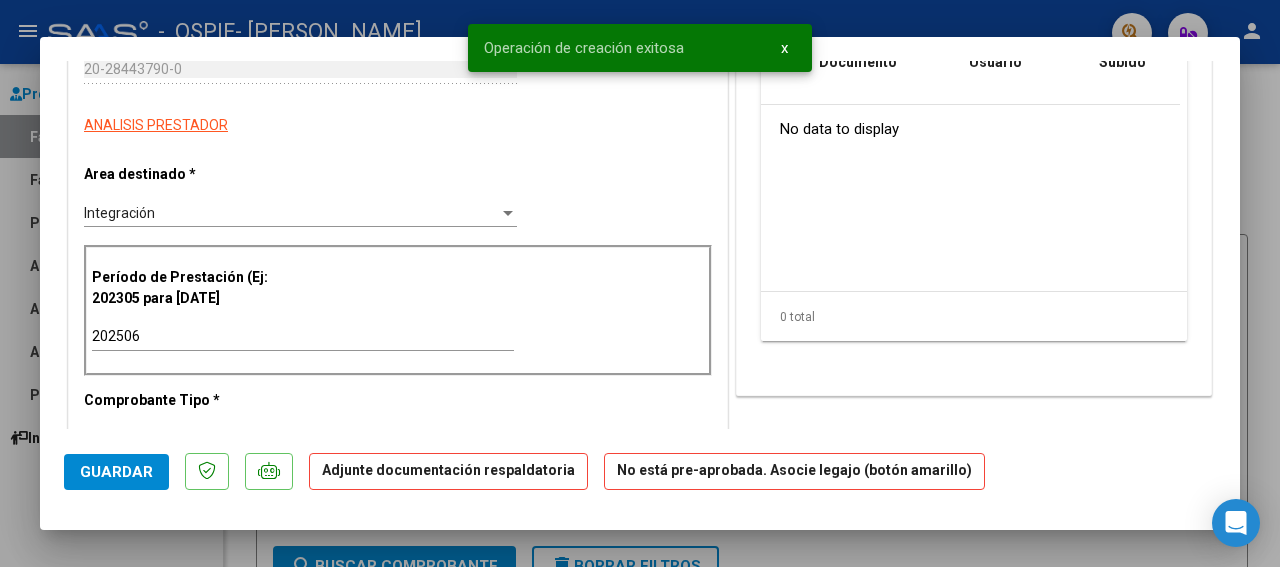 scroll, scrollTop: 0, scrollLeft: 0, axis: both 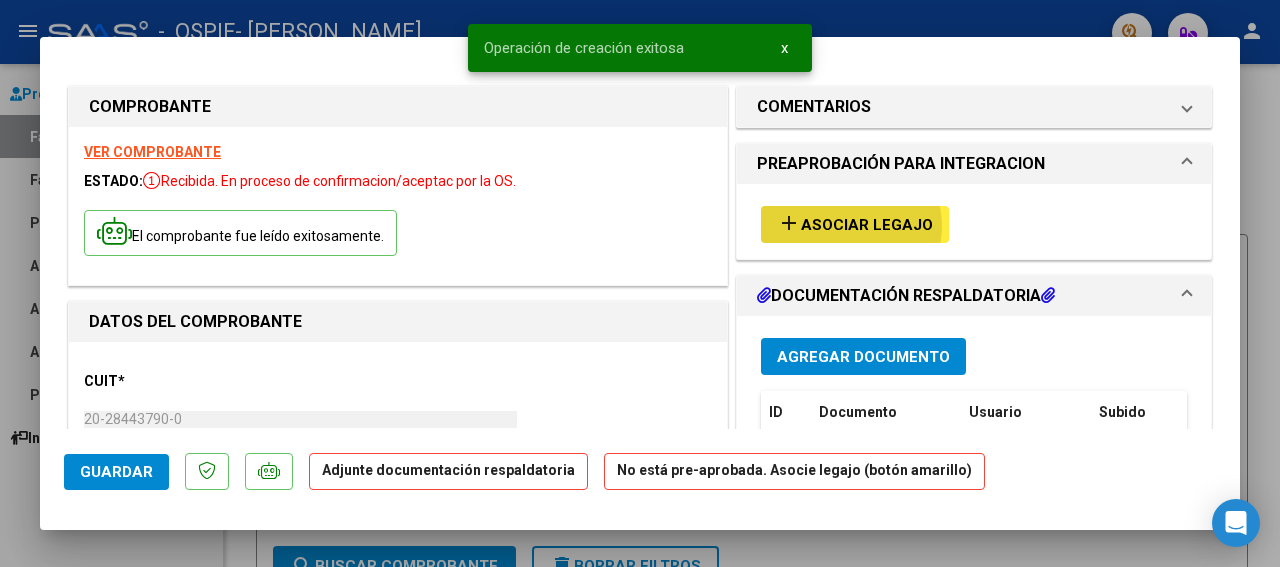 click on "Asociar Legajo" at bounding box center [867, 225] 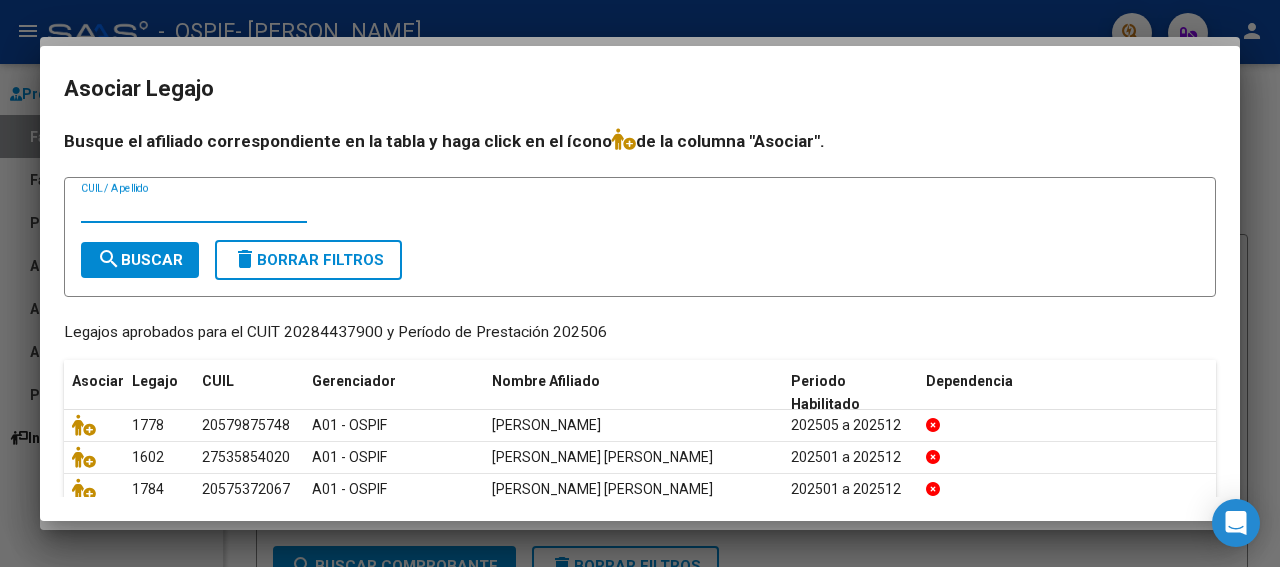 click on "CUIL / Apellido" at bounding box center (194, 208) 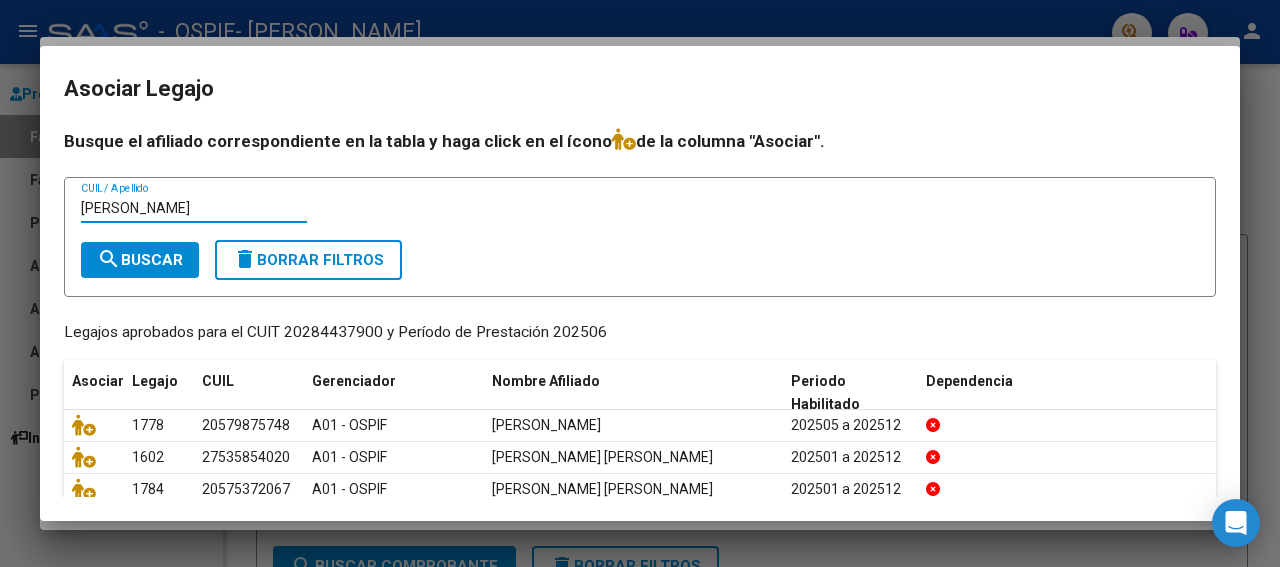 type on "[PERSON_NAME]" 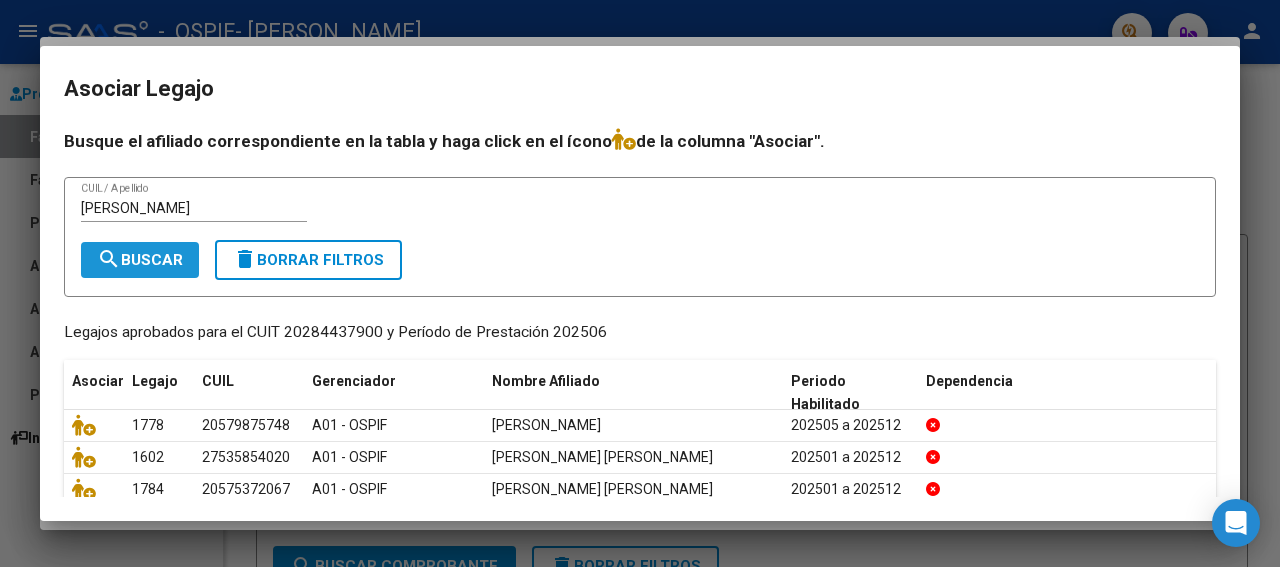 click on "search  Buscar" at bounding box center (140, 260) 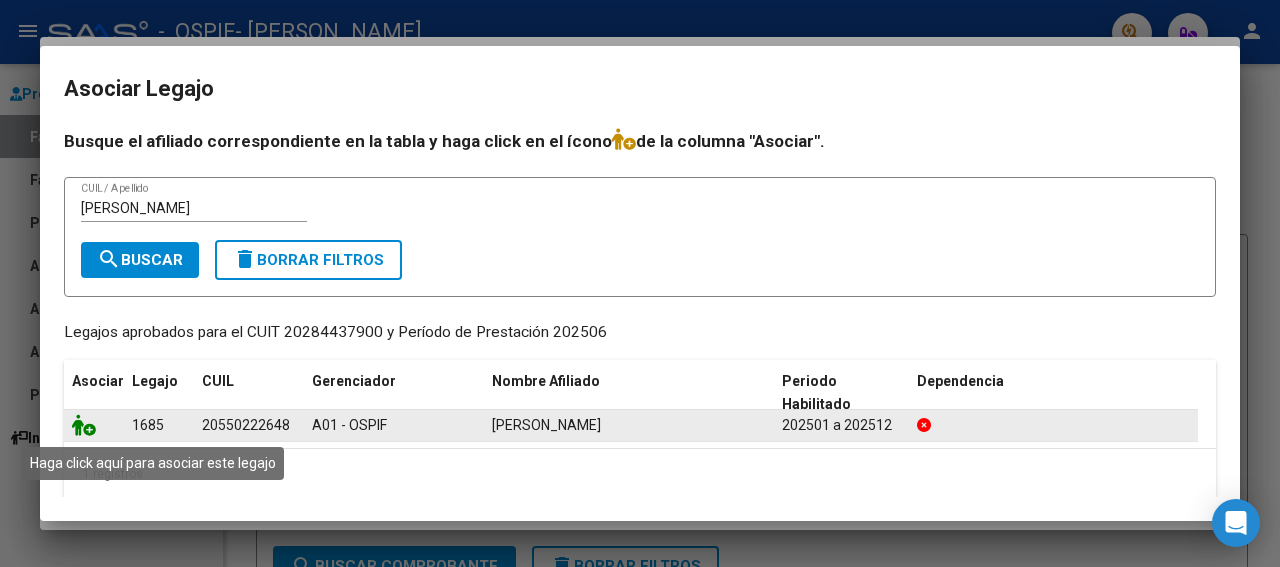 click 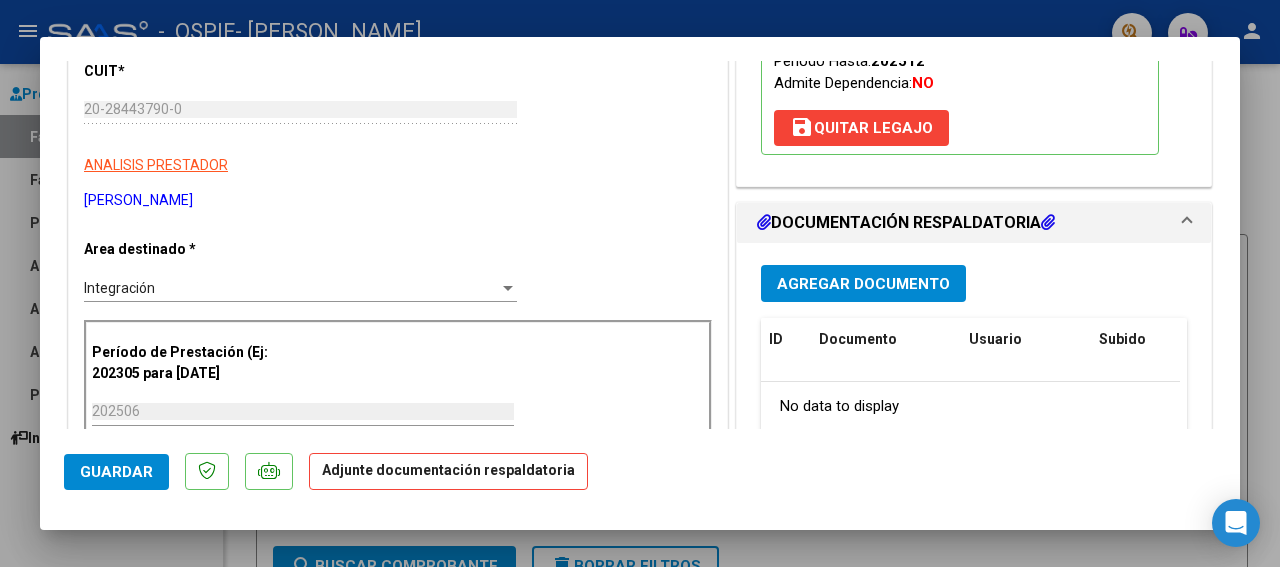 scroll, scrollTop: 317, scrollLeft: 0, axis: vertical 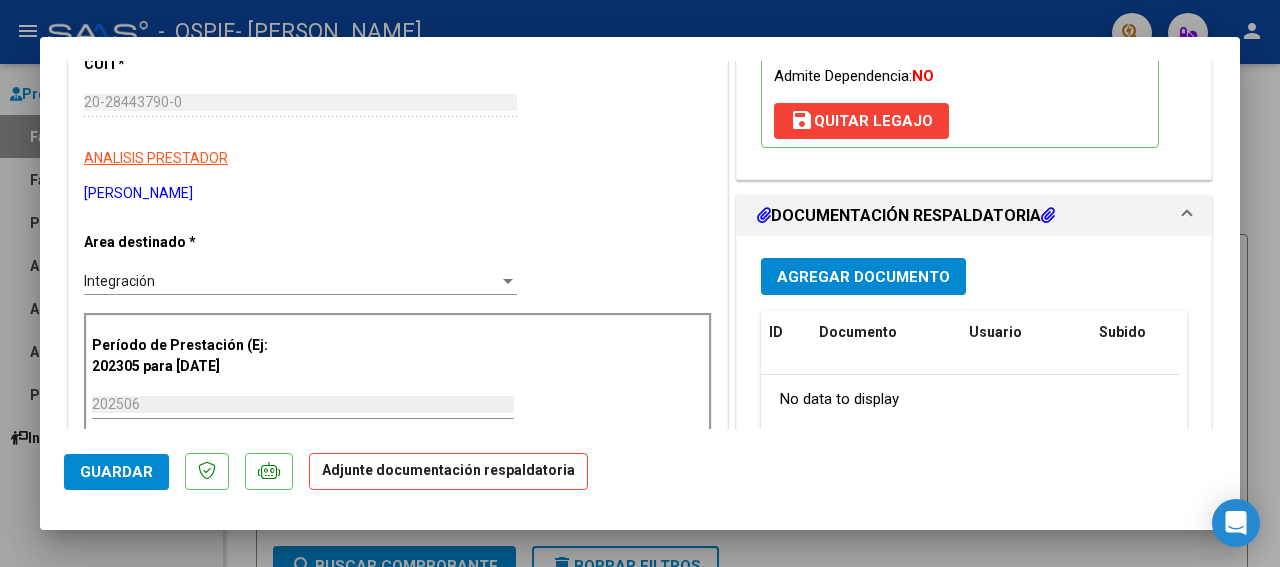 drag, startPoint x: 1228, startPoint y: 421, endPoint x: 890, endPoint y: 269, distance: 370.60492 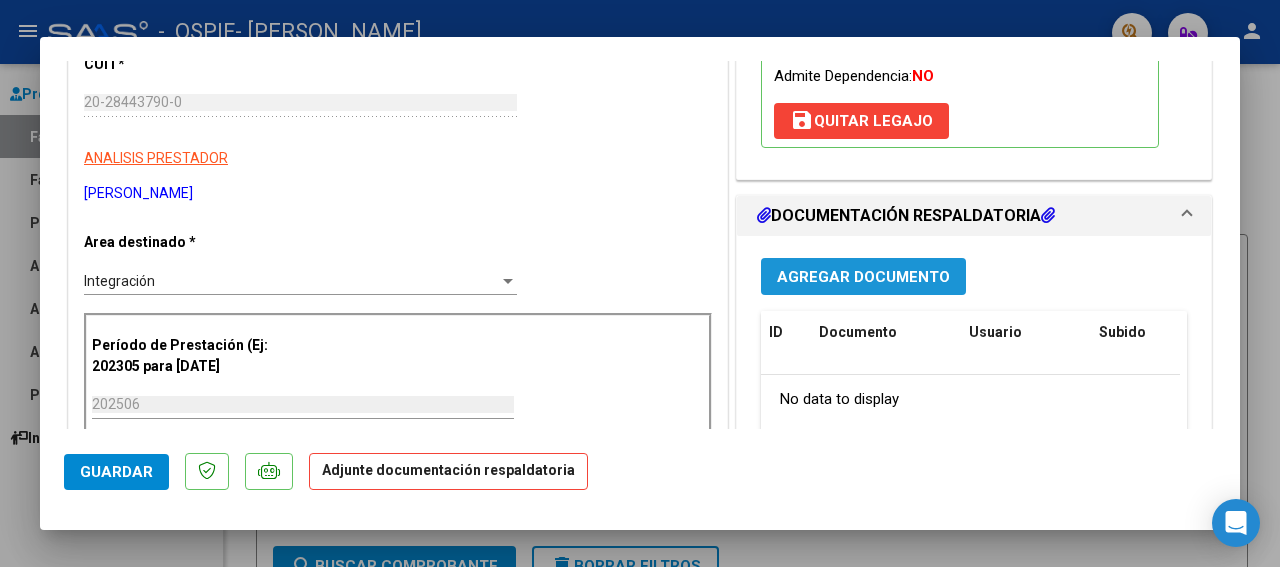 click on "Agregar Documento" at bounding box center (863, 277) 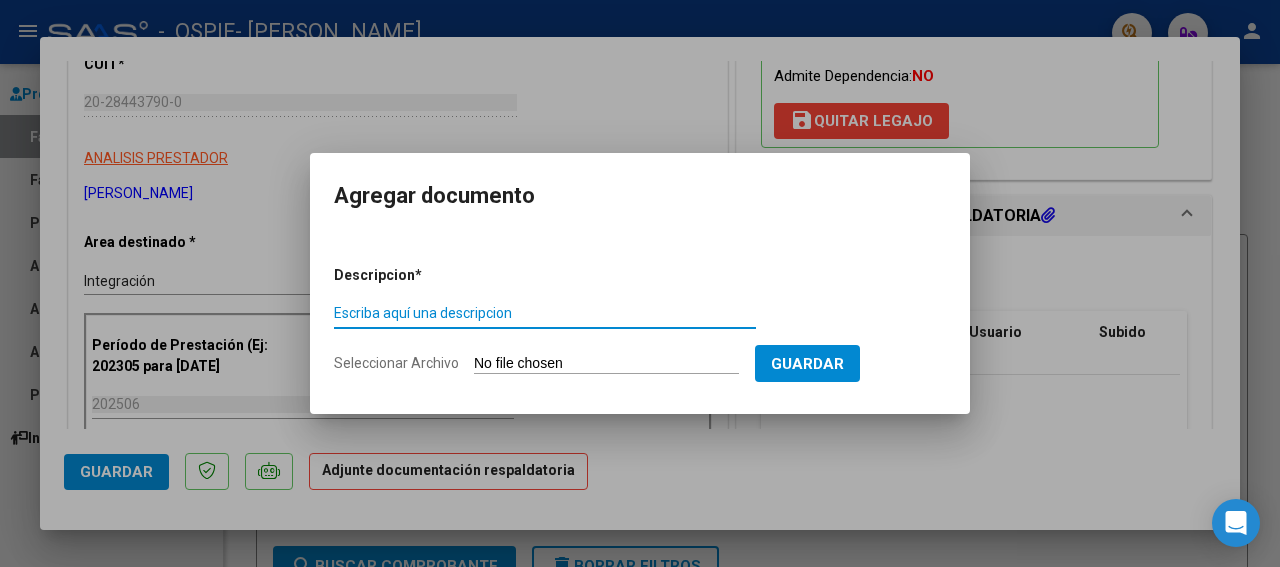 click on "Escriba aquí una descripcion" at bounding box center (545, 313) 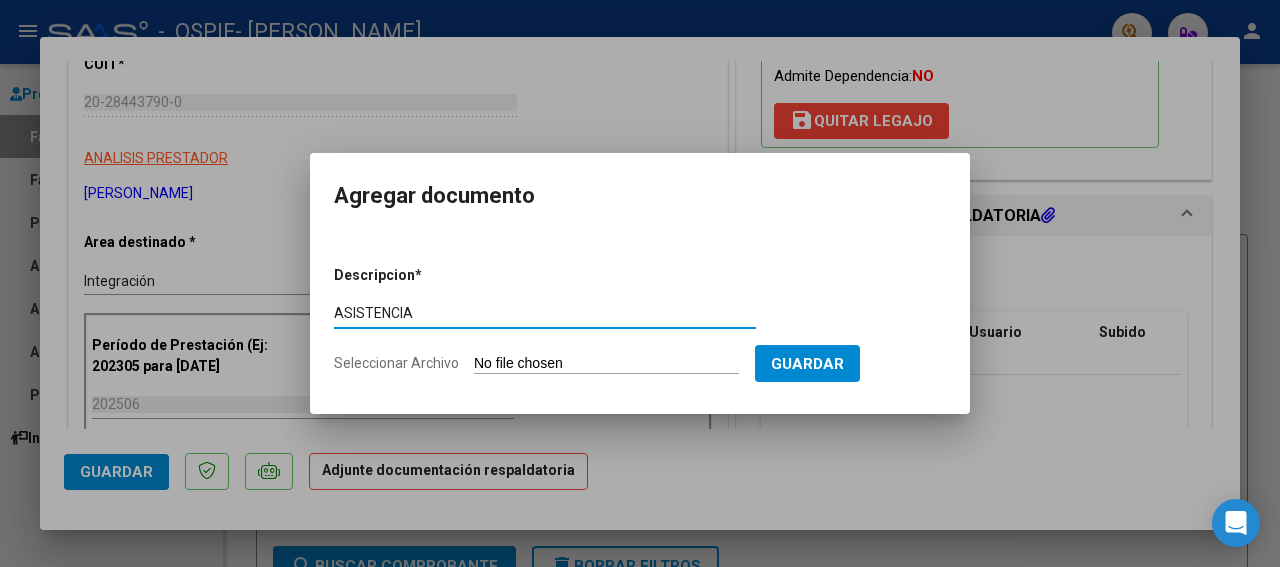 type on "ASISTENCIA" 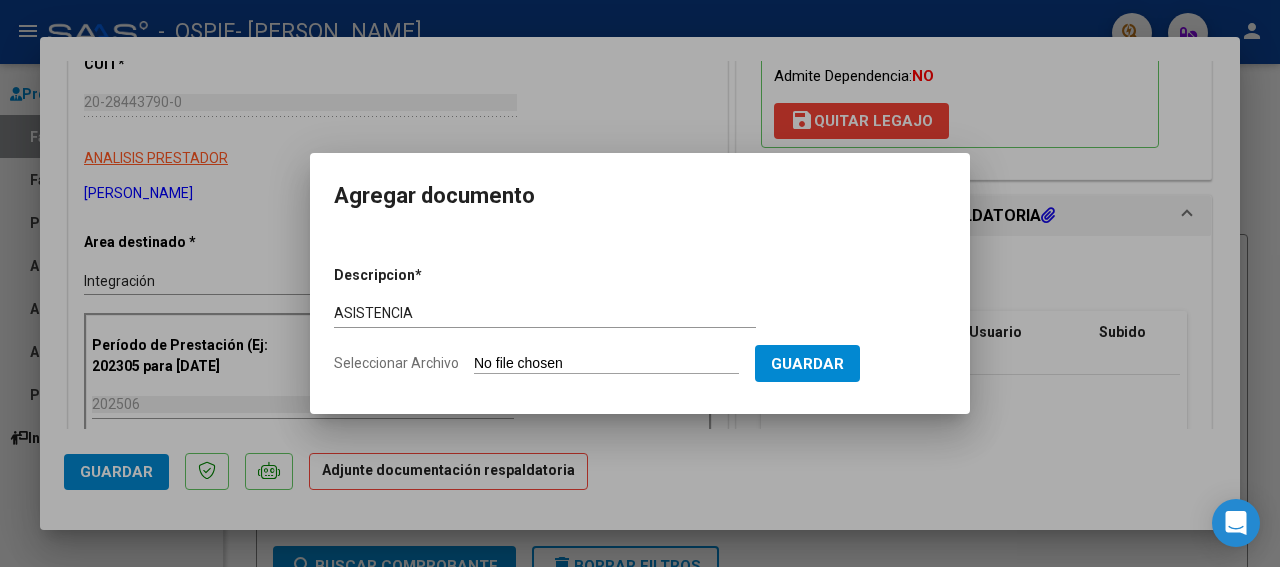 click on "Seleccionar Archivo" at bounding box center [606, 364] 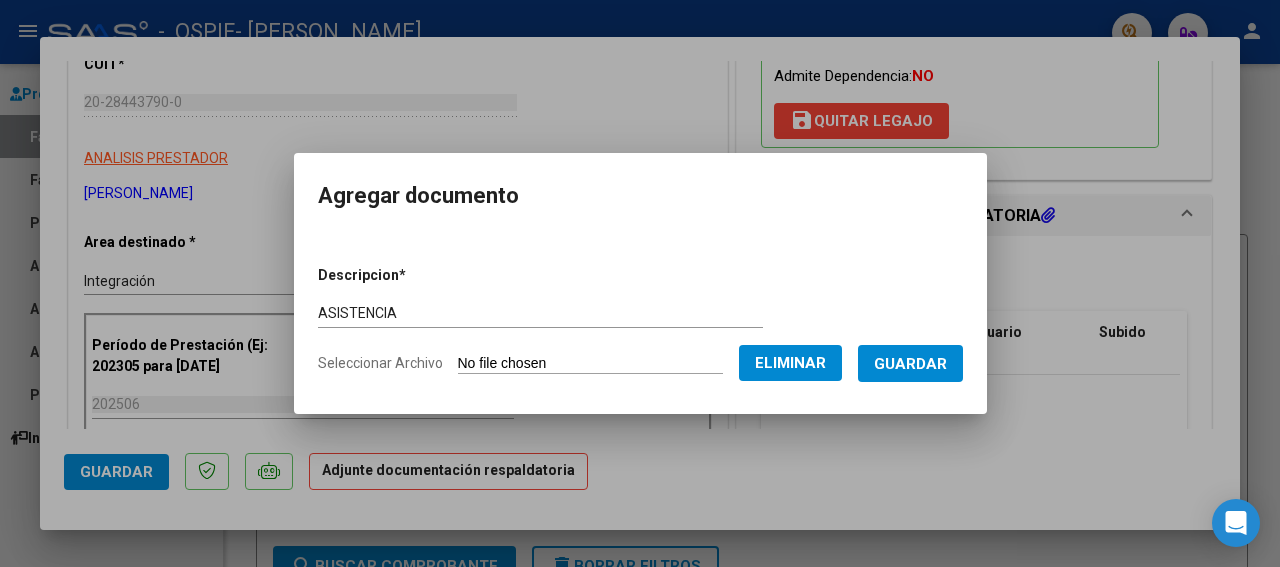 click on "Guardar" at bounding box center (910, 364) 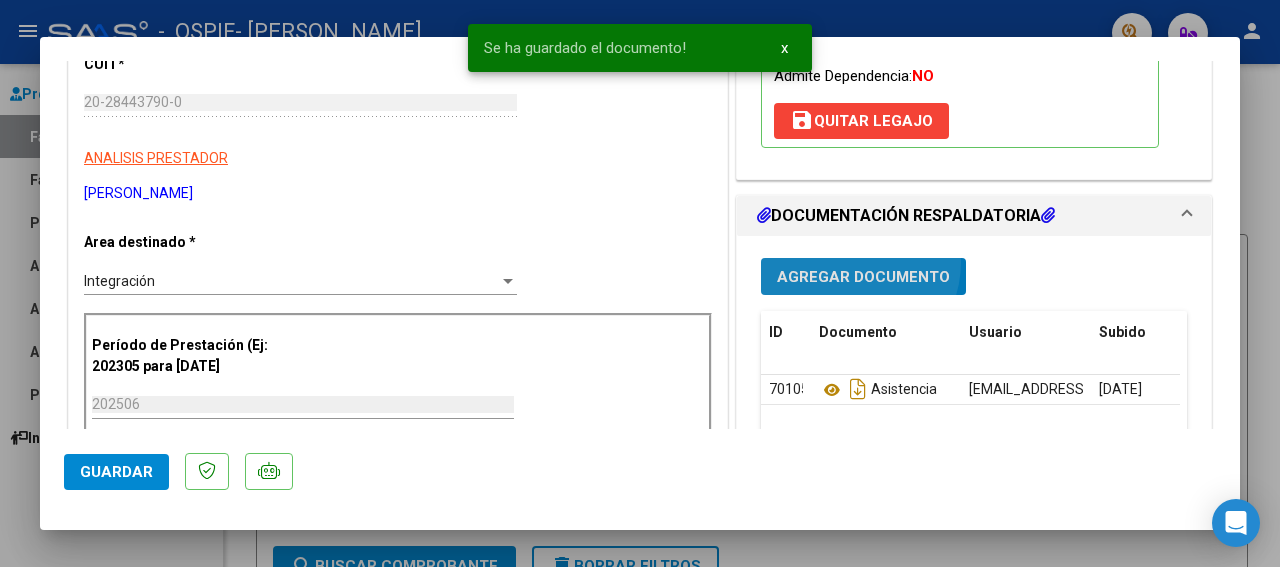 click on "Agregar Documento" at bounding box center [863, 276] 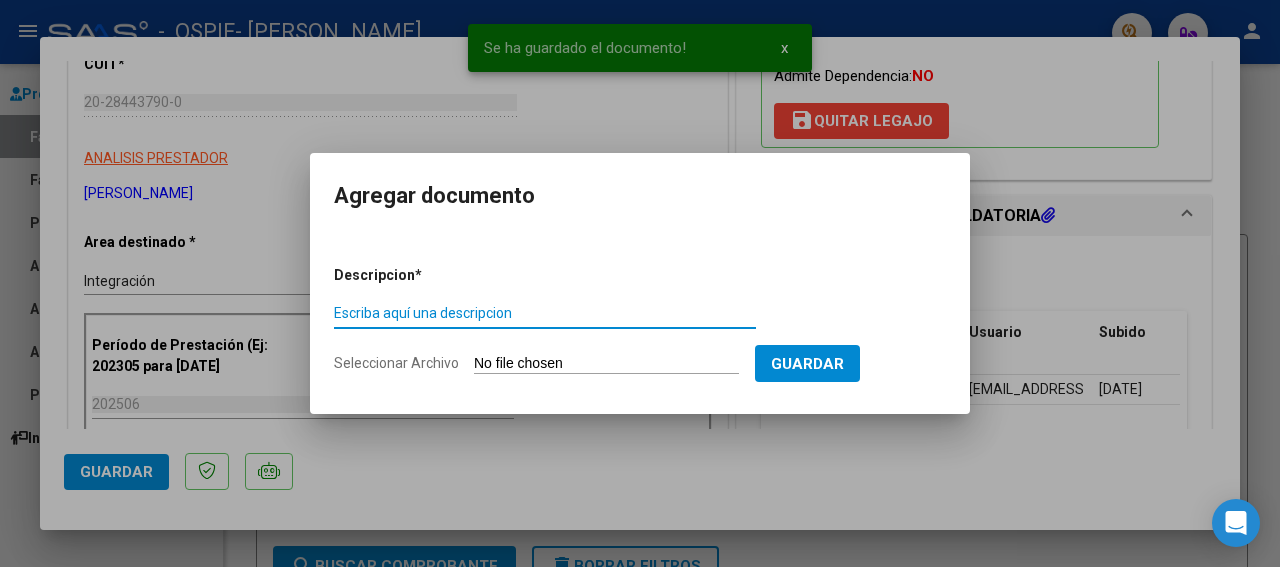 click on "Escriba aquí una descripcion" at bounding box center [545, 313] 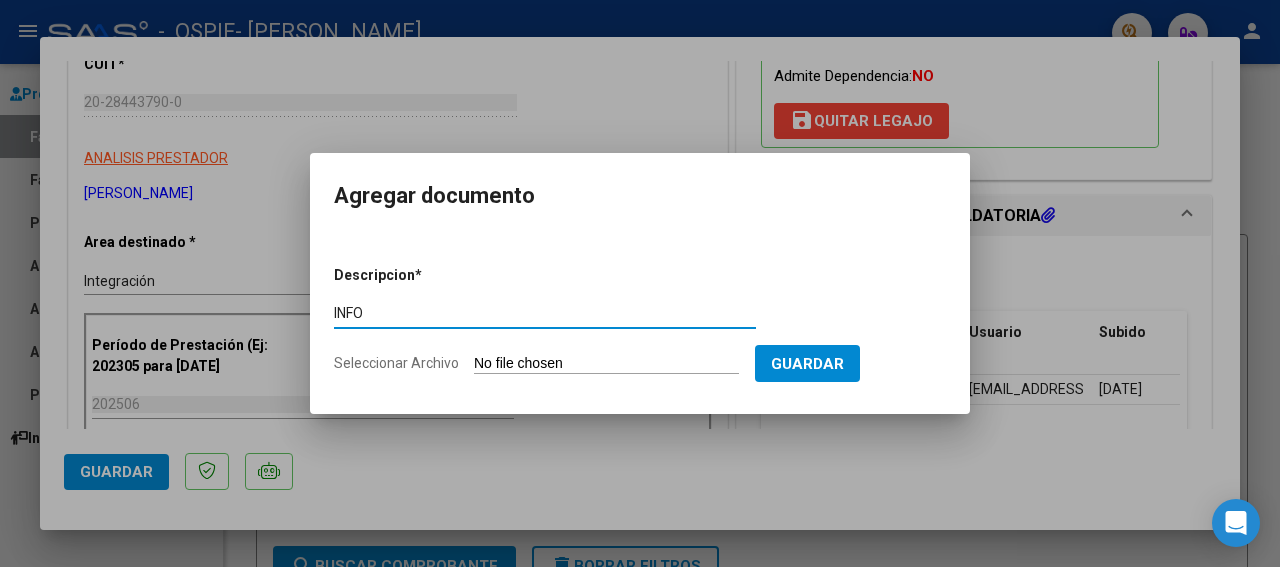 type on "INFO" 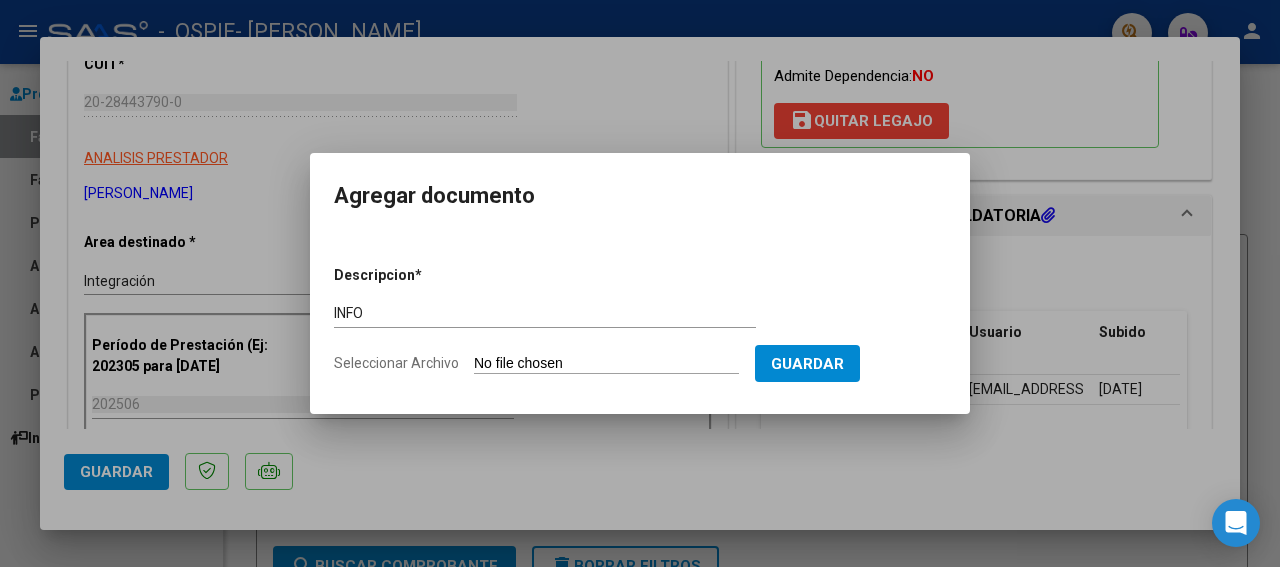 click on "Seleccionar Archivo" at bounding box center [606, 364] 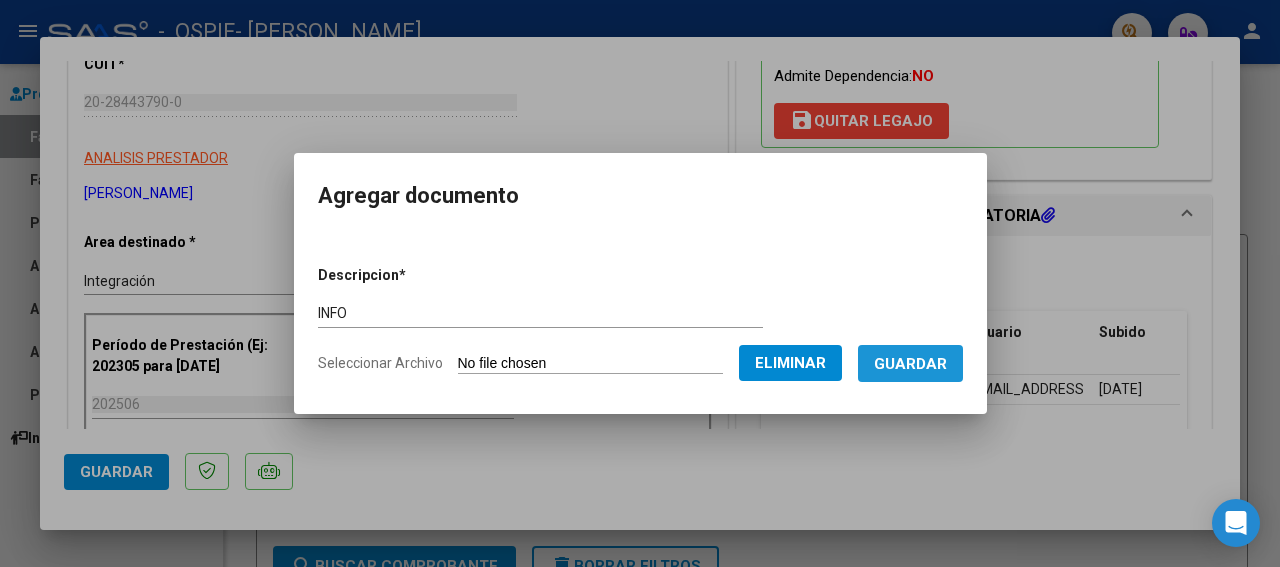 click on "Guardar" at bounding box center (910, 364) 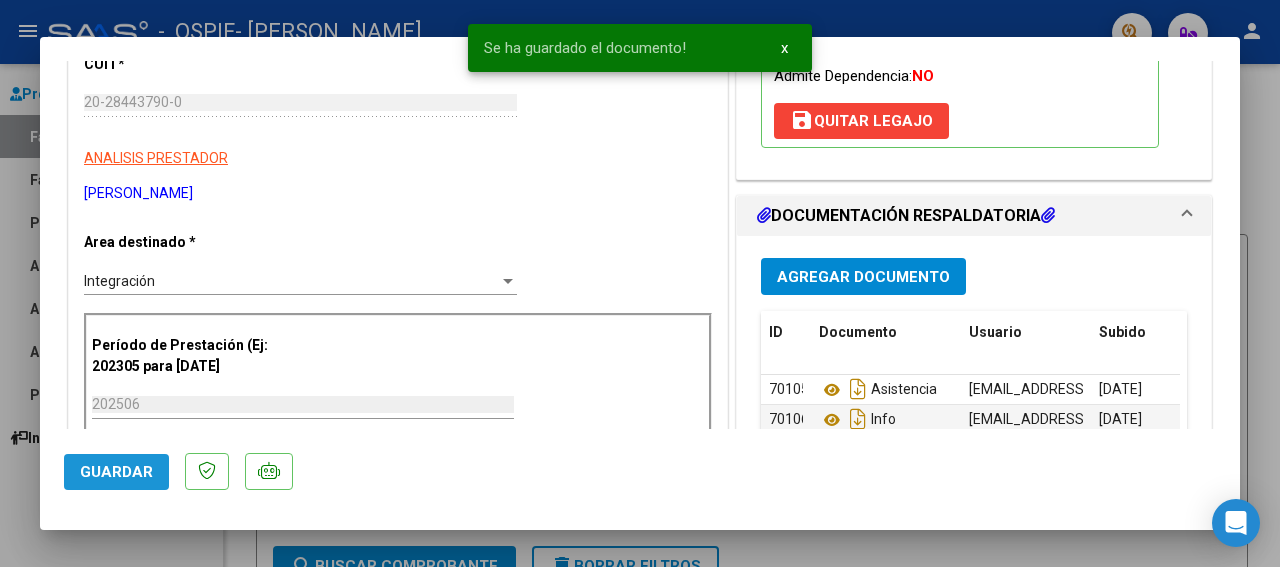 click on "Guardar" 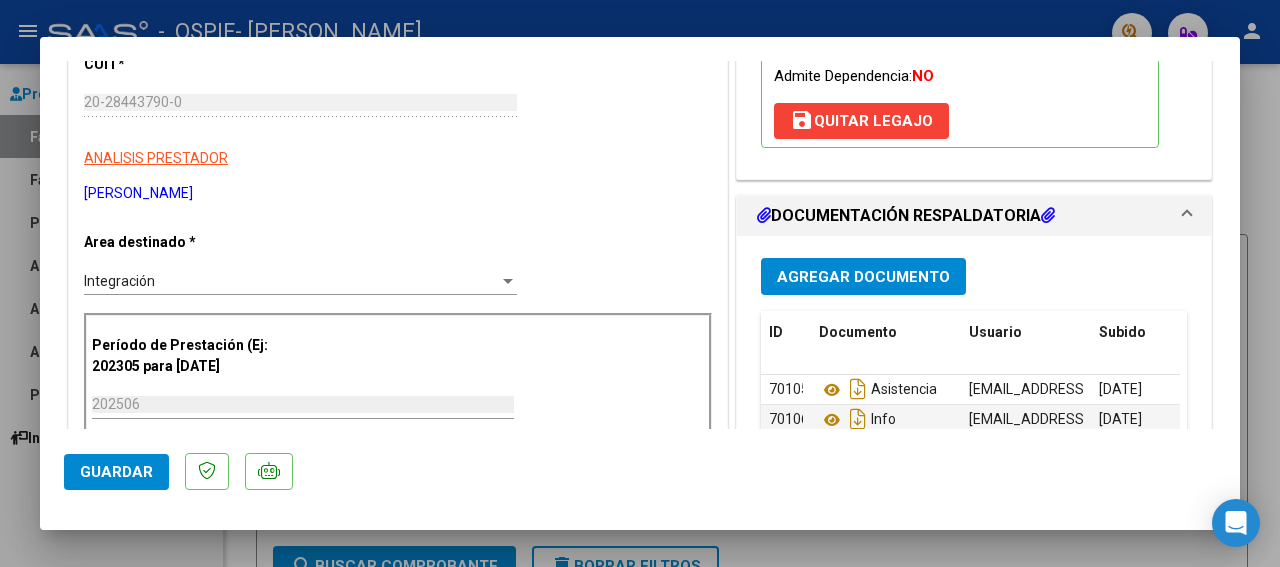 click at bounding box center (640, 283) 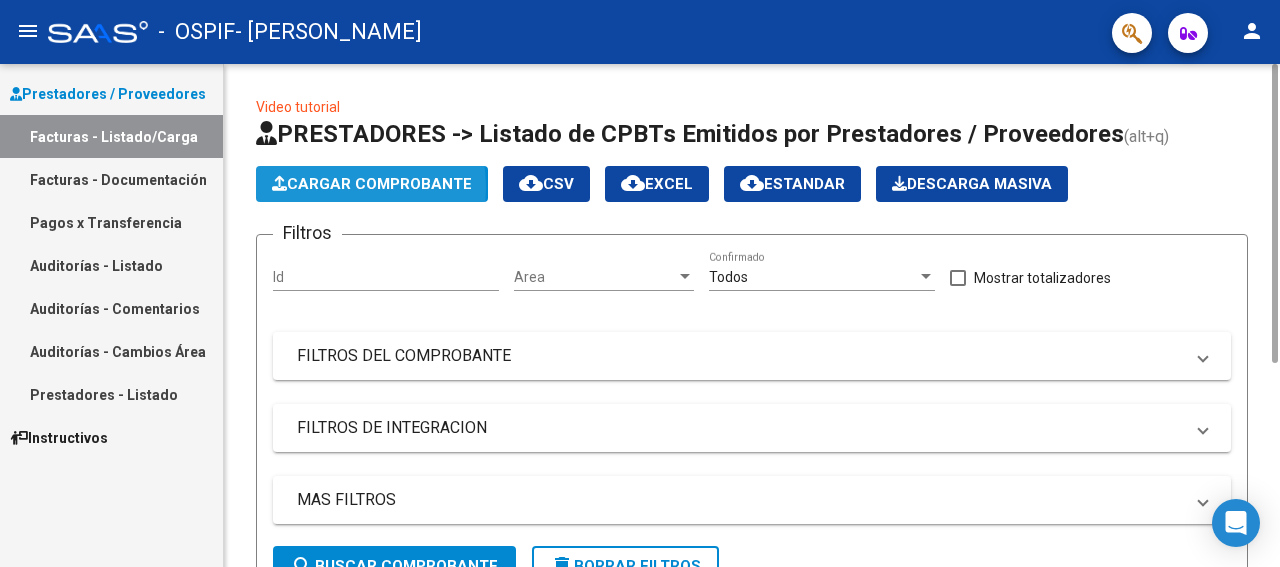 click on "Cargar Comprobante" 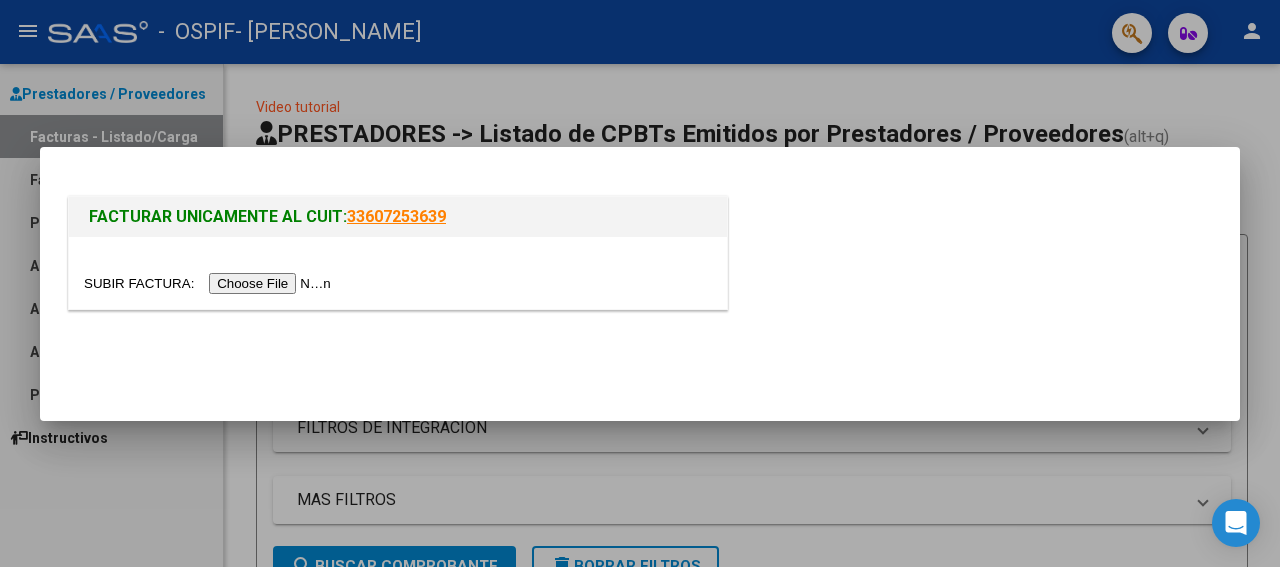 click at bounding box center [210, 283] 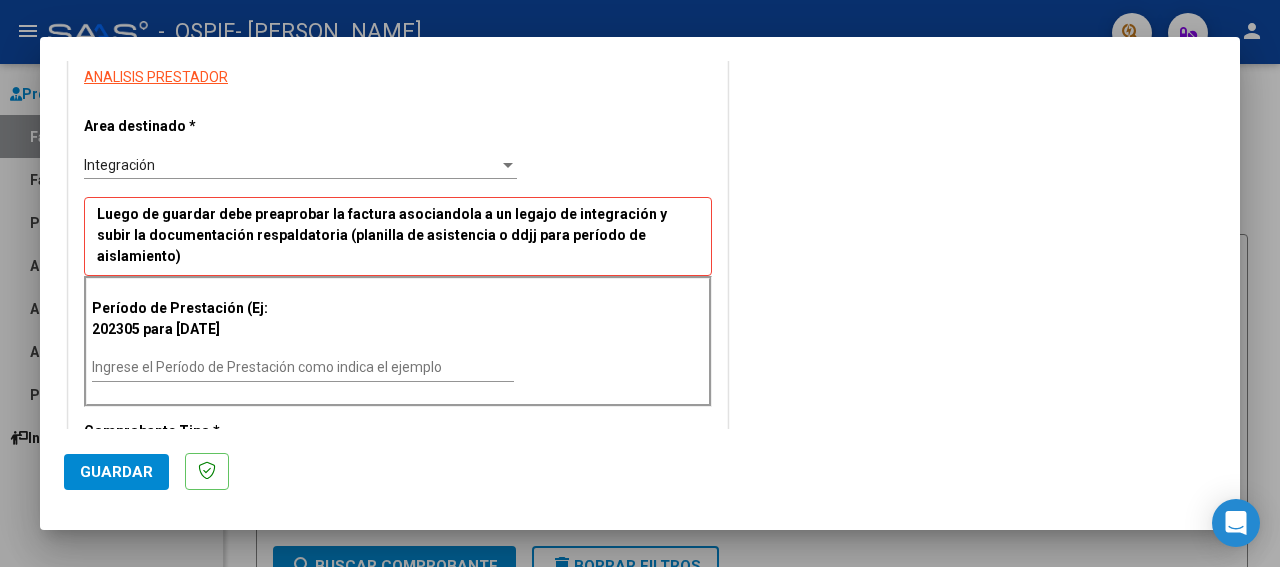 scroll, scrollTop: 400, scrollLeft: 0, axis: vertical 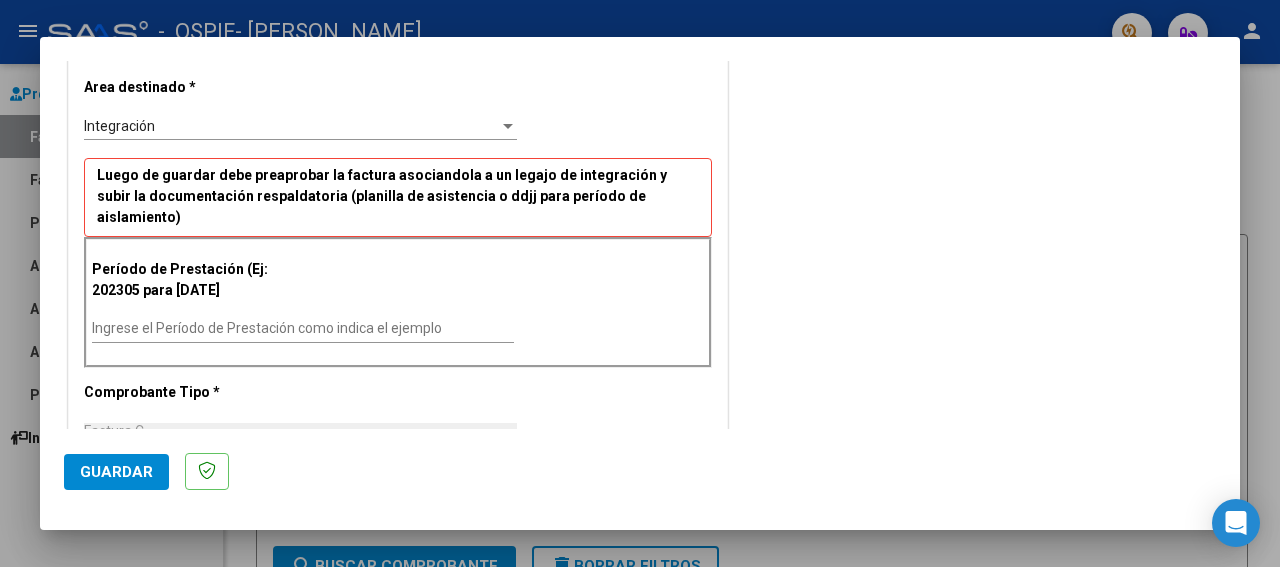 click on "Ingrese el Período de Prestación como indica el ejemplo" at bounding box center [303, 328] 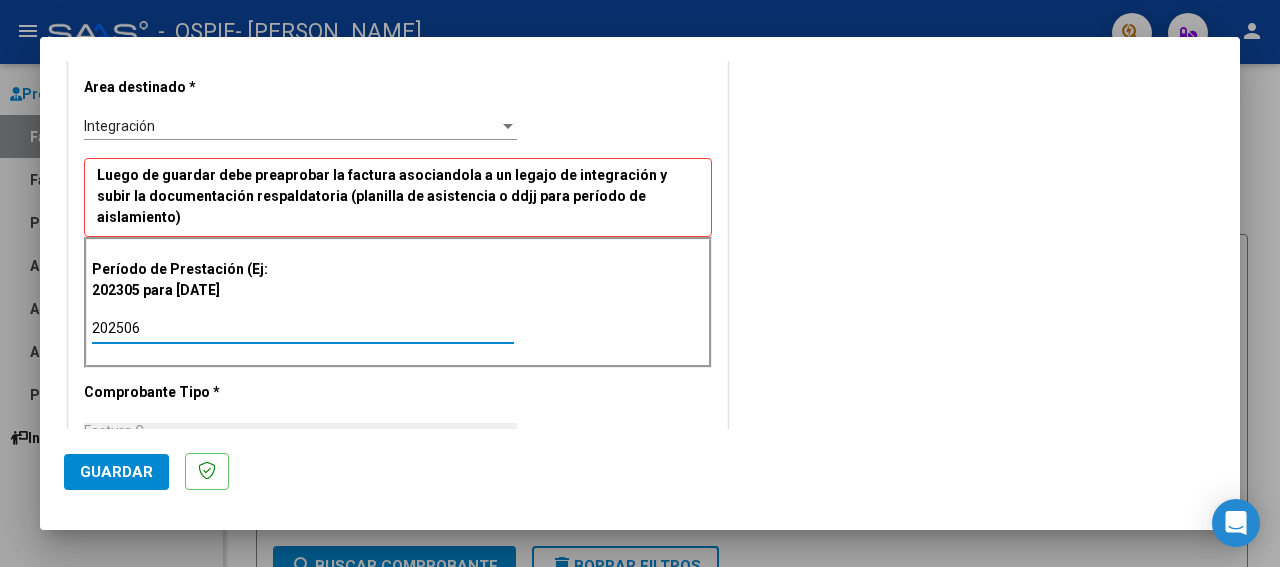 type on "202506" 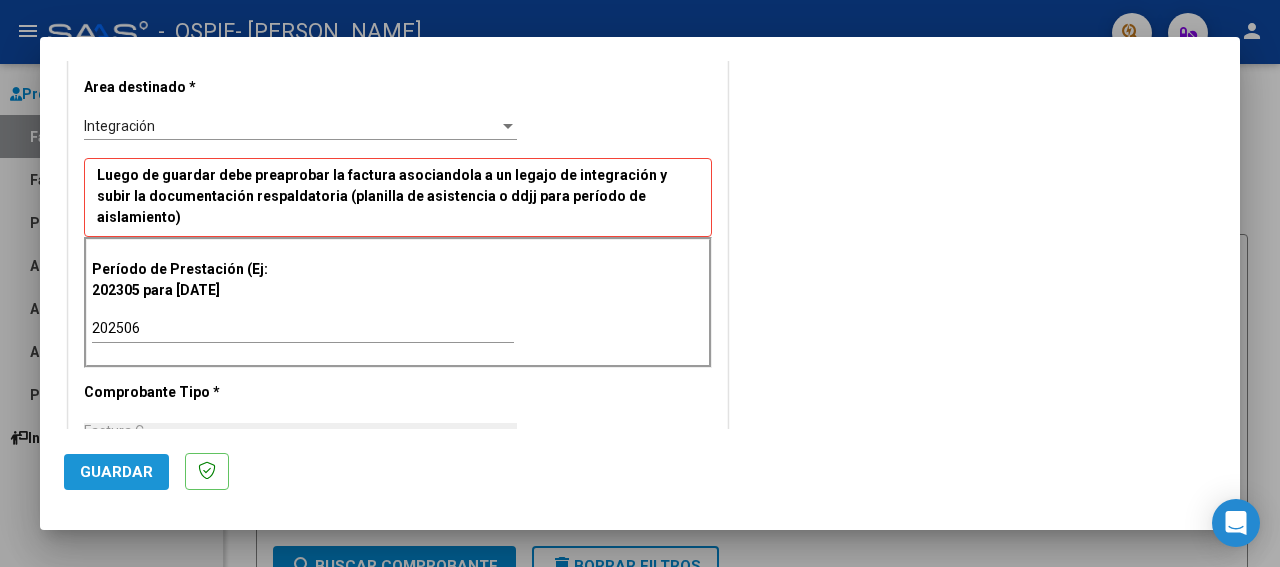 click on "Guardar" 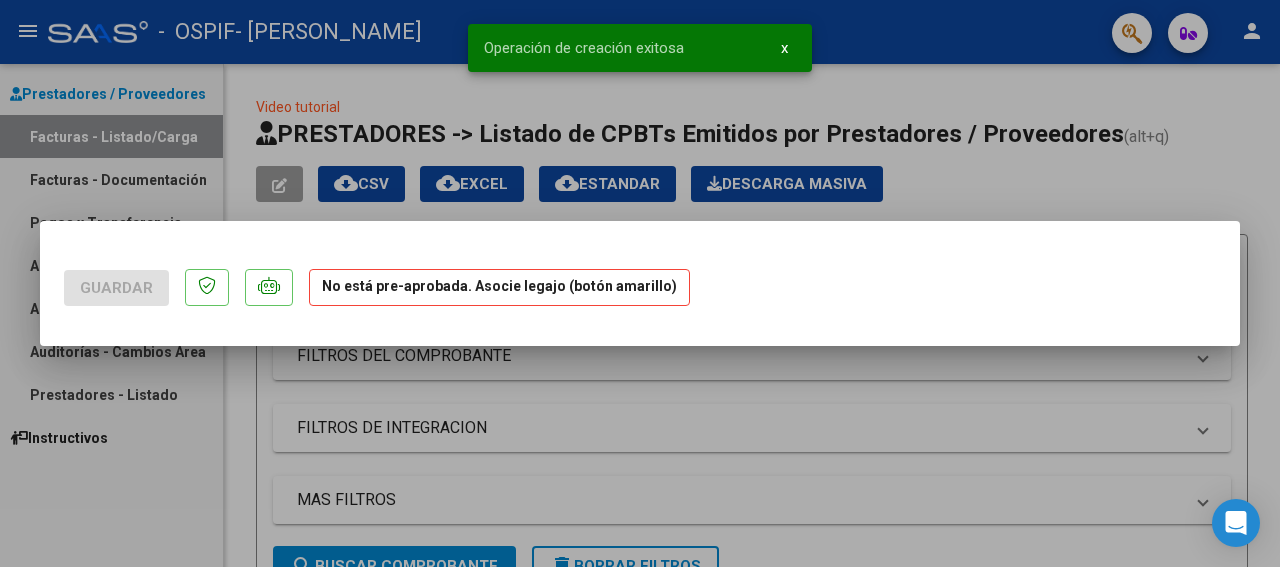 scroll, scrollTop: 0, scrollLeft: 0, axis: both 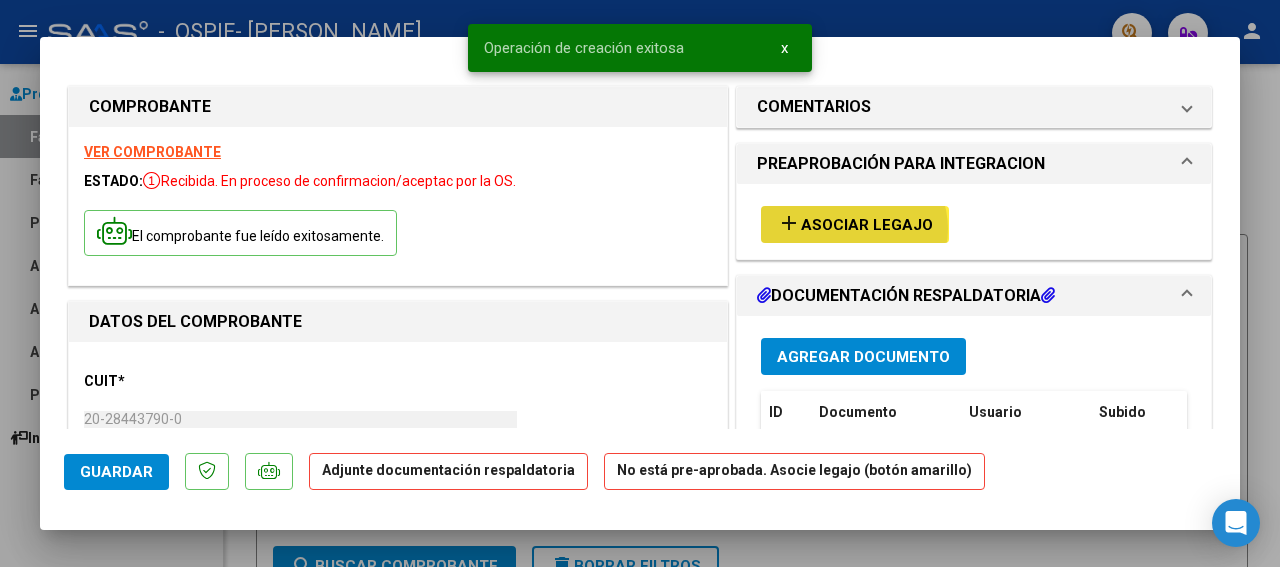 click on "Asociar Legajo" at bounding box center [867, 225] 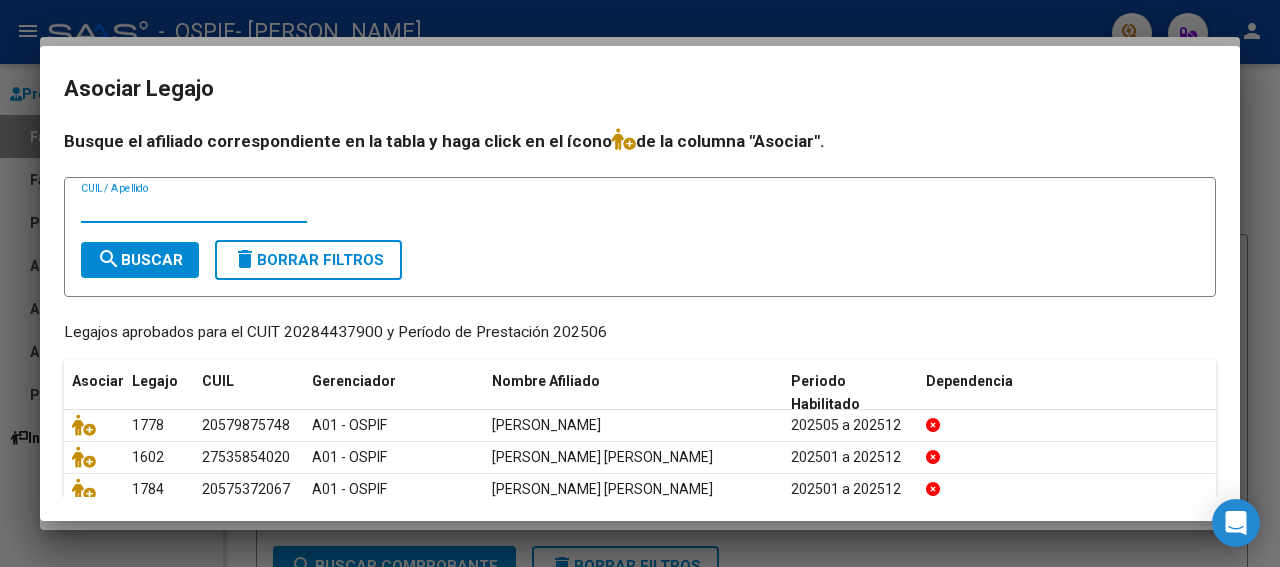 click on "CUIL / Apellido" at bounding box center [194, 208] 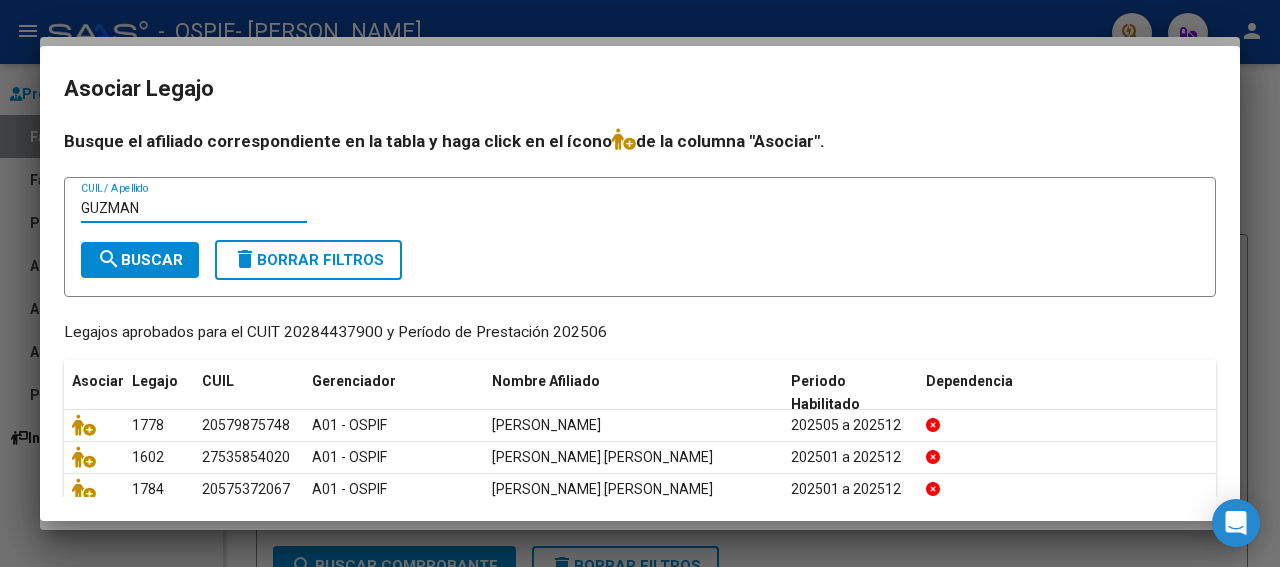 type on "GUZMAN" 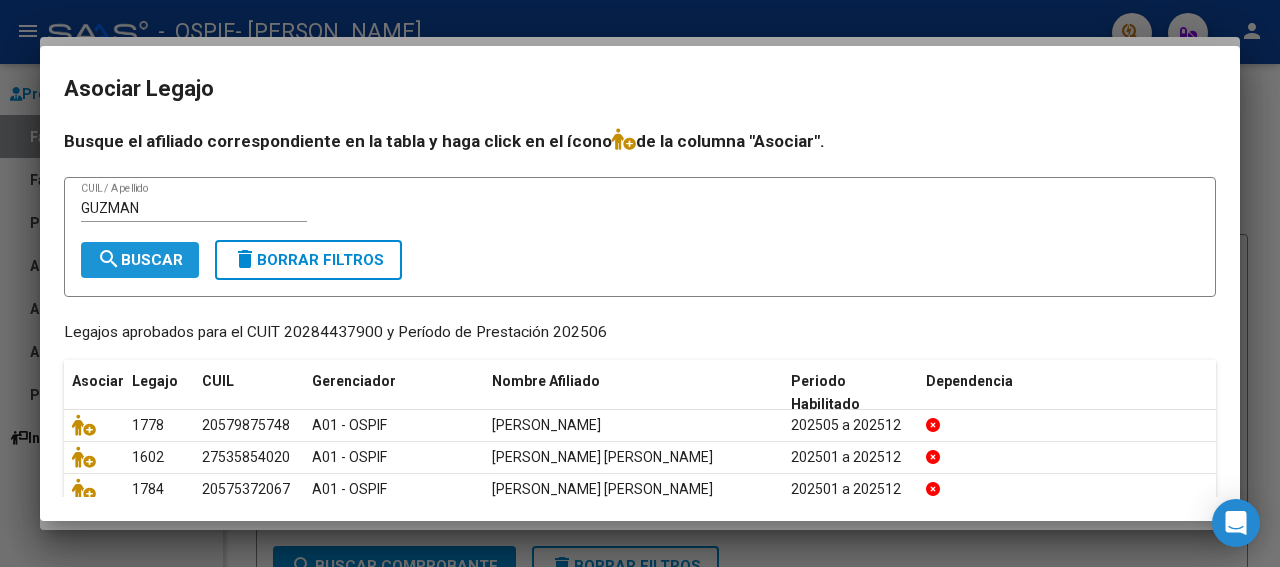 click on "search  Buscar" at bounding box center [140, 260] 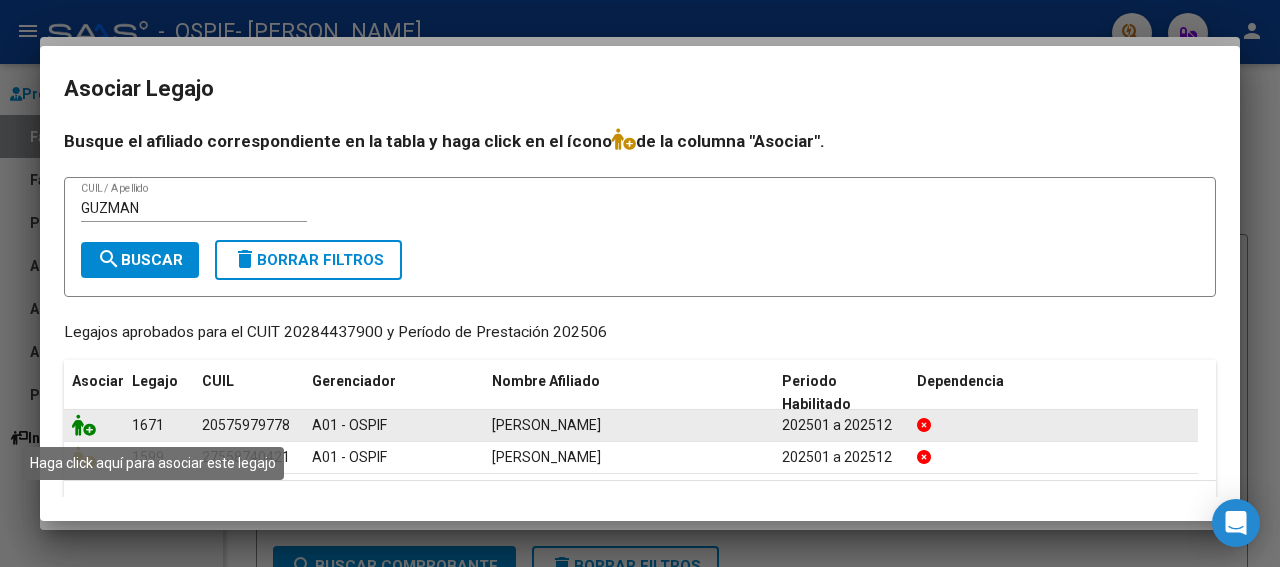 click 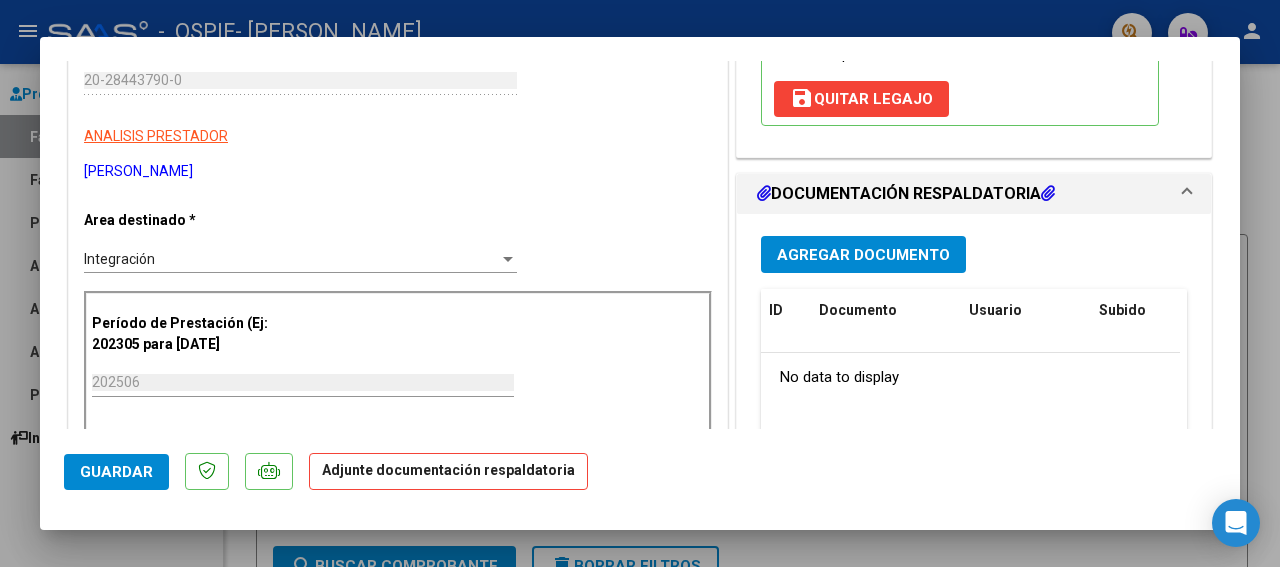 scroll, scrollTop: 335, scrollLeft: 0, axis: vertical 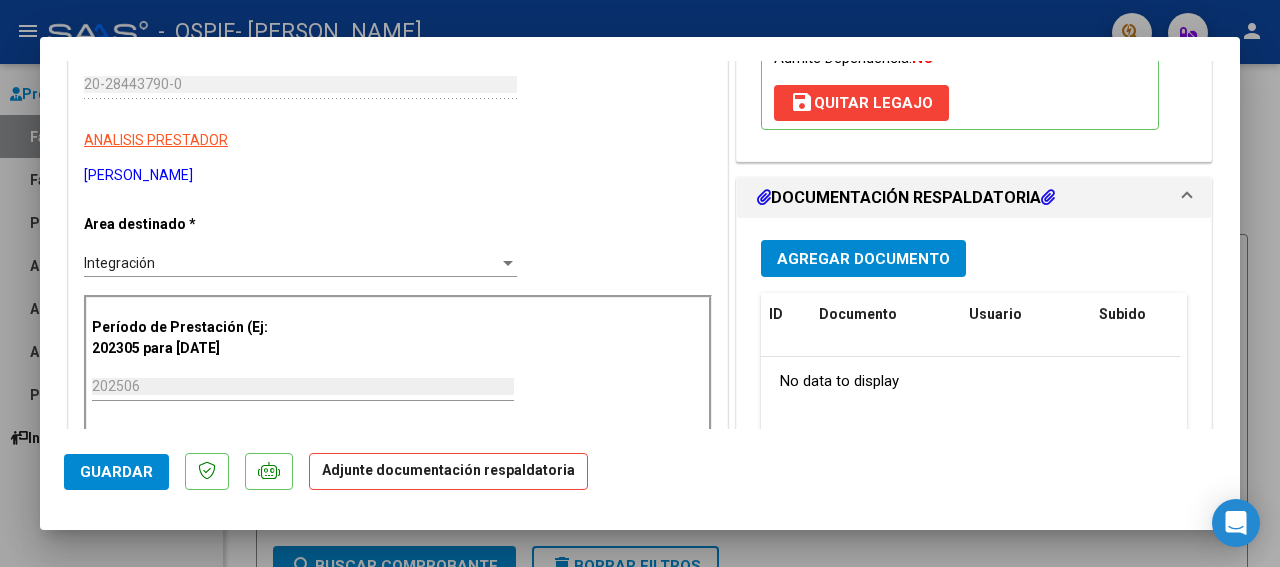 drag, startPoint x: 1232, startPoint y: 76, endPoint x: 887, endPoint y: 241, distance: 382.42645 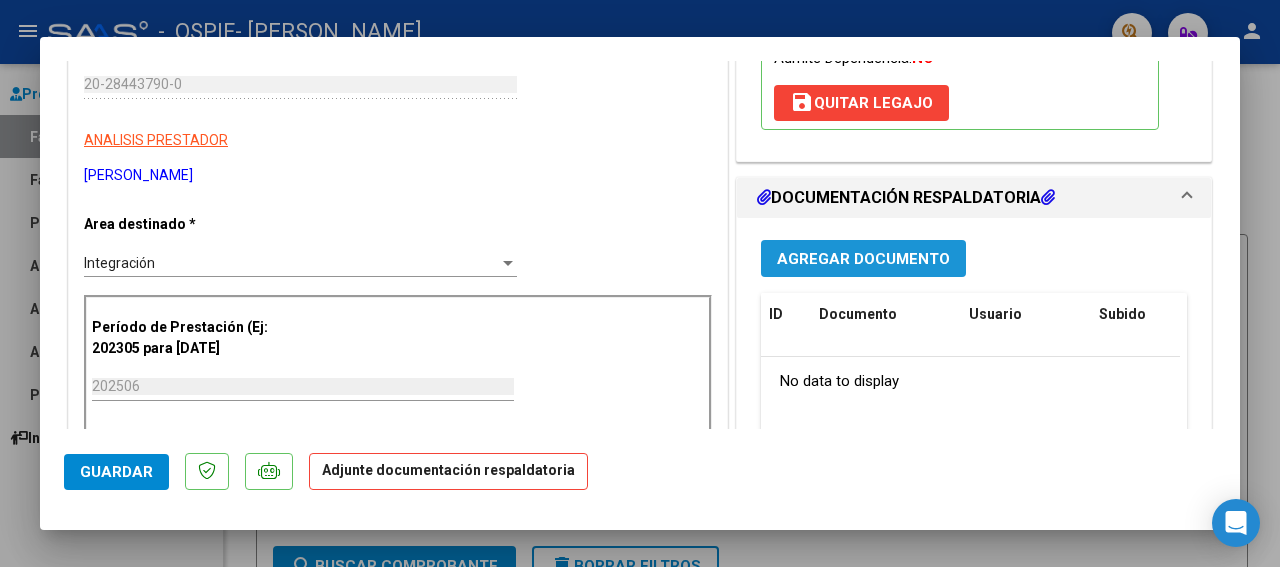click on "Agregar Documento" at bounding box center (863, 259) 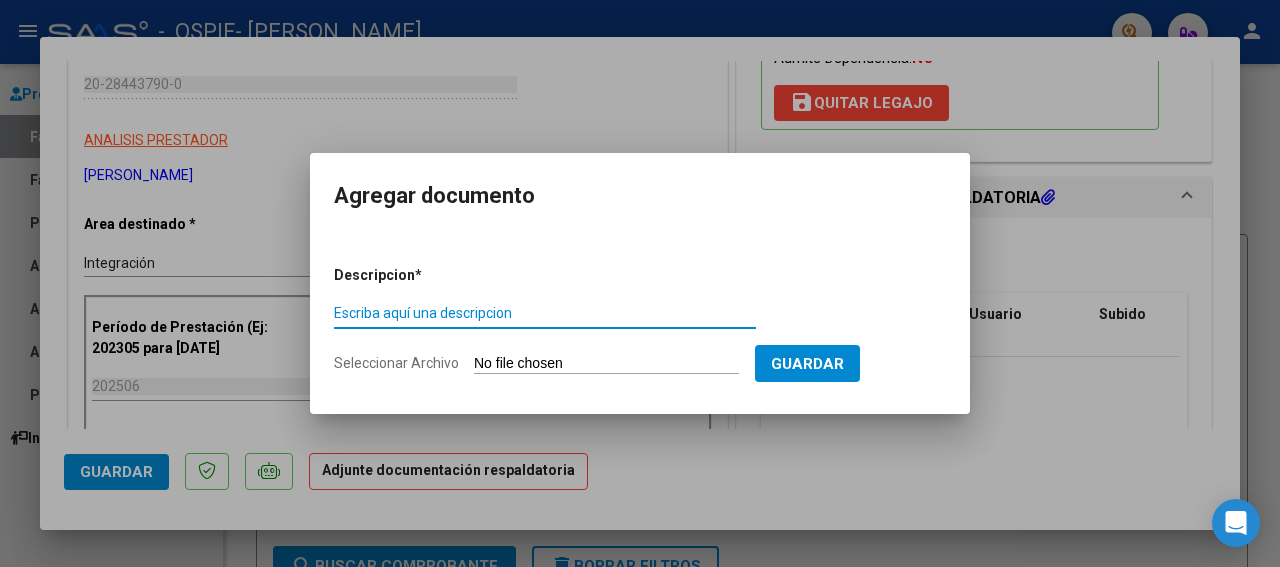 click on "Escriba aquí una descripcion" at bounding box center (545, 313) 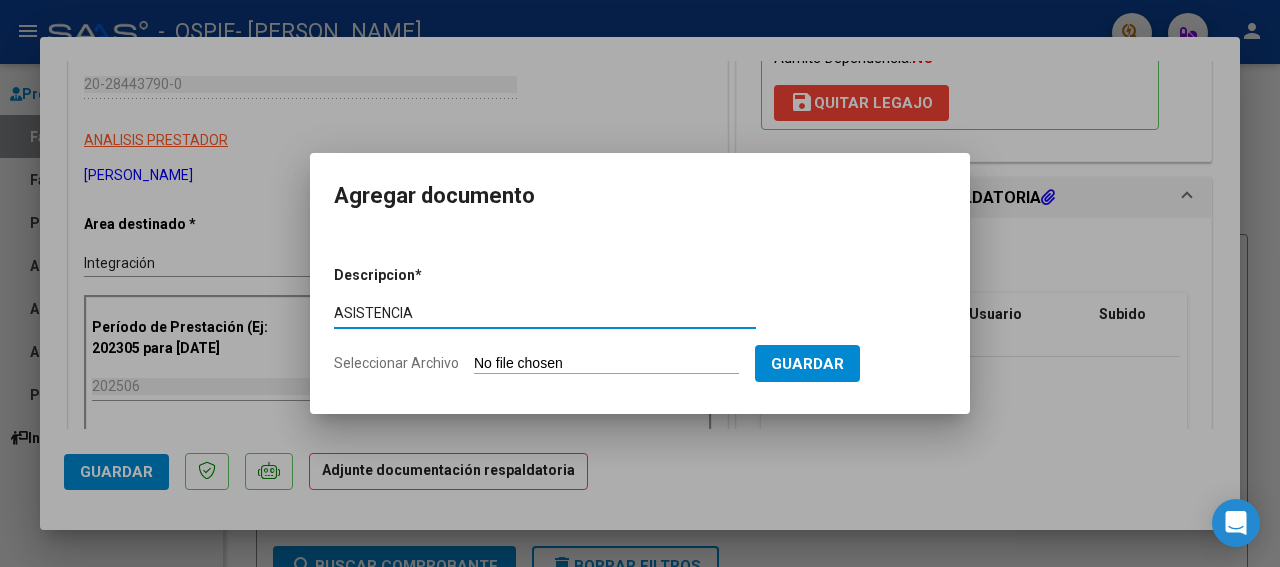 type on "ASISTENCIA" 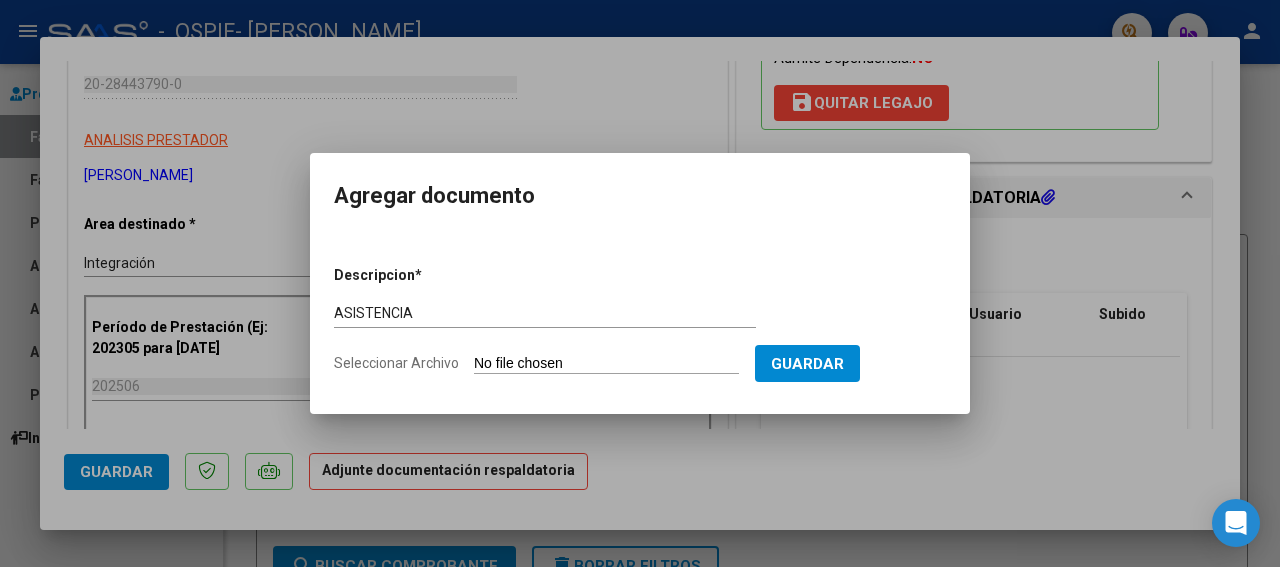 click on "Seleccionar Archivo" at bounding box center [606, 364] 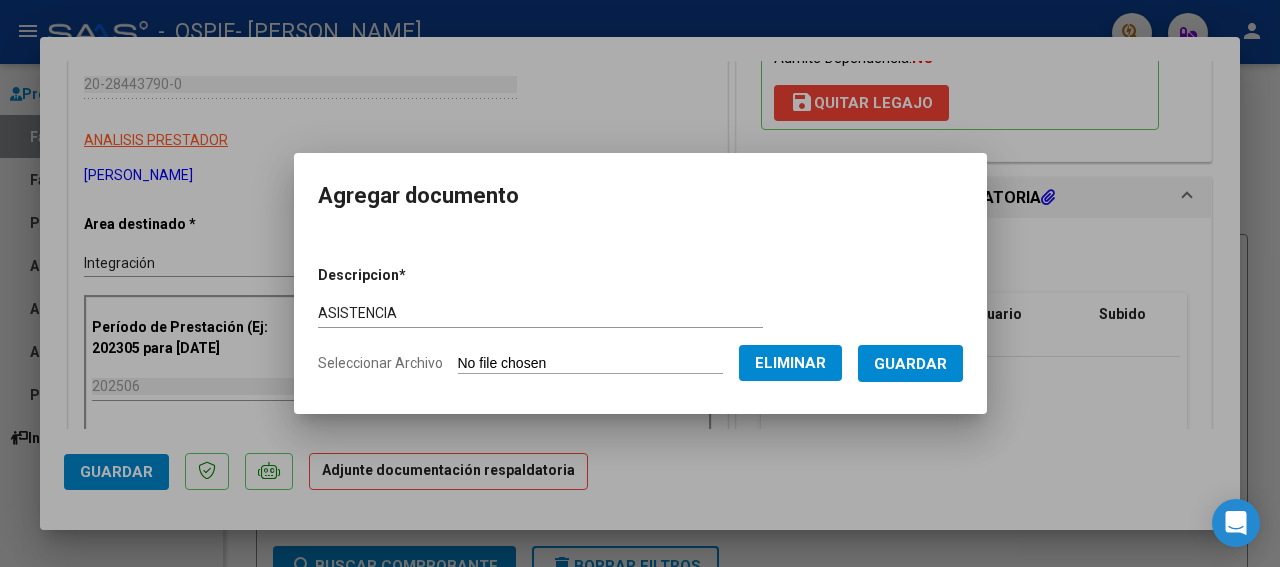 click on "Guardar" at bounding box center [910, 364] 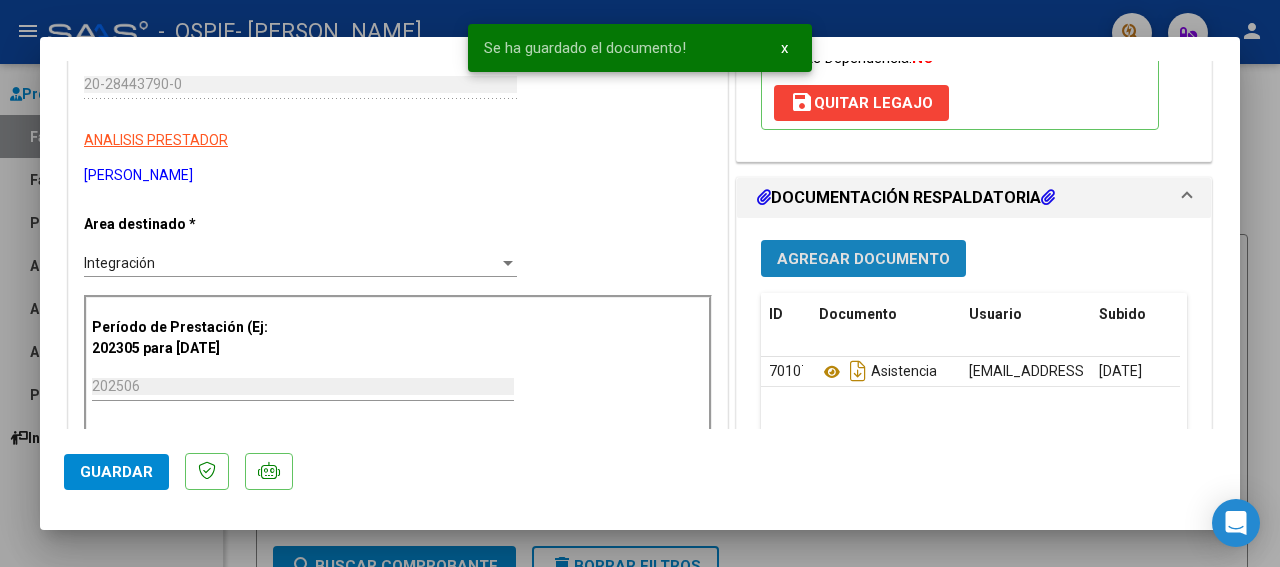click on "Agregar Documento" at bounding box center (863, 259) 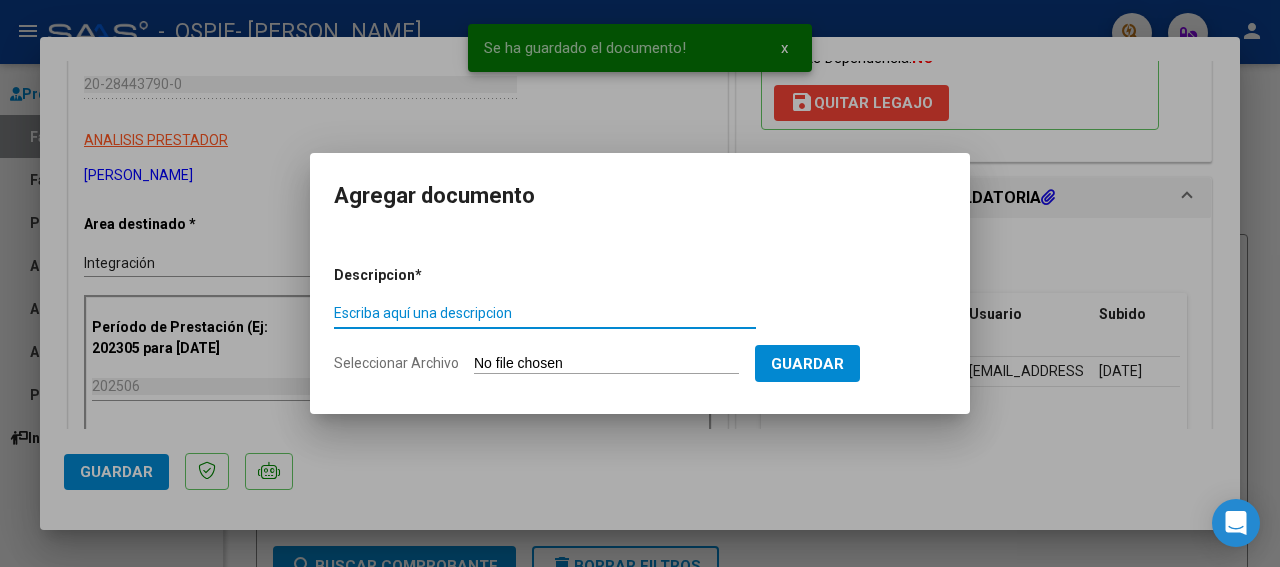 click on "Escriba aquí una descripcion" at bounding box center (545, 313) 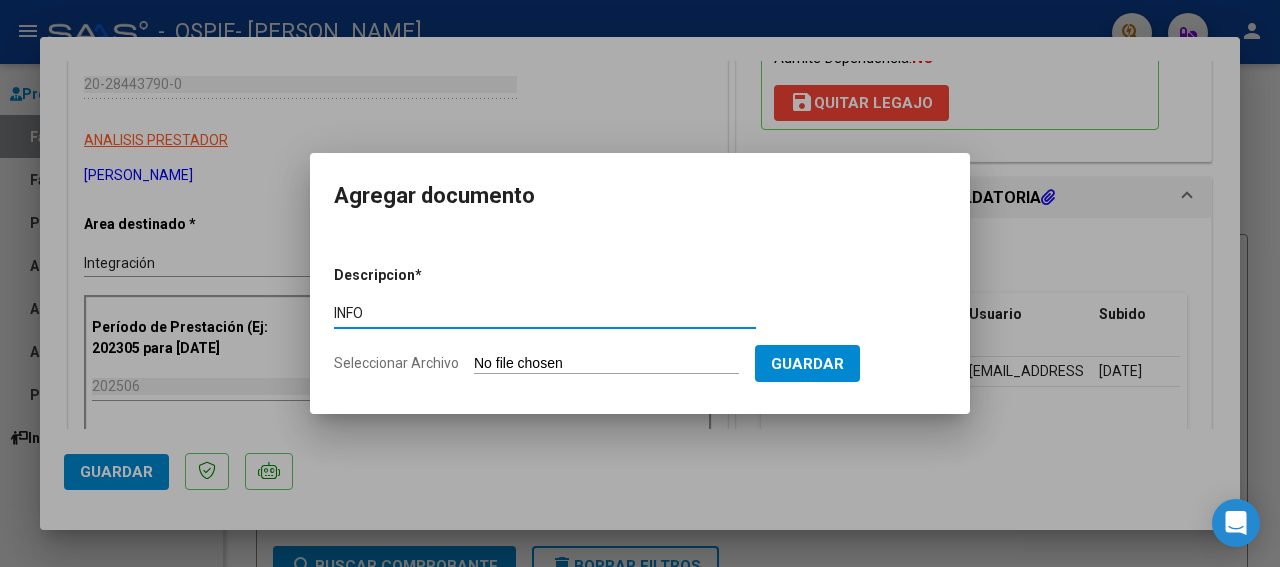 type on "INFO" 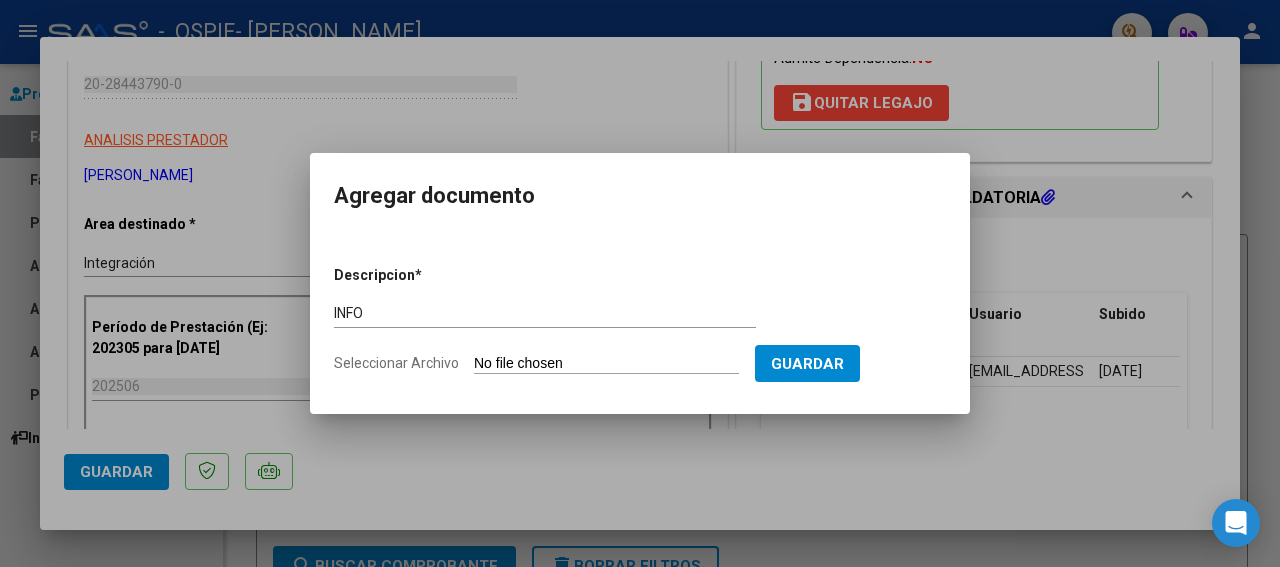 type on "C:\fakepath\INFO [PERSON_NAME] 2025.docx" 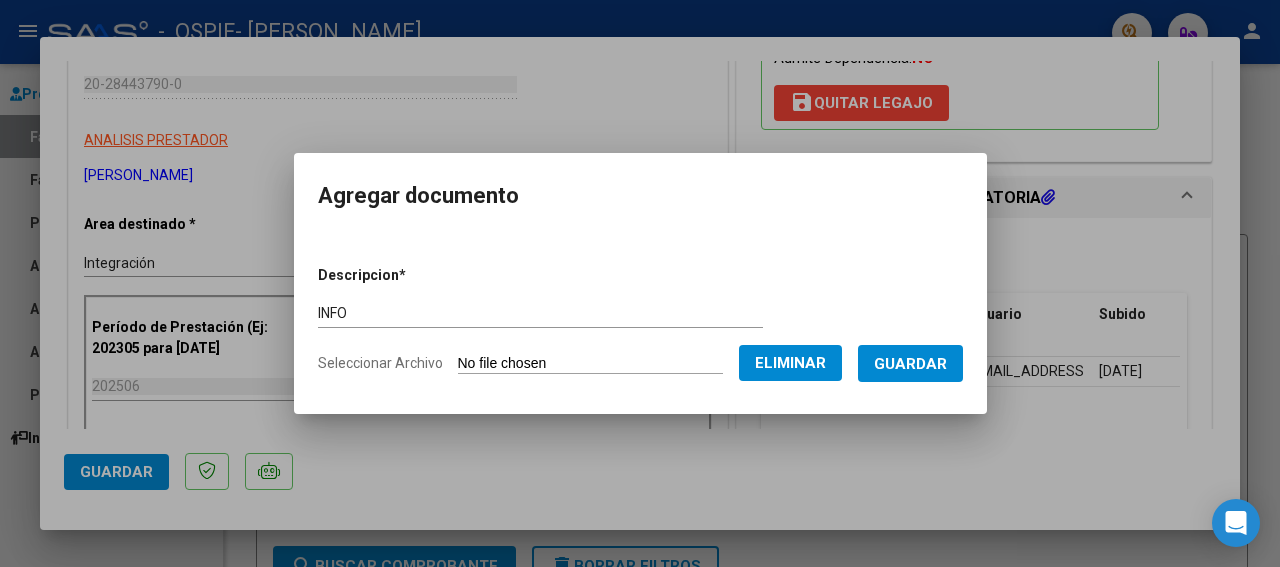click on "Guardar" at bounding box center [910, 364] 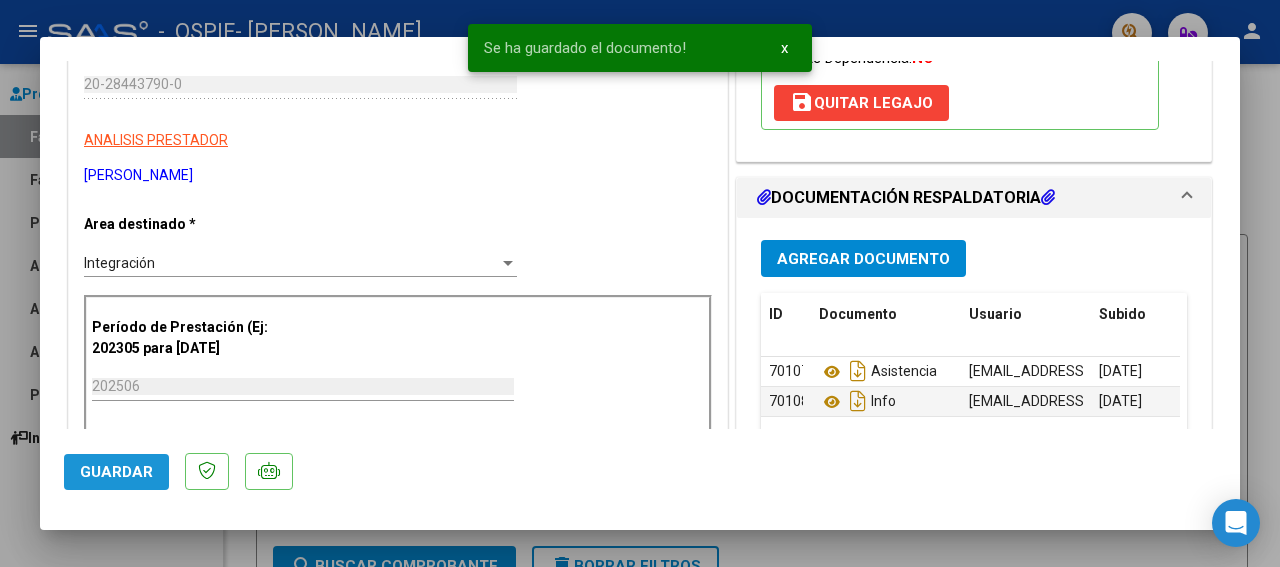 click on "Guardar" 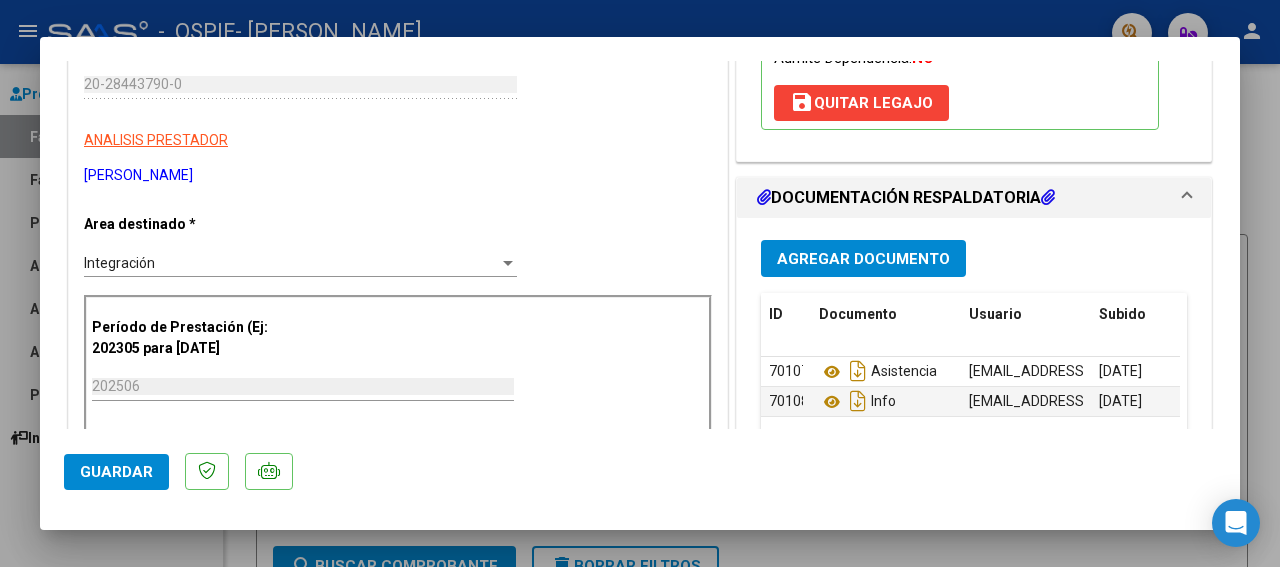 click at bounding box center [640, 283] 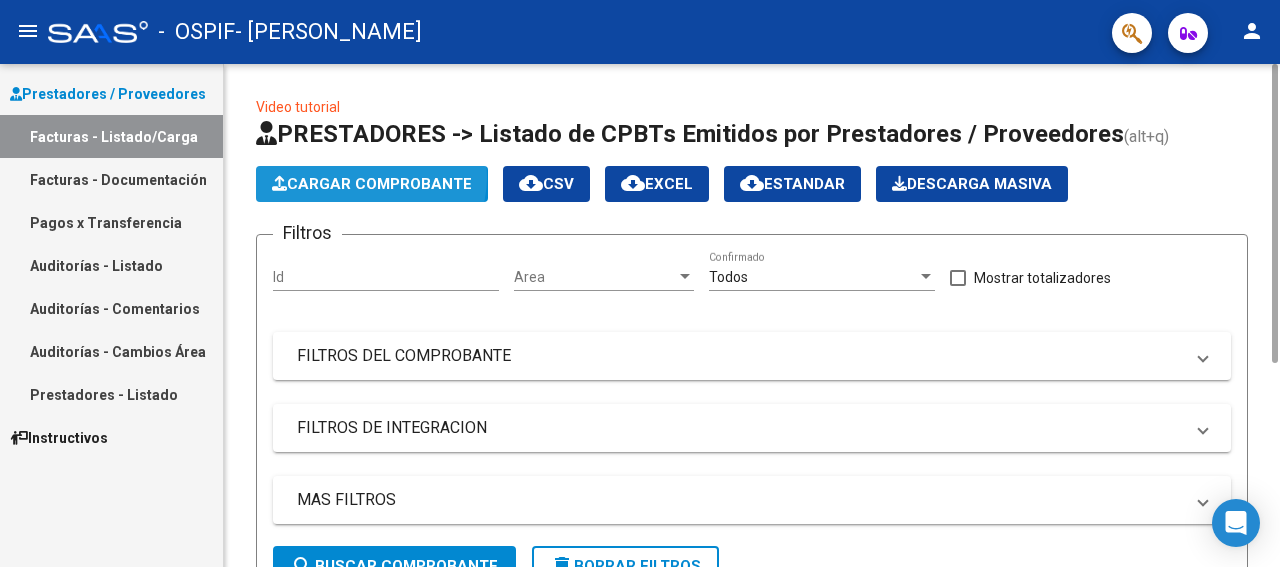 click on "Cargar Comprobante" 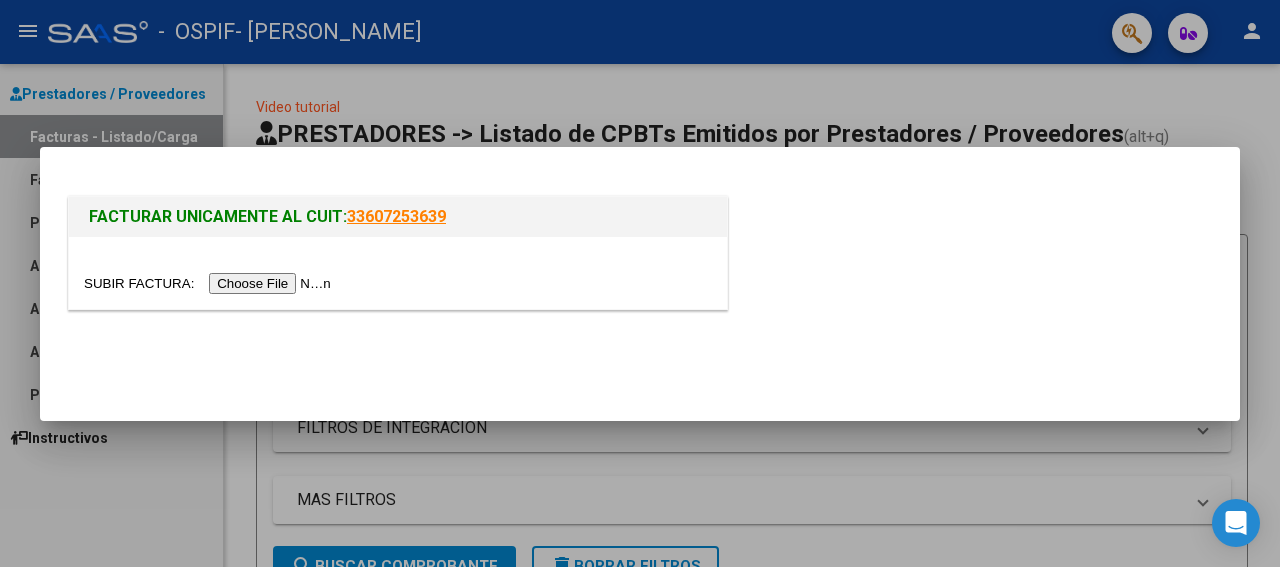 click at bounding box center [210, 283] 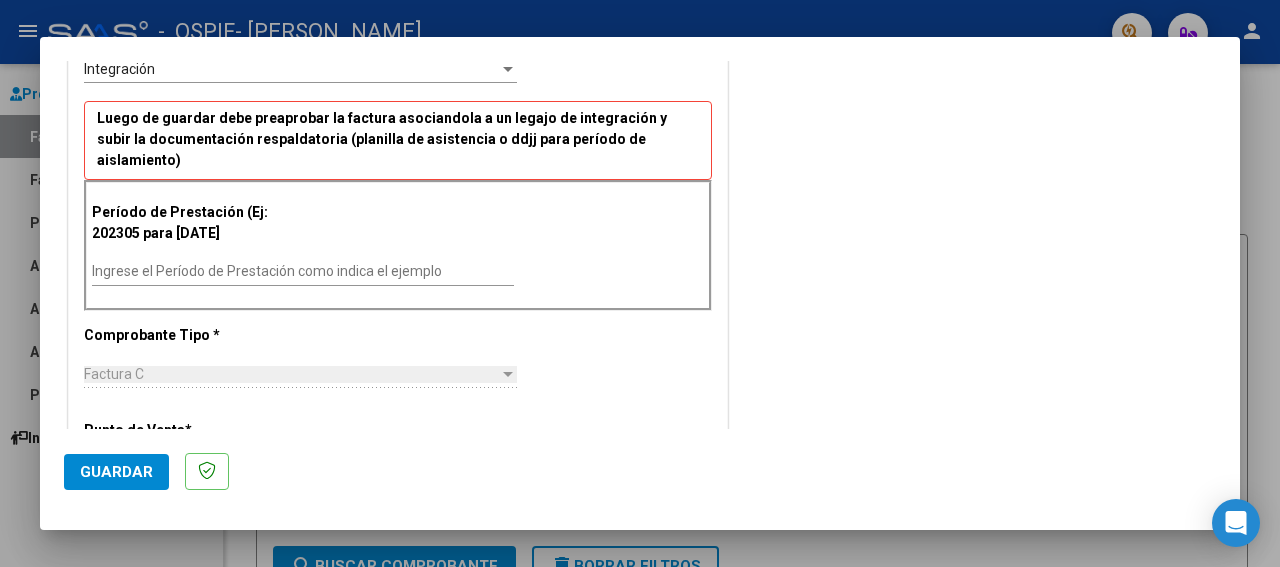 scroll, scrollTop: 500, scrollLeft: 0, axis: vertical 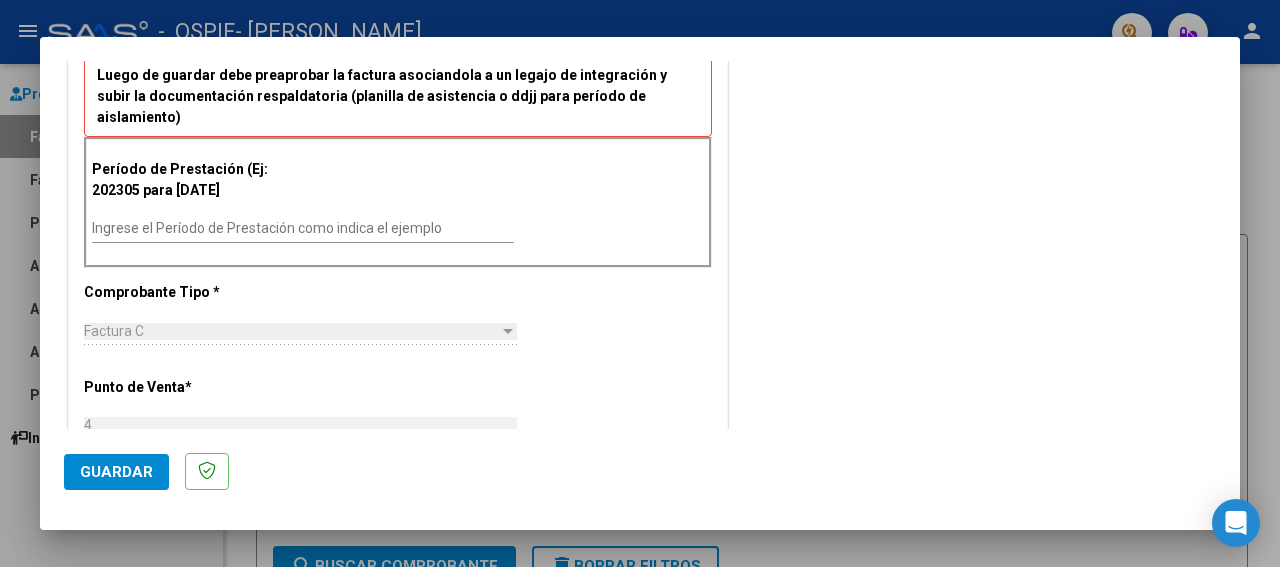 click on "Ingrese el Período de Prestación como indica el ejemplo" at bounding box center (303, 229) 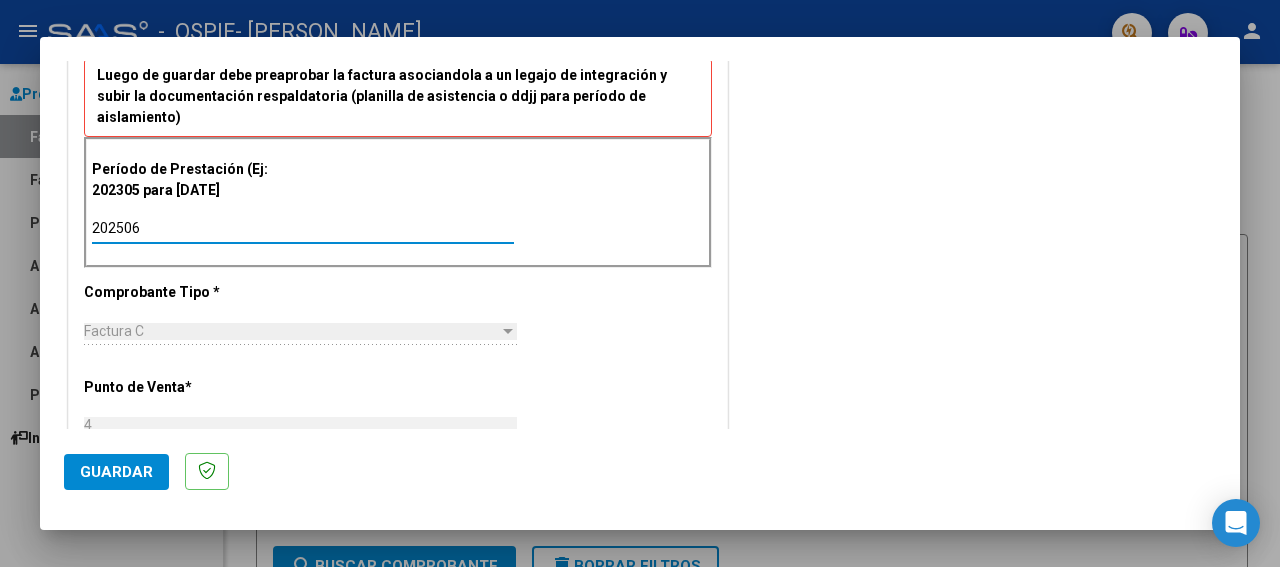 type on "202506" 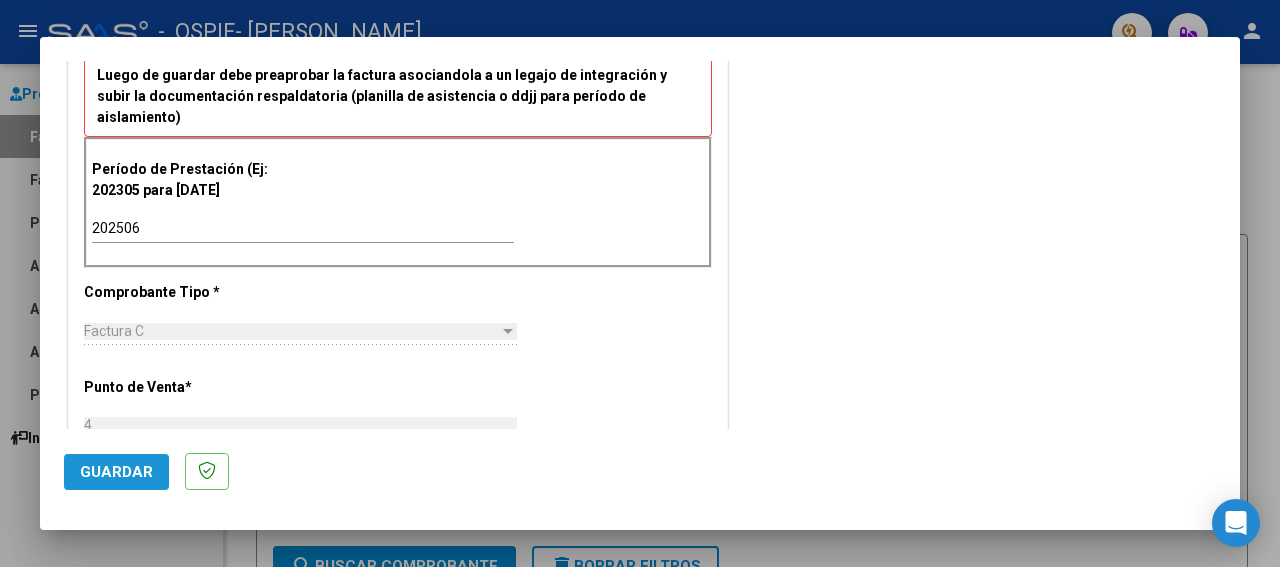 click on "Guardar" 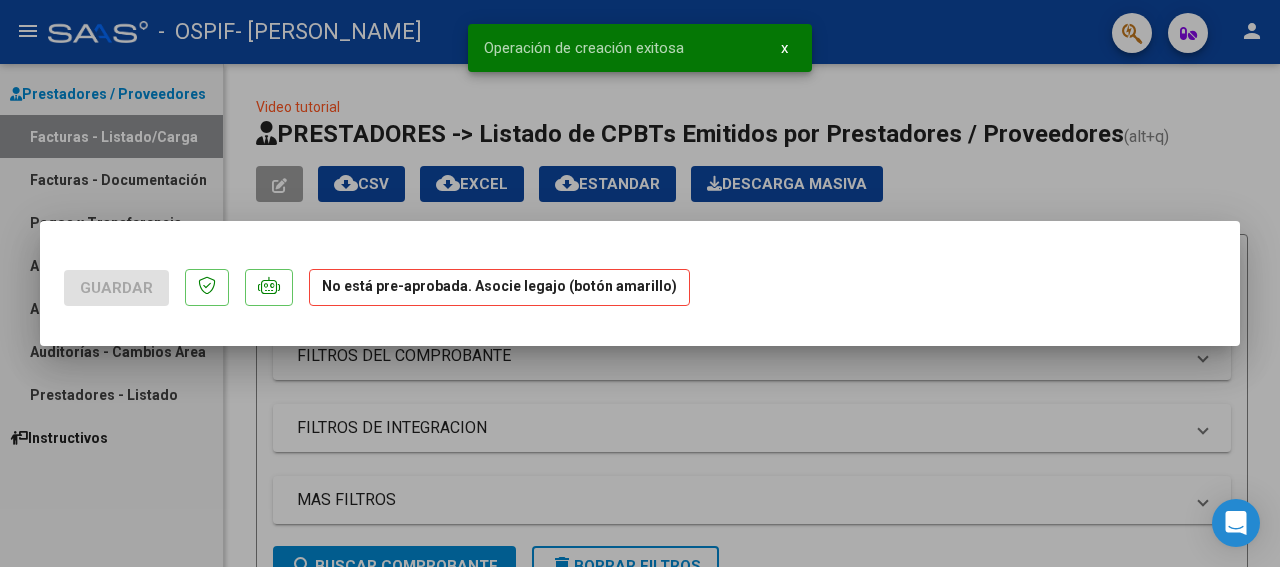 scroll, scrollTop: 0, scrollLeft: 0, axis: both 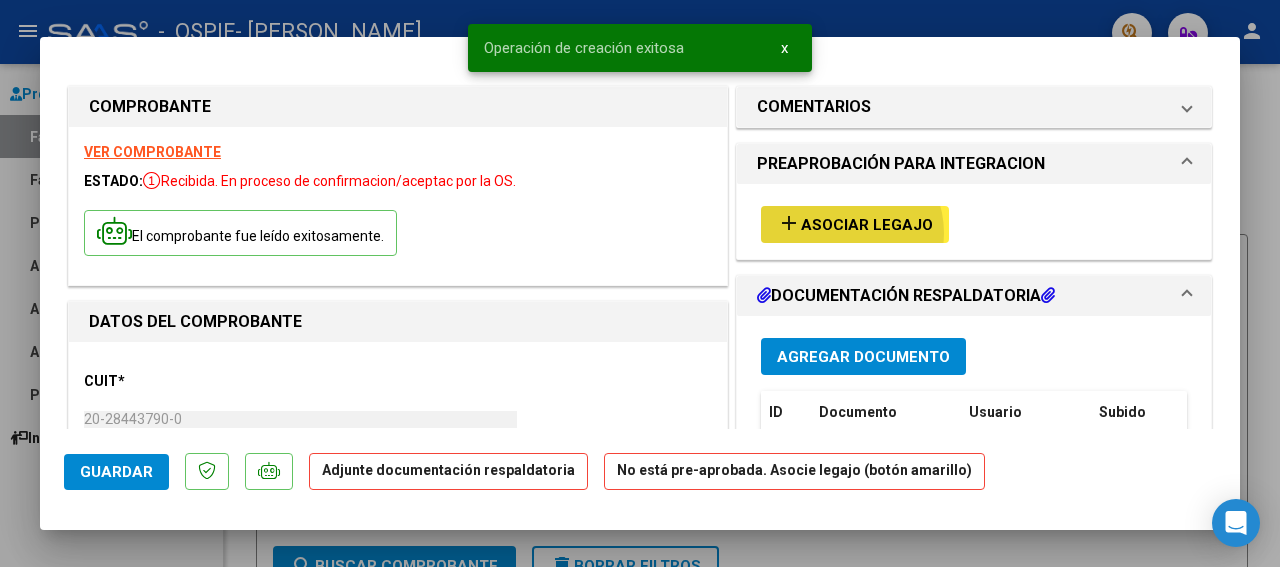 click on "Asociar Legajo" at bounding box center [867, 225] 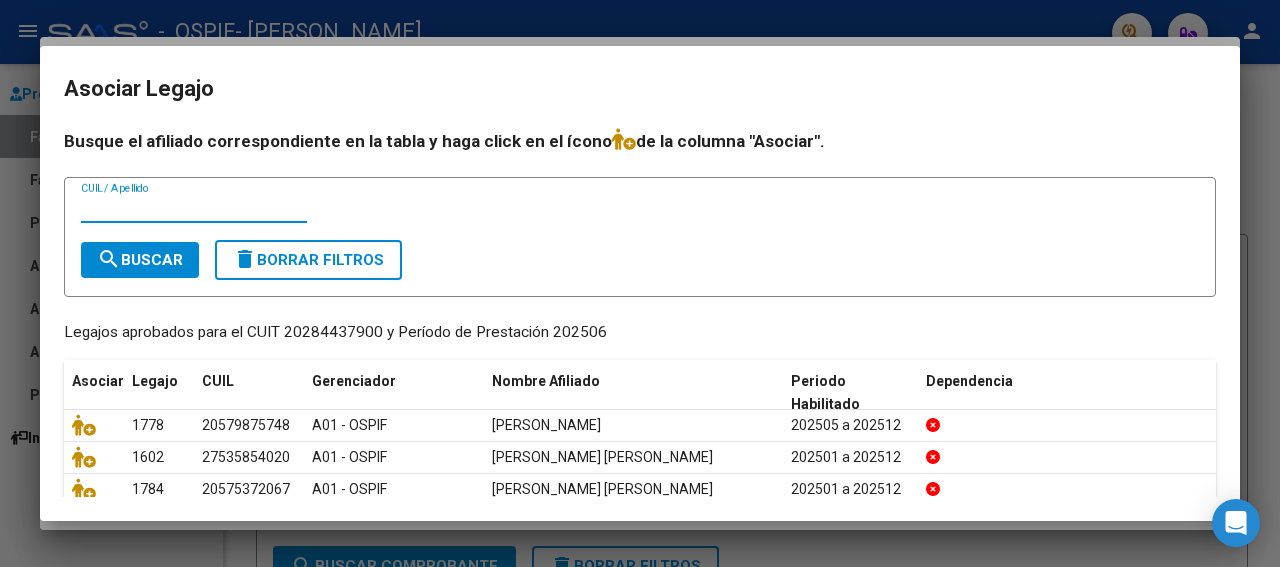 click on "CUIL / Apellido" at bounding box center [194, 208] 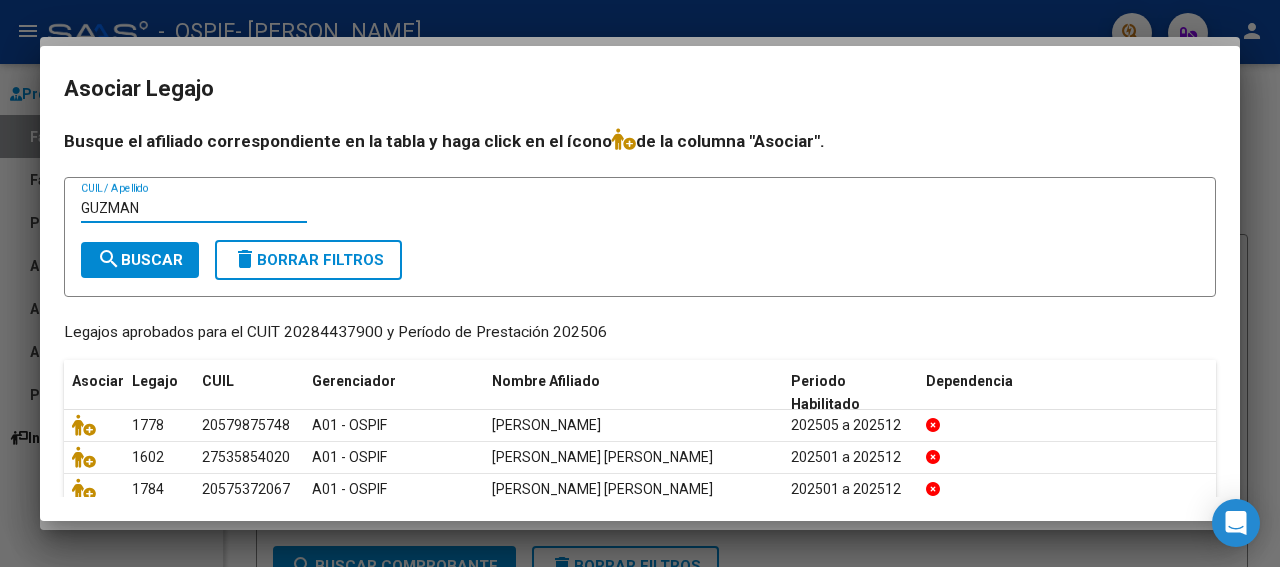 type on "GUZMAN" 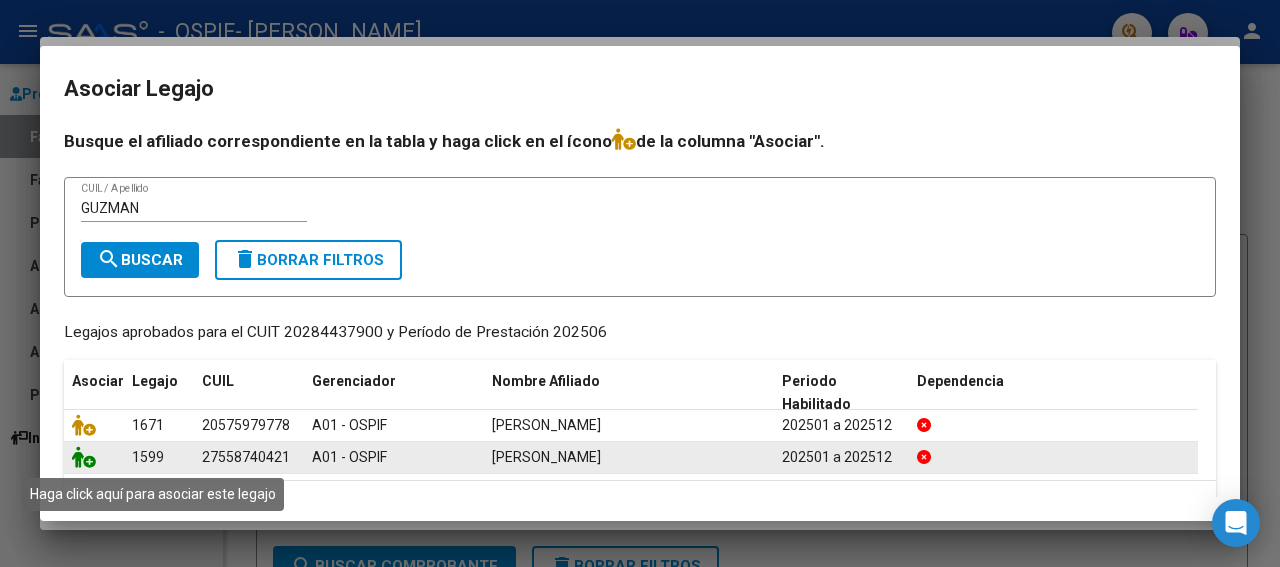 click 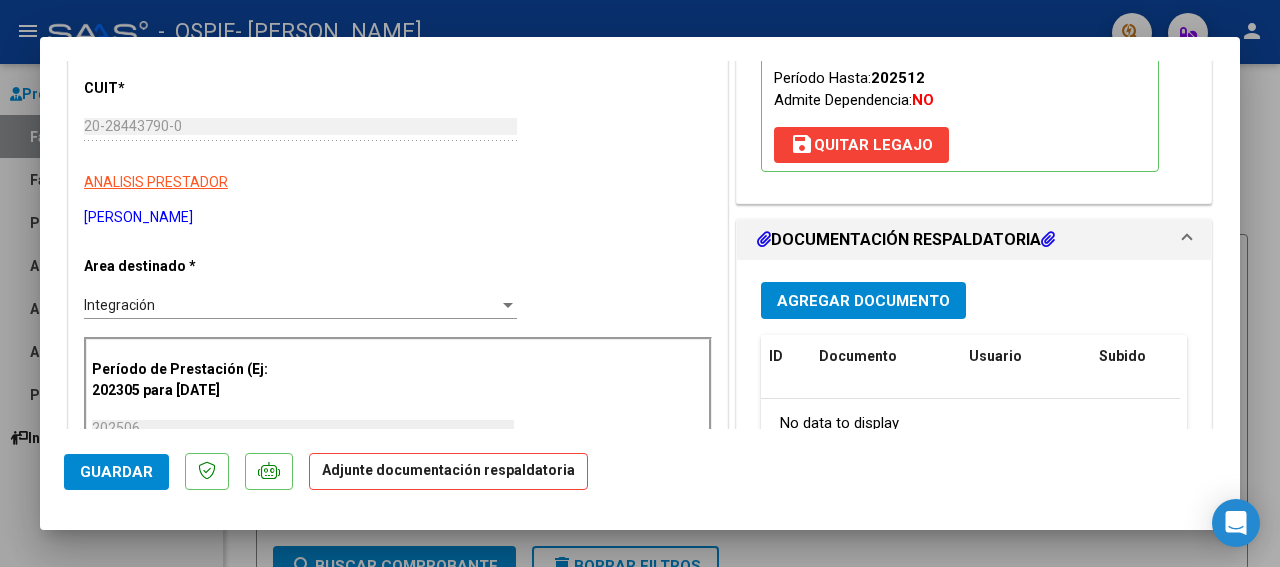 scroll, scrollTop: 300, scrollLeft: 0, axis: vertical 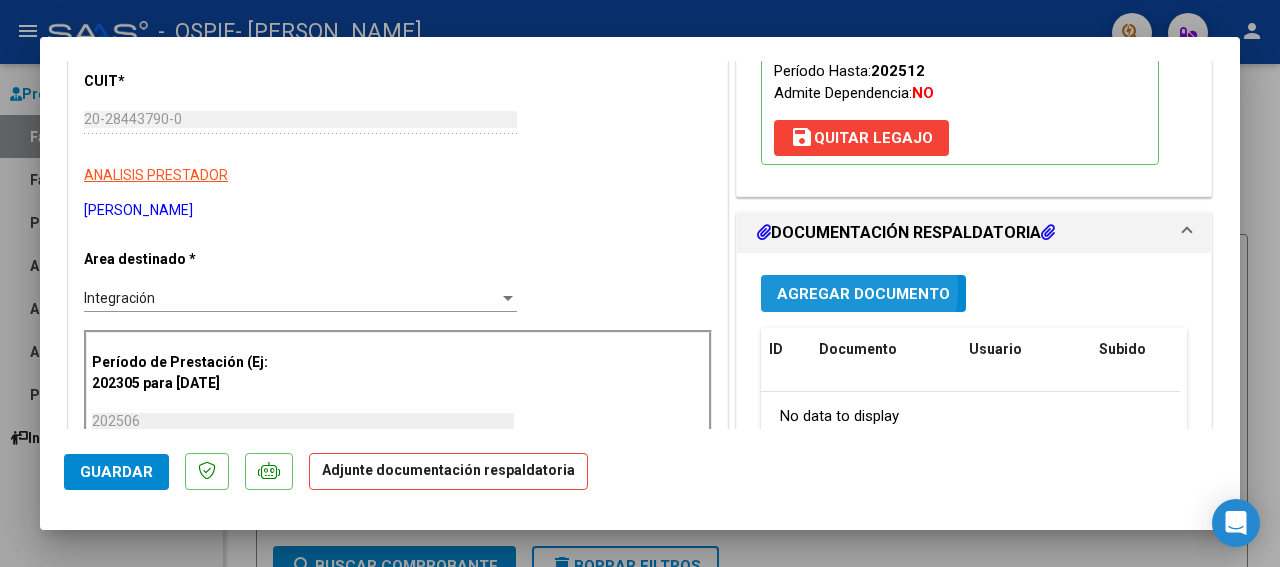 click on "Agregar Documento" at bounding box center [863, 294] 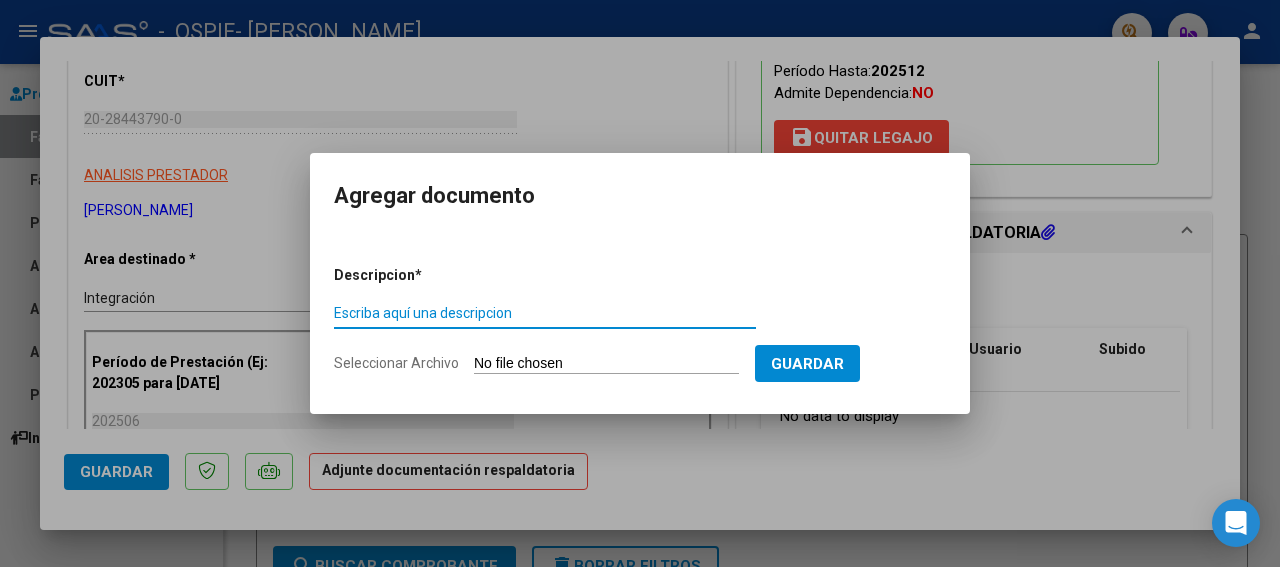 click on "Escriba aquí una descripcion" at bounding box center (545, 313) 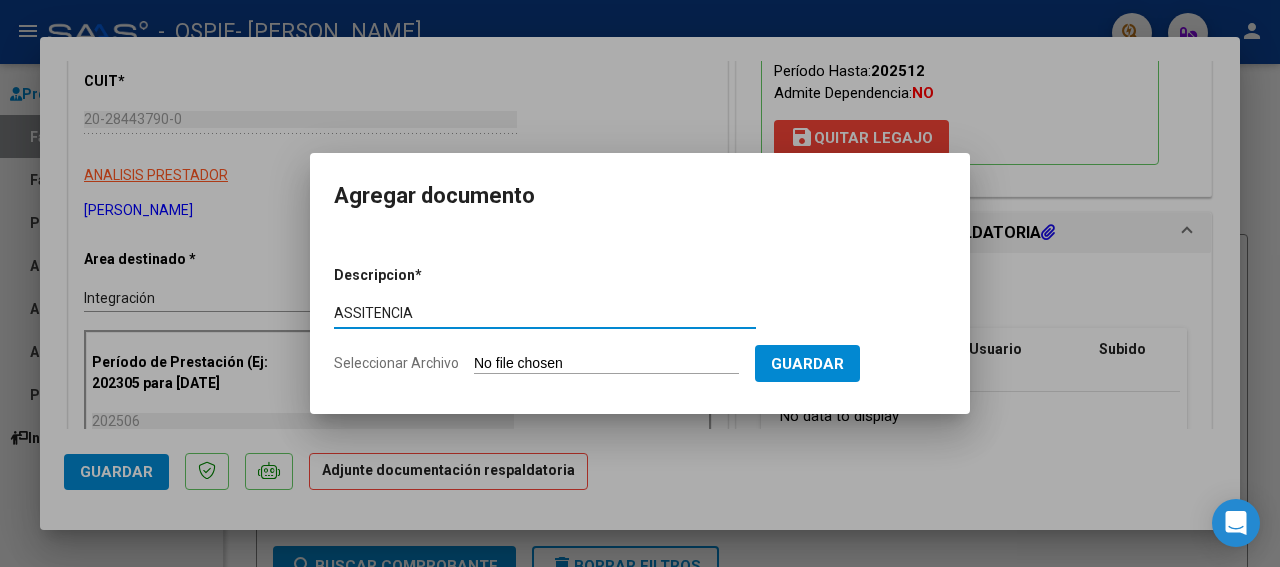 type on "ASSITENCIA" 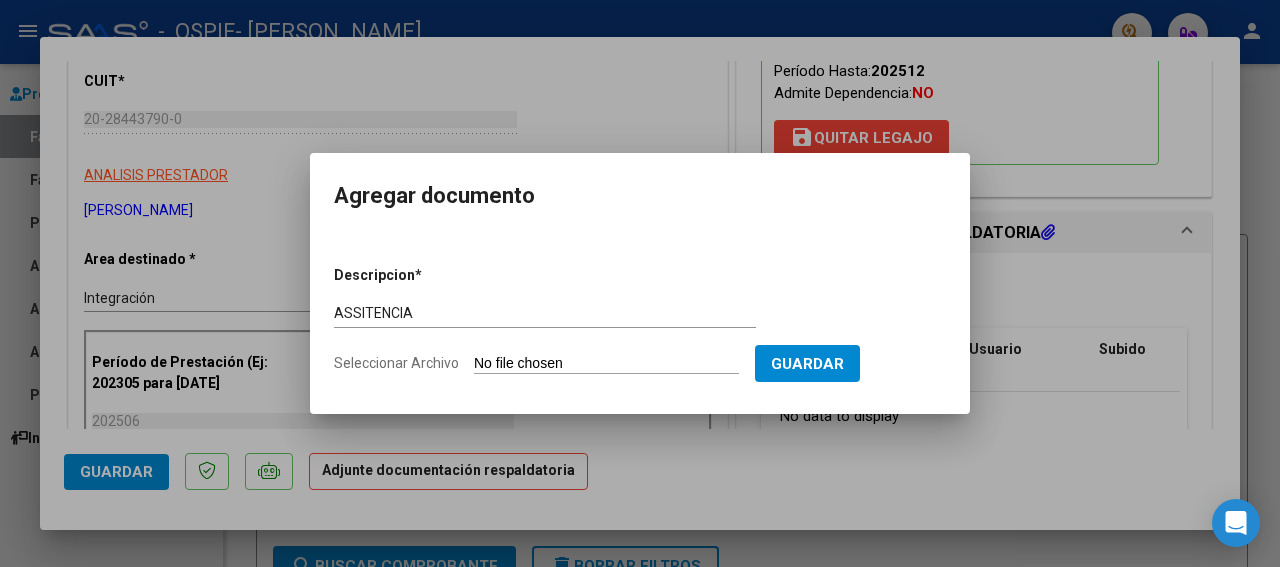 click on "Seleccionar Archivo" at bounding box center (606, 364) 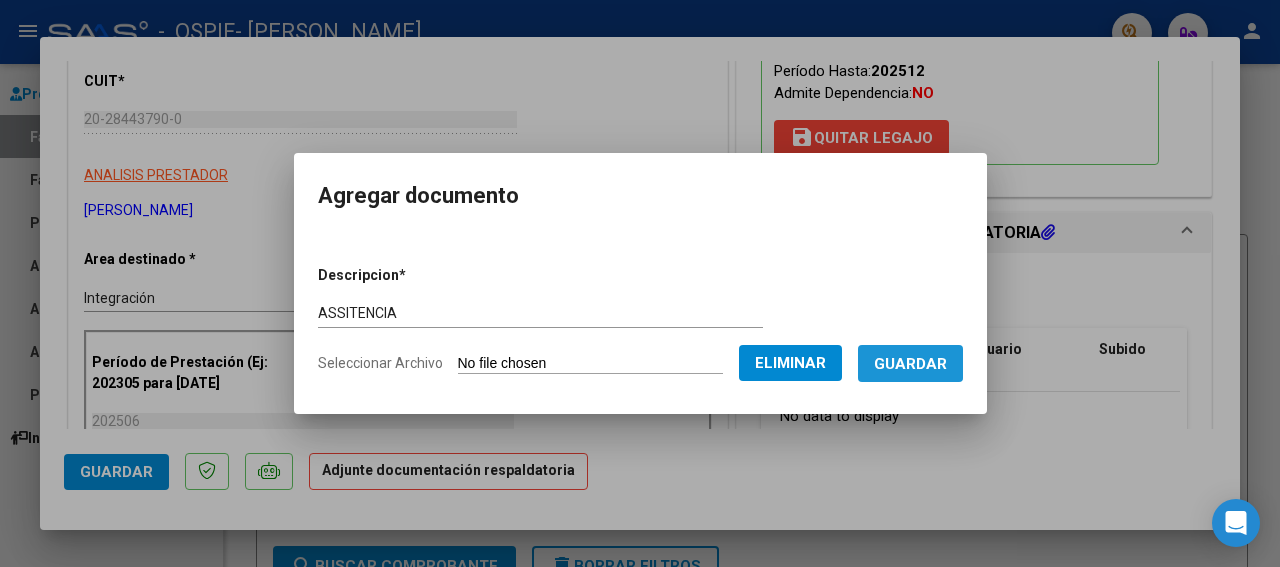 click on "Guardar" at bounding box center (910, 363) 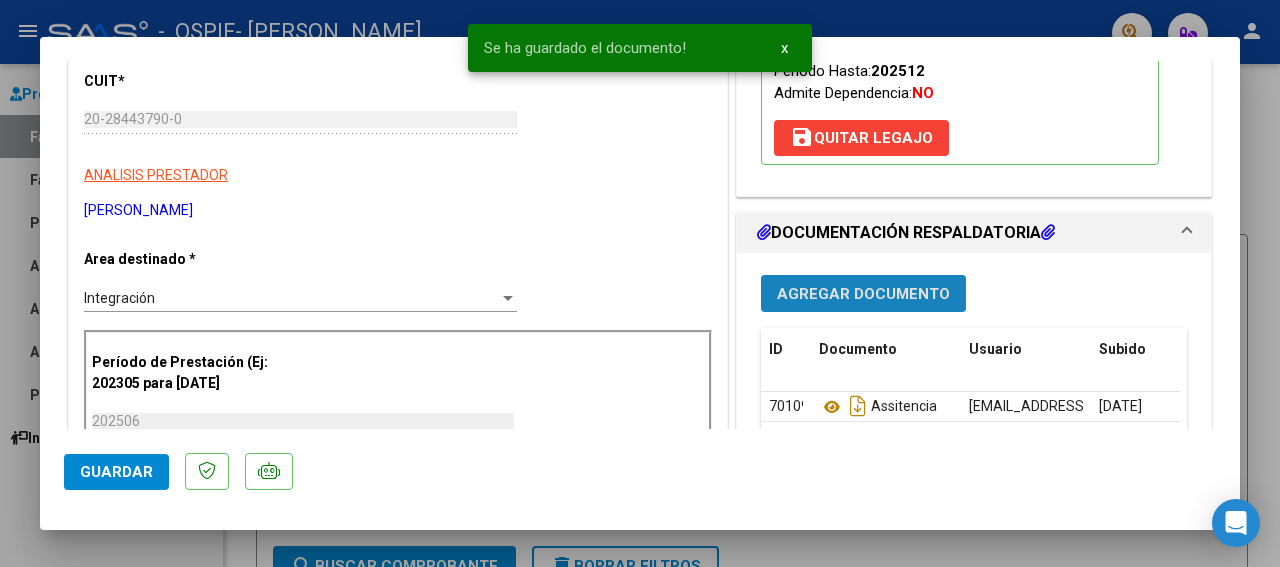 click on "Agregar Documento" at bounding box center [863, 293] 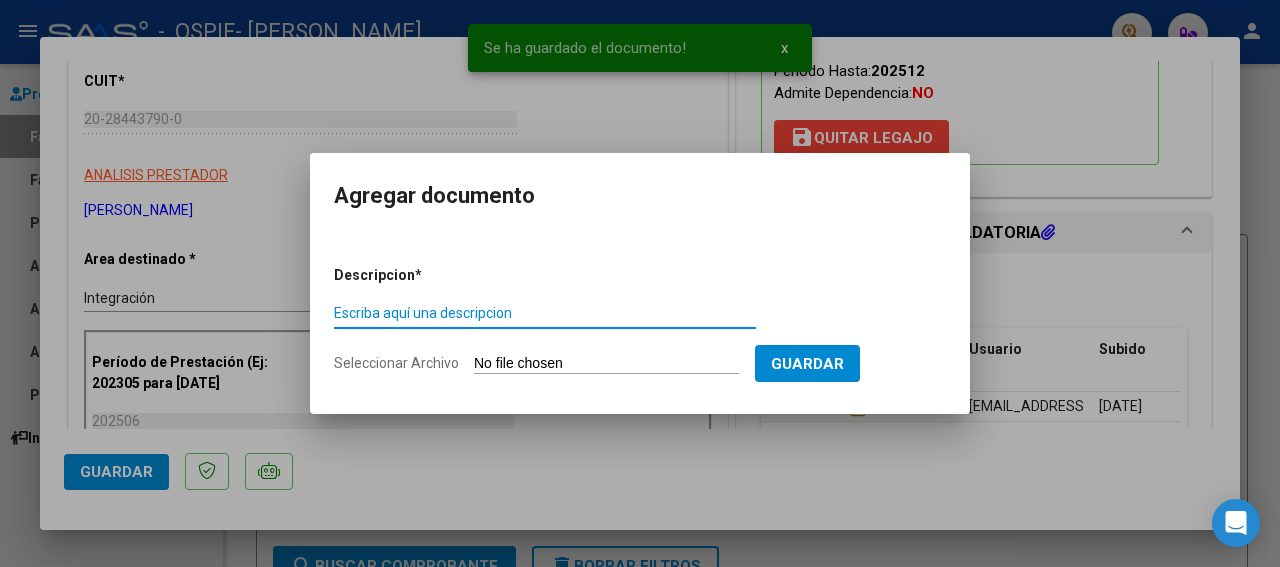click on "Escriba aquí una descripcion" at bounding box center [545, 313] 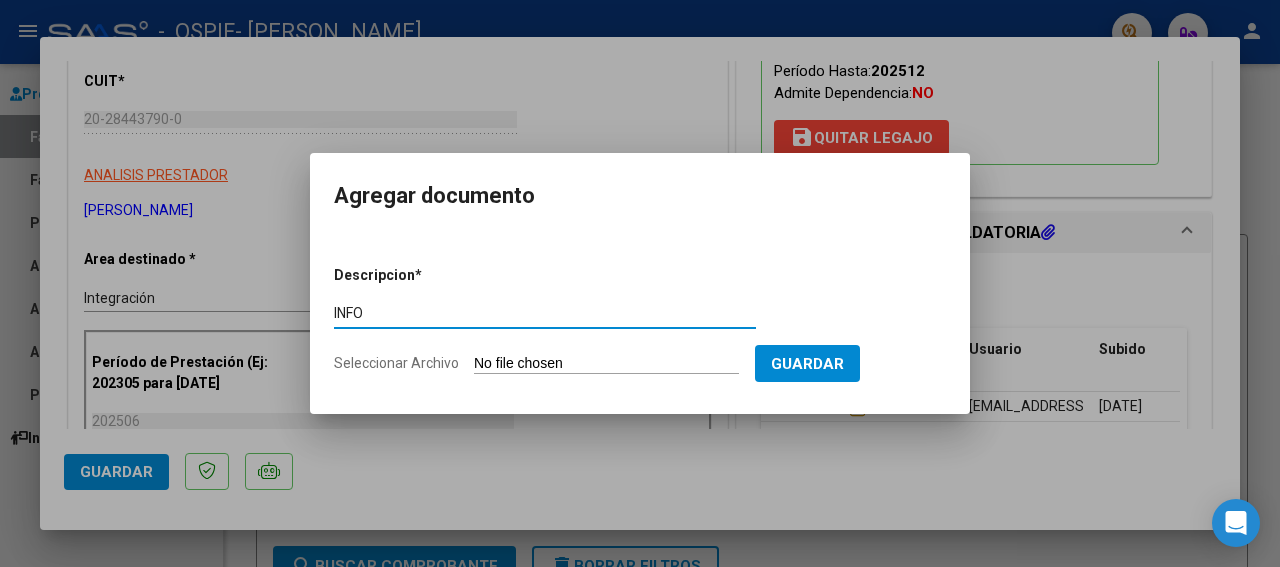 type on "INFO" 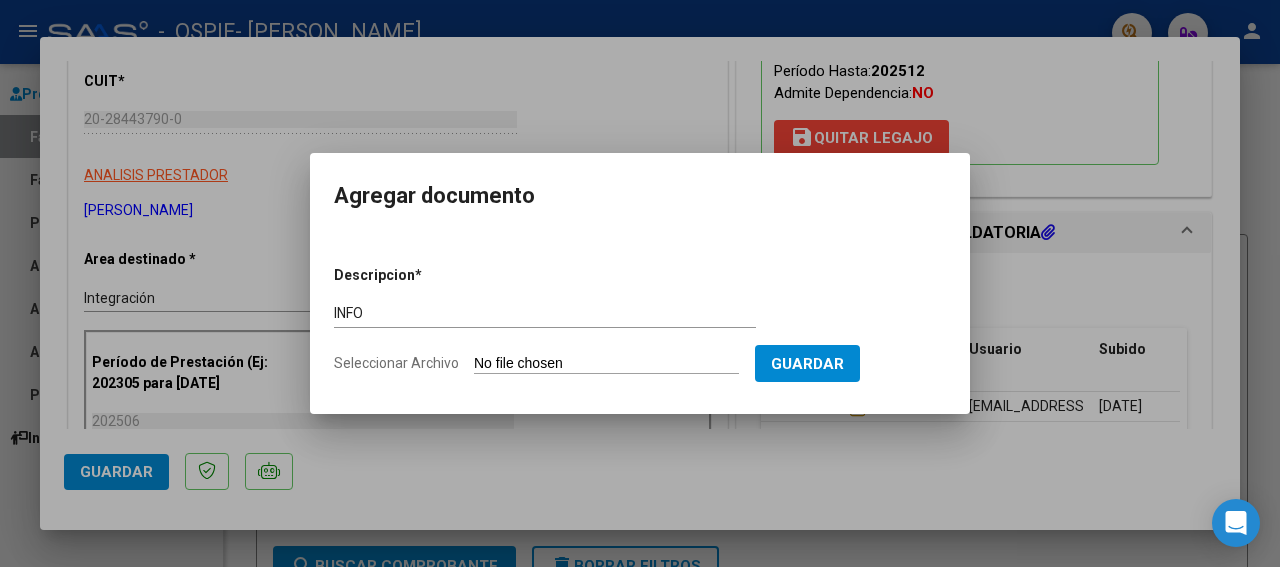 click on "Seleccionar Archivo" at bounding box center [606, 364] 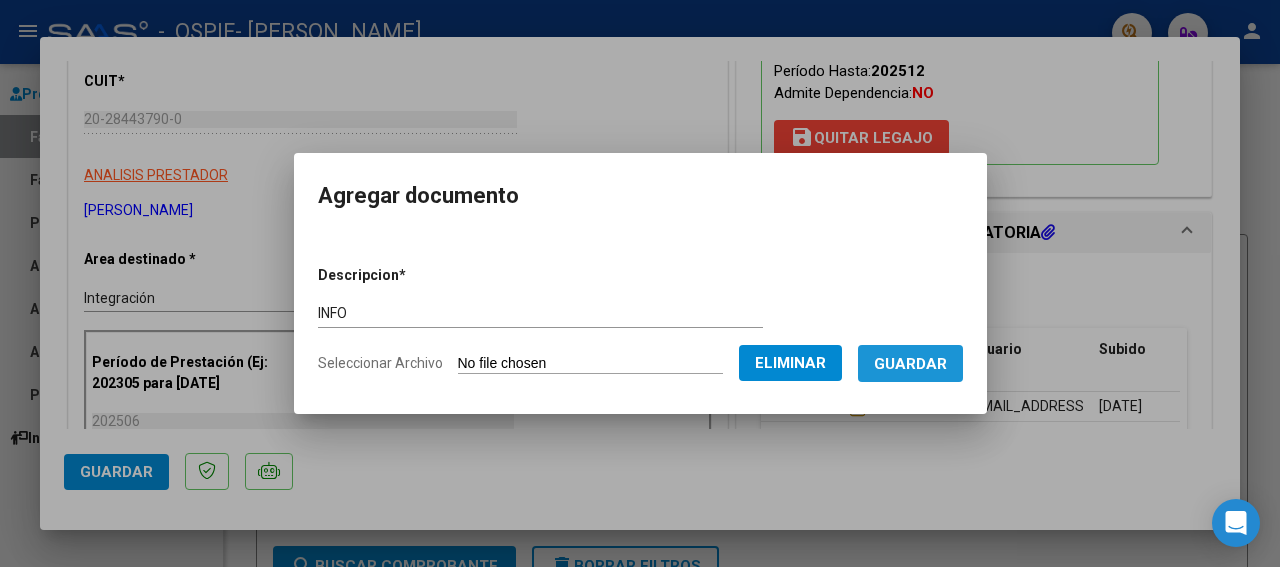 click on "Guardar" at bounding box center [910, 364] 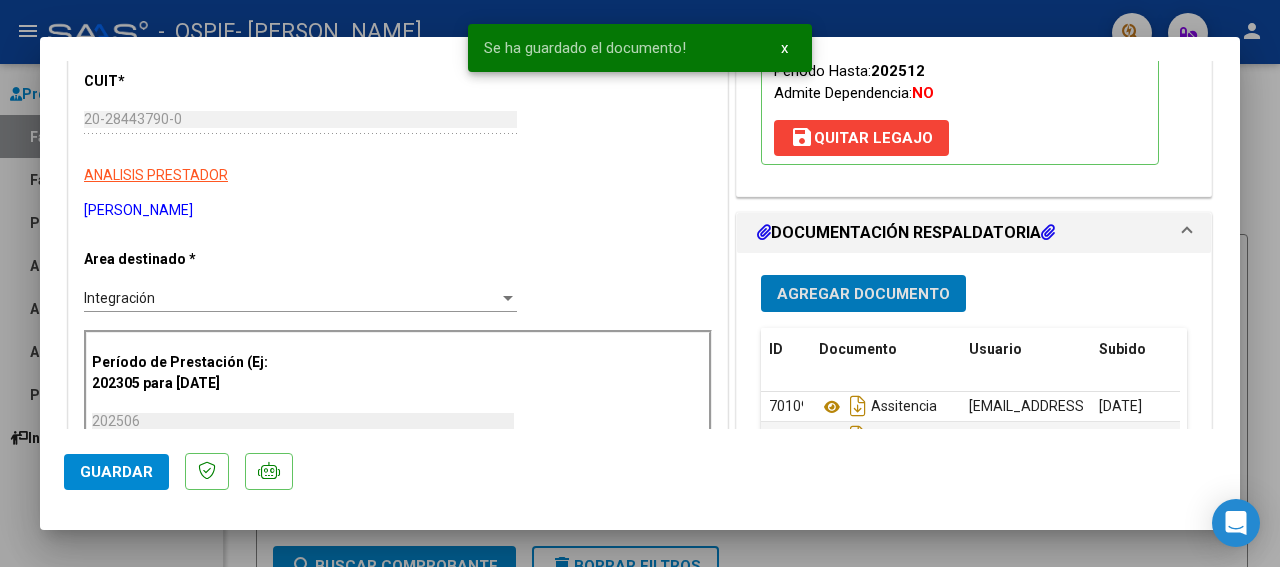 click on "Guardar" 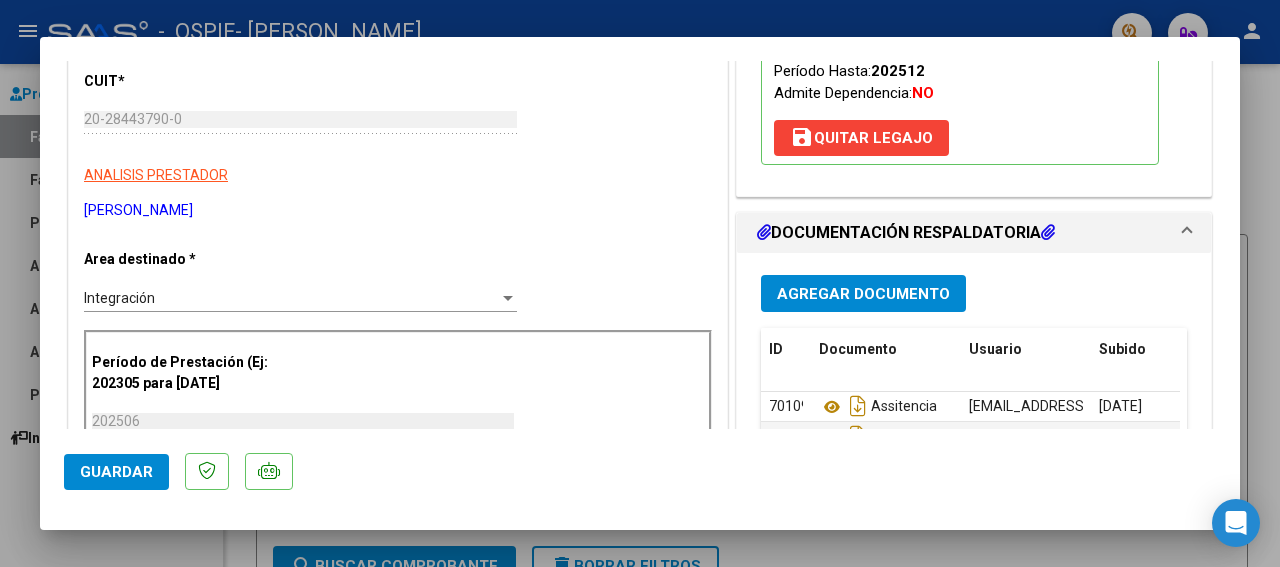 click on "Guardar" 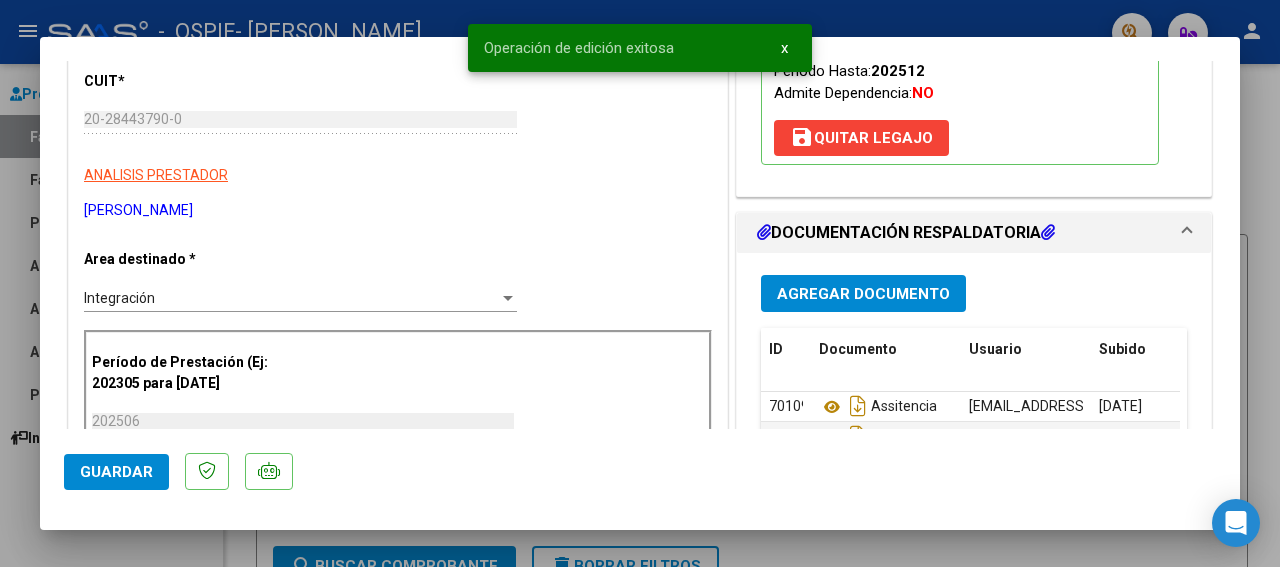 click at bounding box center [640, 283] 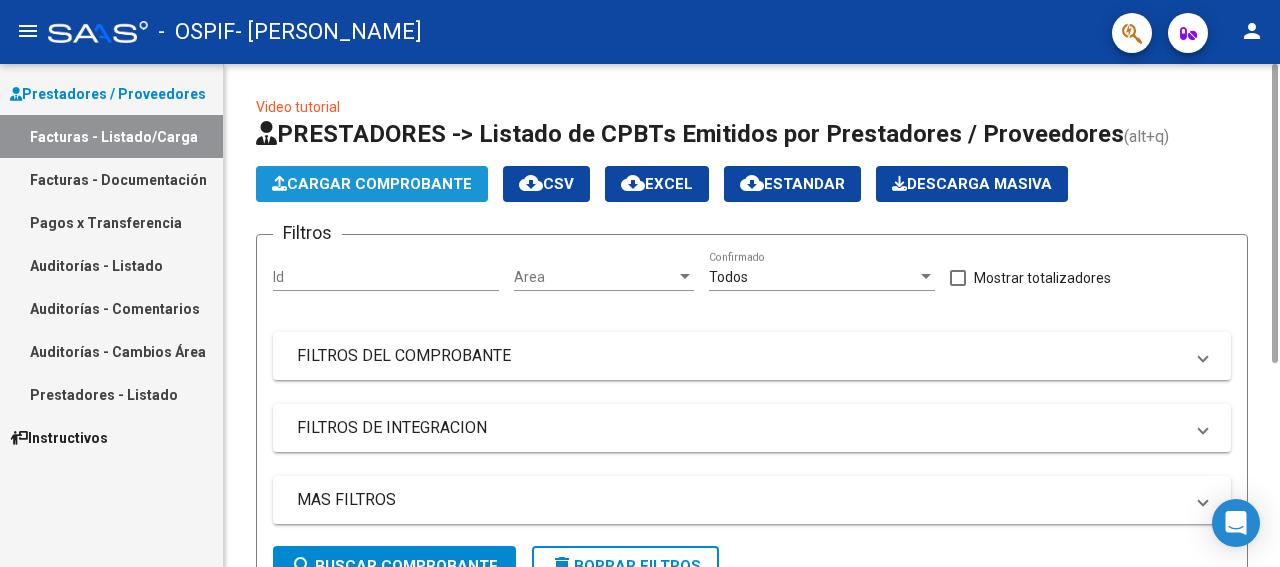 click on "Cargar Comprobante" 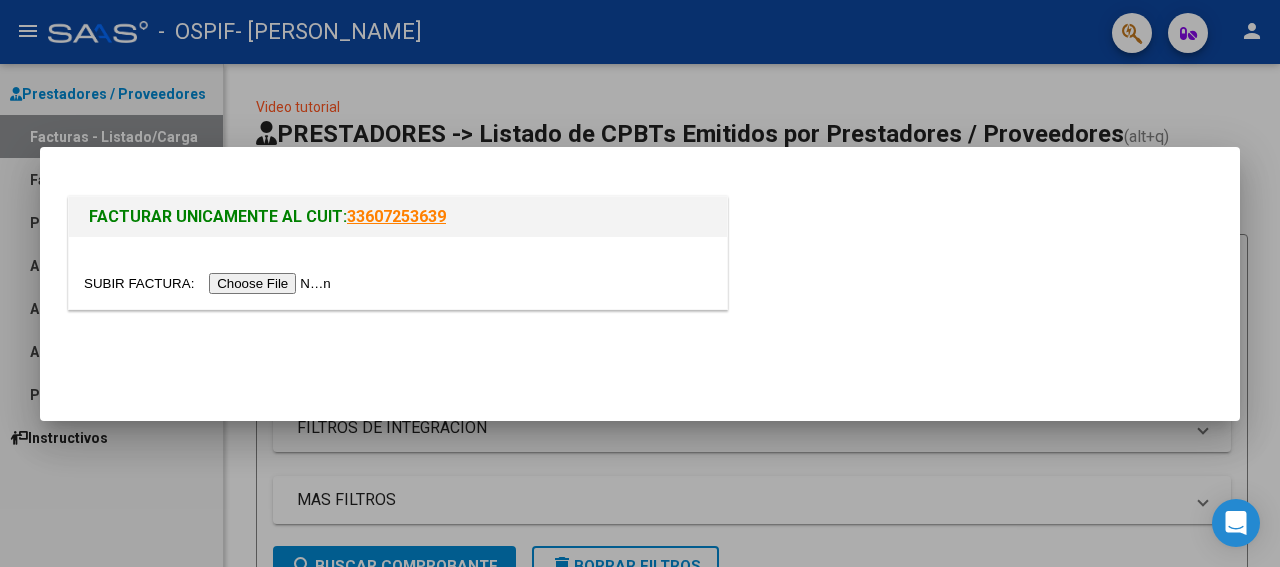 click at bounding box center (210, 283) 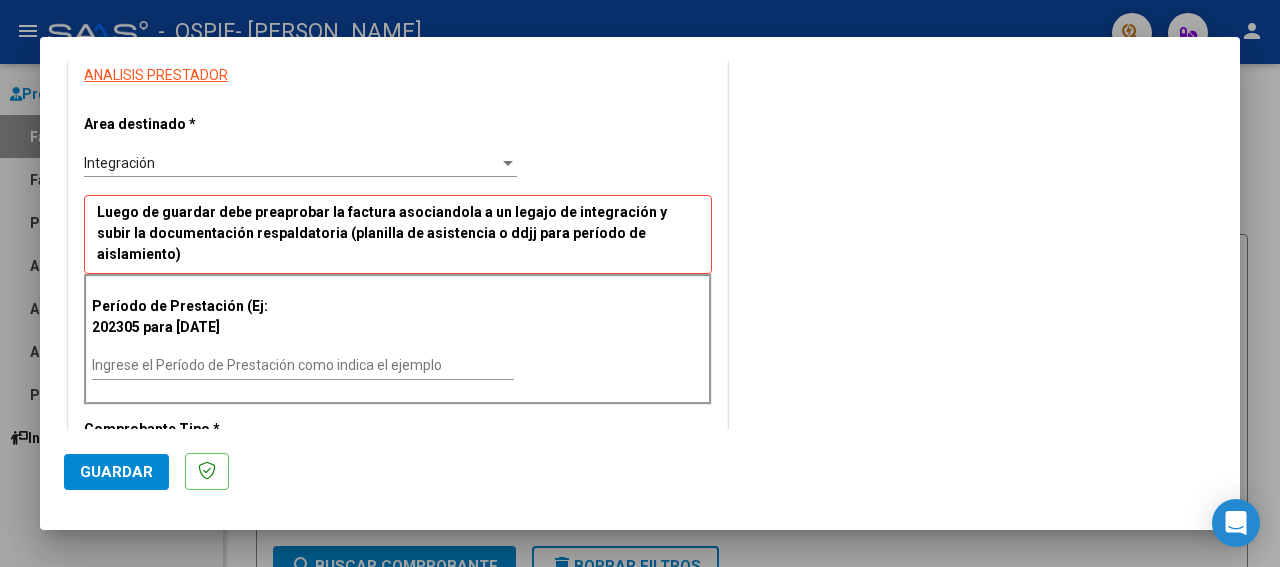 scroll, scrollTop: 367, scrollLeft: 0, axis: vertical 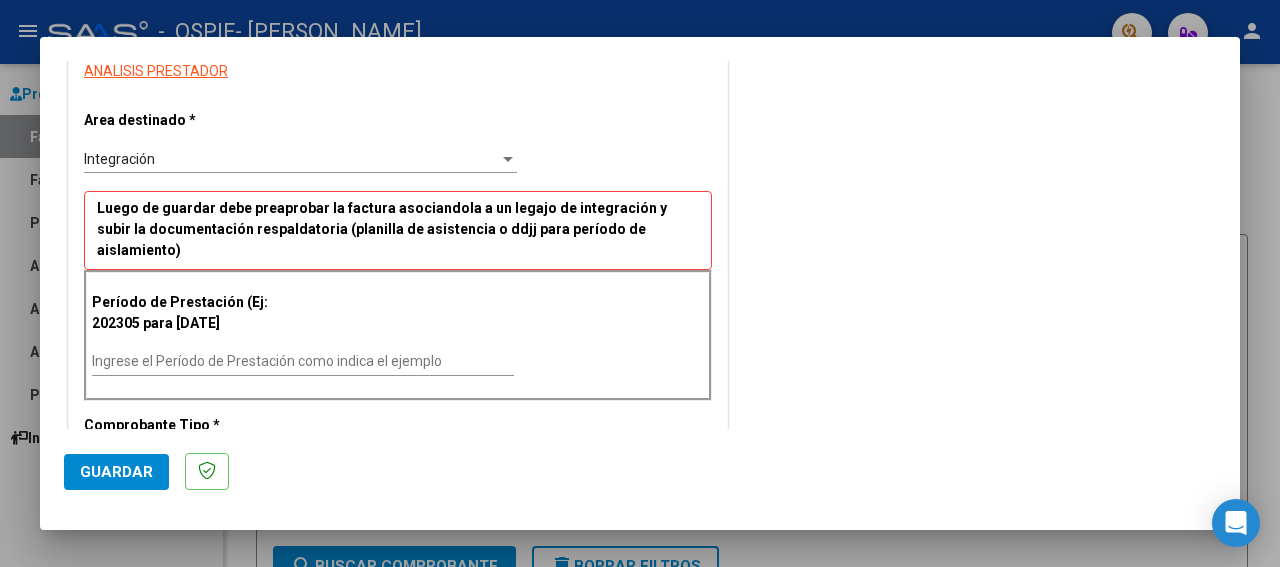 drag, startPoint x: 1232, startPoint y: 417, endPoint x: 677, endPoint y: 401, distance: 555.2306 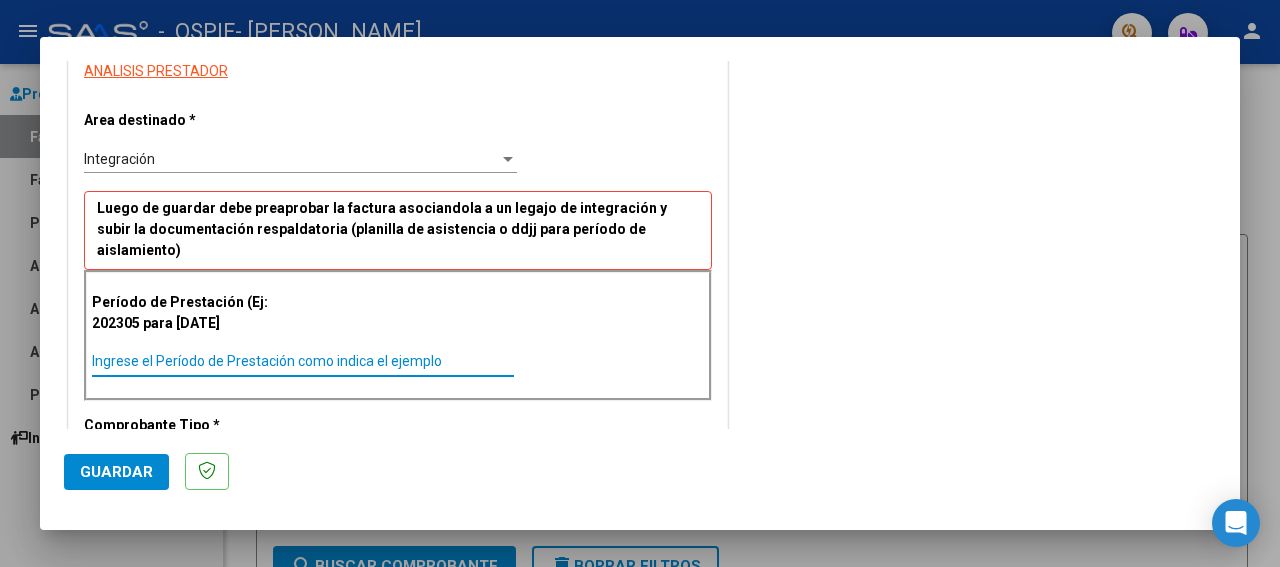 click on "Ingrese el Período de Prestación como indica el ejemplo" at bounding box center (303, 361) 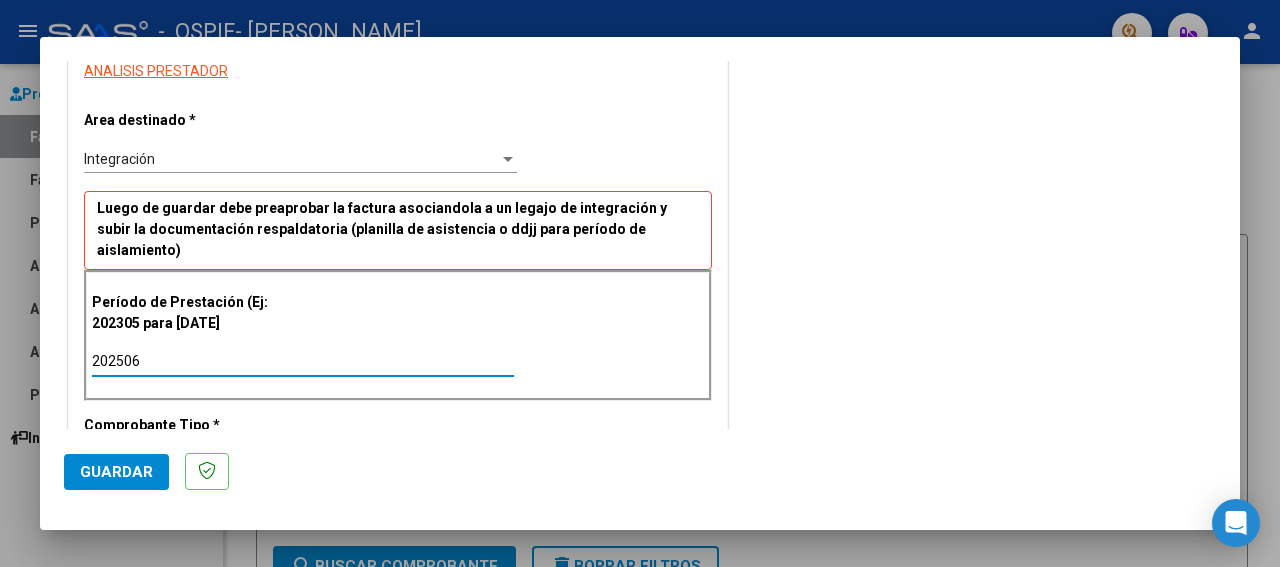 type on "202506" 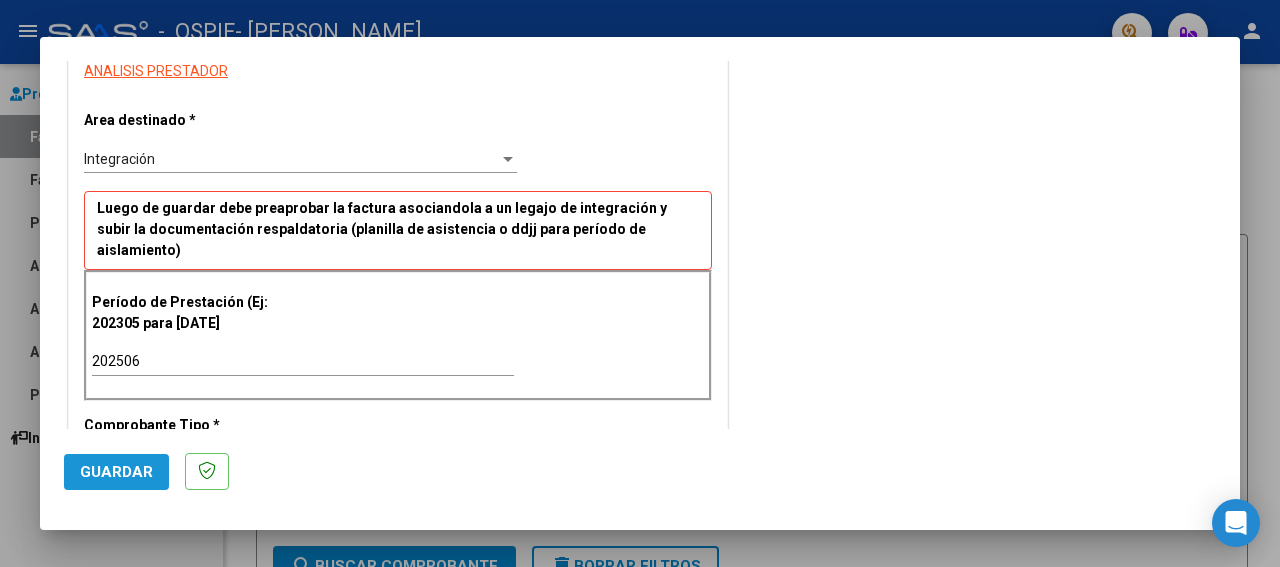 click on "Guardar" 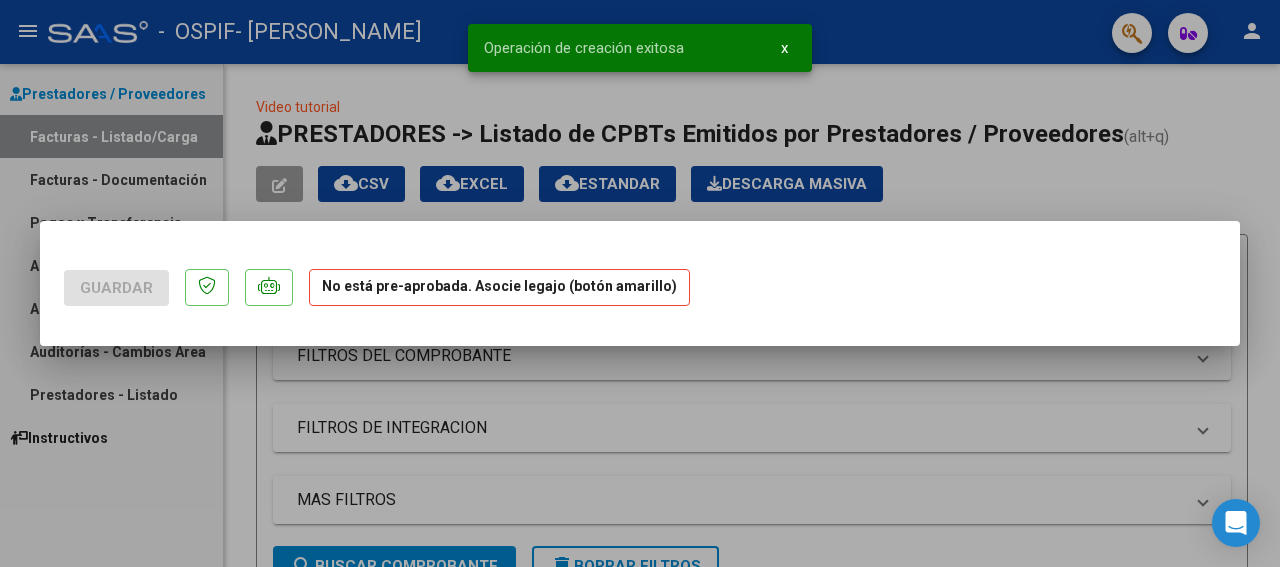 scroll, scrollTop: 0, scrollLeft: 0, axis: both 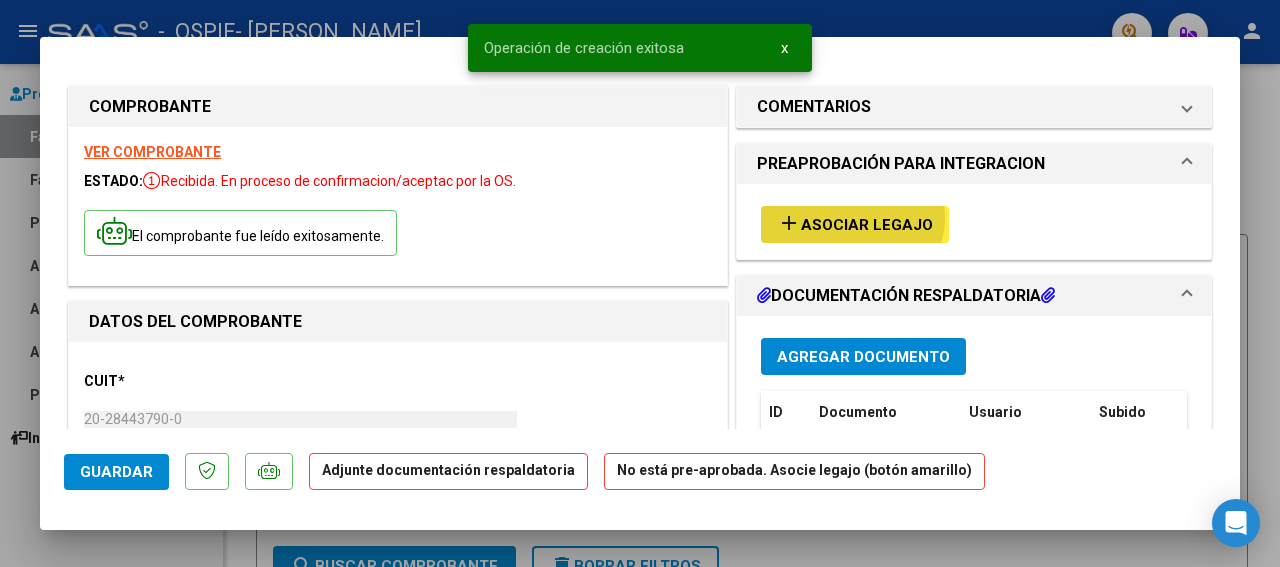 click on "Asociar Legajo" at bounding box center (867, 225) 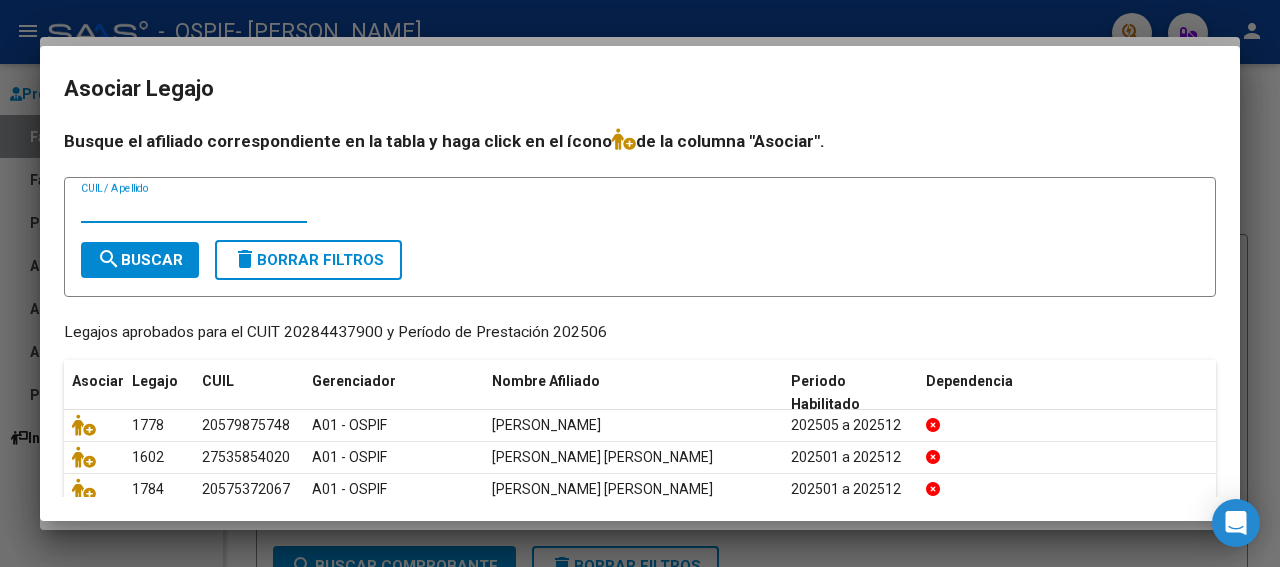 click on "CUIL / Apellido" at bounding box center [194, 208] 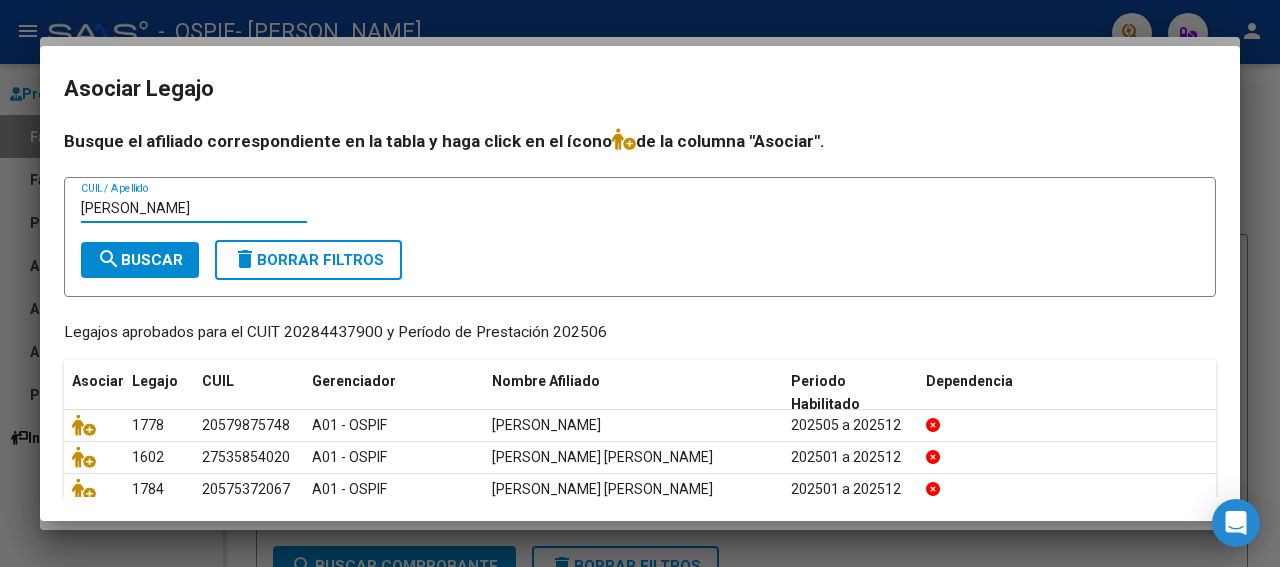 scroll, scrollTop: 17, scrollLeft: 0, axis: vertical 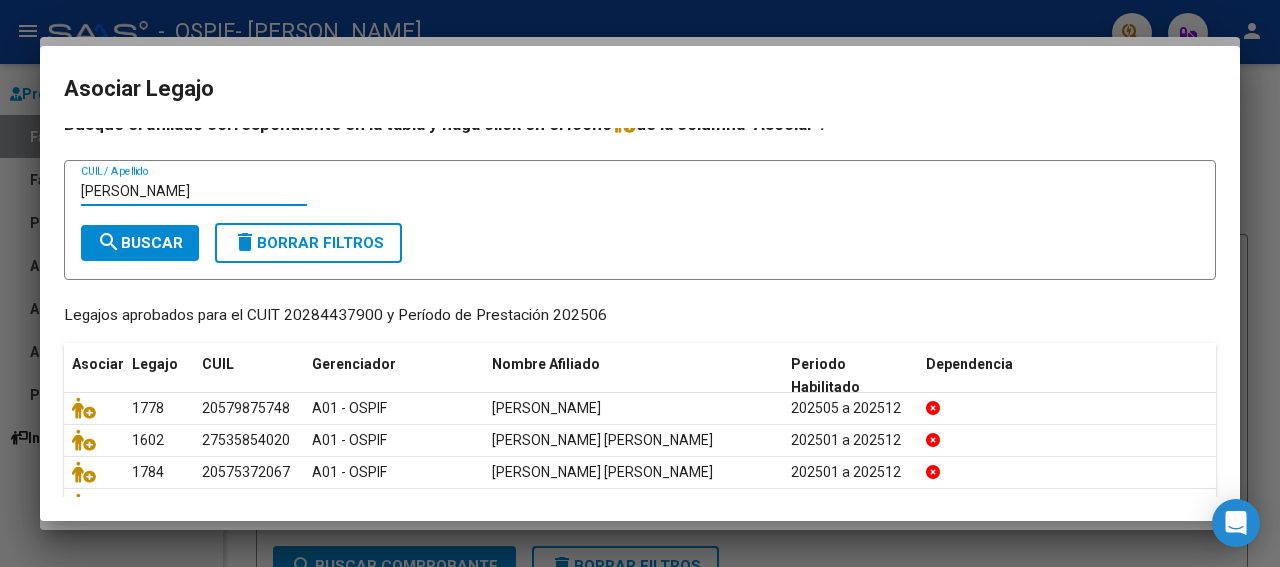 type on "[PERSON_NAME]" 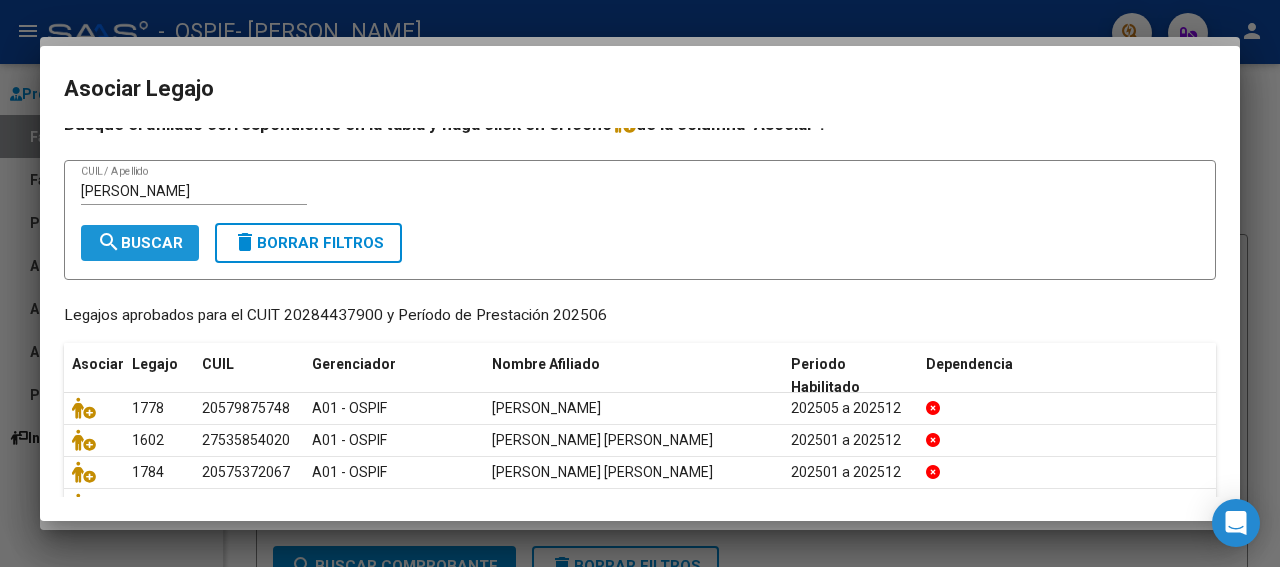 click on "search  Buscar" at bounding box center [140, 243] 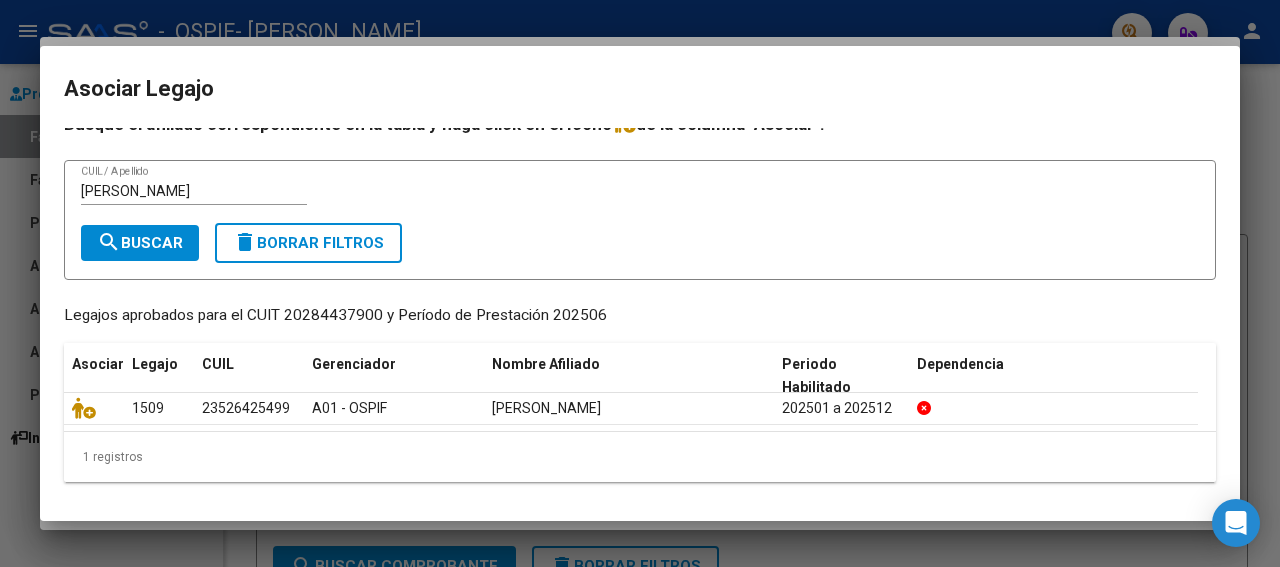 scroll, scrollTop: 15, scrollLeft: 0, axis: vertical 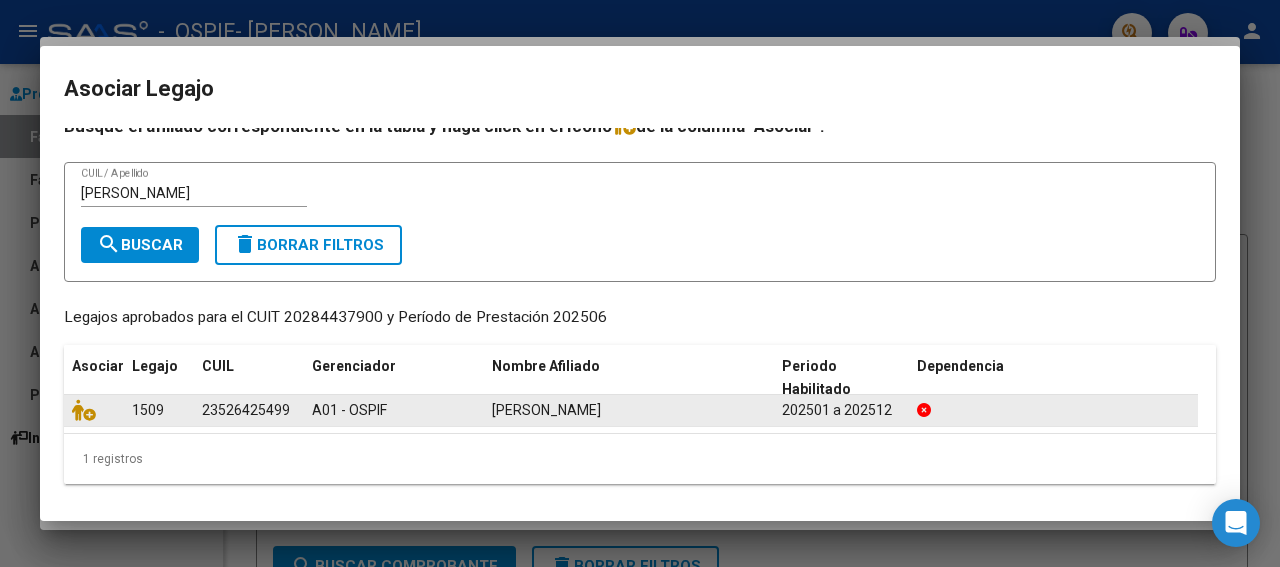 click 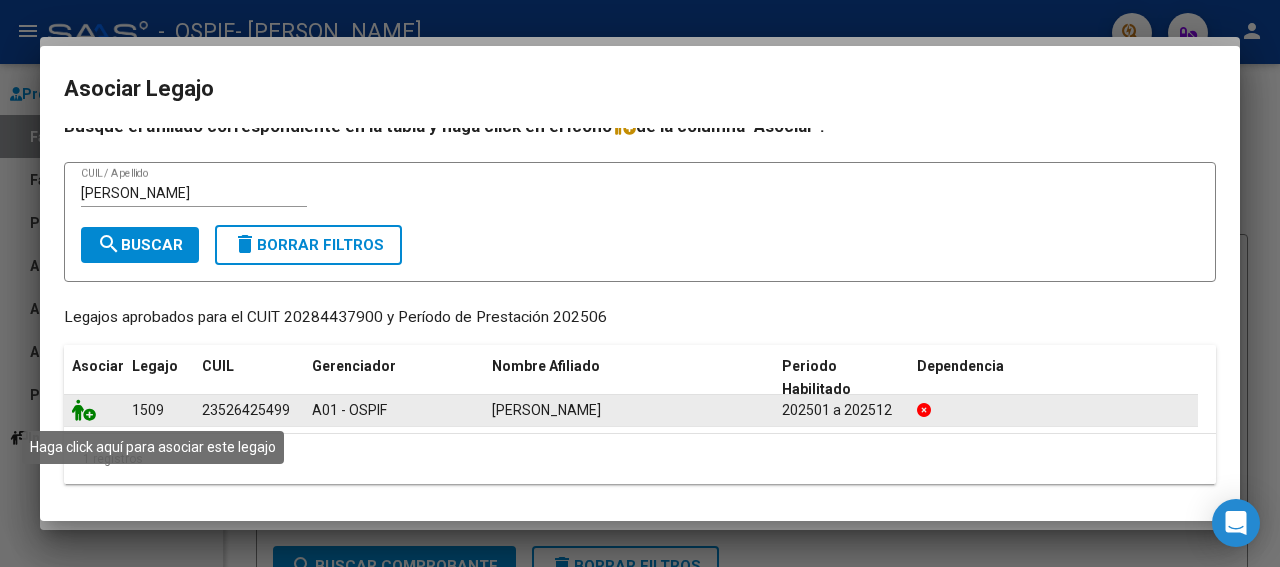 click 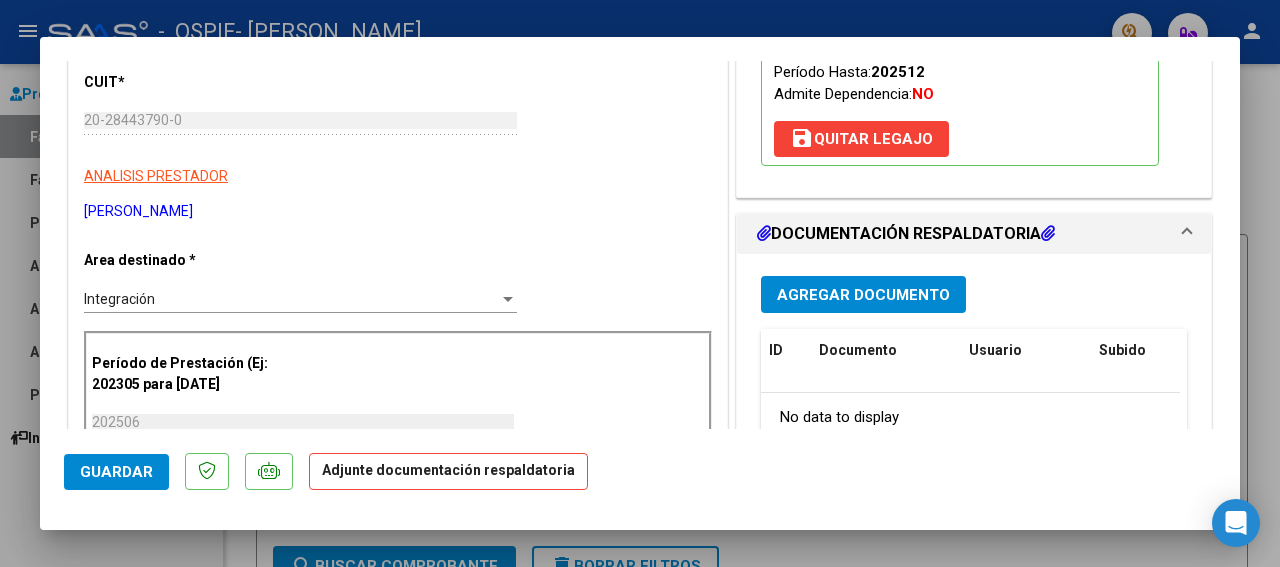 drag, startPoint x: 1231, startPoint y: 416, endPoint x: 957, endPoint y: 263, distance: 313.8232 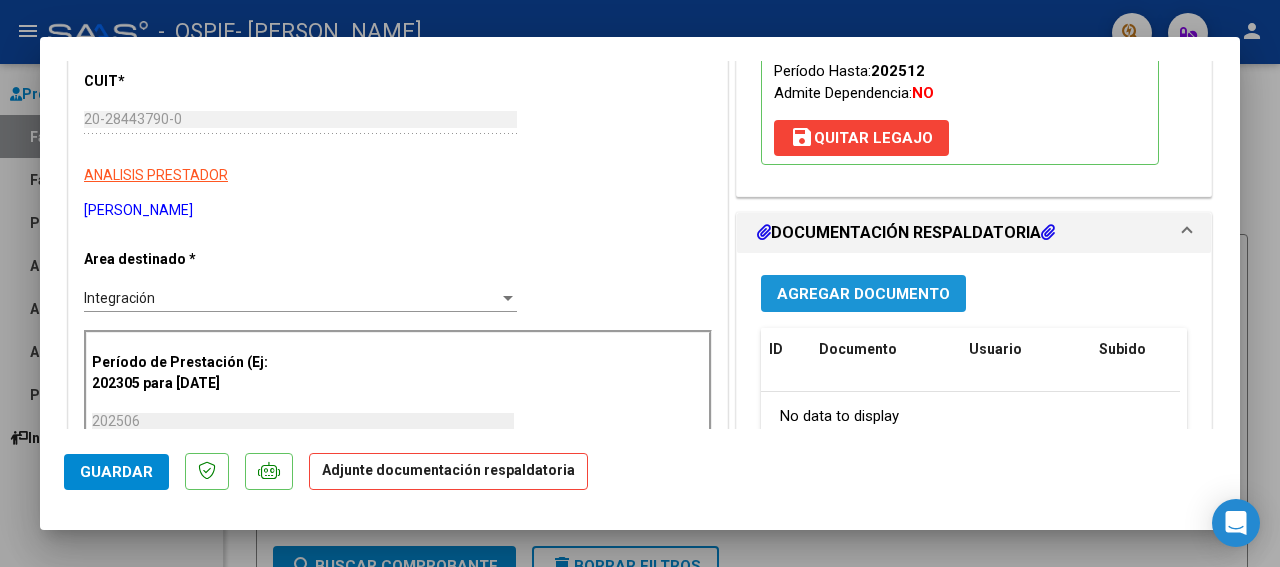 click on "Agregar Documento" at bounding box center [863, 294] 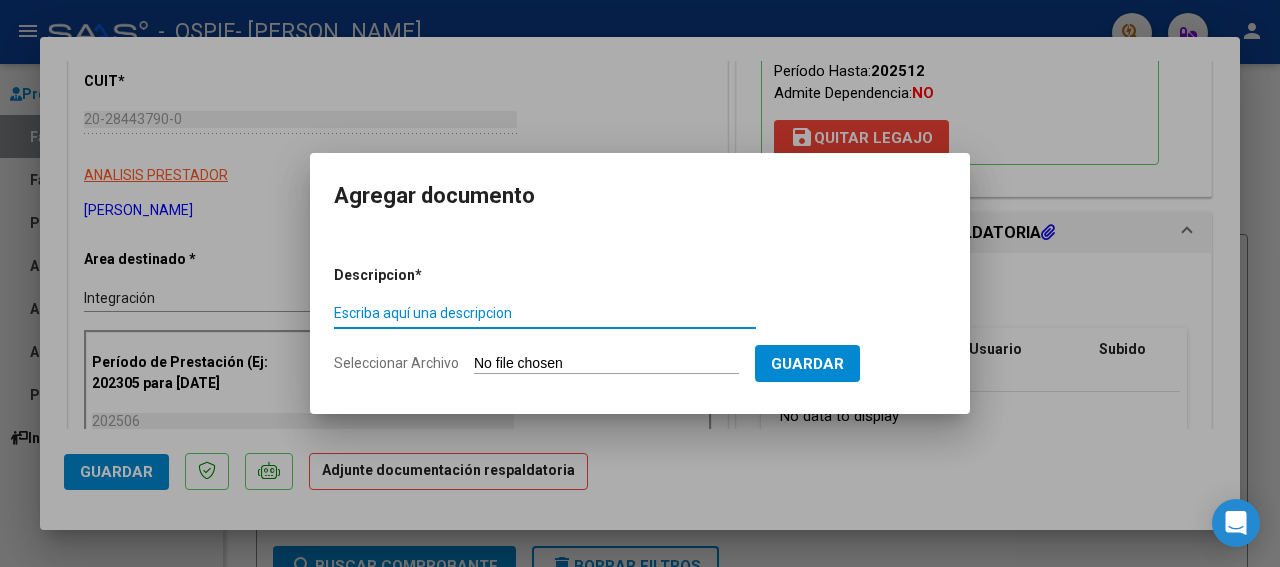 click on "Escriba aquí una descripcion" at bounding box center (545, 313) 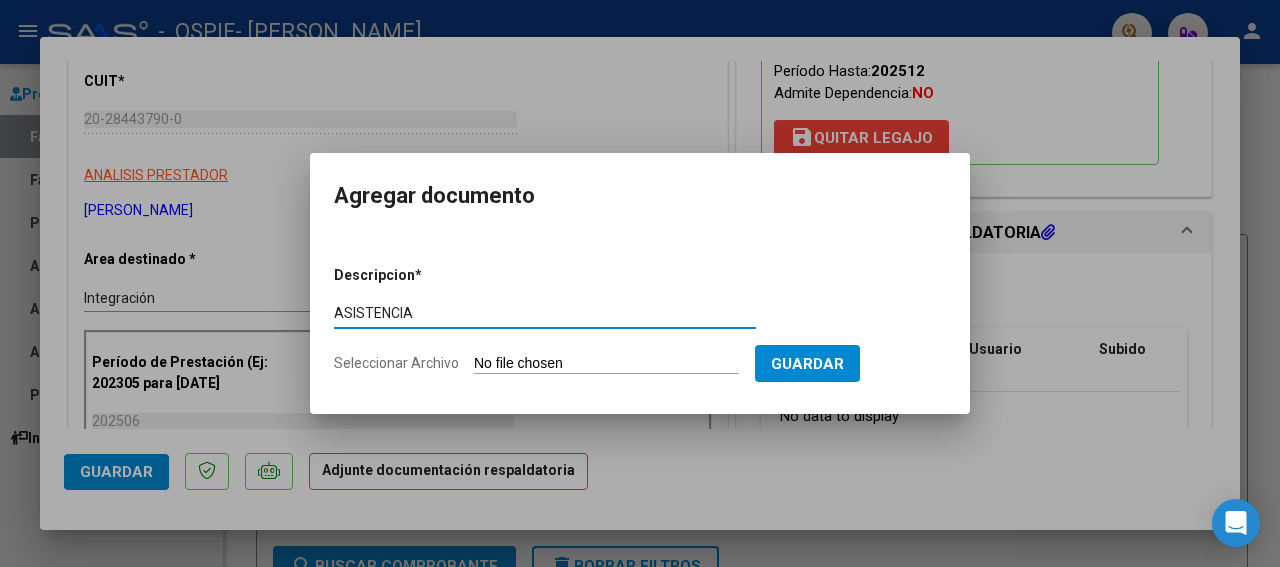 type on "ASISTENCIA" 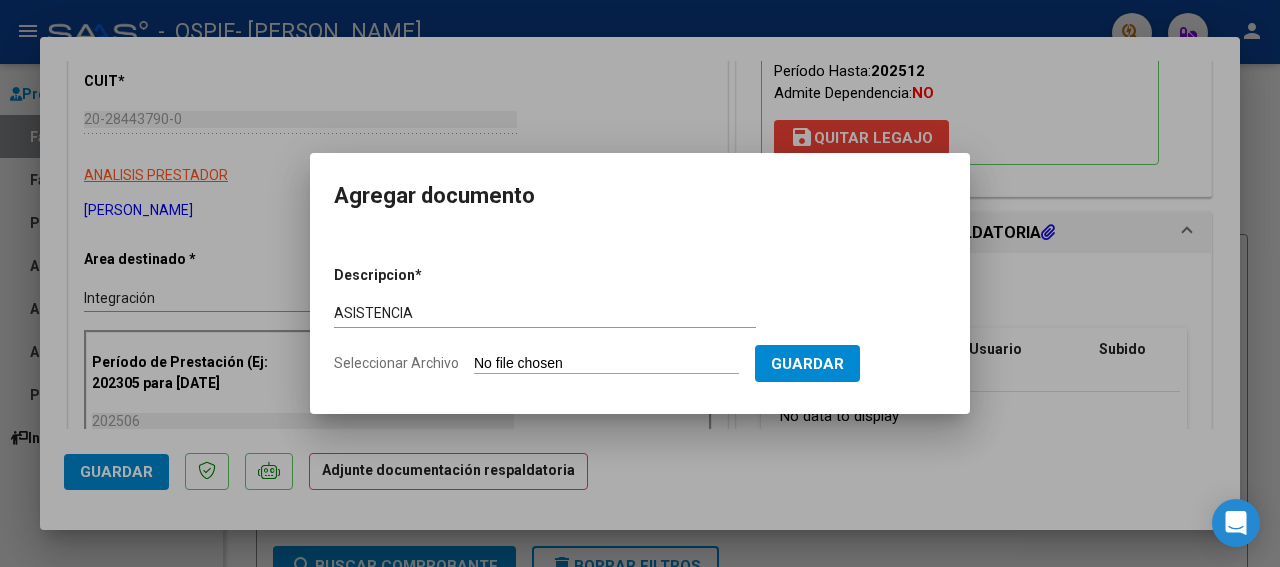 click on "Seleccionar Archivo" at bounding box center (606, 364) 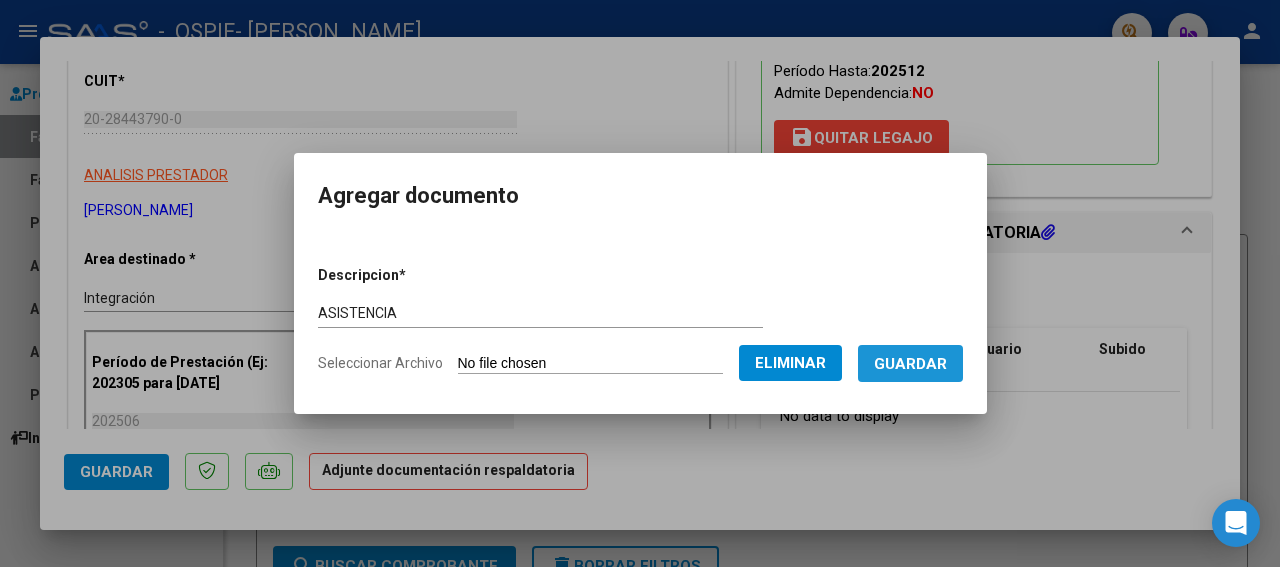 click on "Guardar" at bounding box center (910, 364) 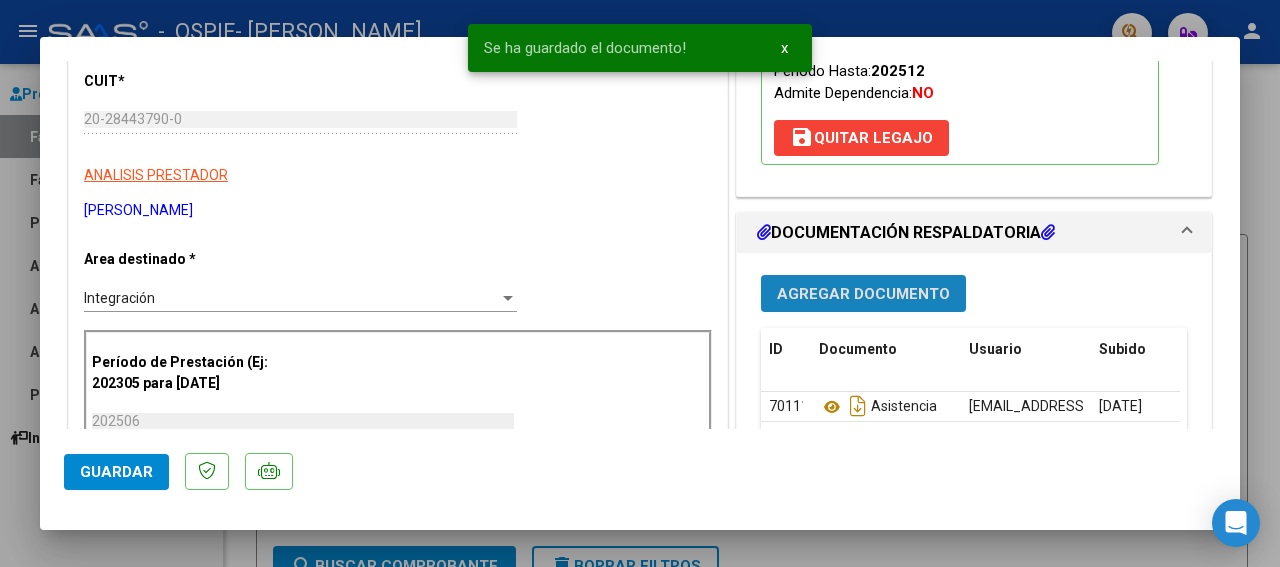click on "Agregar Documento" at bounding box center (863, 293) 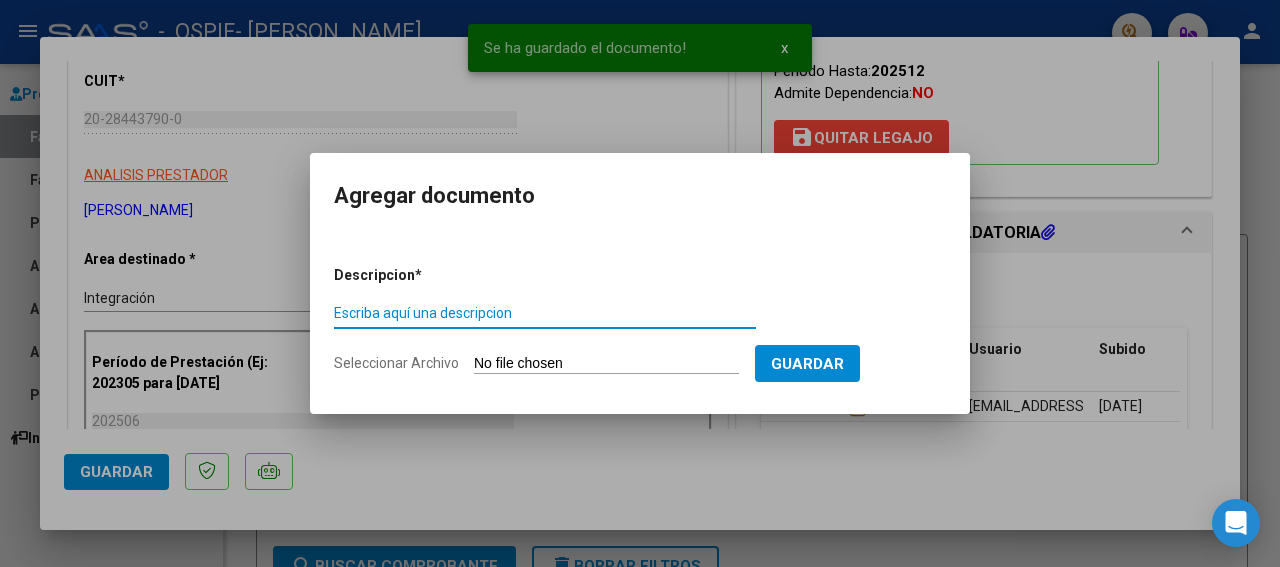 click on "Escriba aquí una descripcion" at bounding box center [545, 313] 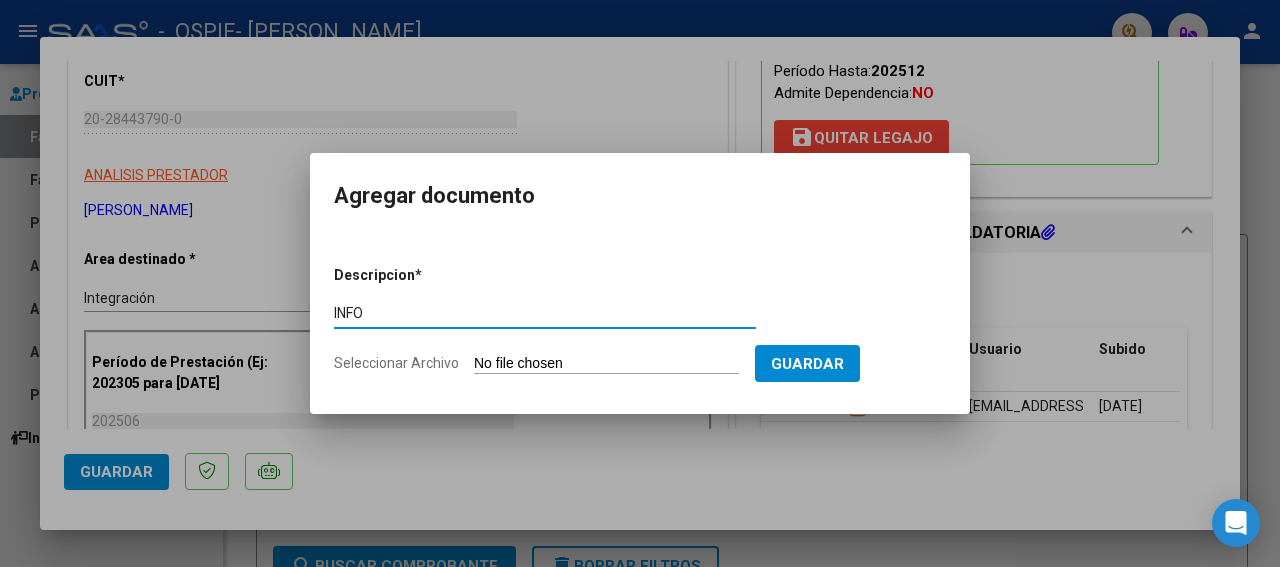 type on "INFO" 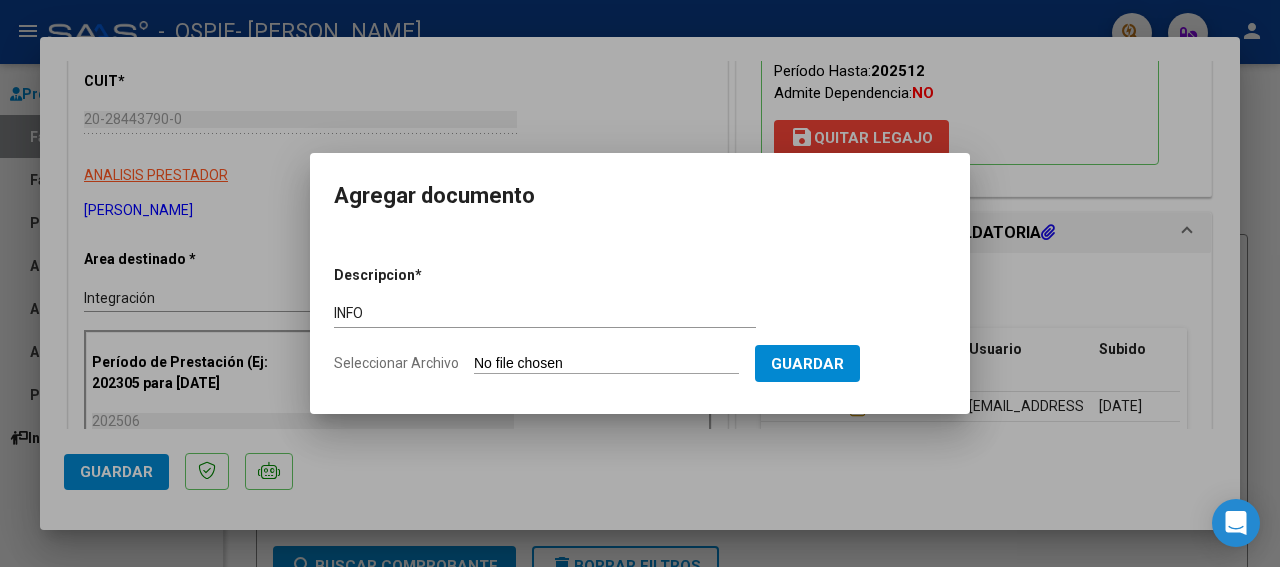 type on "C:\fakepath\INFO SEMESTRAL [PERSON_NAME]  25.docx" 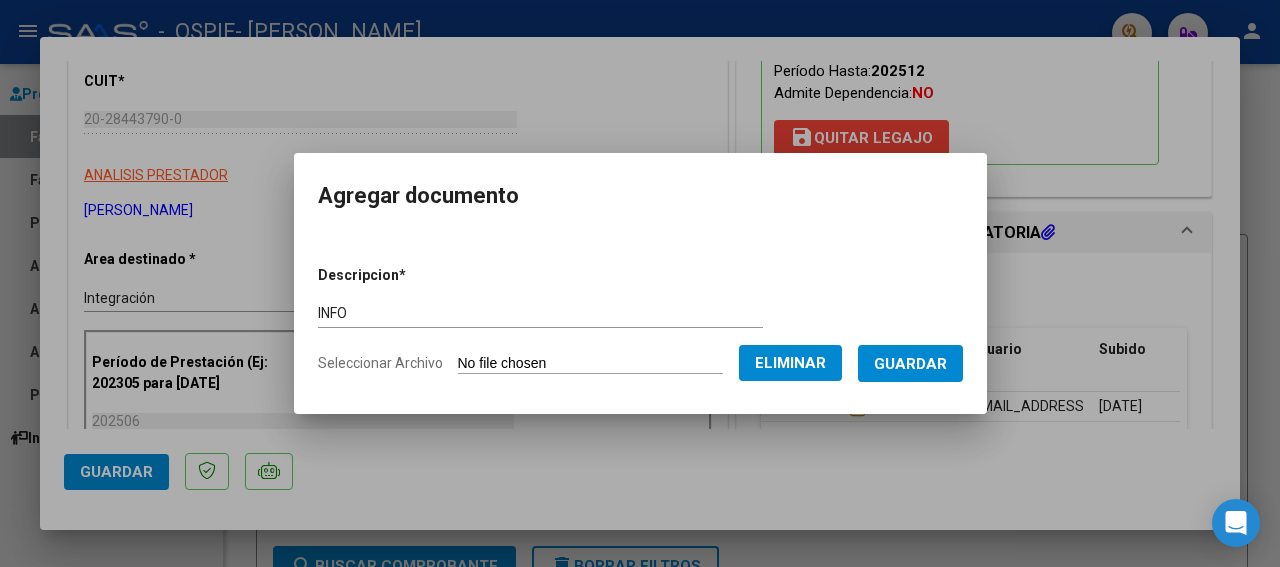 click on "Guardar" at bounding box center [910, 364] 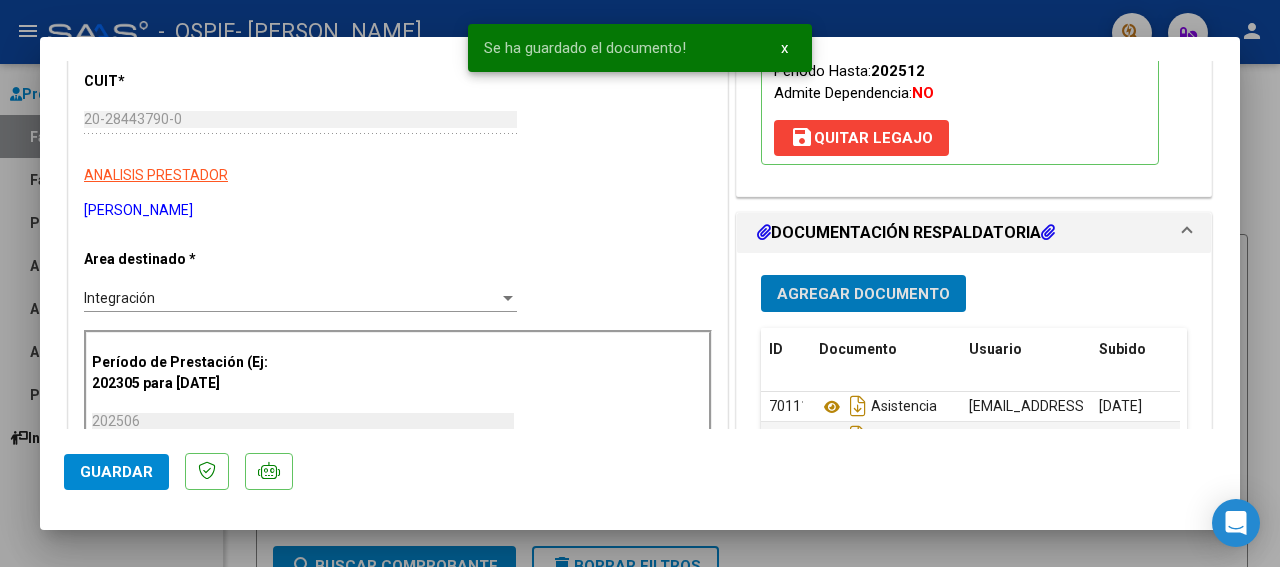 click on "Guardar" 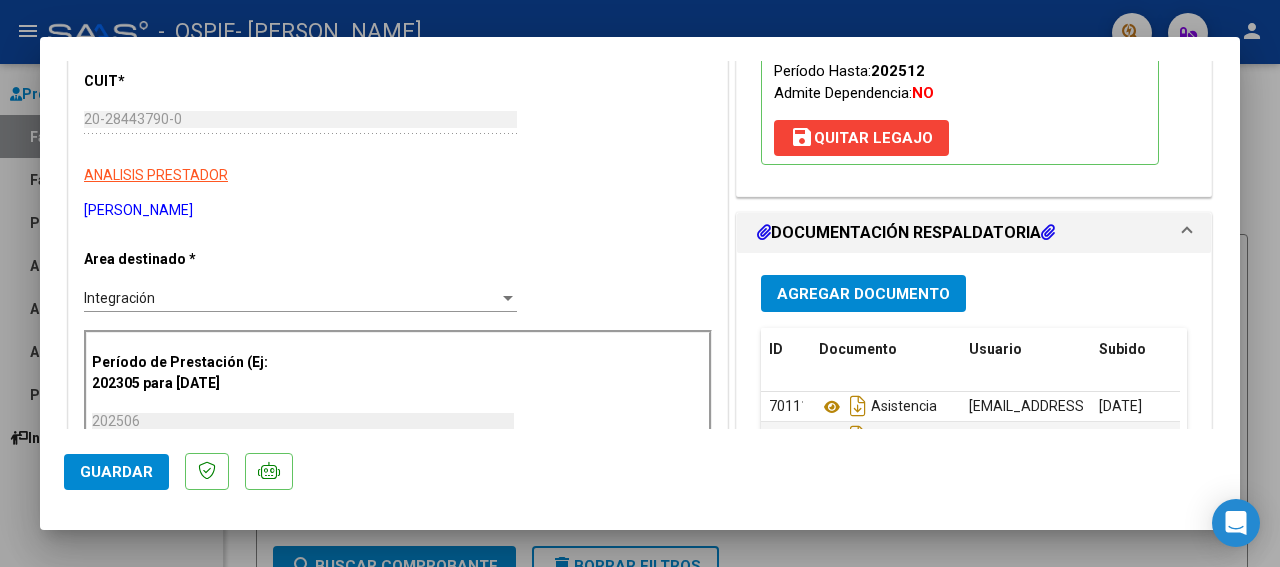 click at bounding box center [640, 283] 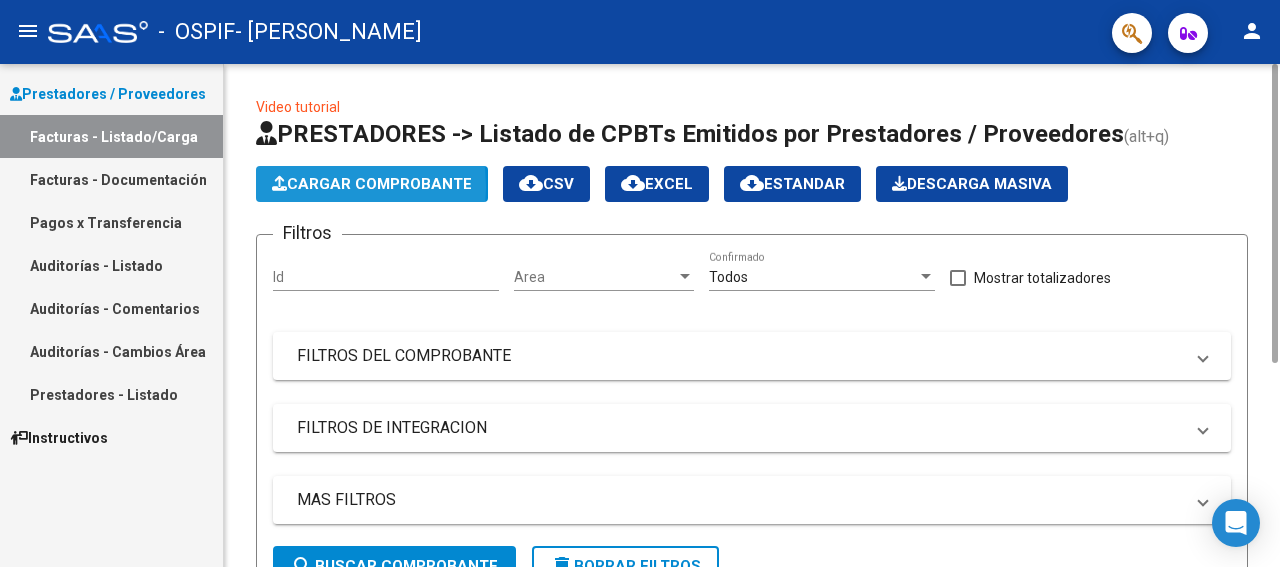 click on "Cargar Comprobante" 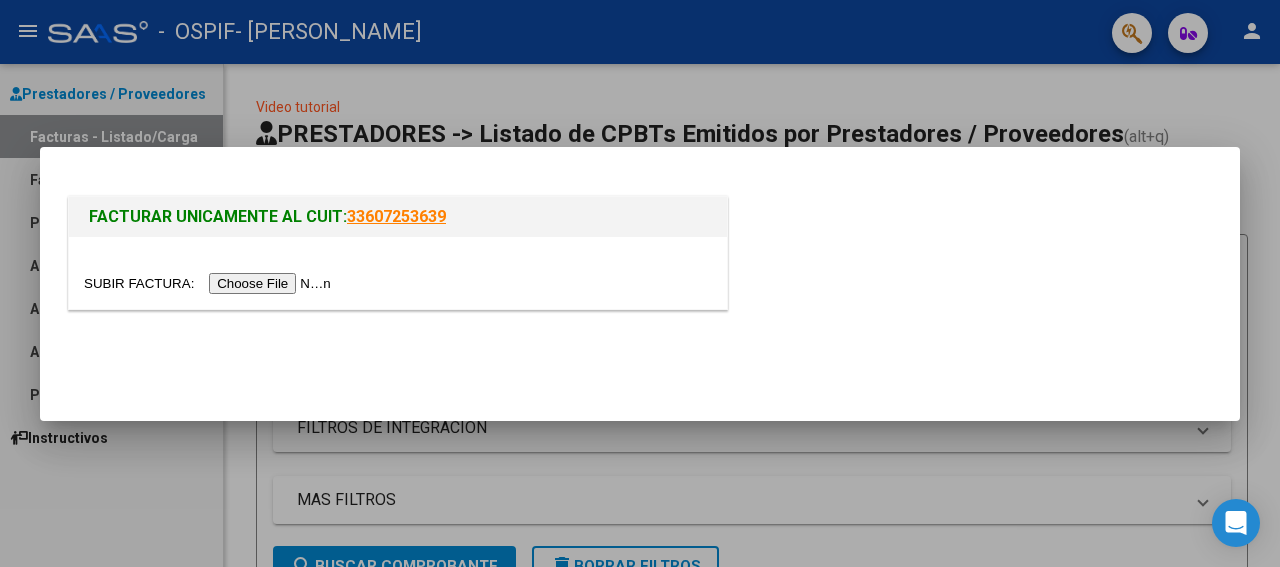 click at bounding box center [210, 283] 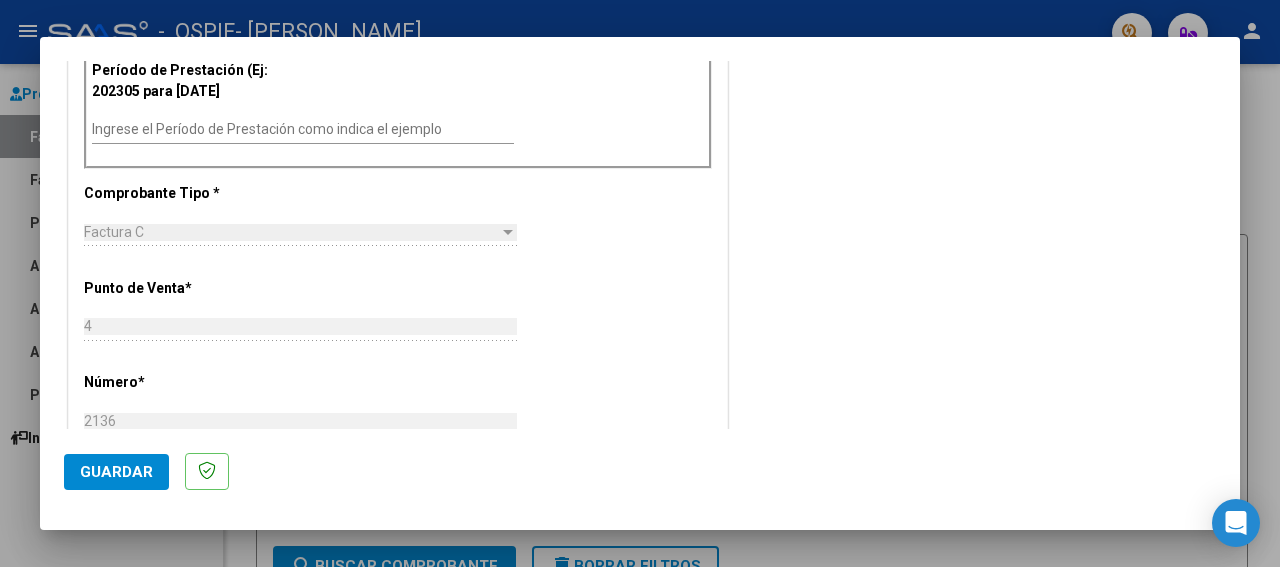 scroll, scrollTop: 600, scrollLeft: 0, axis: vertical 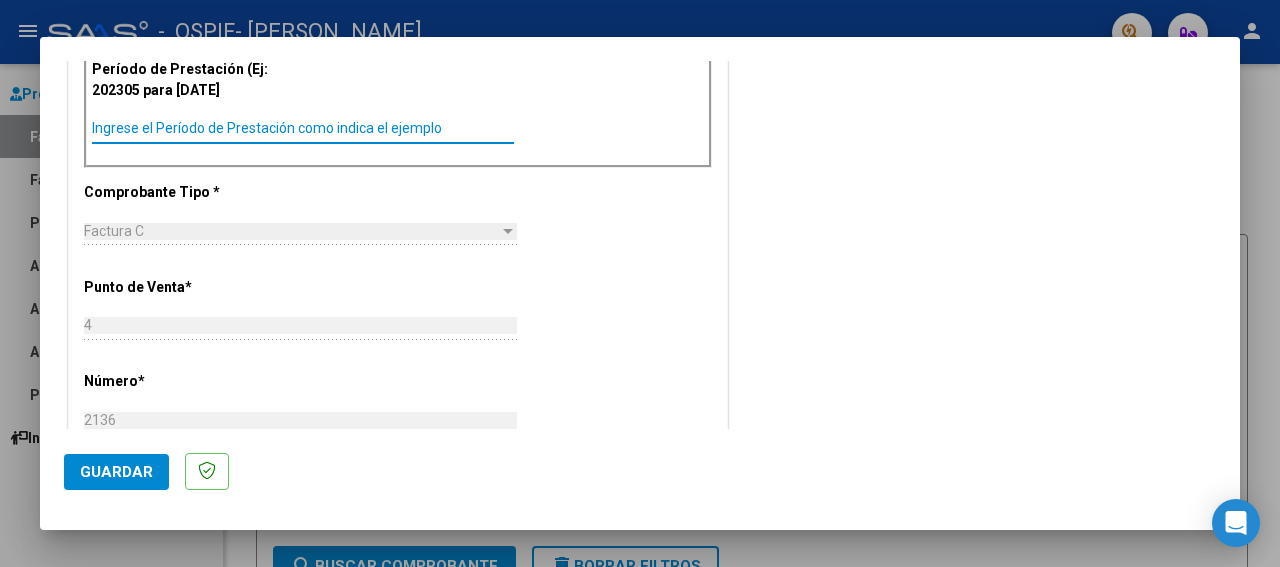 click on "Ingrese el Período de Prestación como indica el ejemplo" at bounding box center [303, 128] 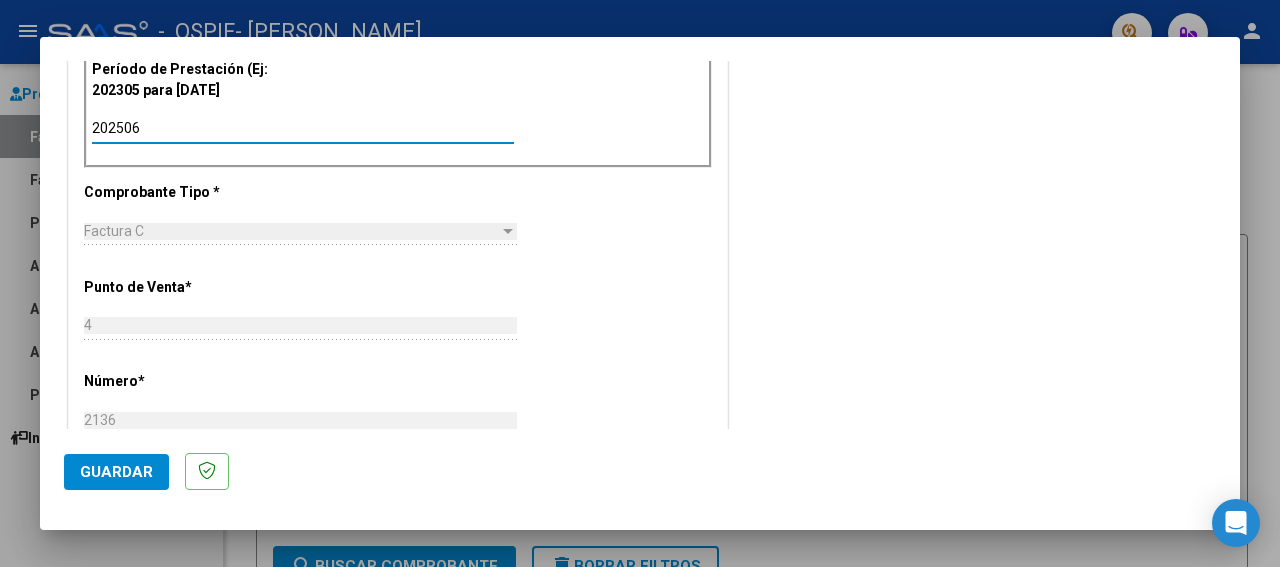 type on "202506" 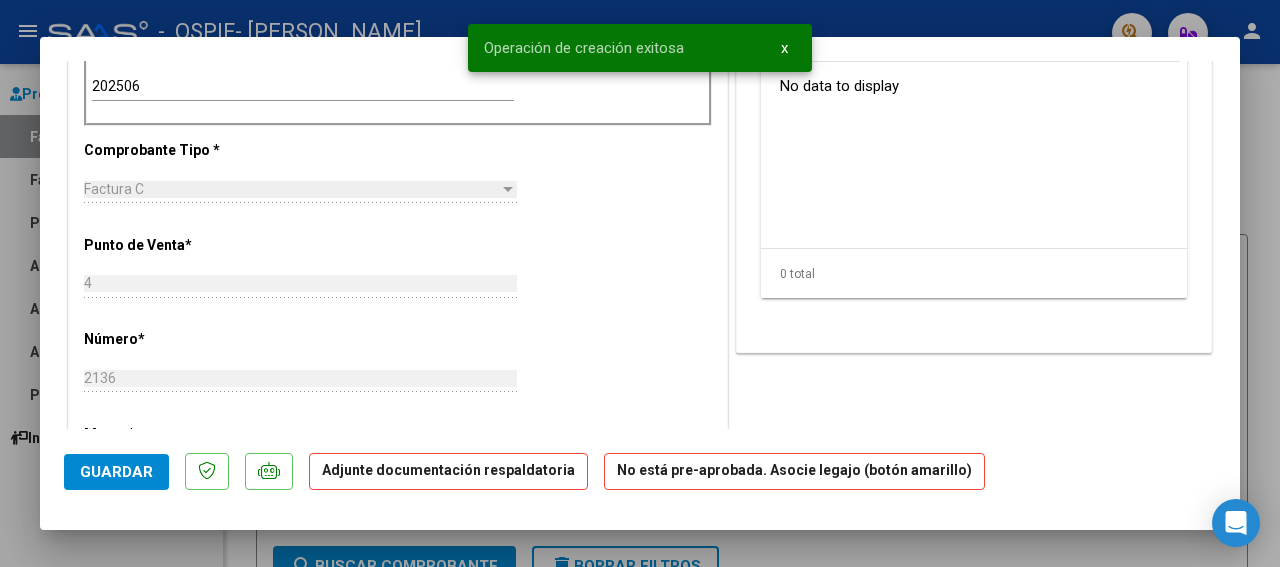scroll, scrollTop: 0, scrollLeft: 0, axis: both 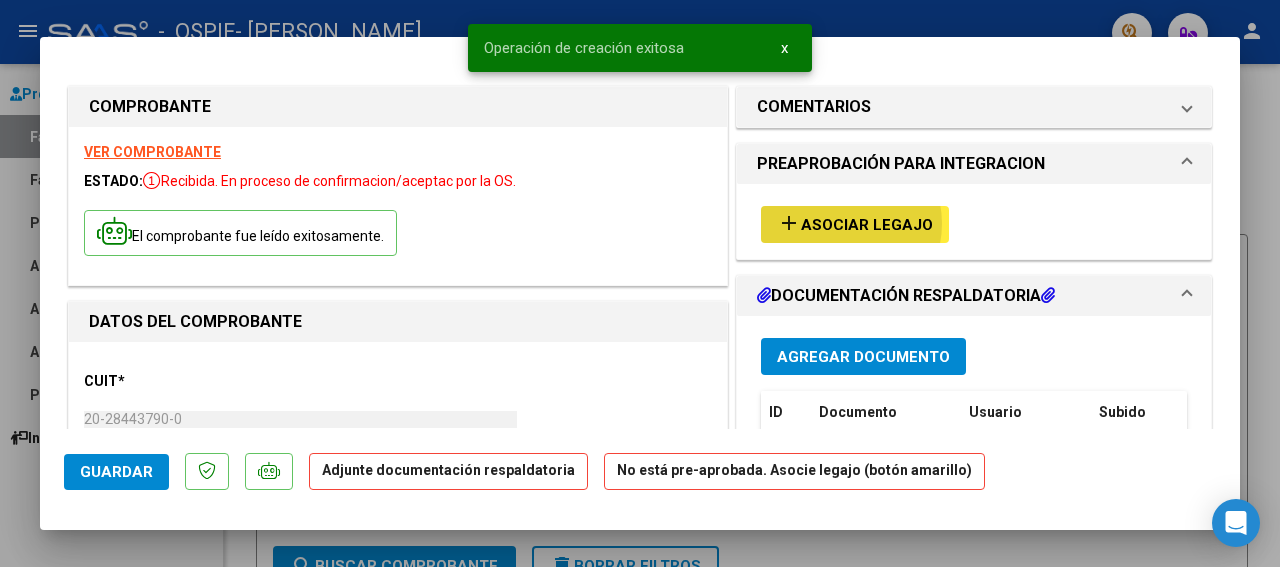 click on "Asociar Legajo" at bounding box center [867, 225] 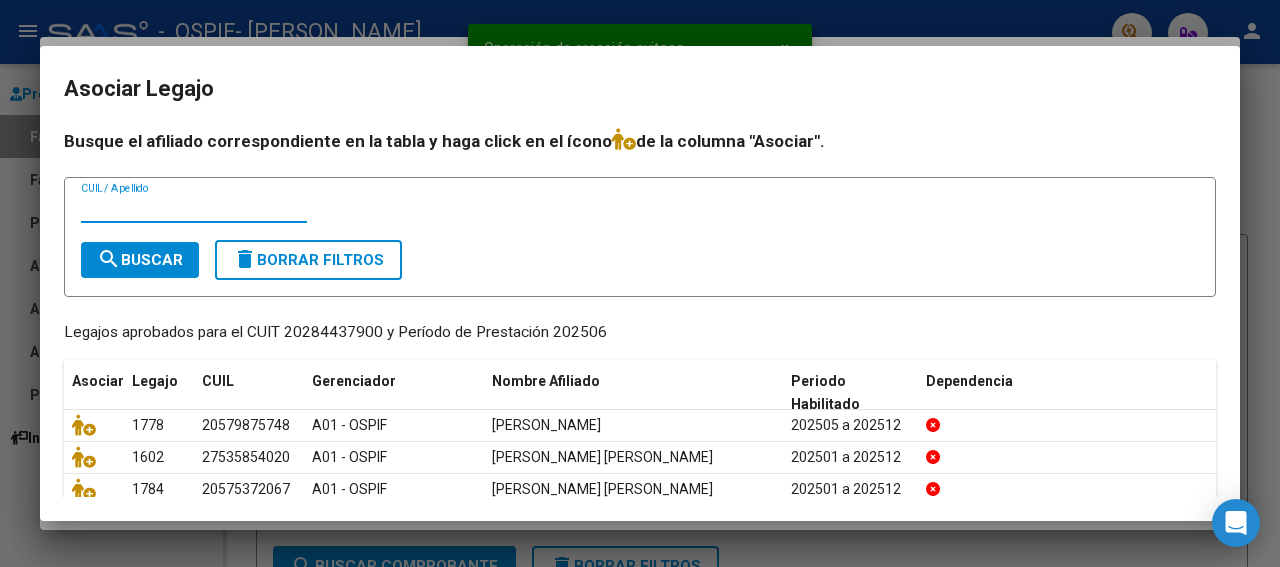 click on "CUIL / Apellido" at bounding box center (194, 208) 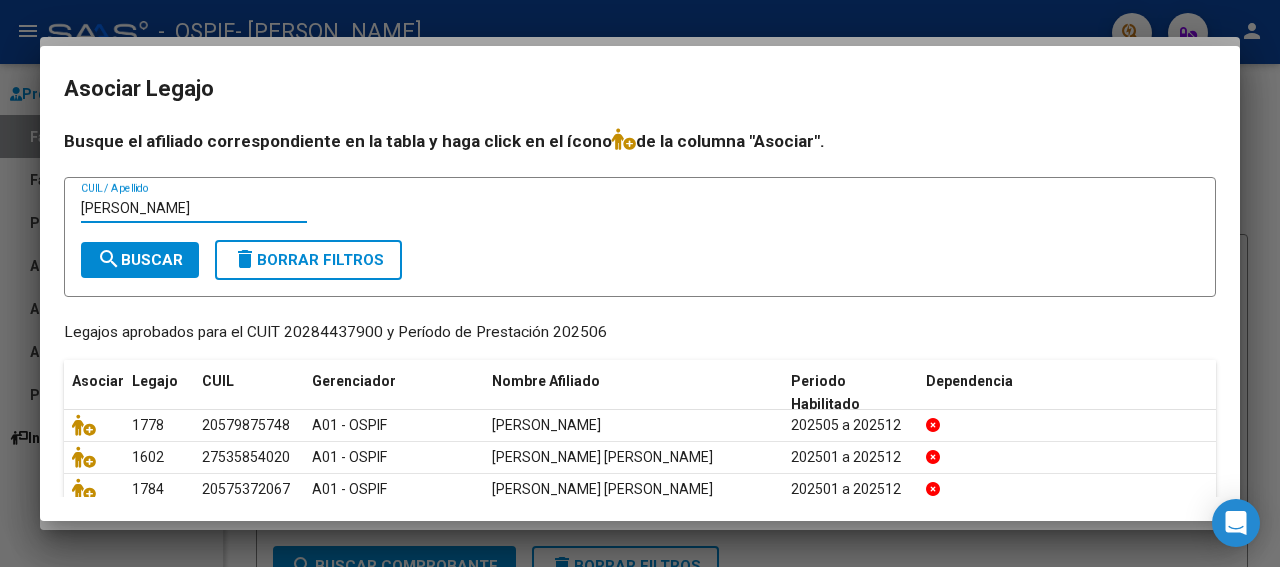 type on "[PERSON_NAME]" 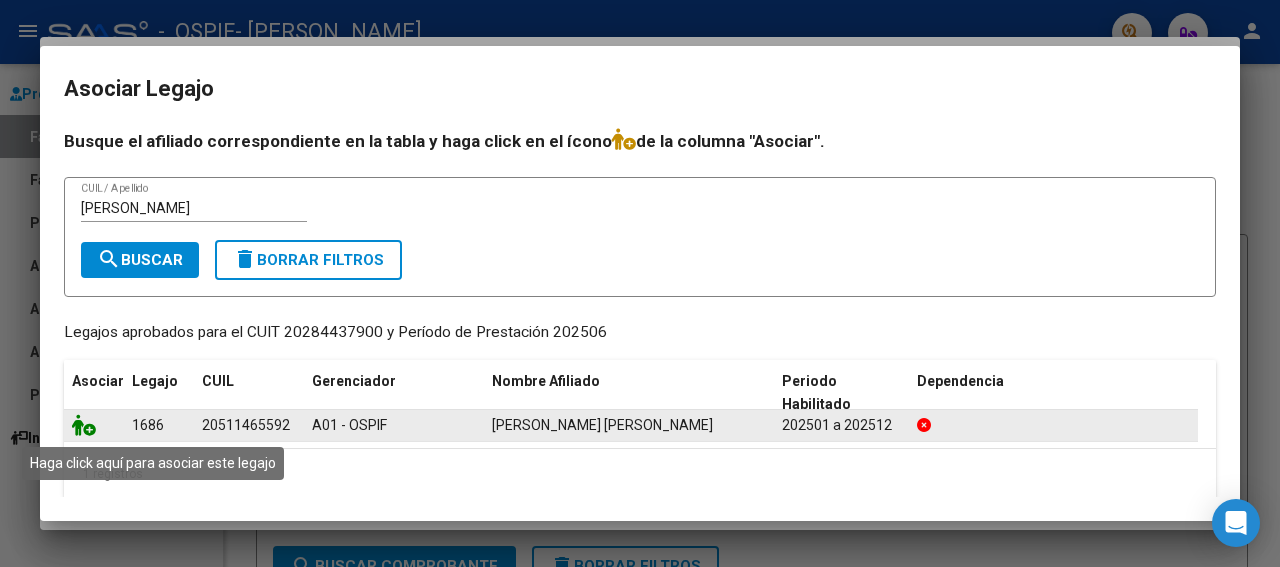 click 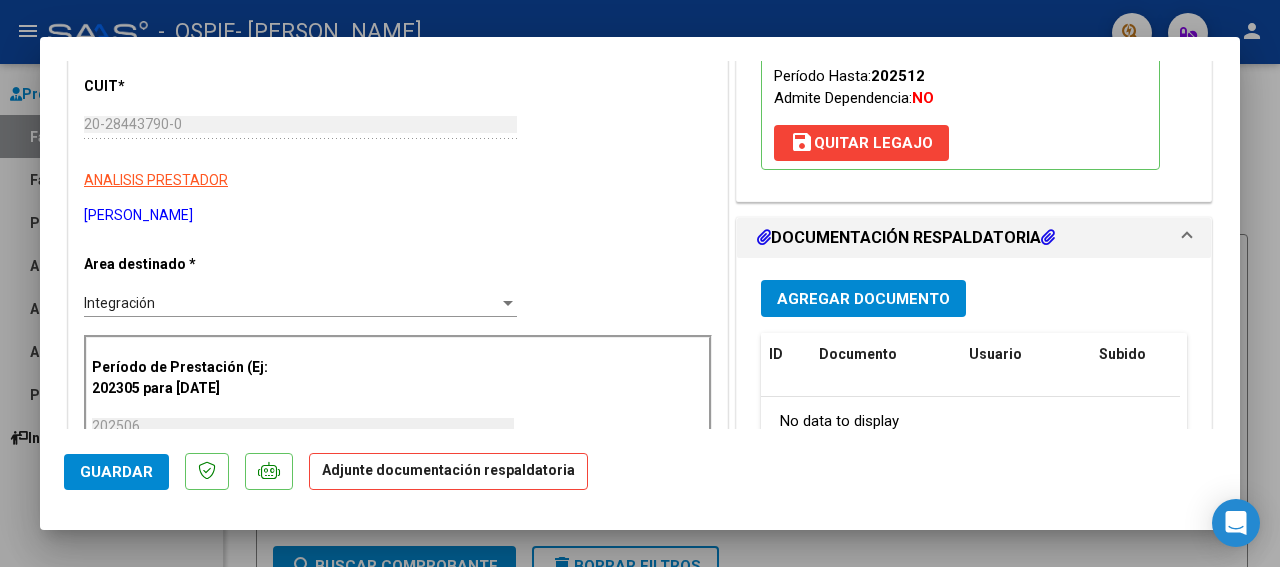 scroll, scrollTop: 300, scrollLeft: 0, axis: vertical 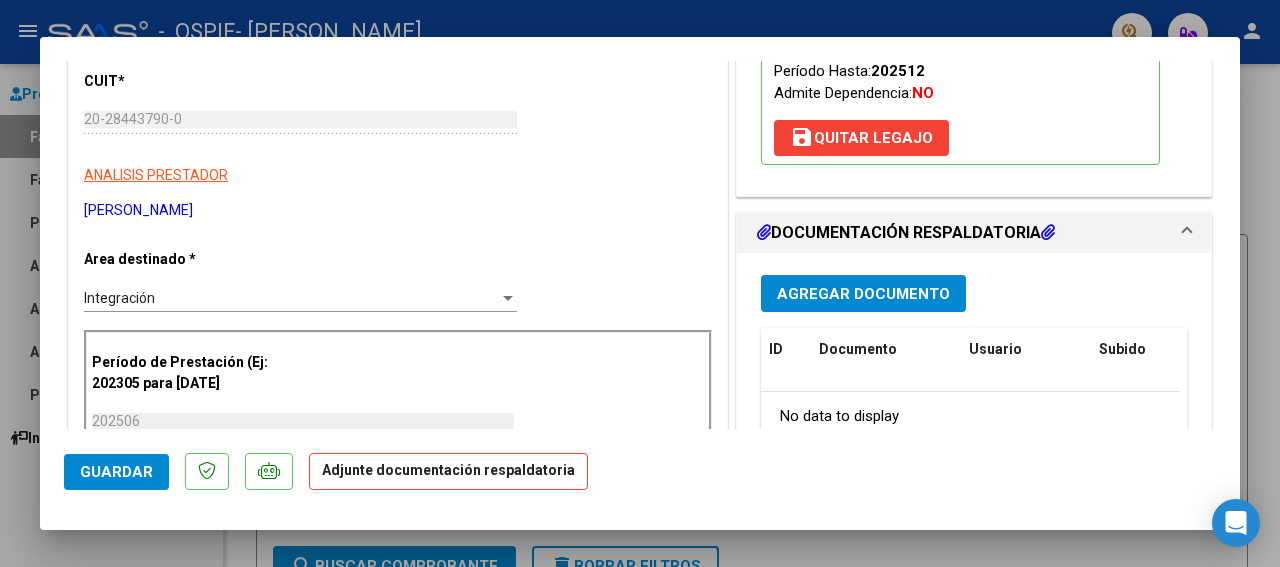 drag, startPoint x: 1229, startPoint y: 419, endPoint x: 873, endPoint y: 291, distance: 378.31204 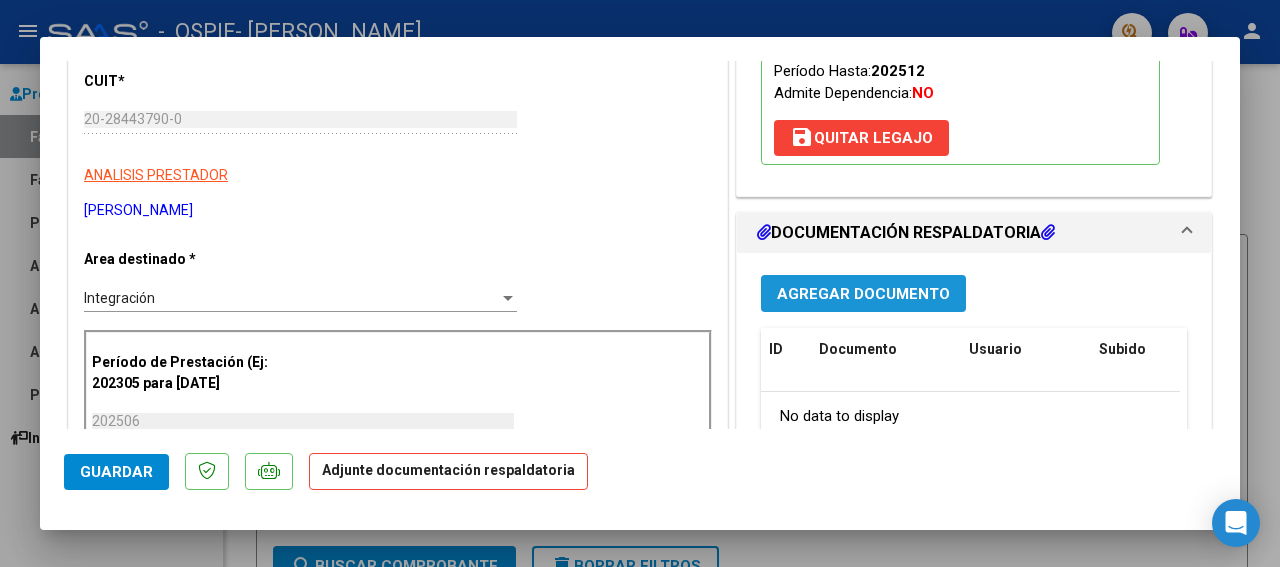 click on "Agregar Documento" at bounding box center [863, 294] 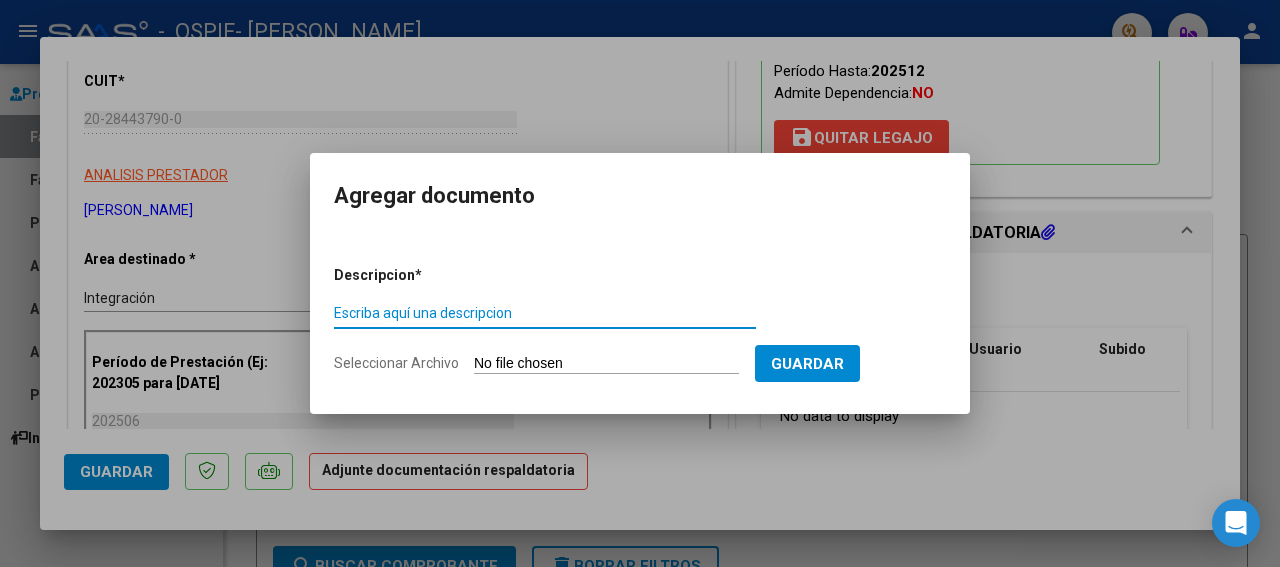 click on "Escriba aquí una descripcion" at bounding box center [545, 313] 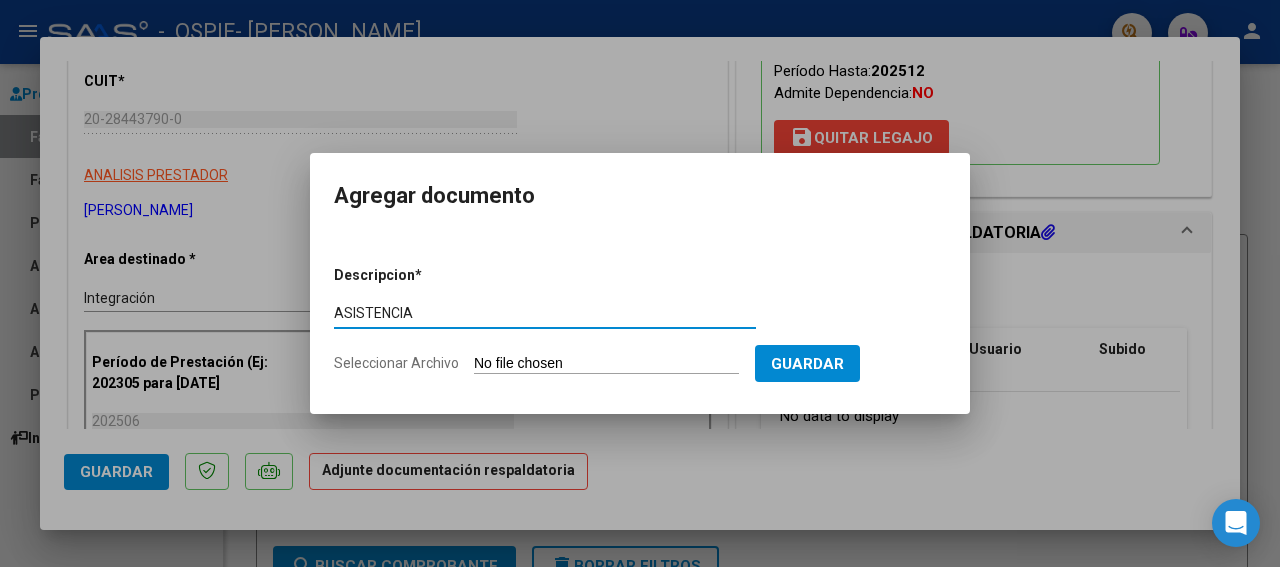 type on "ASISTENCIA" 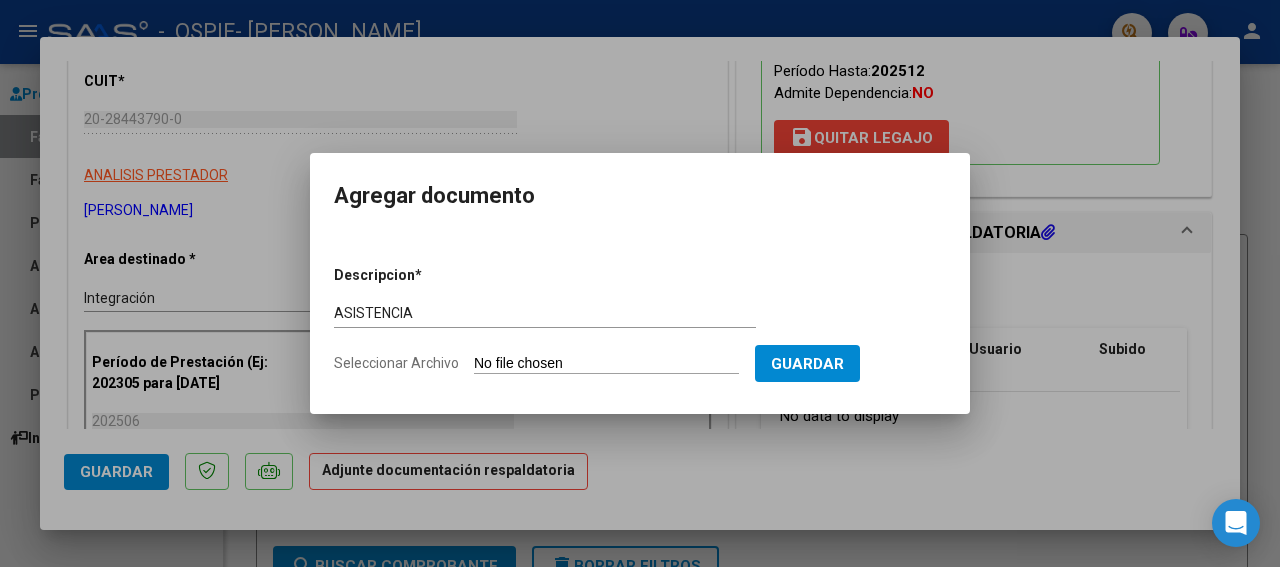 type on "C:\fakepath\[PERSON_NAME] [DATE].jpg" 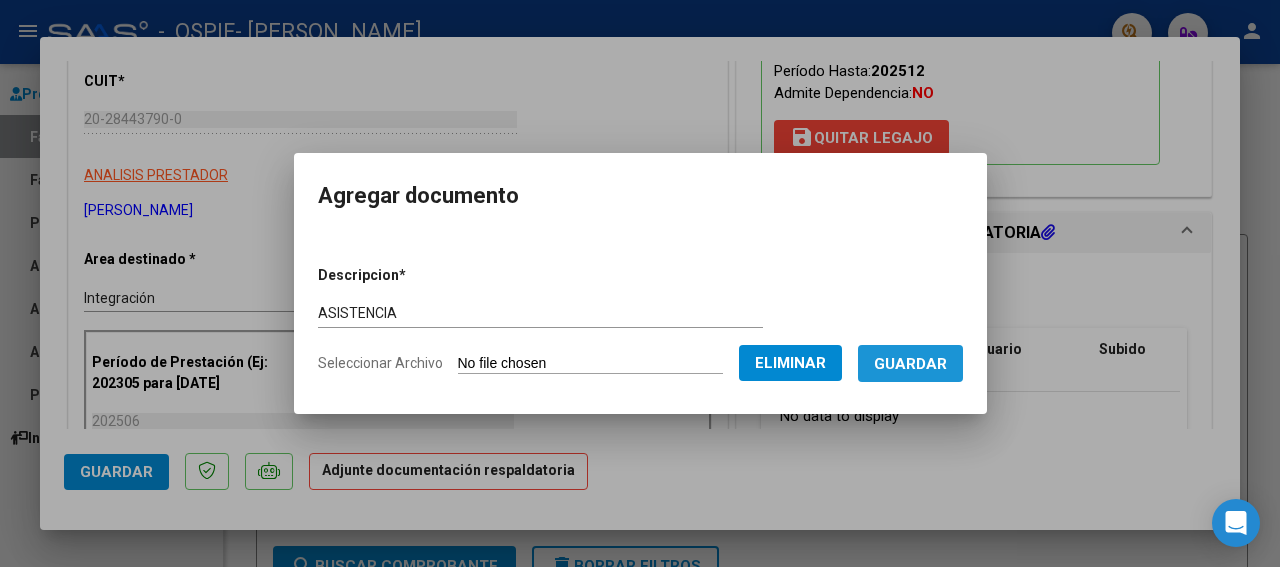 click on "Guardar" at bounding box center (910, 364) 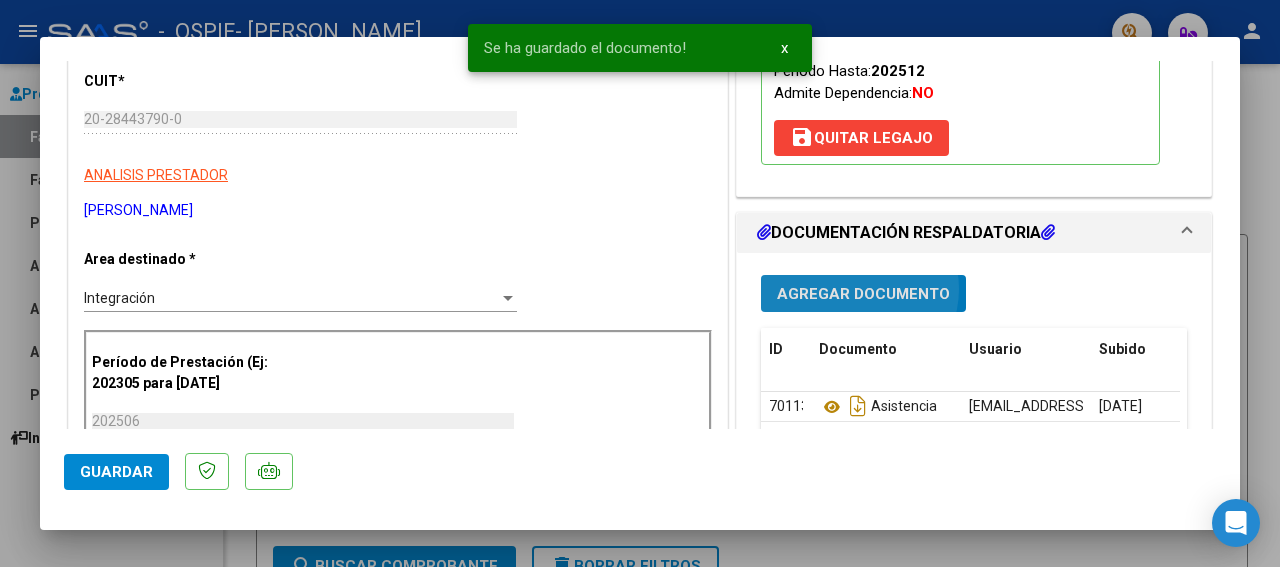 click on "Agregar Documento" at bounding box center (863, 294) 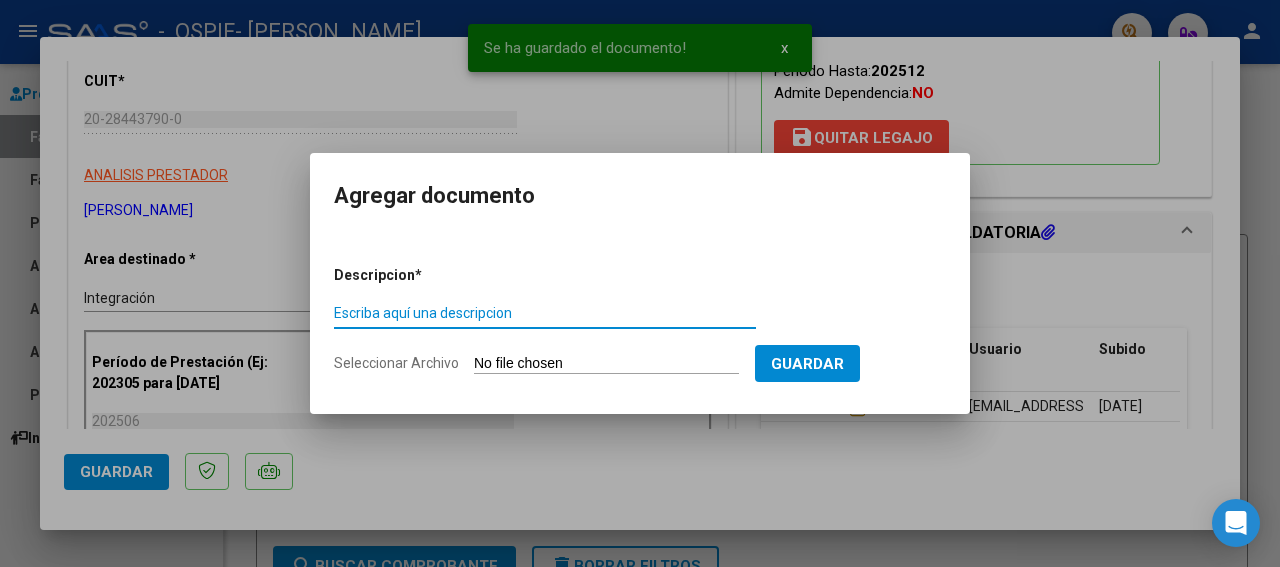 click on "Escriba aquí una descripcion" at bounding box center [545, 313] 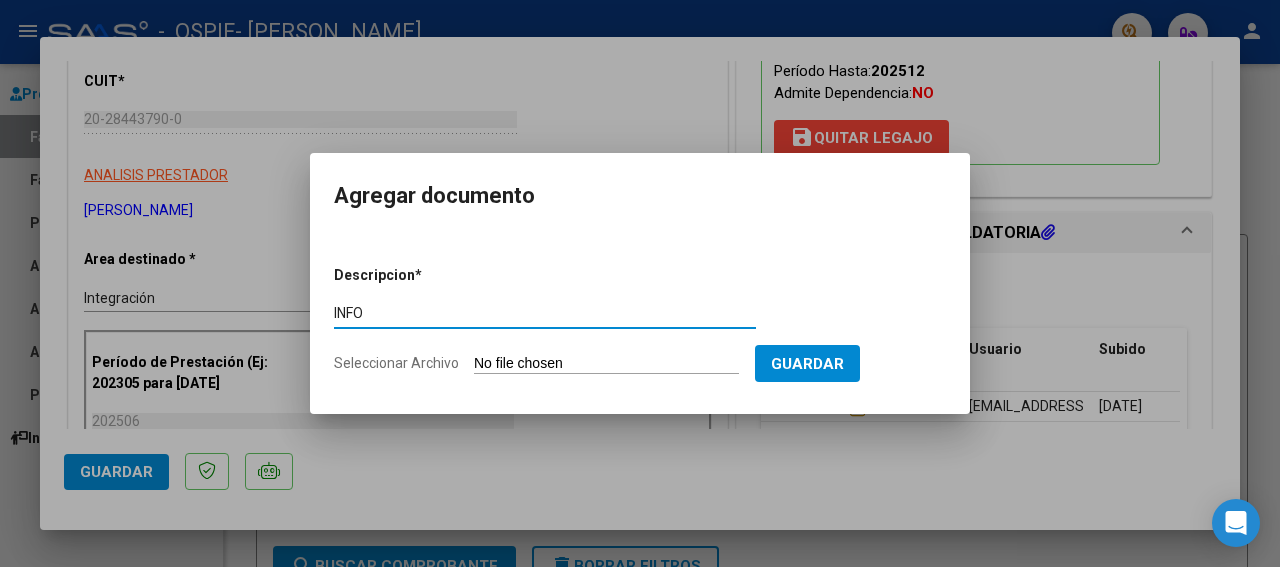 type on "INFO" 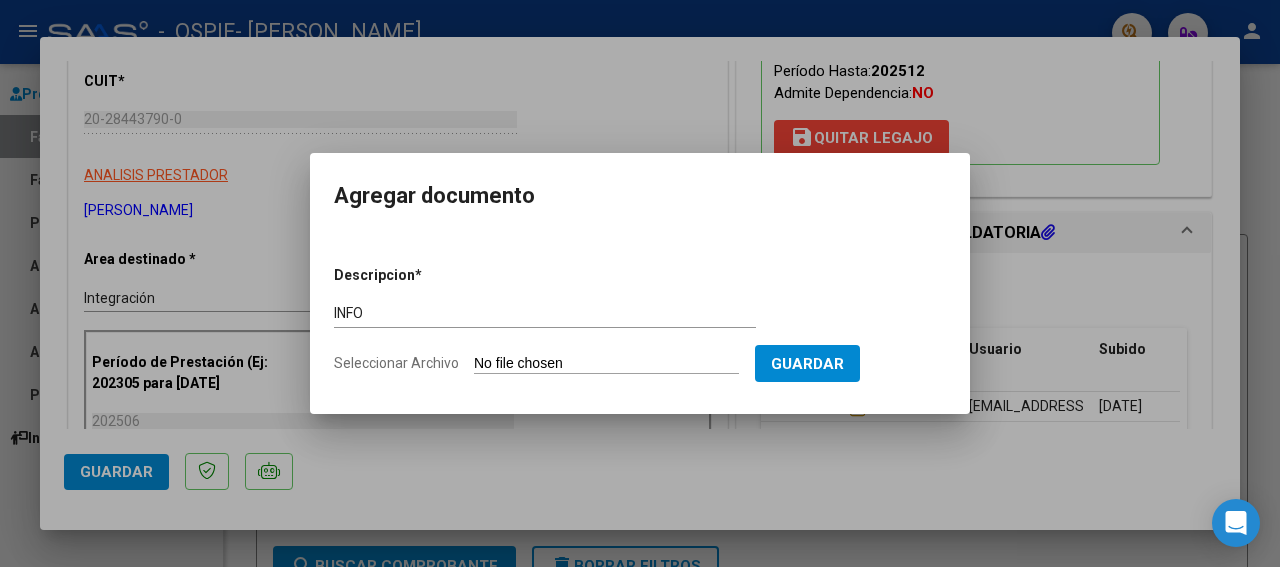 click on "Seleccionar Archivo" at bounding box center [606, 364] 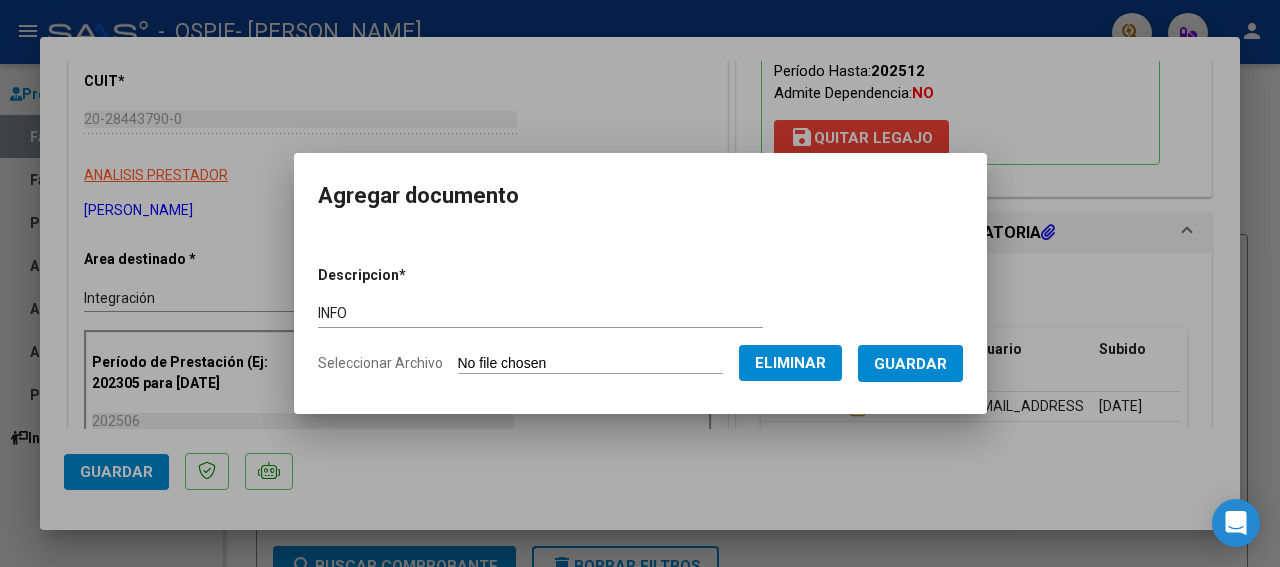 click on "Guardar" at bounding box center (910, 364) 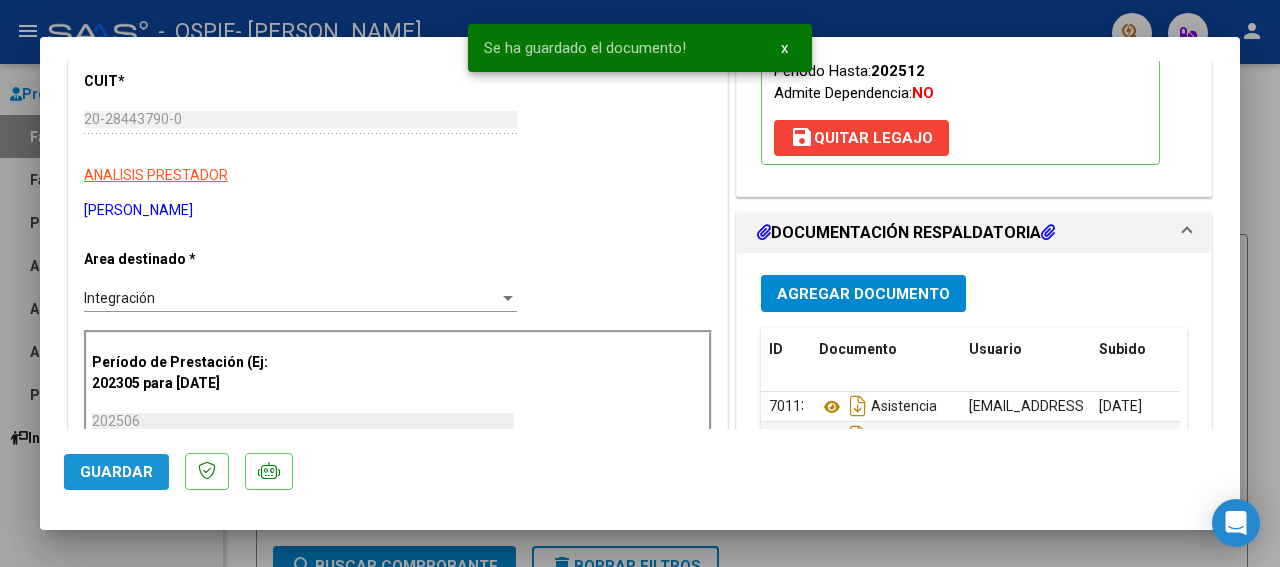 click on "Guardar" 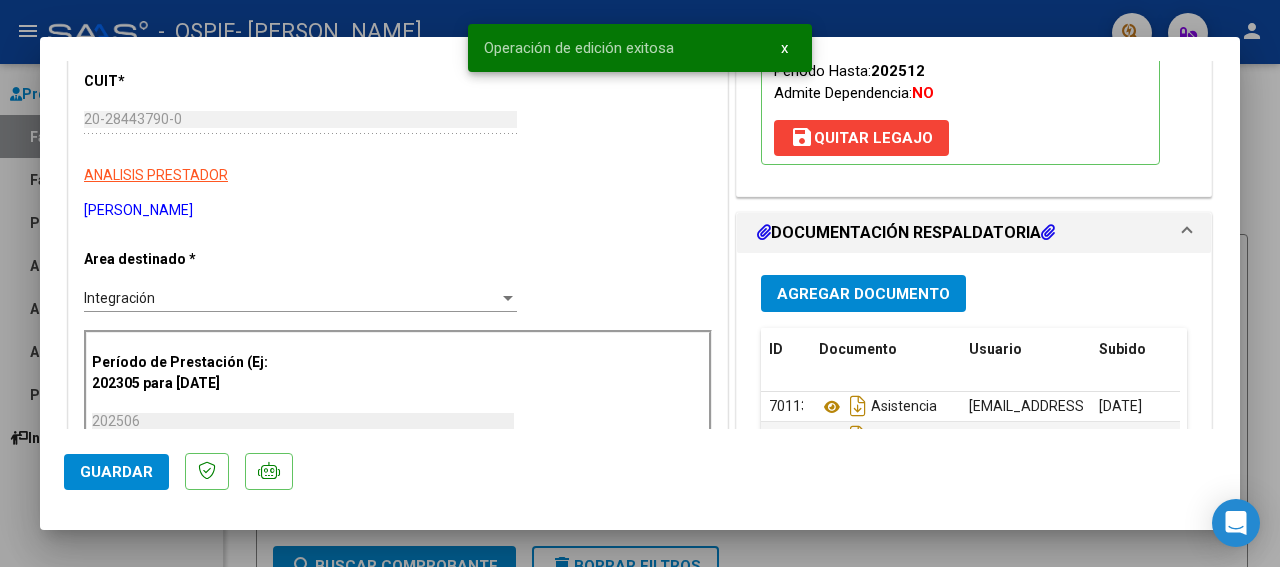 click at bounding box center (640, 283) 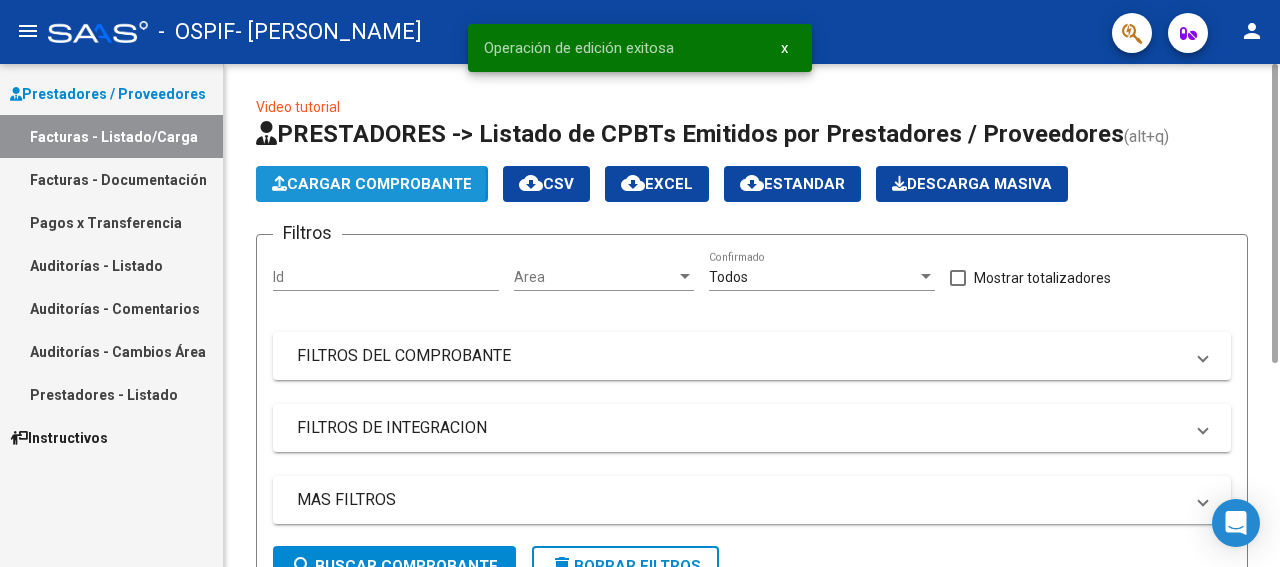 click on "Cargar Comprobante" 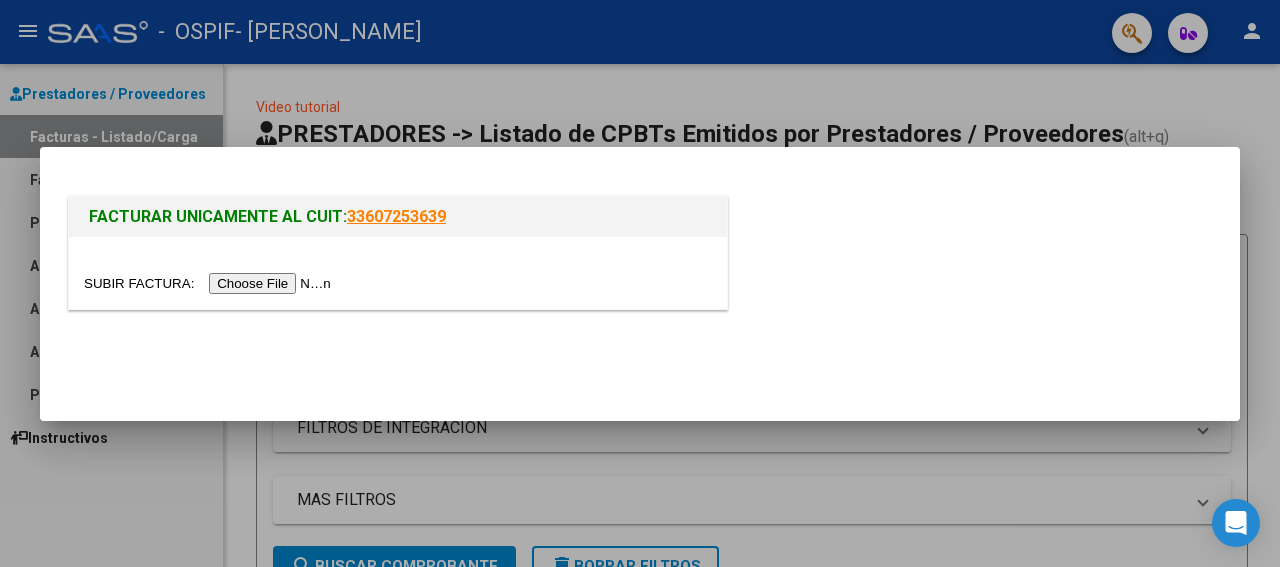 click at bounding box center [210, 283] 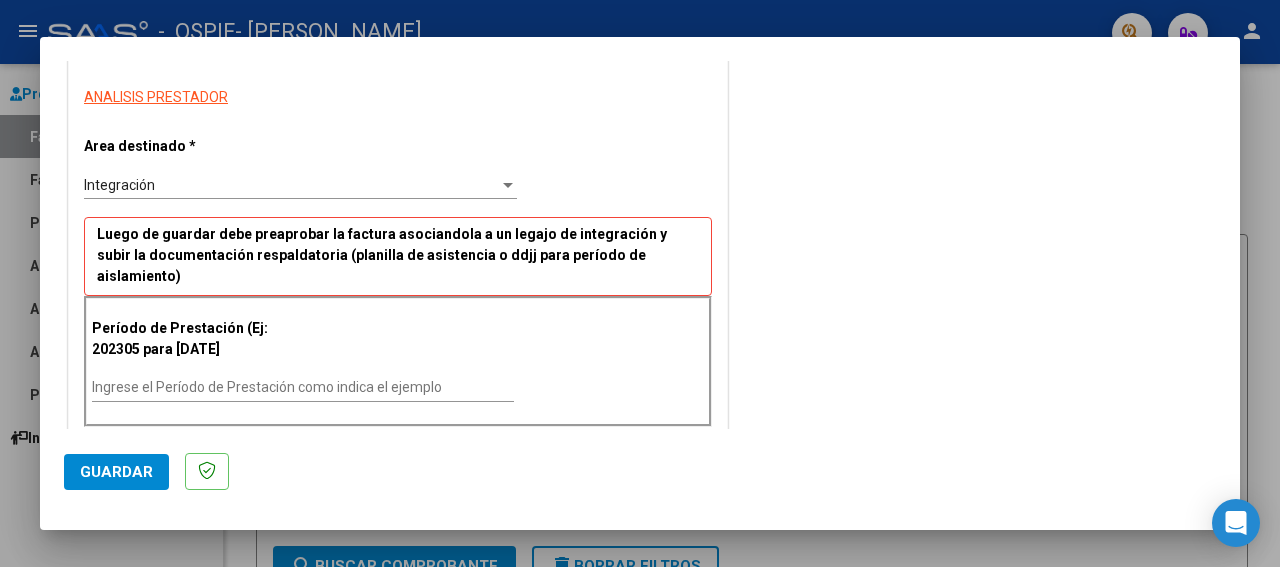 scroll, scrollTop: 350, scrollLeft: 0, axis: vertical 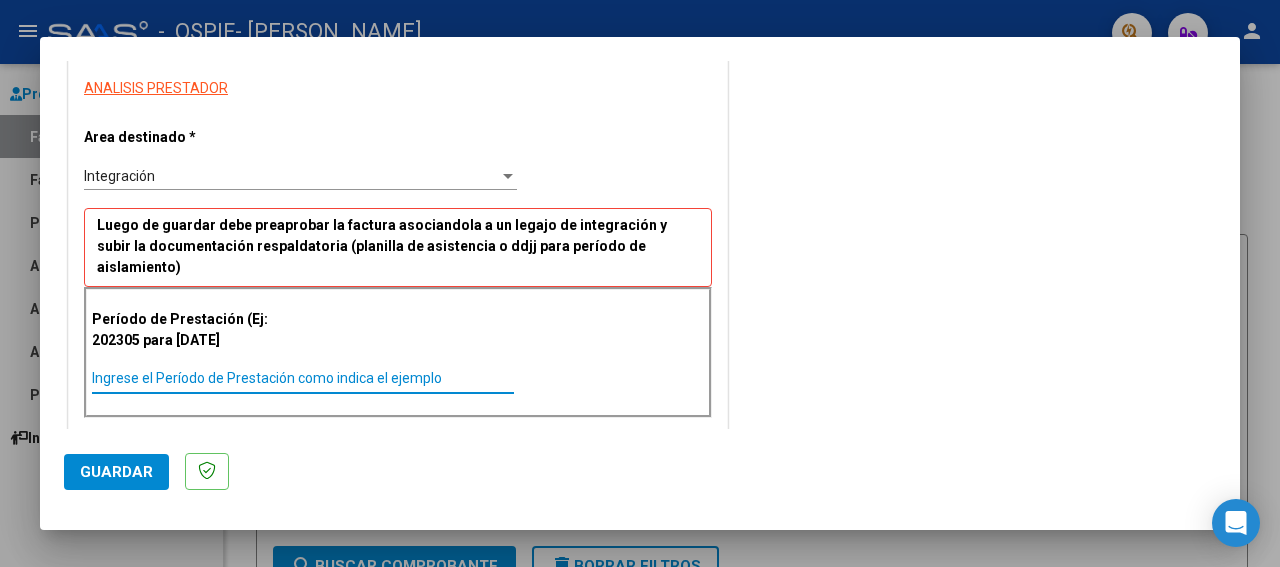 click on "Ingrese el Período de Prestación como indica el ejemplo" at bounding box center [303, 378] 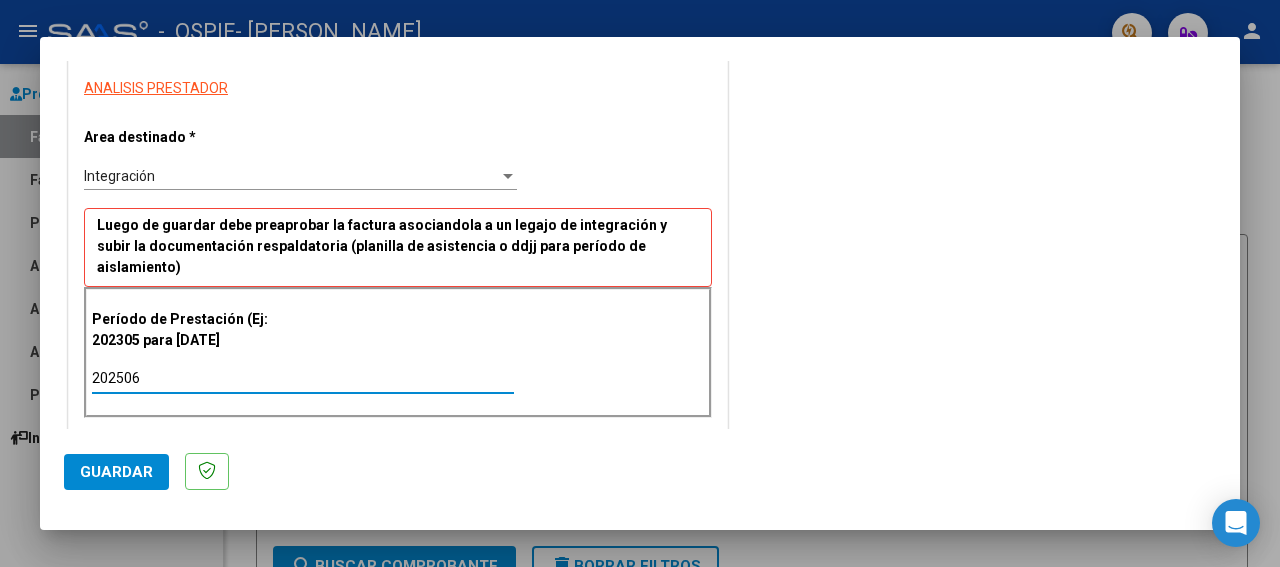 type on "202506" 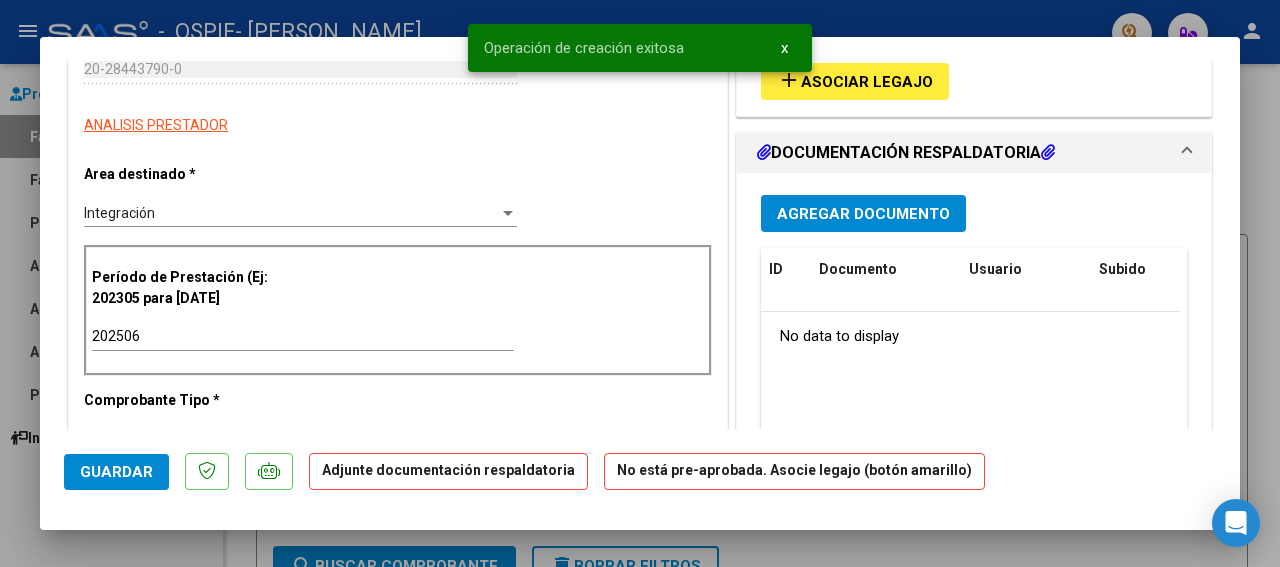 scroll, scrollTop: 0, scrollLeft: 0, axis: both 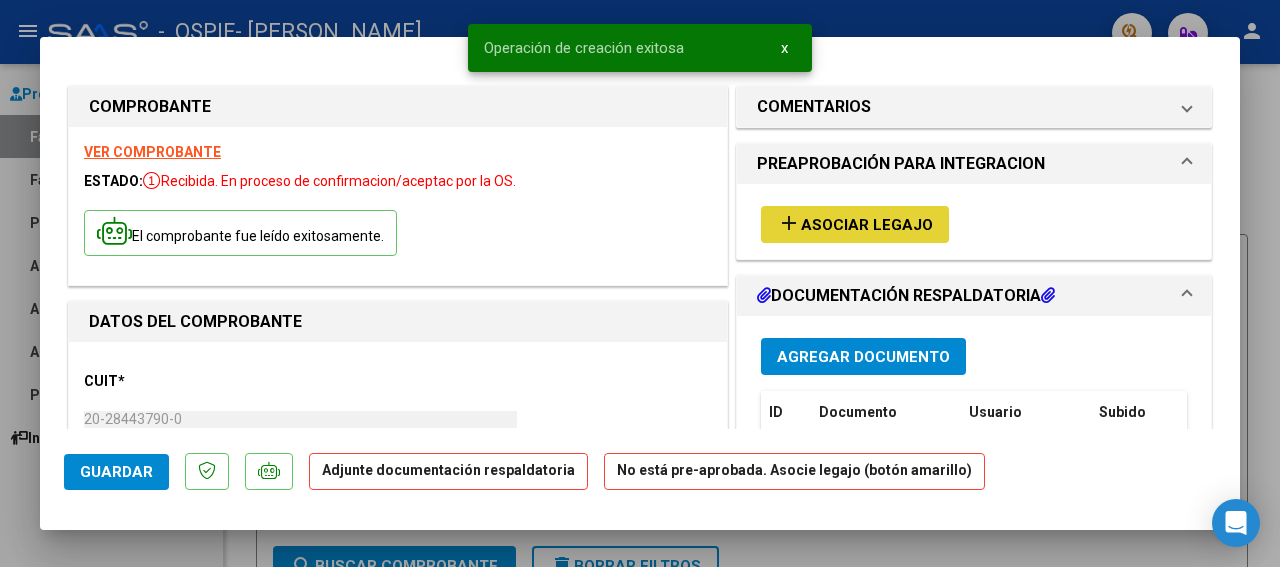 click on "Asociar Legajo" at bounding box center [867, 225] 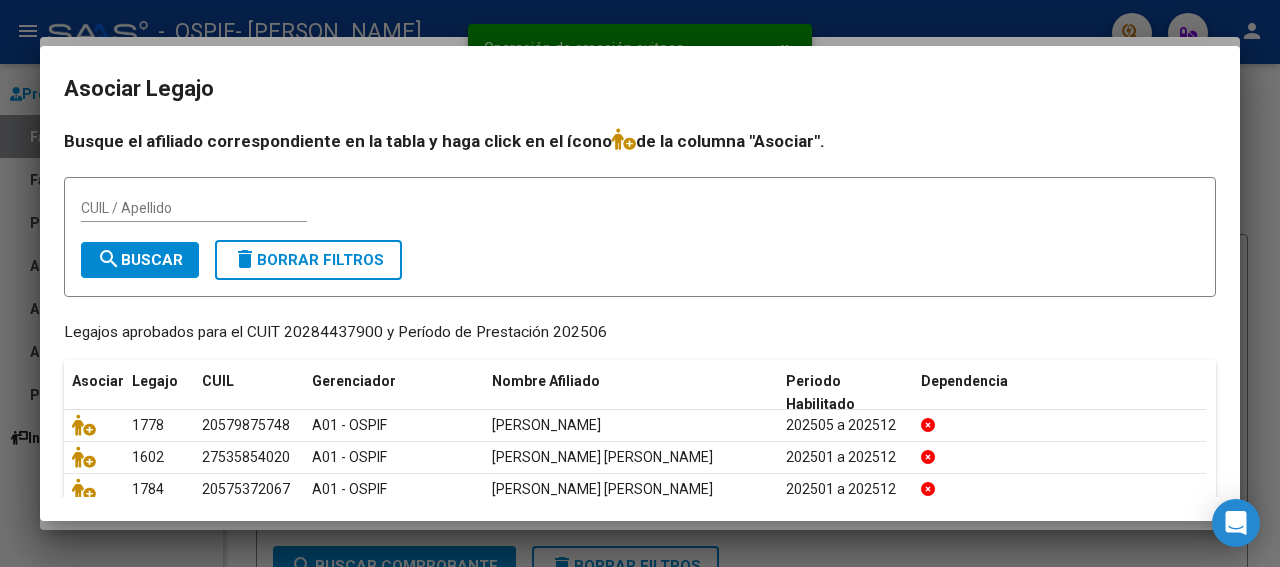 click on "CUIL / Apellido" at bounding box center [194, 208] 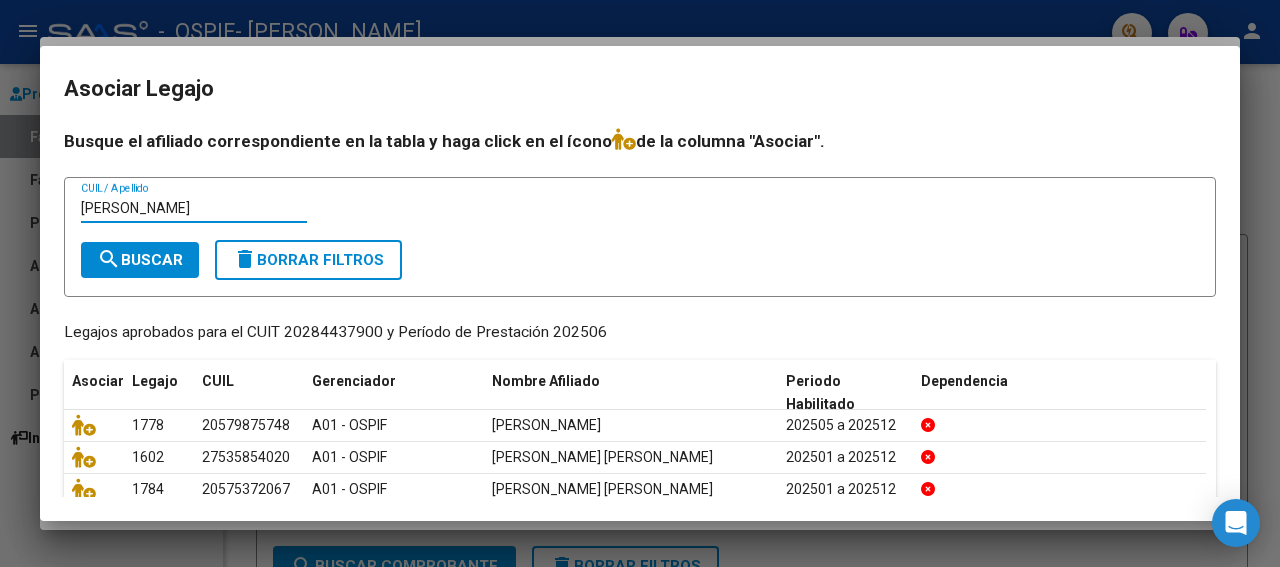type on "[PERSON_NAME]" 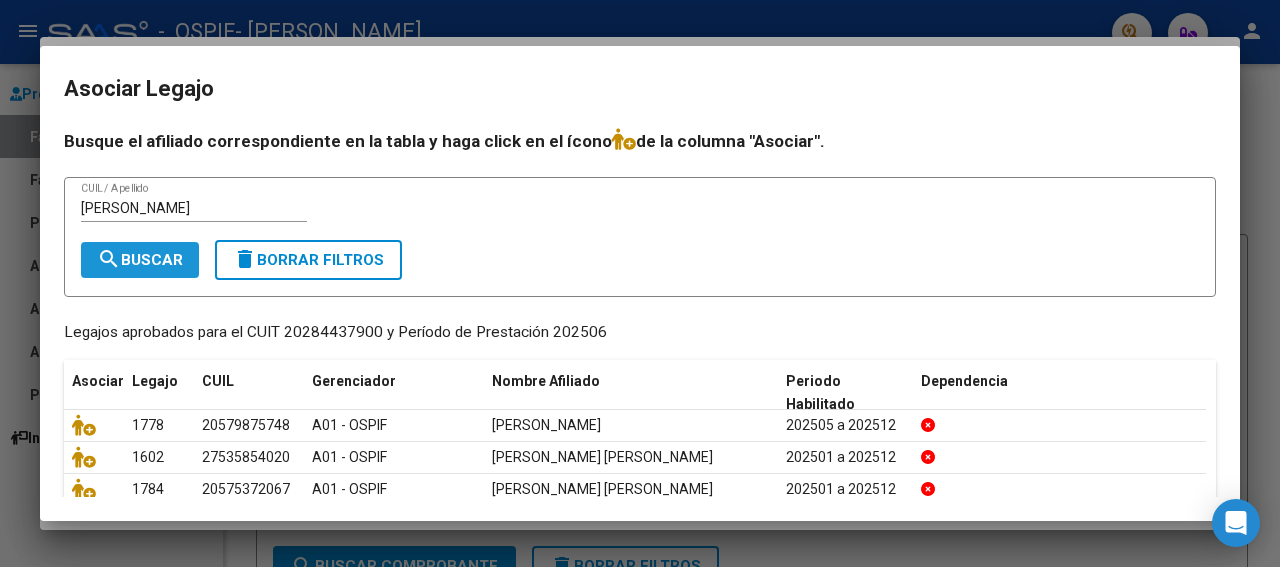 click on "search  Buscar" at bounding box center [140, 260] 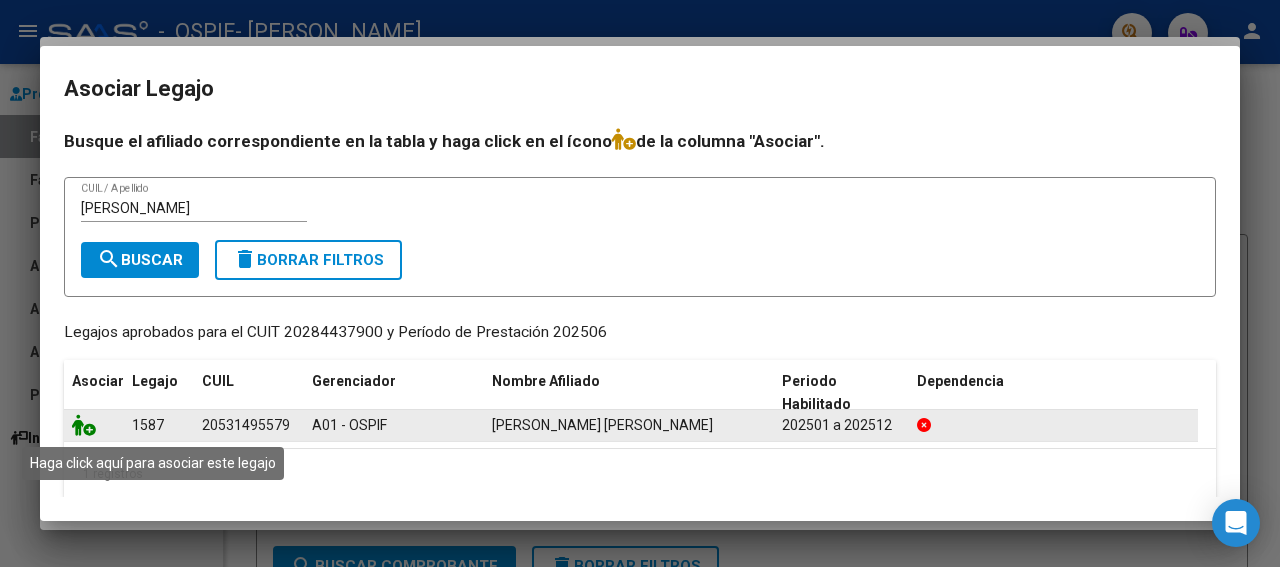 click 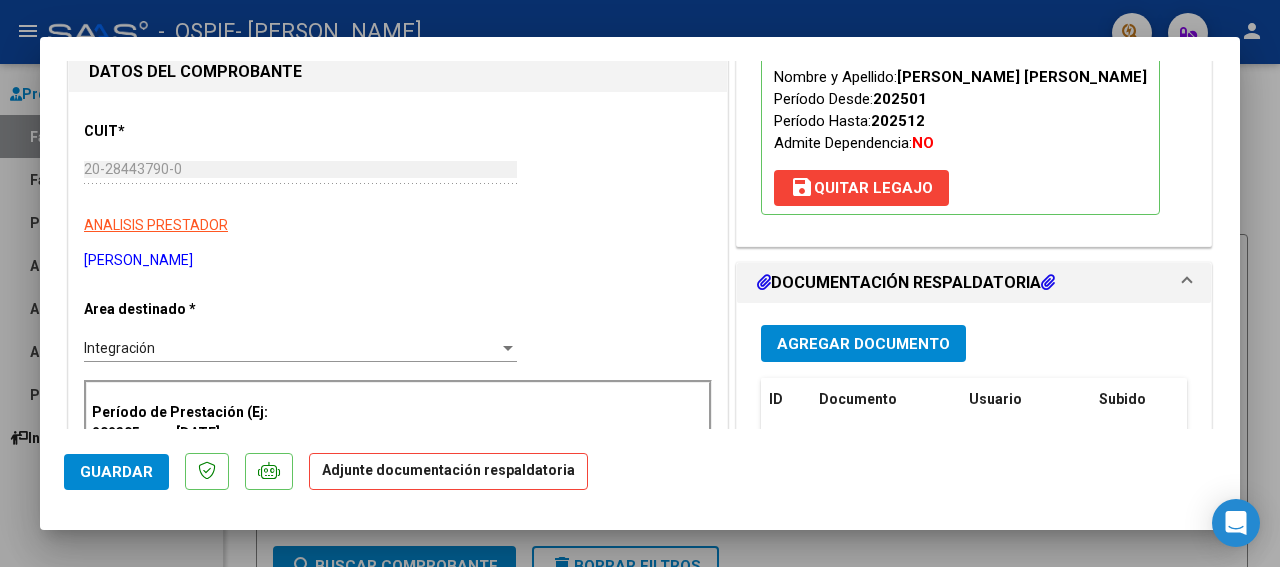 scroll, scrollTop: 300, scrollLeft: 0, axis: vertical 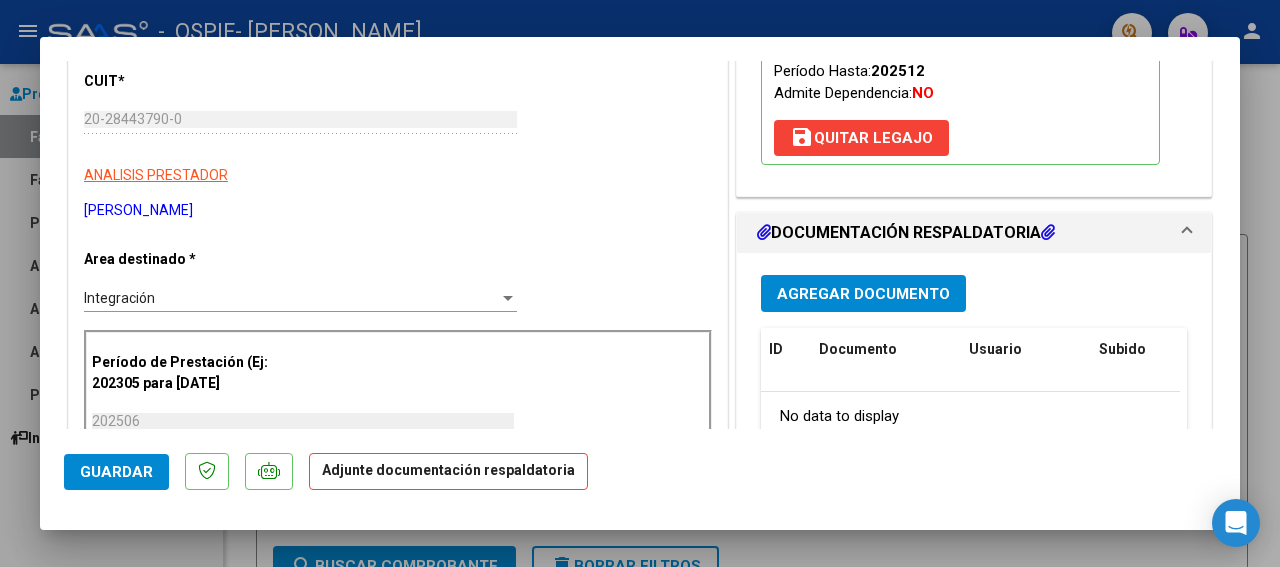 drag, startPoint x: 1229, startPoint y: 426, endPoint x: 875, endPoint y: 299, distance: 376.09174 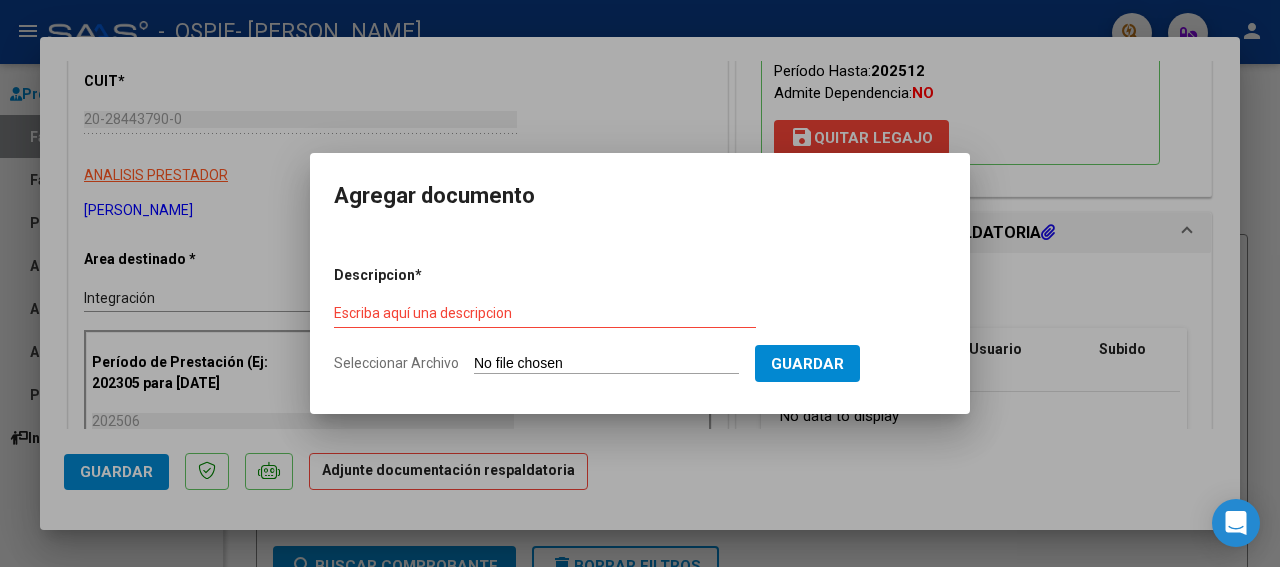 click on "Seleccionar Archivo" at bounding box center [606, 364] 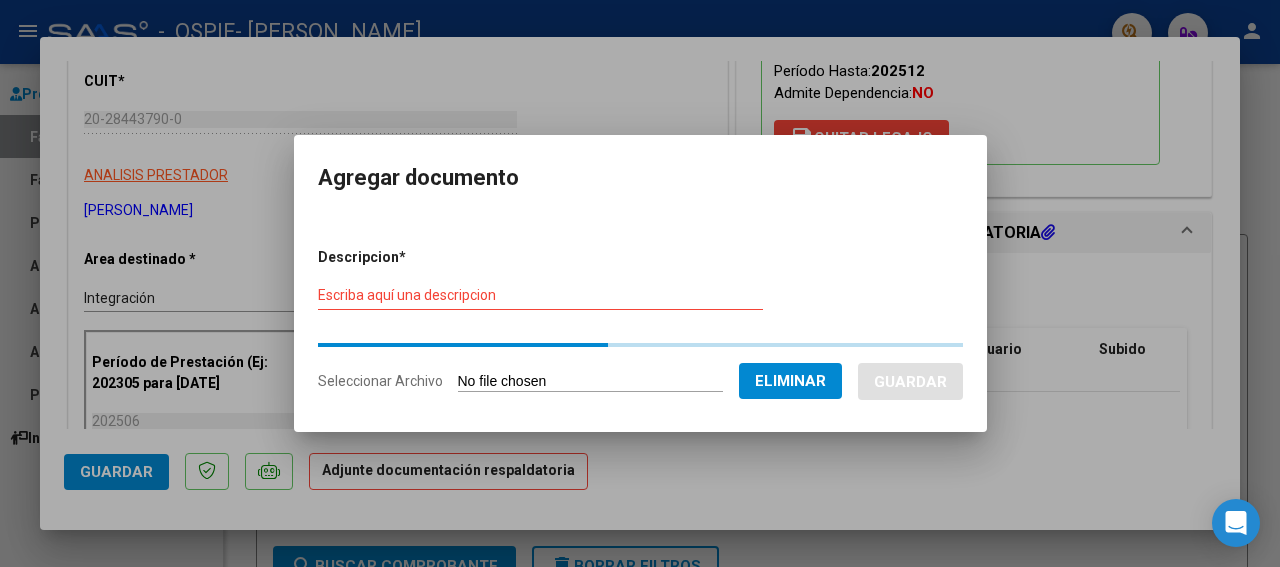 click on "Escriba aquí una descripcion" at bounding box center (540, 296) 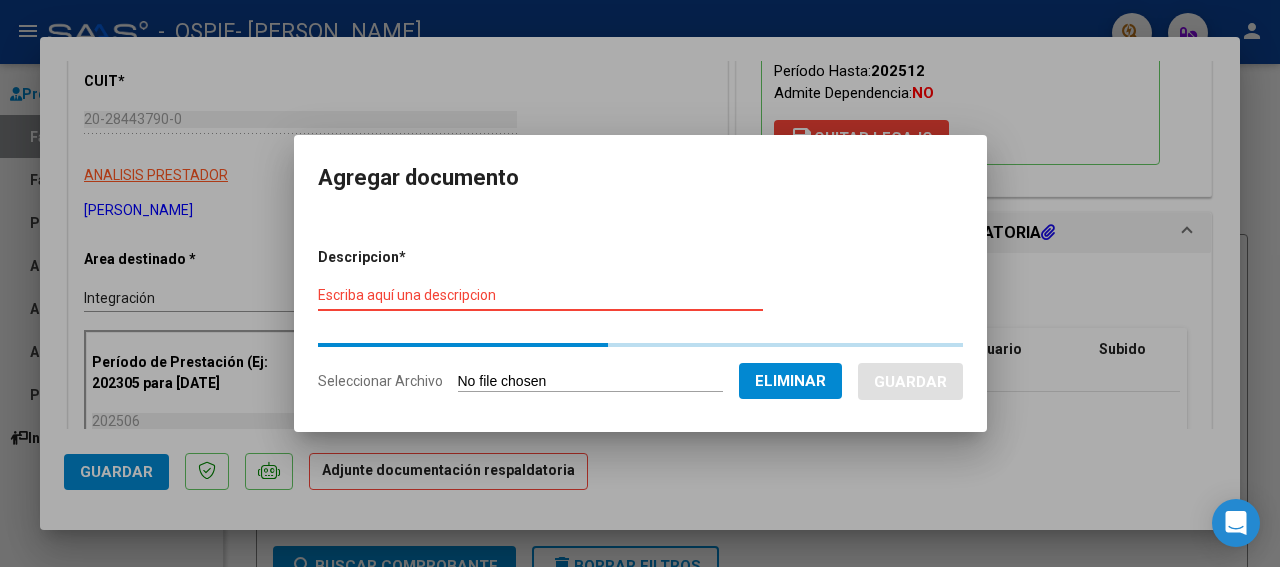 click on "Escriba aquí una descripcion" at bounding box center [540, 295] 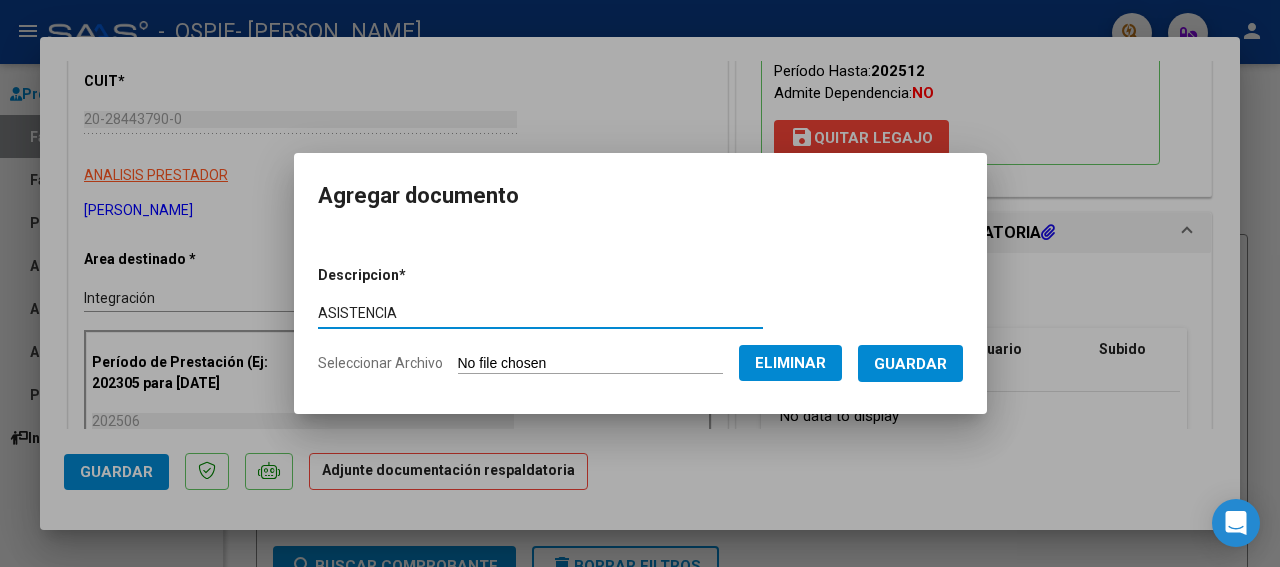 type on "ASISTENCIA" 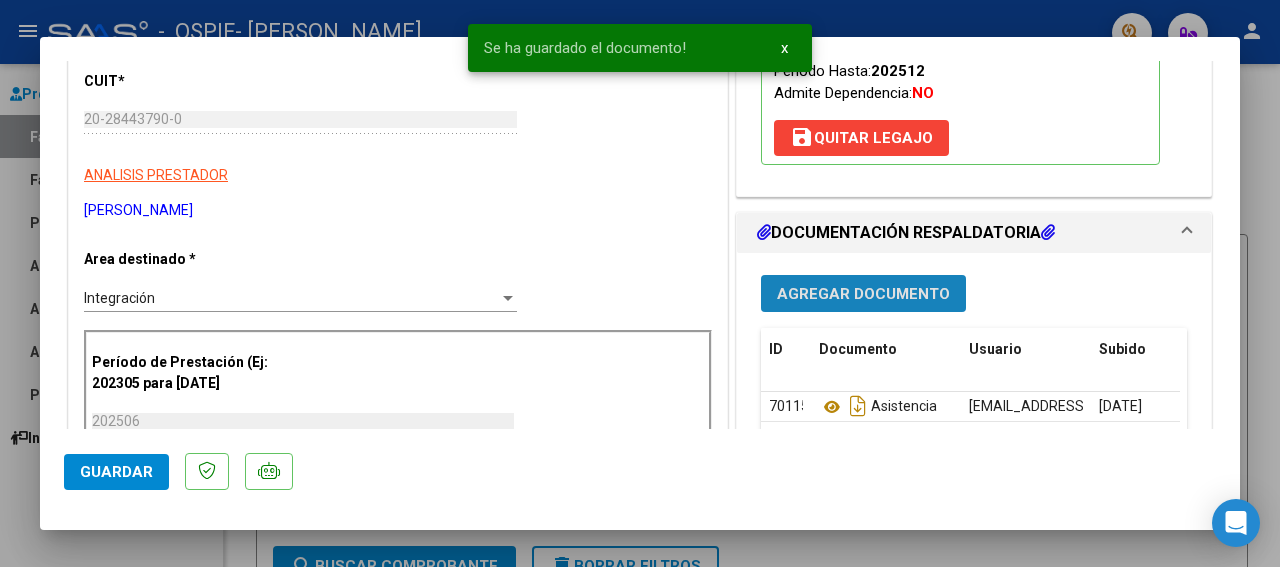 click on "Agregar Documento" at bounding box center (863, 294) 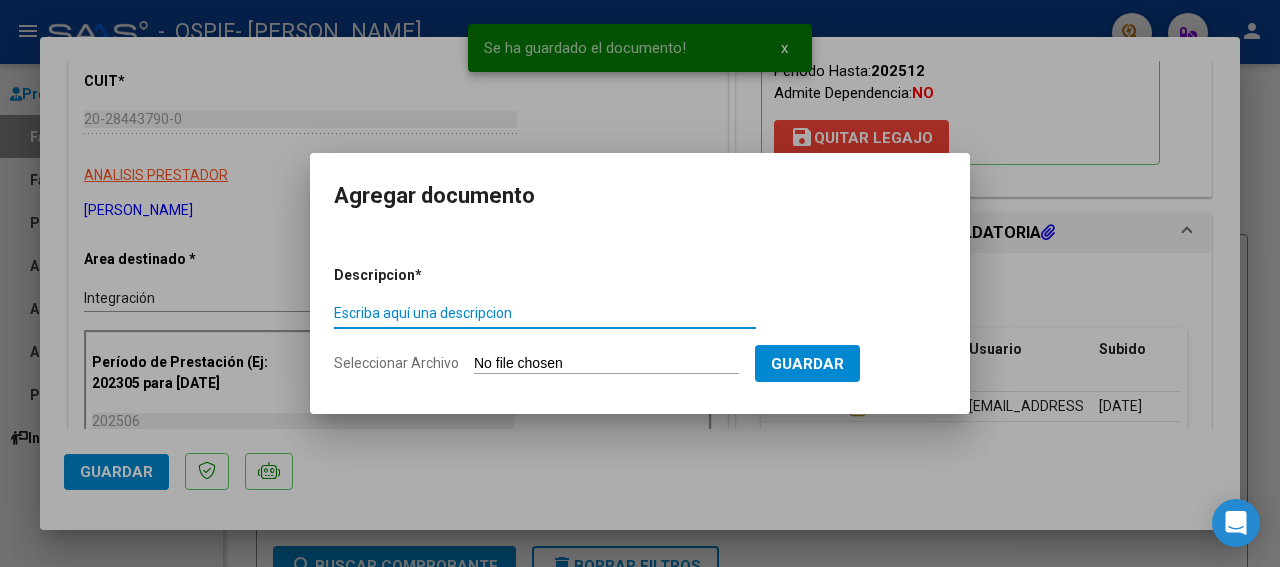 click on "Escriba aquí una descripcion" at bounding box center [545, 313] 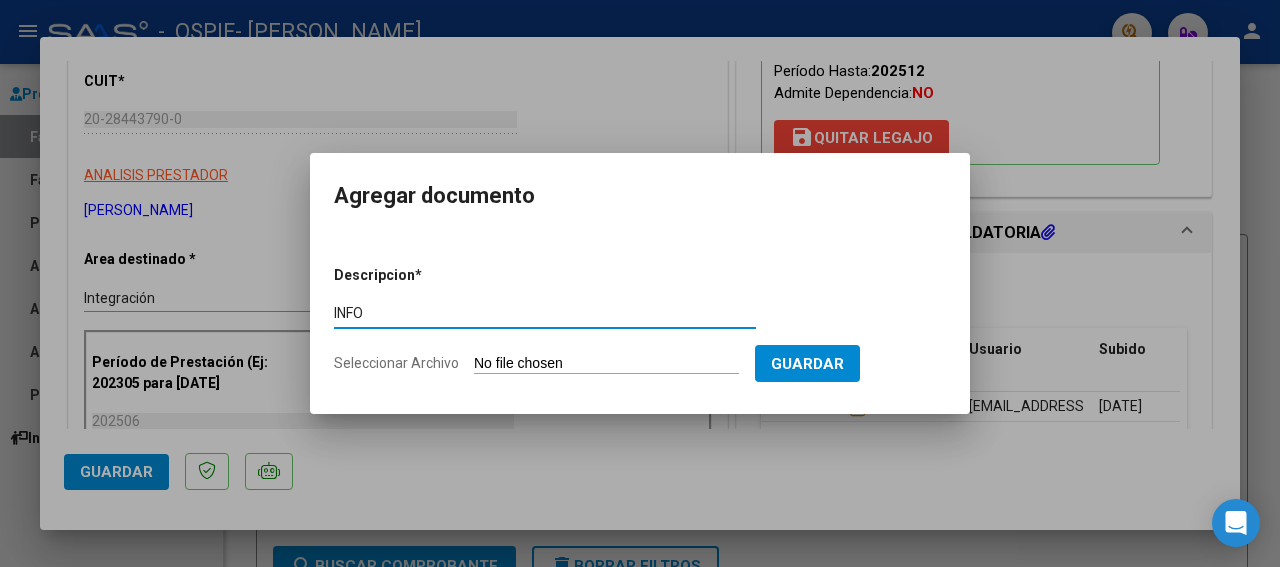 type on "INFO" 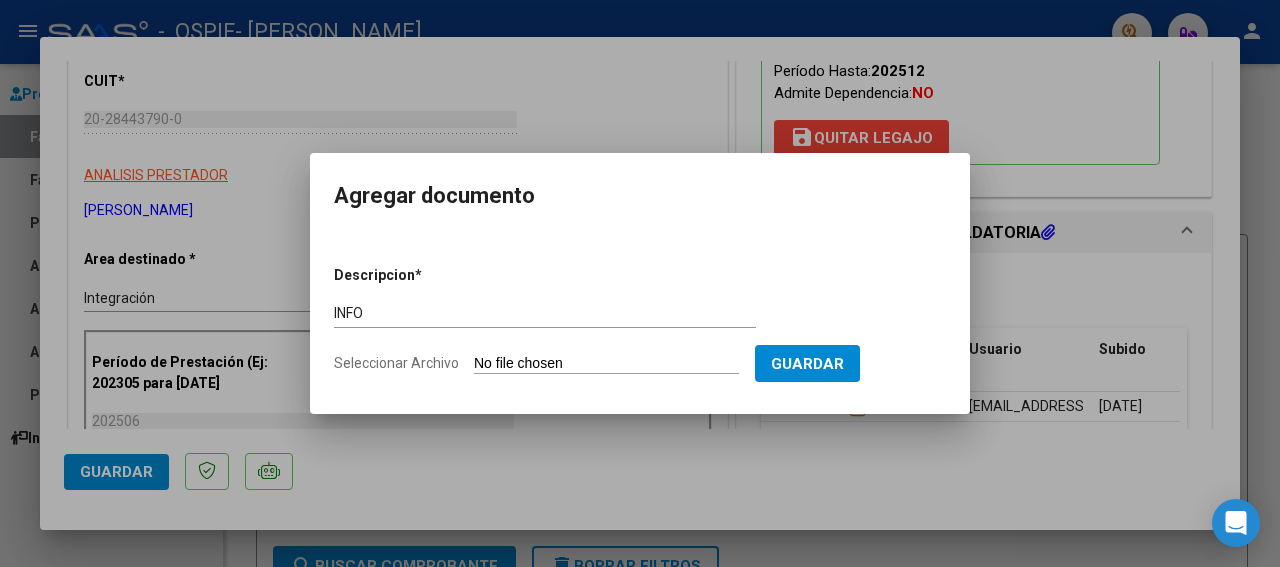 click on "Seleccionar Archivo" at bounding box center (606, 364) 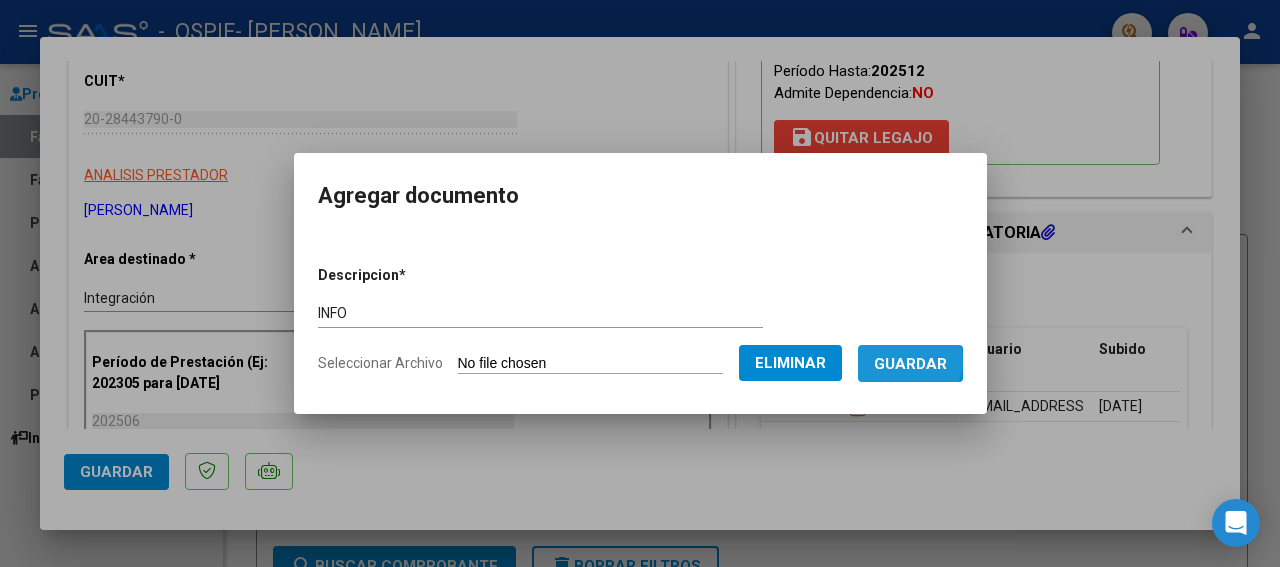 click on "Guardar" at bounding box center (910, 364) 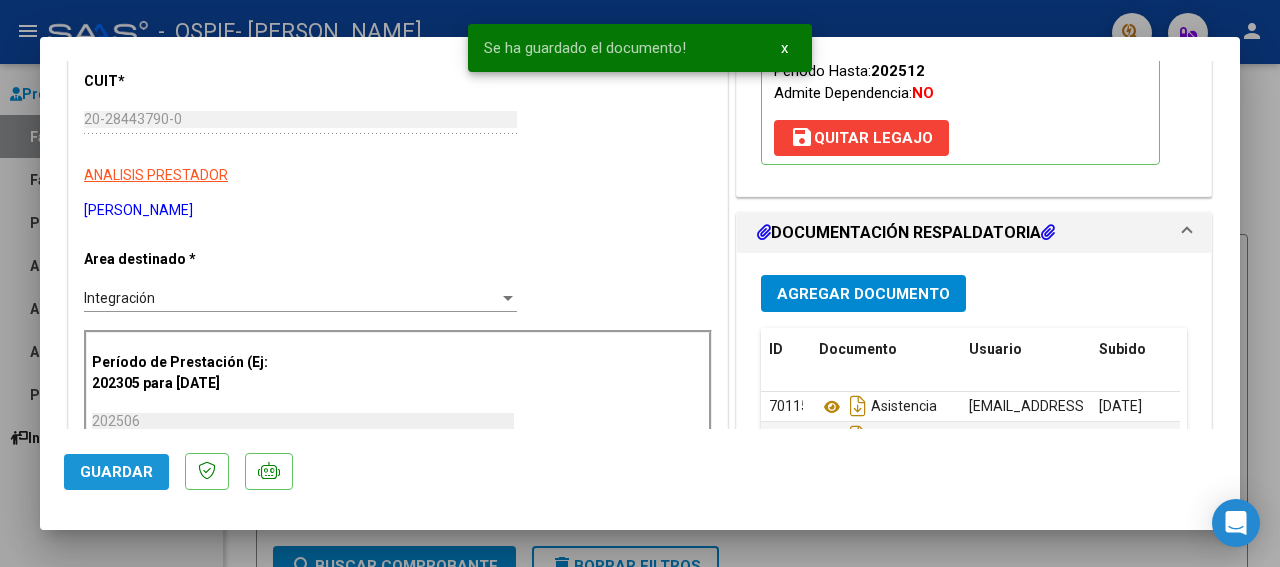 click on "Guardar" 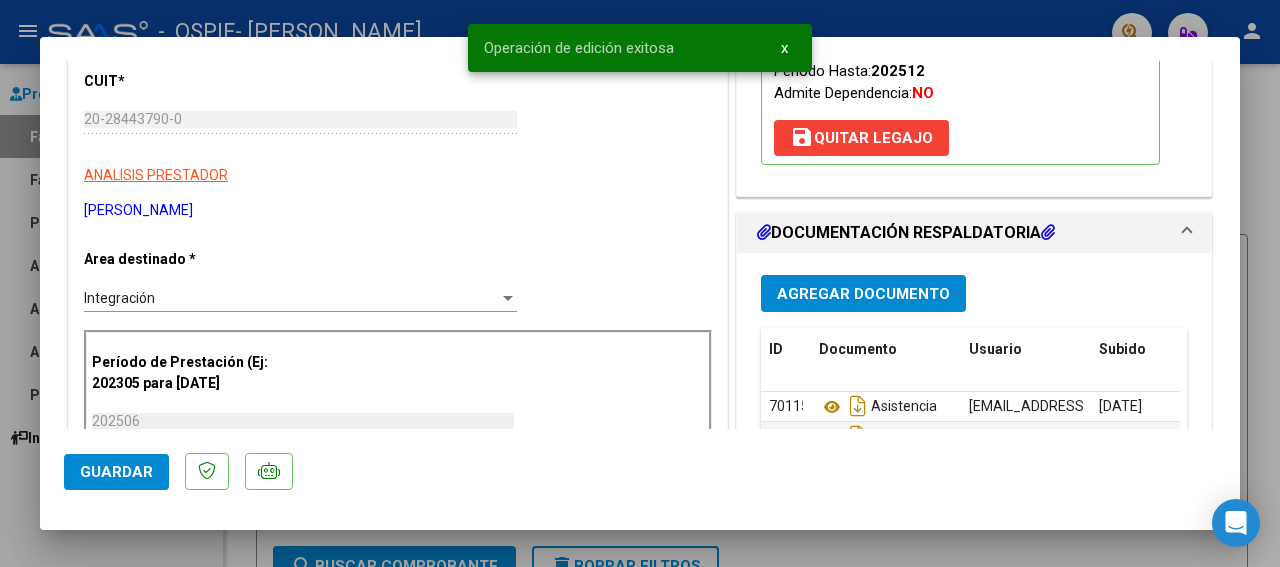 click at bounding box center (640, 283) 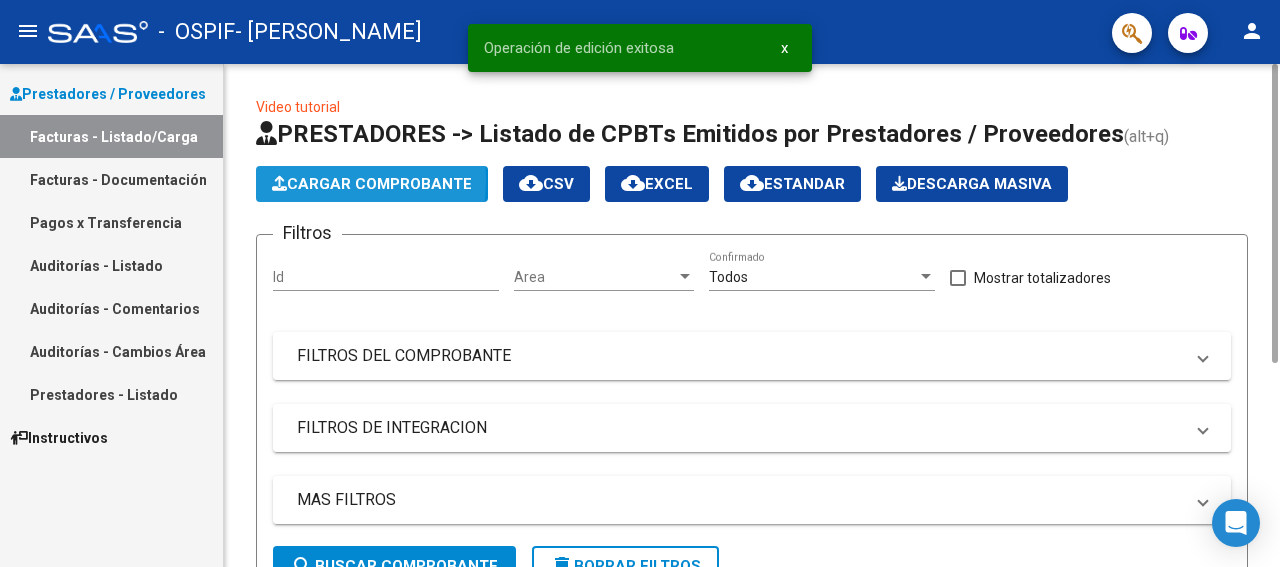click on "Cargar Comprobante" 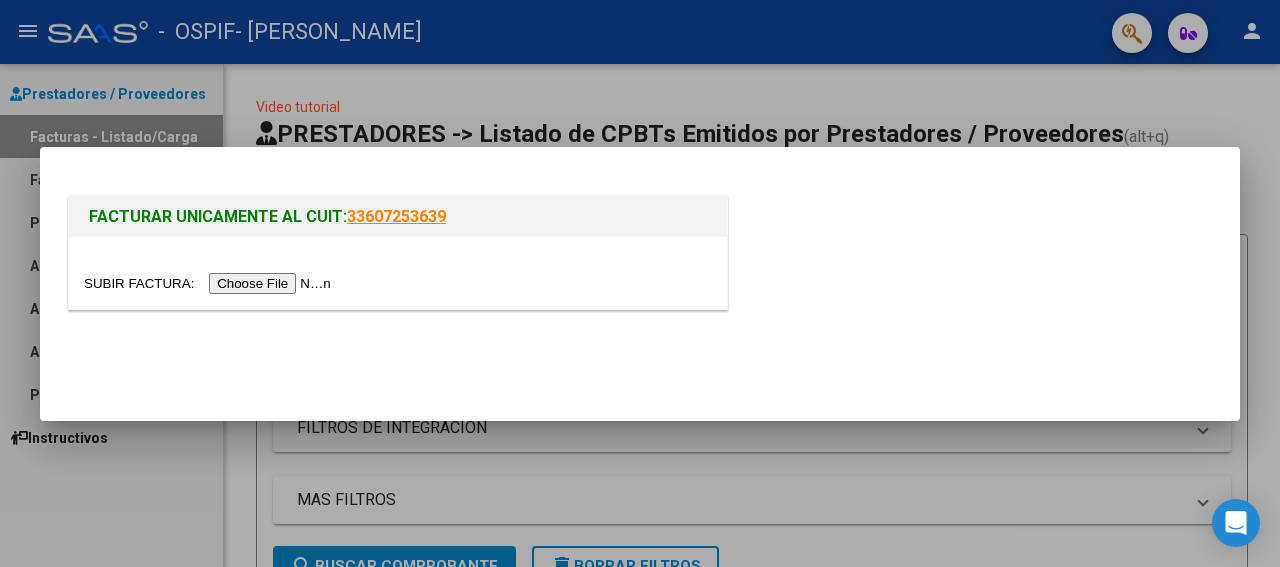 click at bounding box center (210, 283) 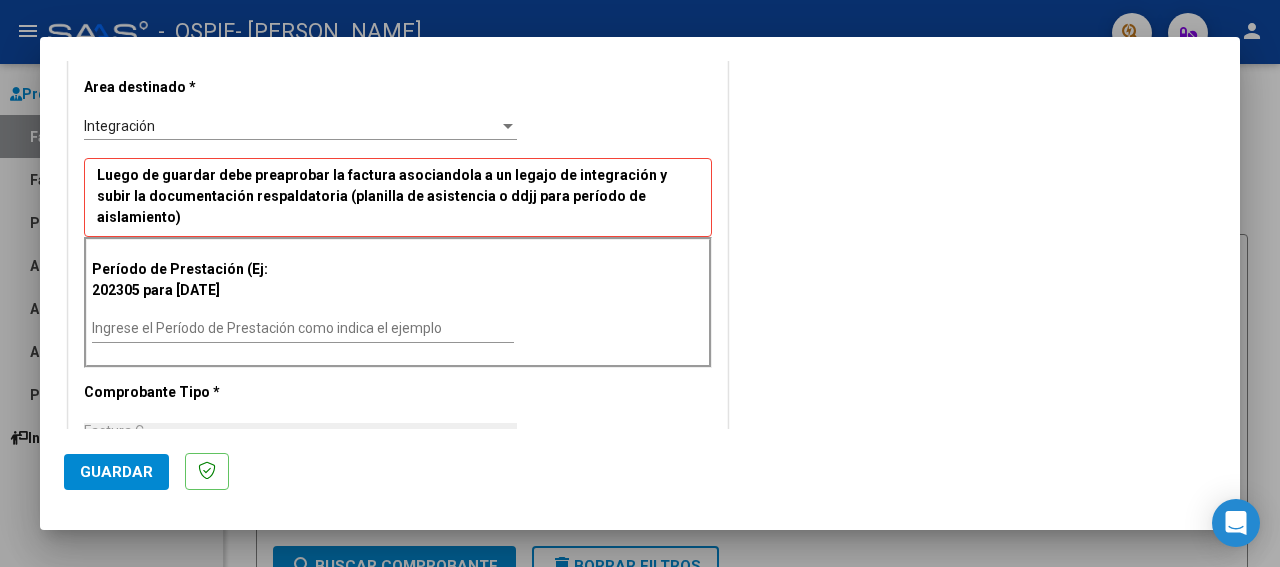drag, startPoint x: 1228, startPoint y: 420, endPoint x: 1195, endPoint y: 419, distance: 33.01515 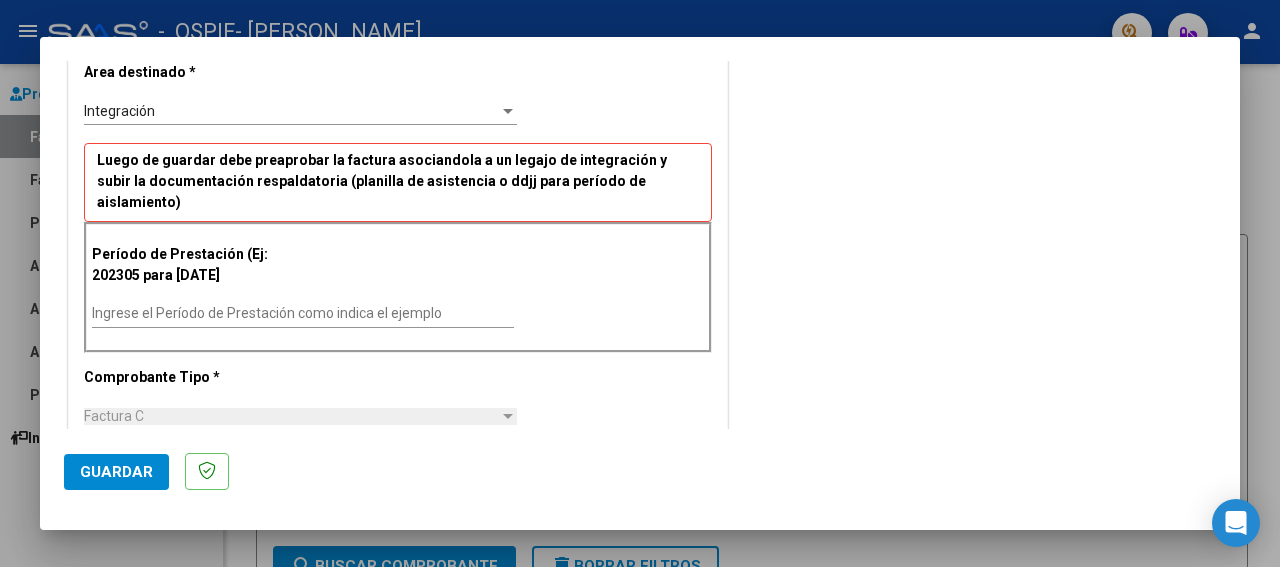 scroll, scrollTop: 417, scrollLeft: 0, axis: vertical 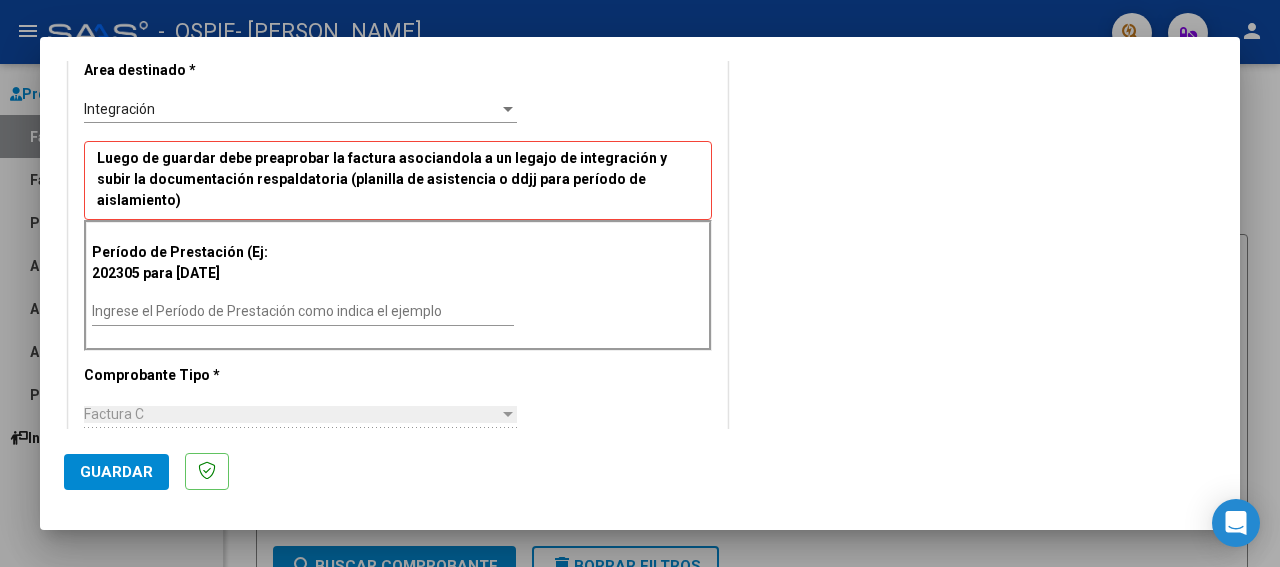 click on "Ingrese el Período de Prestación como indica el ejemplo" at bounding box center (303, 311) 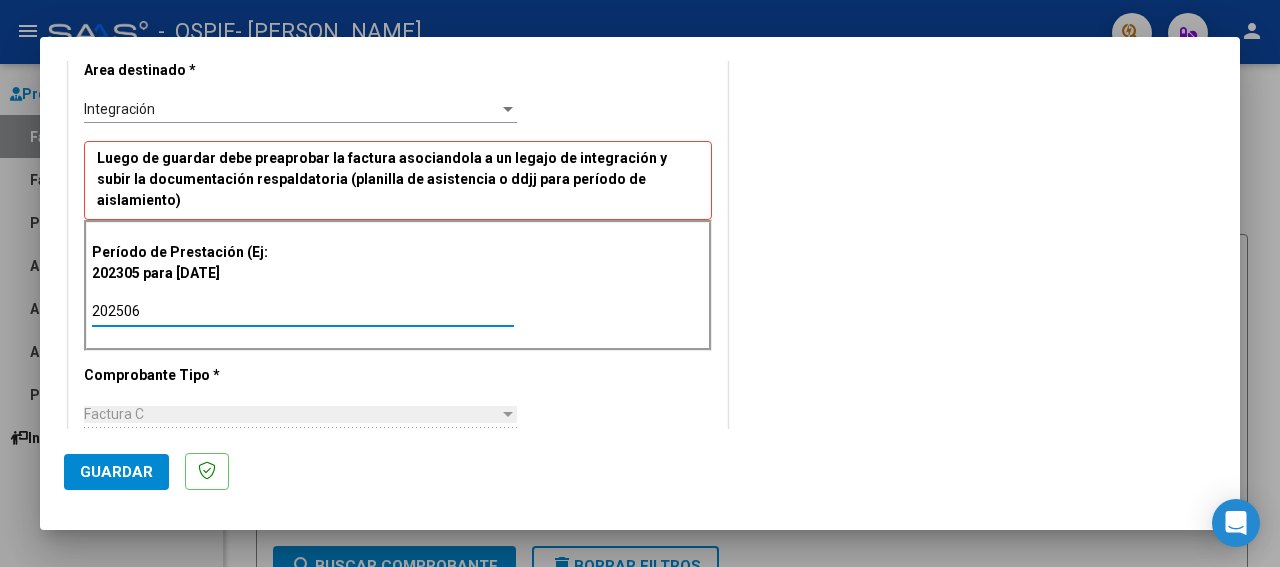 type on "202506" 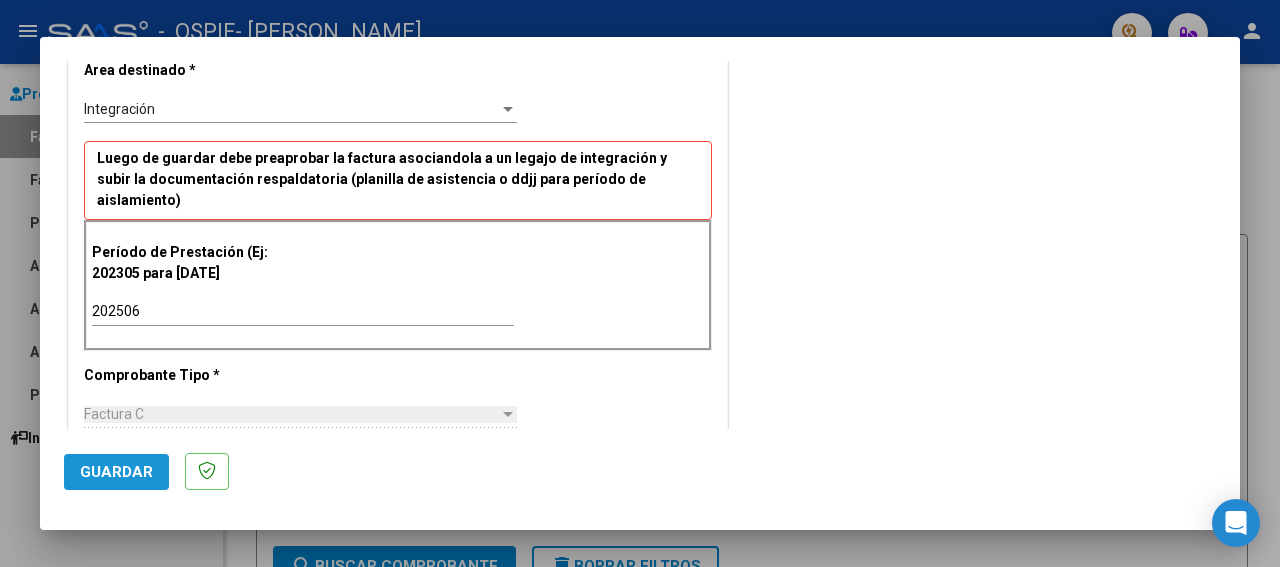 click on "Guardar" 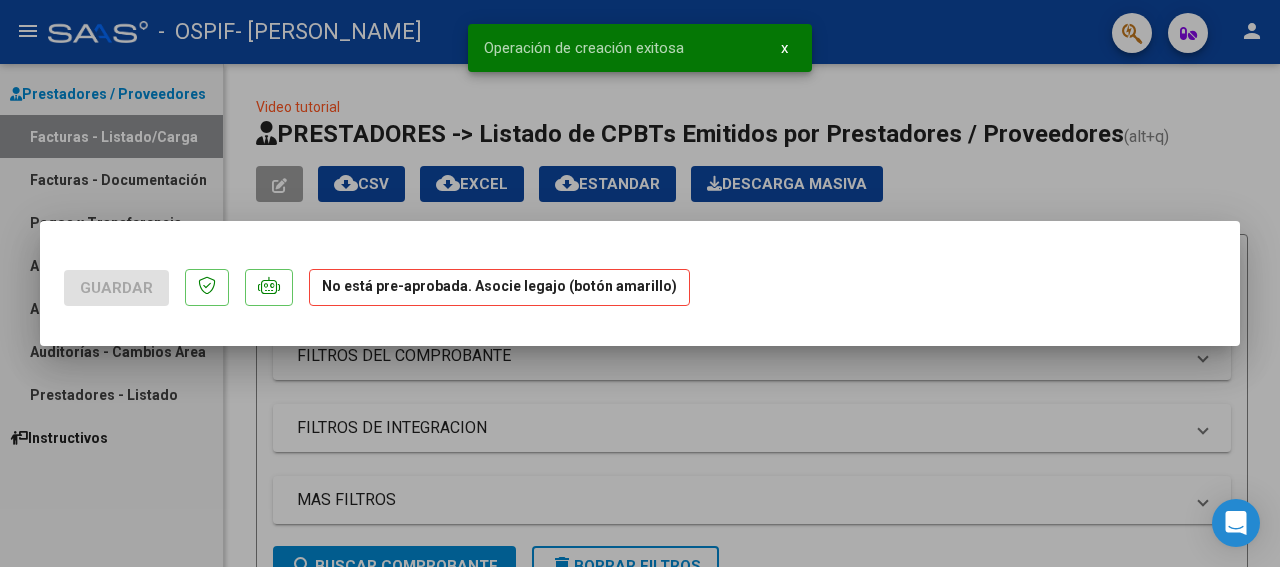 scroll, scrollTop: 0, scrollLeft: 0, axis: both 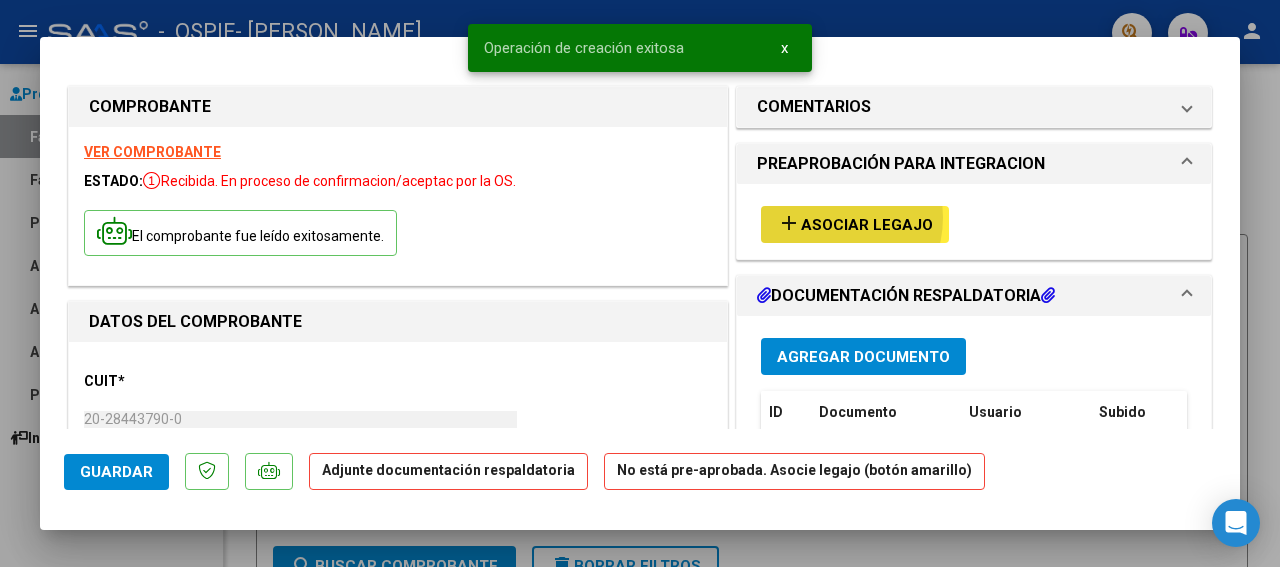 click on "Asociar Legajo" at bounding box center (867, 225) 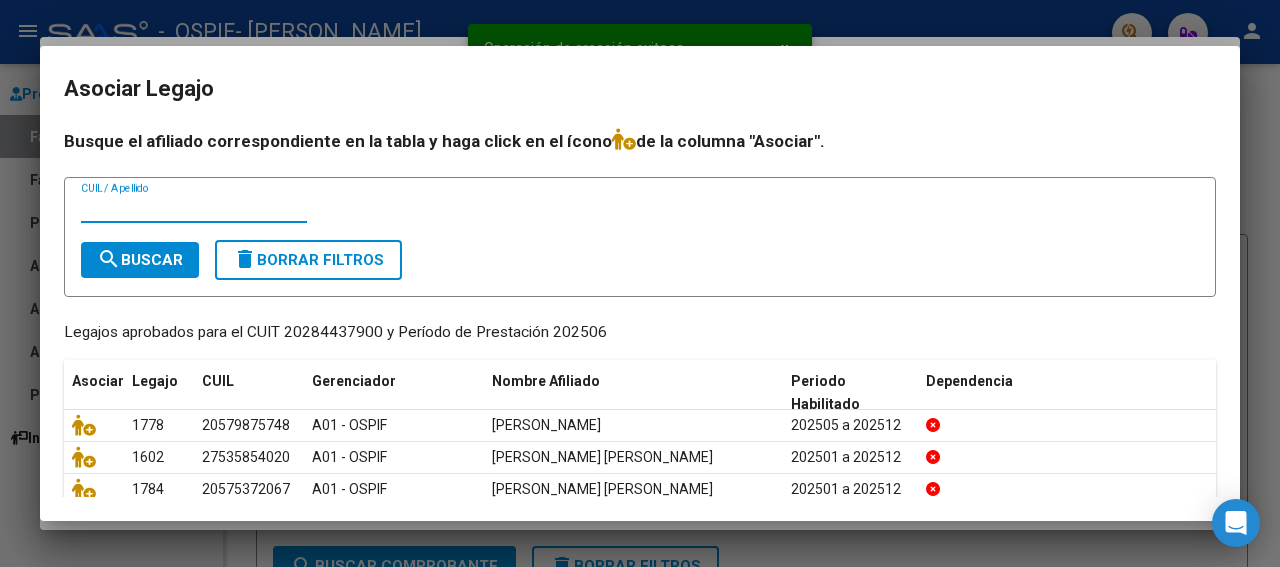click on "CUIL / Apellido" at bounding box center (194, 208) 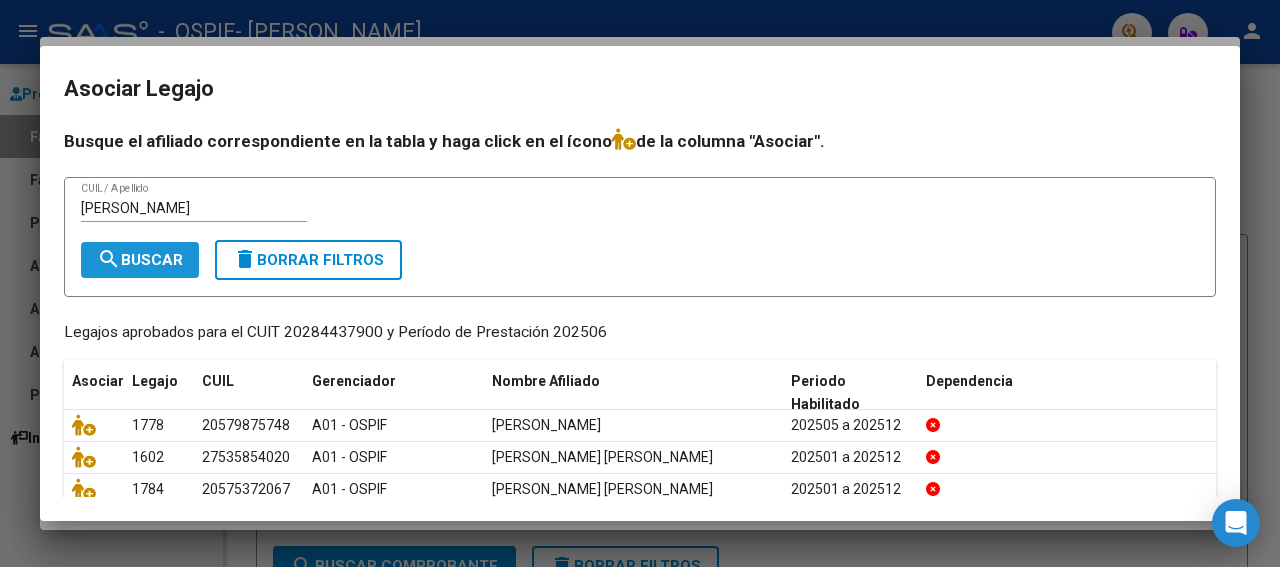 click on "search  Buscar" at bounding box center (140, 260) 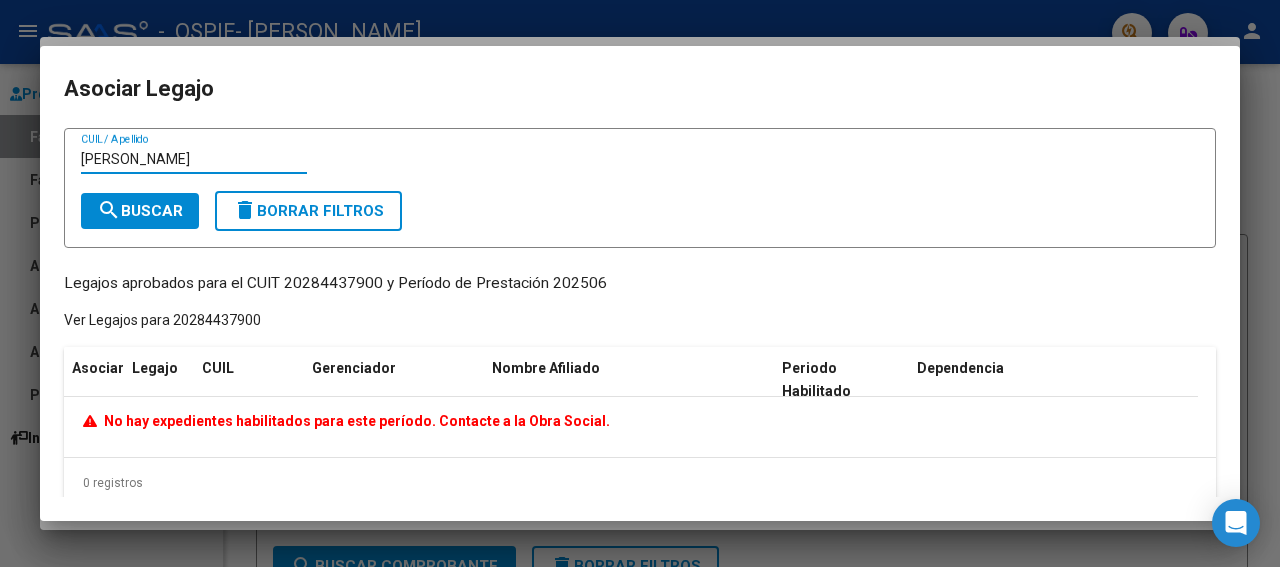 click on "[PERSON_NAME]" at bounding box center (194, 159) 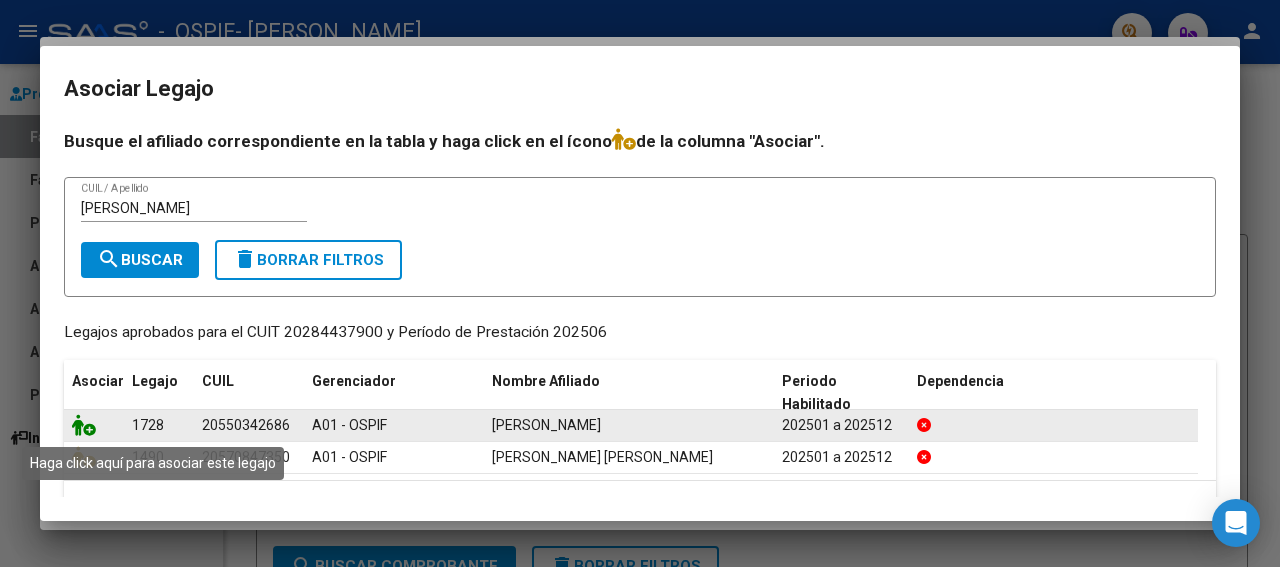 click 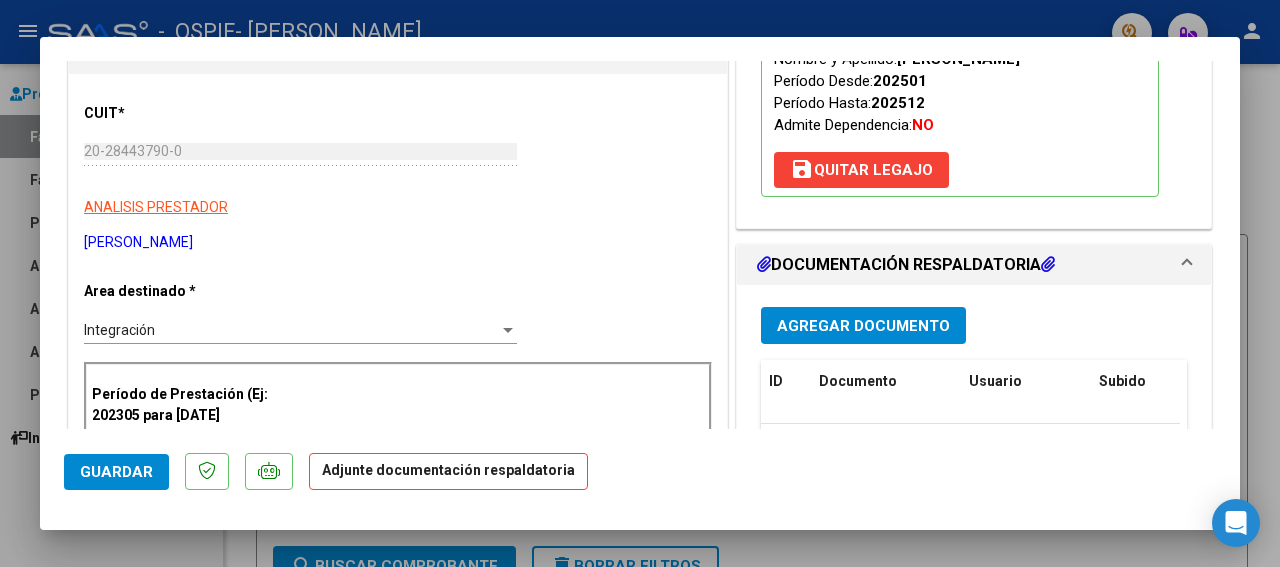 scroll, scrollTop: 300, scrollLeft: 0, axis: vertical 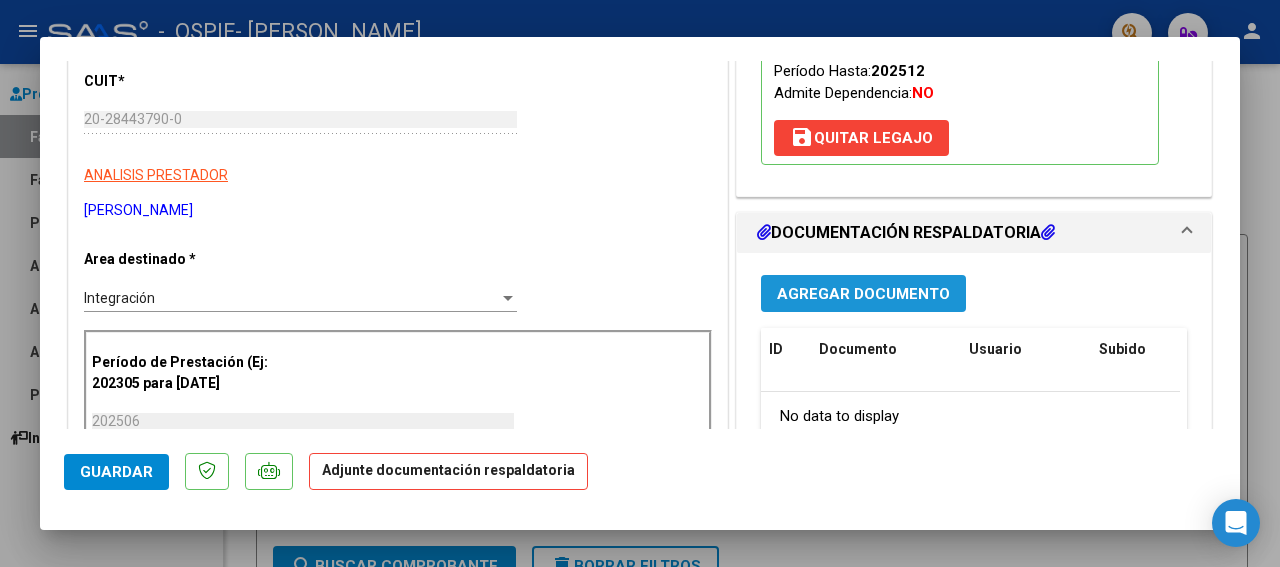 click on "Agregar Documento" at bounding box center (863, 294) 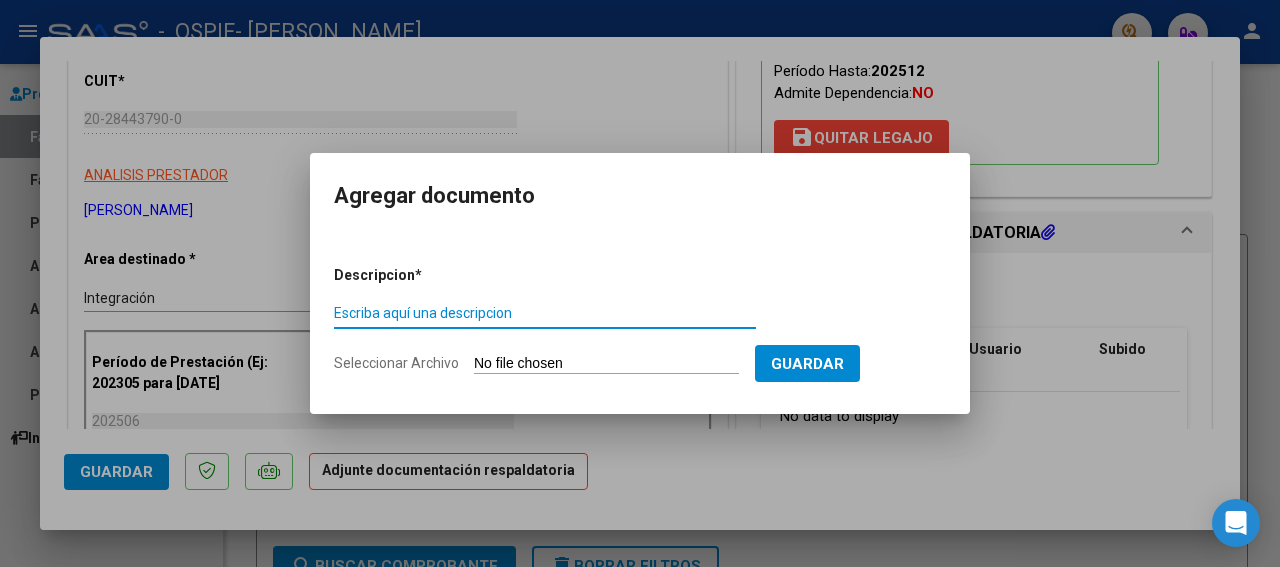 click on "Escriba aquí una descripcion" at bounding box center (545, 313) 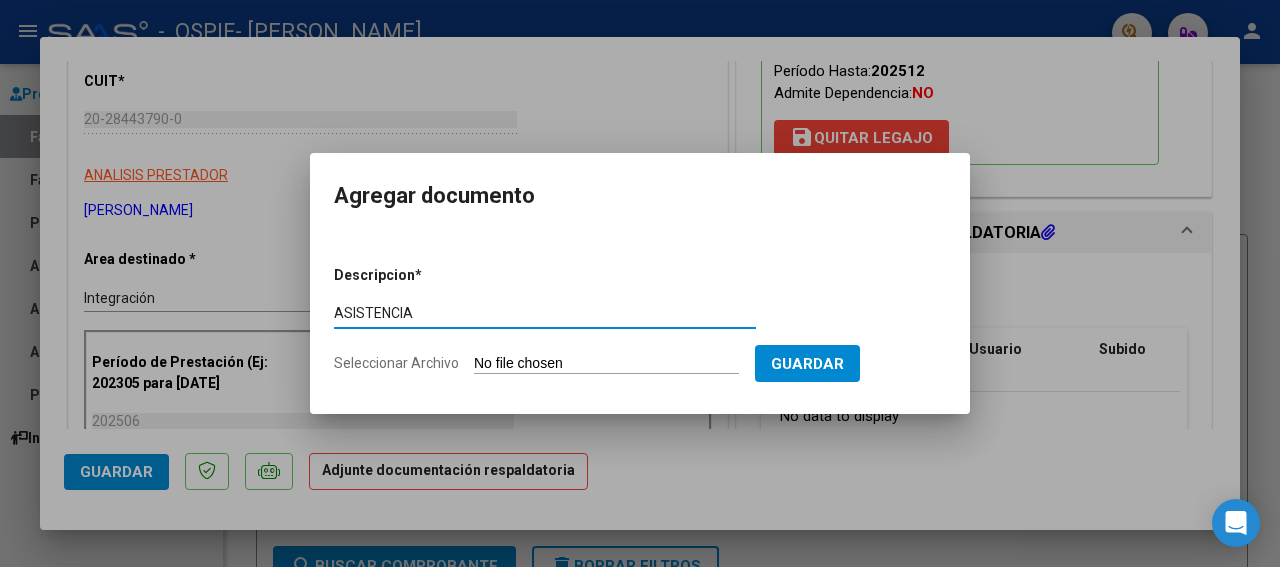type on "ASISTENCIA" 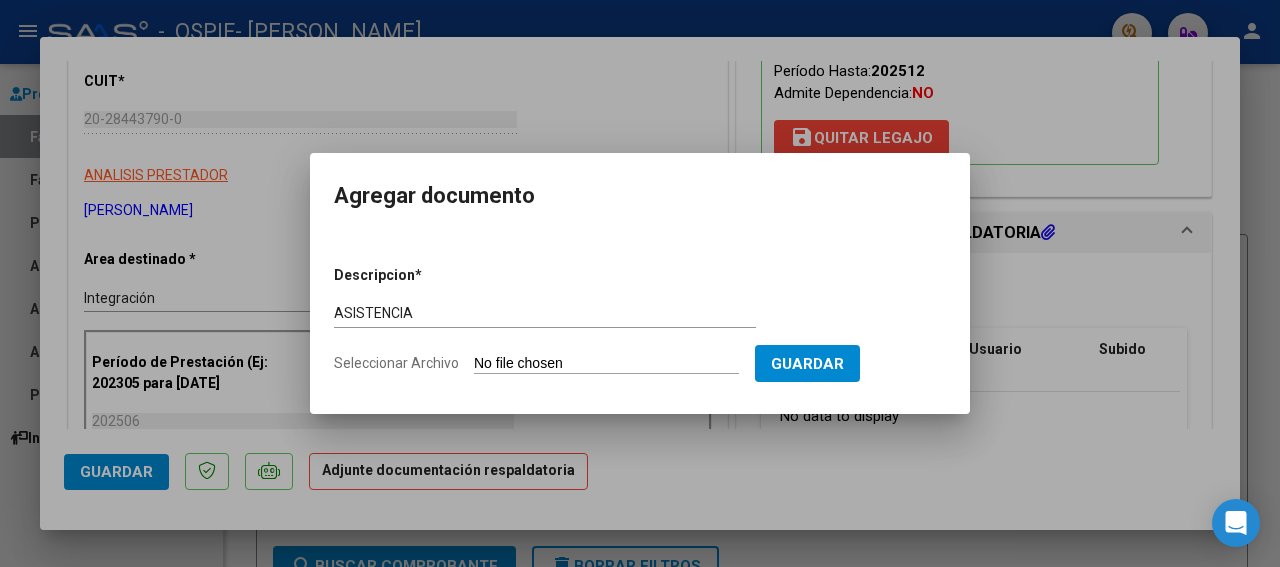 click on "Seleccionar Archivo" at bounding box center [606, 364] 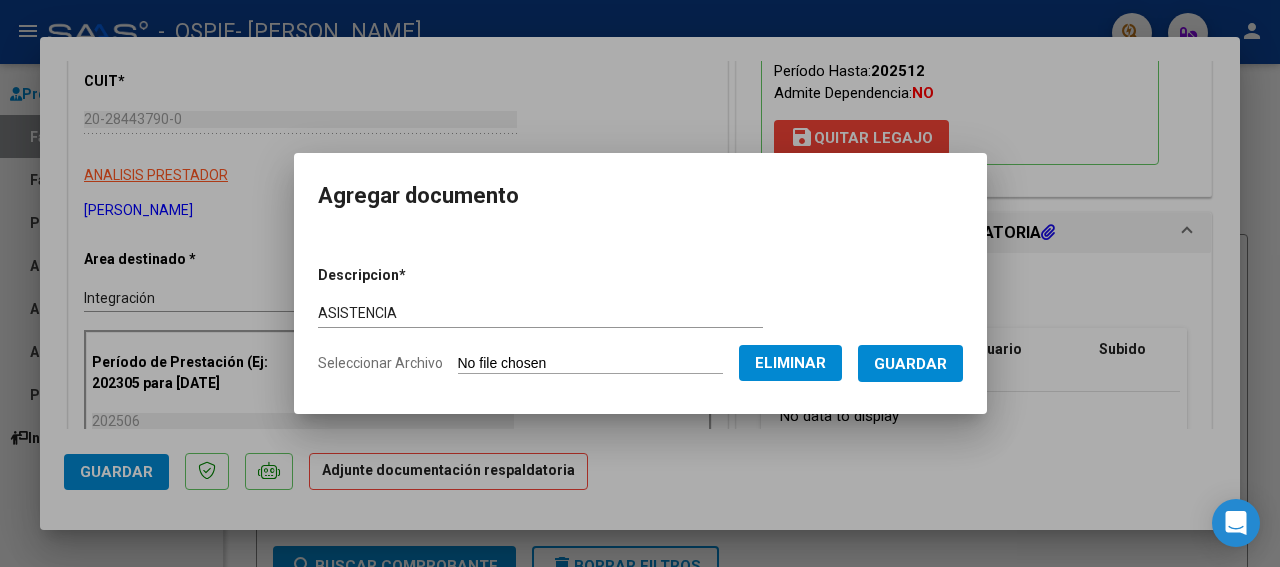 click on "Guardar" at bounding box center (910, 364) 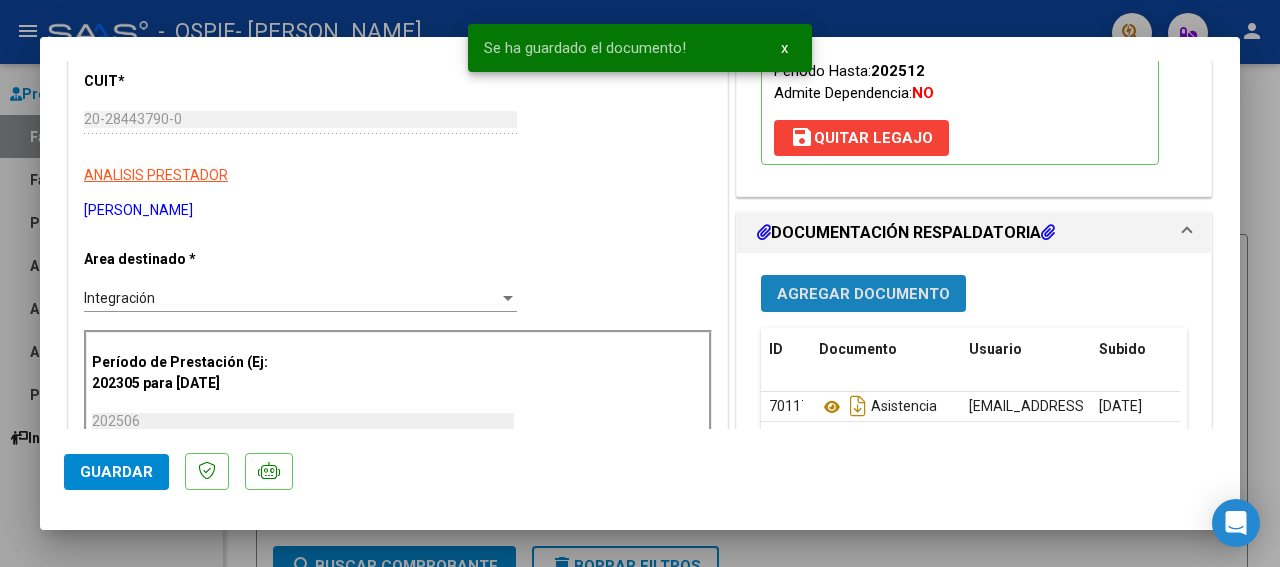 click on "Agregar Documento" at bounding box center (863, 294) 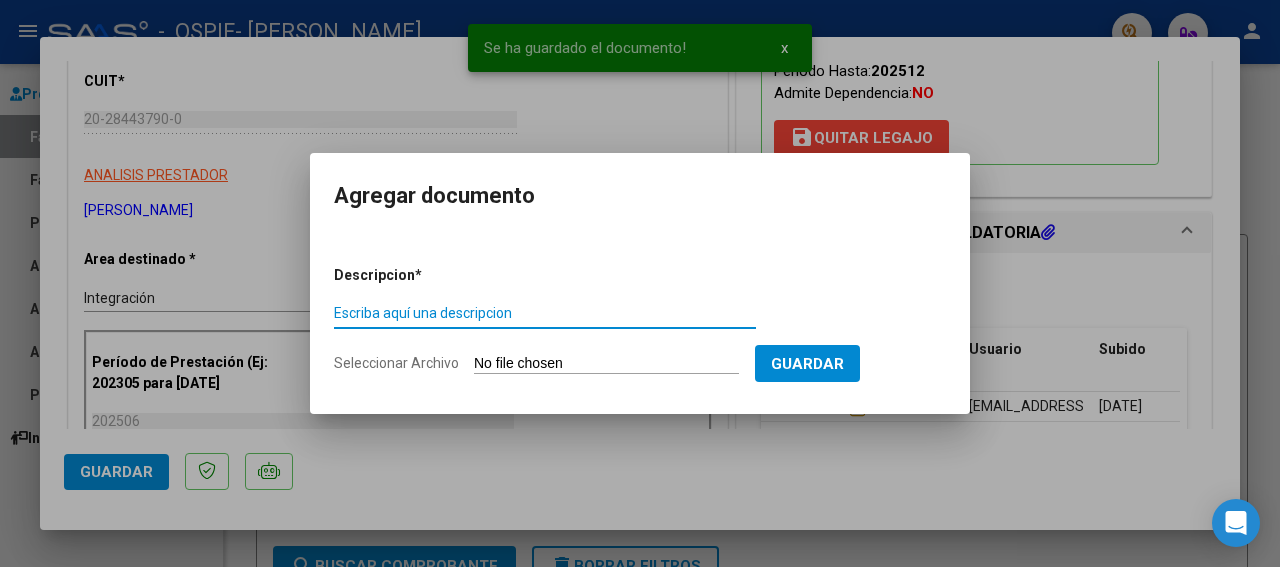 click on "Escriba aquí una descripcion" at bounding box center (545, 313) 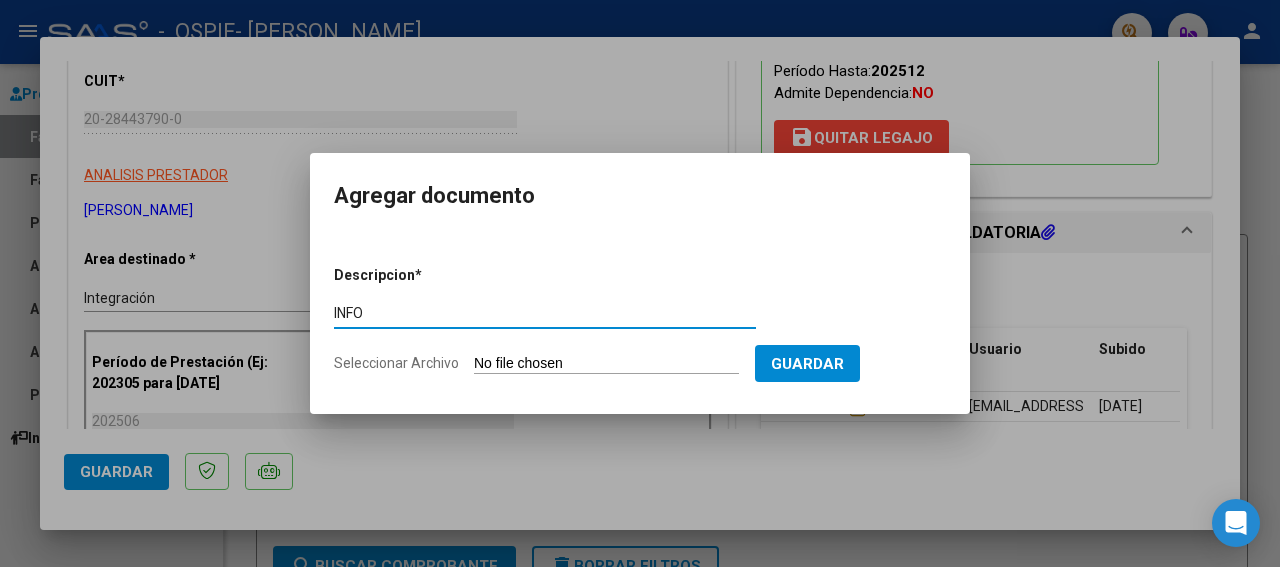 type on "INFO" 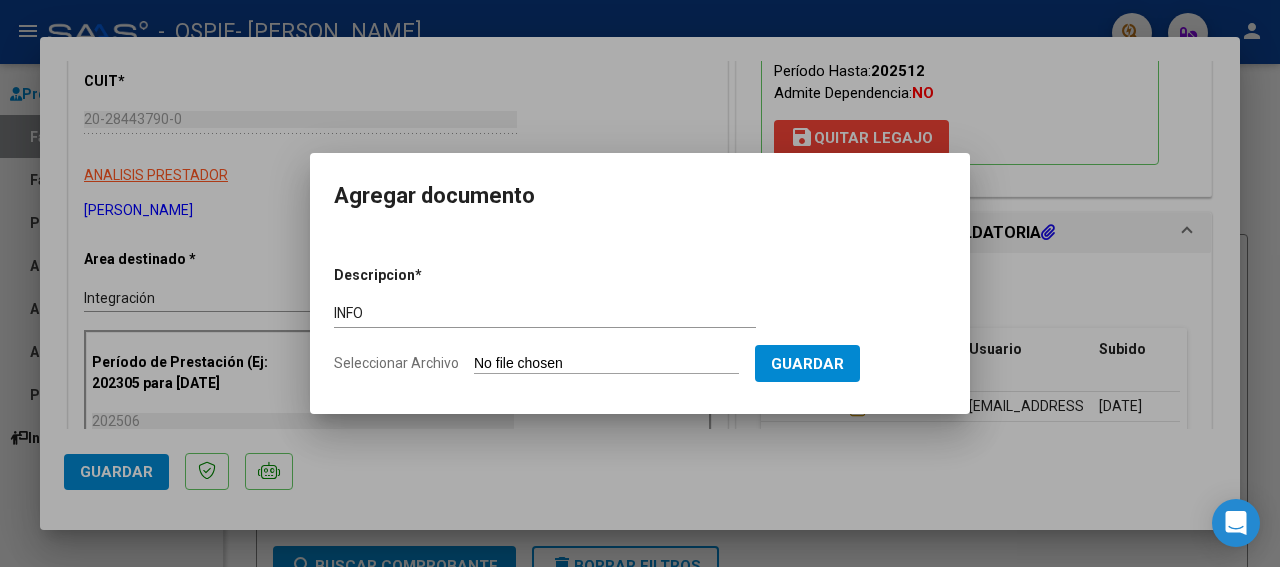 click on "Seleccionar Archivo" at bounding box center (606, 364) 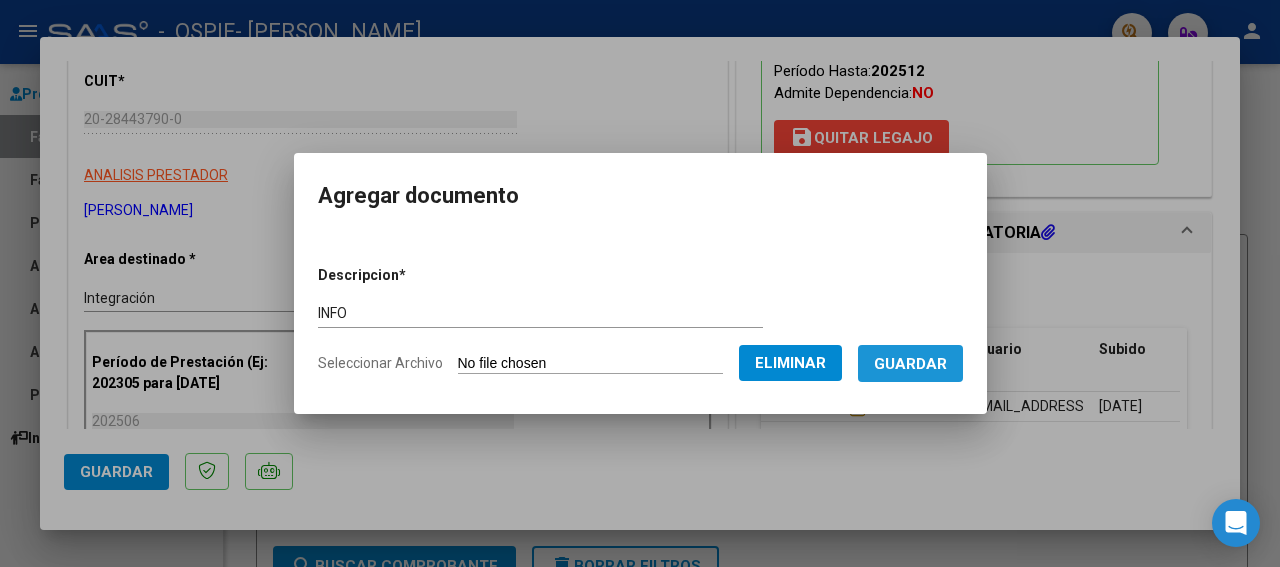 click on "Guardar" at bounding box center [910, 364] 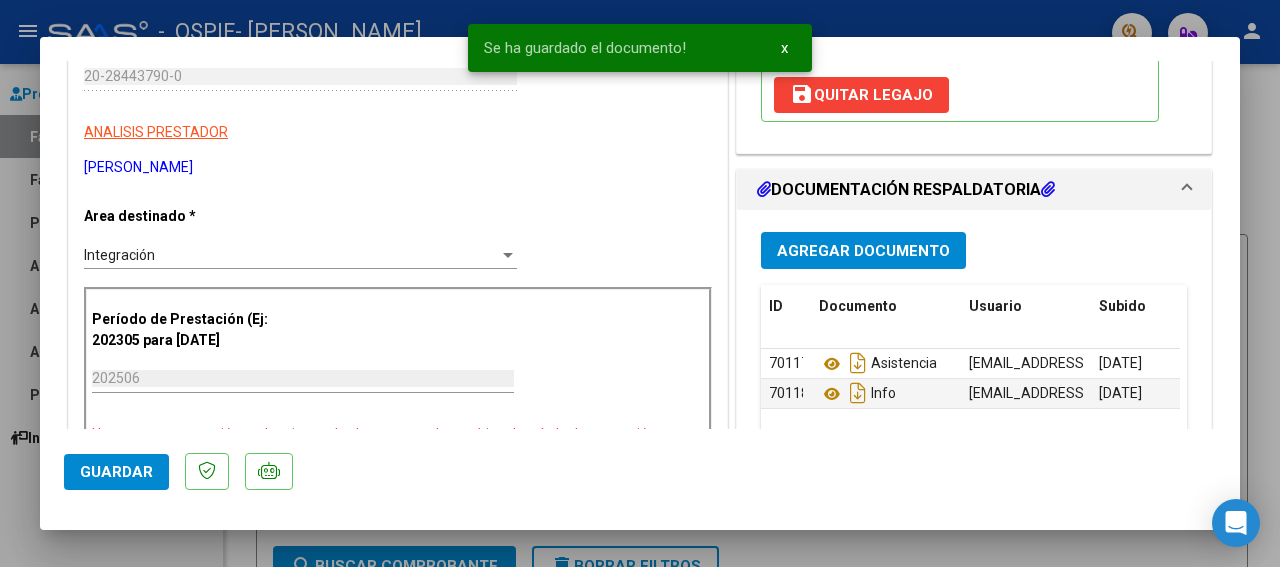 scroll, scrollTop: 350, scrollLeft: 0, axis: vertical 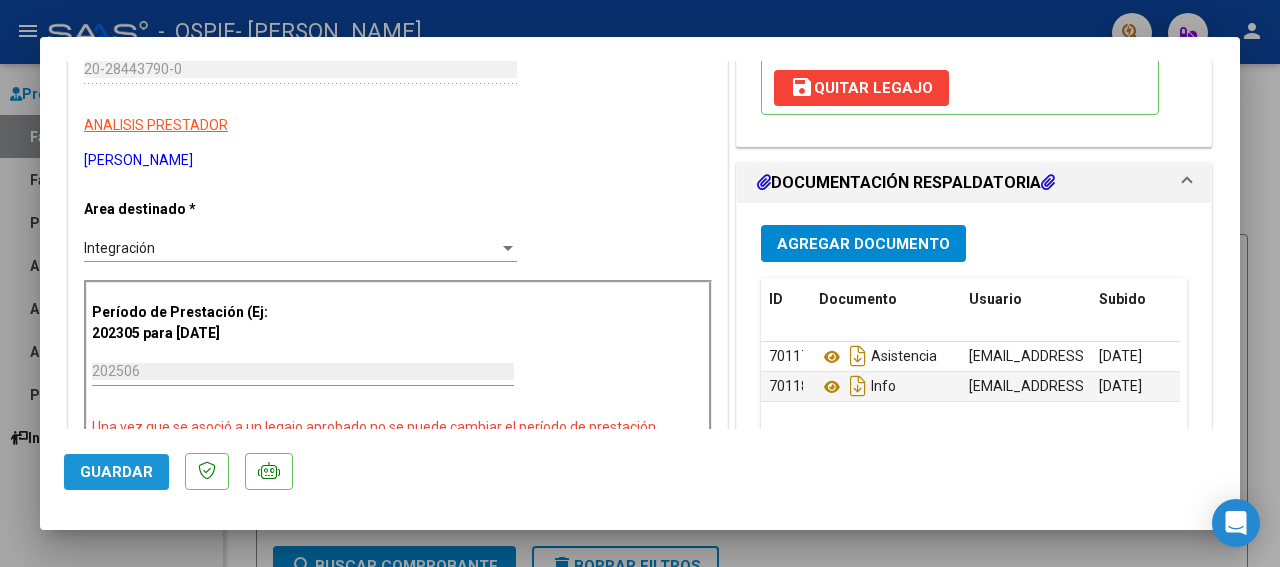 click on "Guardar" 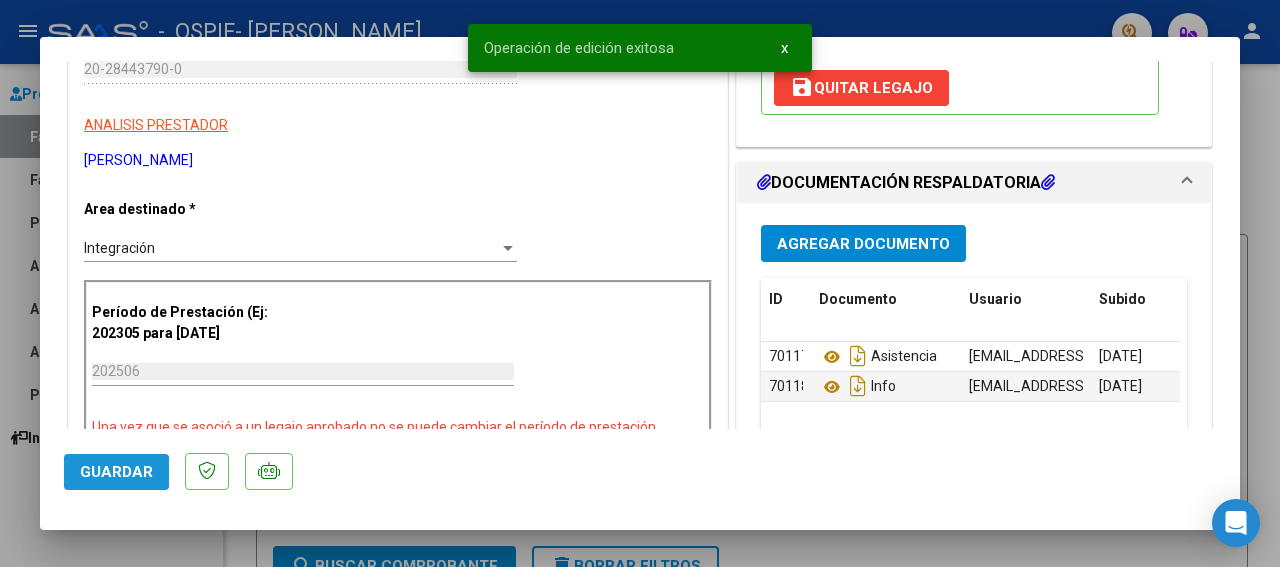 drag, startPoint x: 143, startPoint y: 472, endPoint x: 701, endPoint y: -10, distance: 737.352 